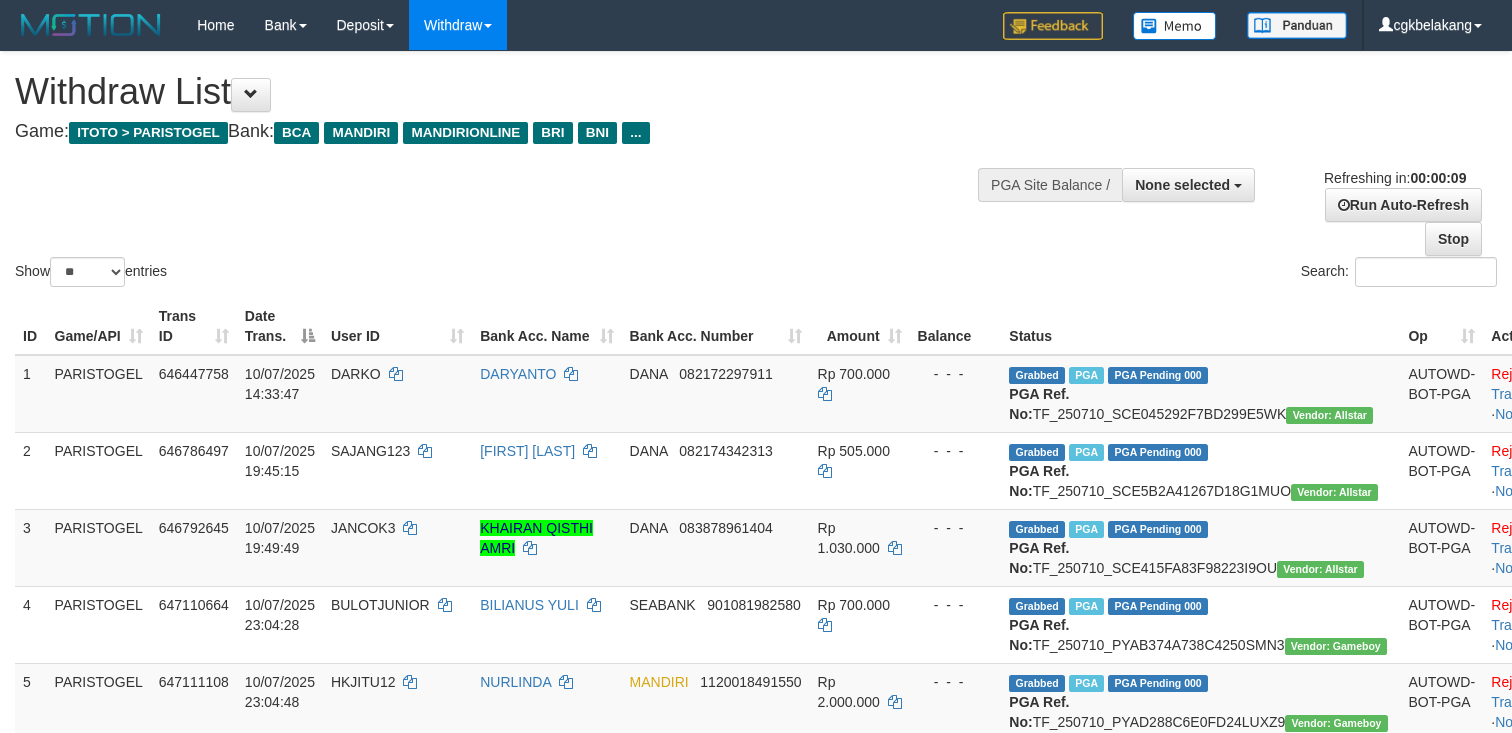 select 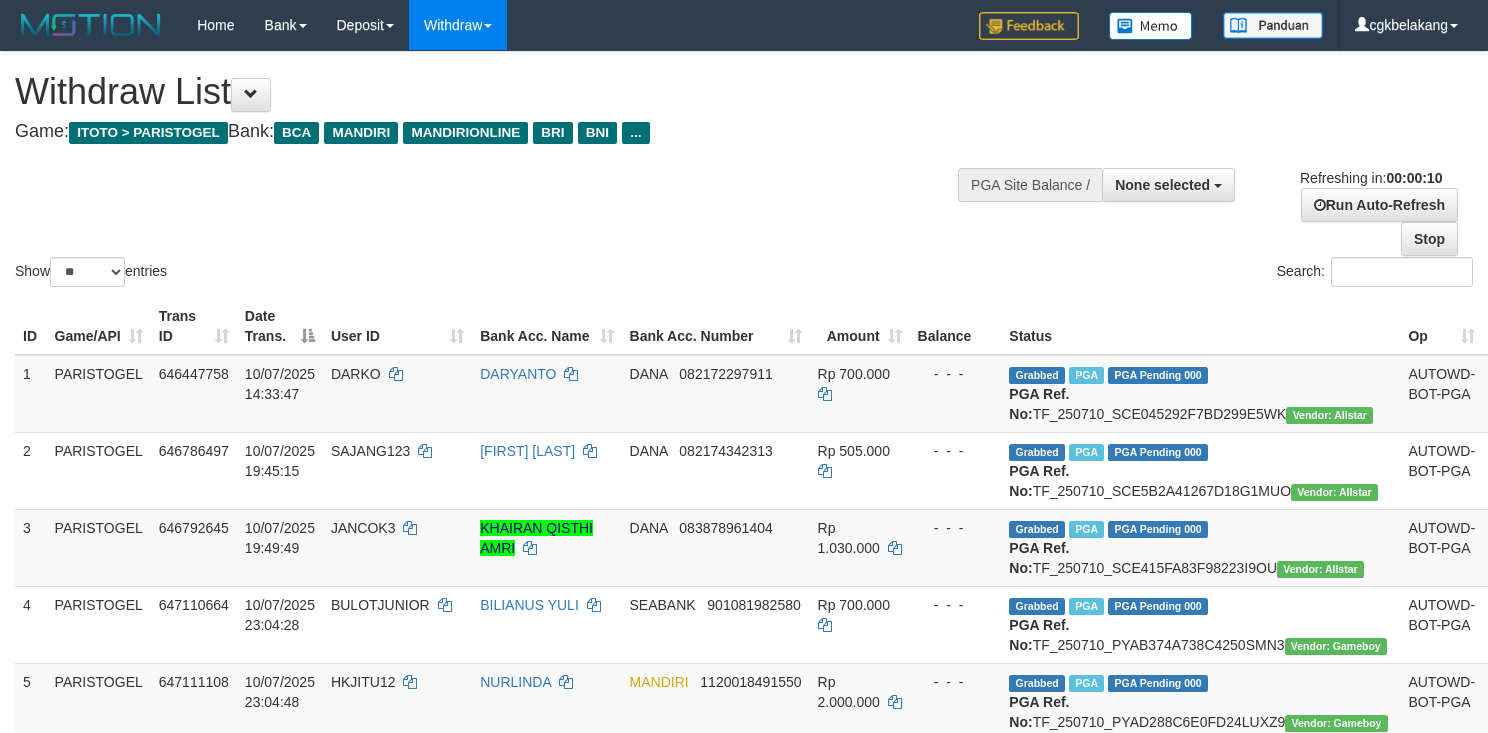 select 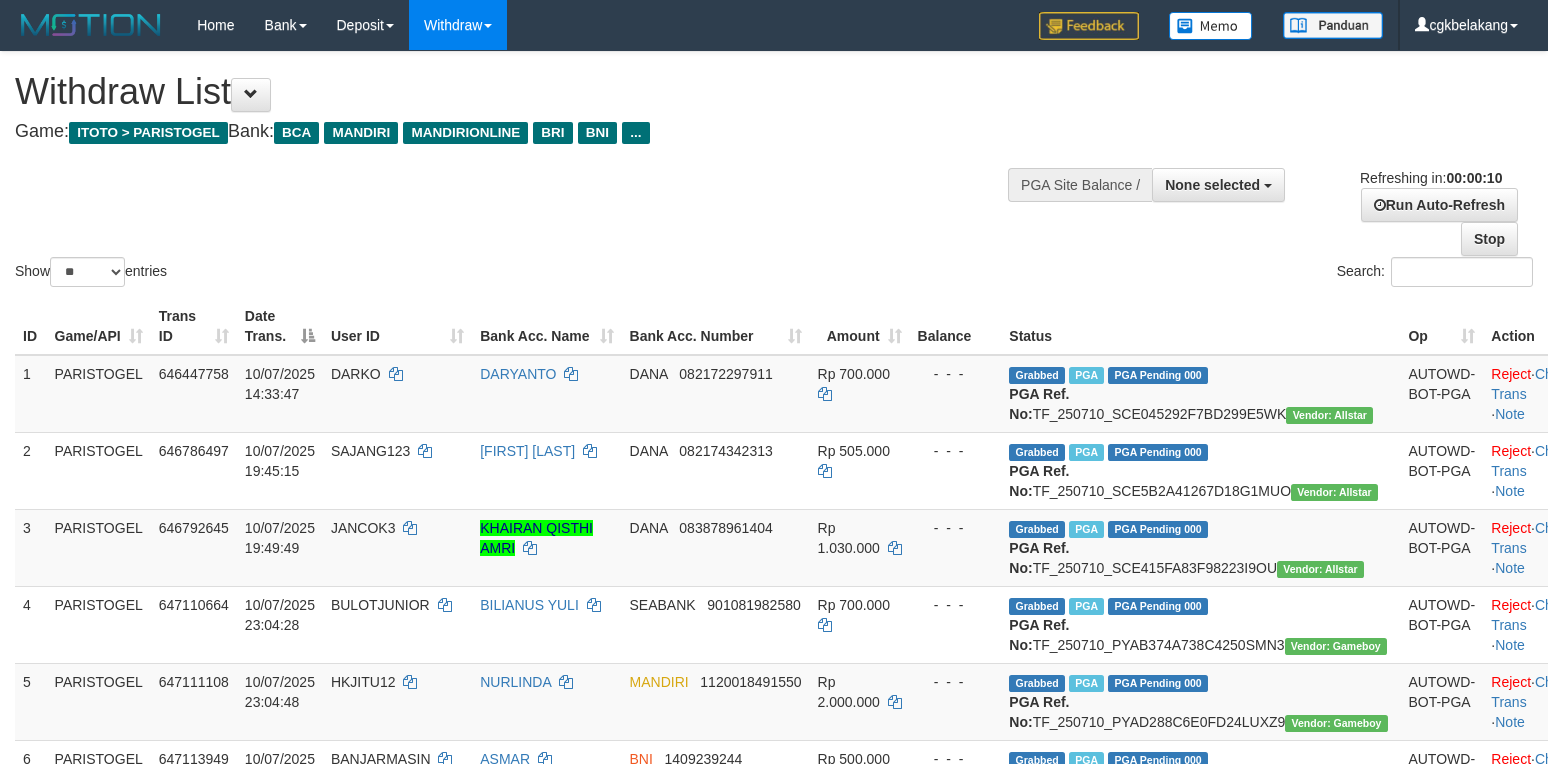 select 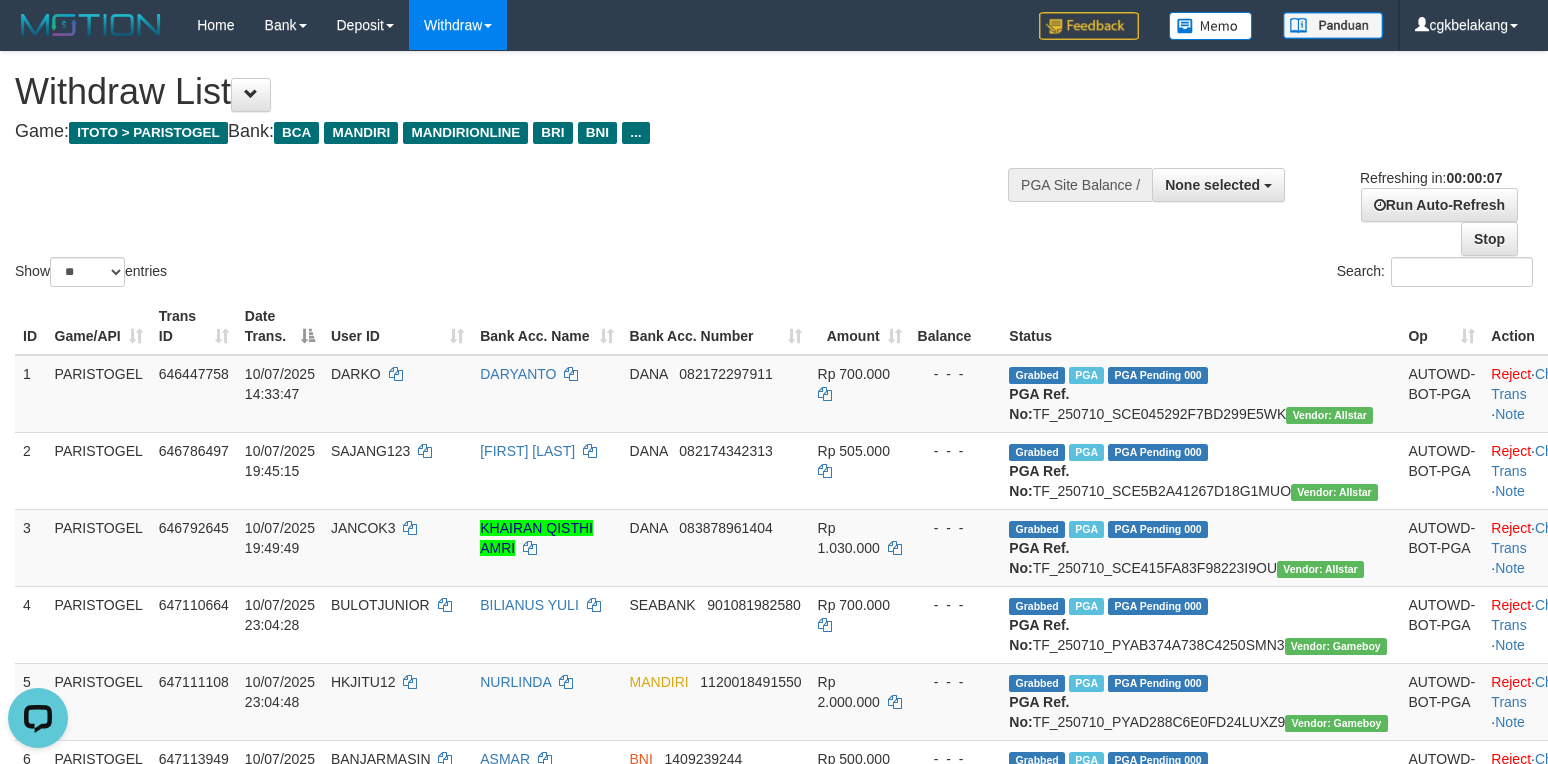 scroll, scrollTop: 0, scrollLeft: 0, axis: both 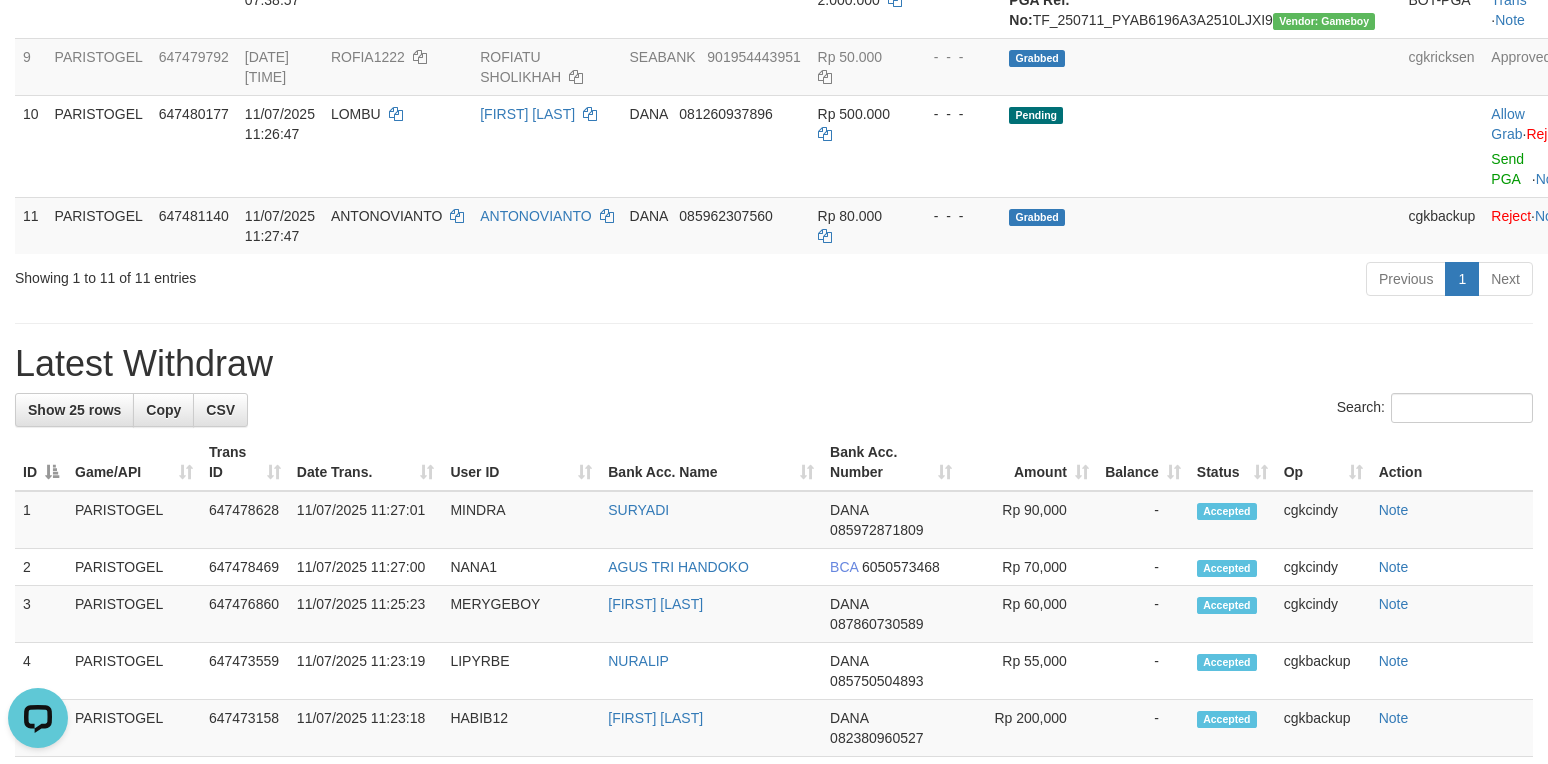 click on "**********" at bounding box center [774, 544] 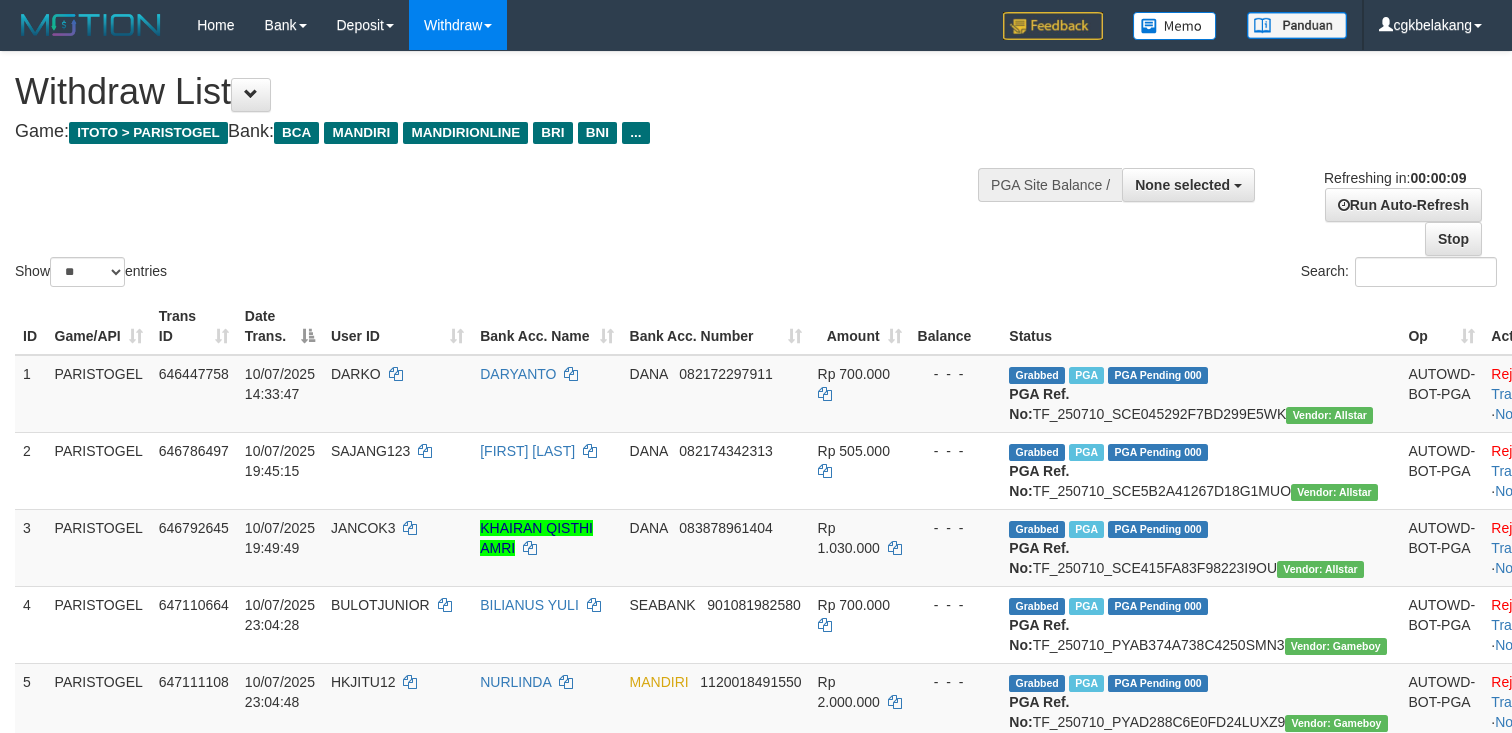 select 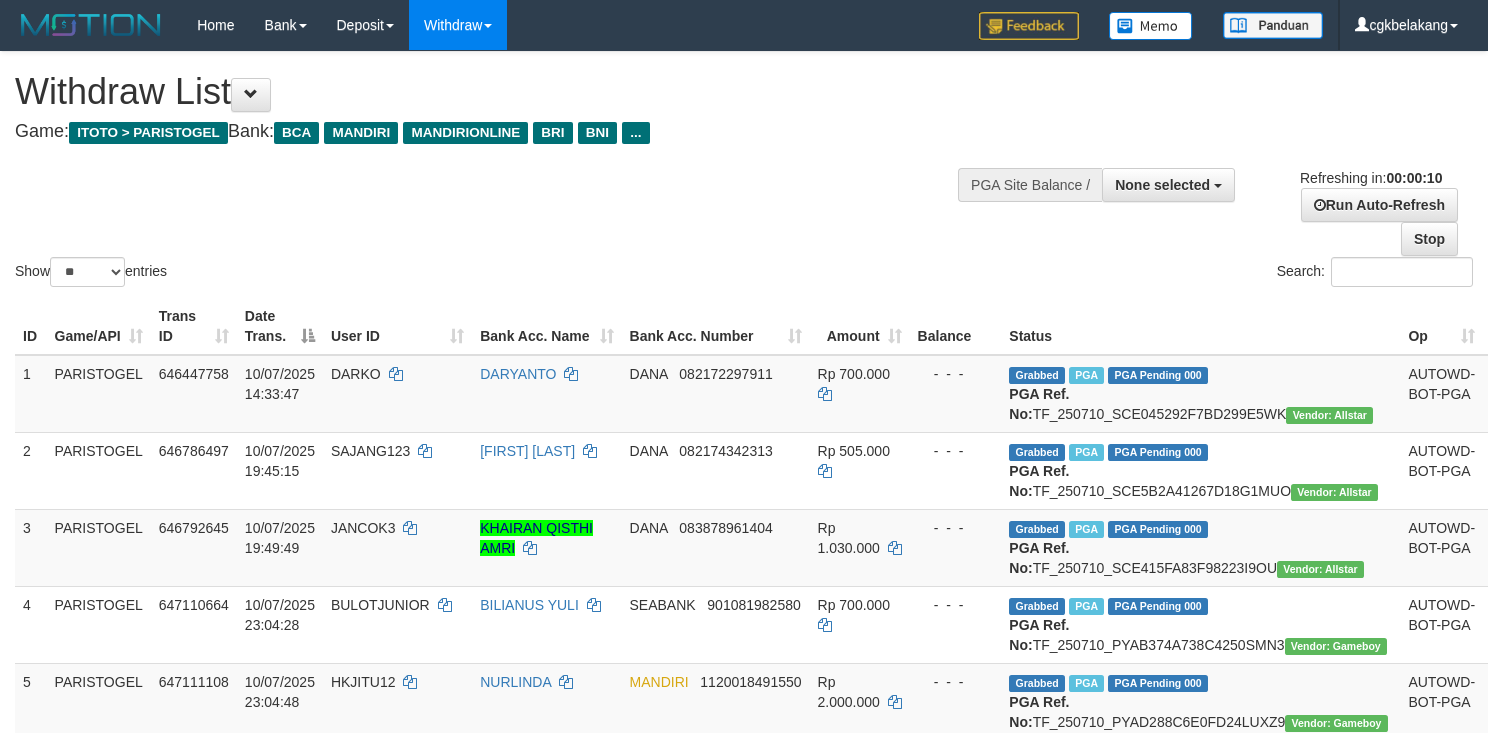 select 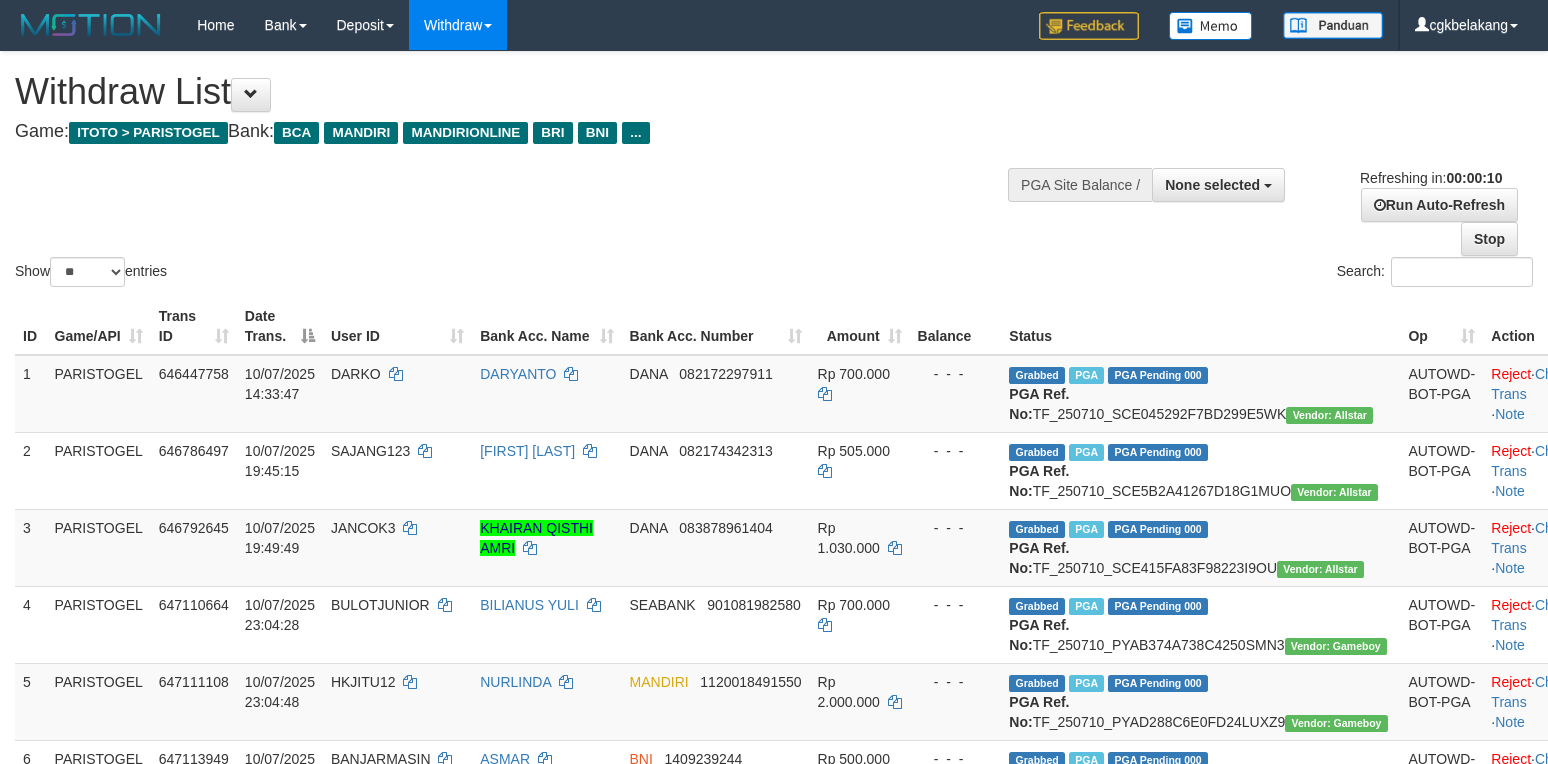 select 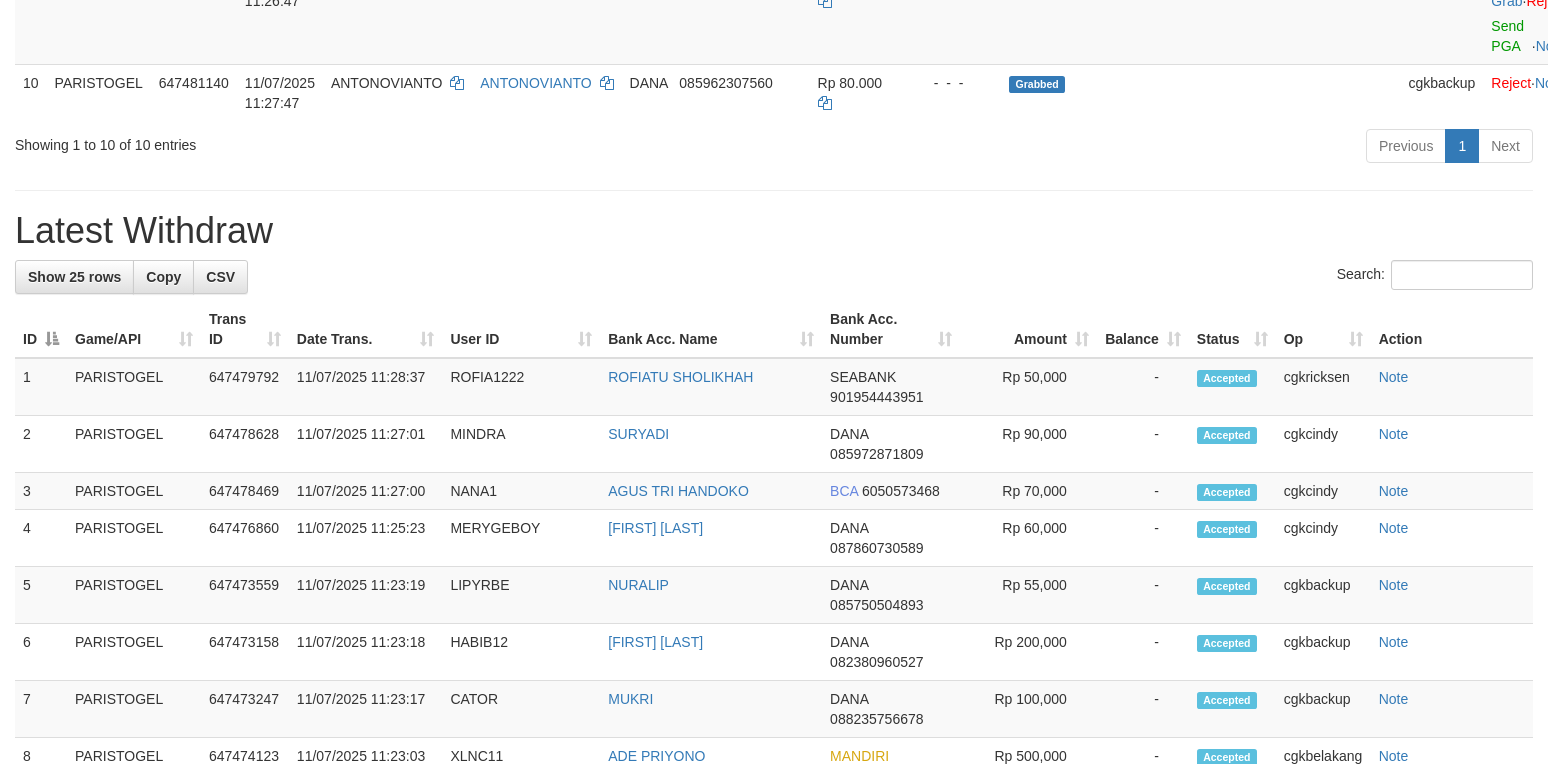 scroll, scrollTop: 933, scrollLeft: 0, axis: vertical 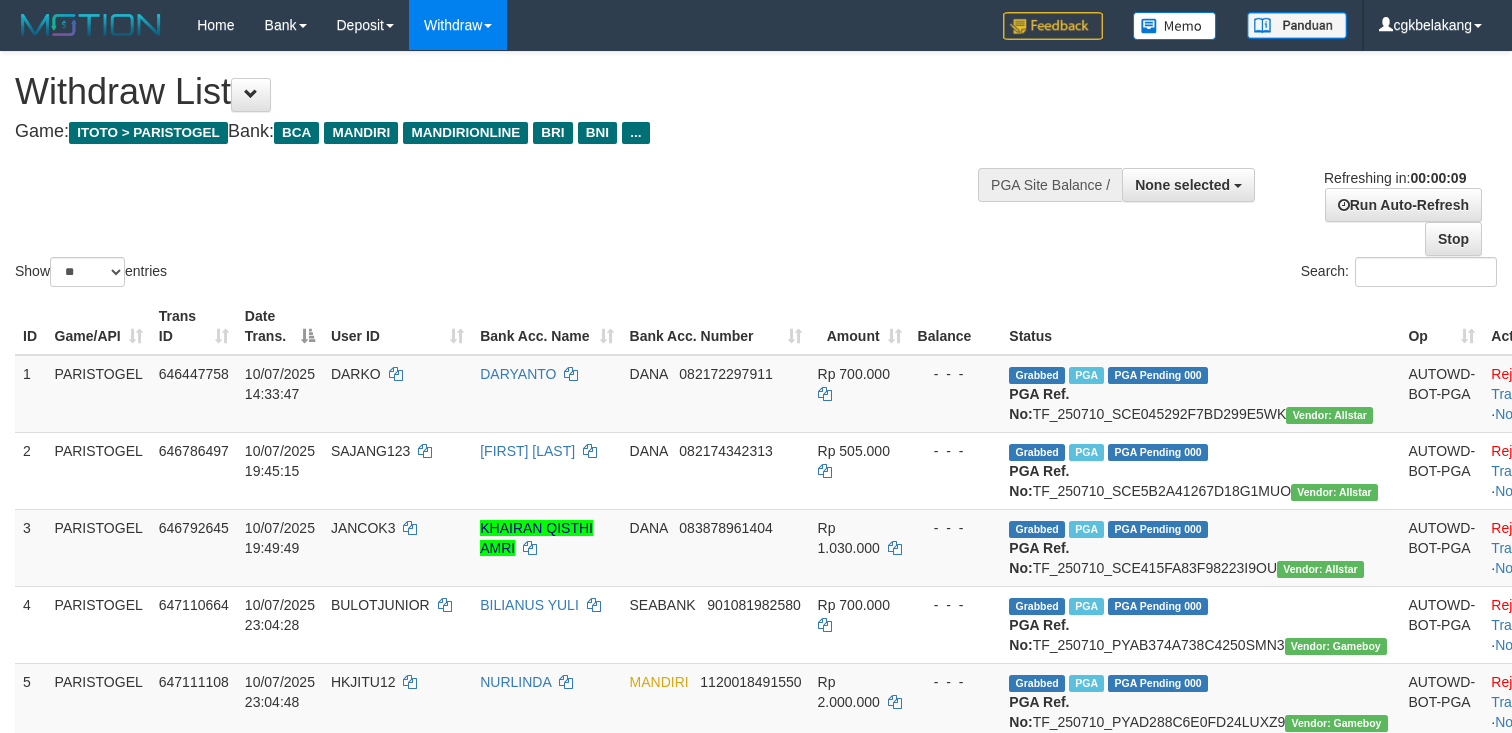 select 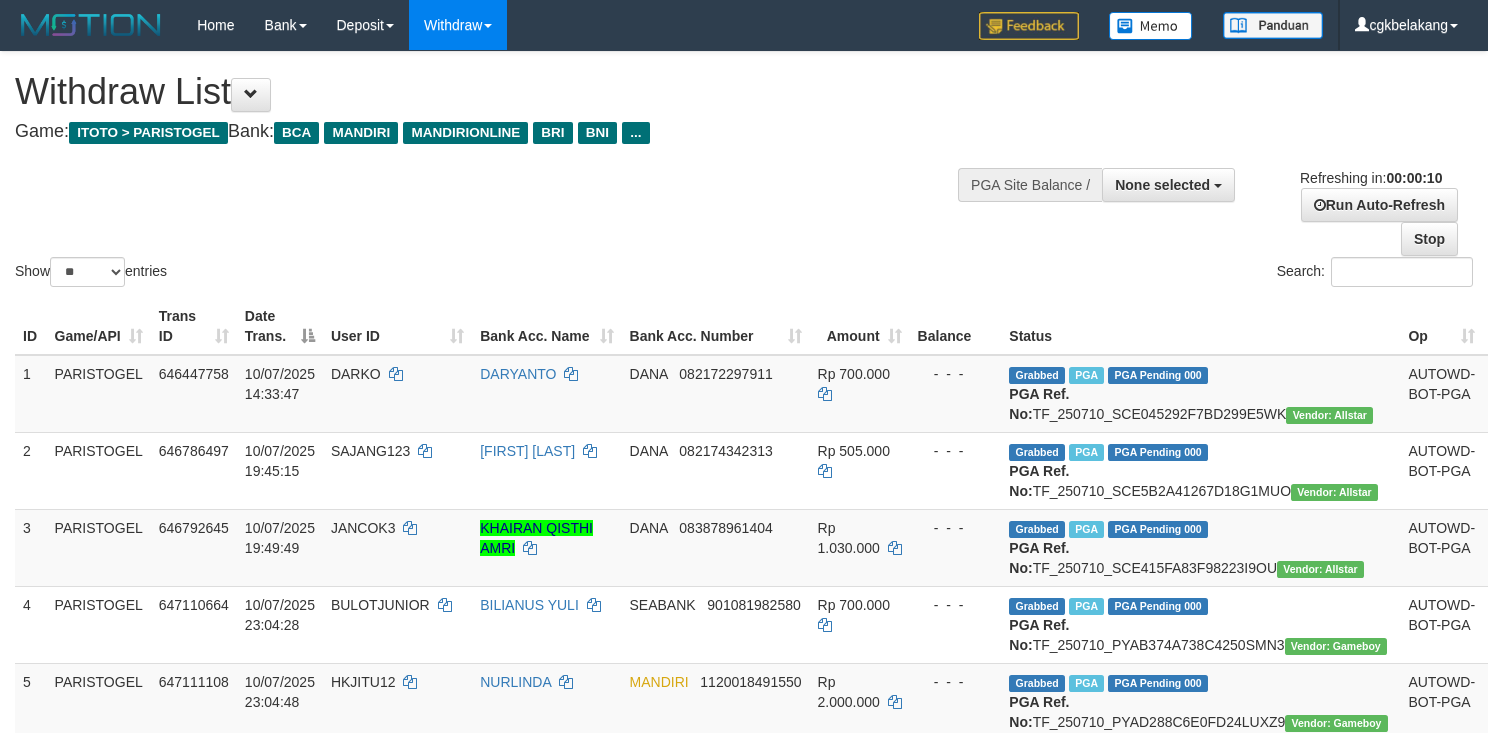 select 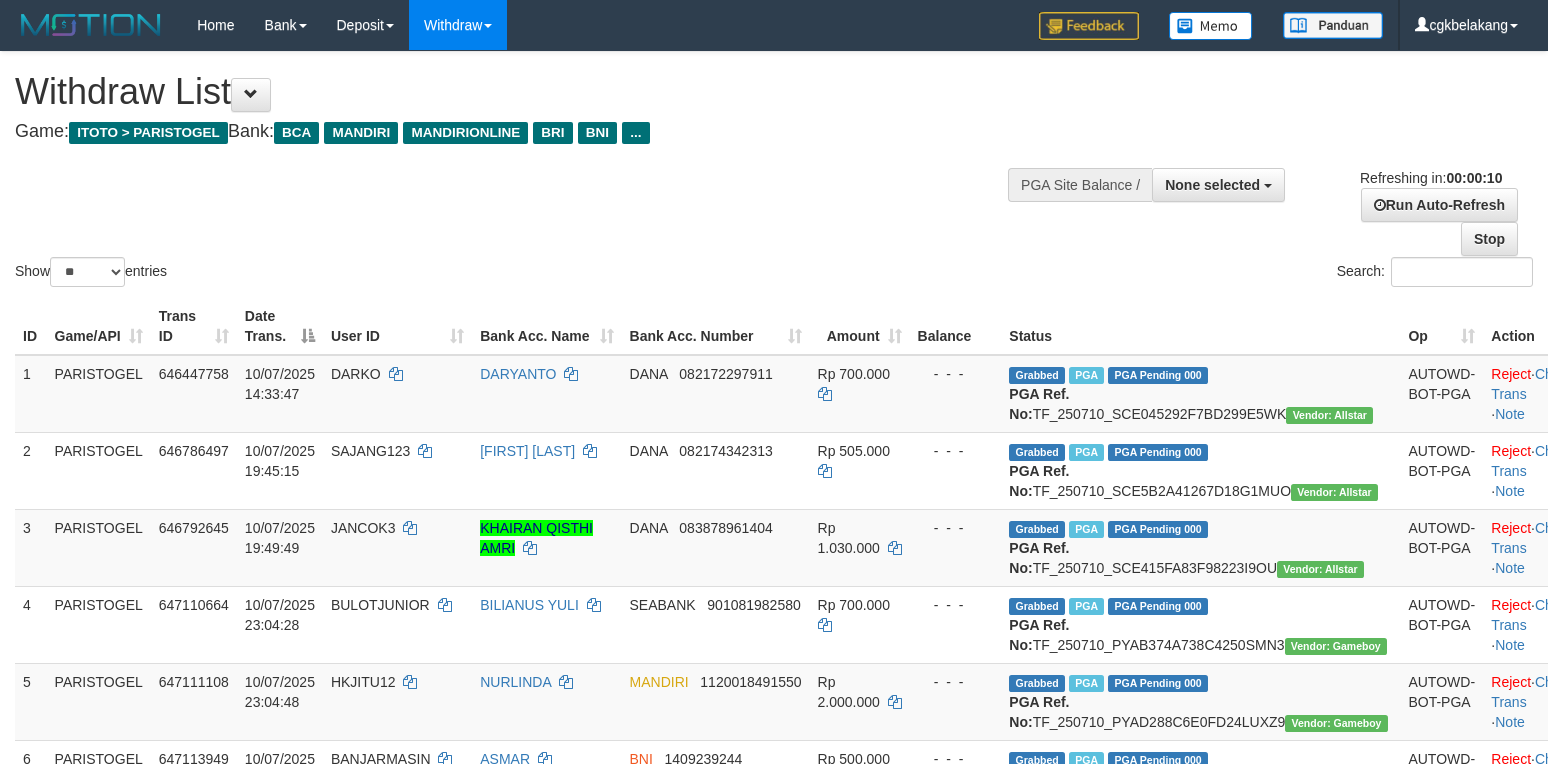 select 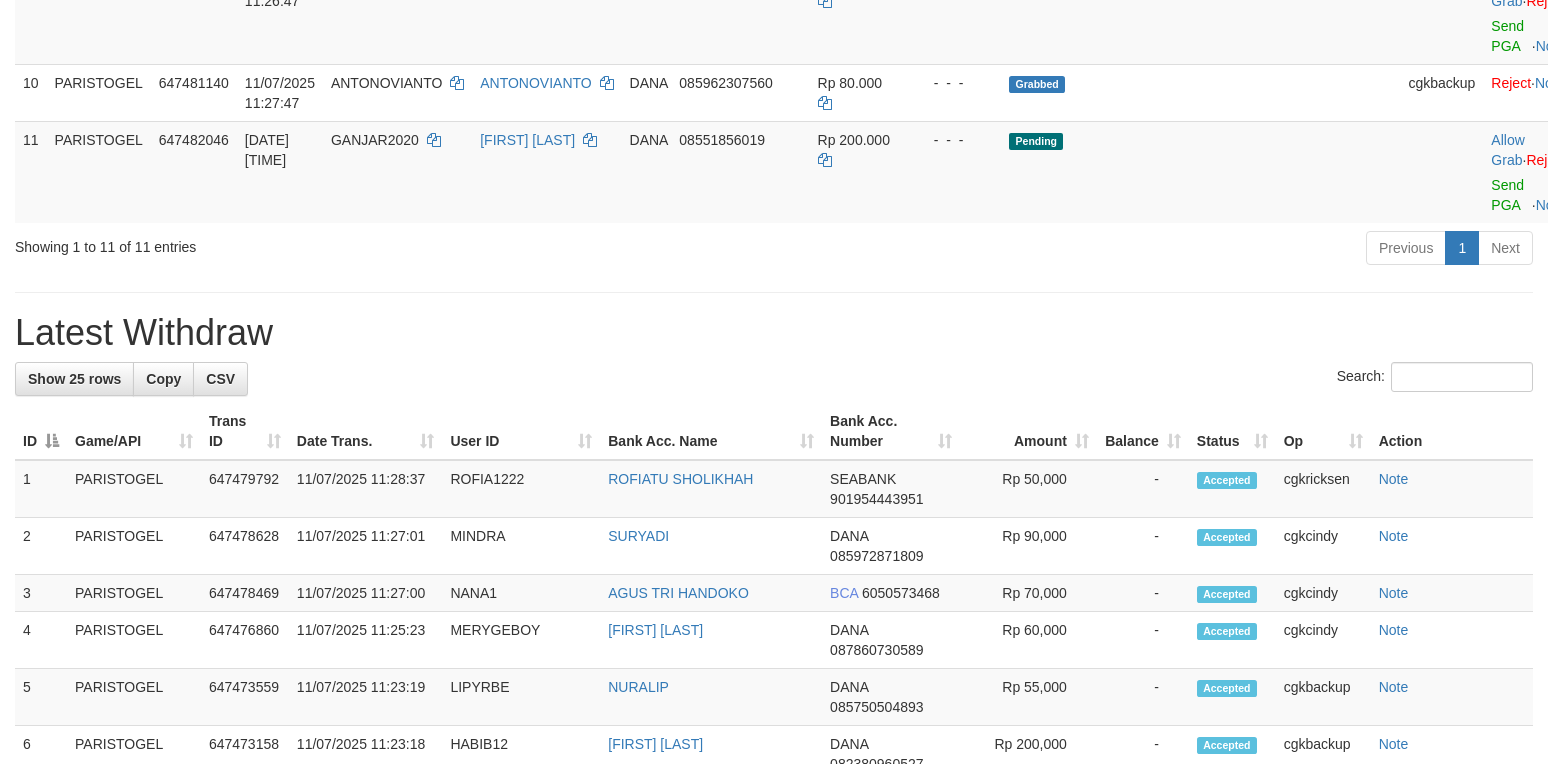 scroll, scrollTop: 933, scrollLeft: 0, axis: vertical 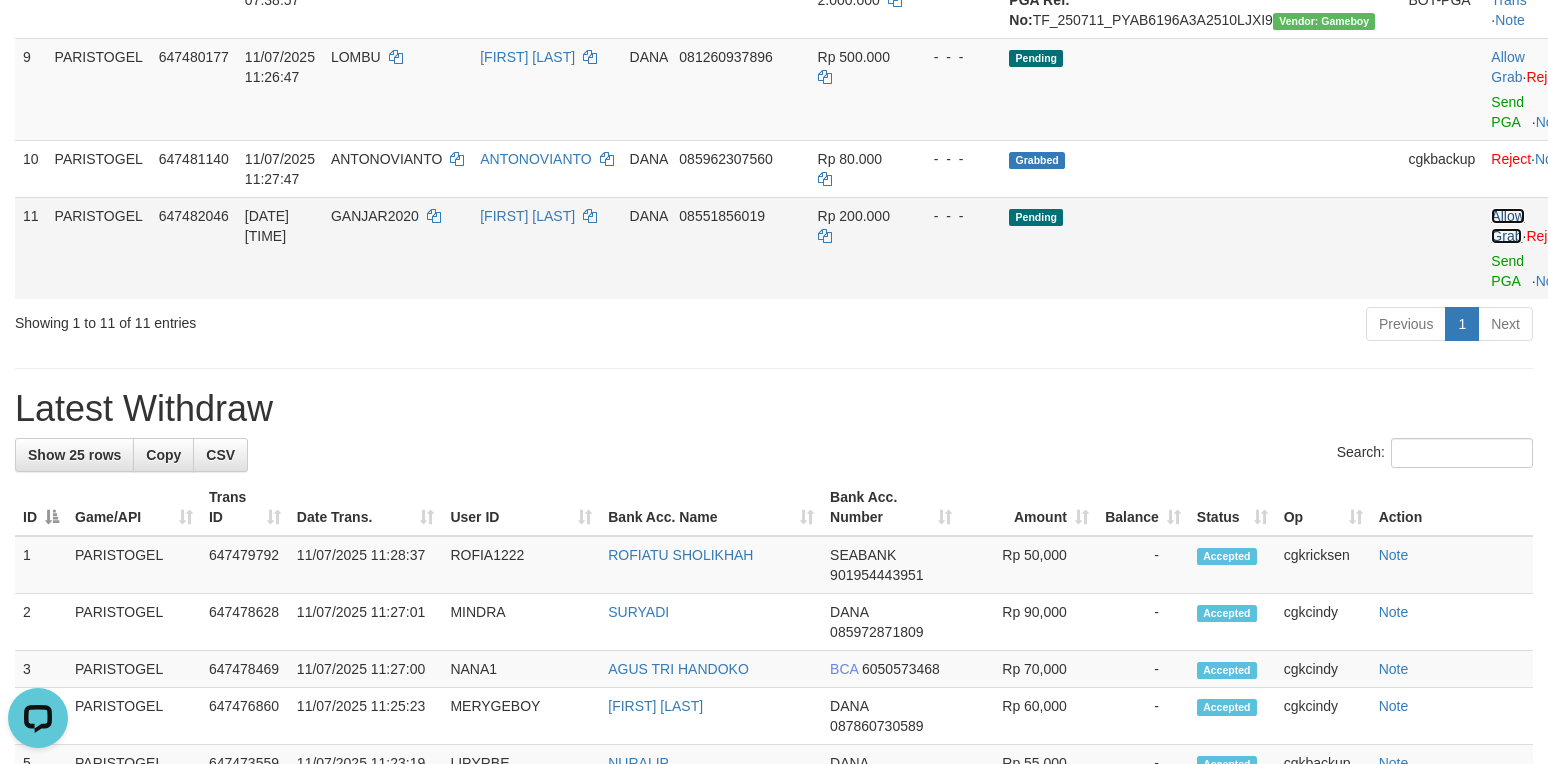 click on "Allow Grab" at bounding box center (1507, 226) 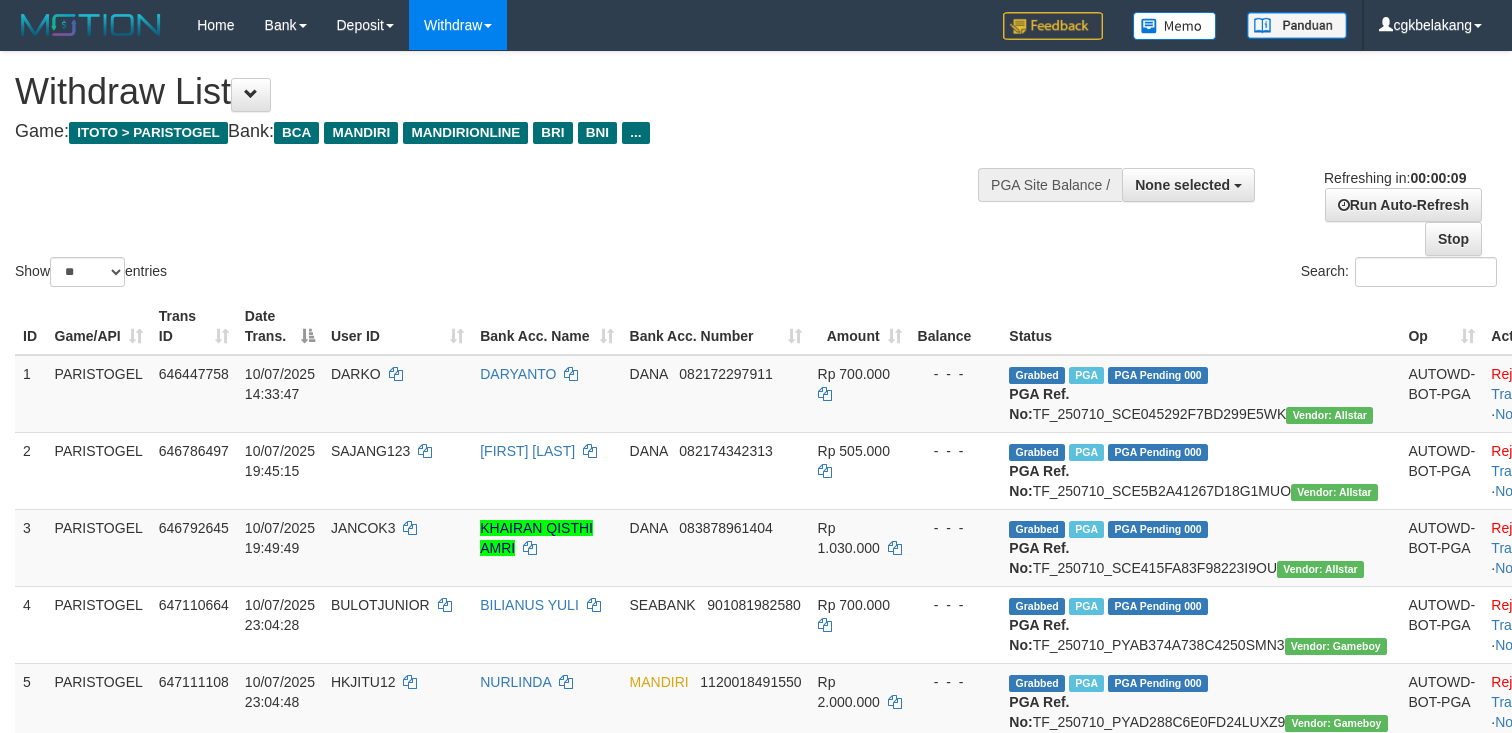 select 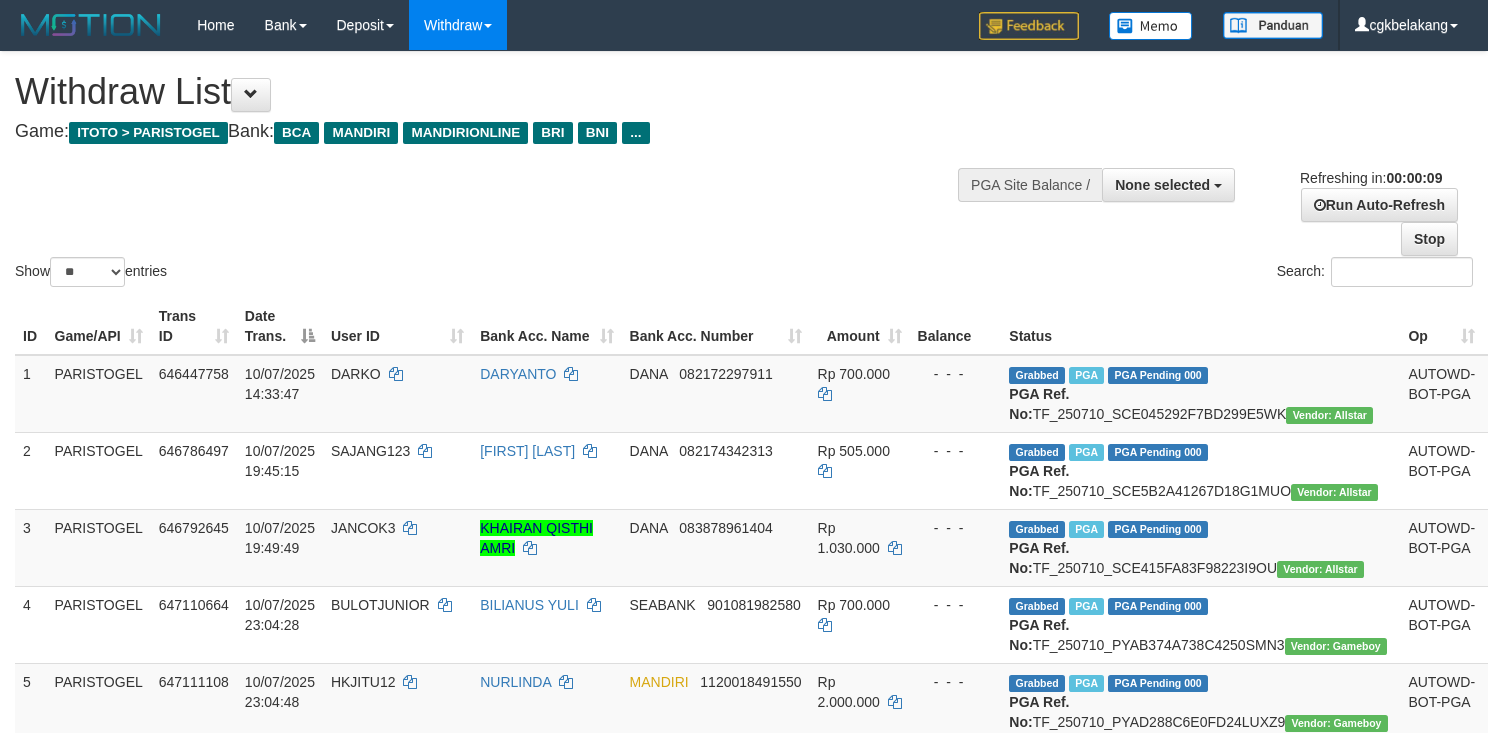 select 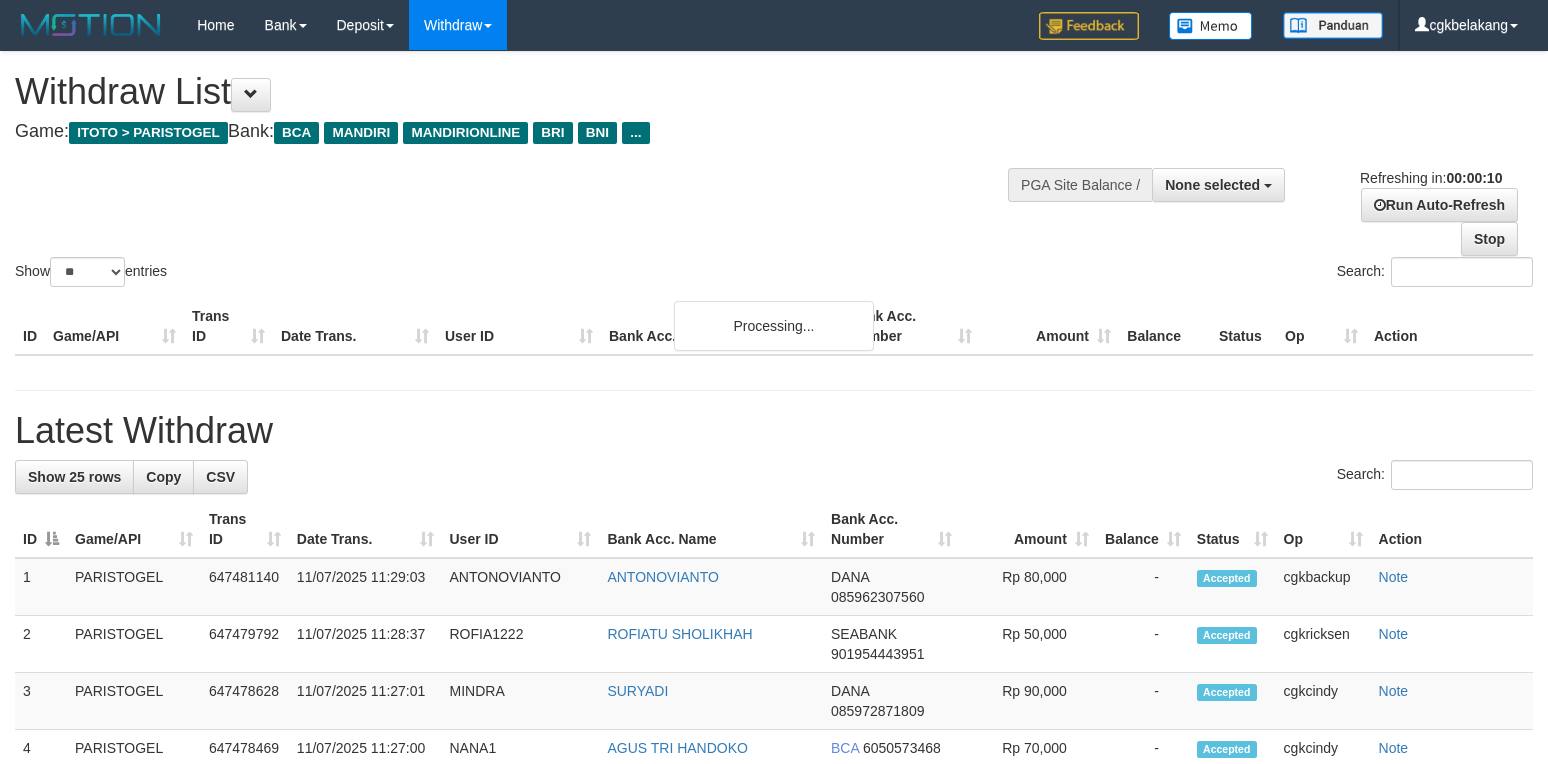 select 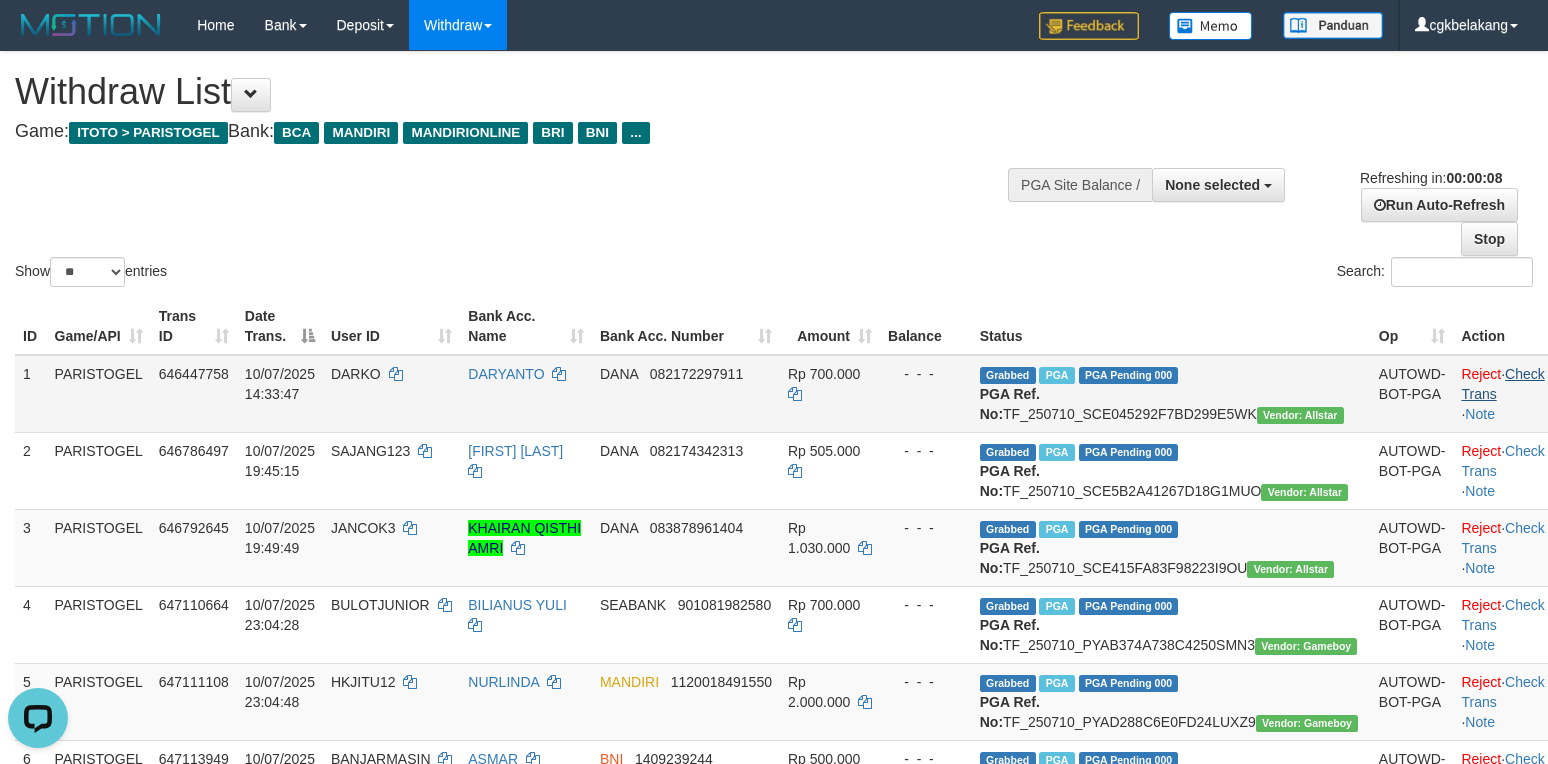 scroll, scrollTop: 0, scrollLeft: 0, axis: both 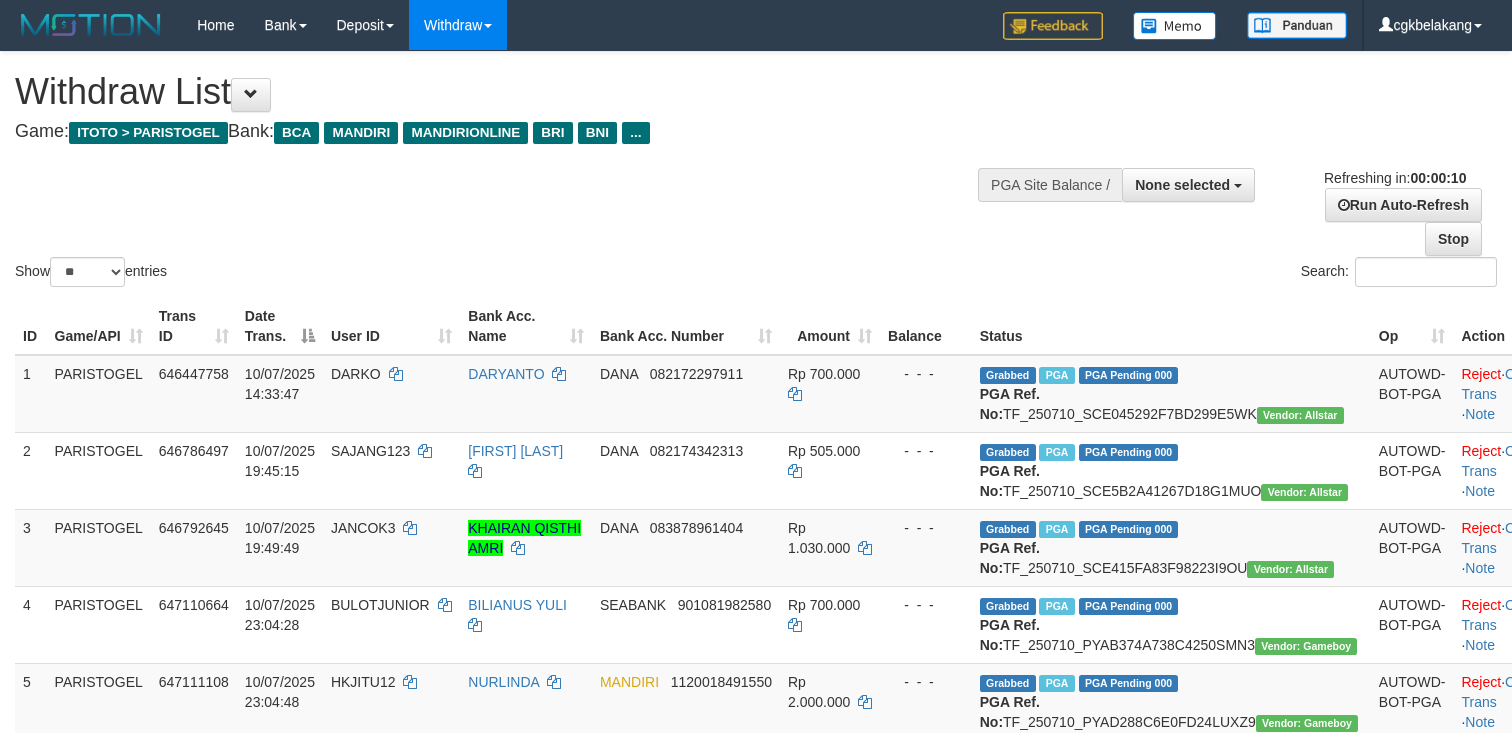 select 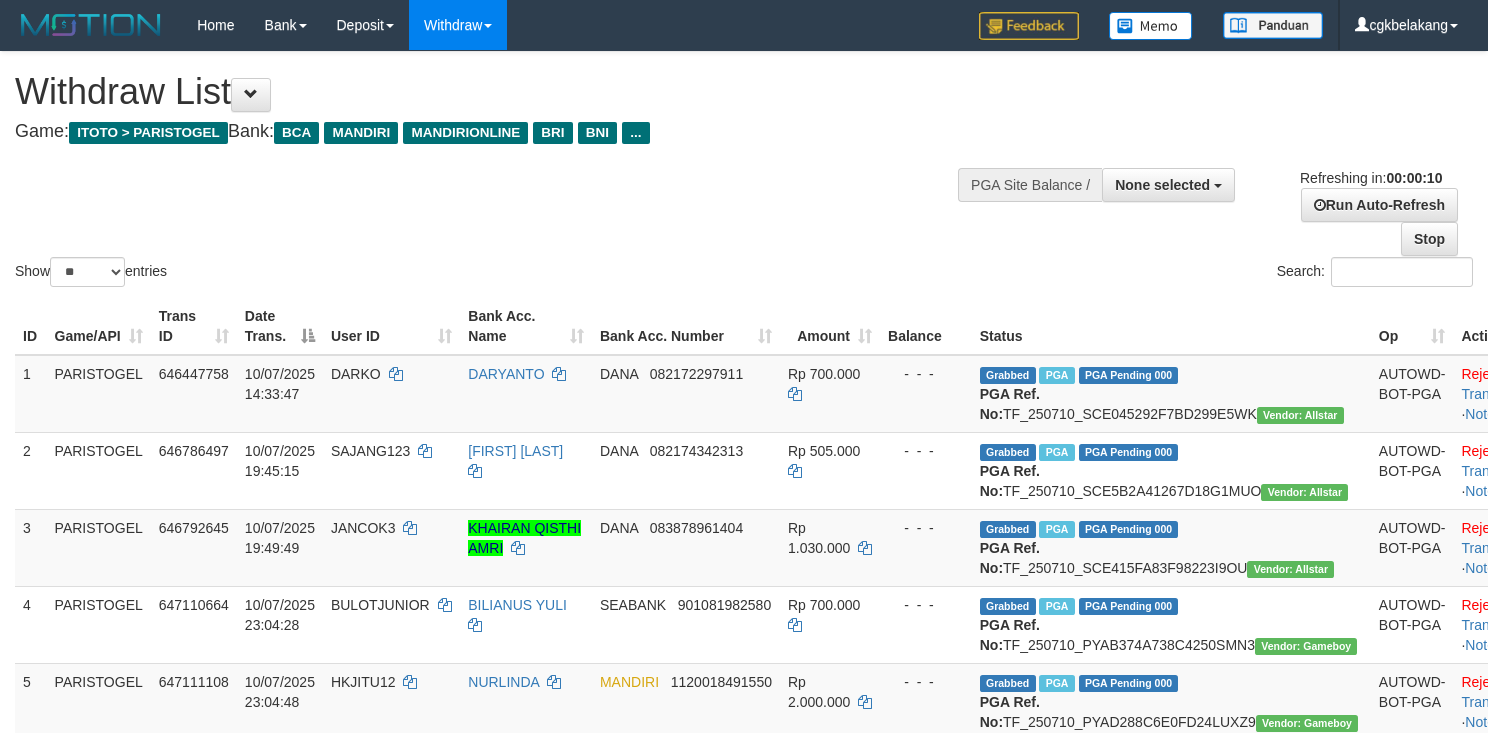 select 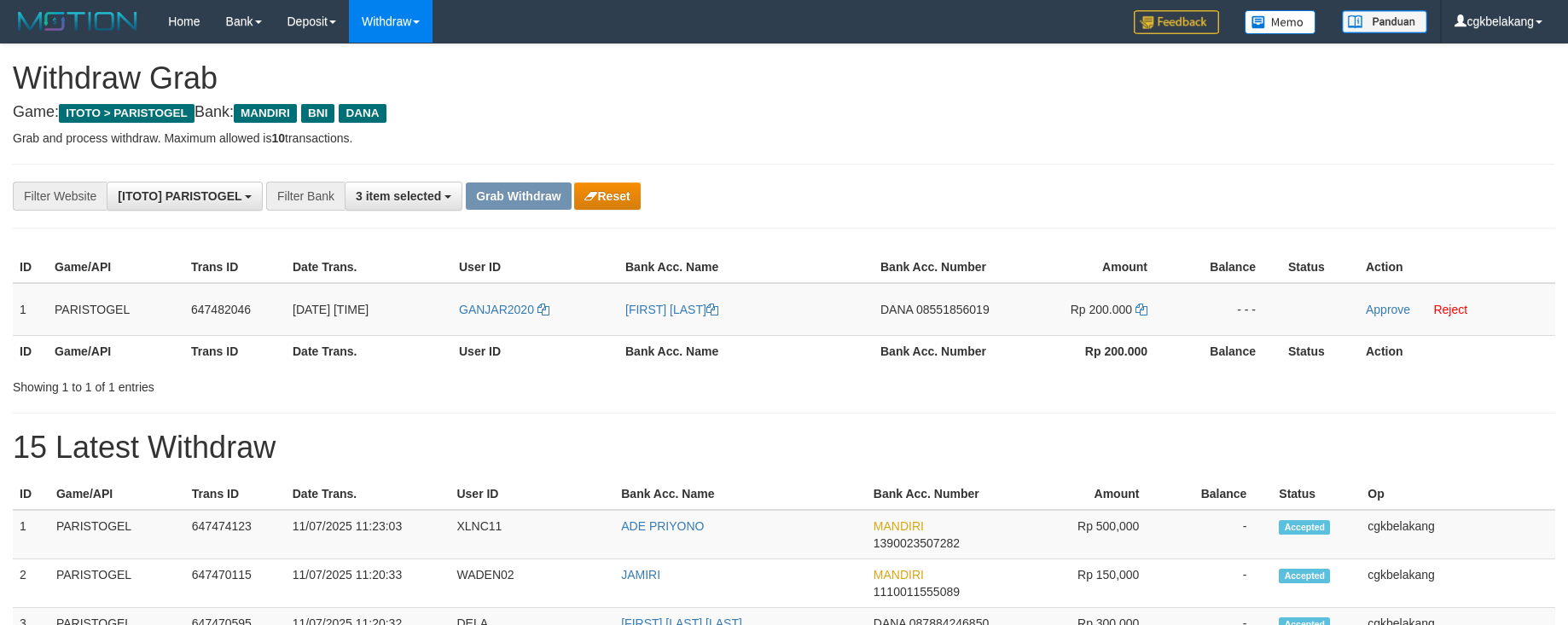 scroll, scrollTop: 0, scrollLeft: 0, axis: both 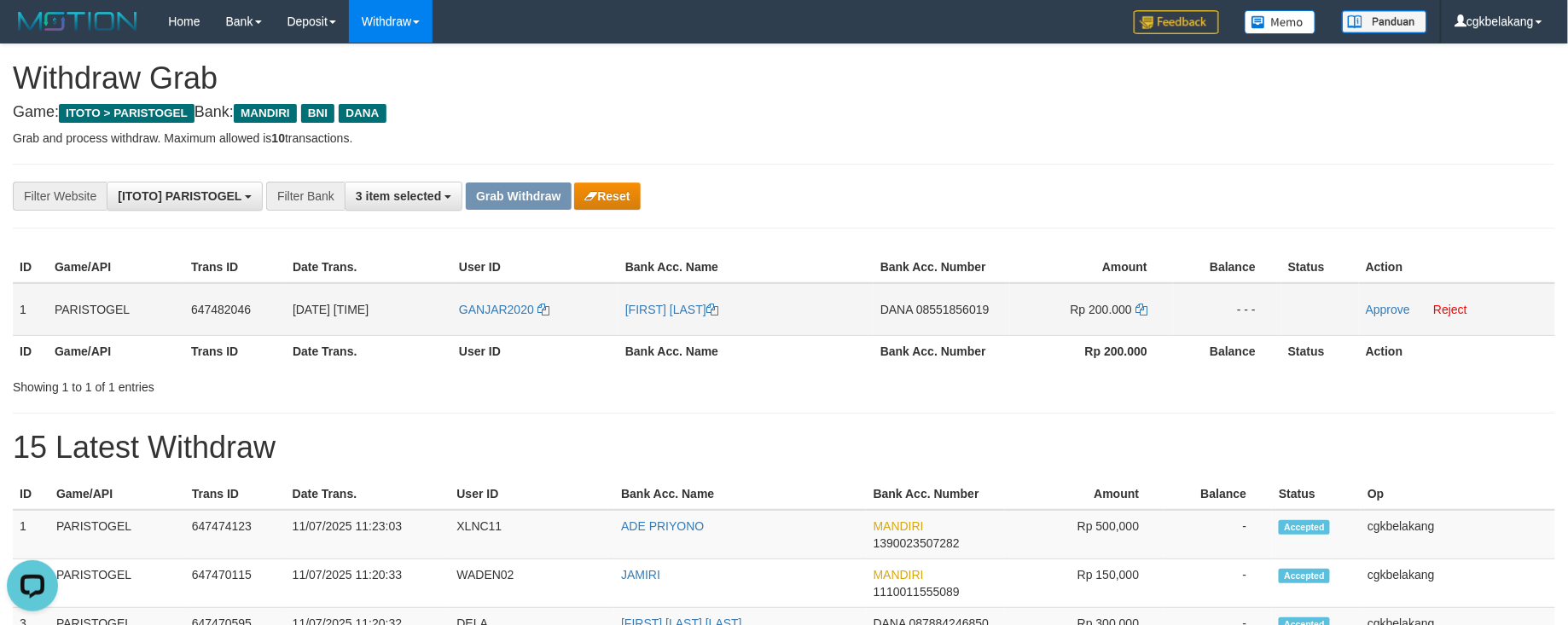 click on "GANJAR2020" at bounding box center [535, 310] 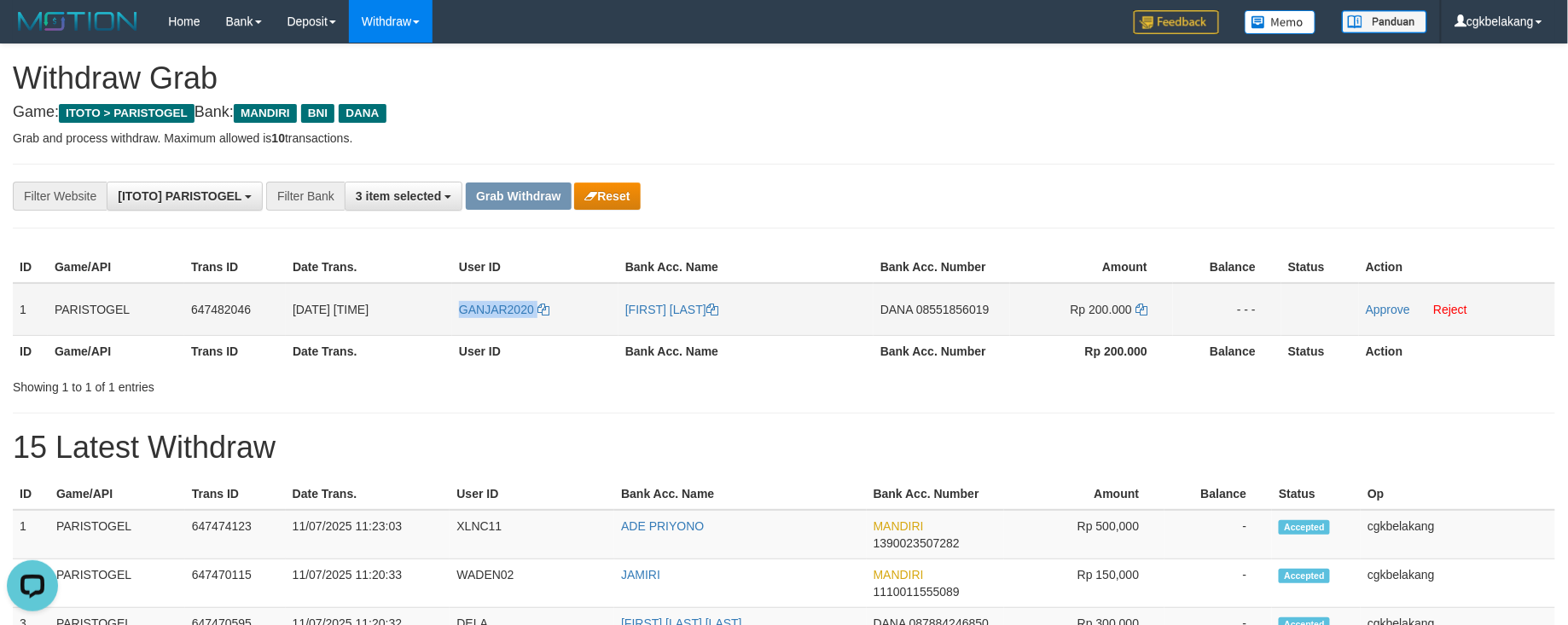 copy on "GANJAR2020" 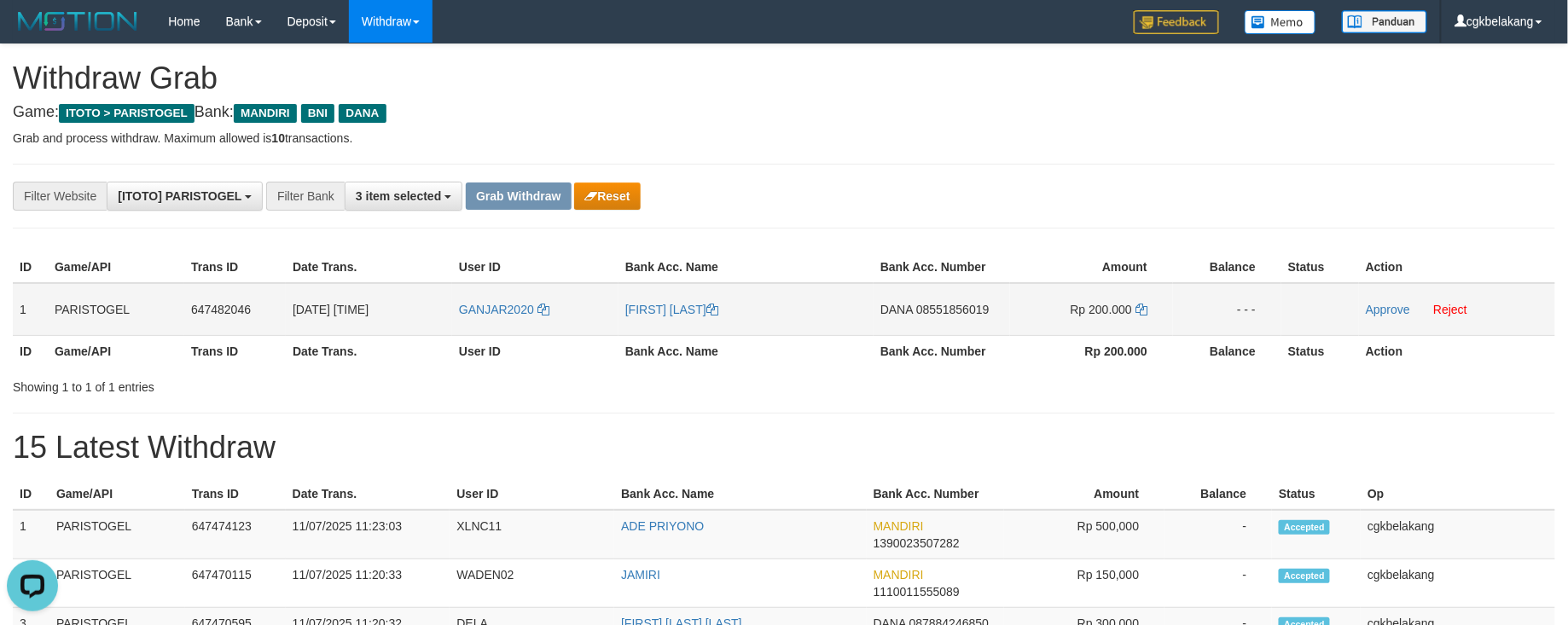 click on "[FIRST] [LAST]" at bounding box center [746, 310] 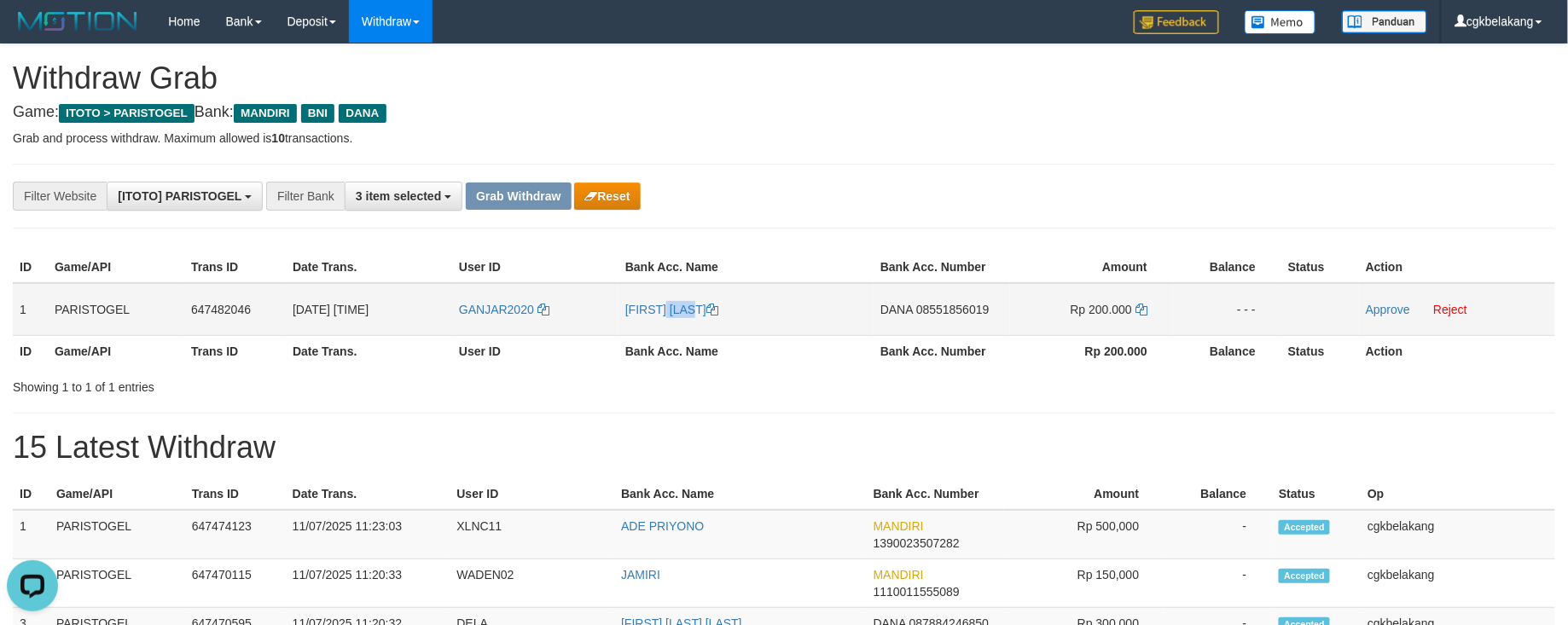 click on "[FIRST] [LAST]" at bounding box center [746, 310] 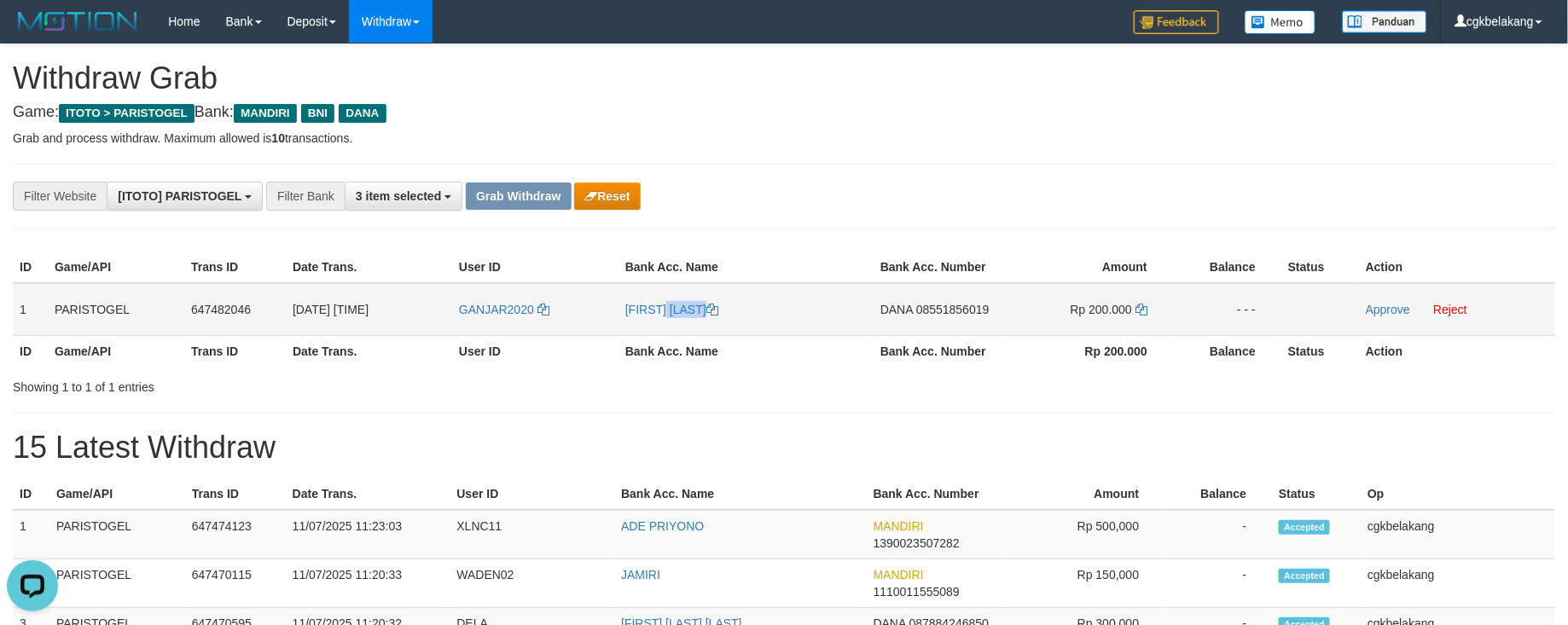 copy on "[FIRST] [LAST]" 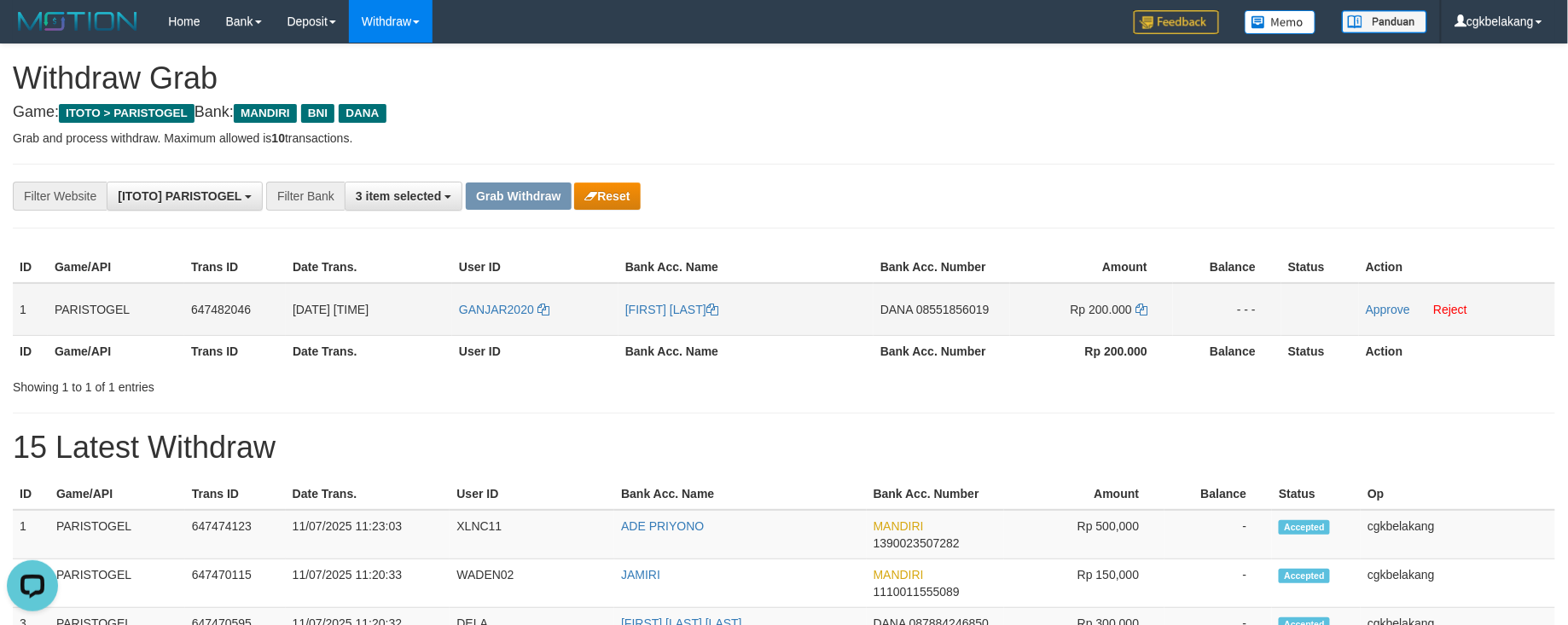 click on "DANA
08551856019" at bounding box center [942, 310] 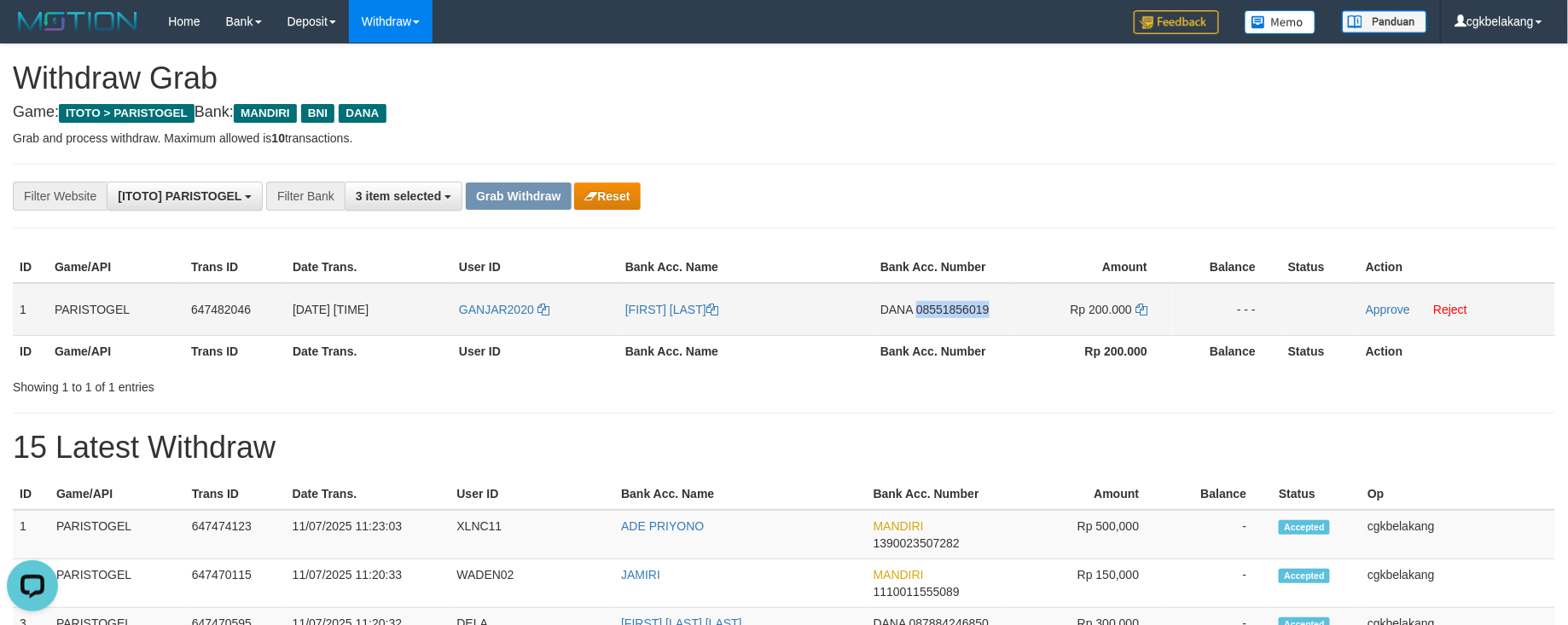 click on "DANA
08551856019" at bounding box center (942, 310) 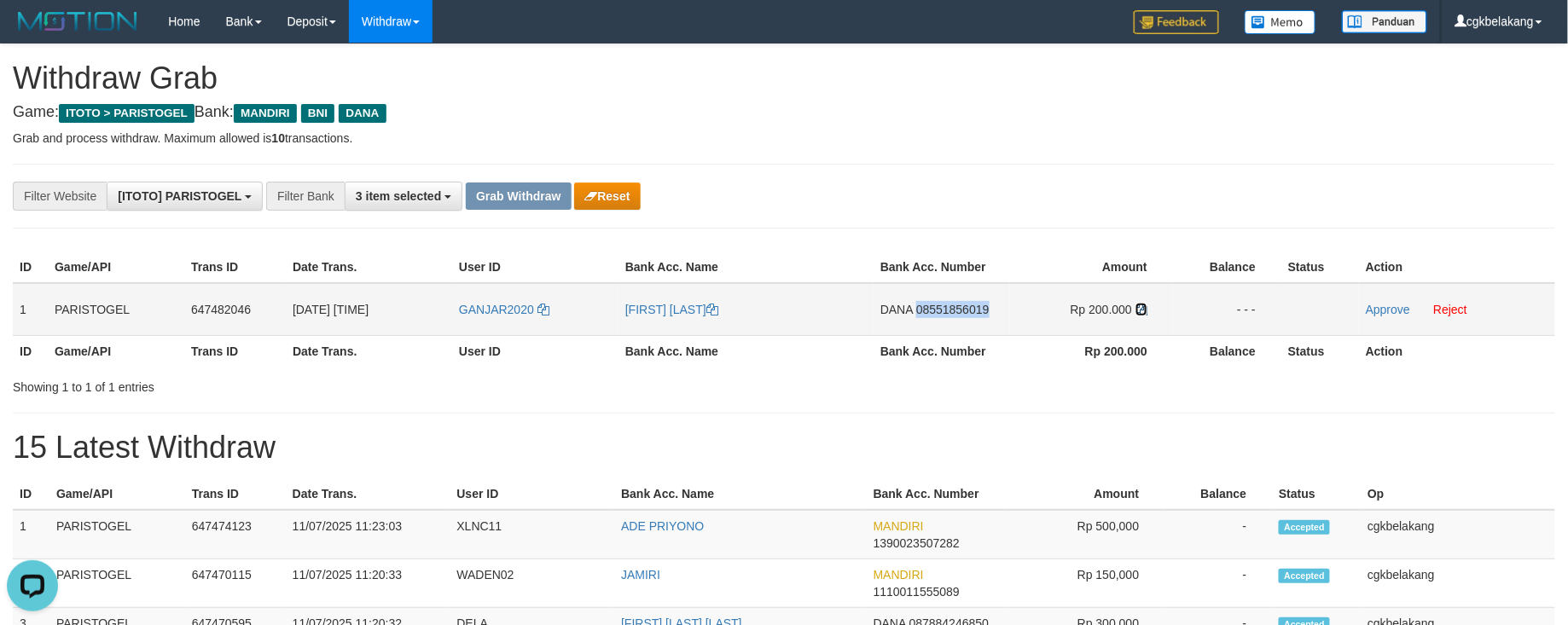 click at bounding box center [1141, 310] 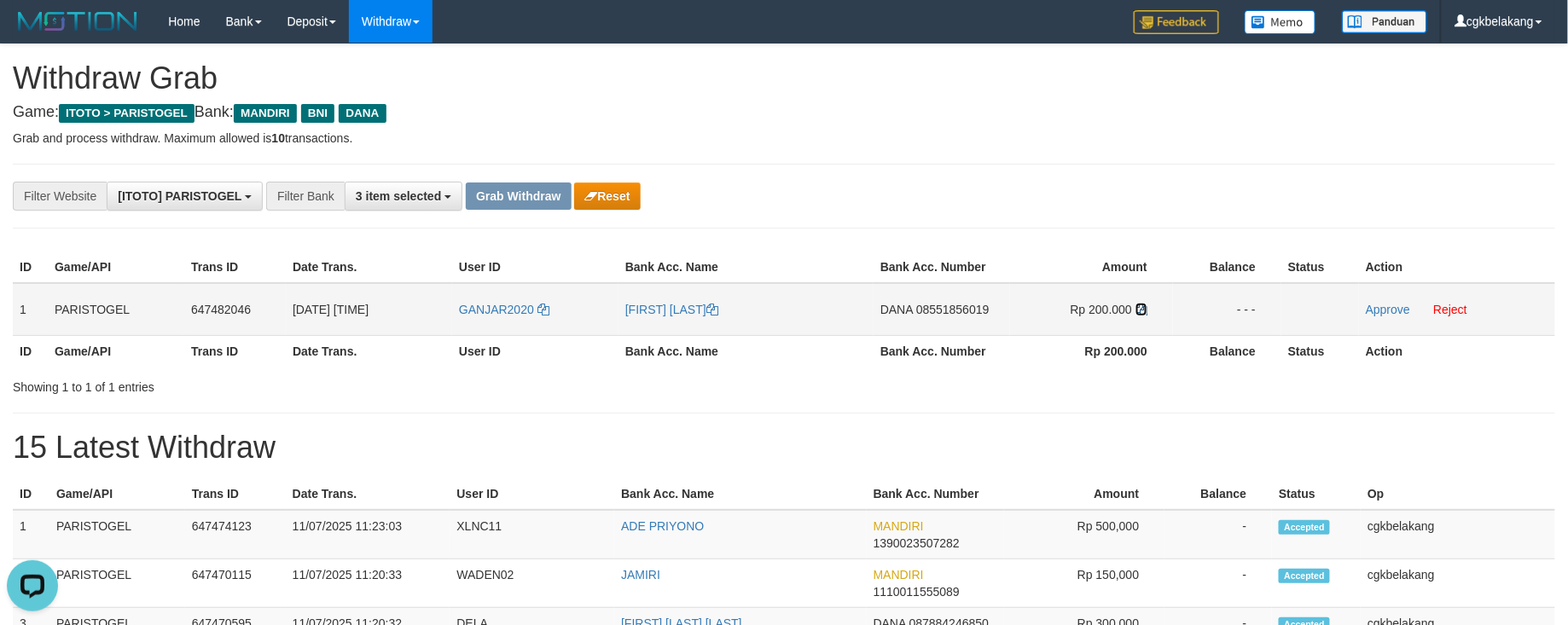 click at bounding box center [1141, 310] 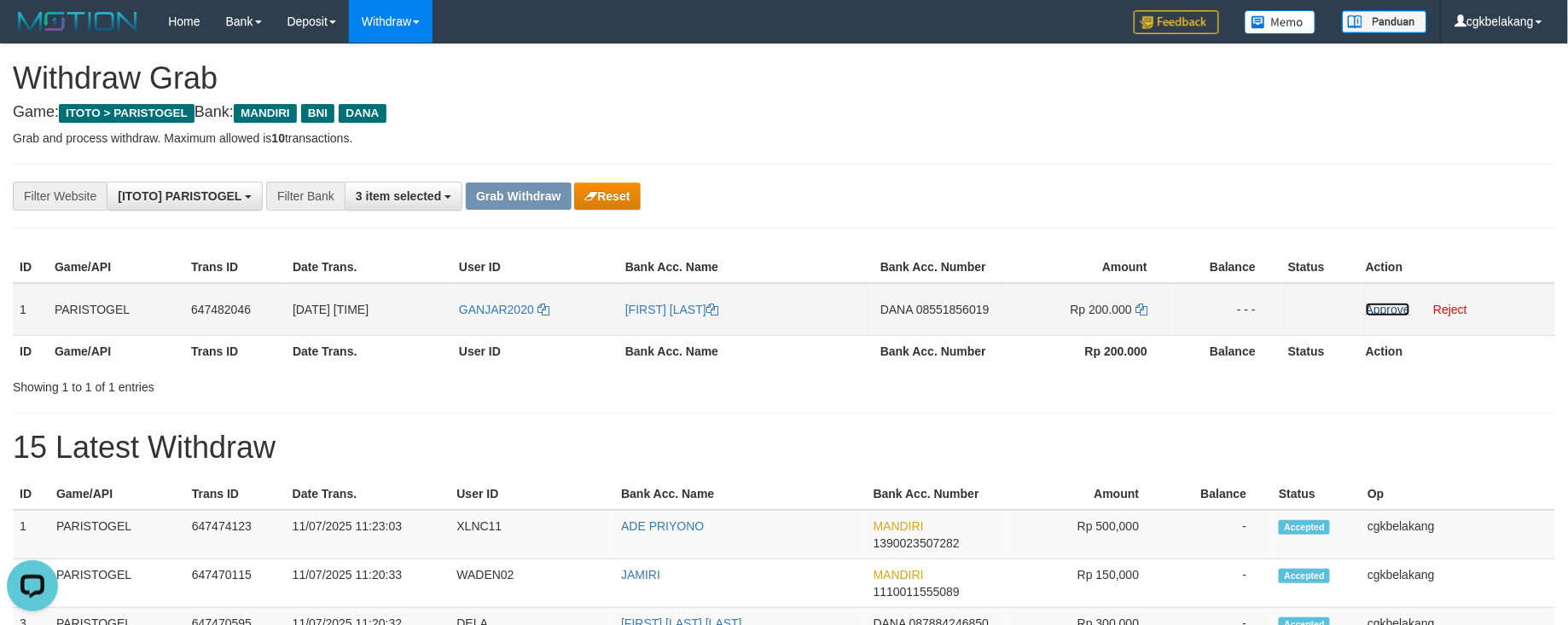click on "Approve" at bounding box center (1388, 310) 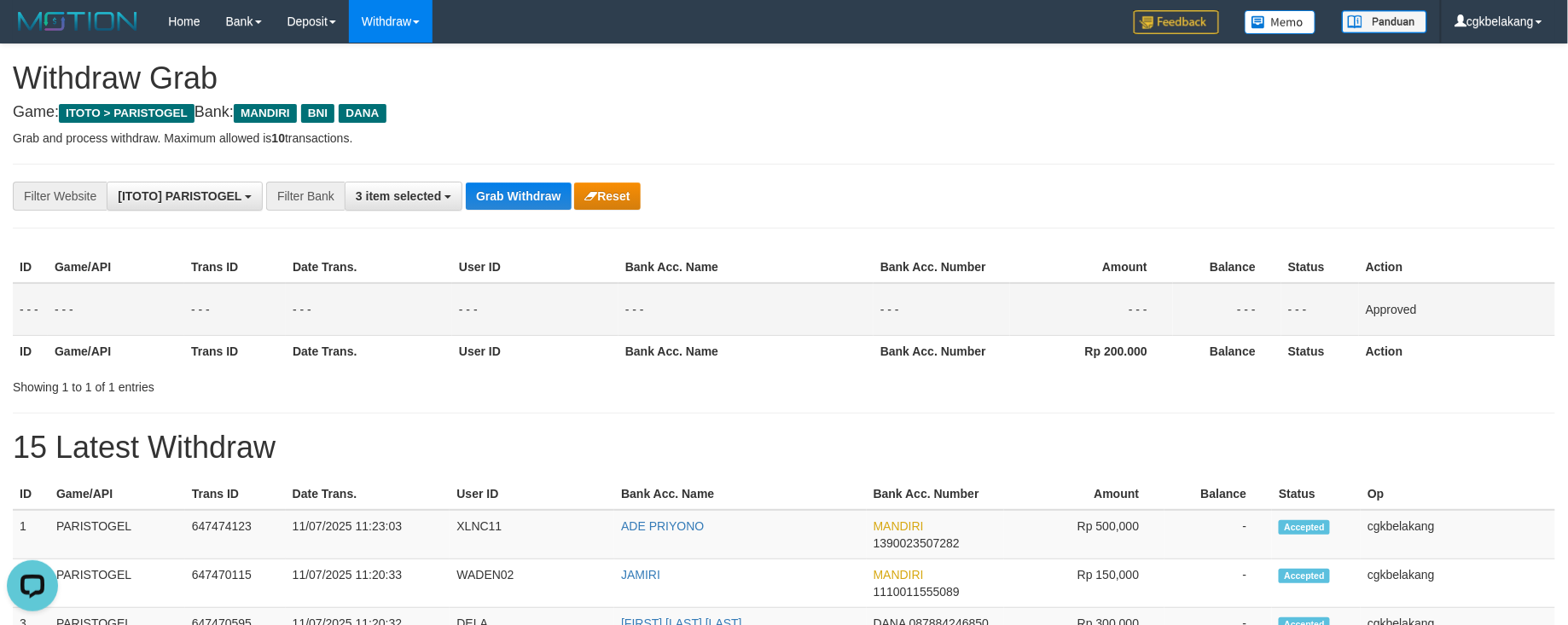click on "Action" at bounding box center (1457, 350) 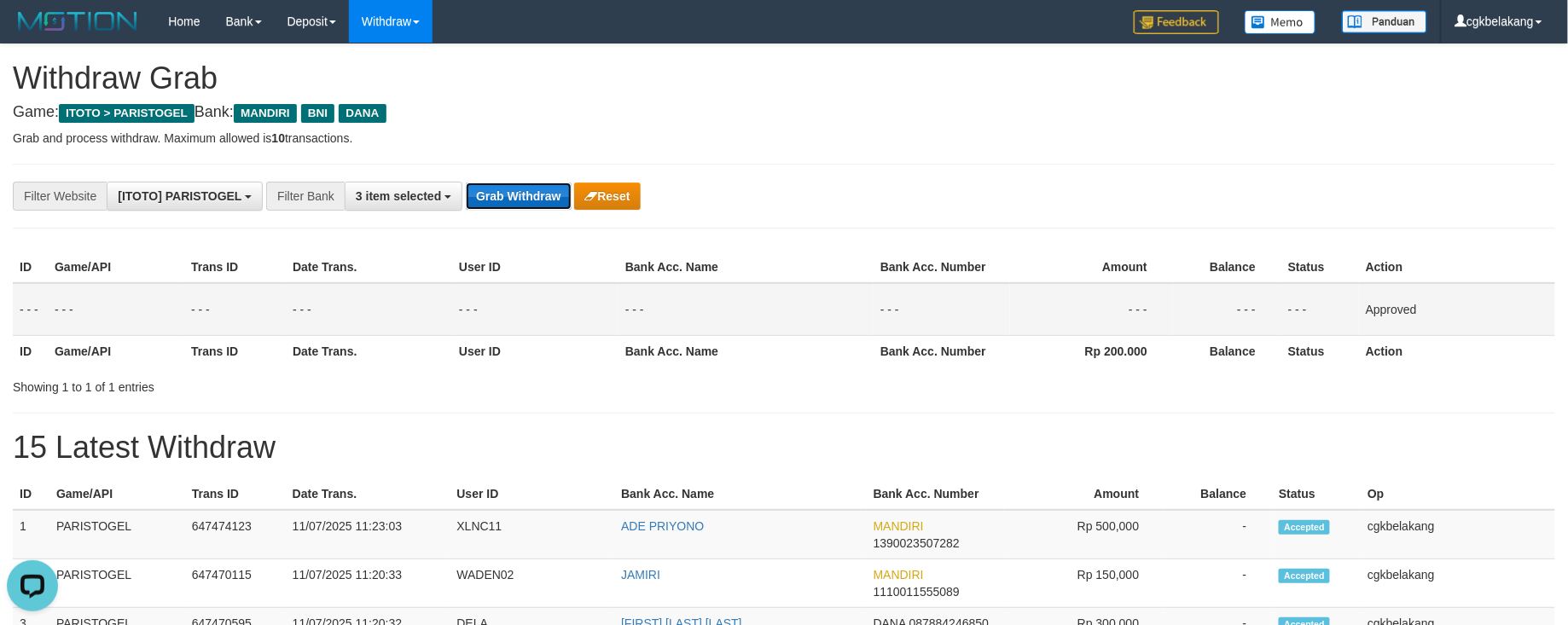 click on "Grab Withdraw" at bounding box center (518, 196) 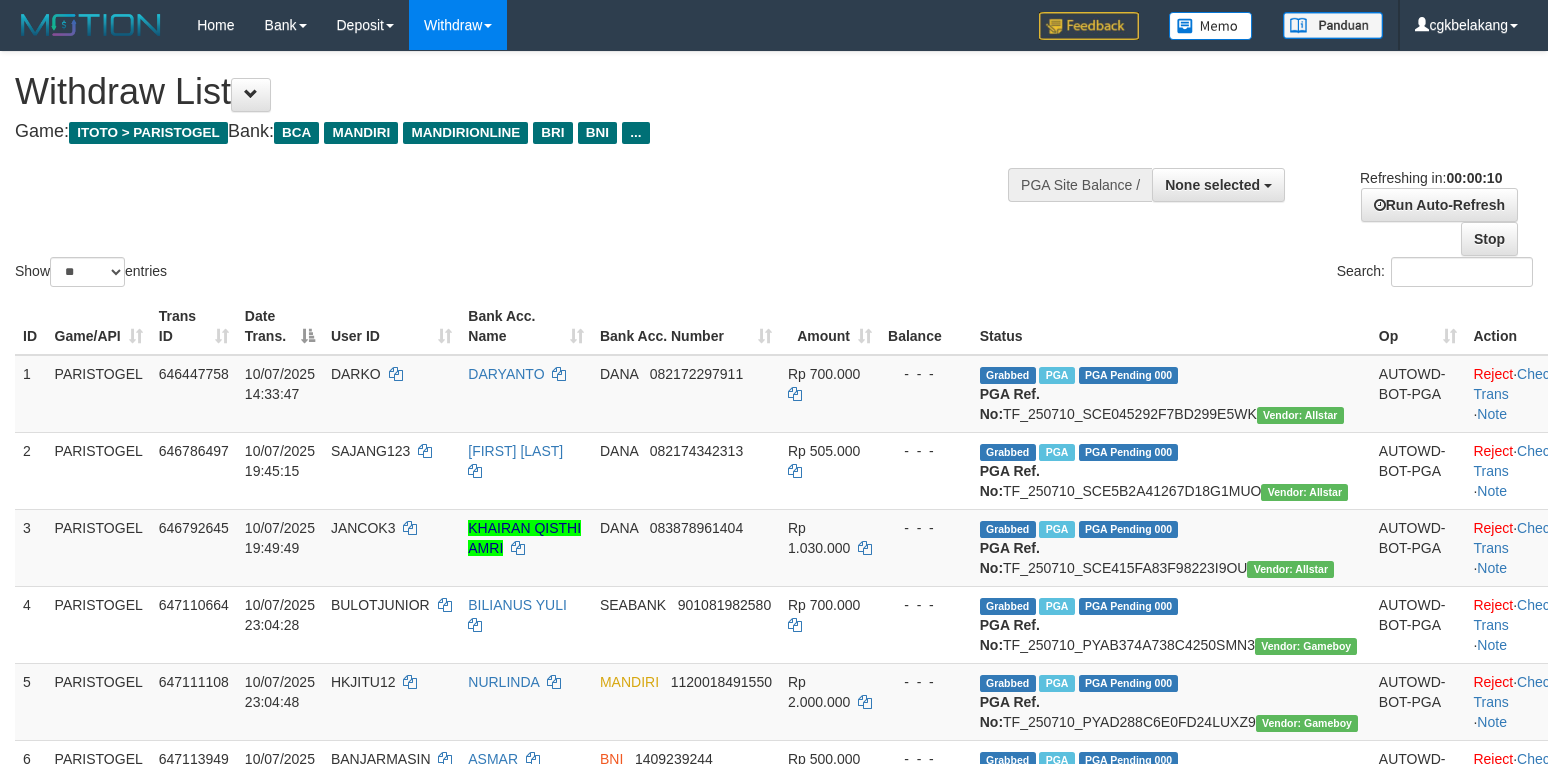 select 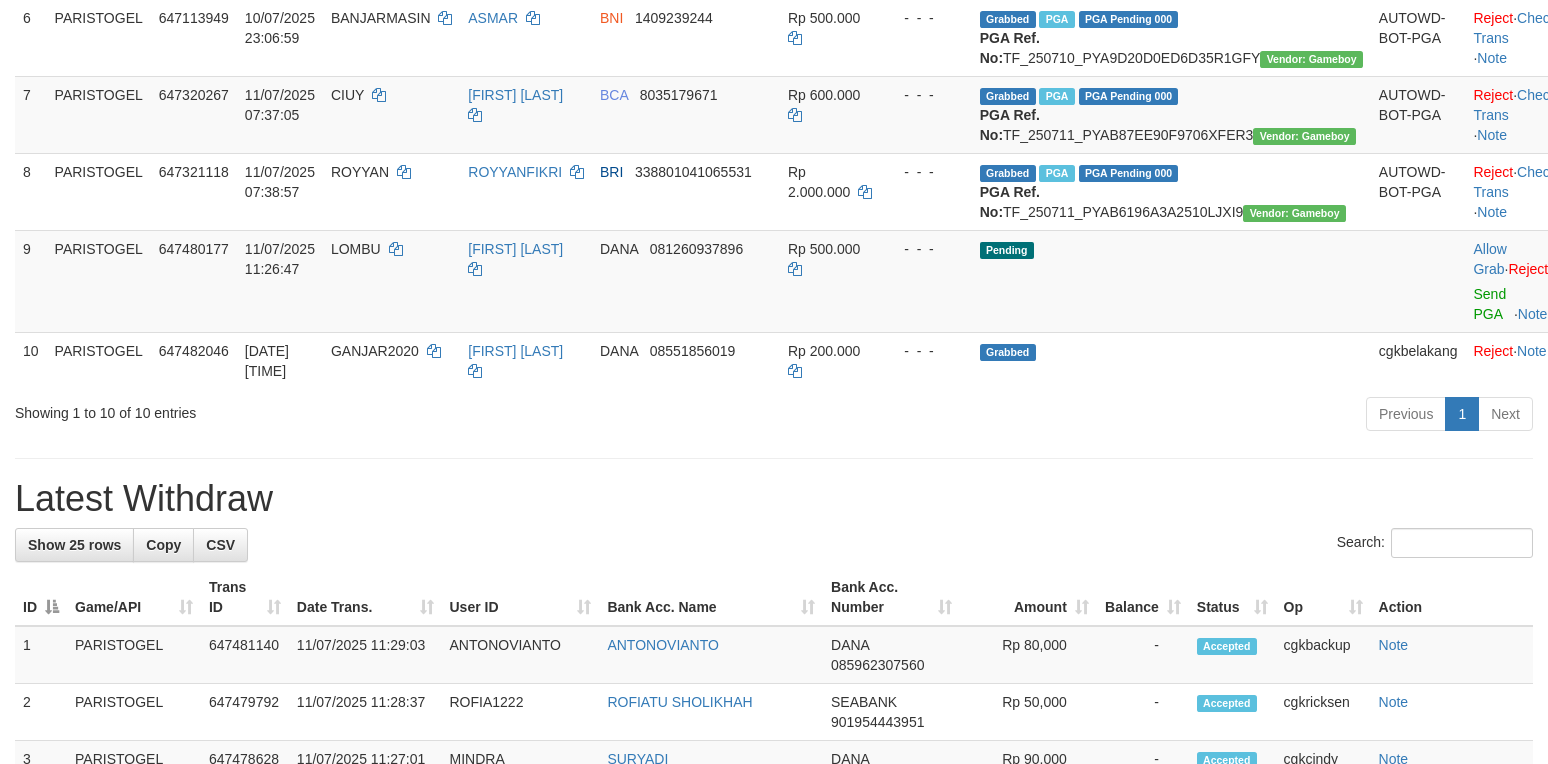 scroll, scrollTop: 666, scrollLeft: 0, axis: vertical 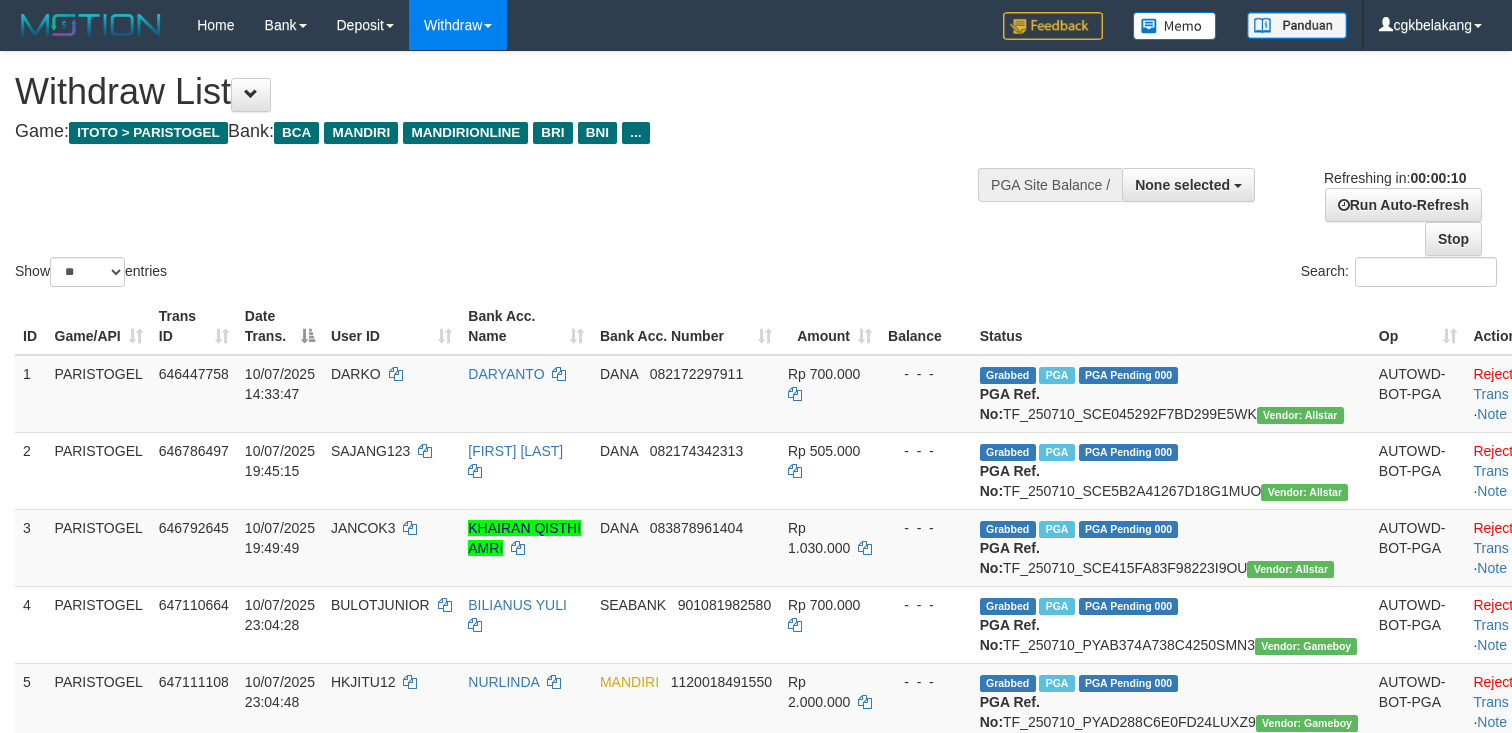 select 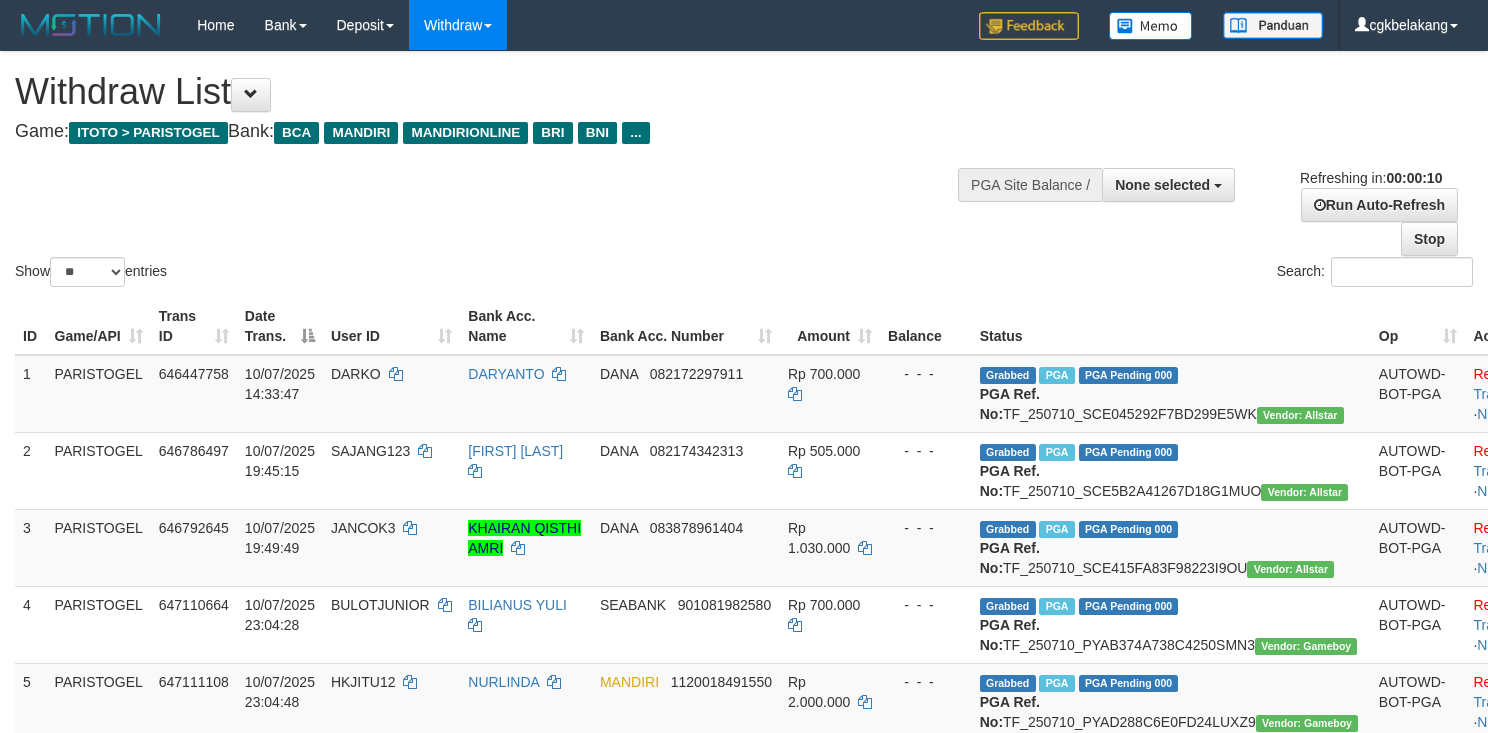 select 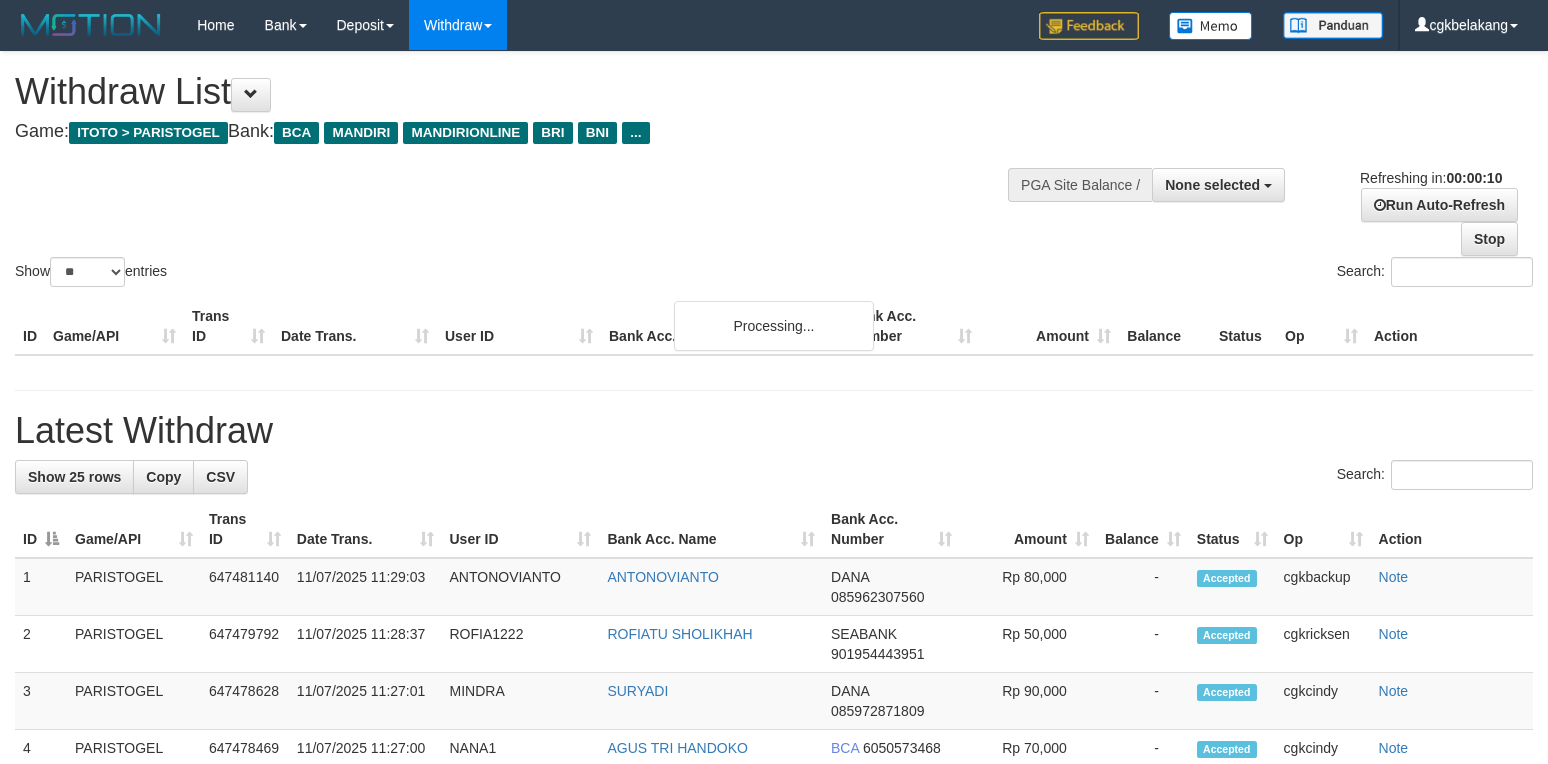 select 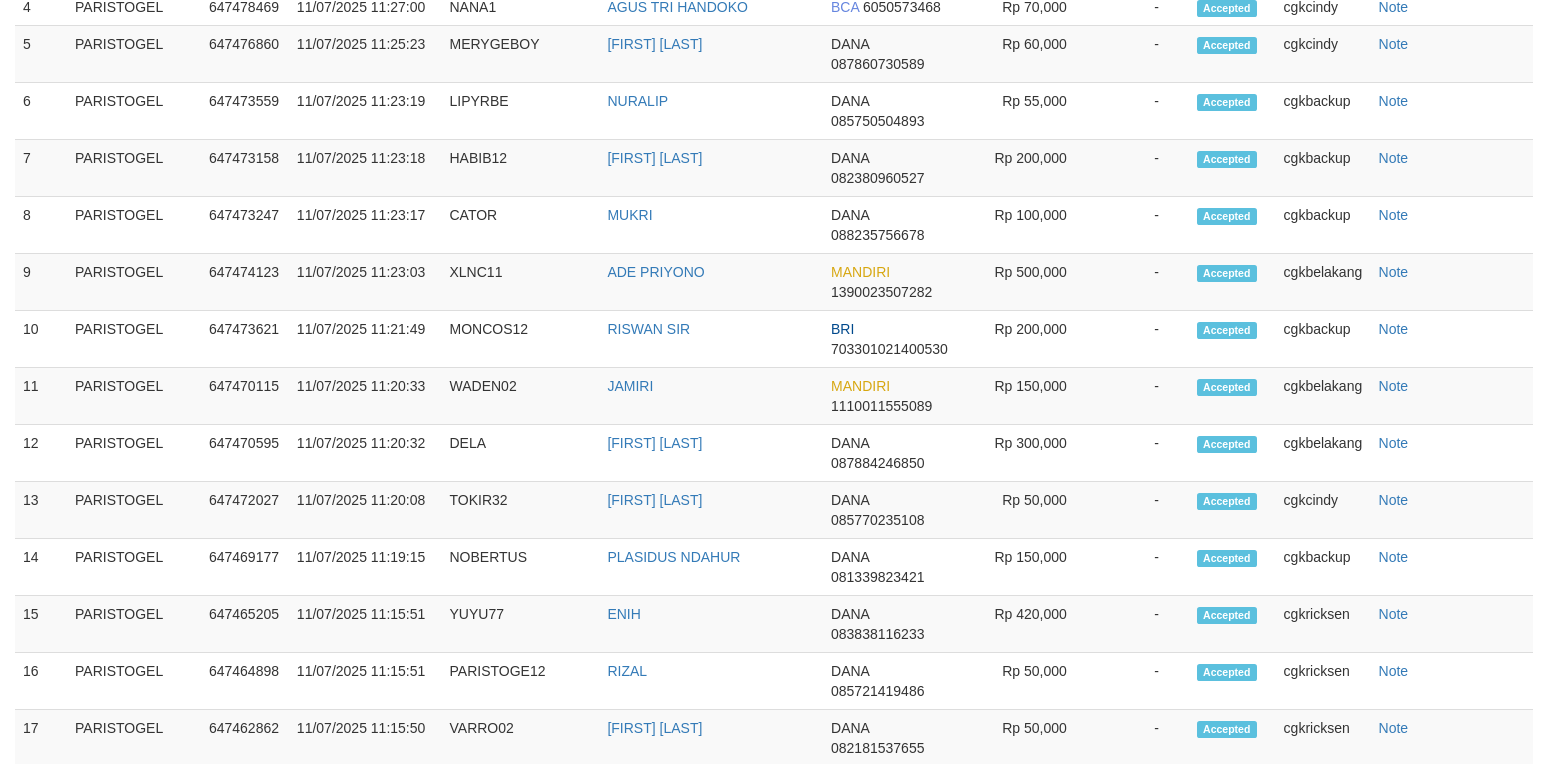 scroll, scrollTop: 666, scrollLeft: 0, axis: vertical 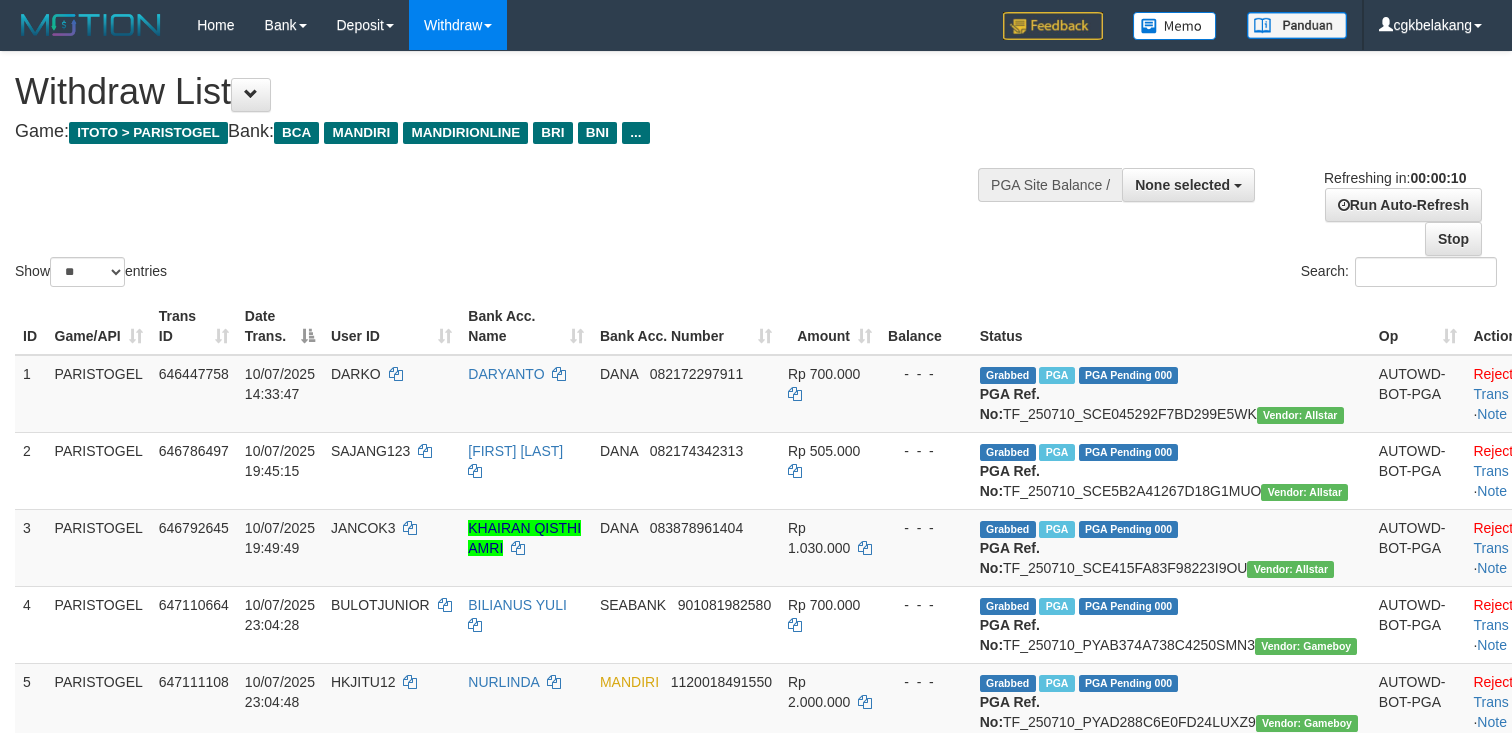 select 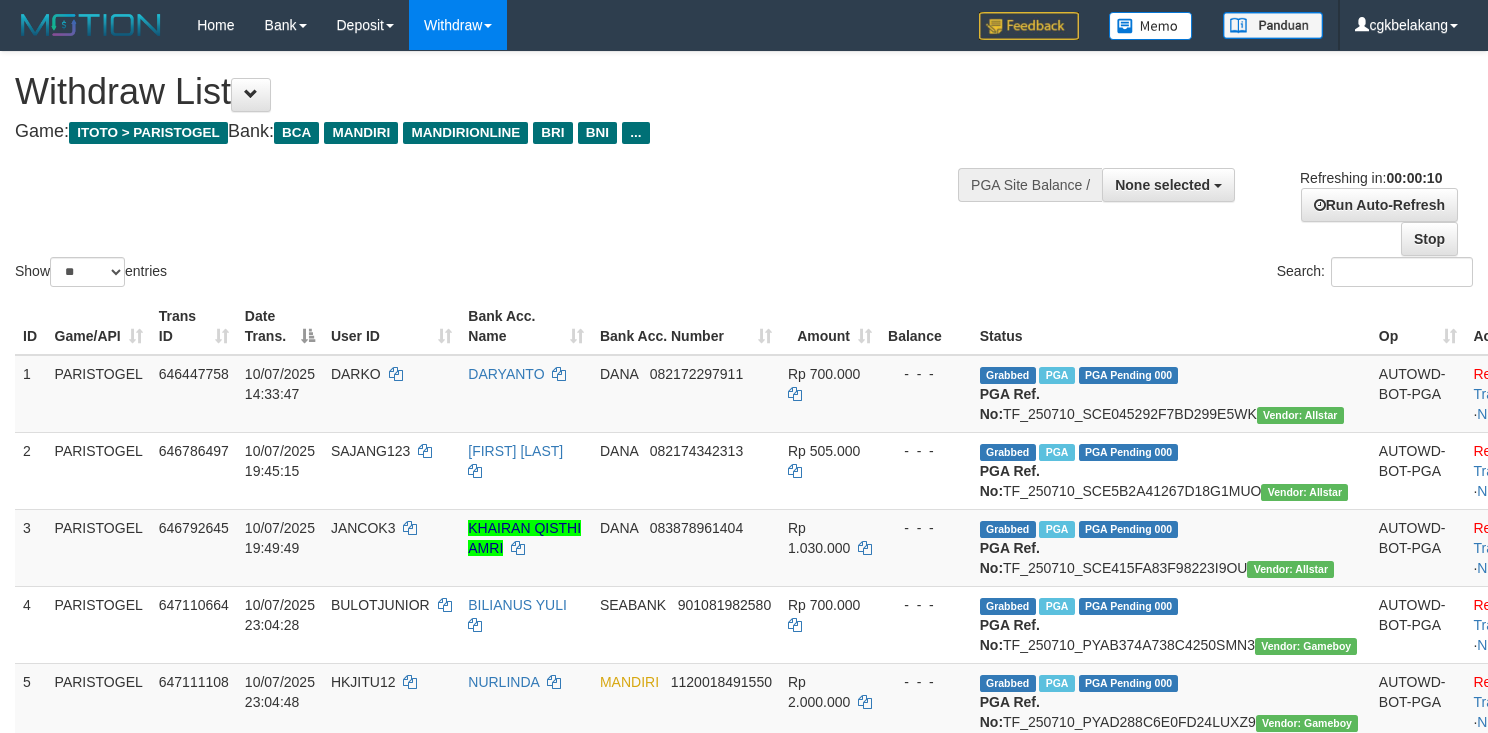 select 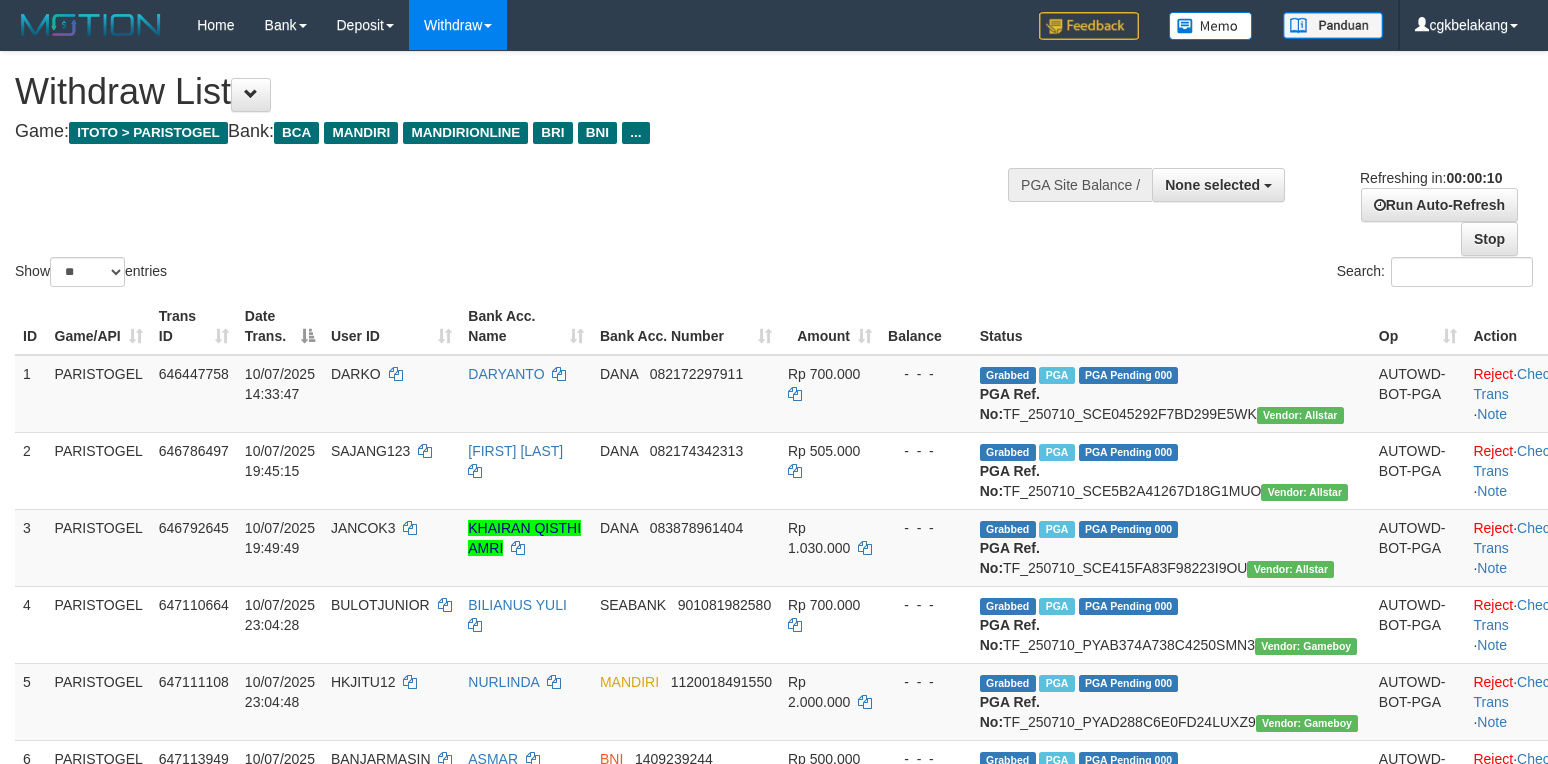 select 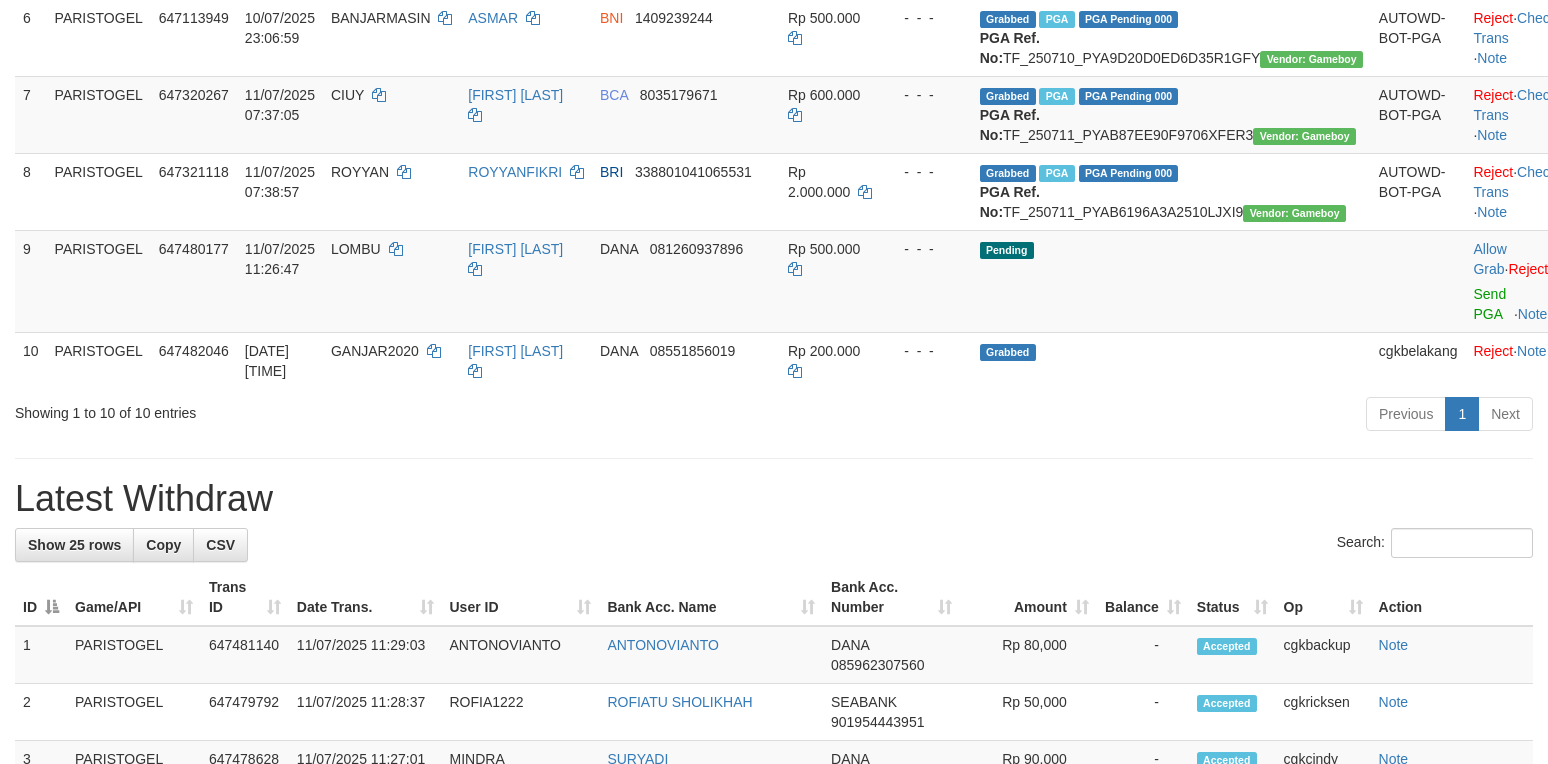 scroll, scrollTop: 666, scrollLeft: 0, axis: vertical 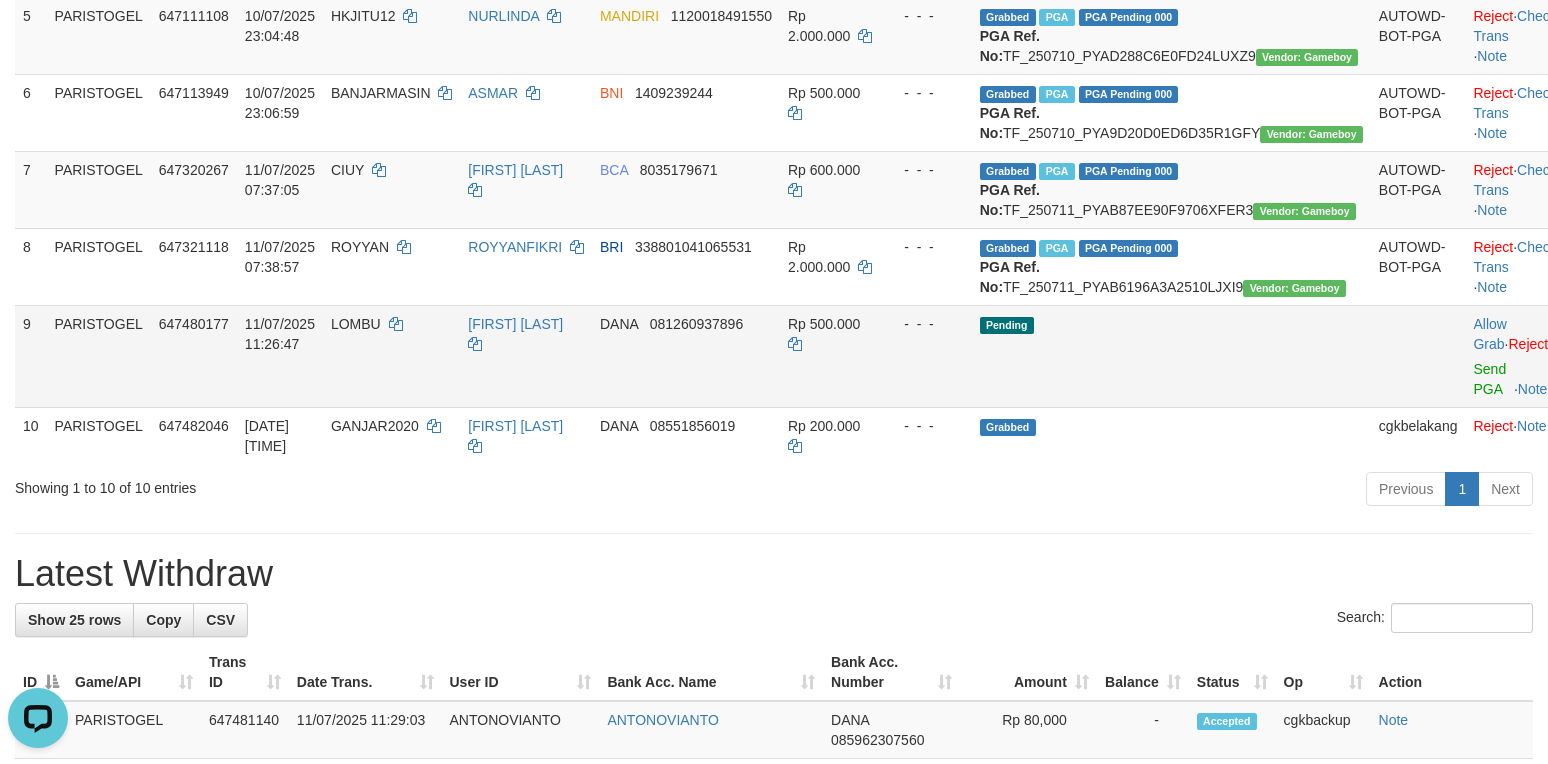 click on "Pending" at bounding box center (1171, 356) 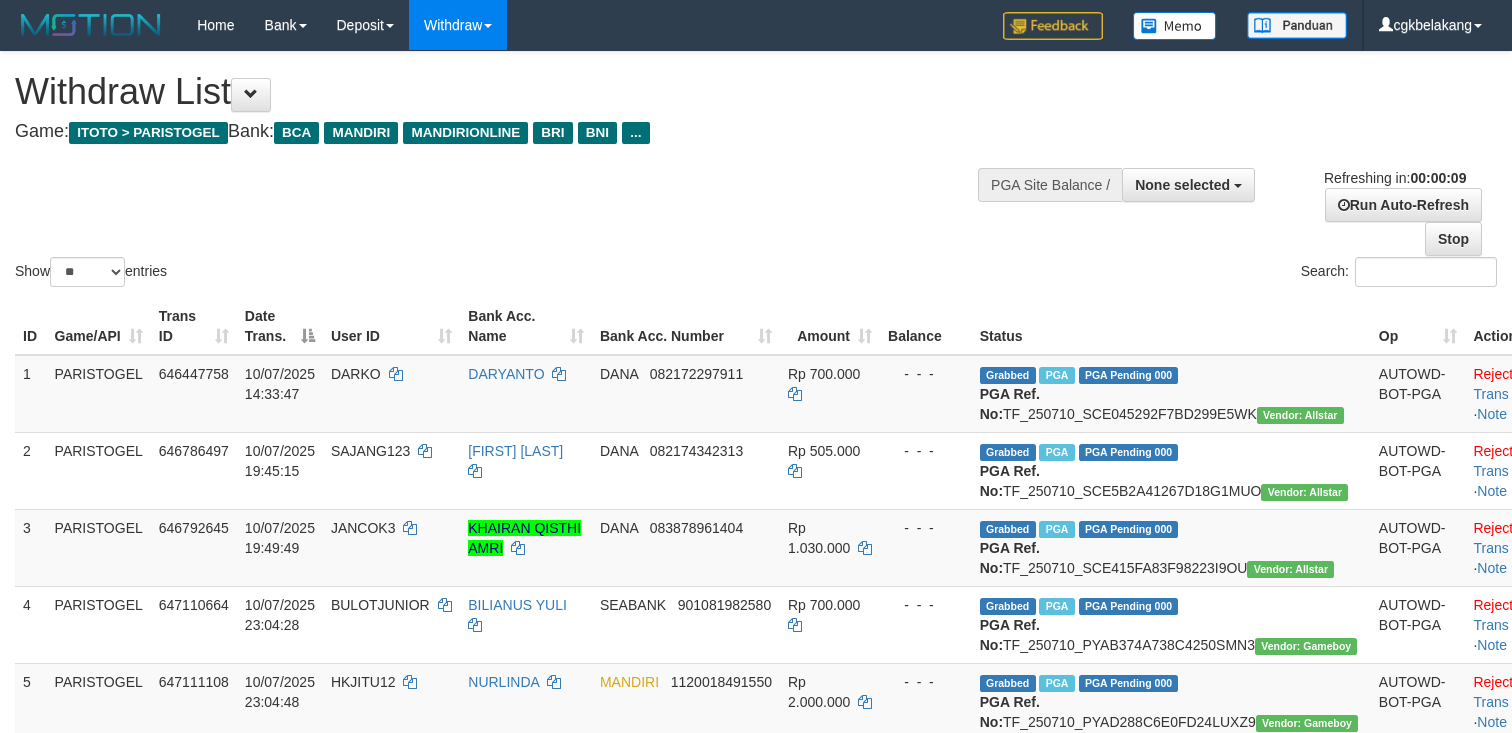 select 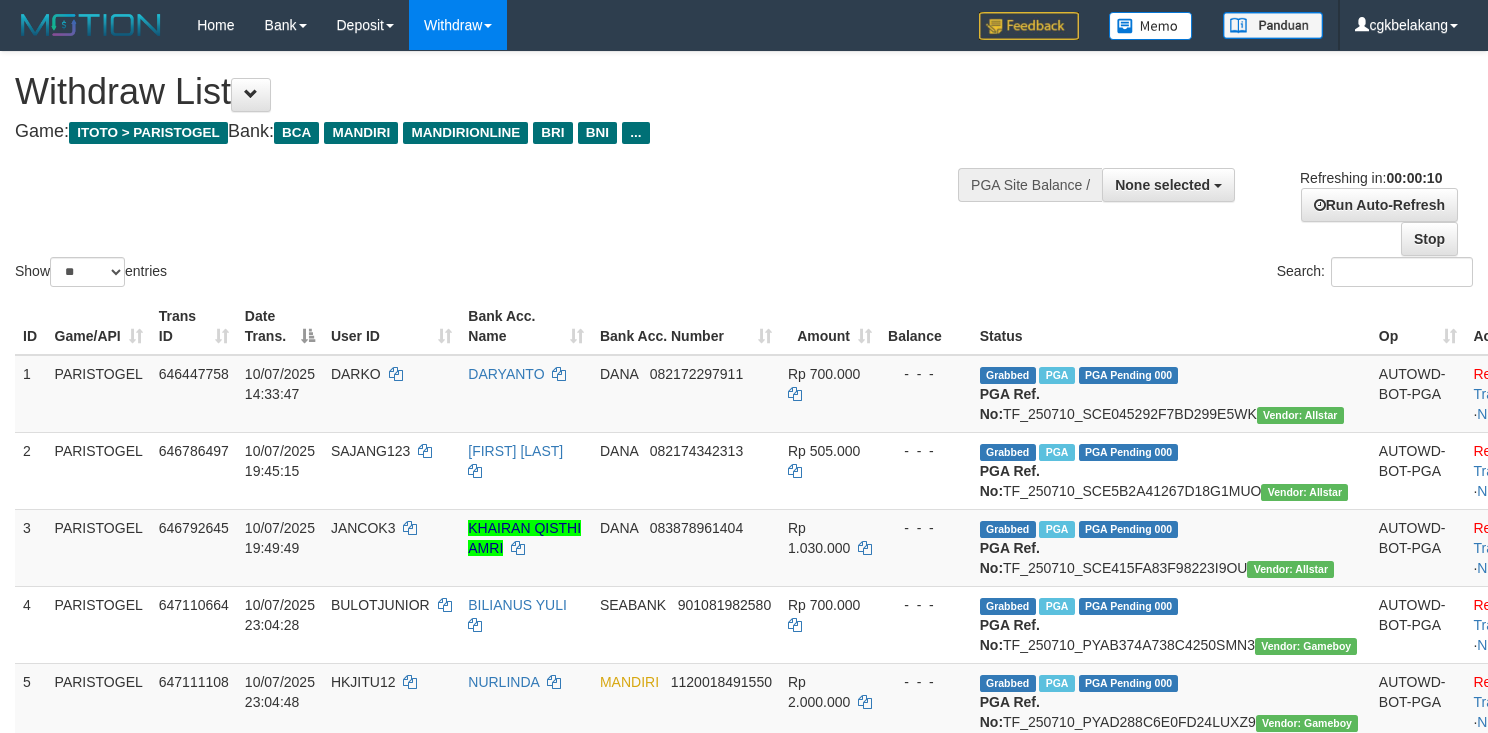 select 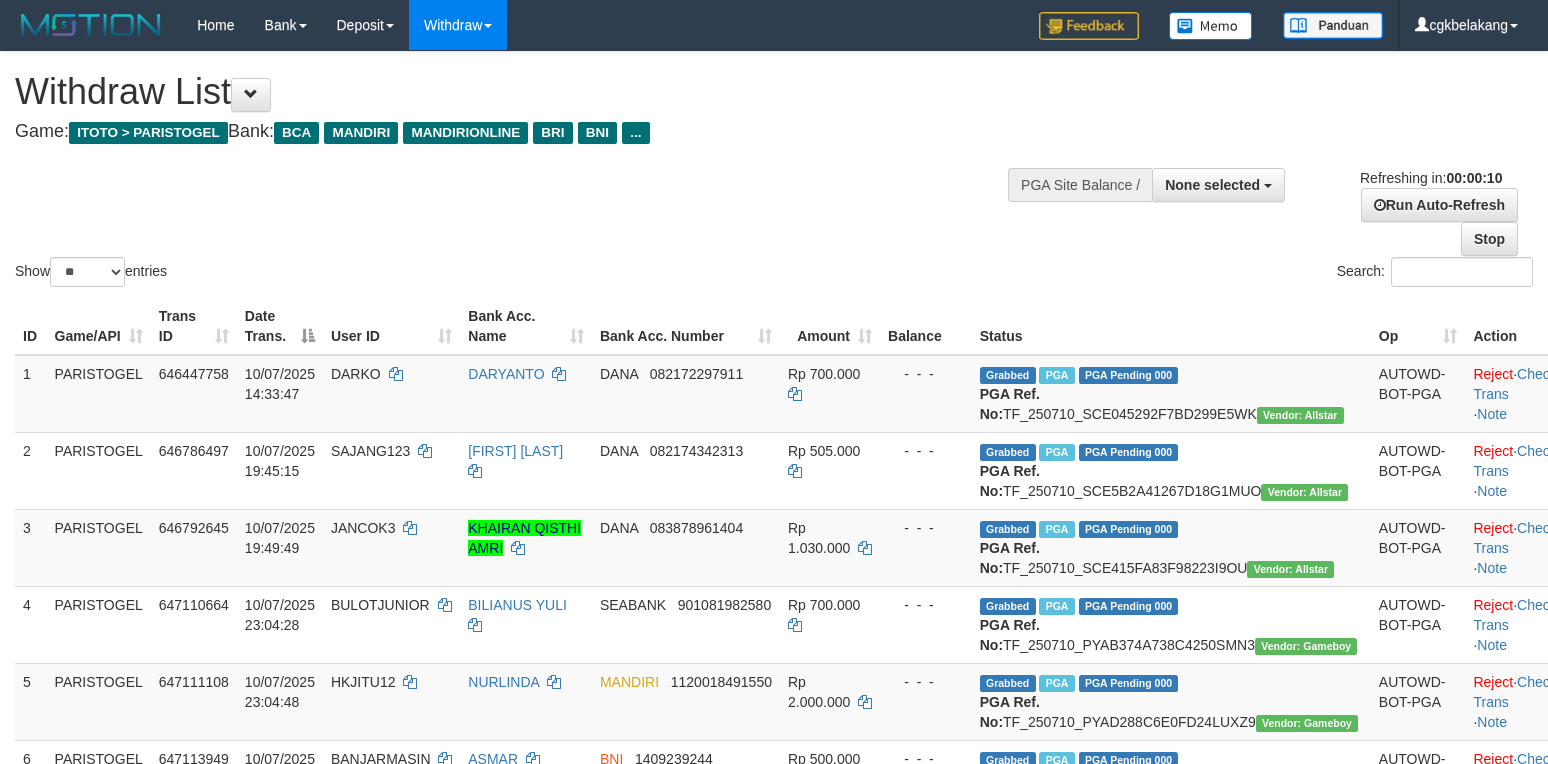 select 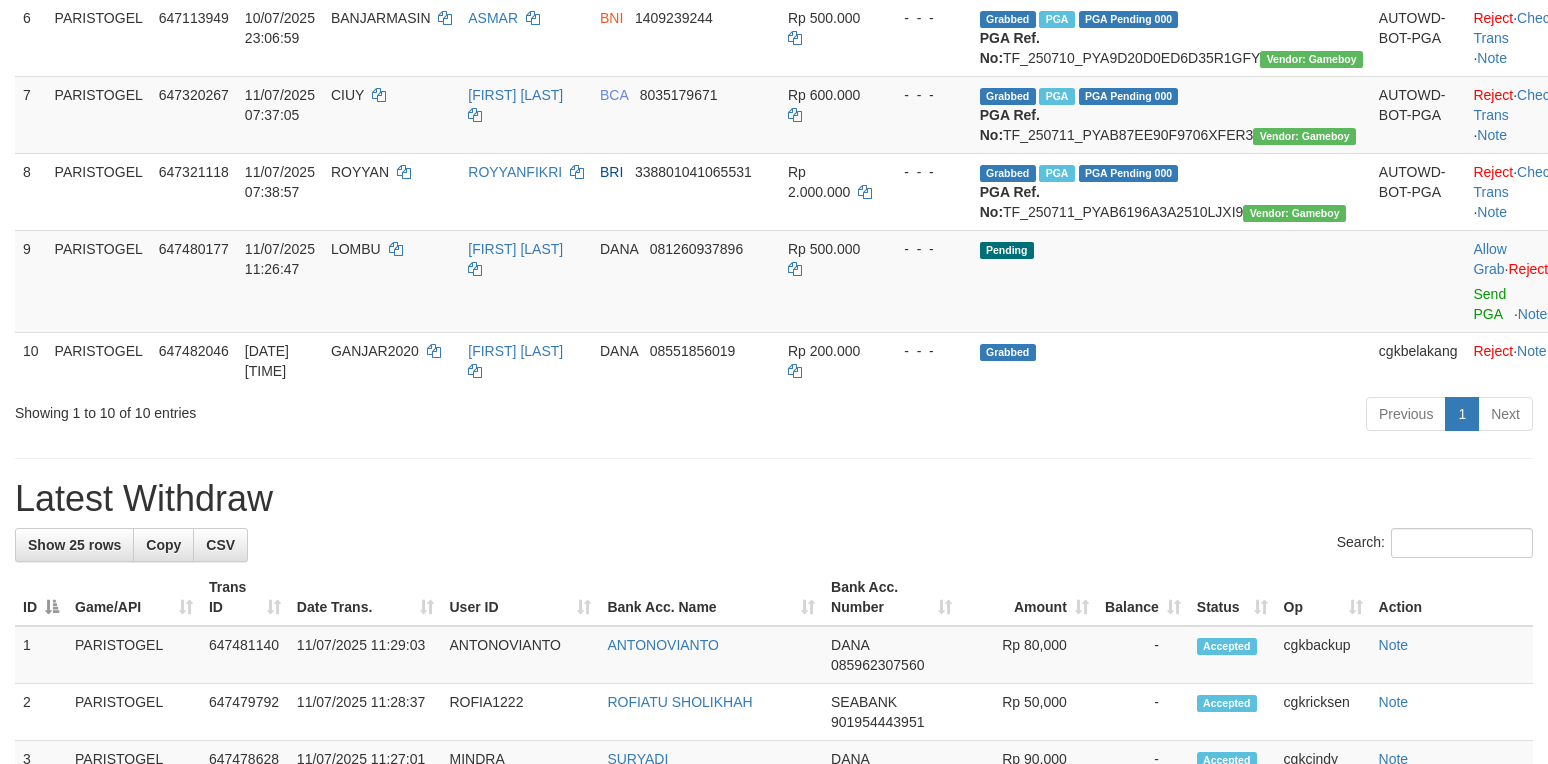scroll, scrollTop: 666, scrollLeft: 0, axis: vertical 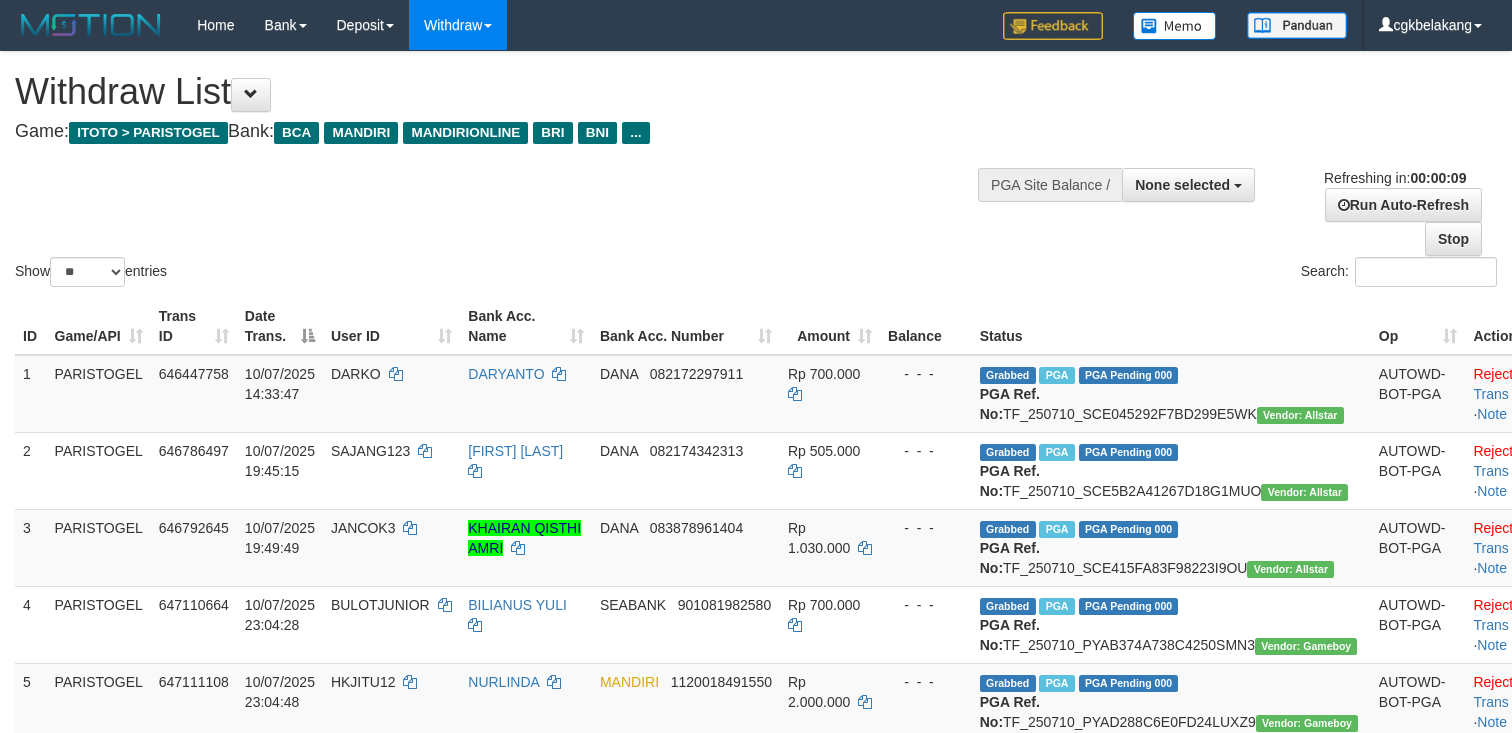 select 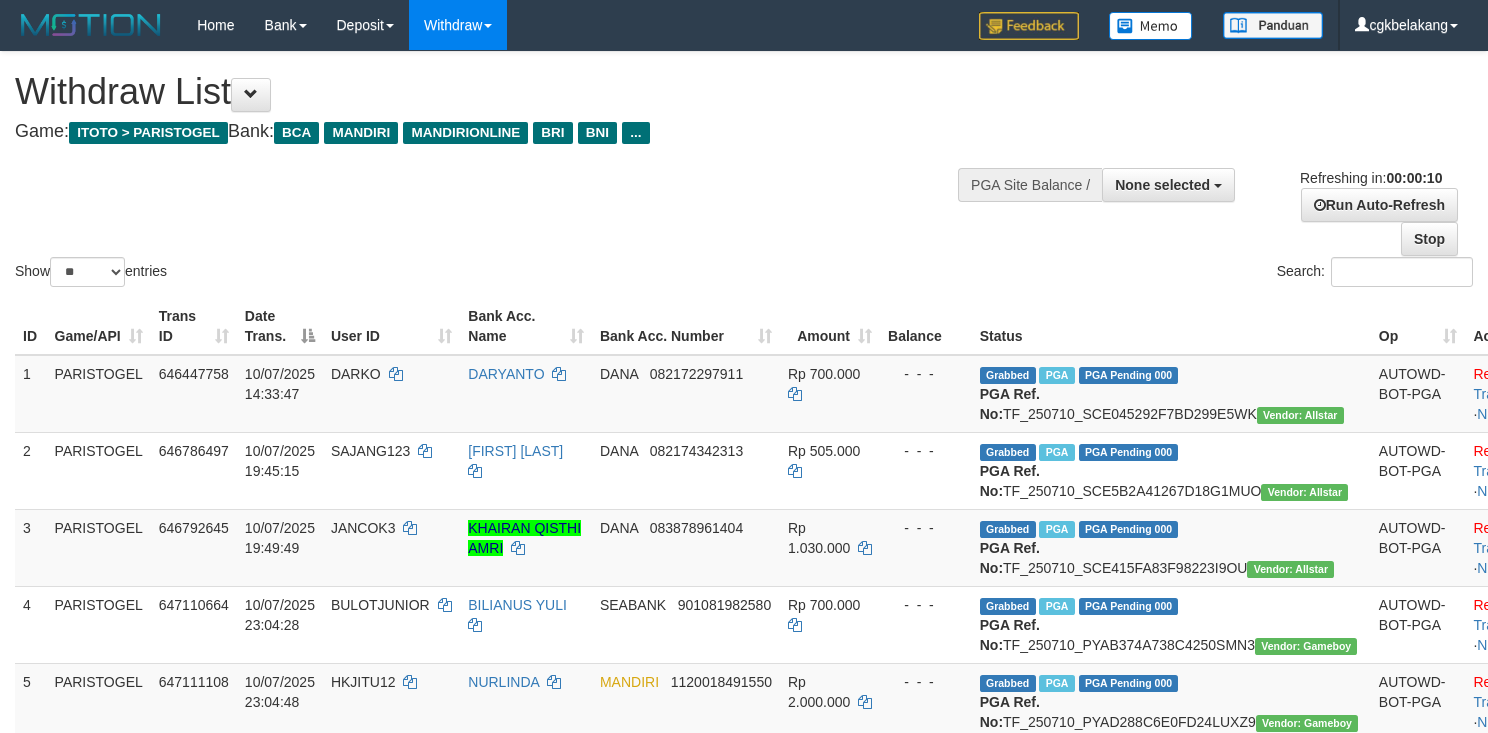 select 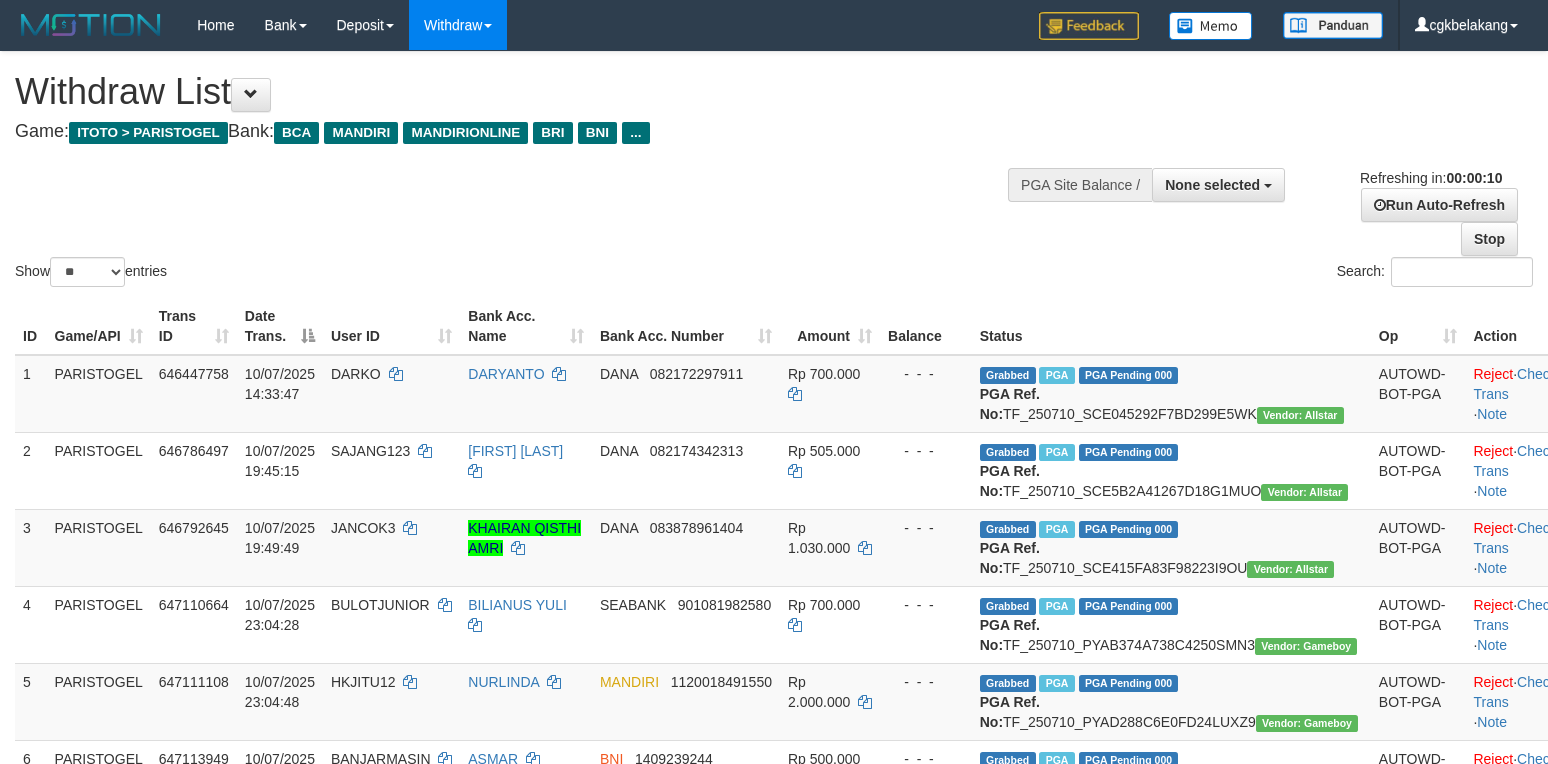 select 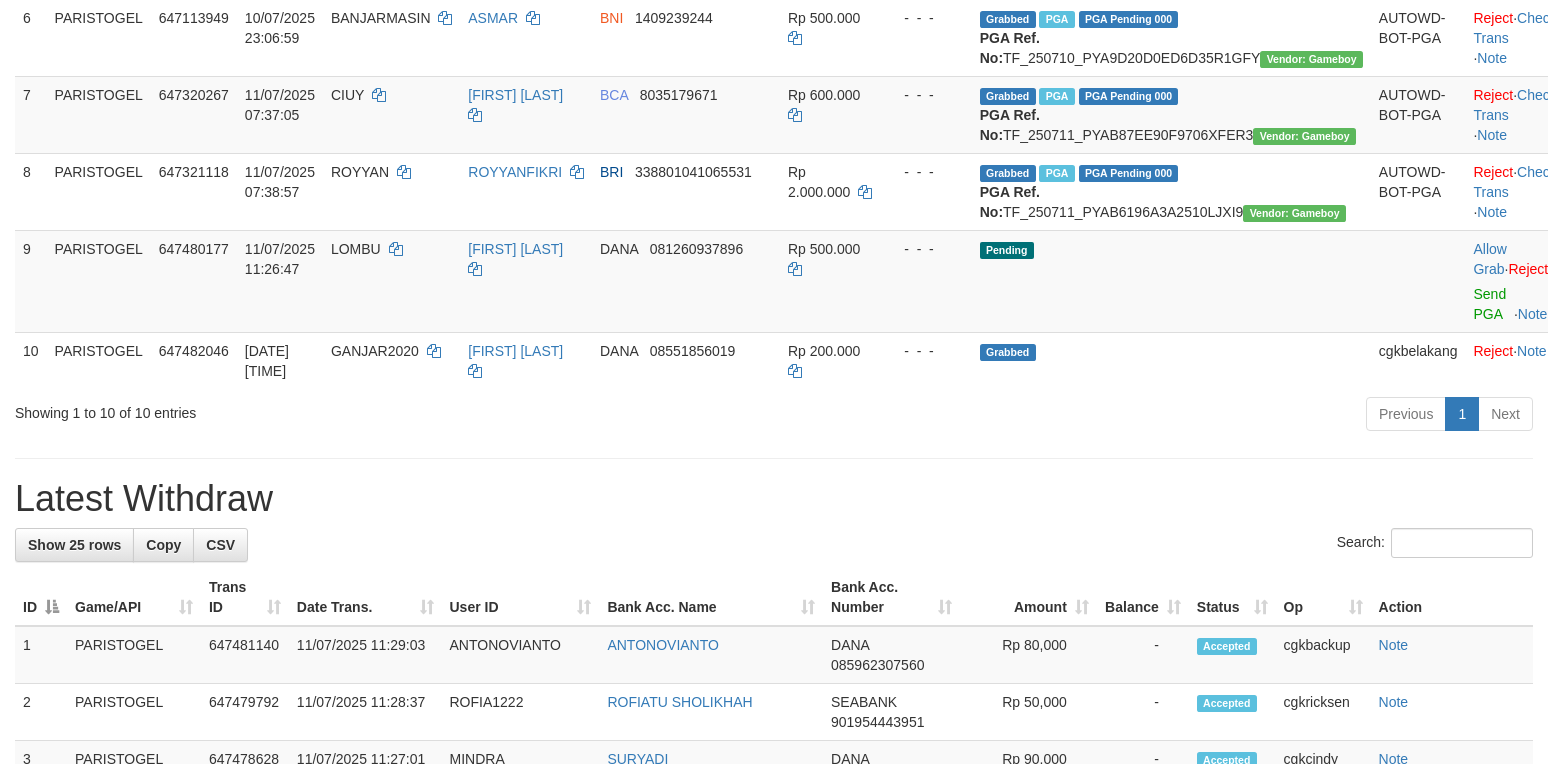 scroll, scrollTop: 666, scrollLeft: 0, axis: vertical 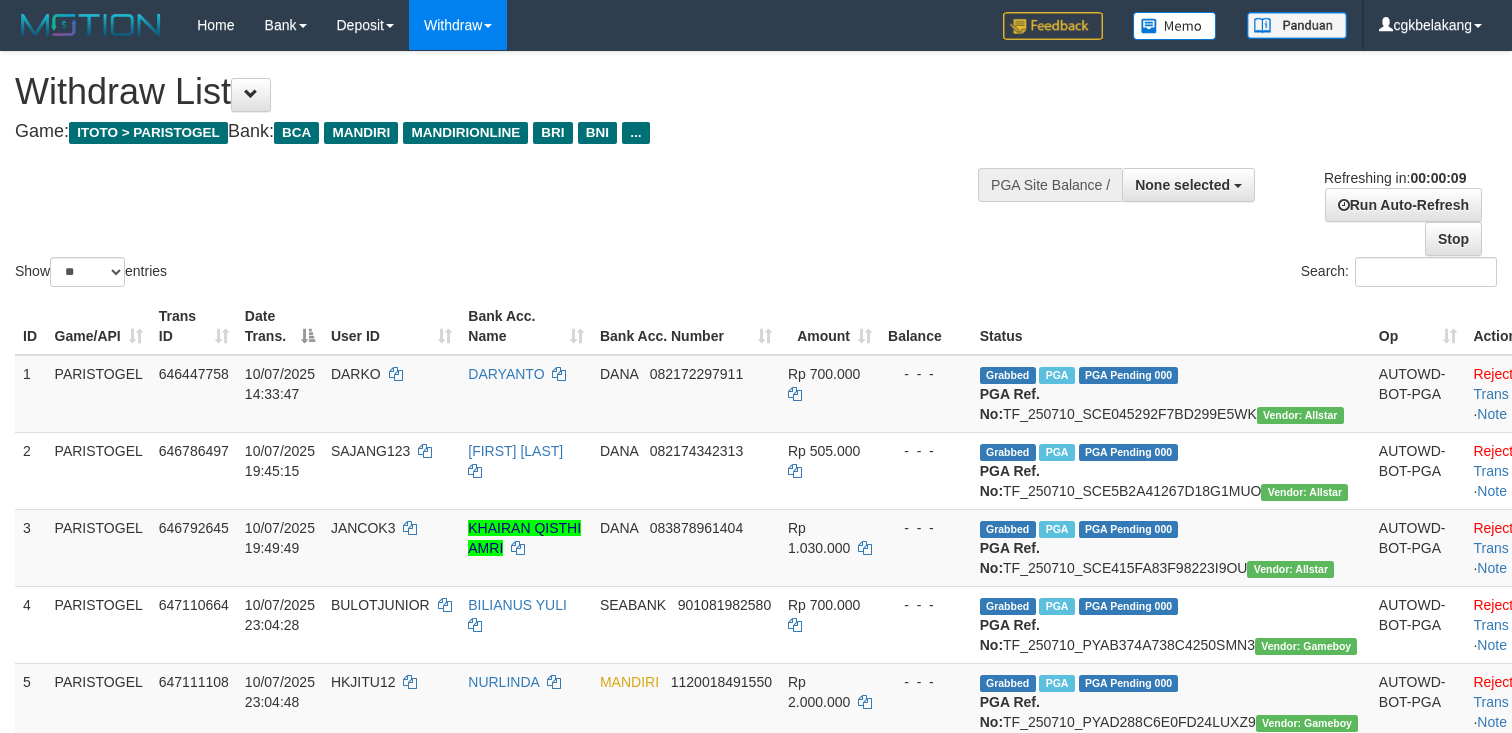 select 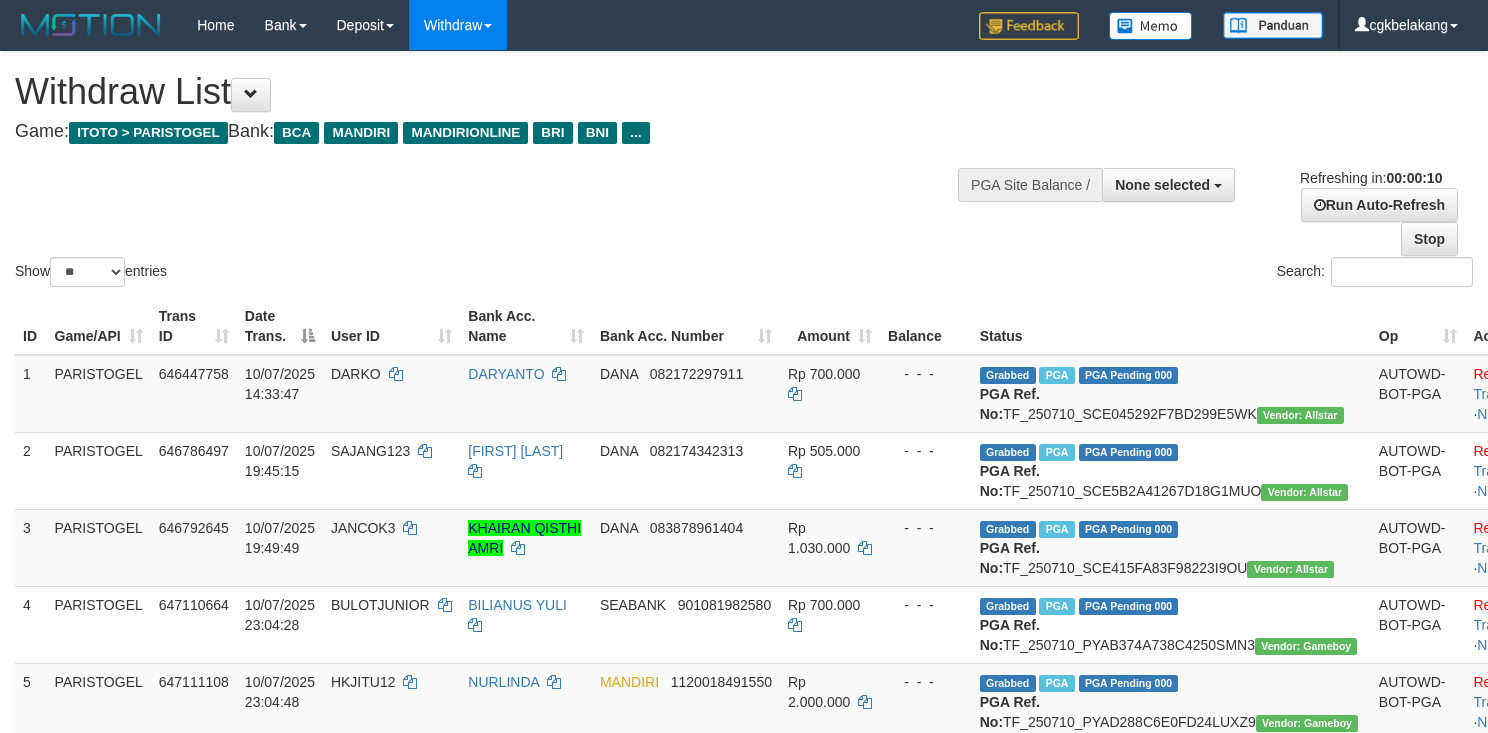 select 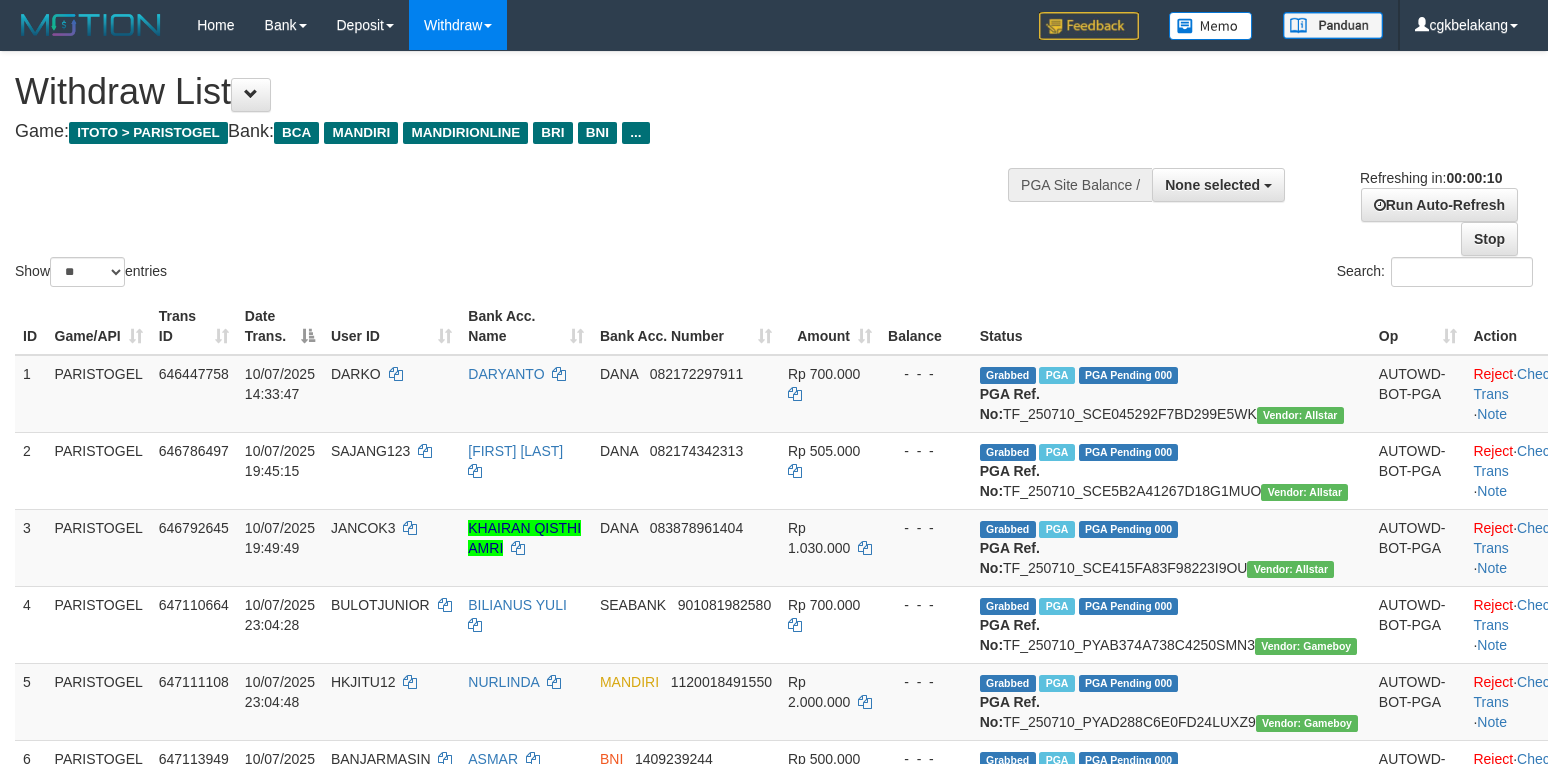 select 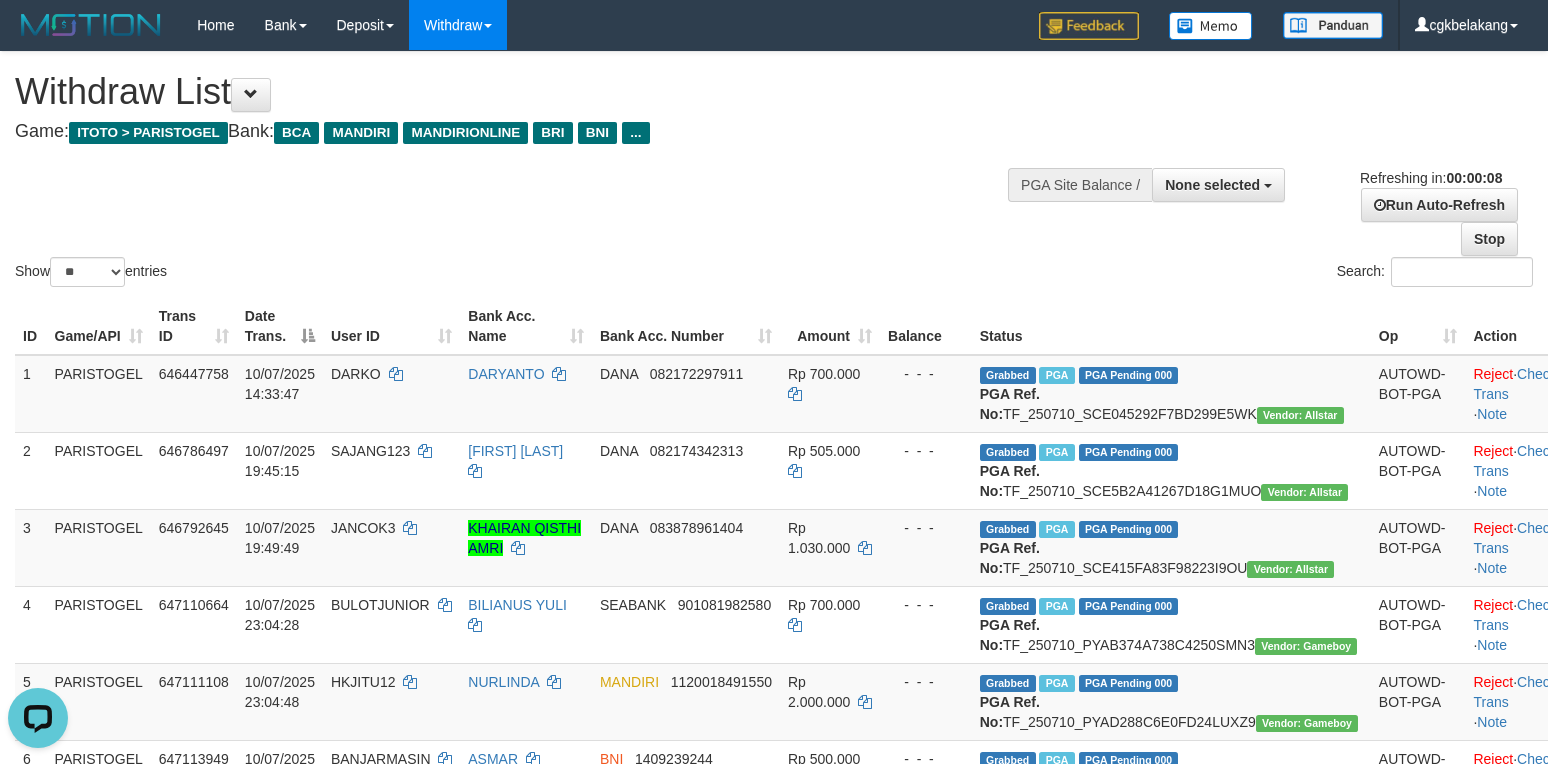 scroll, scrollTop: 0, scrollLeft: 0, axis: both 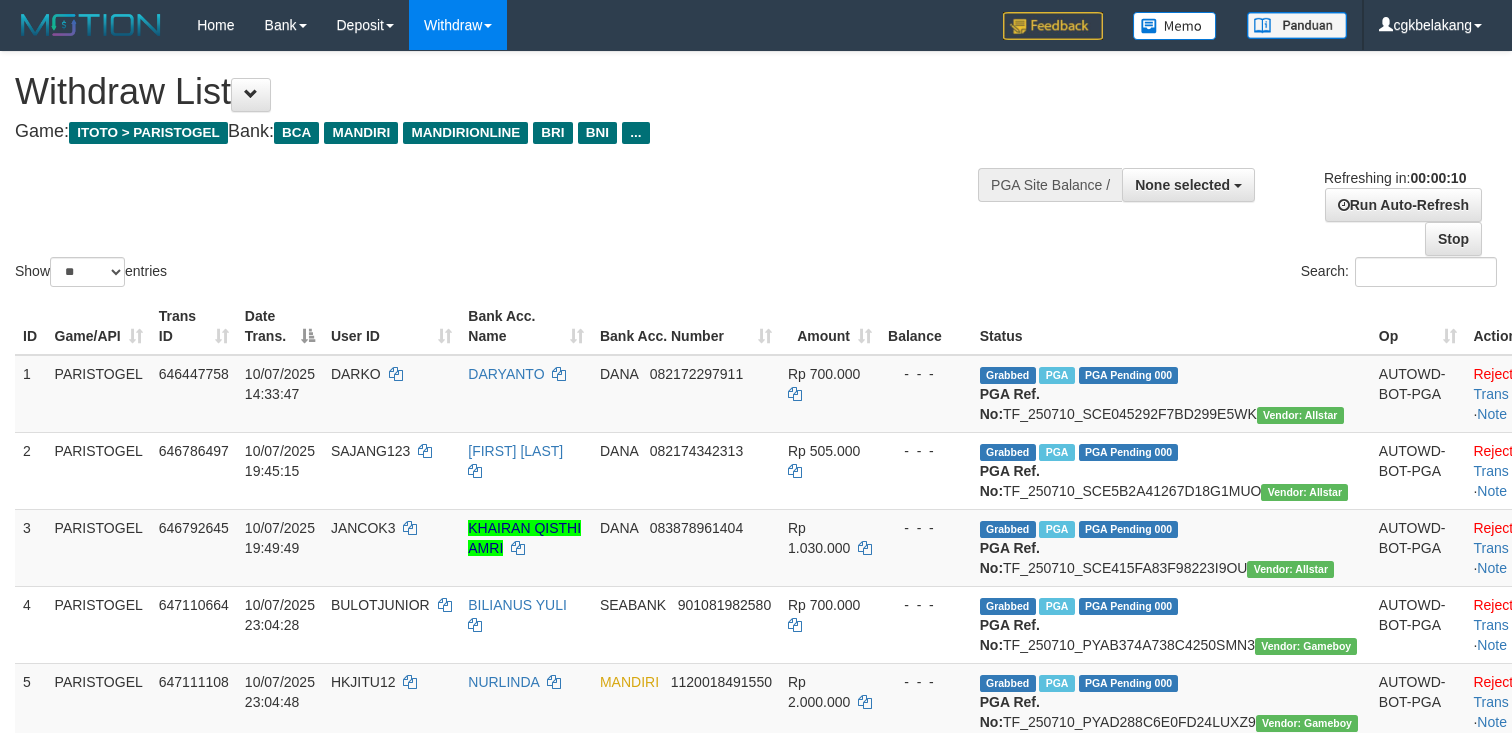 select 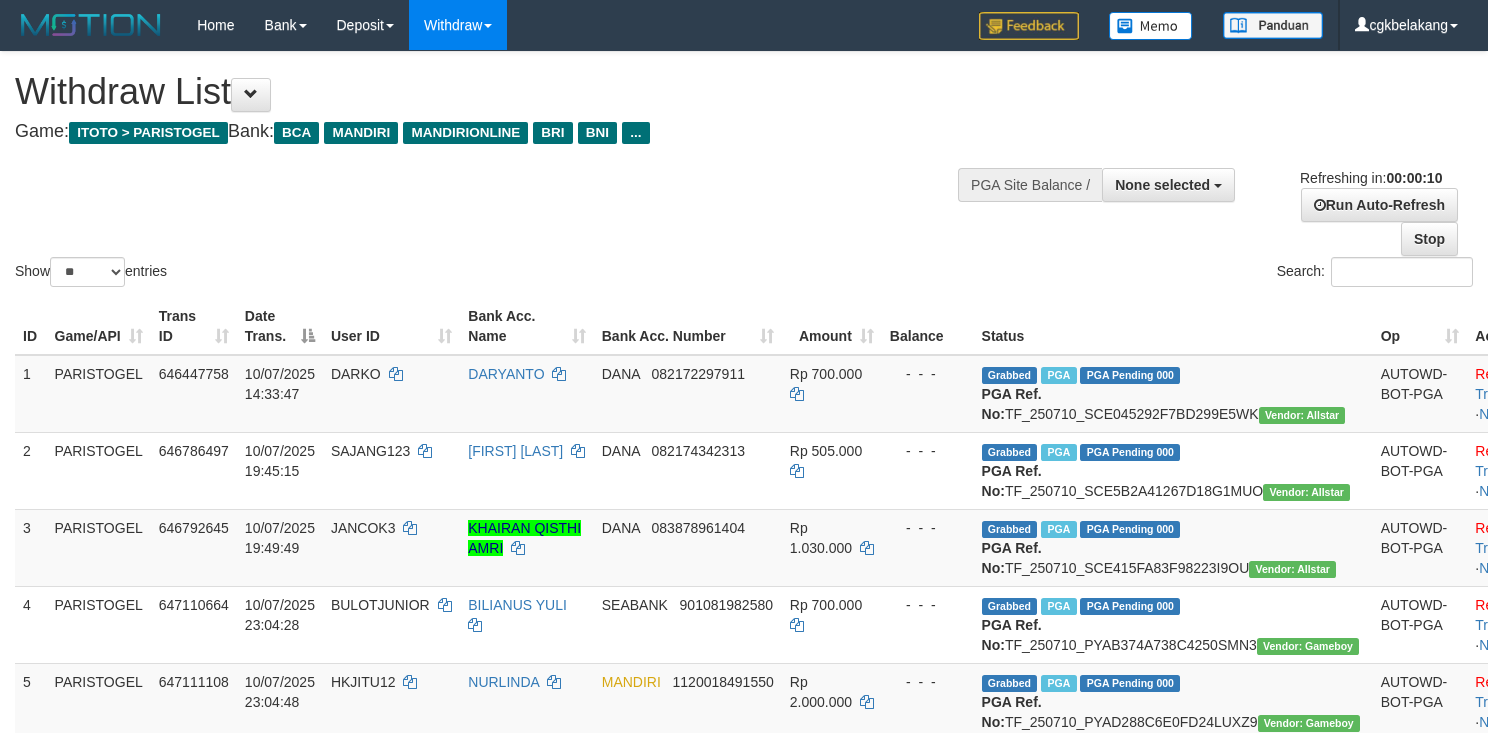 select 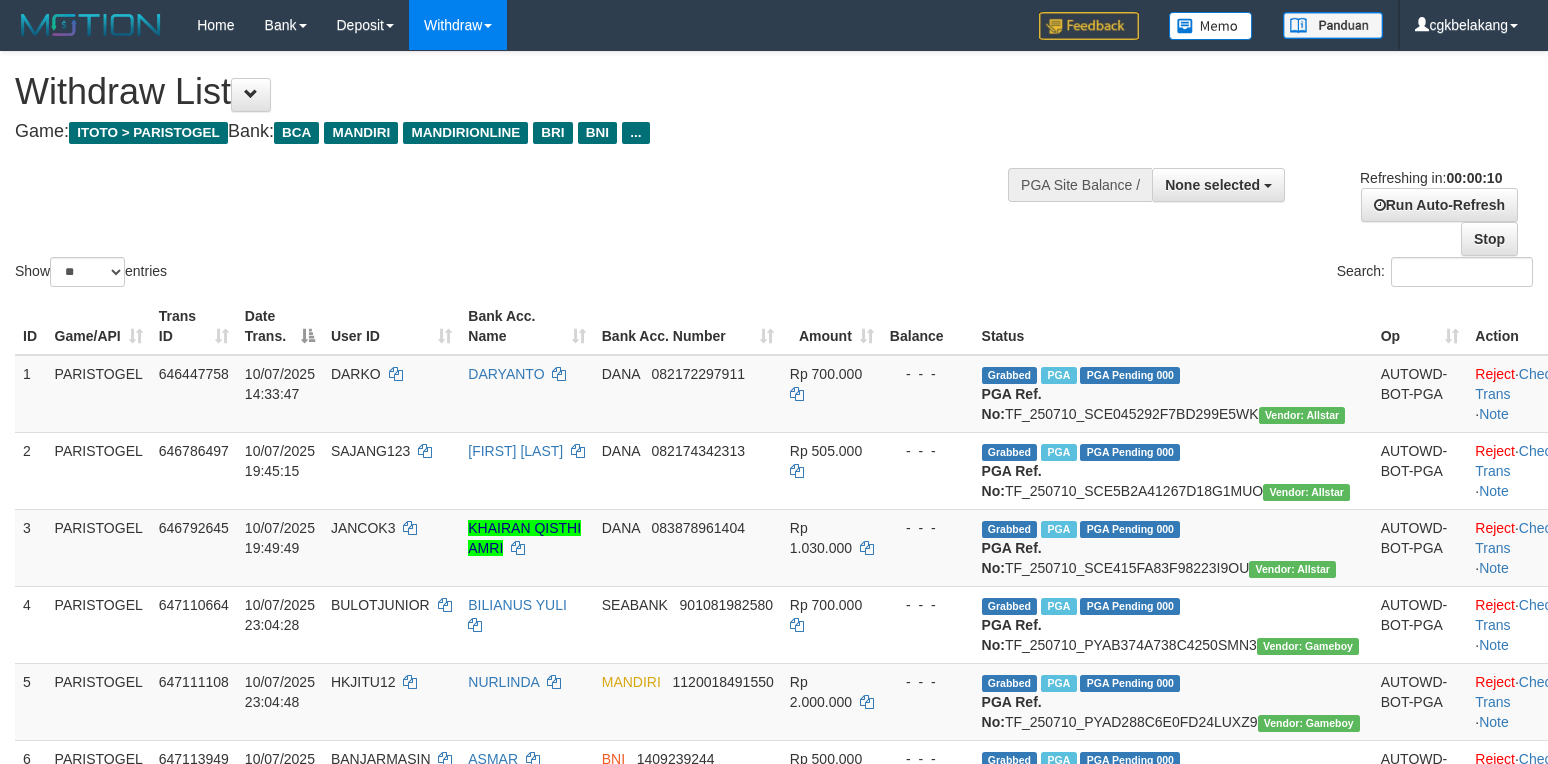 select 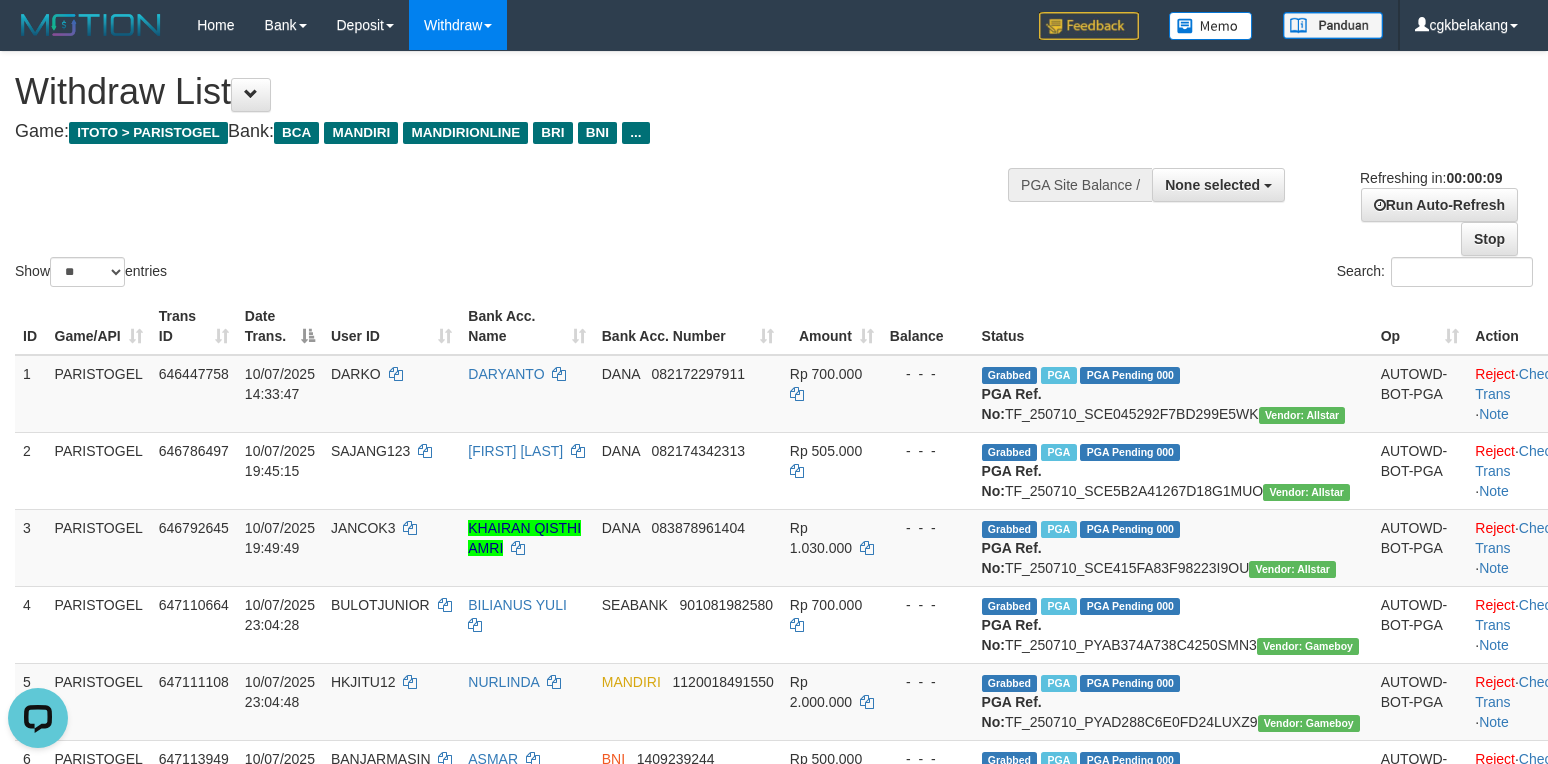 scroll, scrollTop: 0, scrollLeft: 0, axis: both 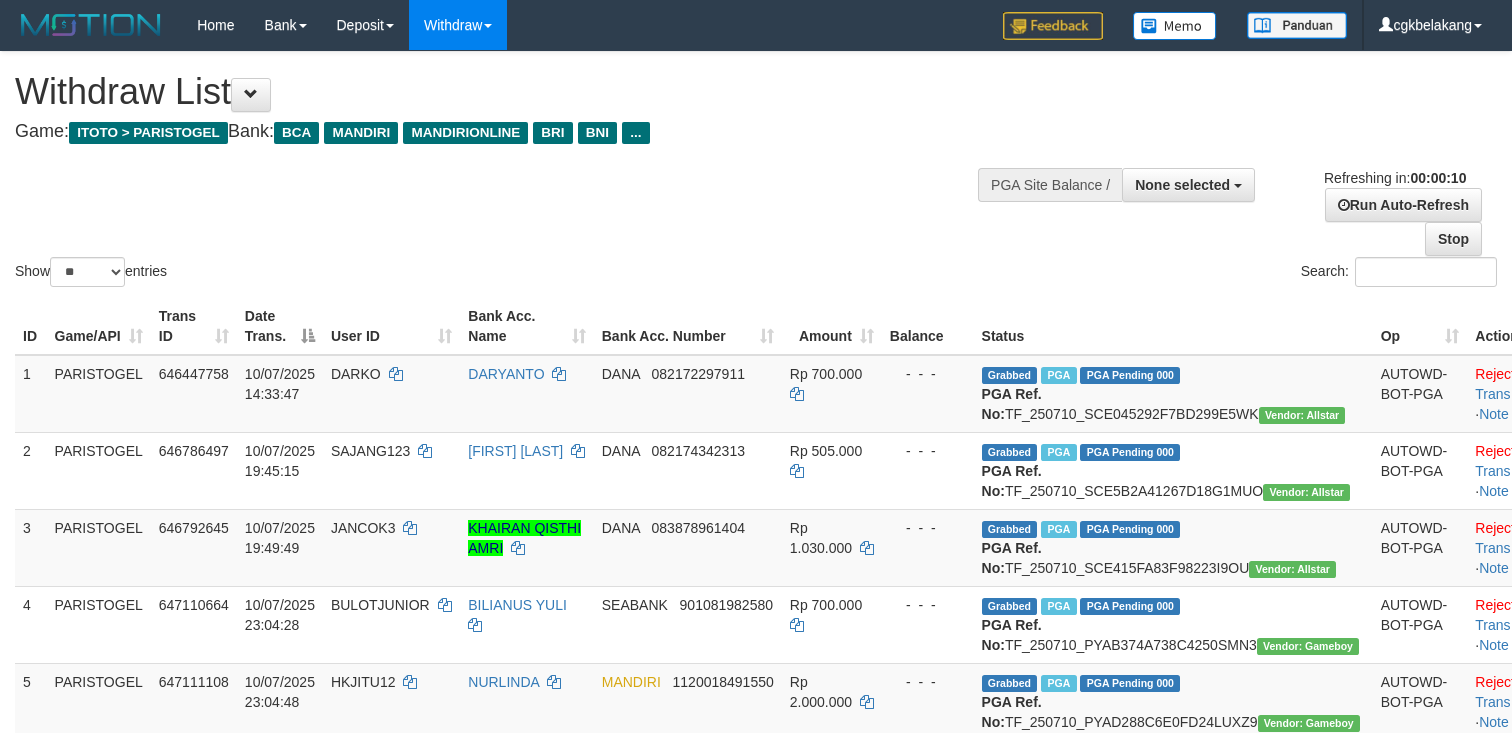 select 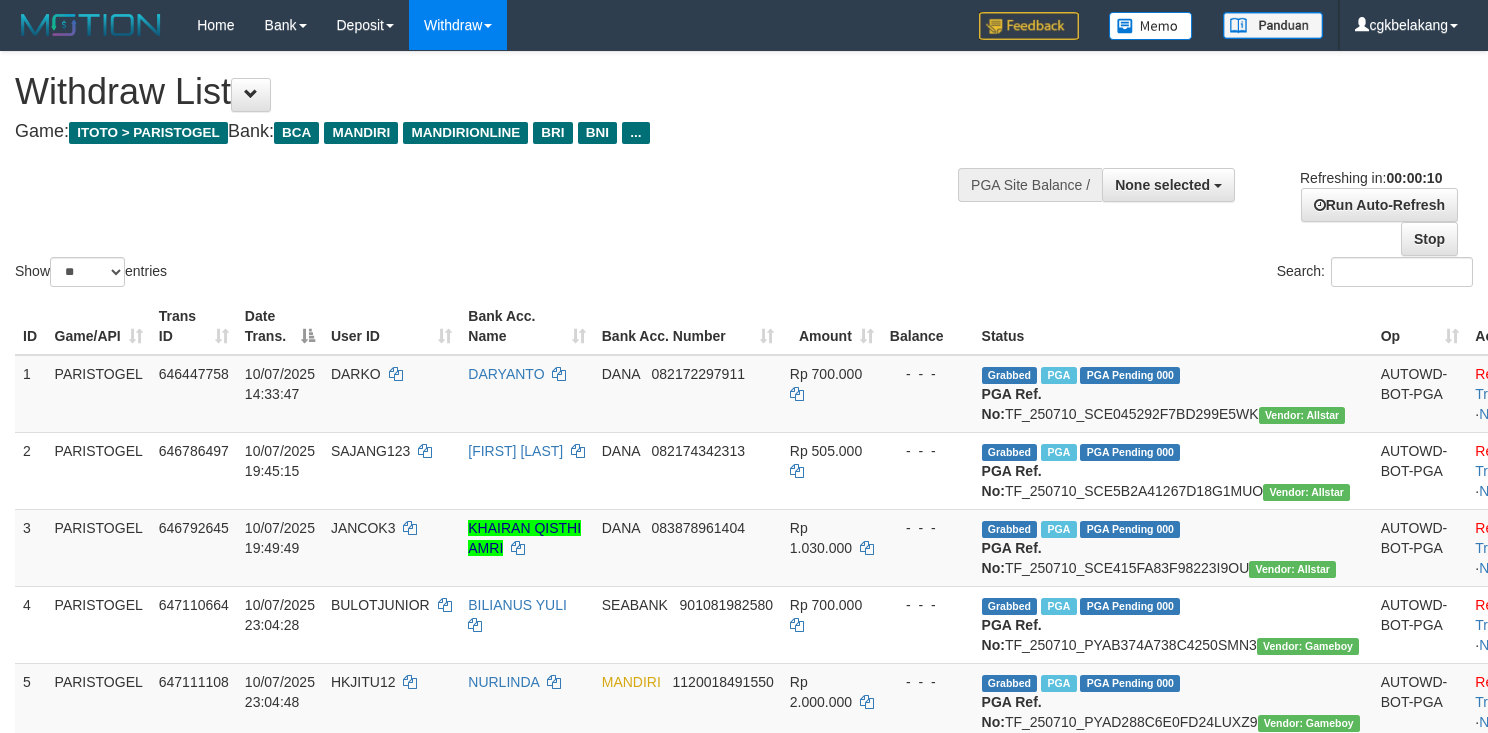 select 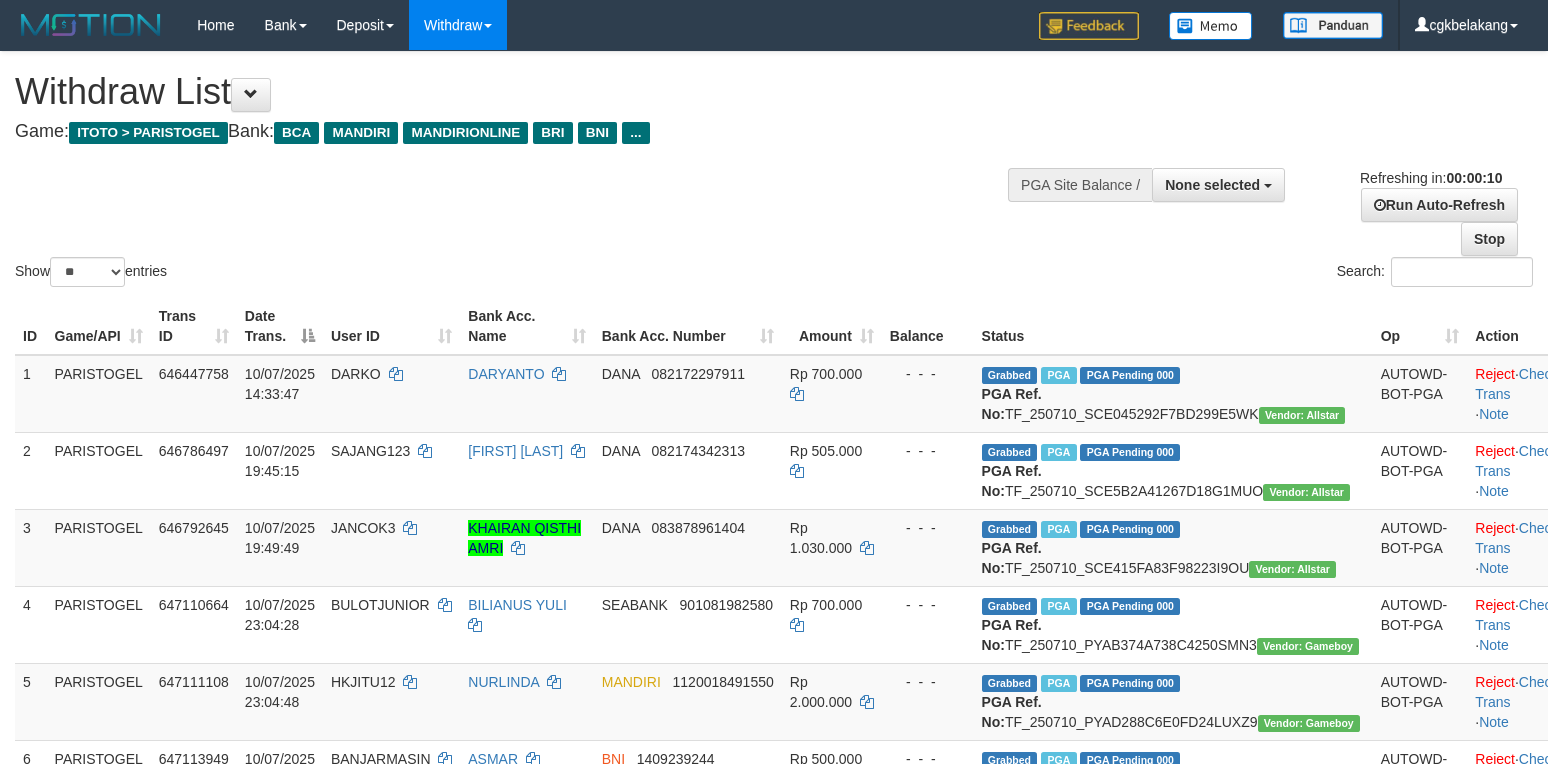 select 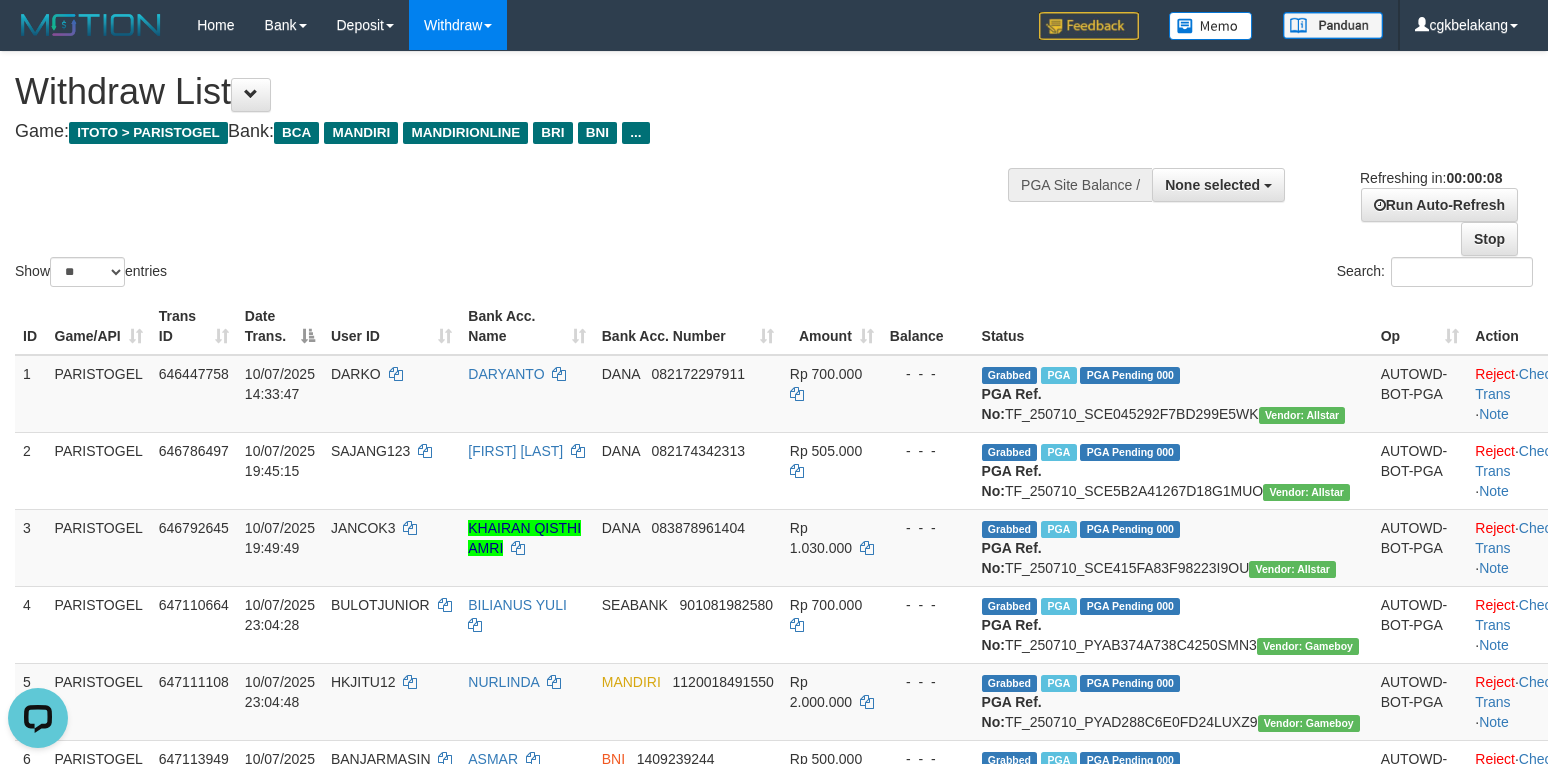 scroll, scrollTop: 0, scrollLeft: 0, axis: both 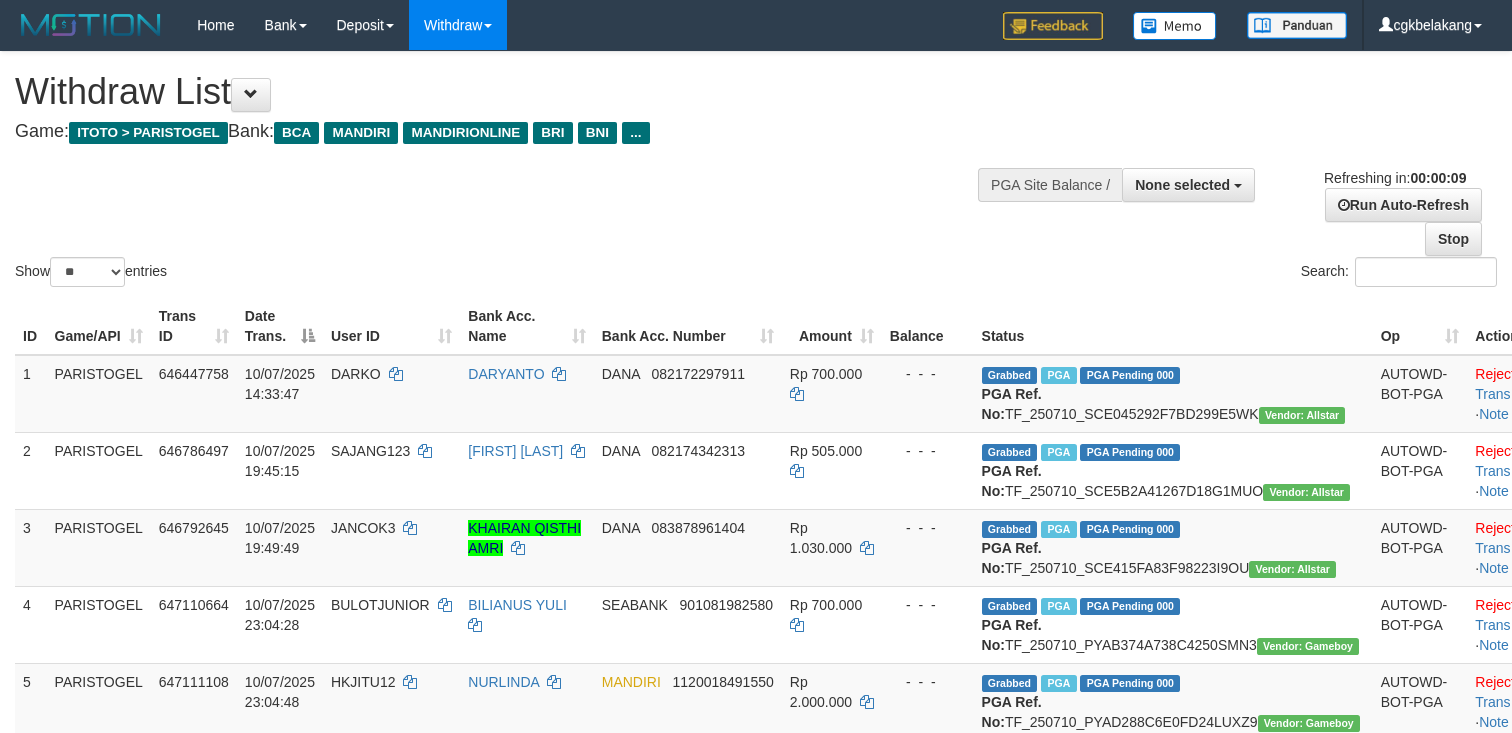 select 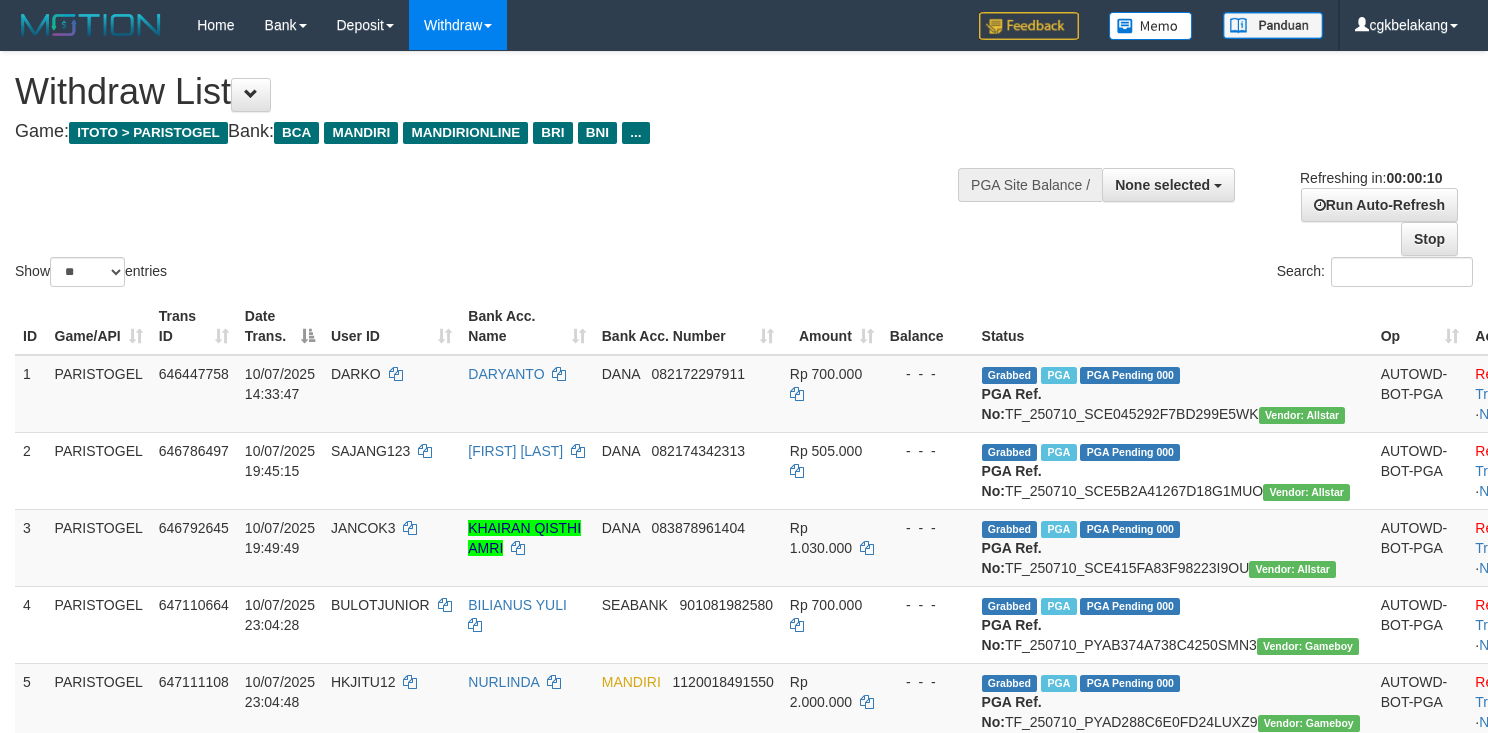 select 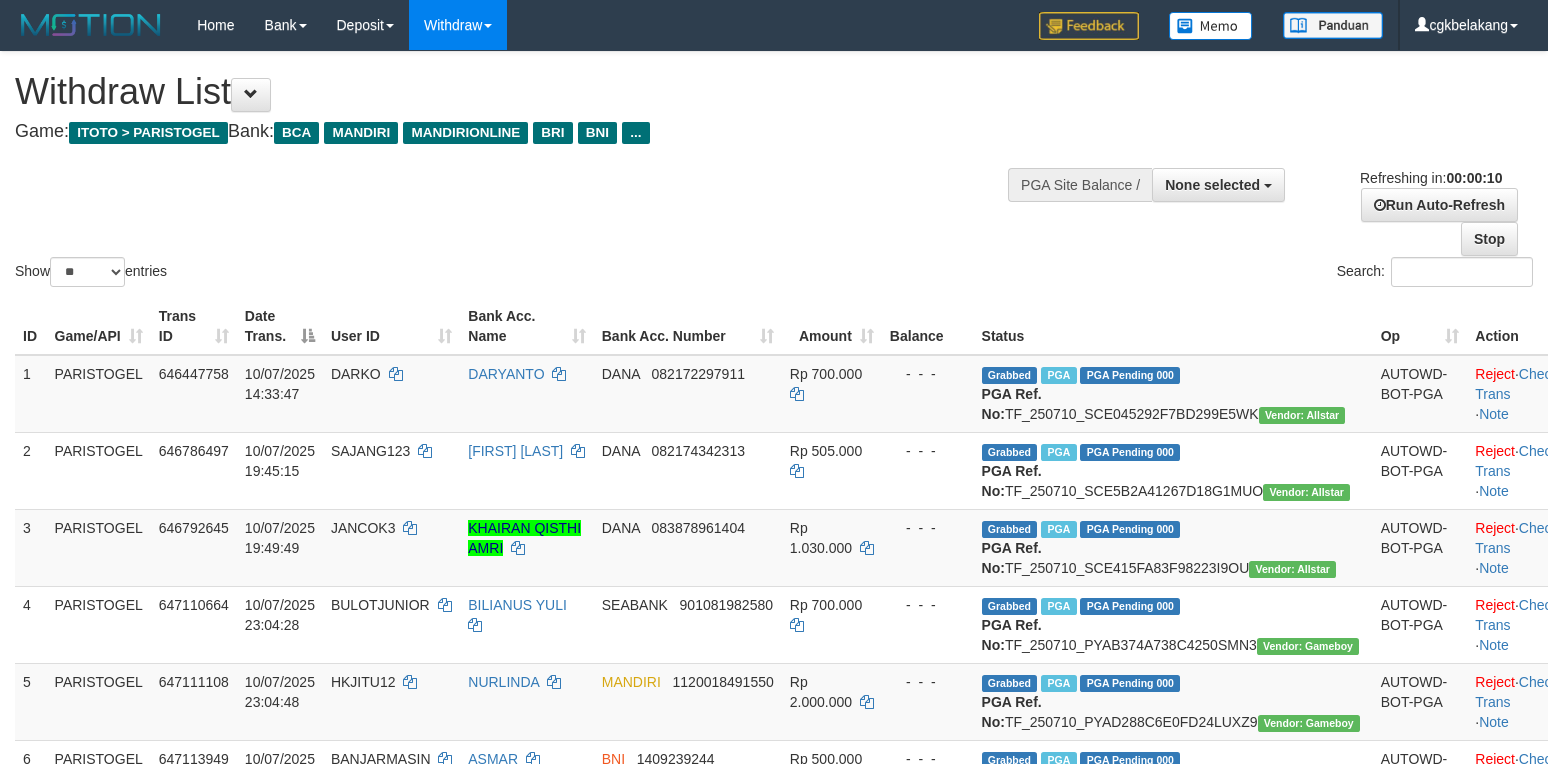 select 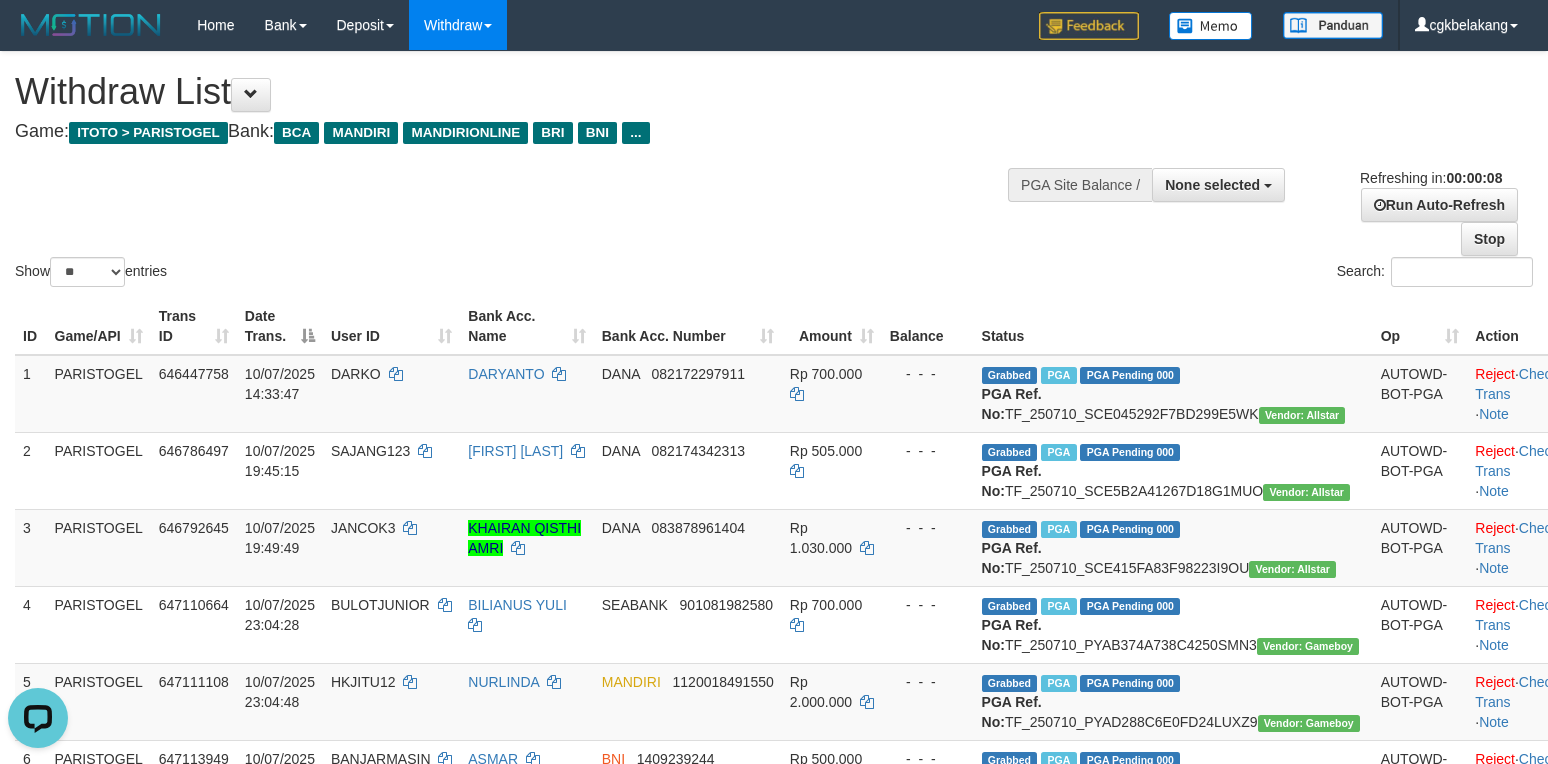 scroll, scrollTop: 0, scrollLeft: 0, axis: both 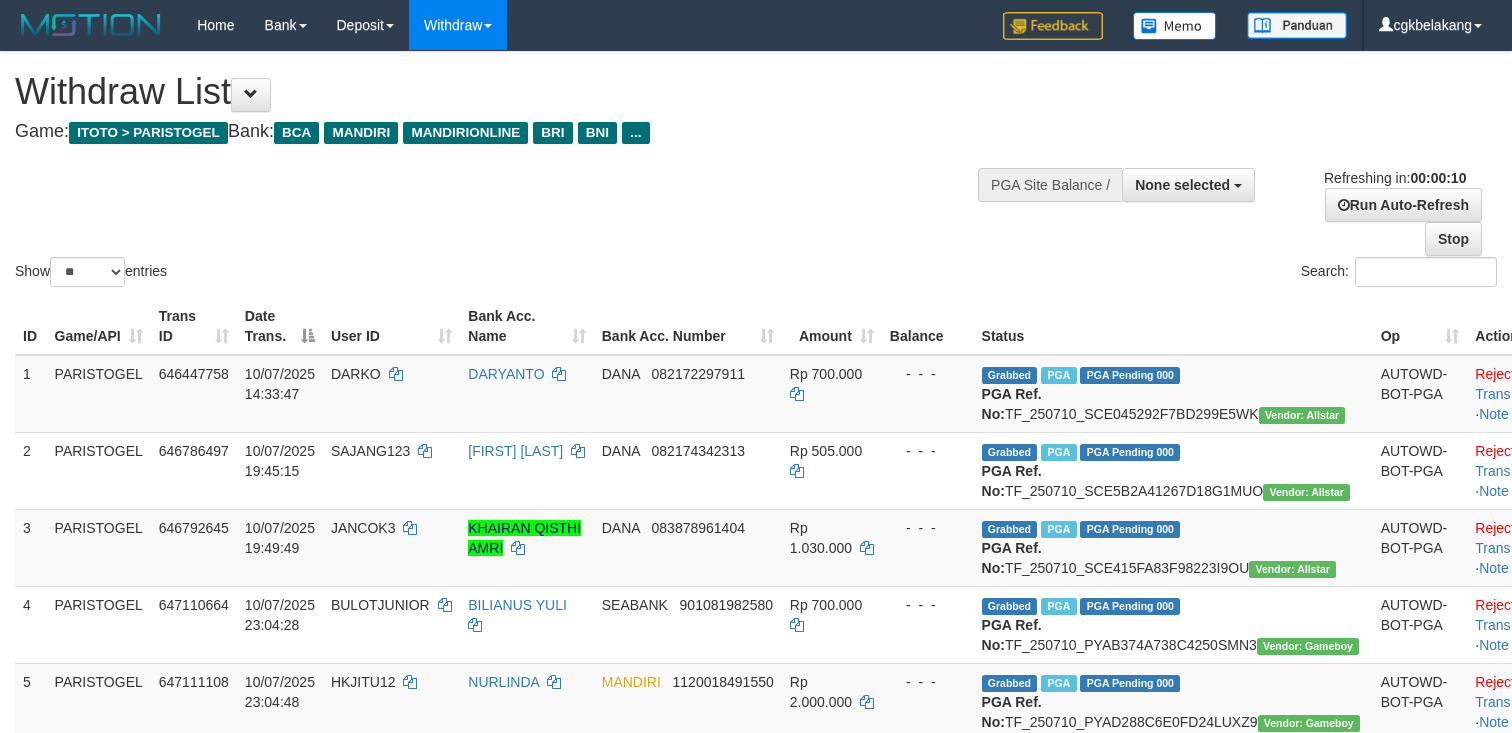 select 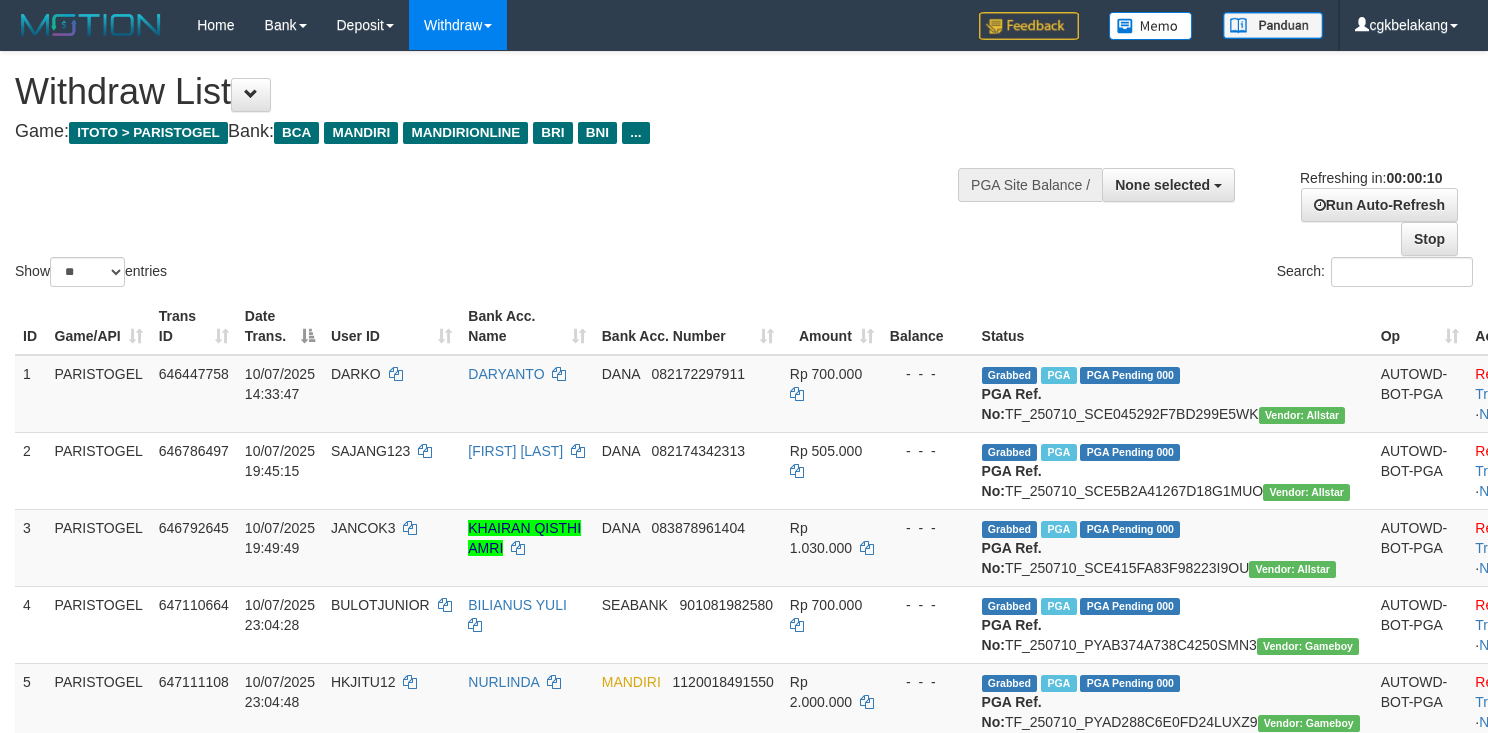 select 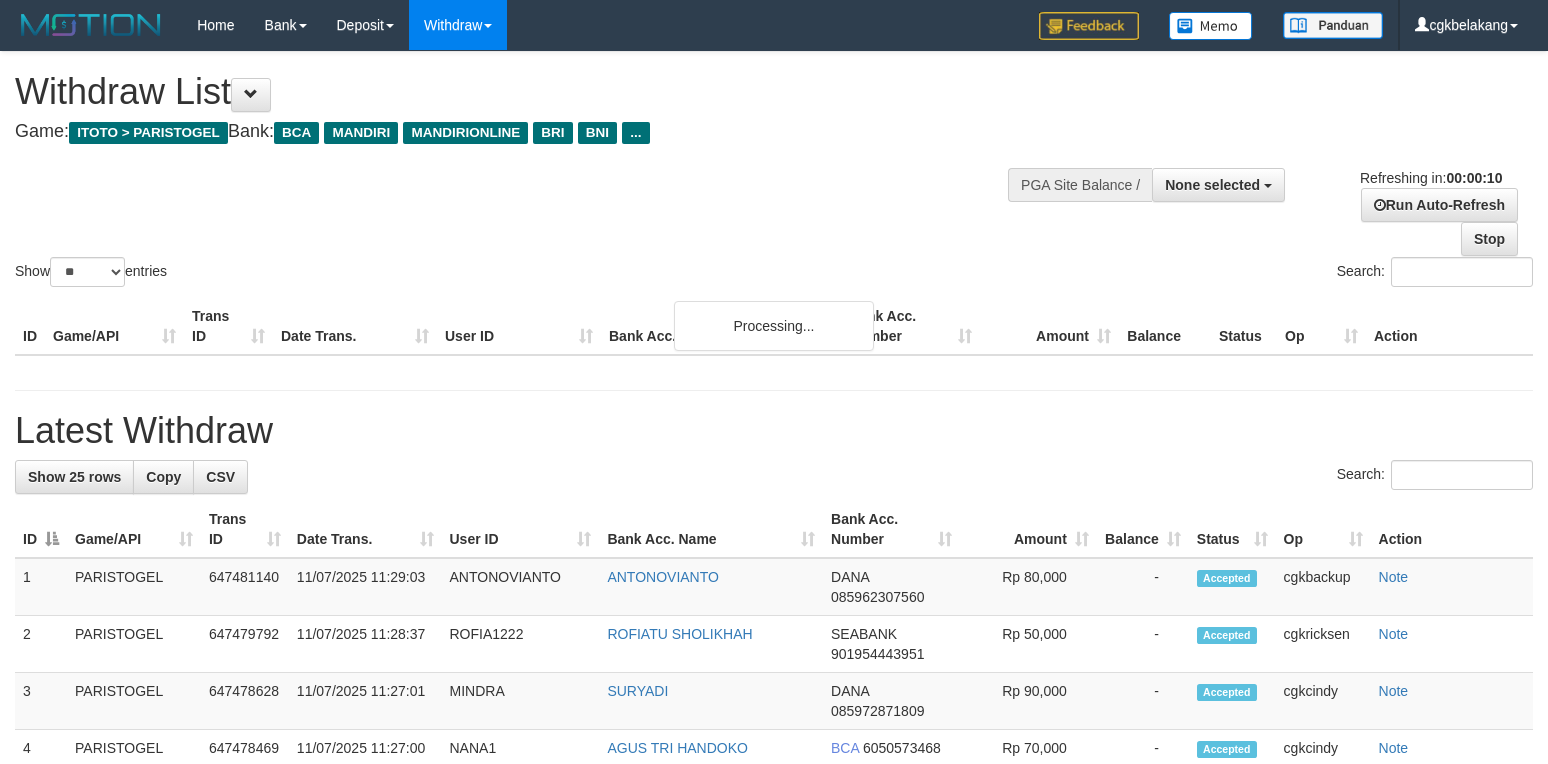select 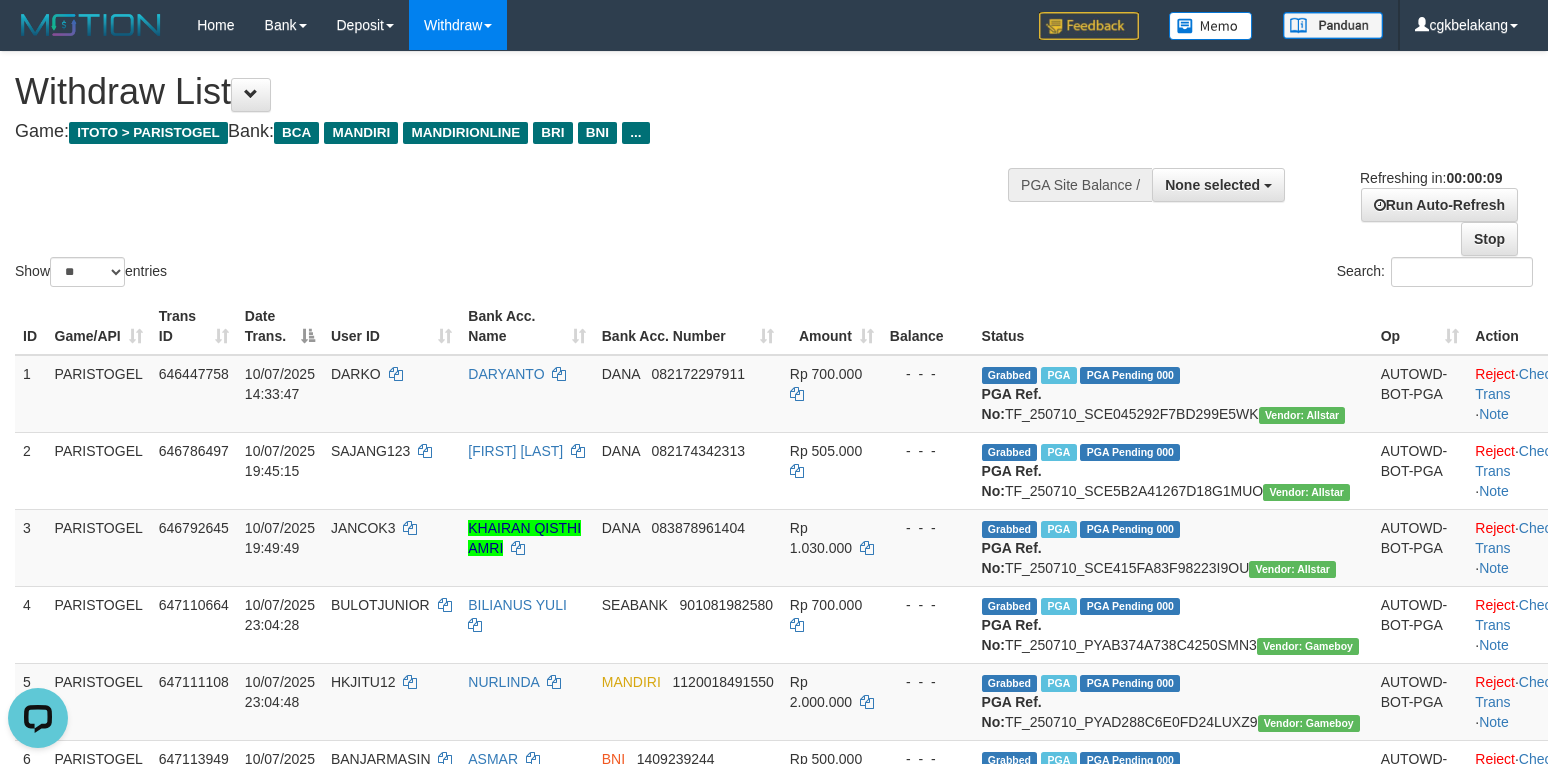 scroll, scrollTop: 0, scrollLeft: 0, axis: both 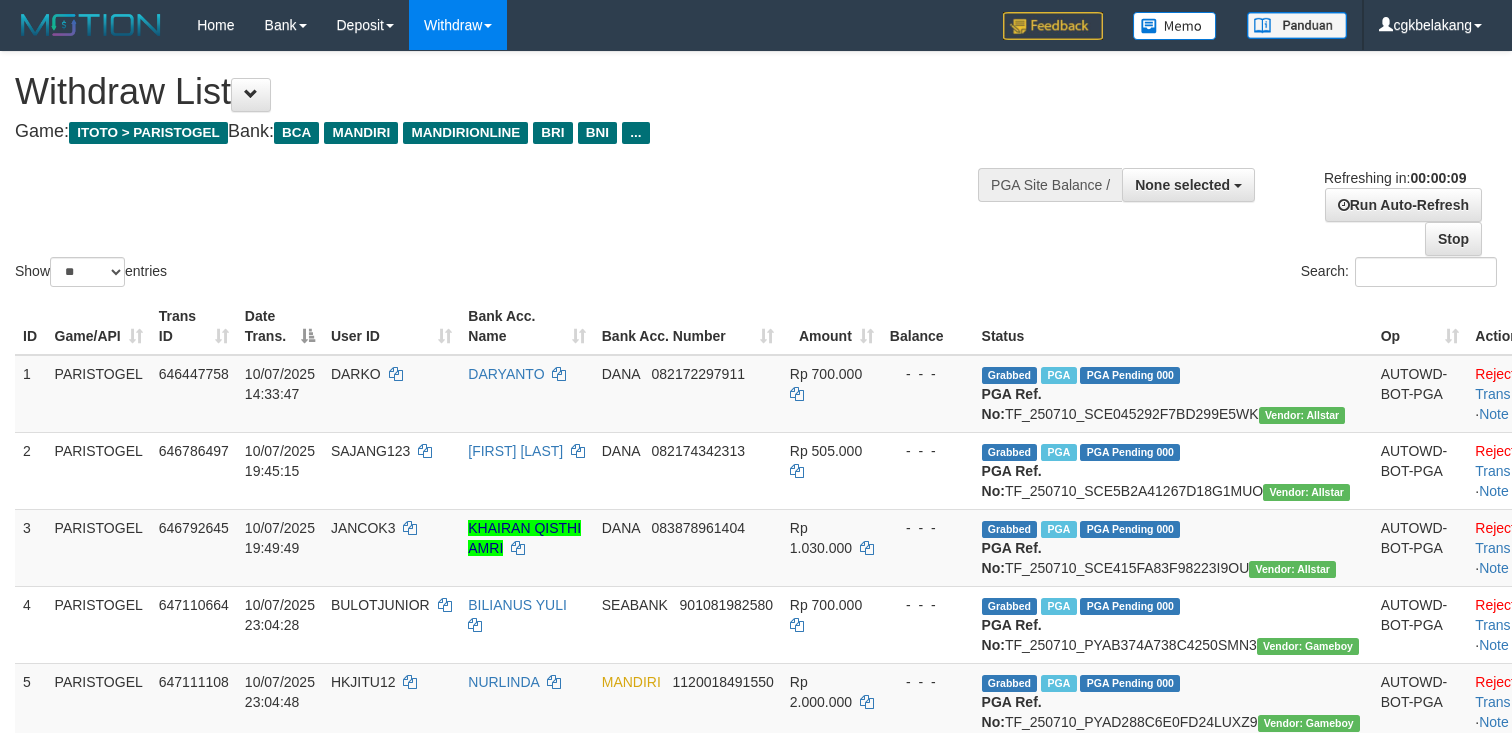 select 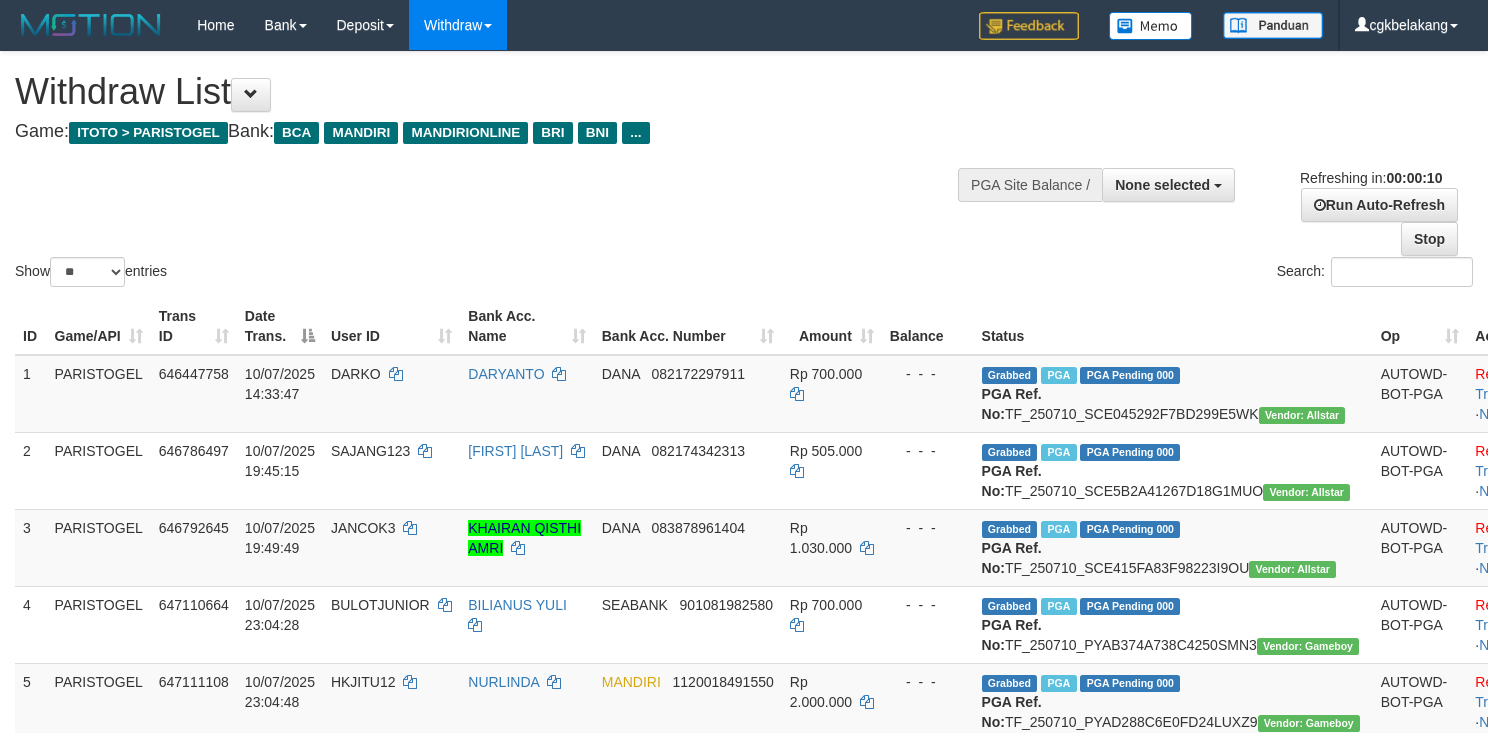 select 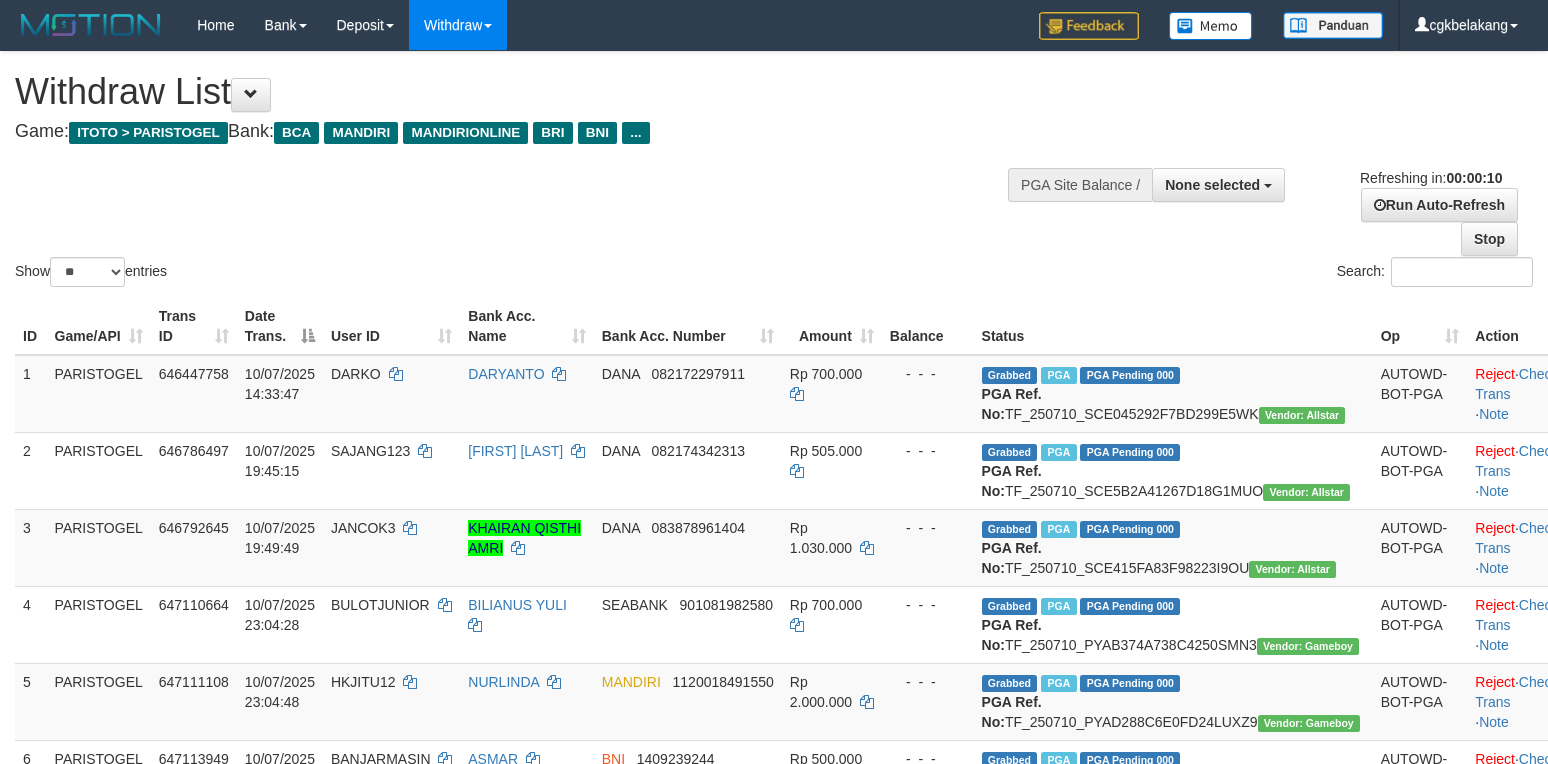 select 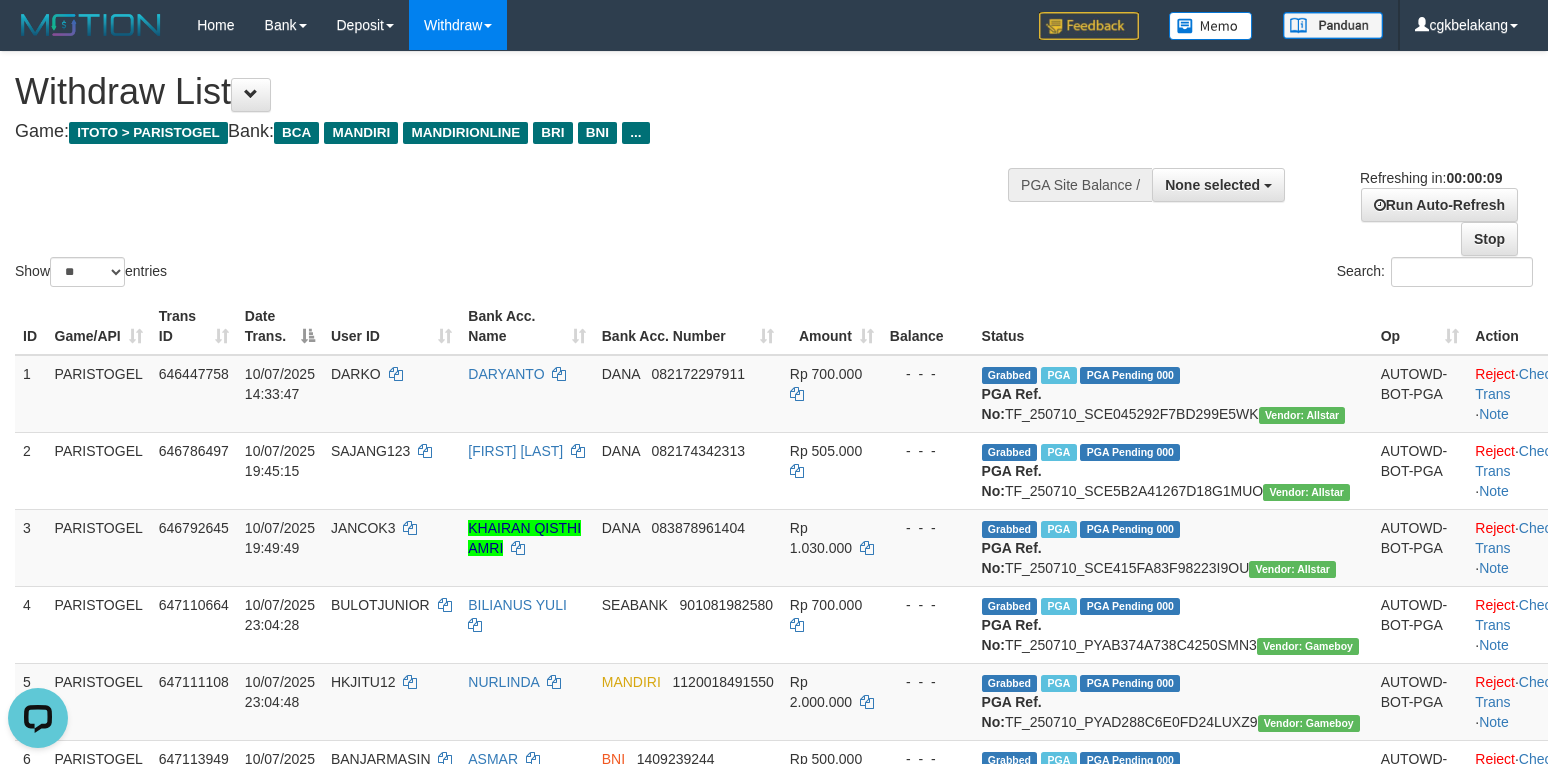 scroll, scrollTop: 0, scrollLeft: 0, axis: both 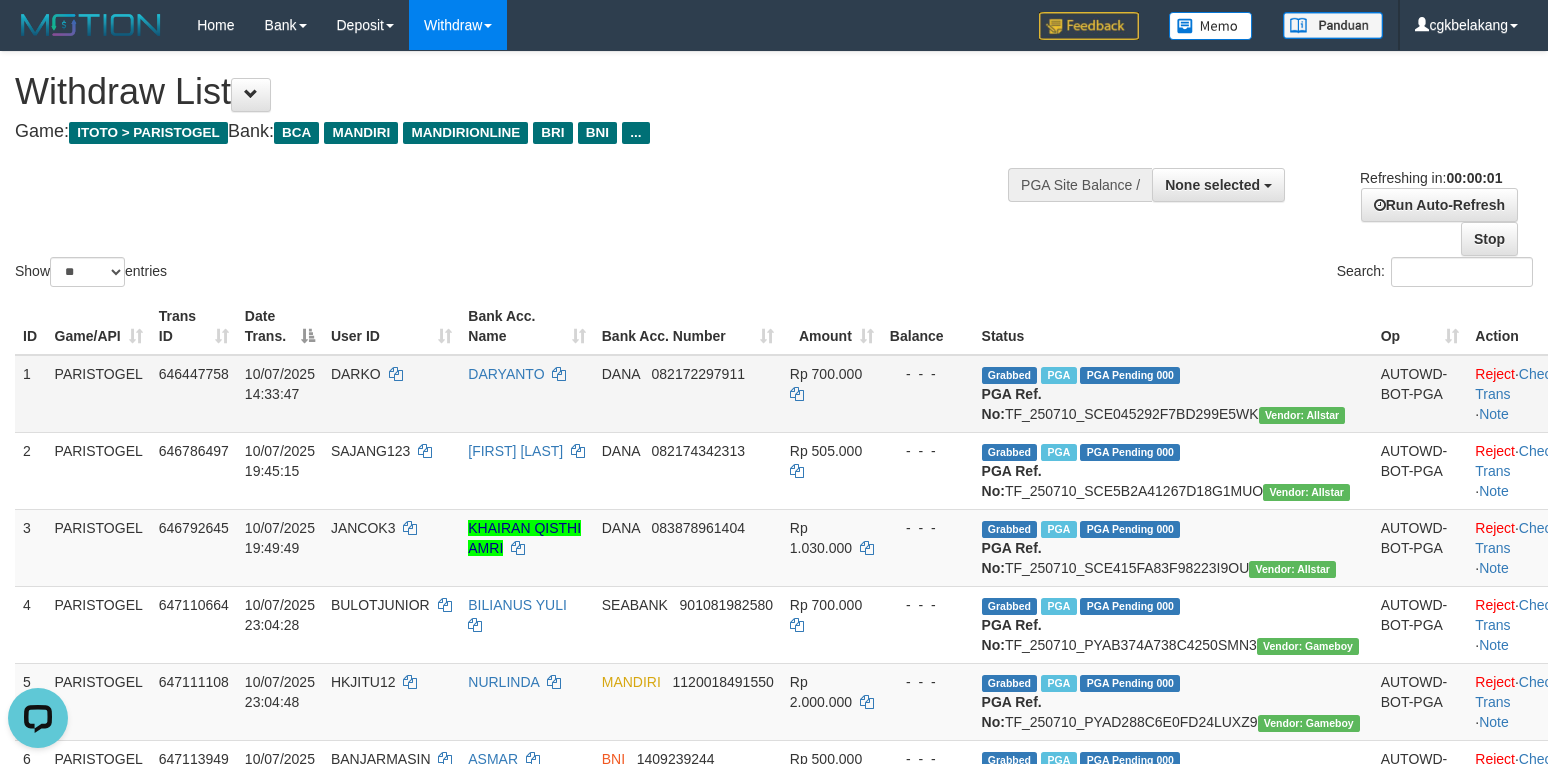 click on "-  -  -" at bounding box center (928, 394) 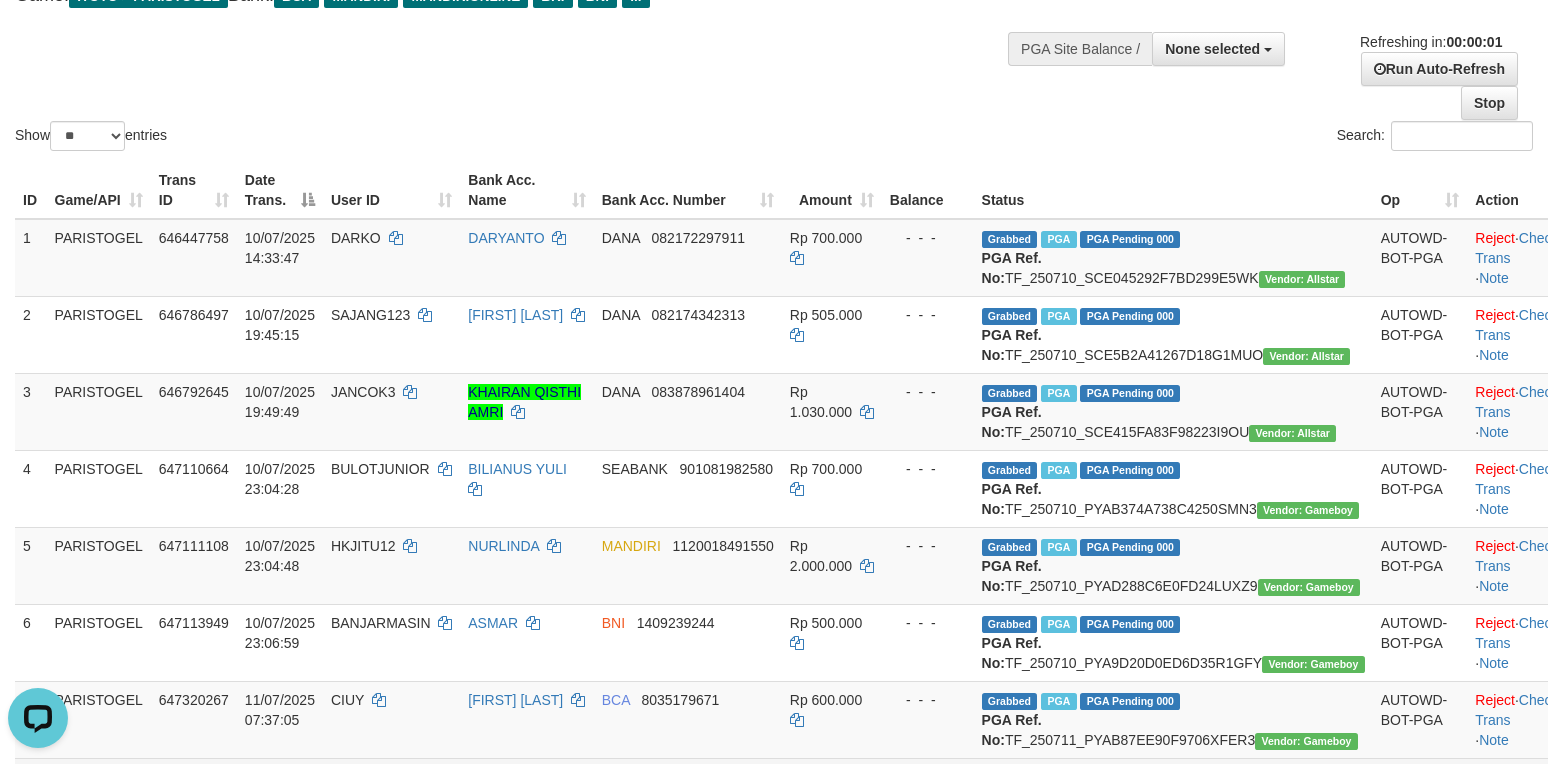 scroll, scrollTop: 665, scrollLeft: 0, axis: vertical 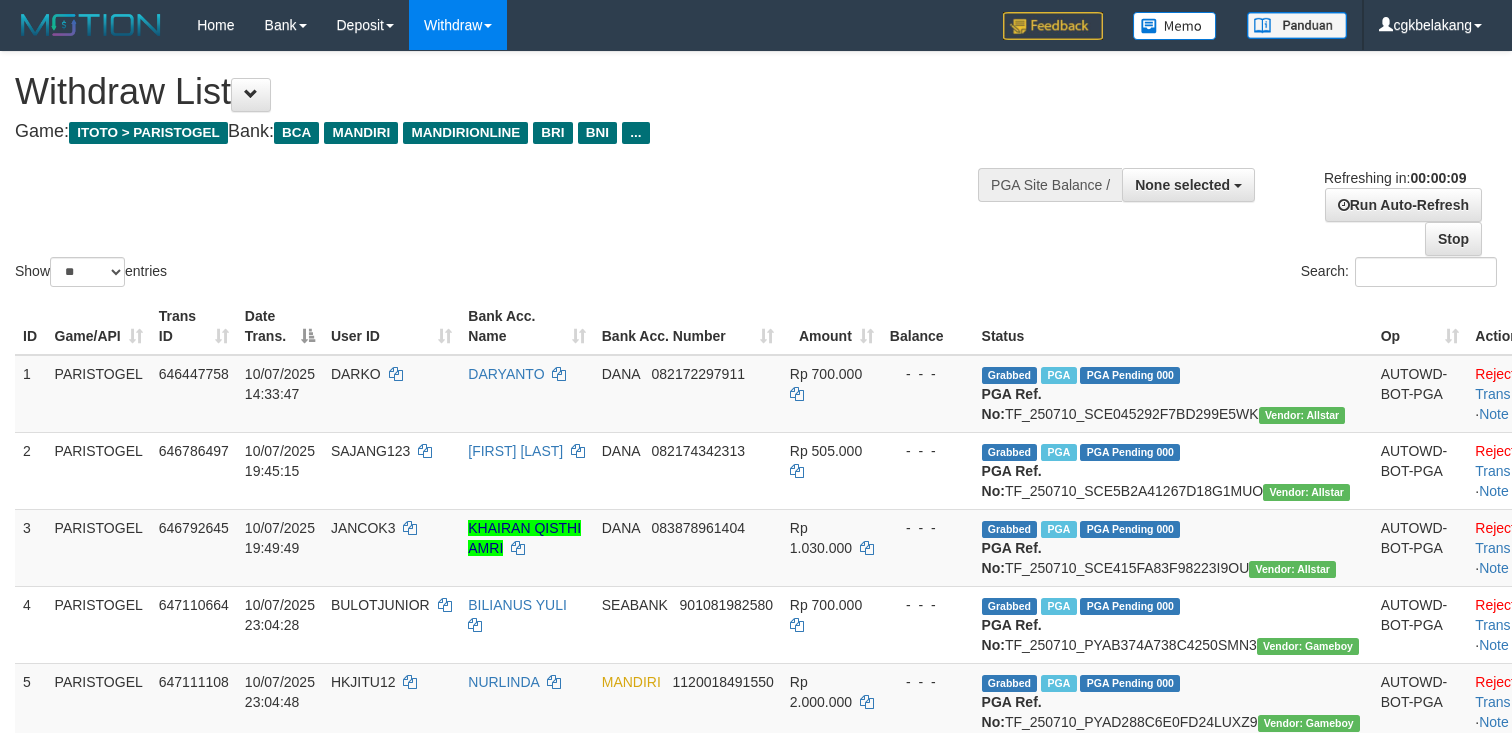 select 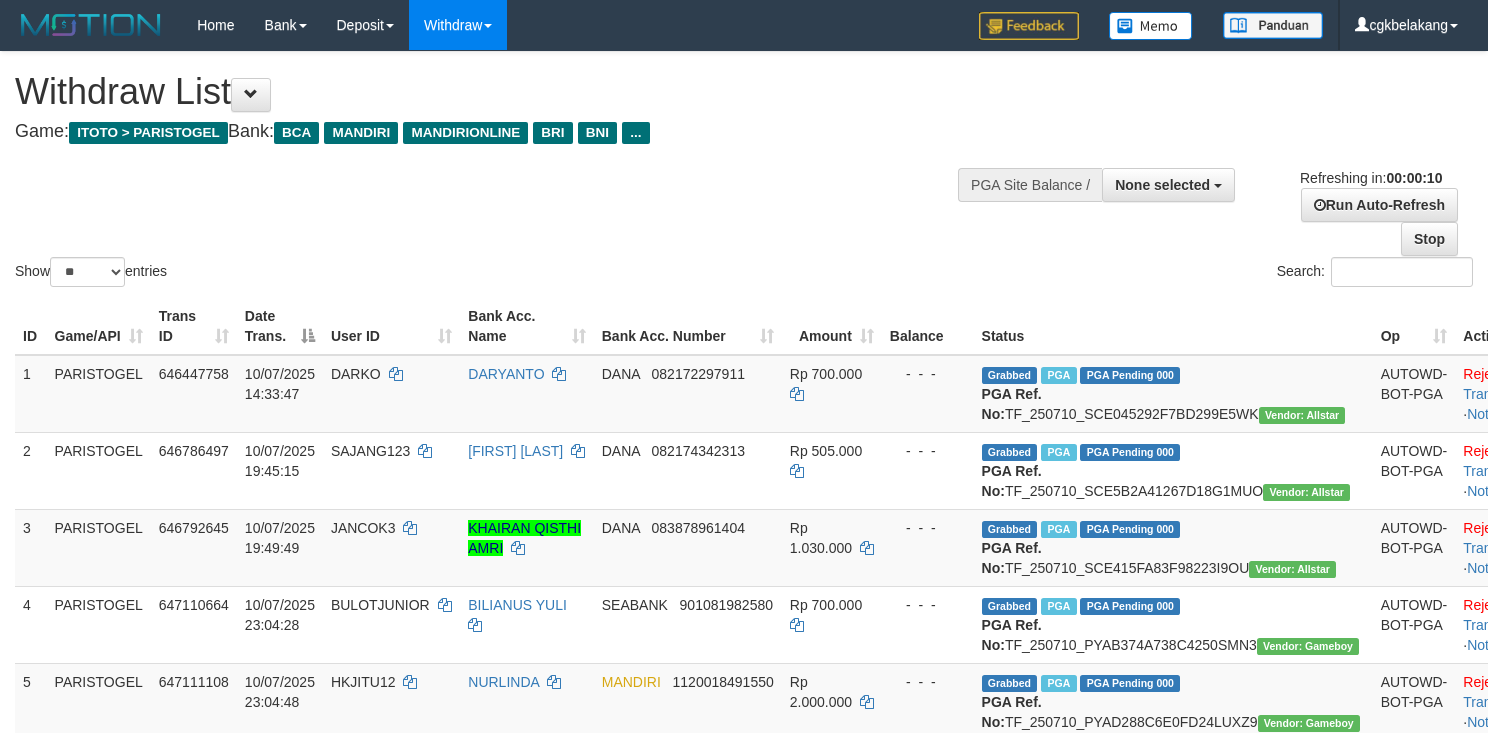 select 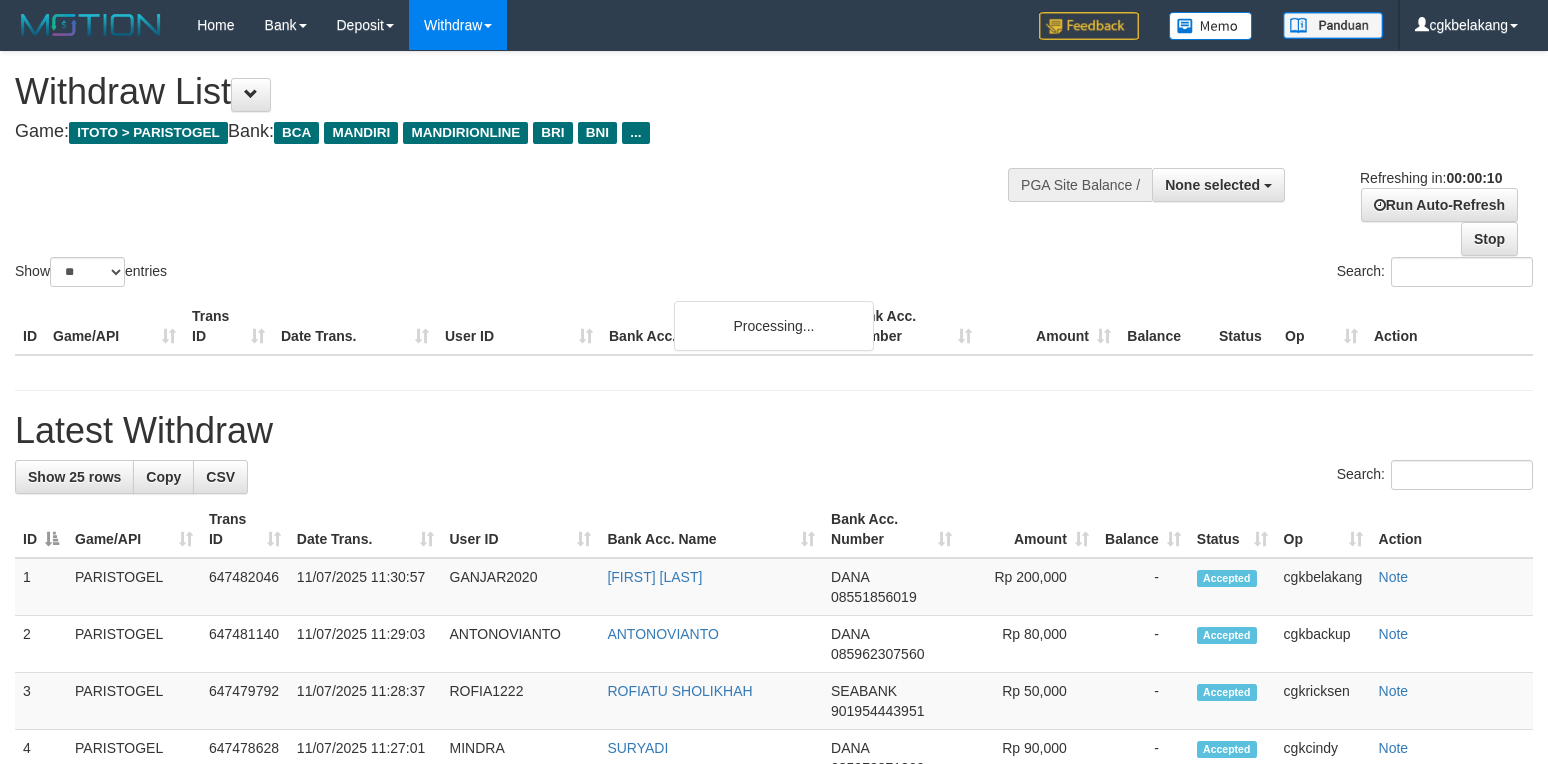 select 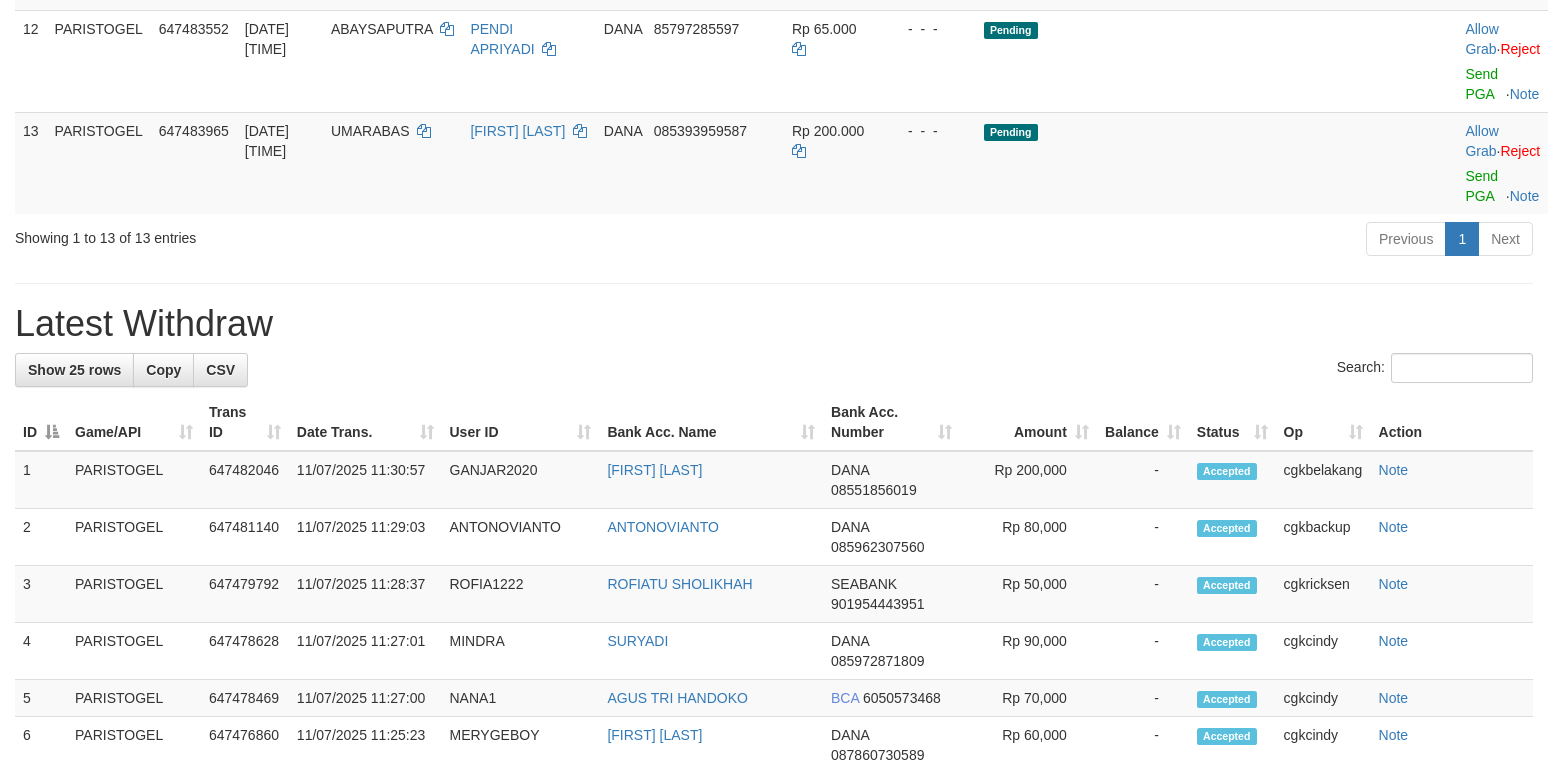 scroll, scrollTop: 1044, scrollLeft: 0, axis: vertical 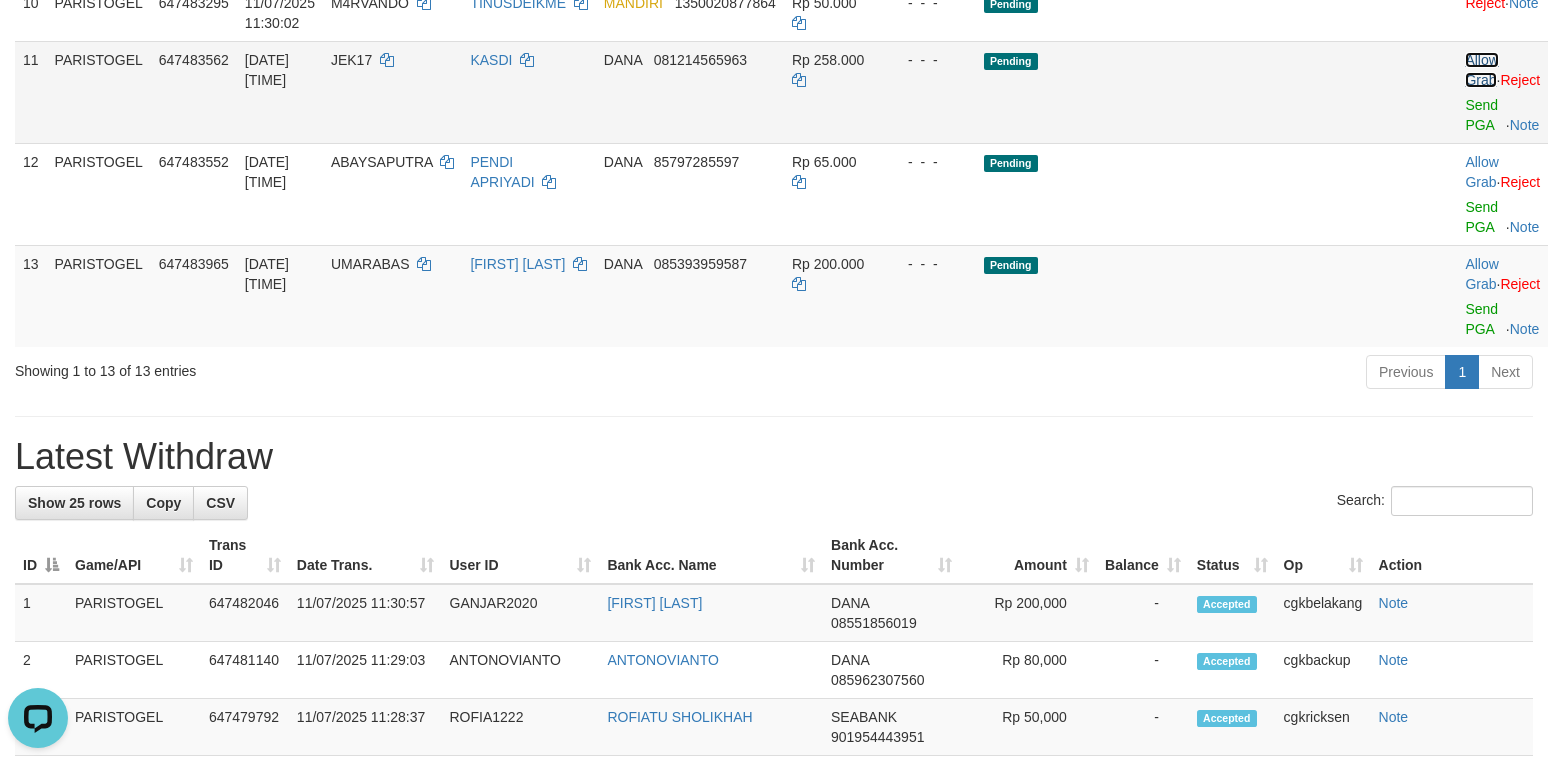 click on "Allow Grab" at bounding box center [1481, 70] 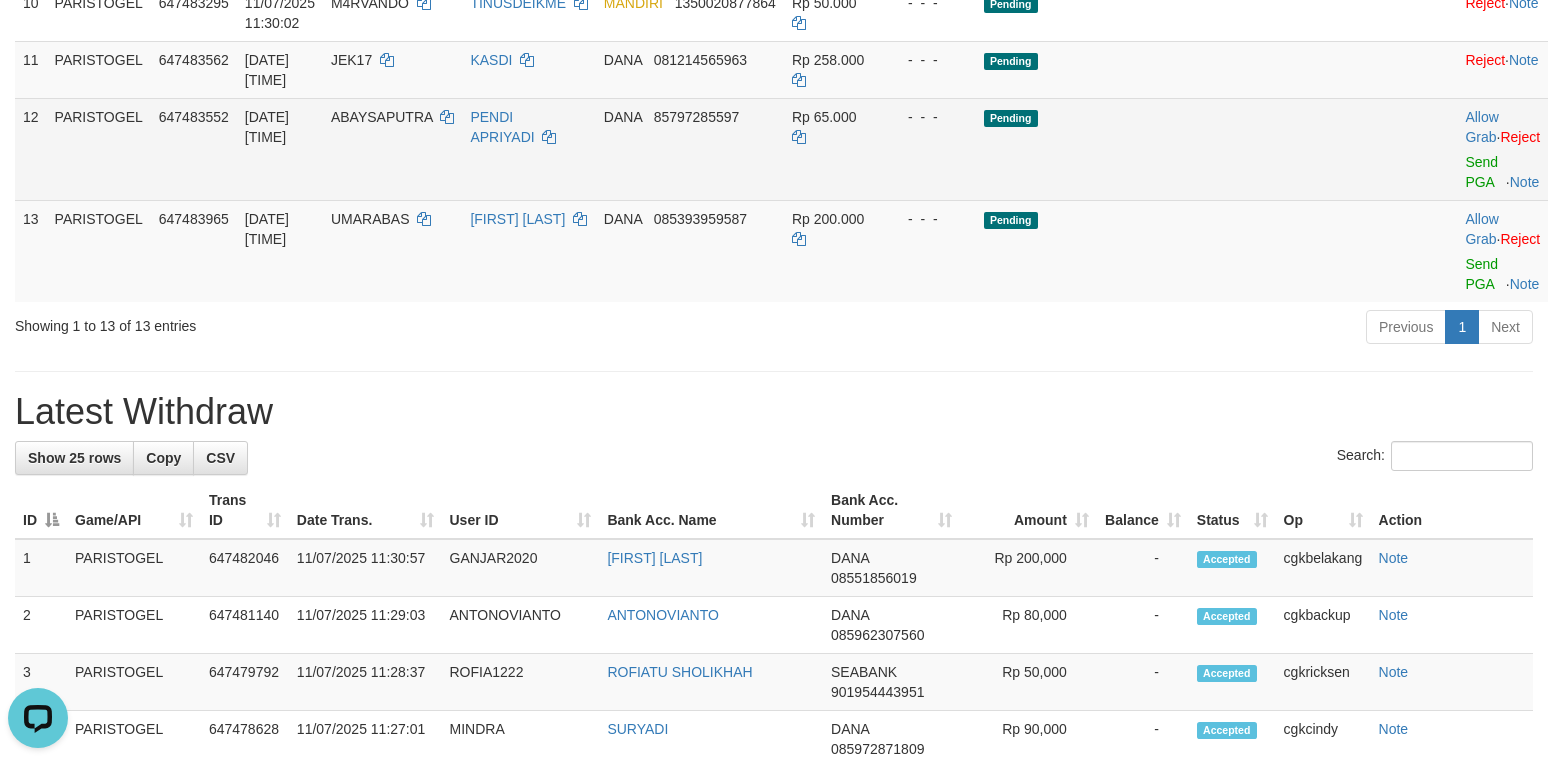 click on "Allow Grab   ·    Reject Send PGA     ·    Note" at bounding box center (1506, 149) 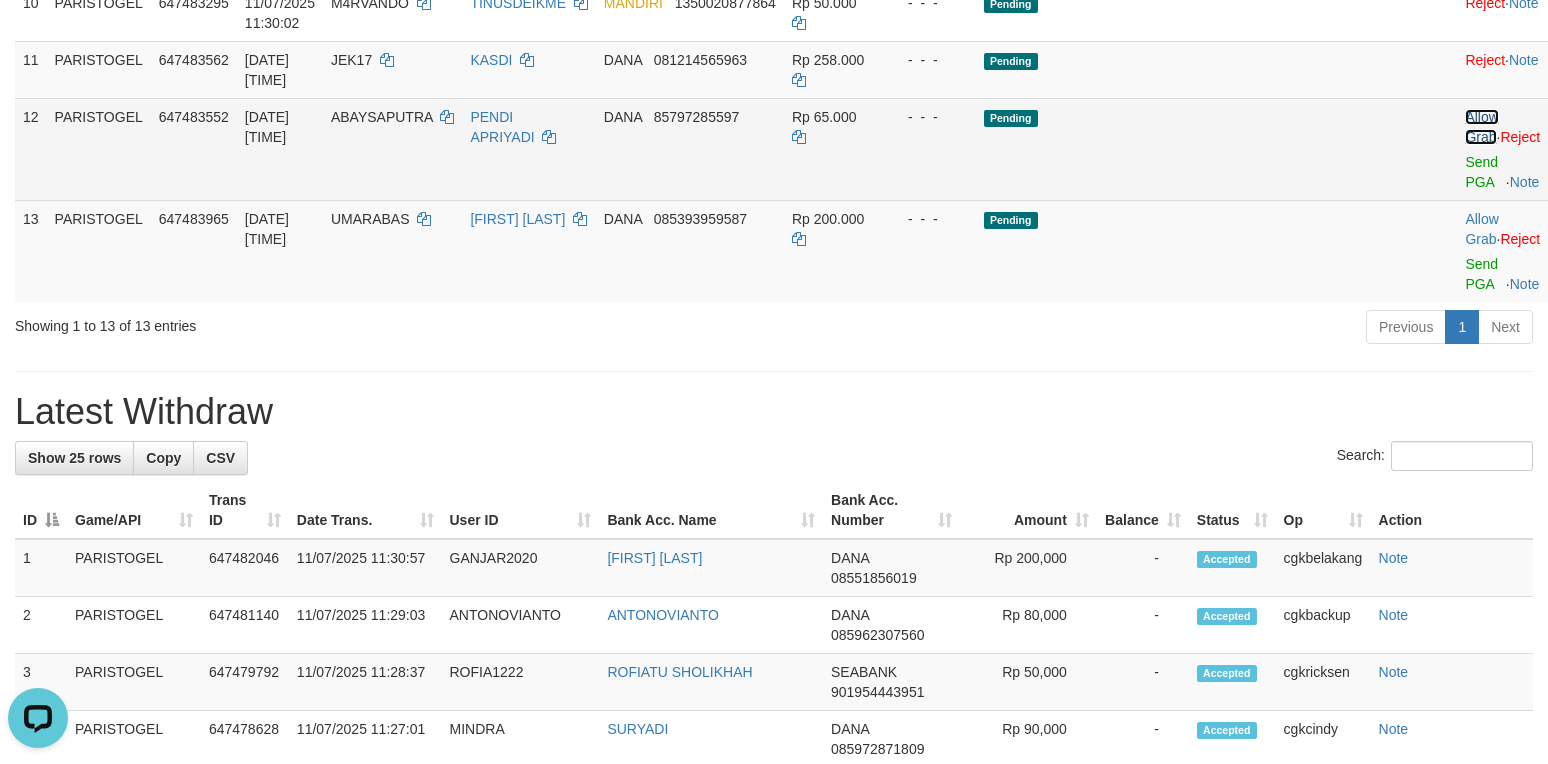 click on "Allow Grab" at bounding box center (1481, 127) 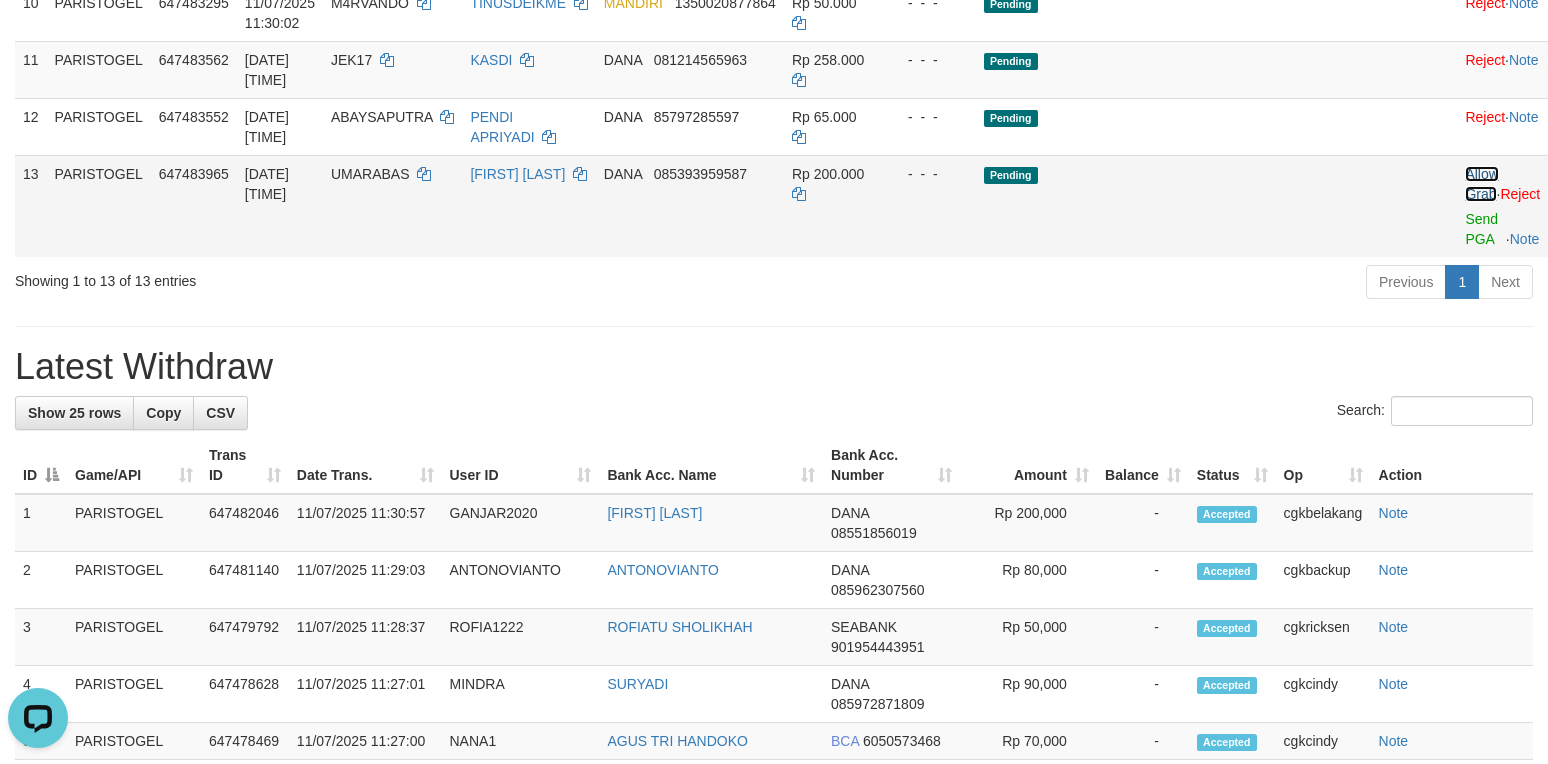 click on "Allow Grab" at bounding box center (1481, 184) 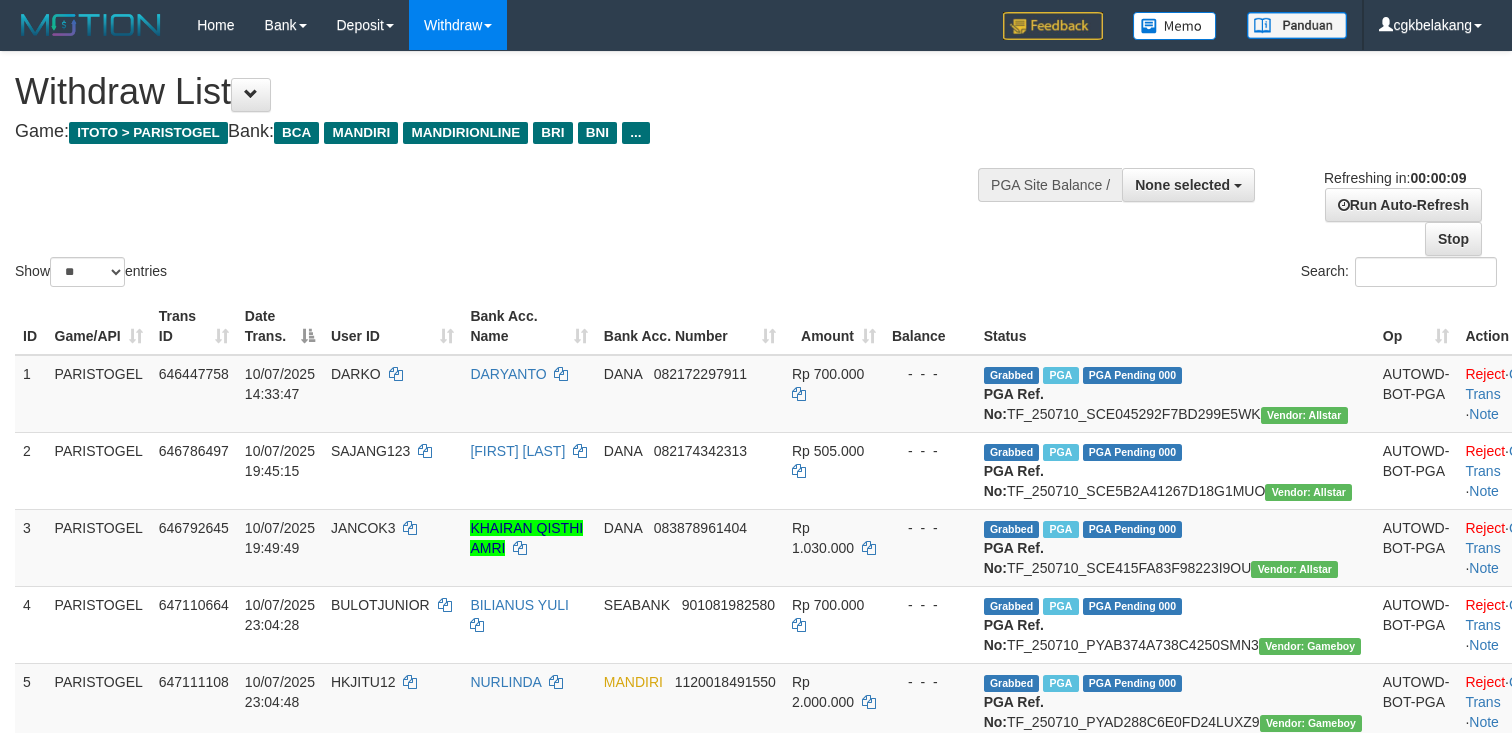 select 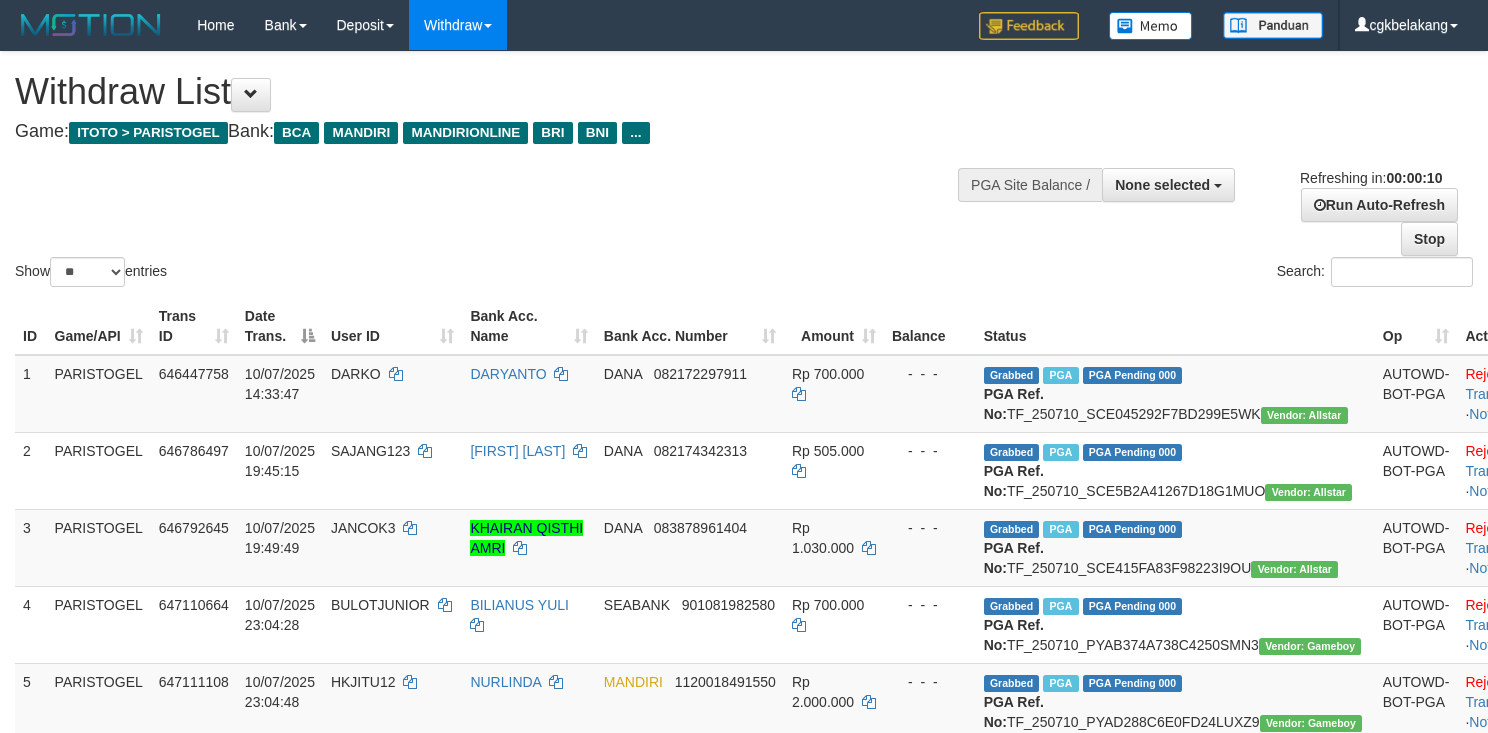 select 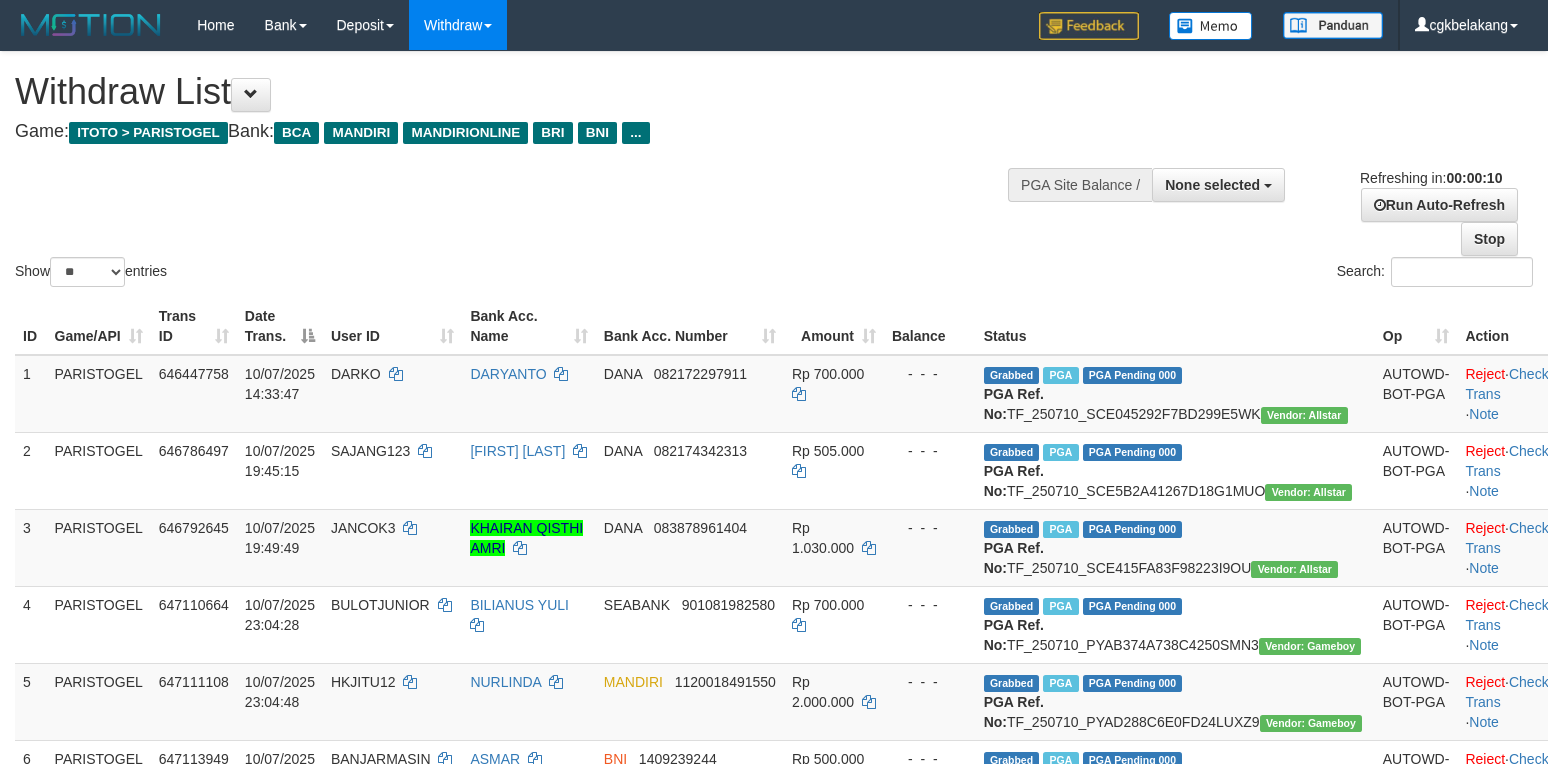 select 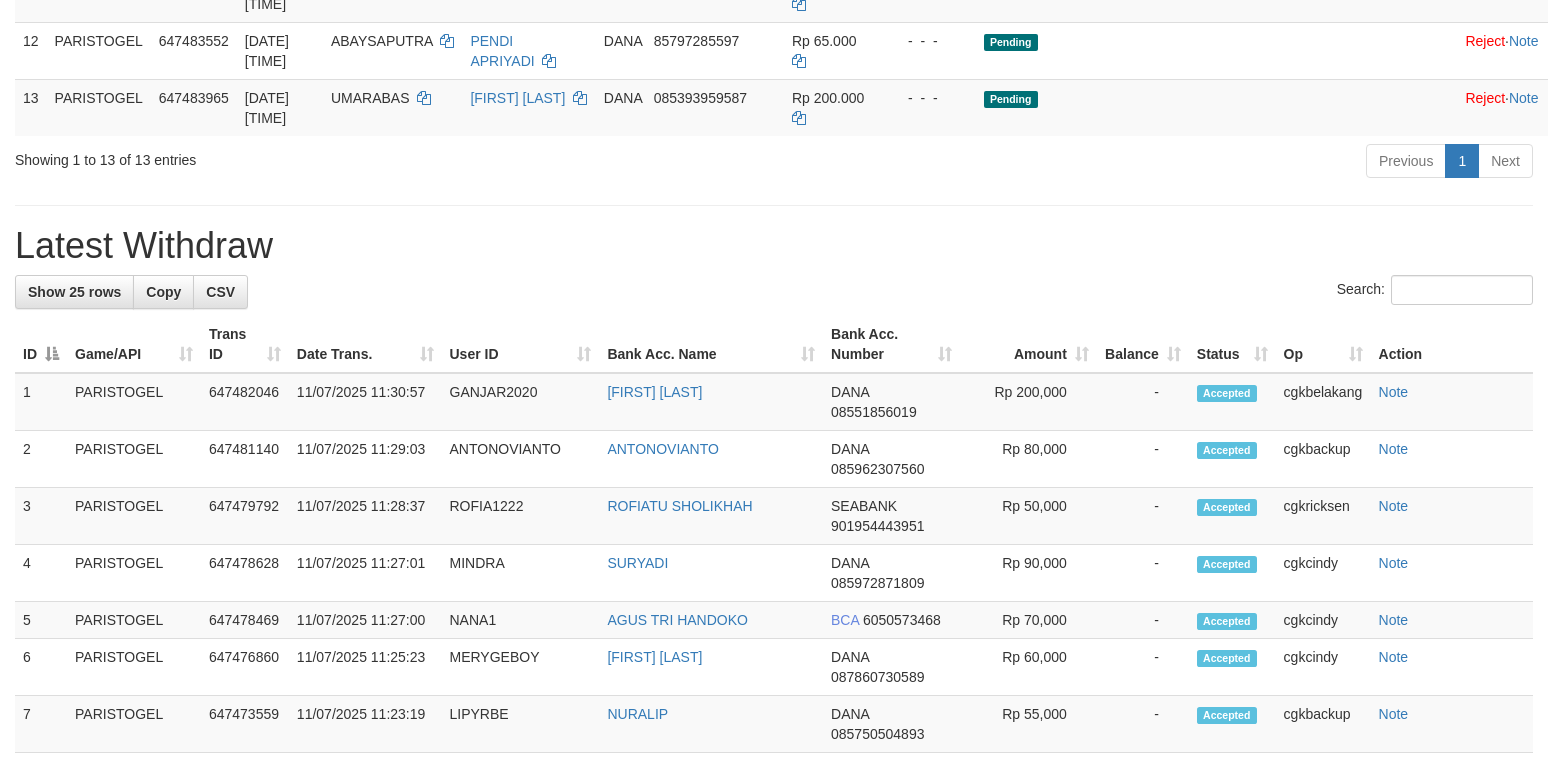 scroll, scrollTop: 1044, scrollLeft: 0, axis: vertical 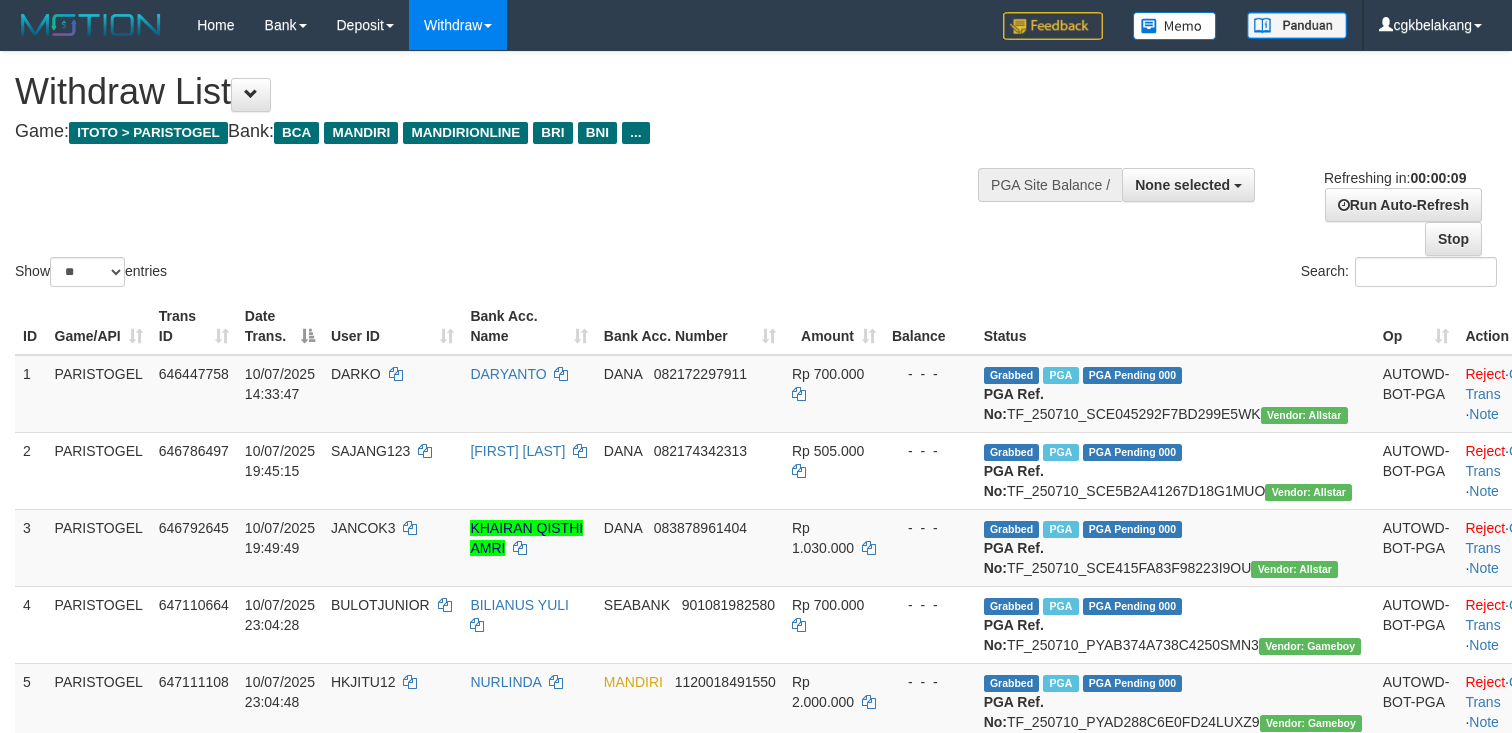 select 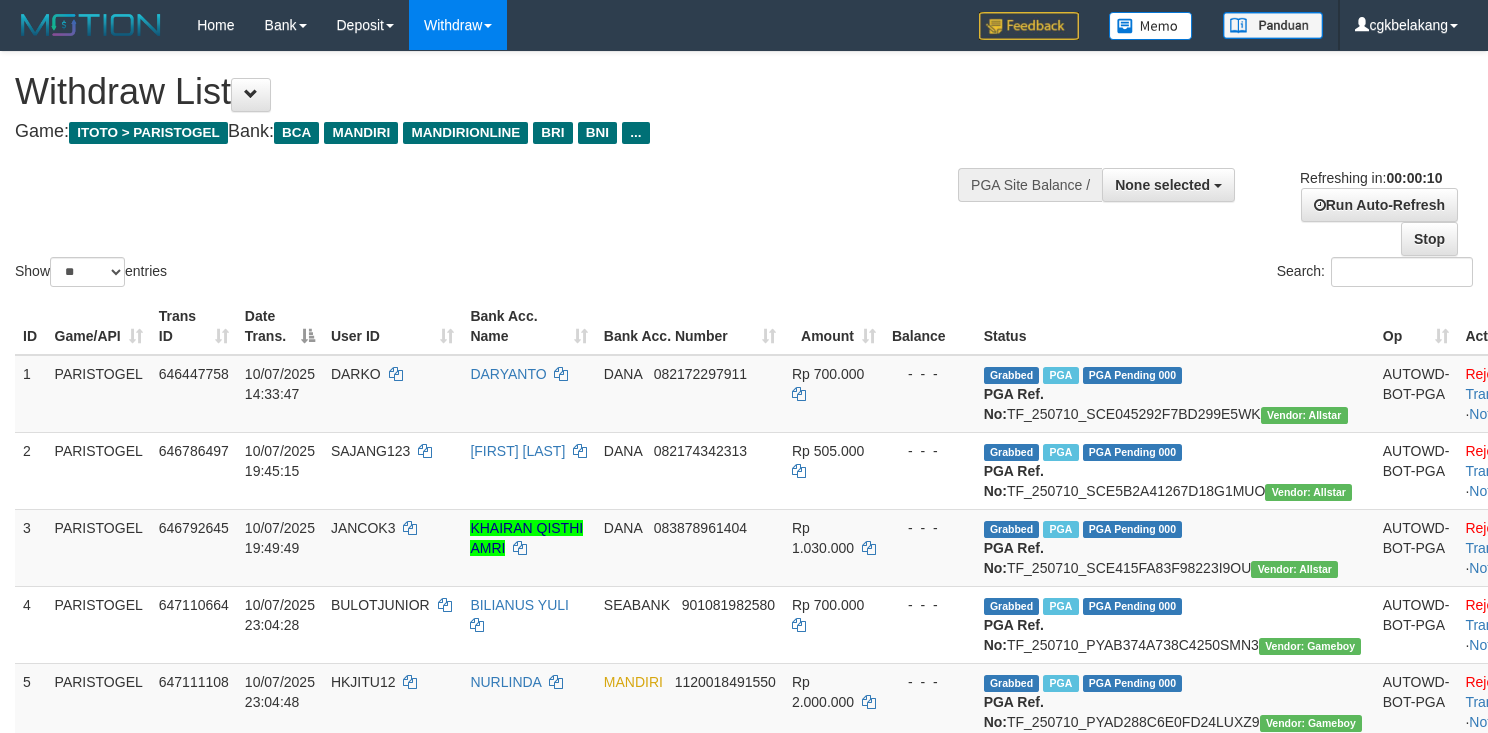 select 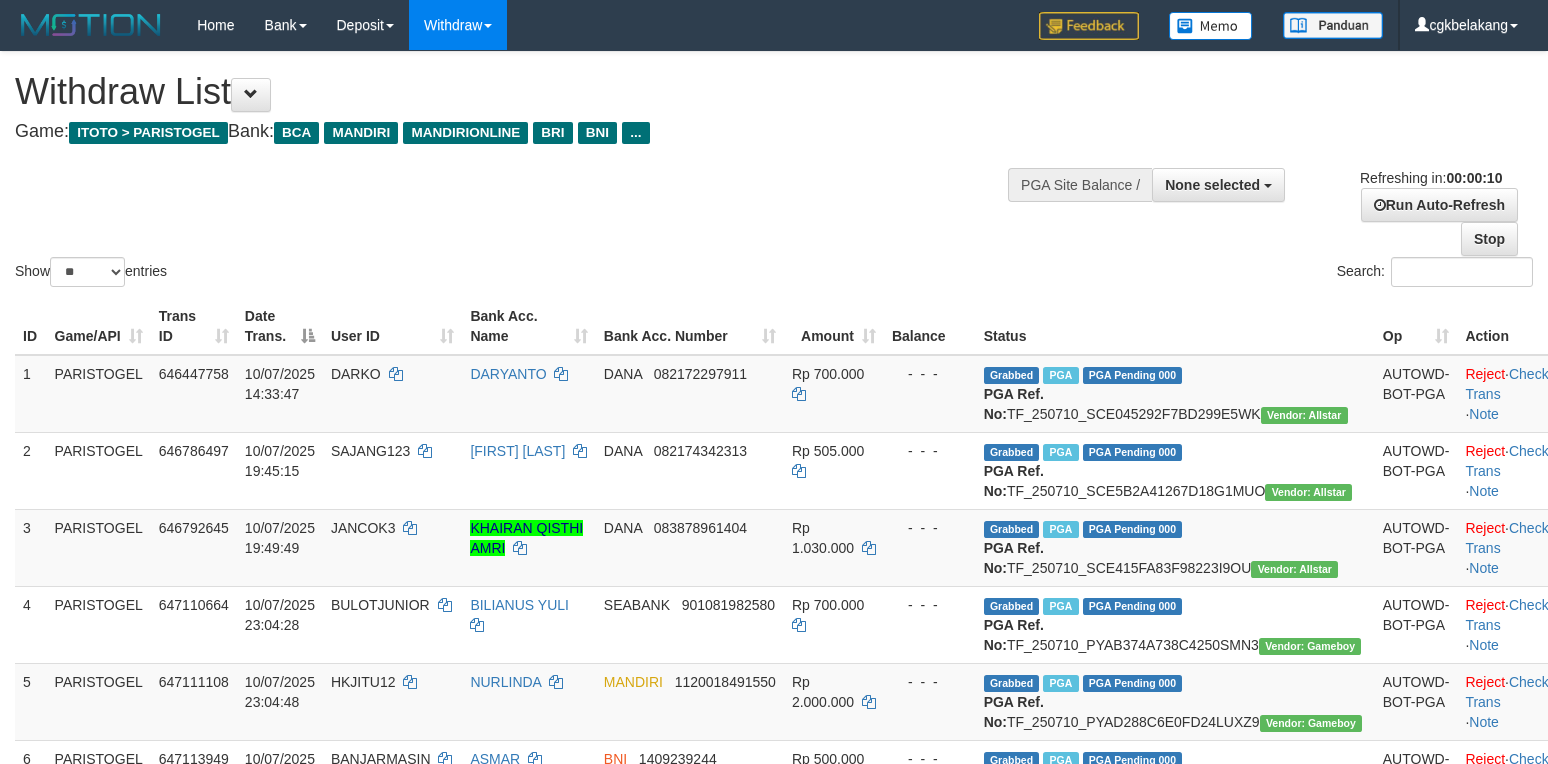 select 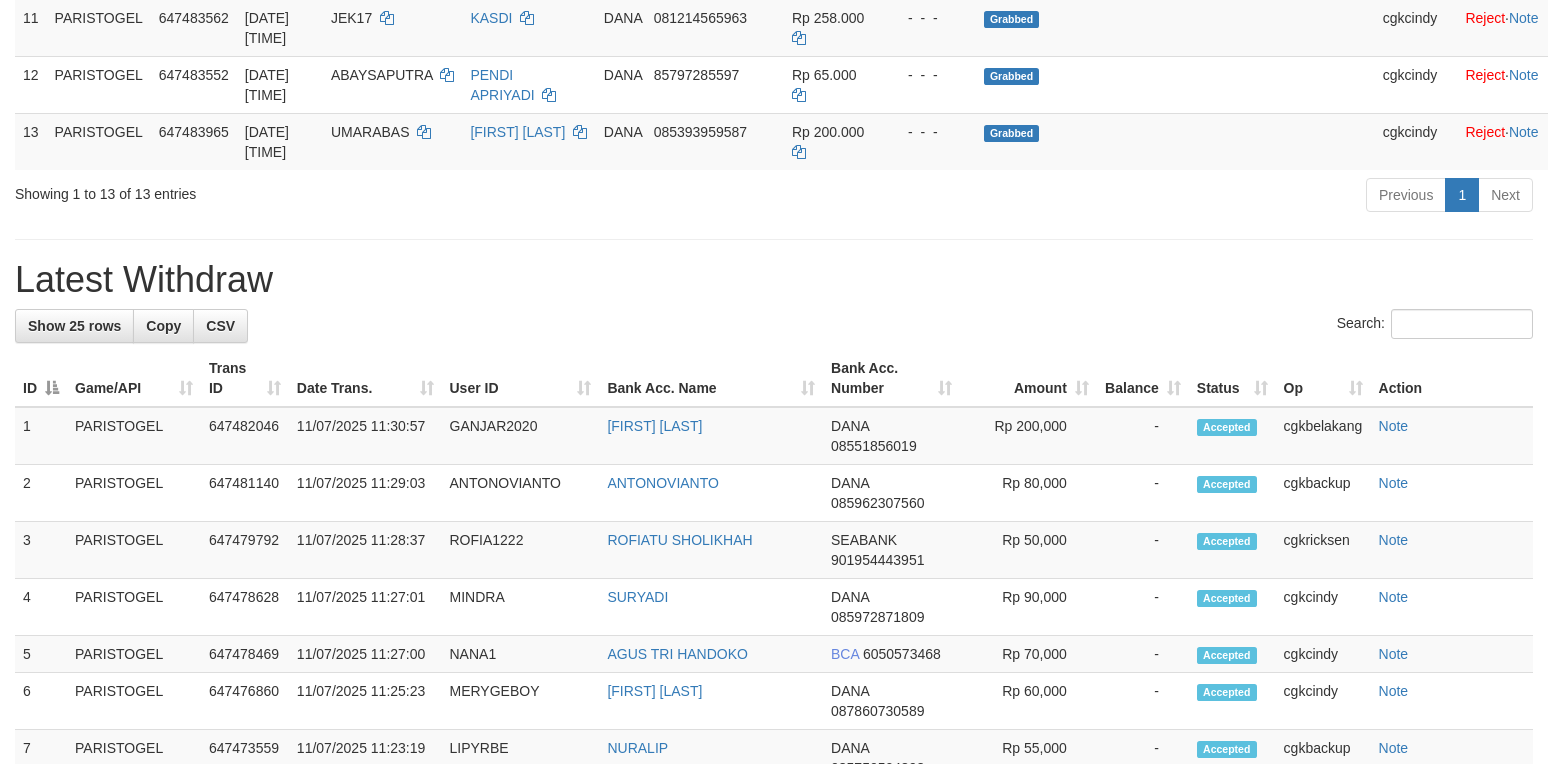 scroll, scrollTop: 986, scrollLeft: 0, axis: vertical 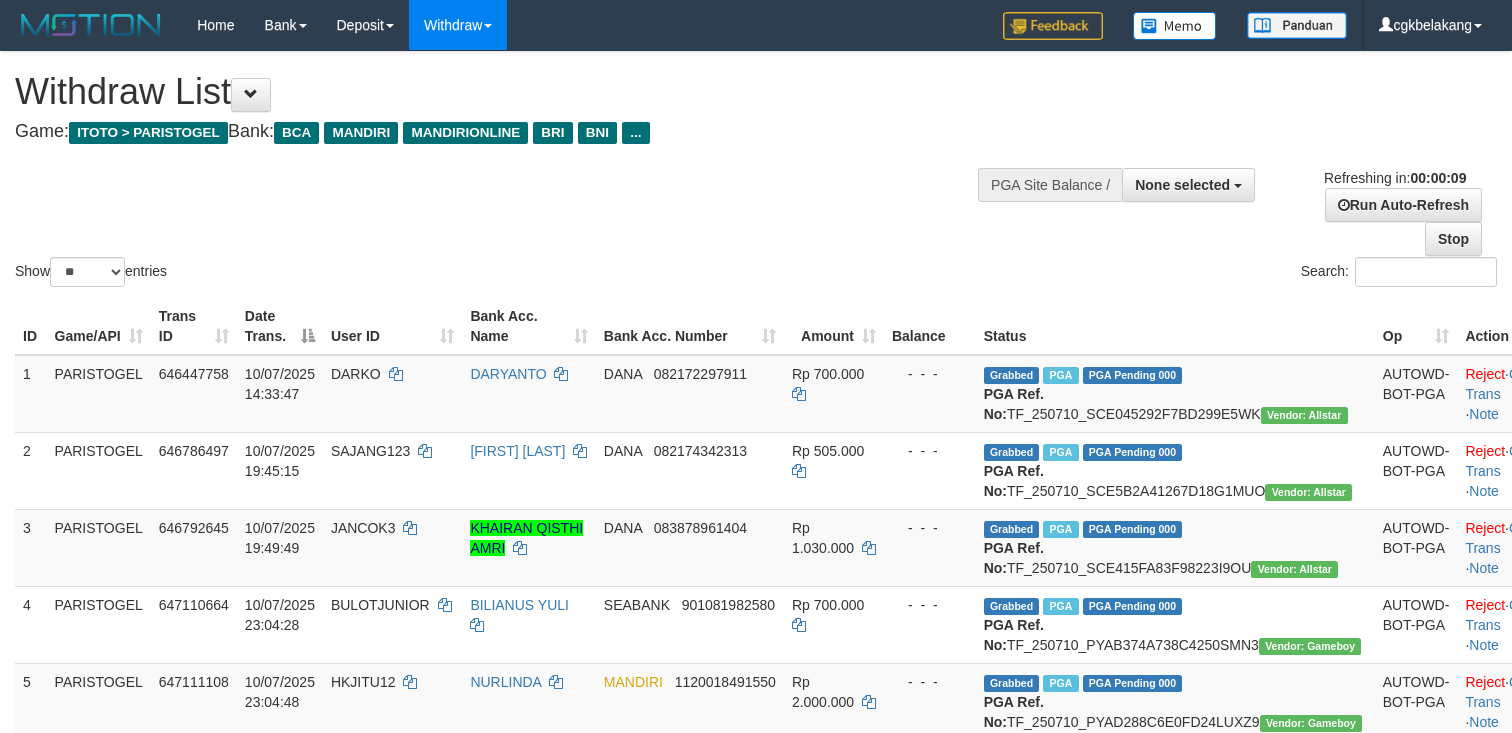 select 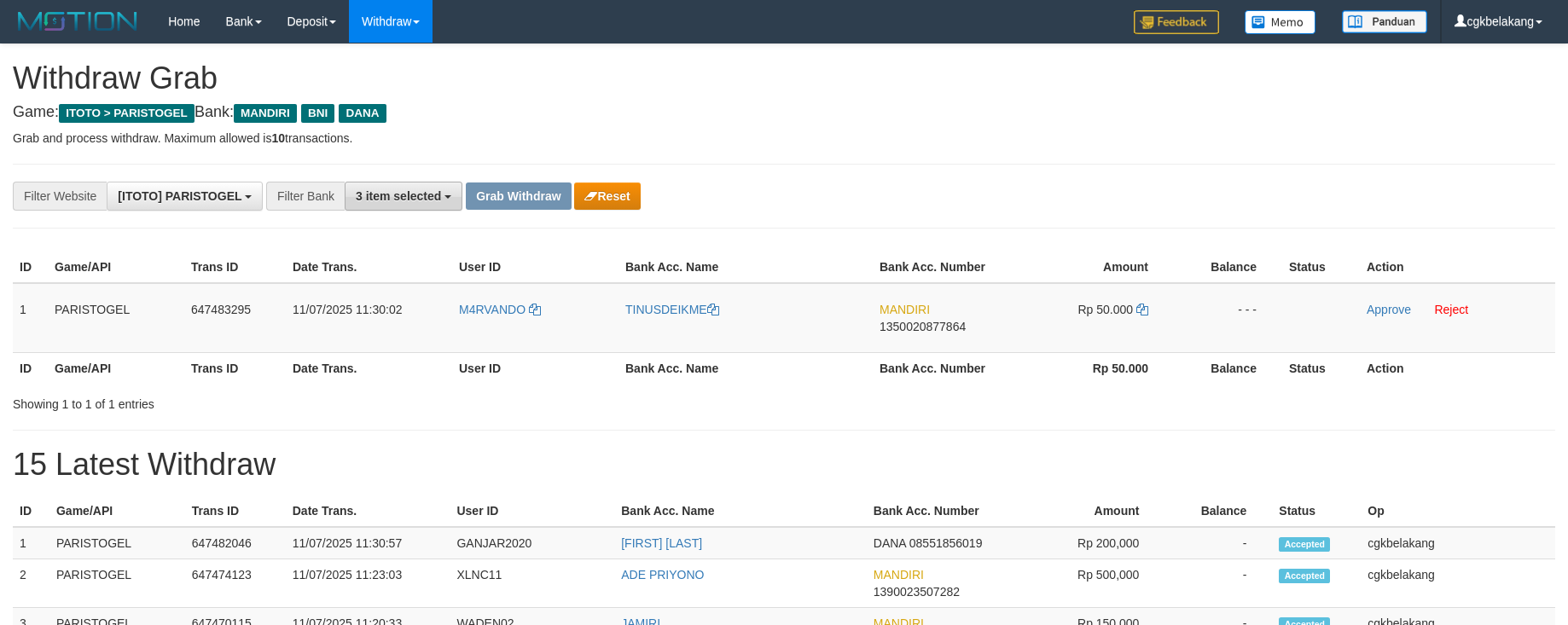 scroll, scrollTop: 0, scrollLeft: 0, axis: both 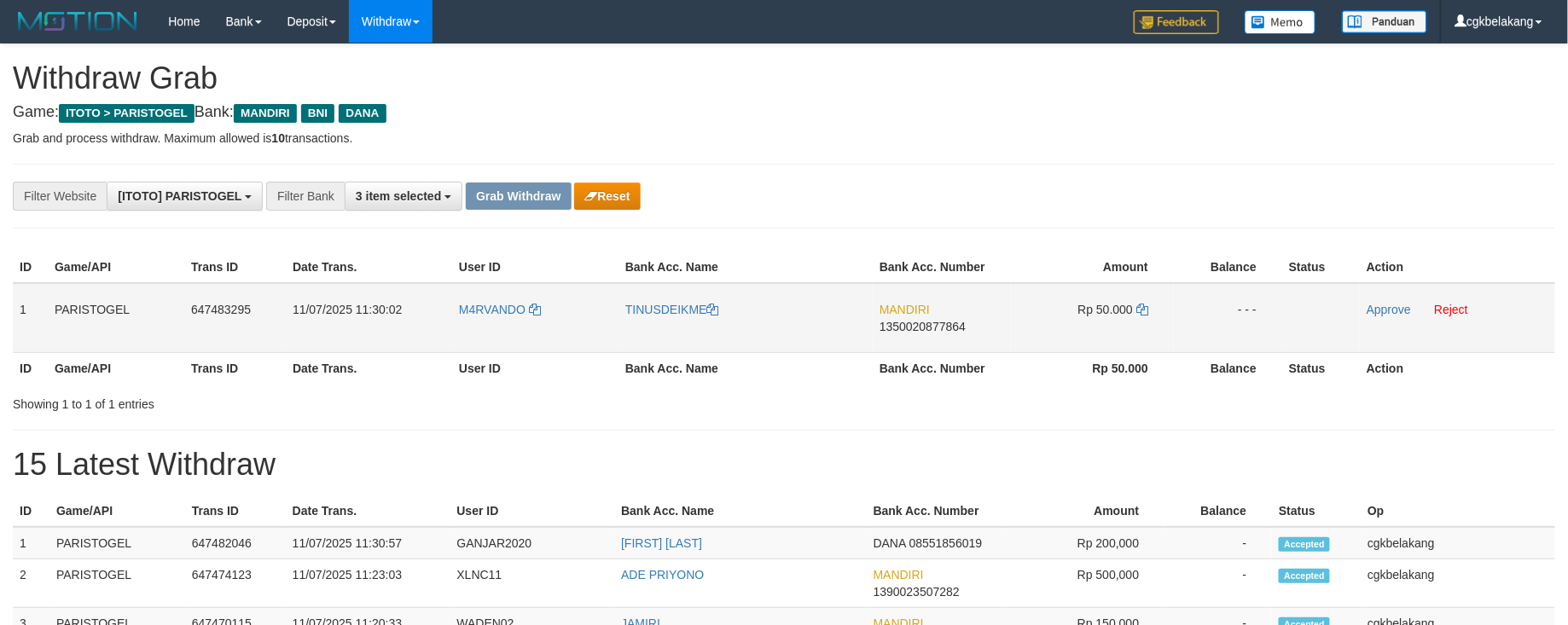 click on "M4RVANDO" at bounding box center (535, 318) 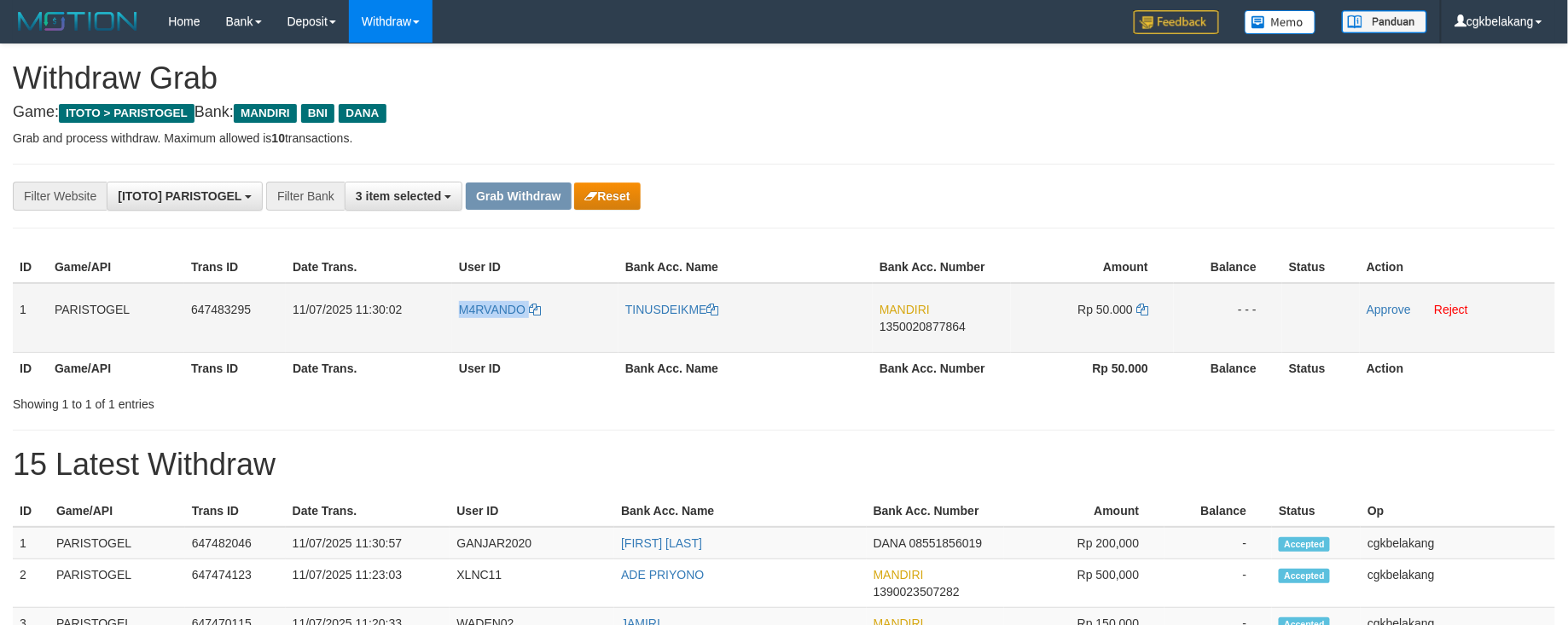 click on "M4RVANDO" at bounding box center (535, 318) 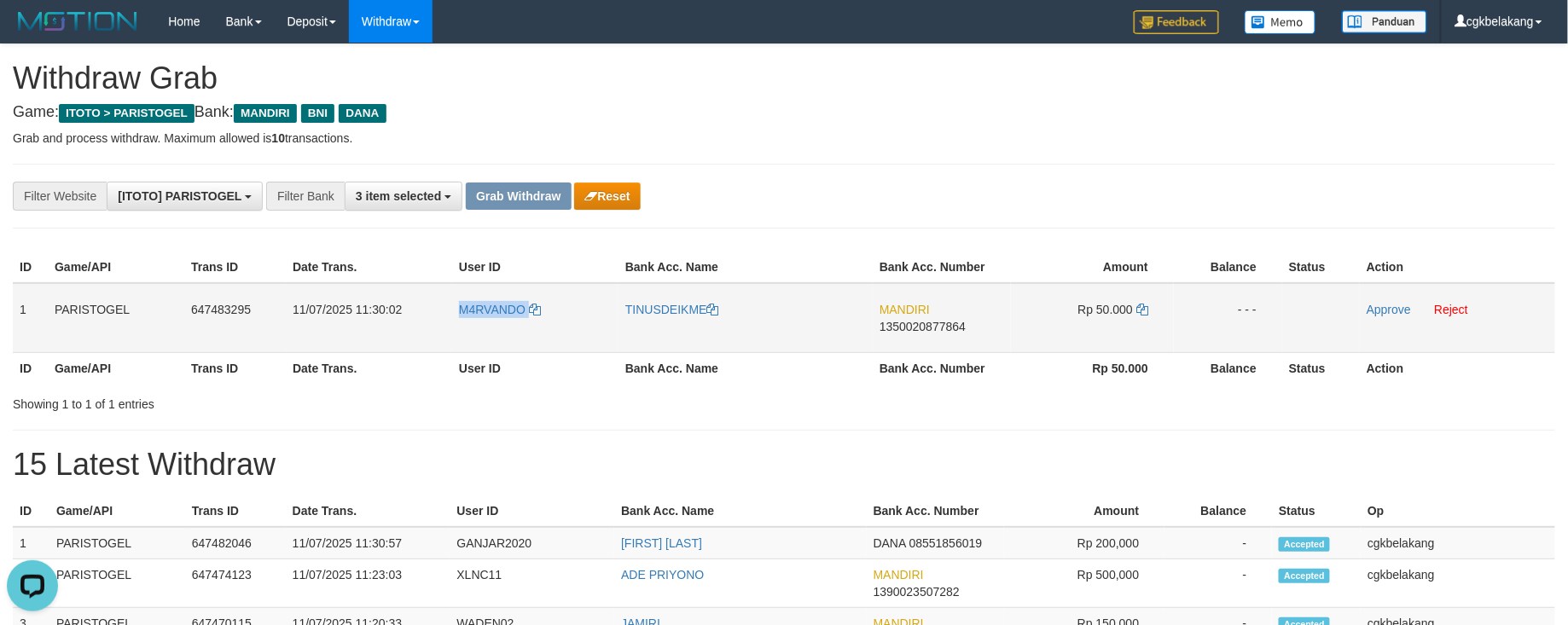 scroll, scrollTop: 0, scrollLeft: 0, axis: both 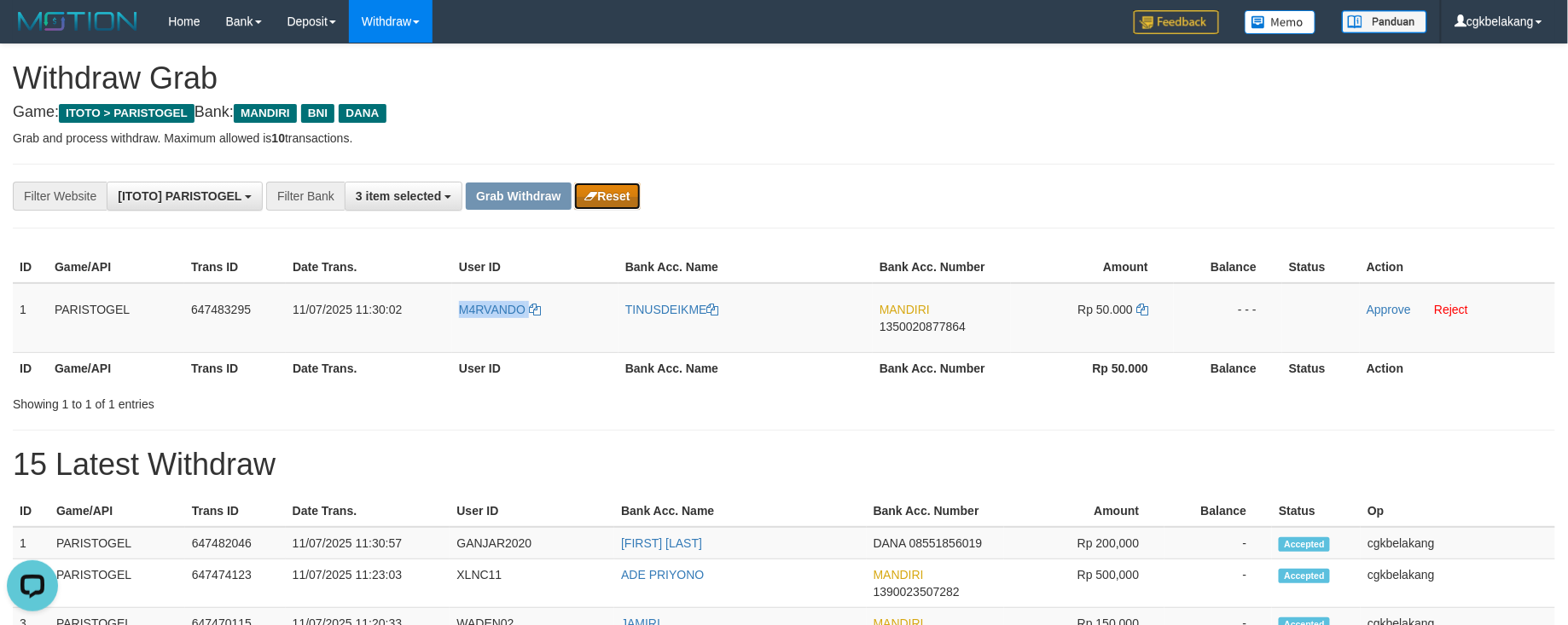 click on "Reset" at bounding box center [607, 196] 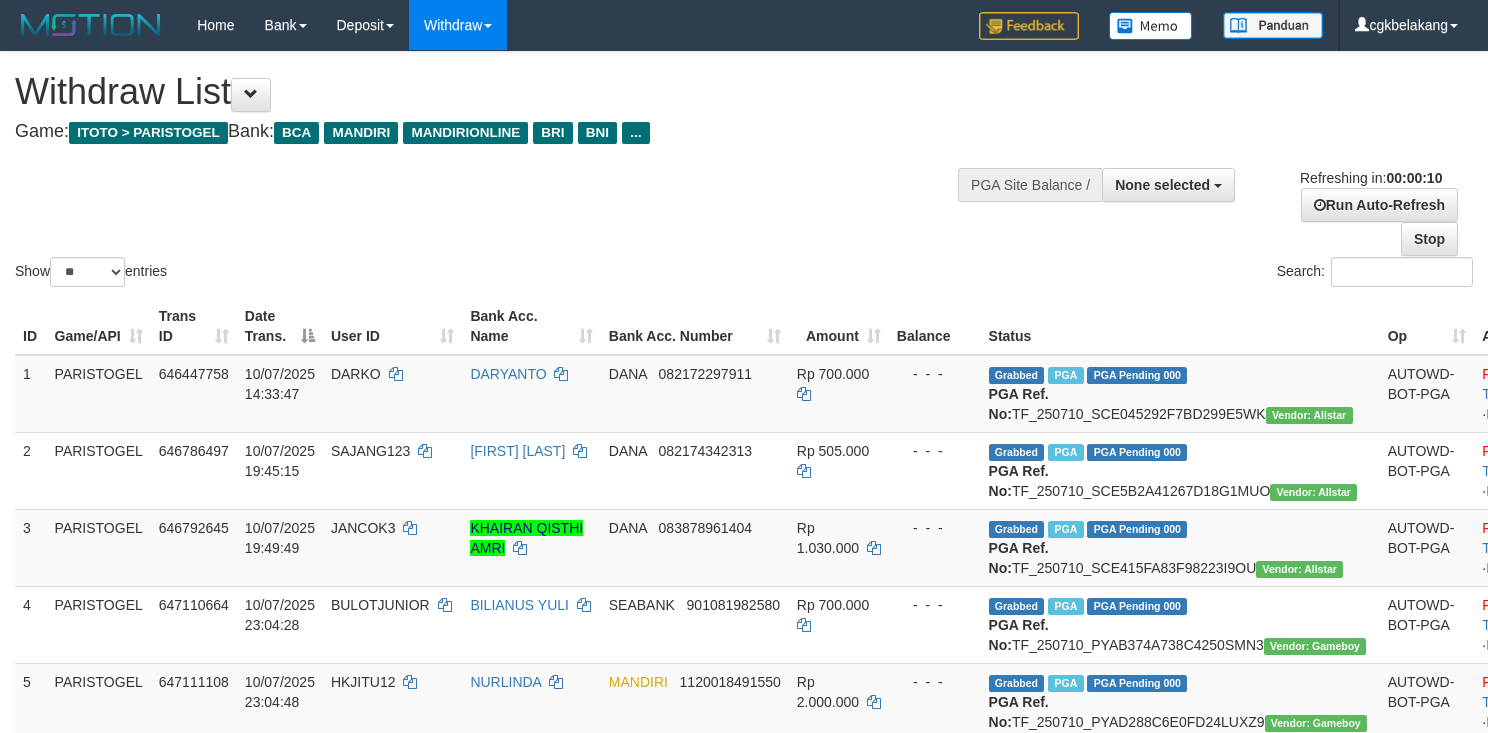 select 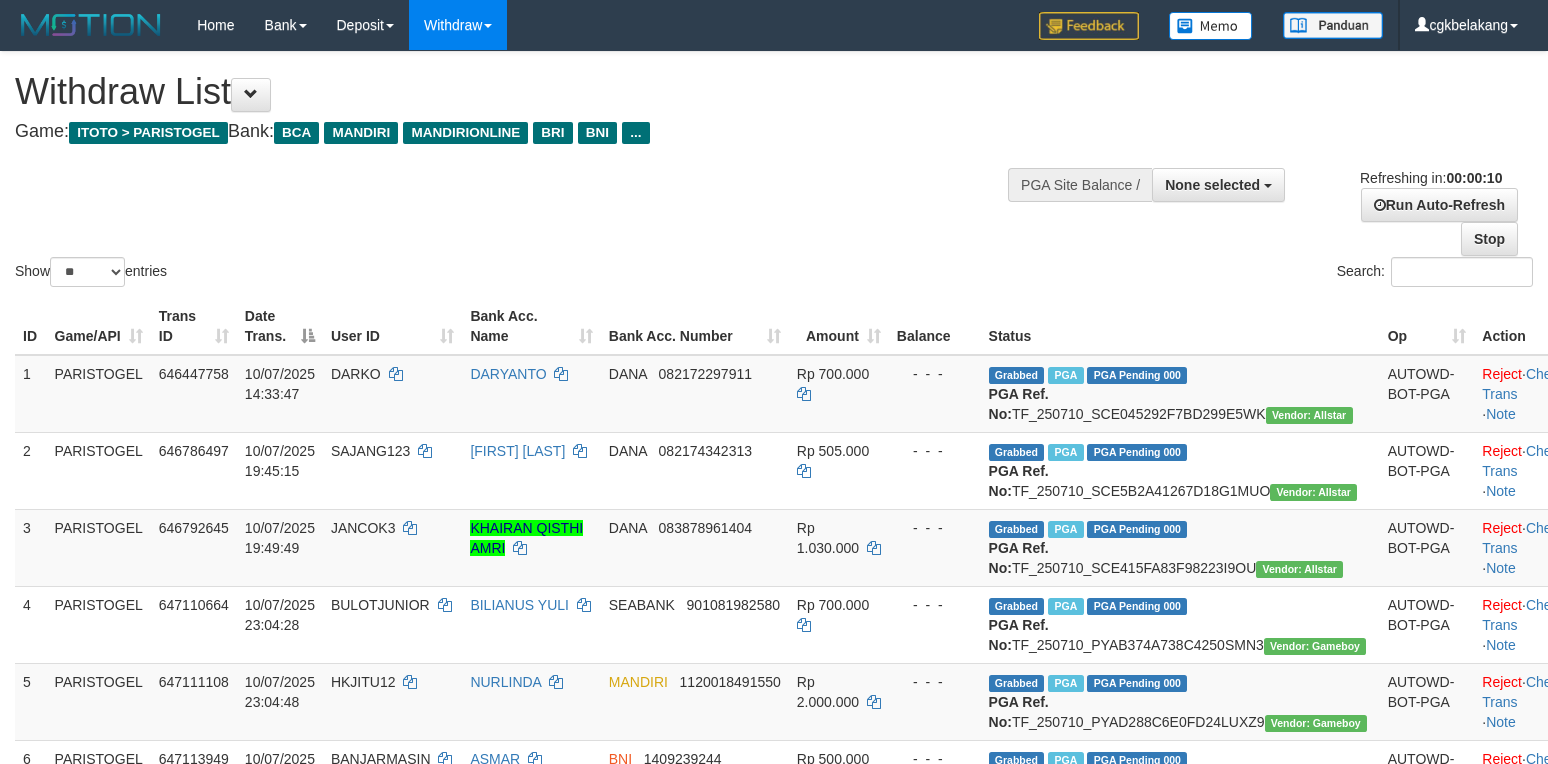 select 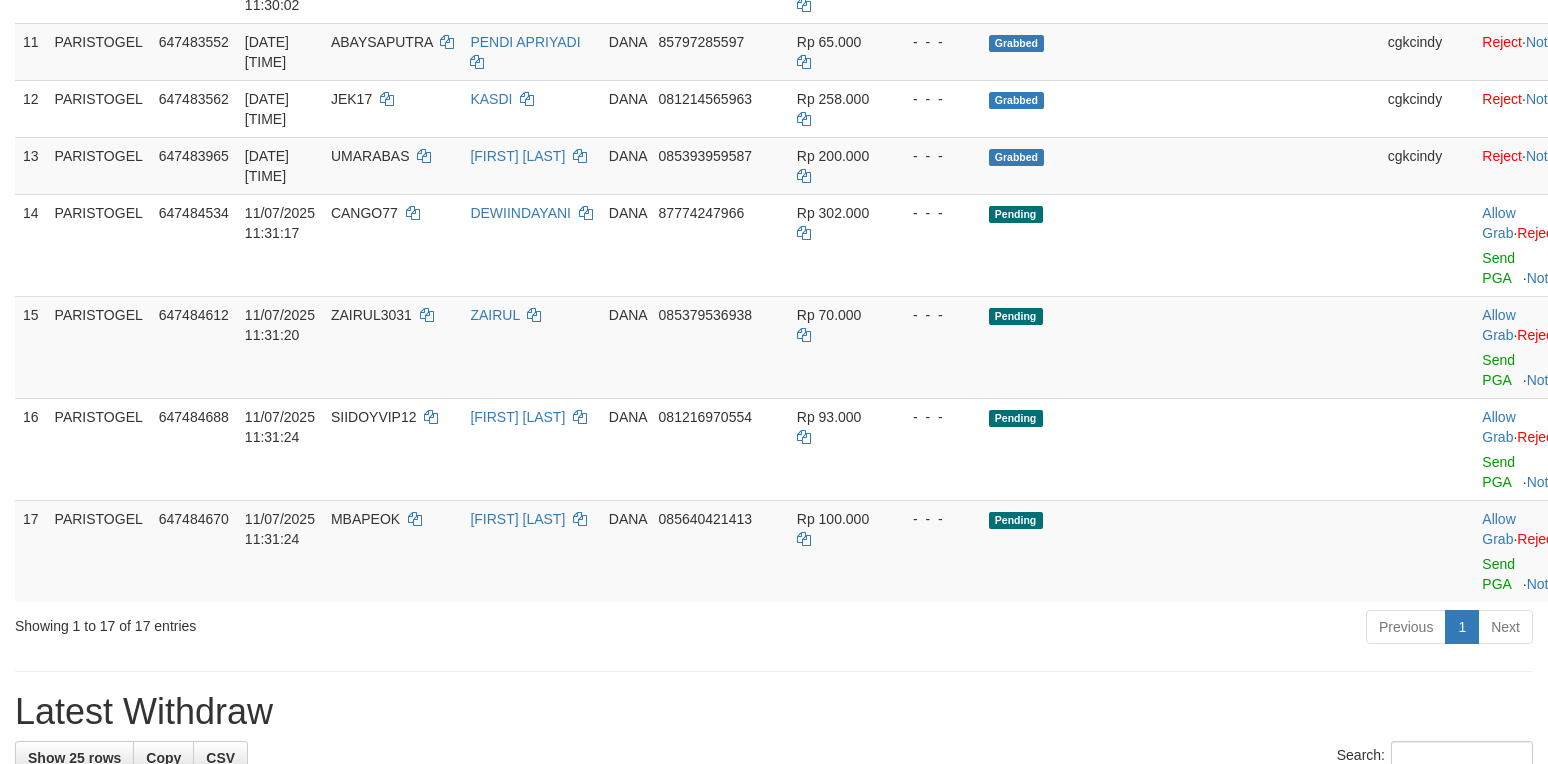 scroll, scrollTop: 986, scrollLeft: 0, axis: vertical 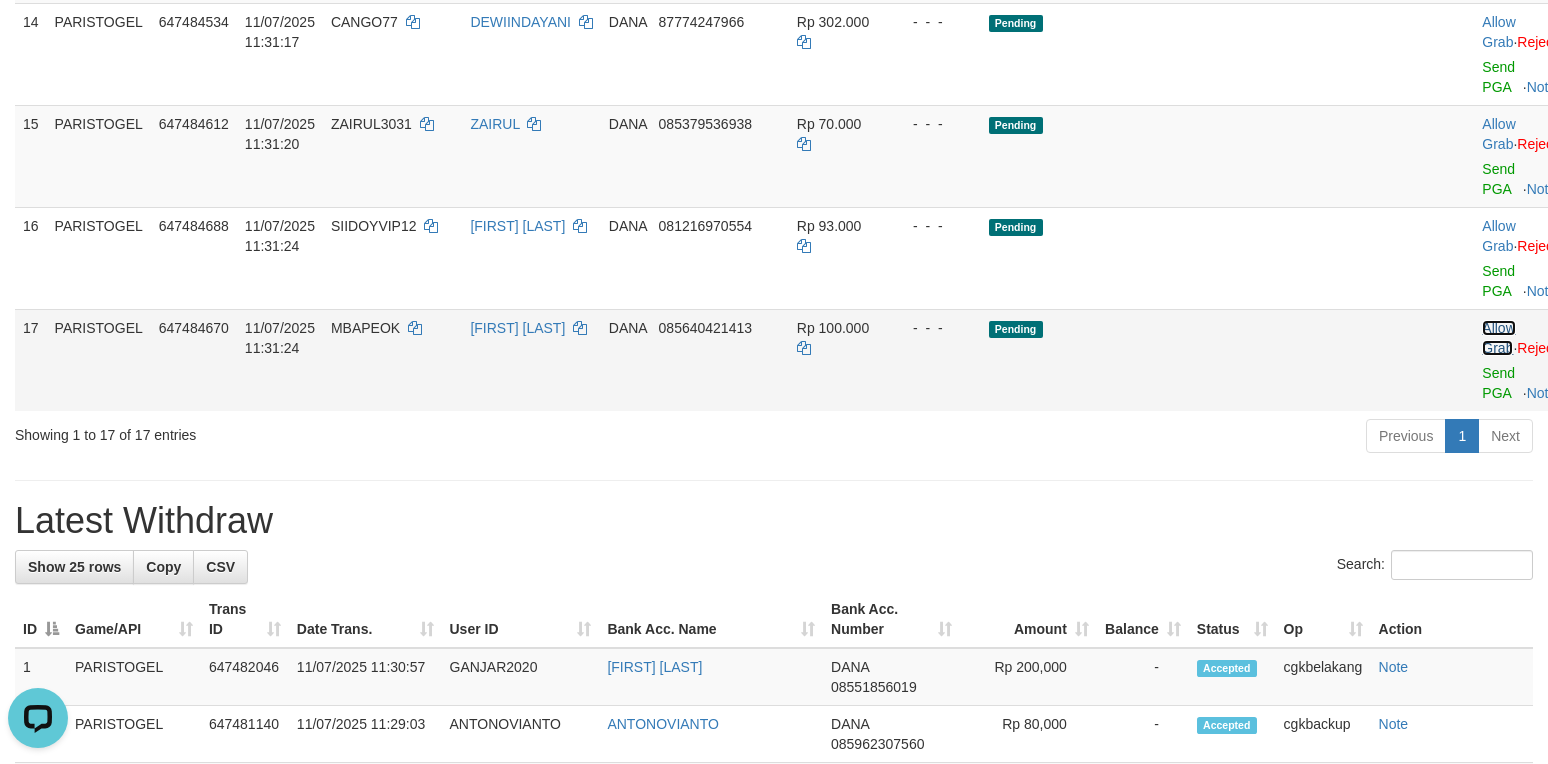 drag, startPoint x: 1421, startPoint y: 492, endPoint x: 1436, endPoint y: 477, distance: 21.213203 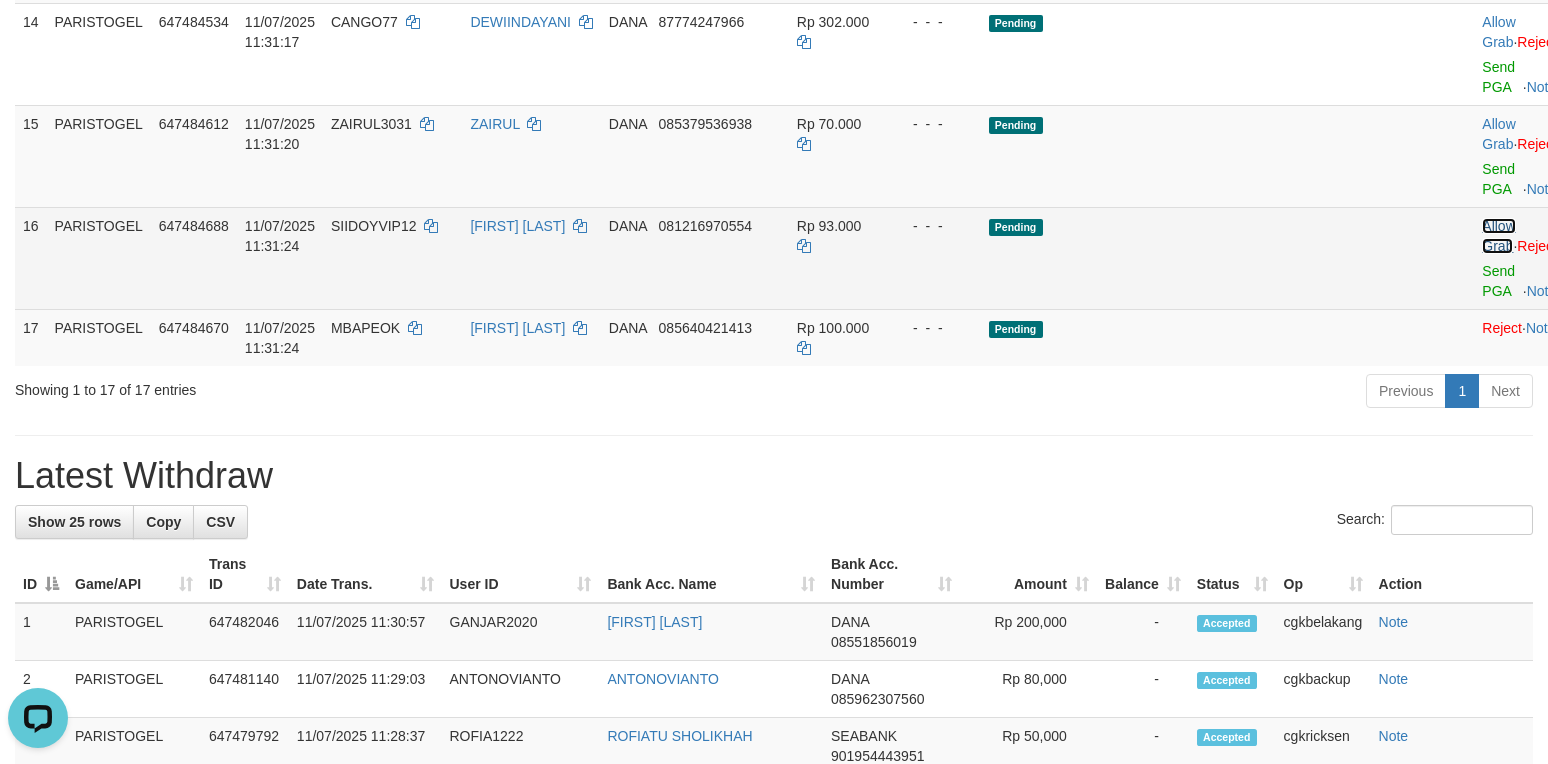 click on "Allow Grab" at bounding box center (1498, 236) 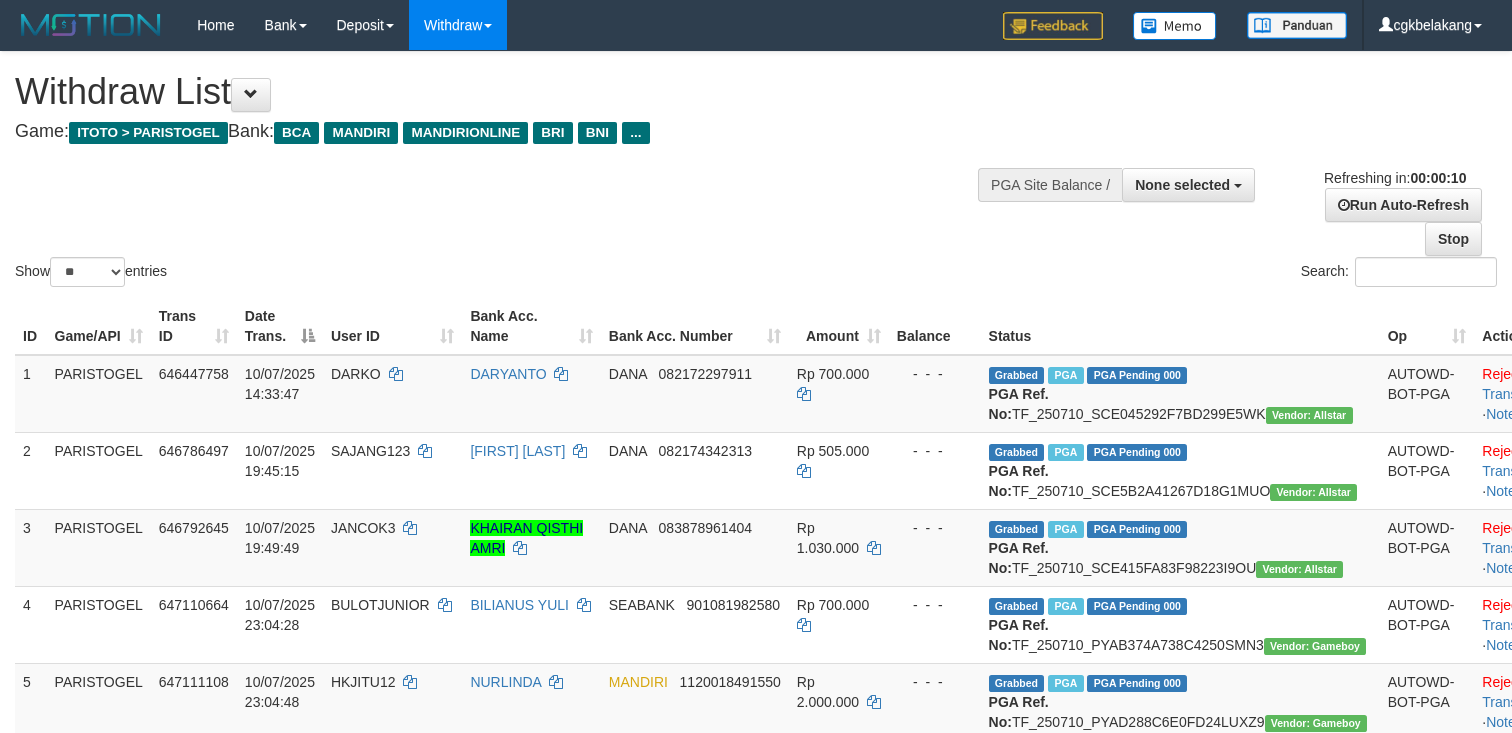 select 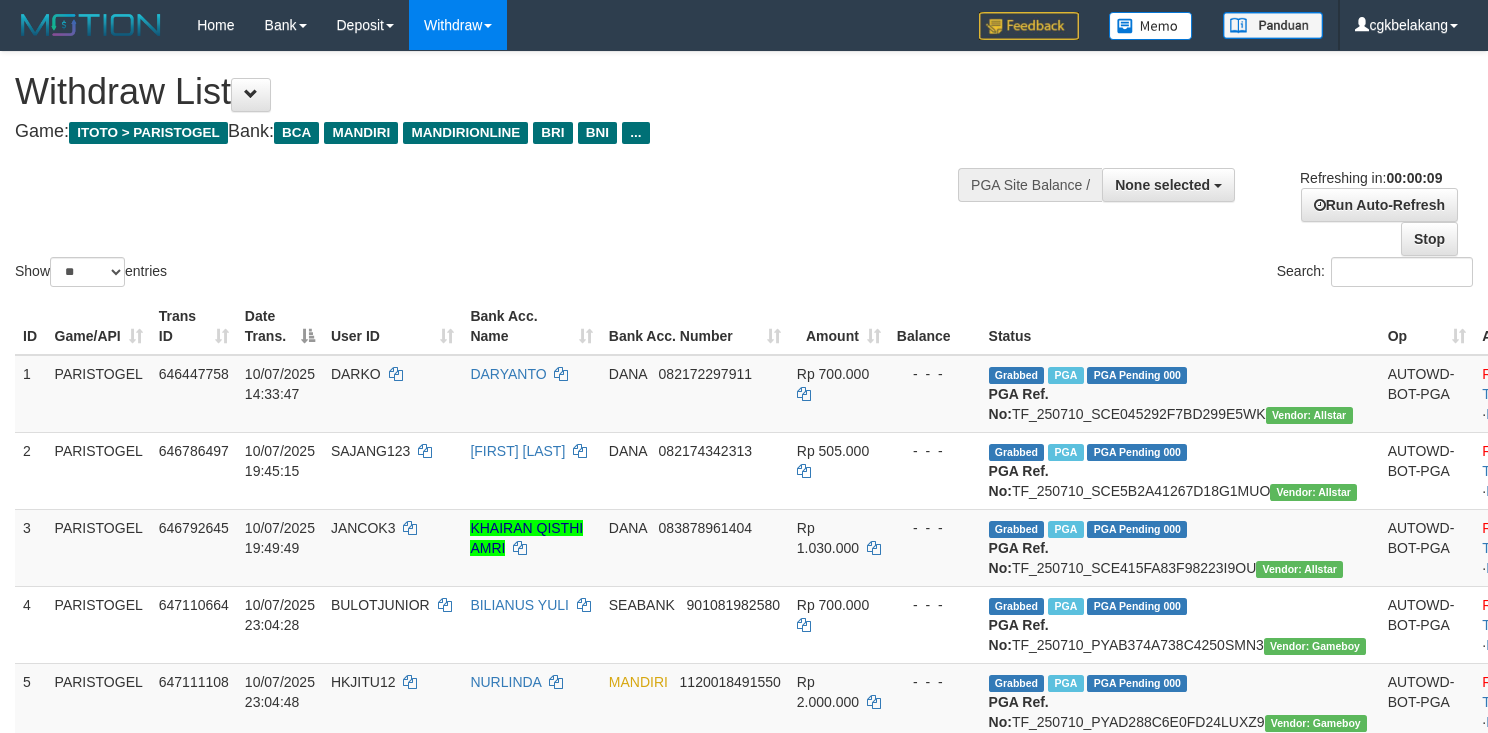 select 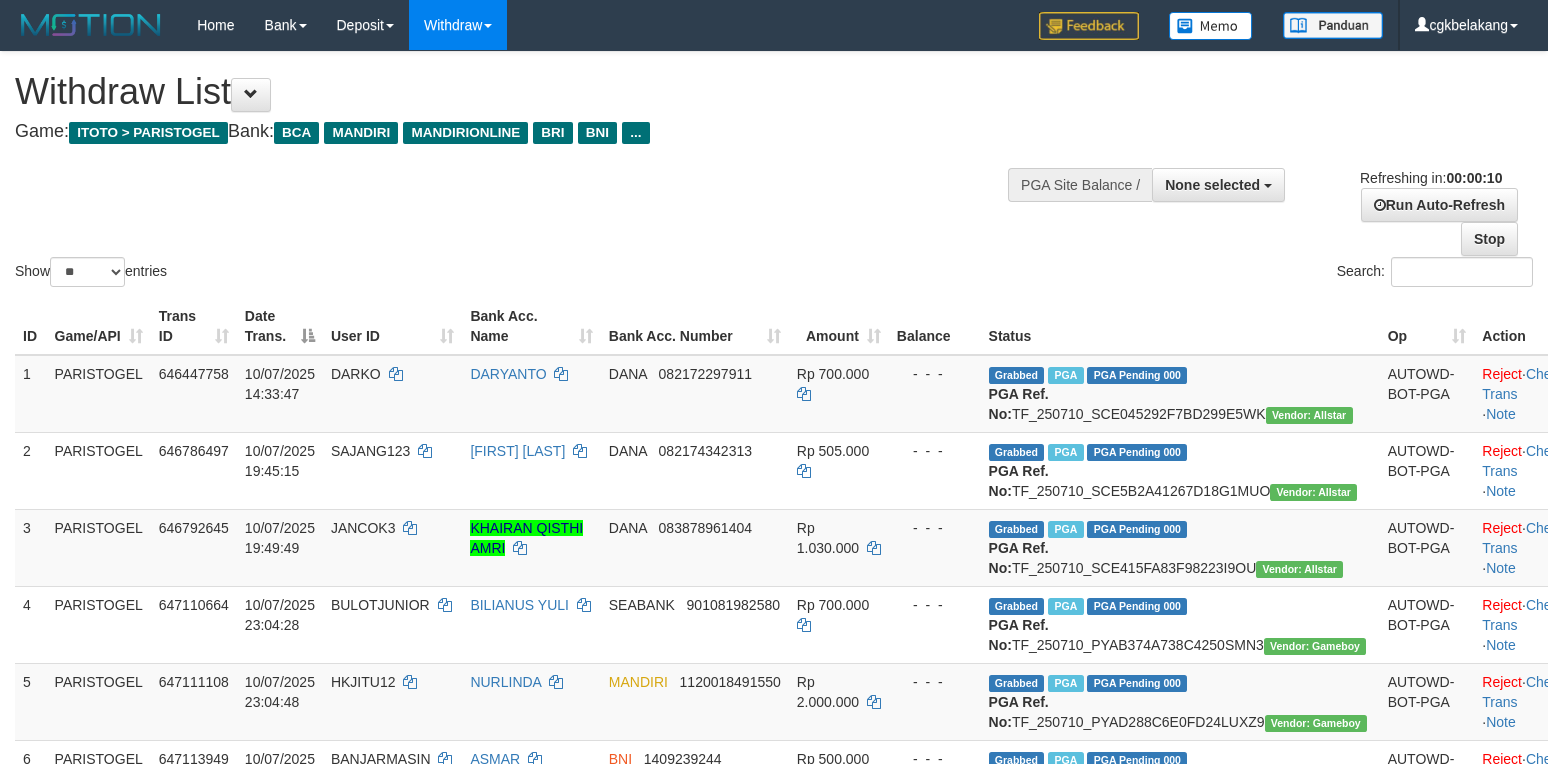 select 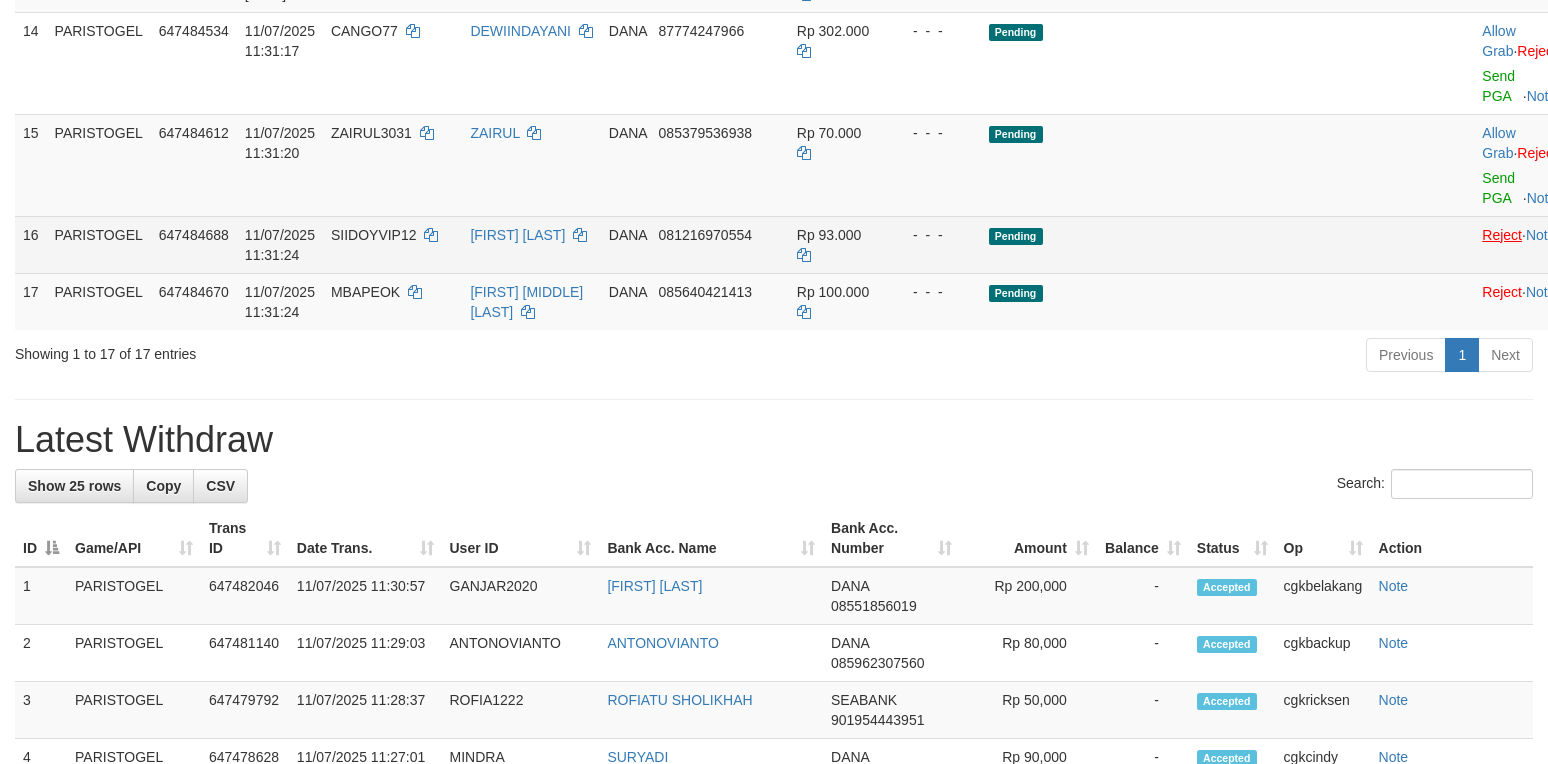 scroll, scrollTop: 1196, scrollLeft: 0, axis: vertical 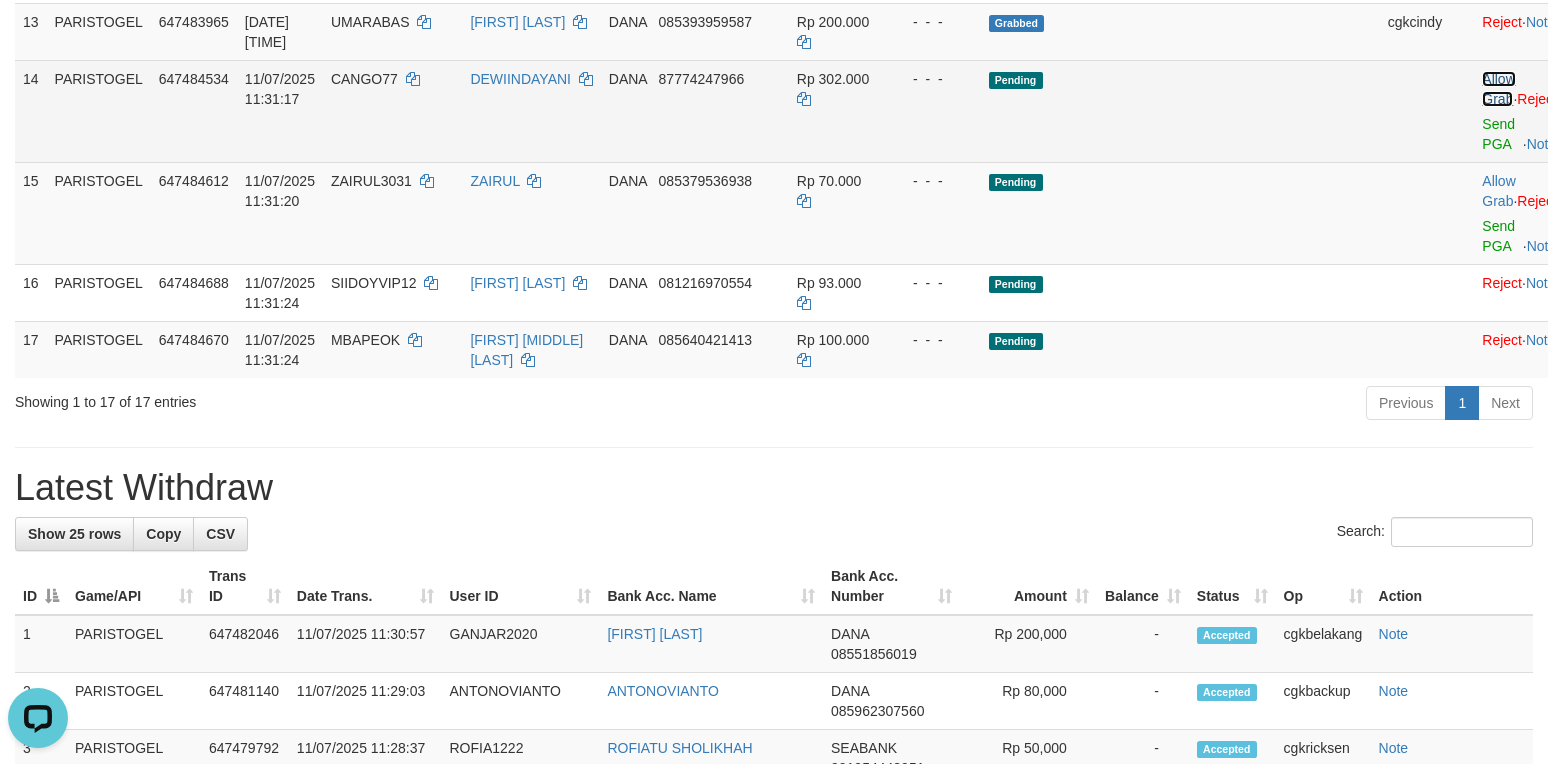 click on "Allow Grab" at bounding box center [1498, 89] 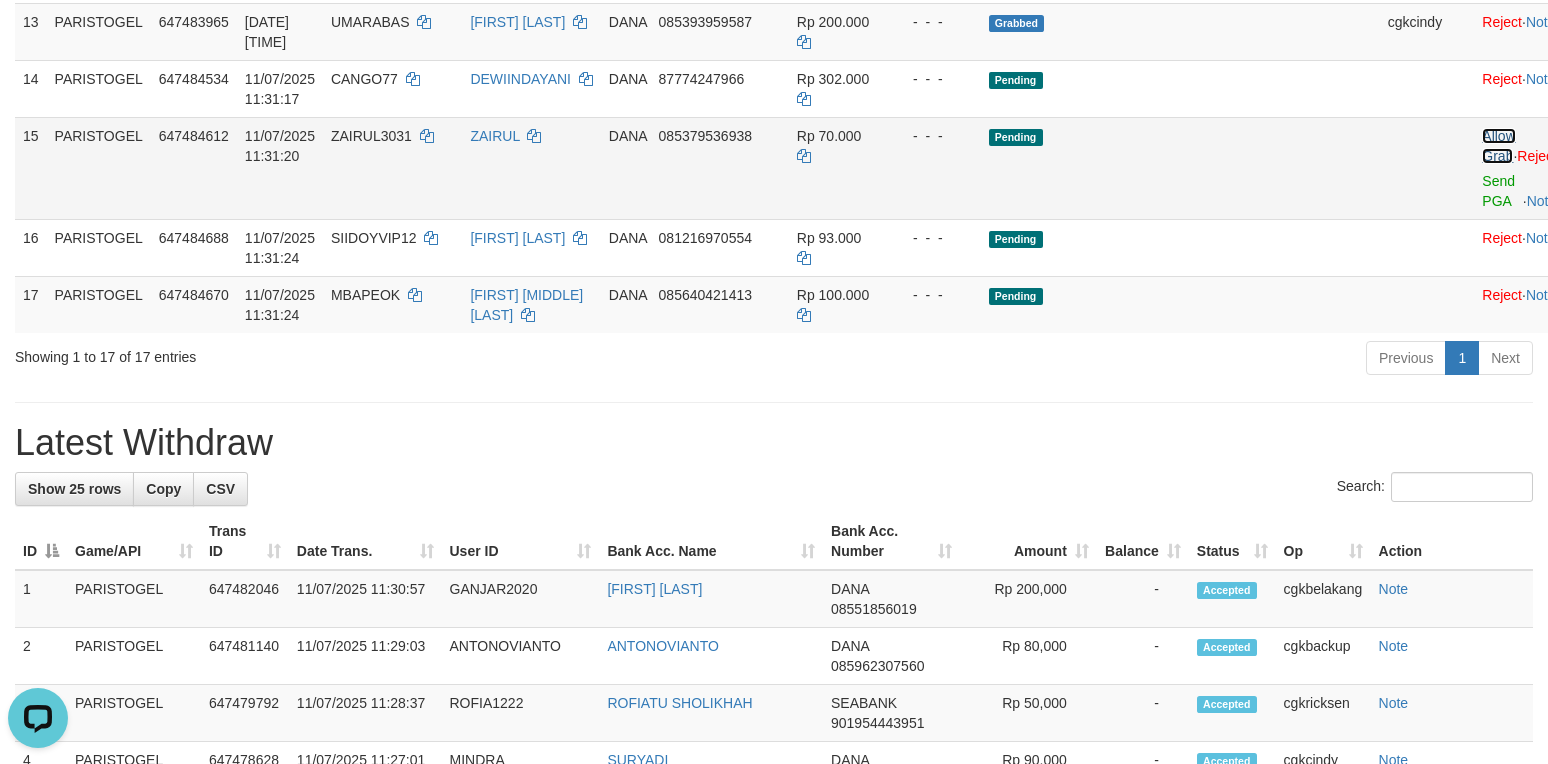 click on "Allow Grab" at bounding box center [1498, 146] 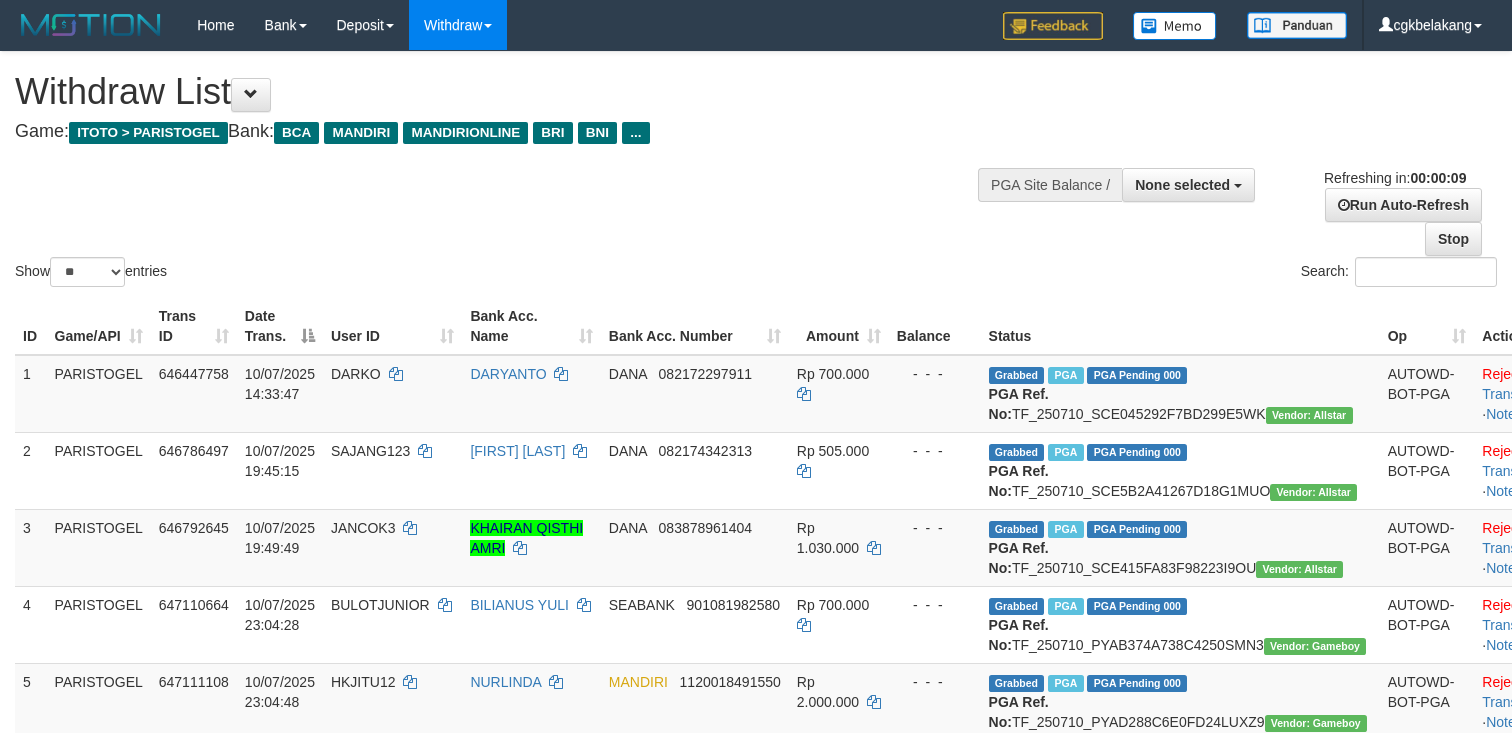 select 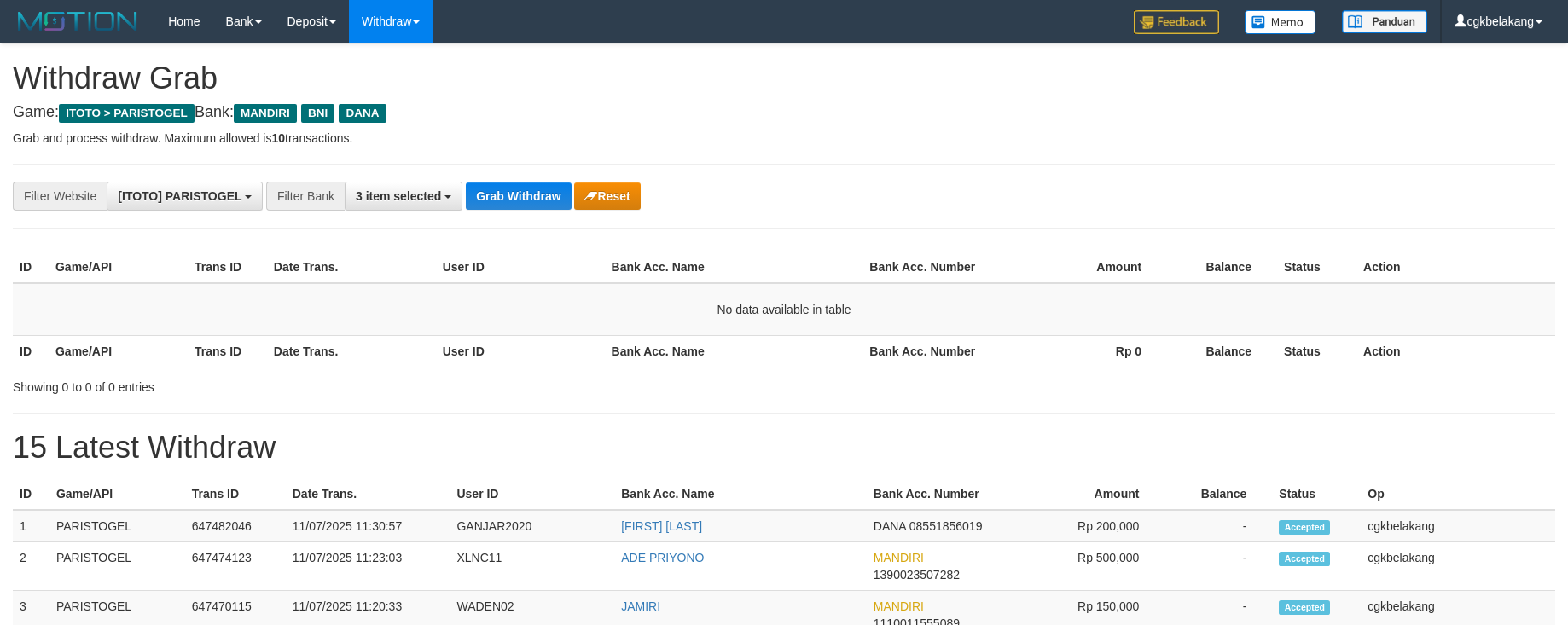 scroll, scrollTop: 0, scrollLeft: 0, axis: both 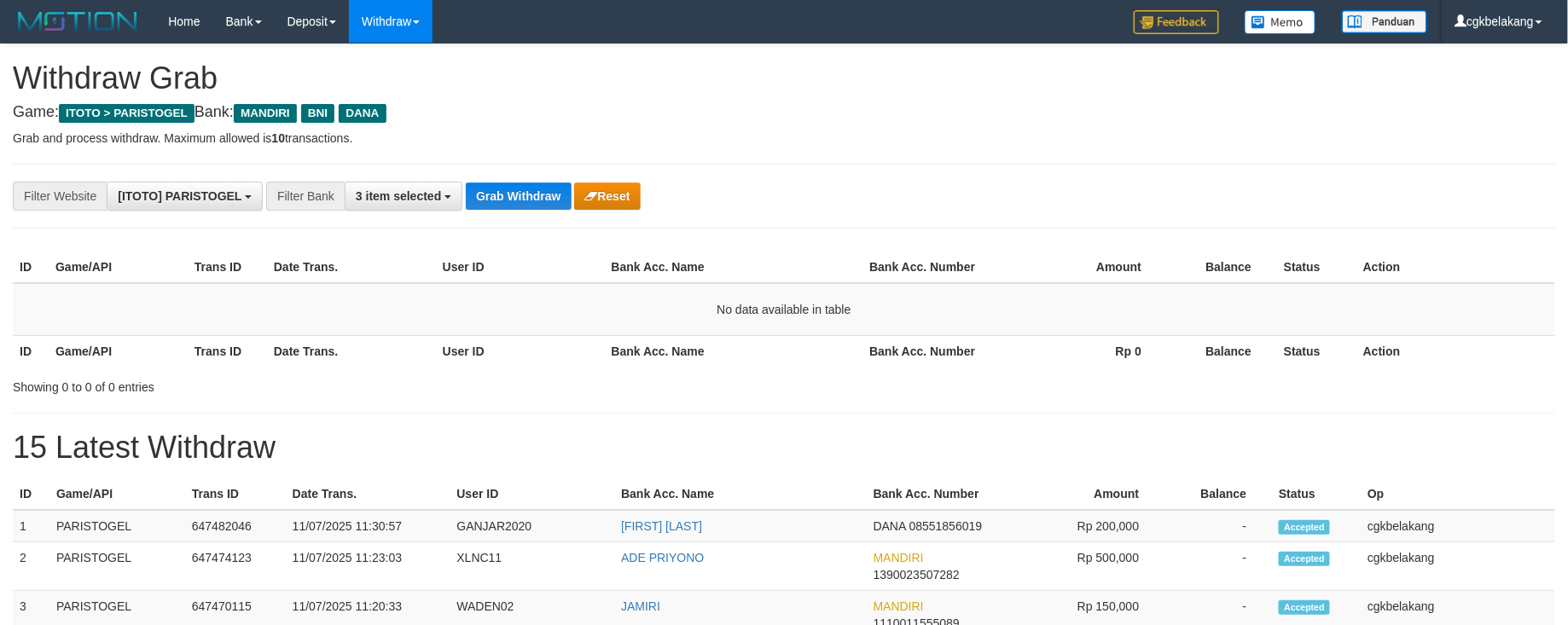 click on "Grab Withdraw" at bounding box center [518, 196] 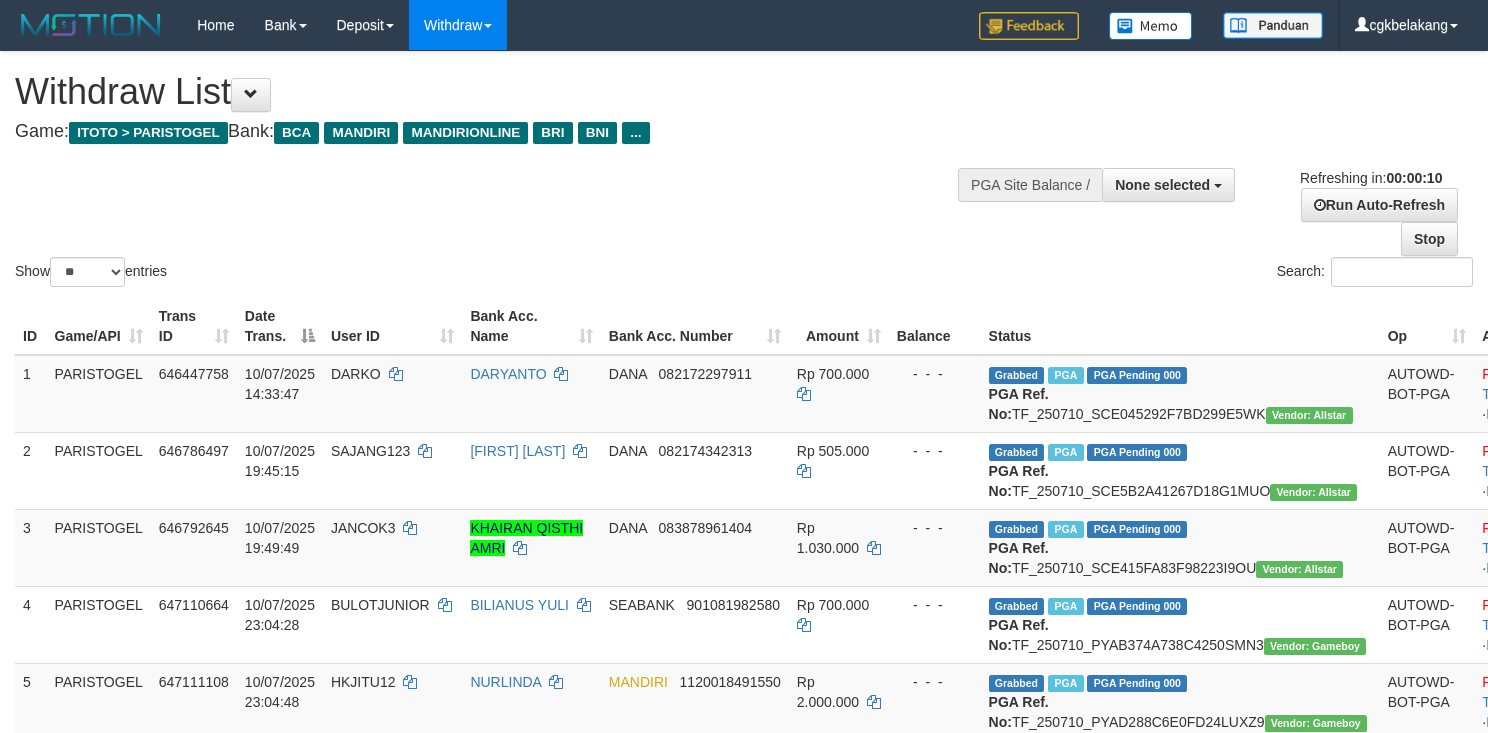 select 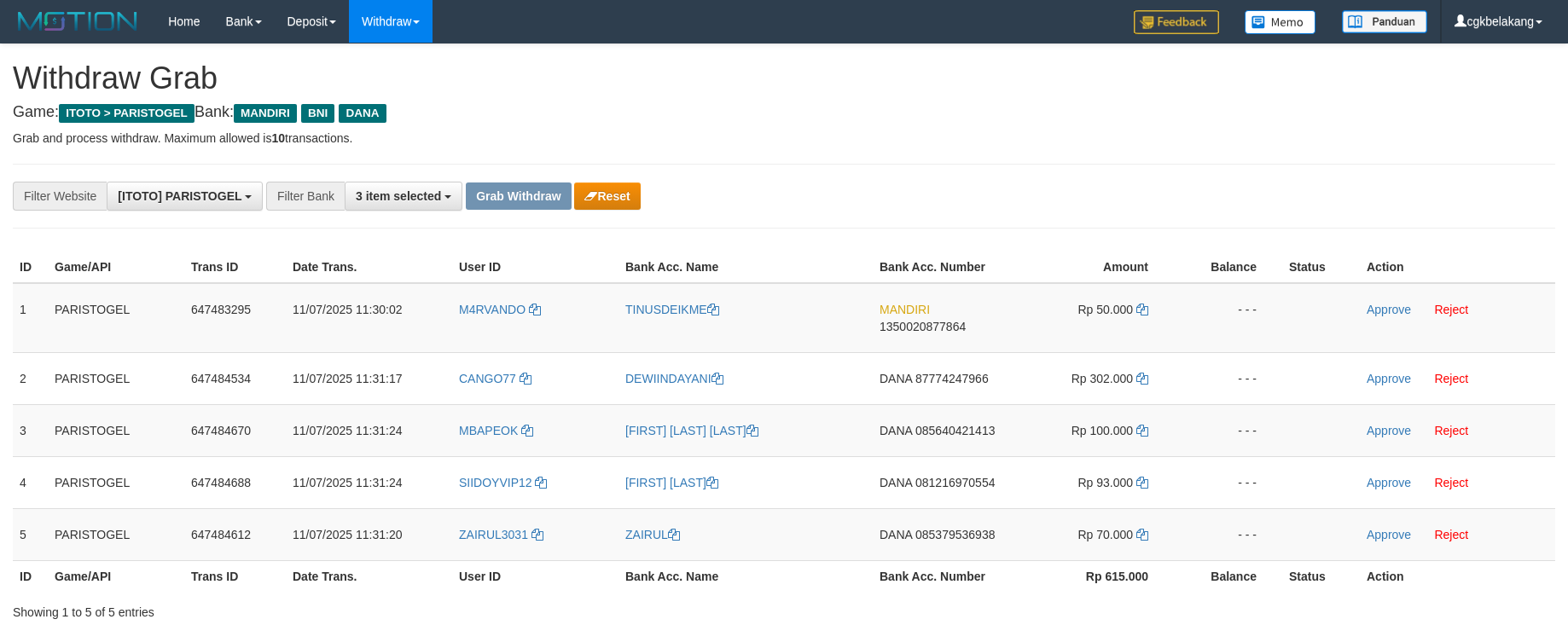 scroll, scrollTop: 0, scrollLeft: 0, axis: both 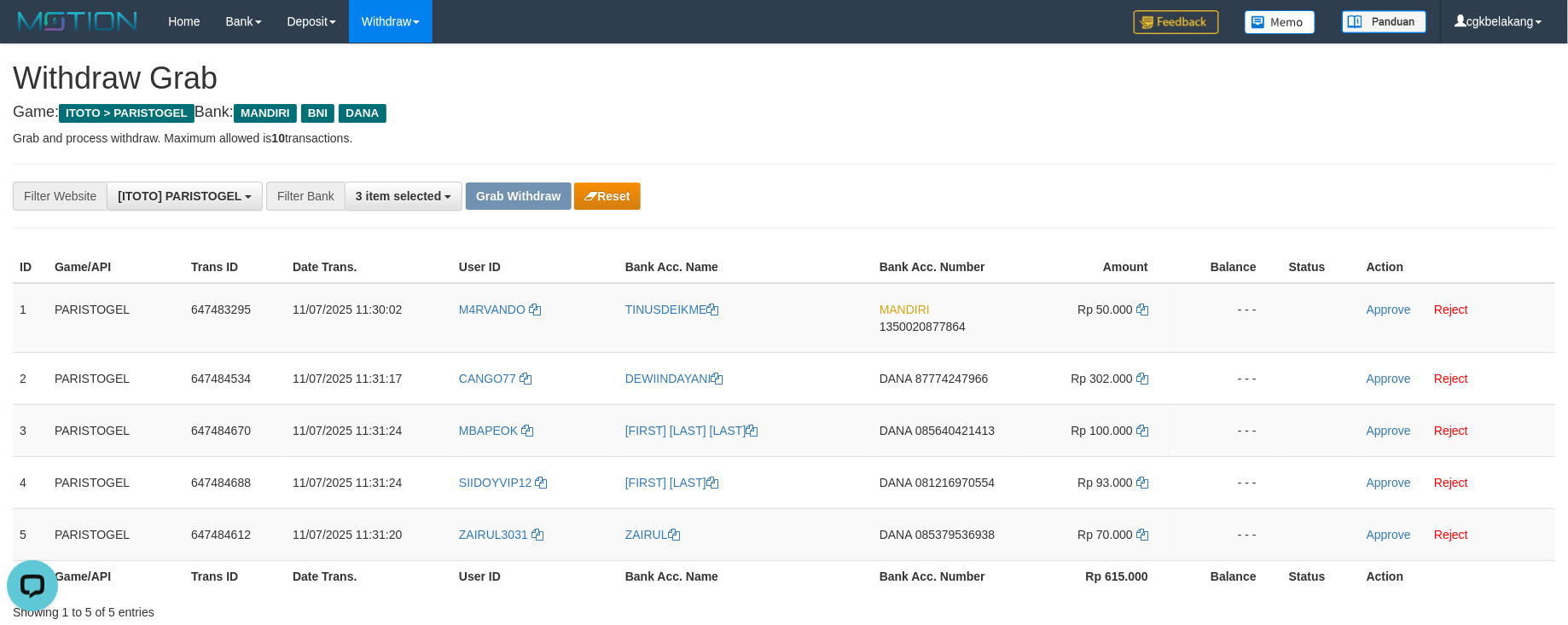 click on "Game:   ITOTO > PARISTOGEL    		Bank:   MANDIRI   BNI   DANA" at bounding box center [784, 113] 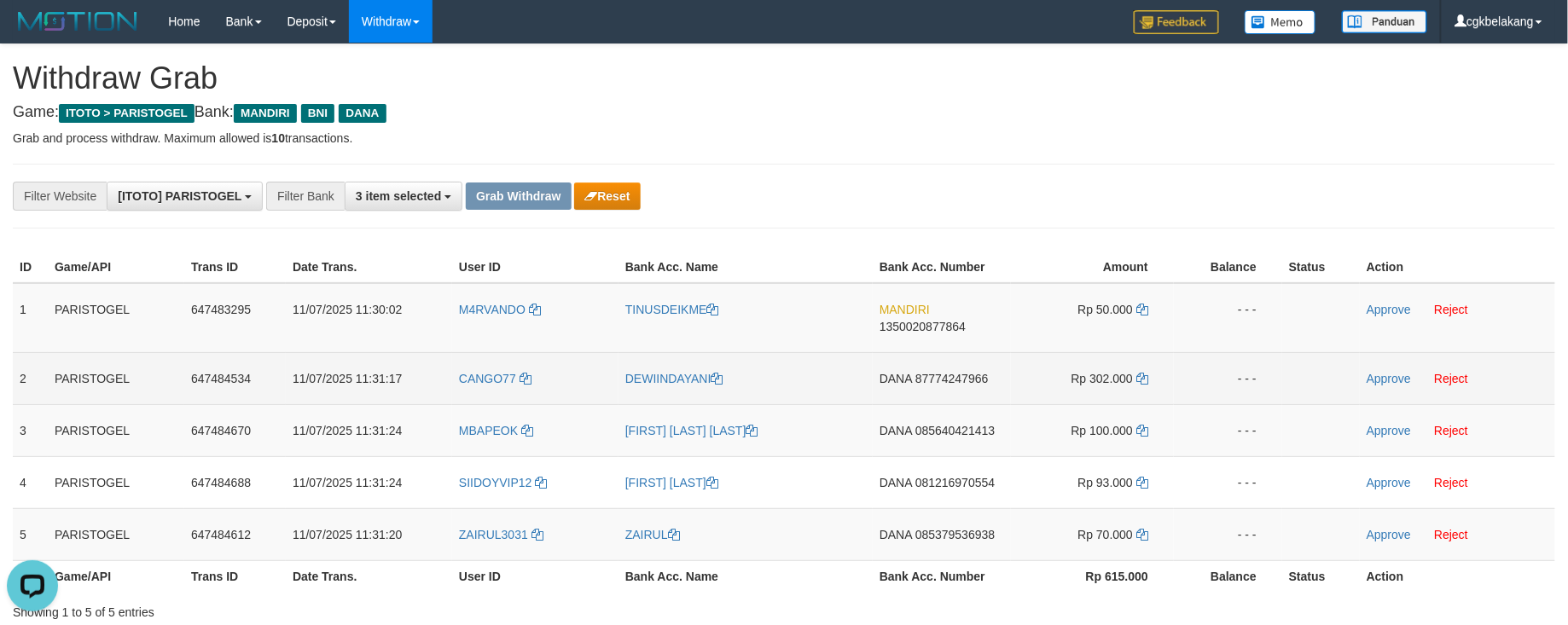 click on "CANGO77" at bounding box center [535, 378] 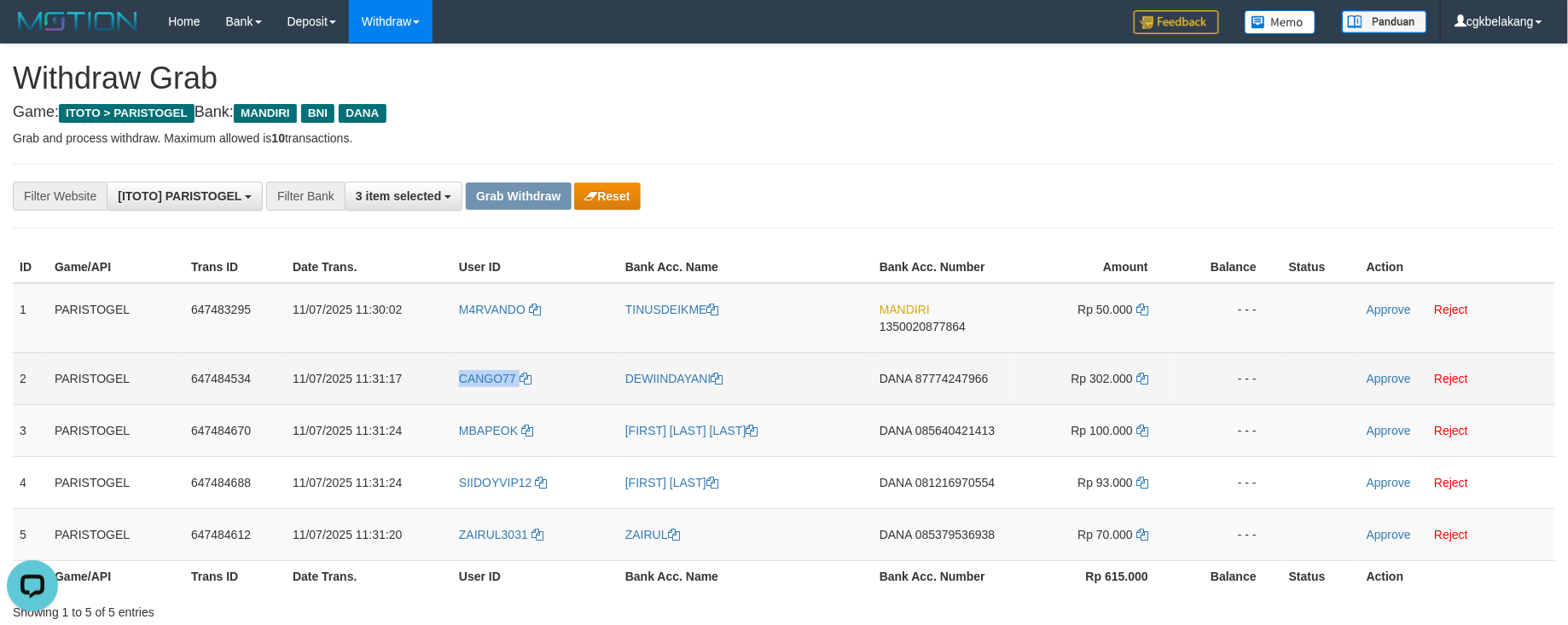 click on "CANGO77" at bounding box center [535, 378] 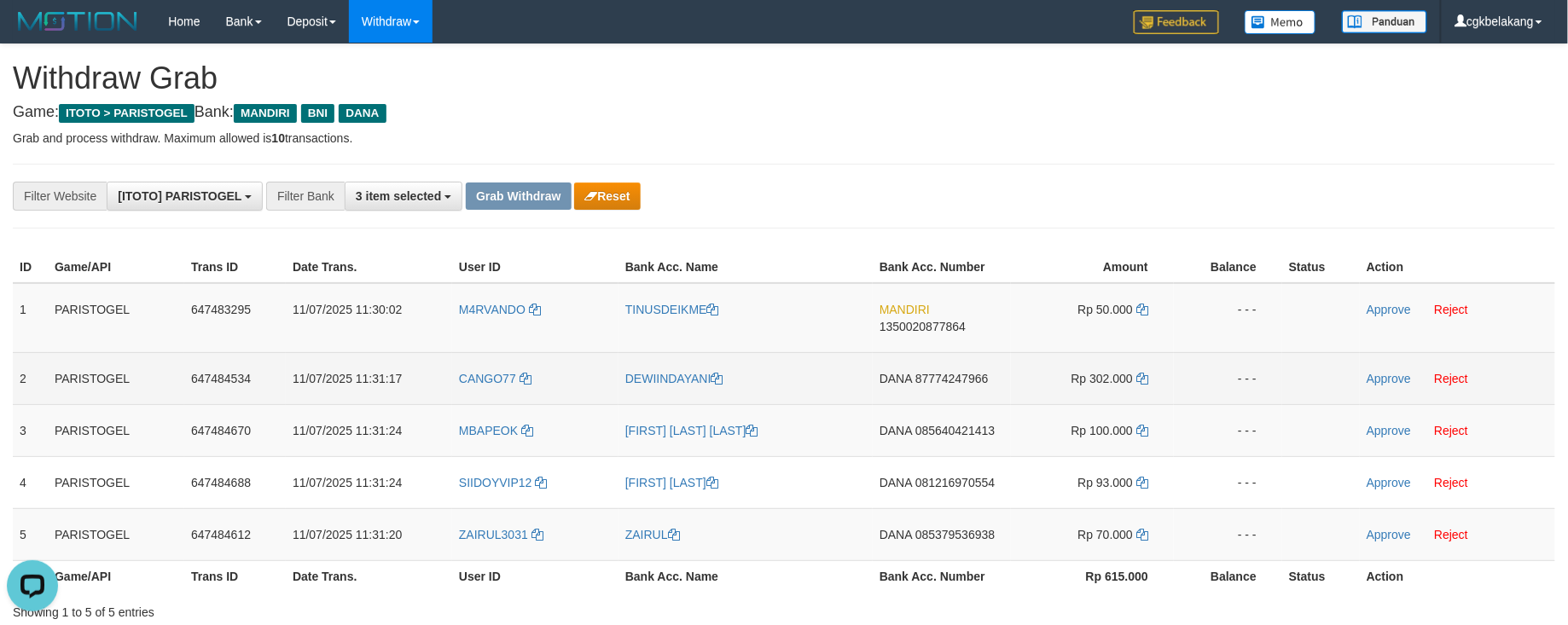 click on "DEWIINDAYANI" at bounding box center (746, 378) 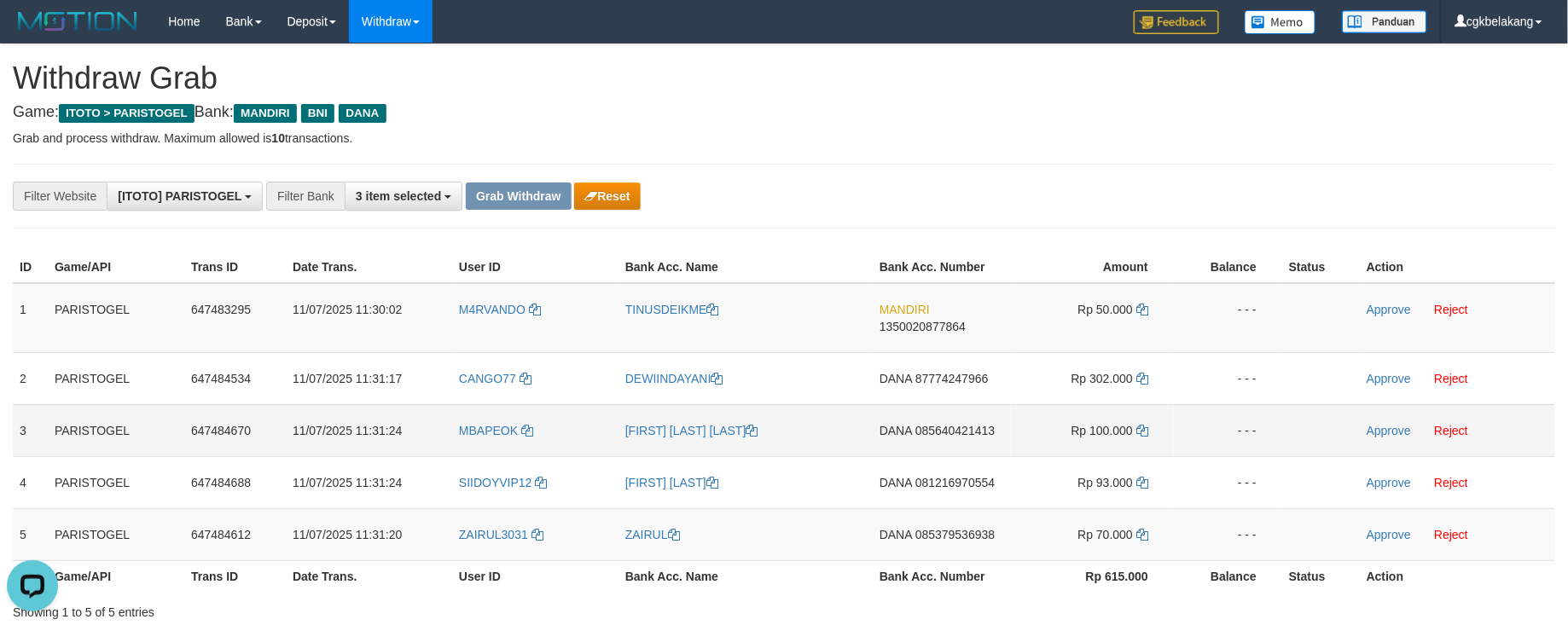click on "MBAPEOK" at bounding box center [535, 430] 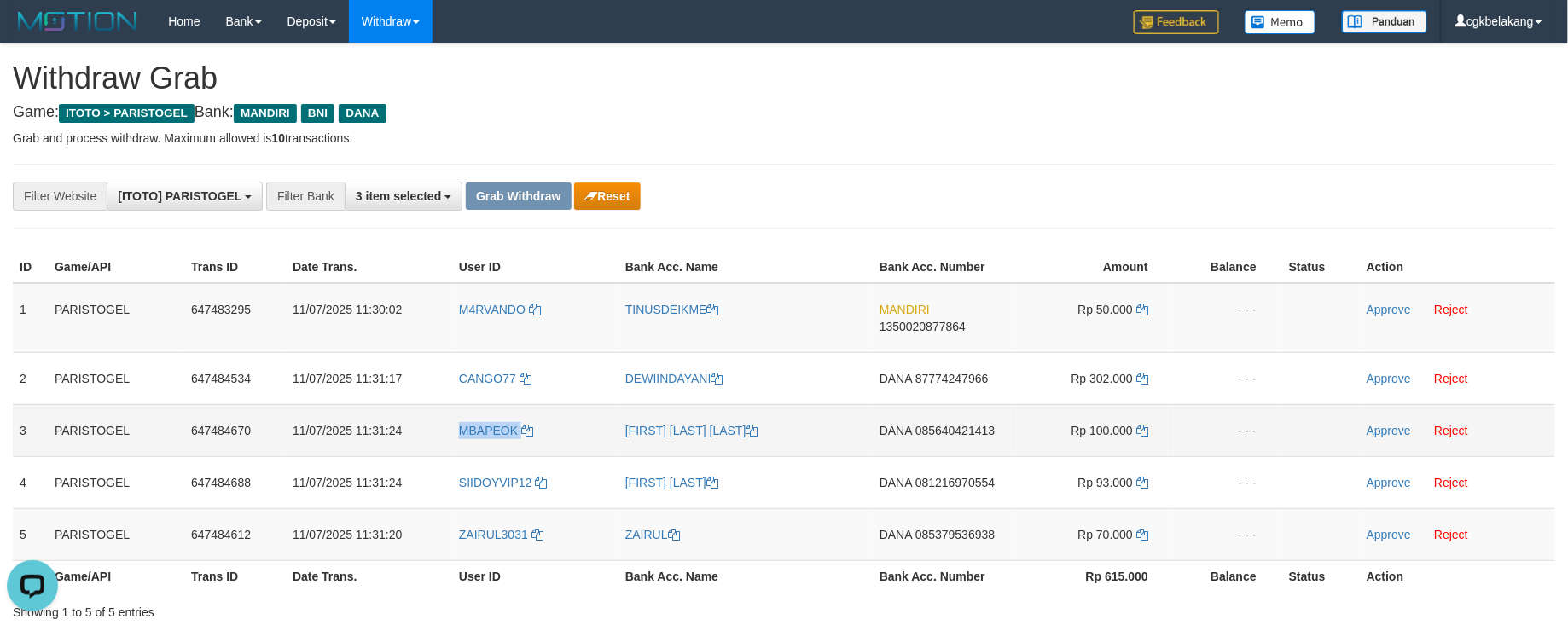 click on "MBAPEOK" at bounding box center [535, 430] 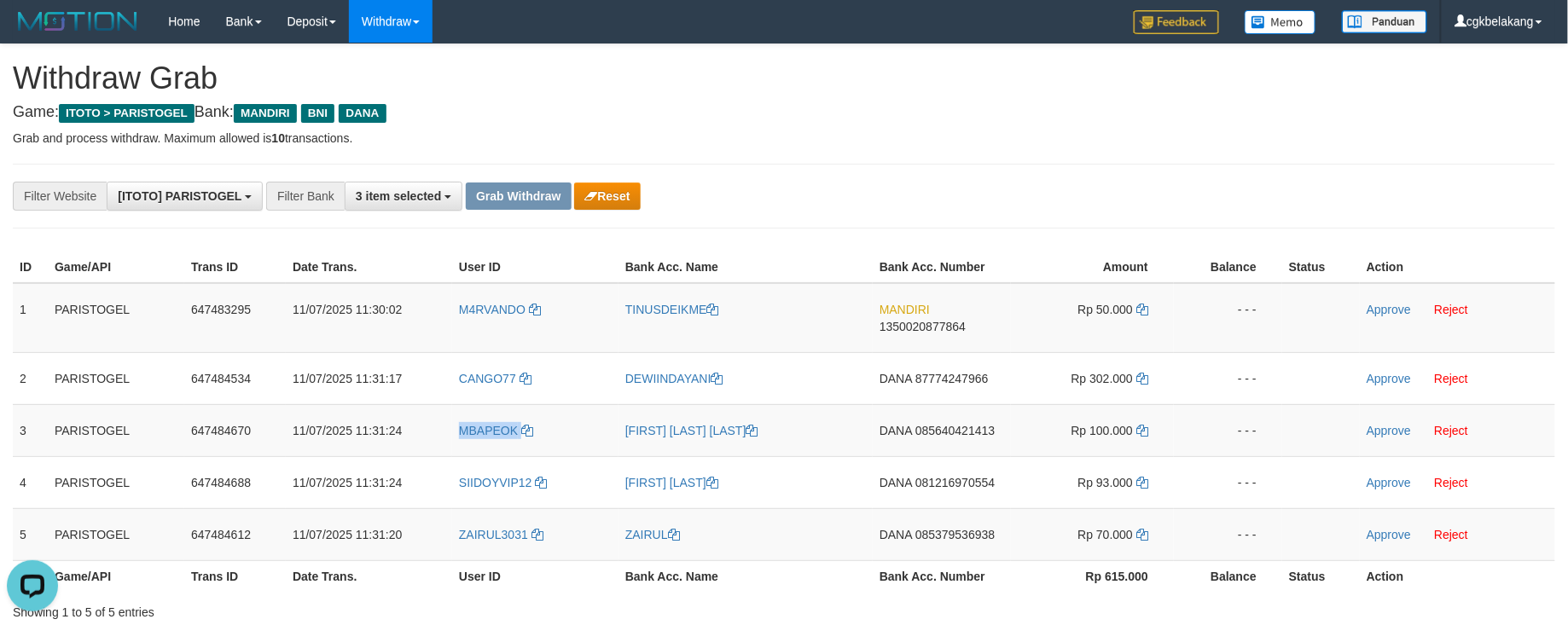 copy on "MBAPEOK" 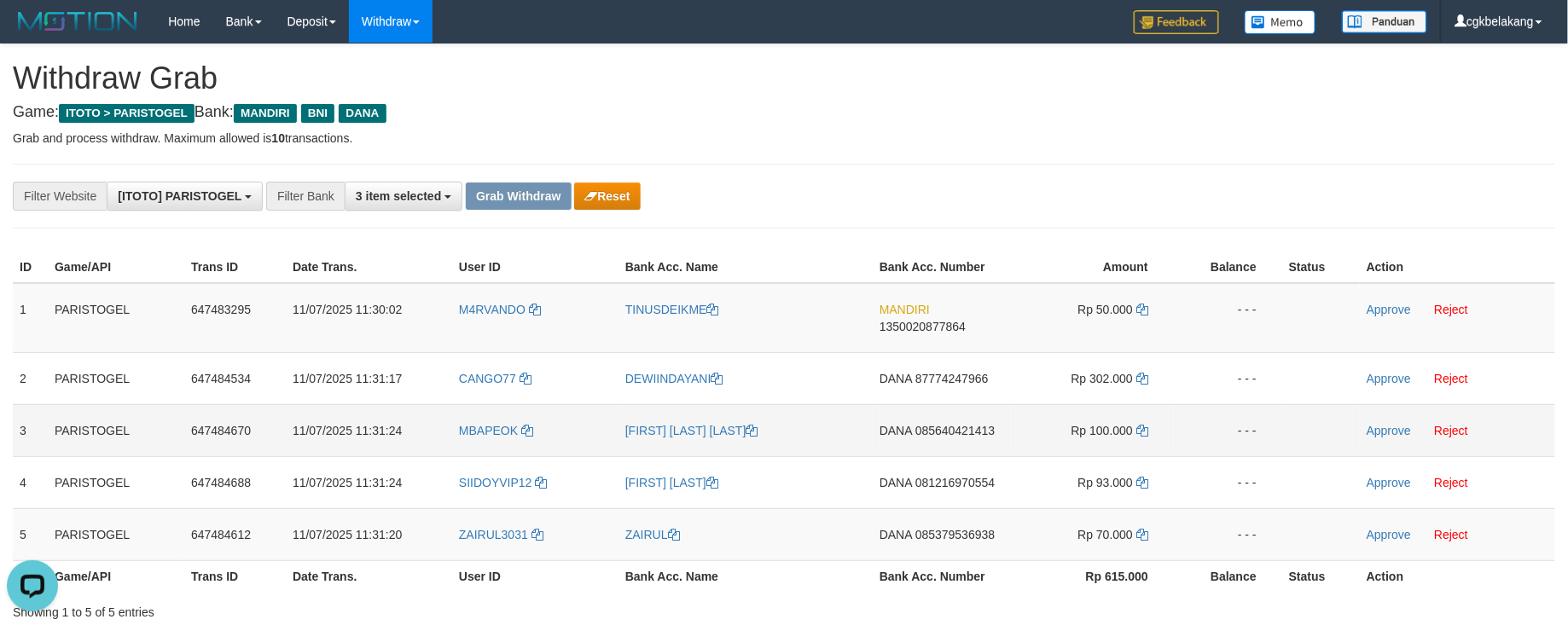 click on "[FIRST] [LAST] [LAST]" at bounding box center (746, 430) 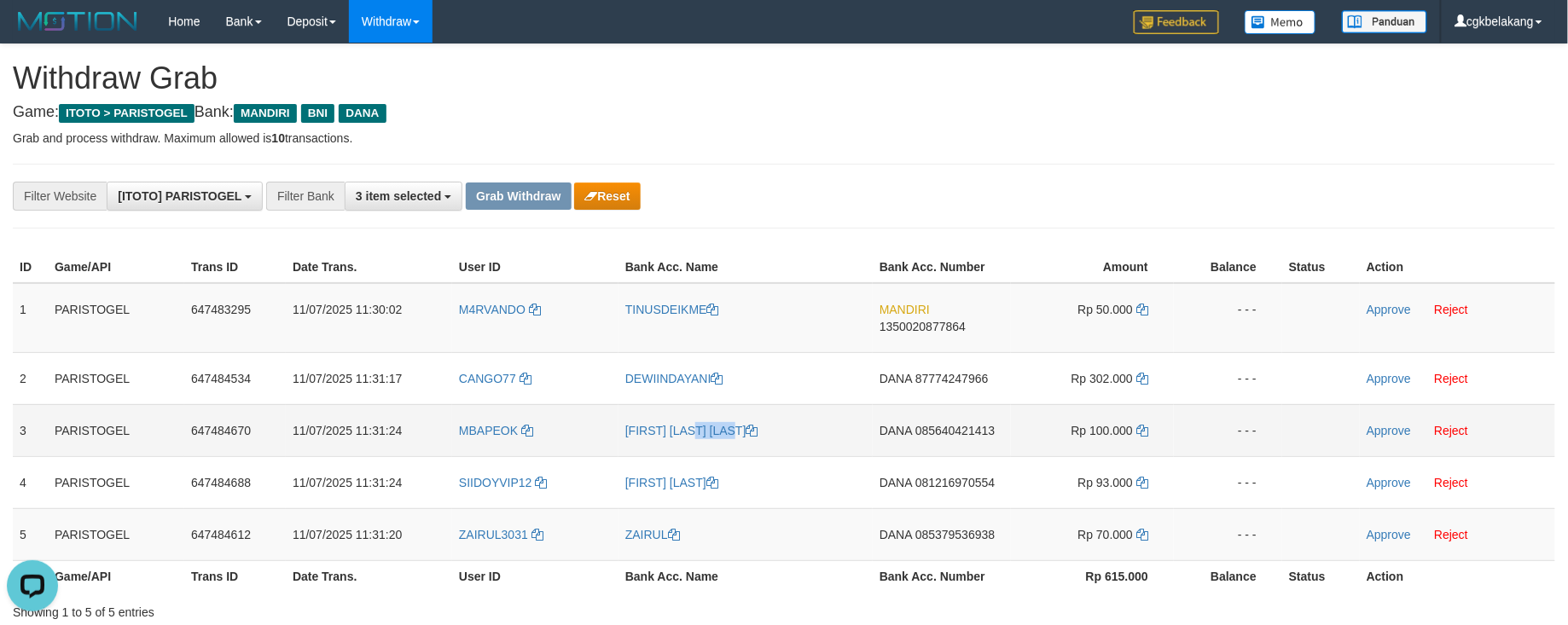 click on "[FIRST] [LAST] [LAST]" at bounding box center [746, 430] 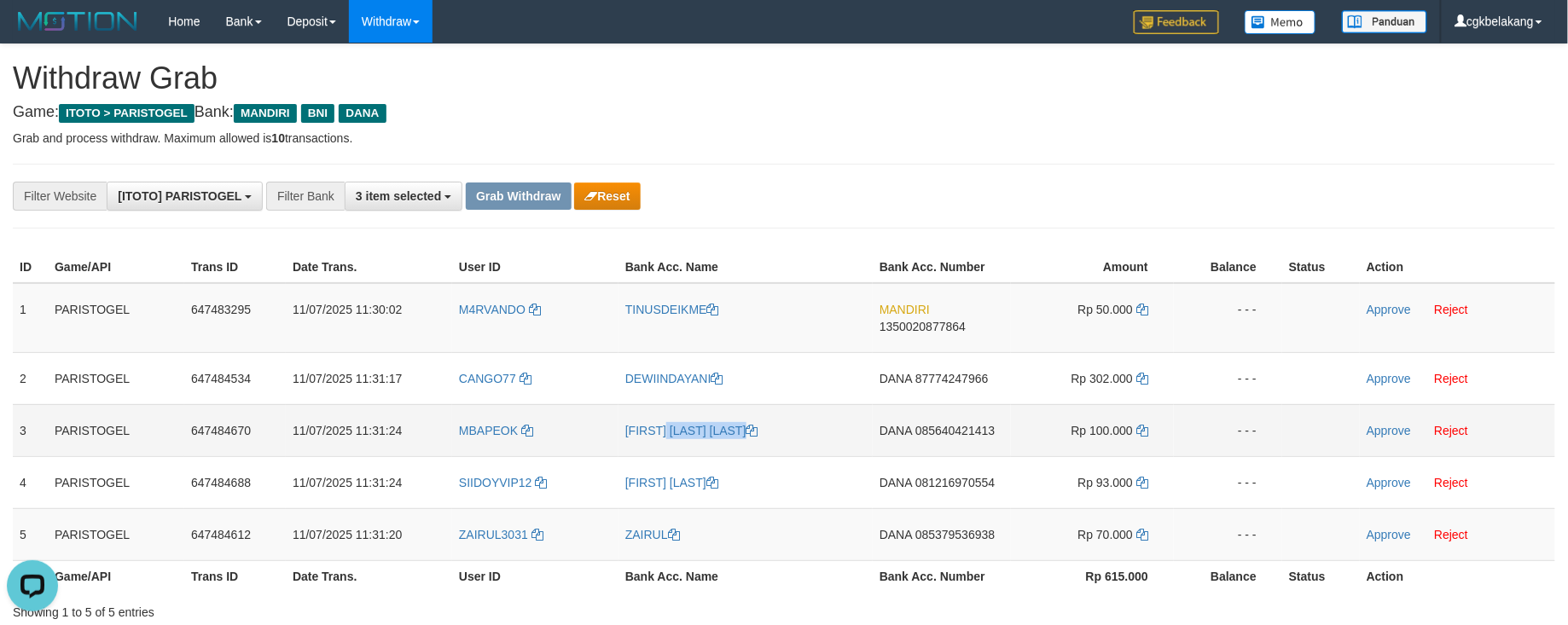 click on "[FIRST] [LAST] [LAST]" at bounding box center (746, 430) 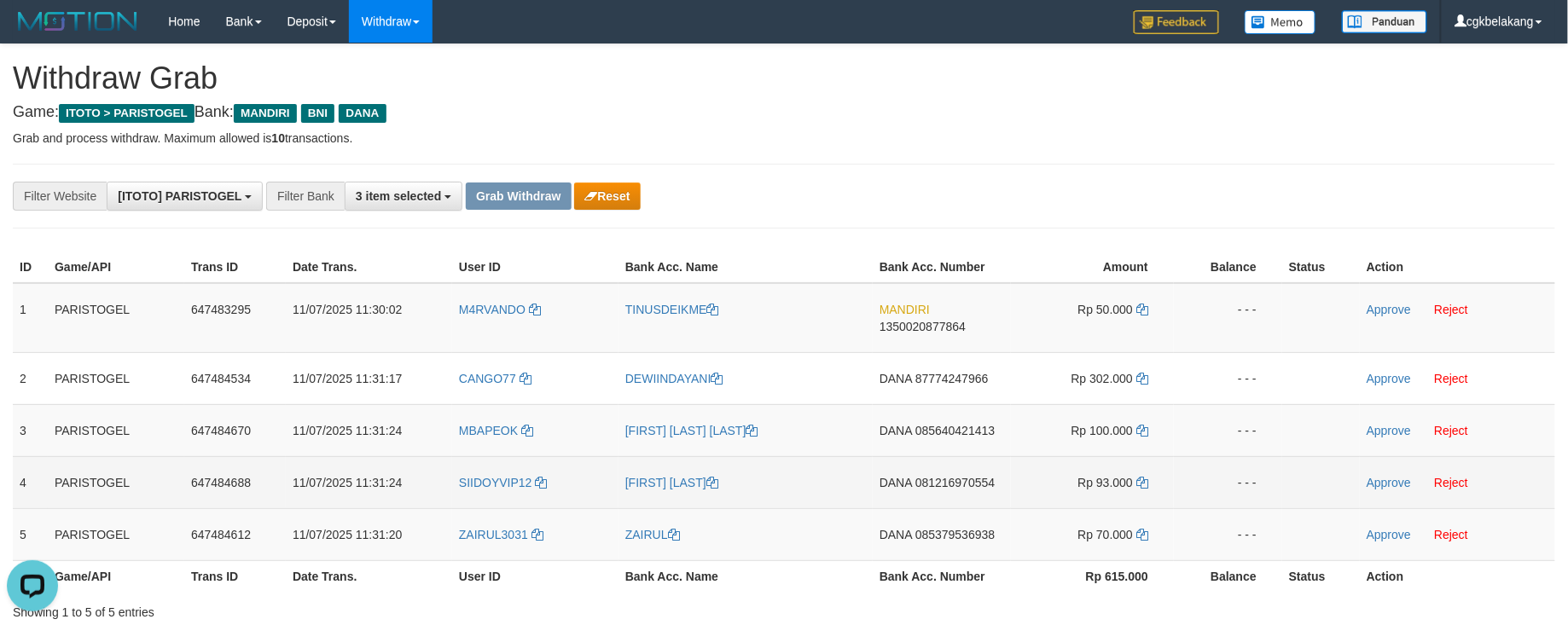 click on "SIIDOYVIP12" at bounding box center (535, 482) 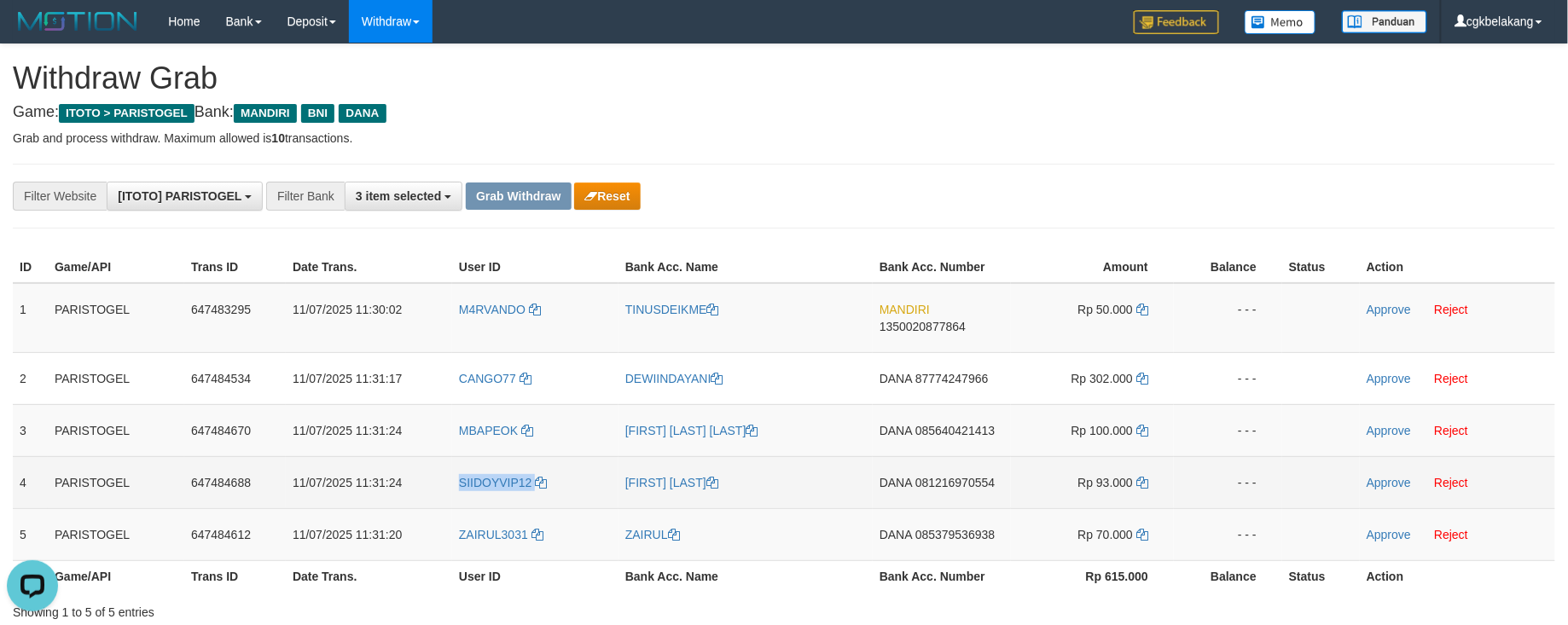 copy on "SIIDOYVIP12" 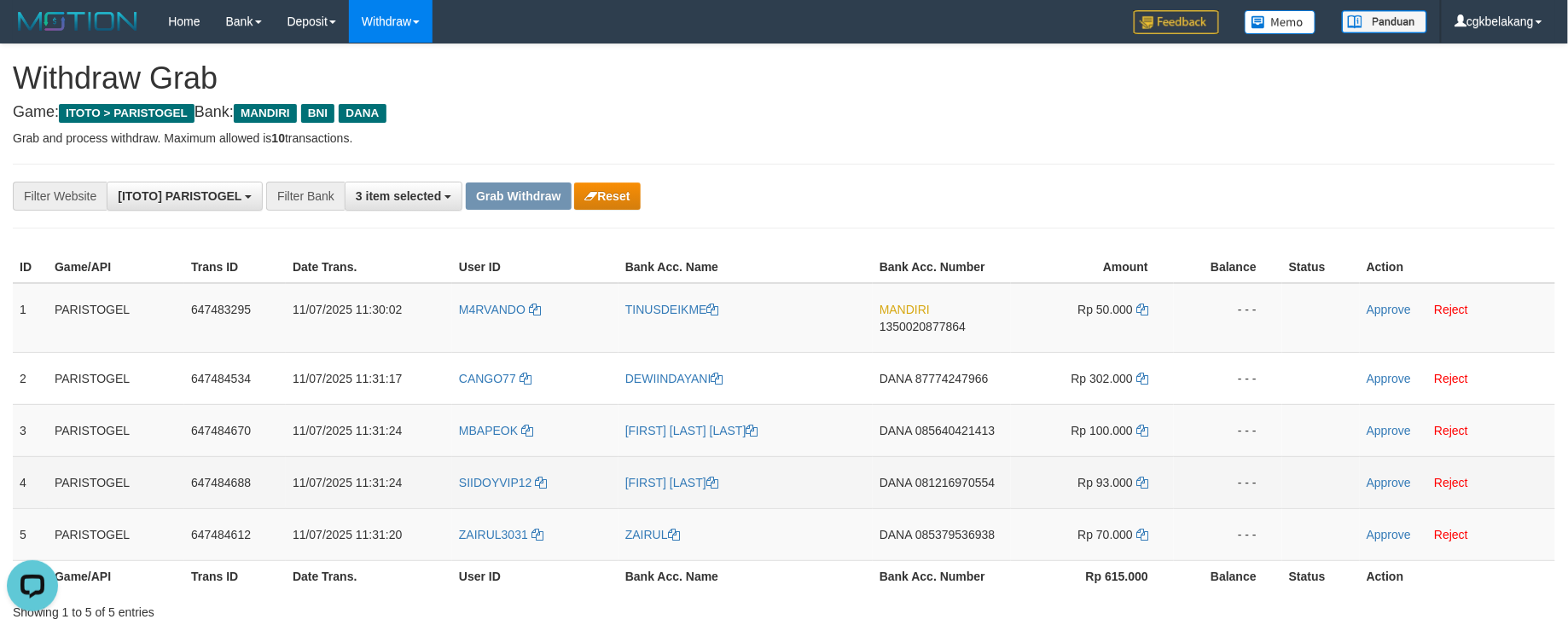click on "[FIRST] [LAST]" at bounding box center (746, 482) 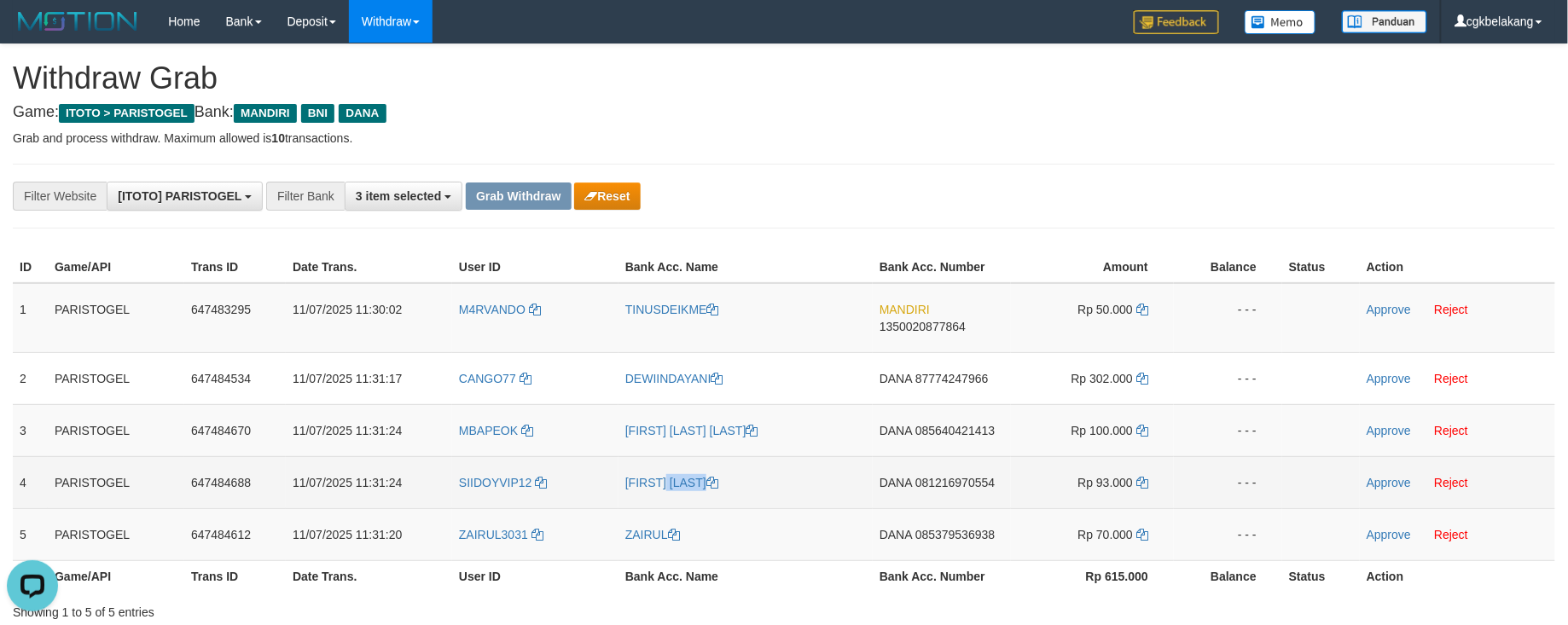 click on "[FIRST] [LAST]" at bounding box center [746, 482] 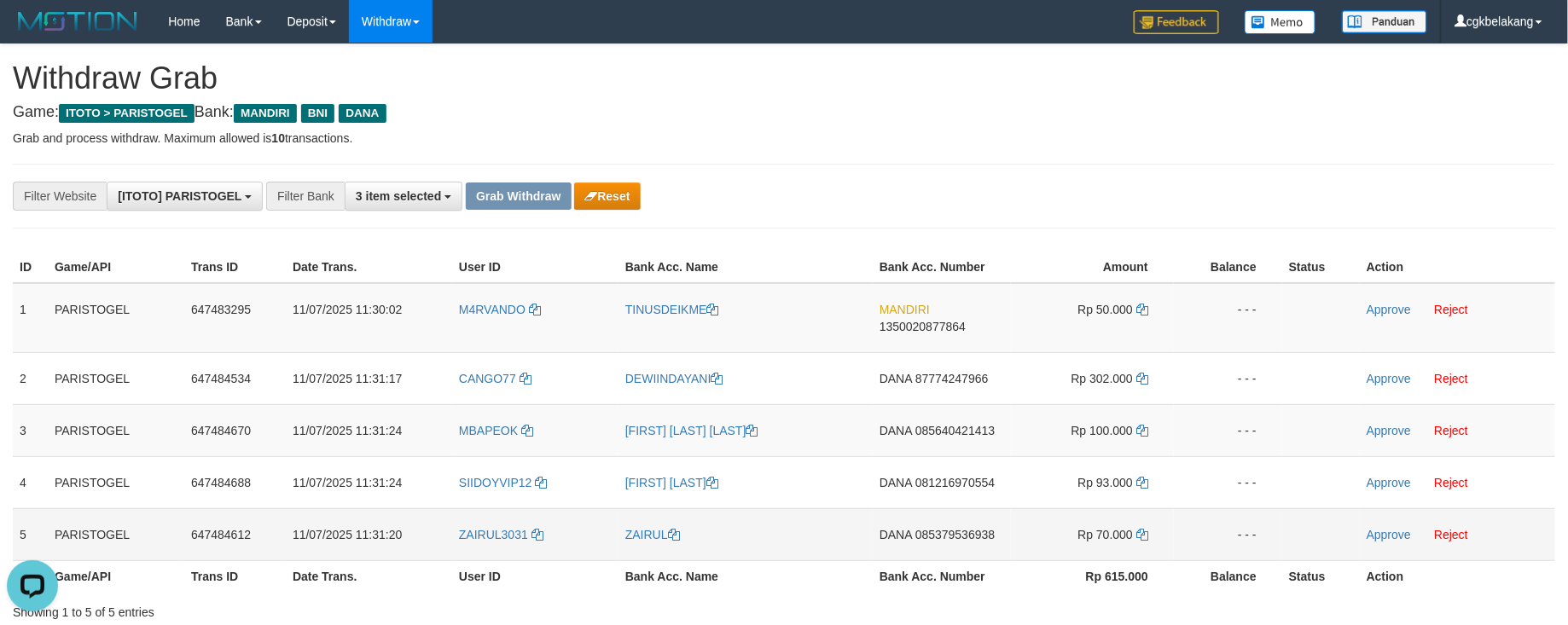 click on "ZAIRUL3031" at bounding box center [535, 534] 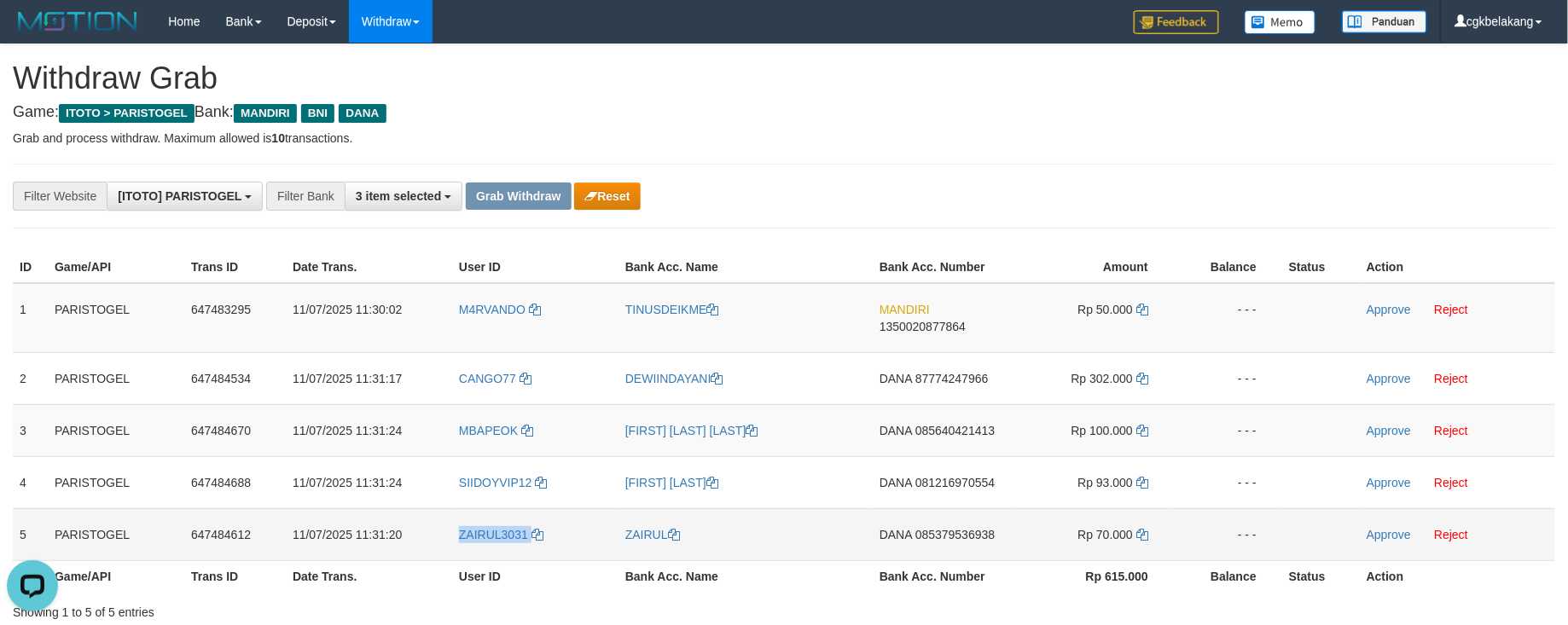 click on "ZAIRUL3031" at bounding box center [535, 534] 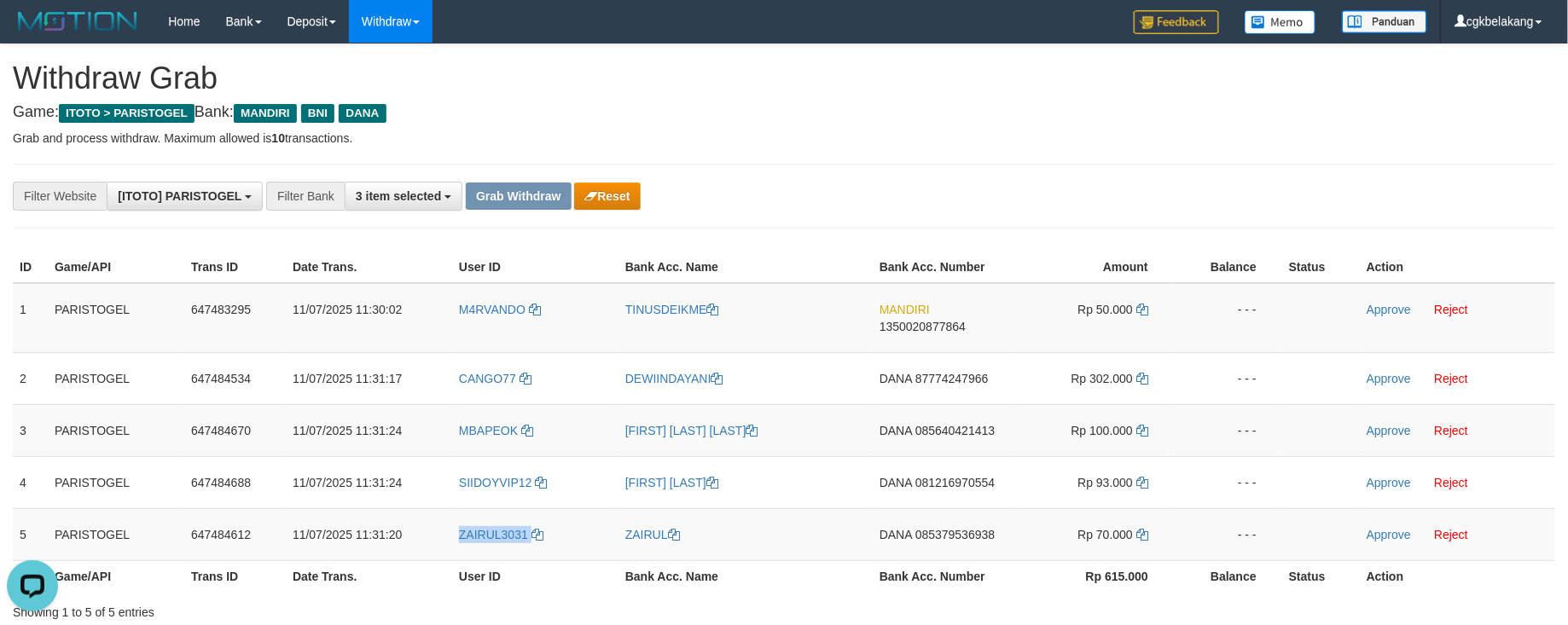 copy on "ZAIRUL3031" 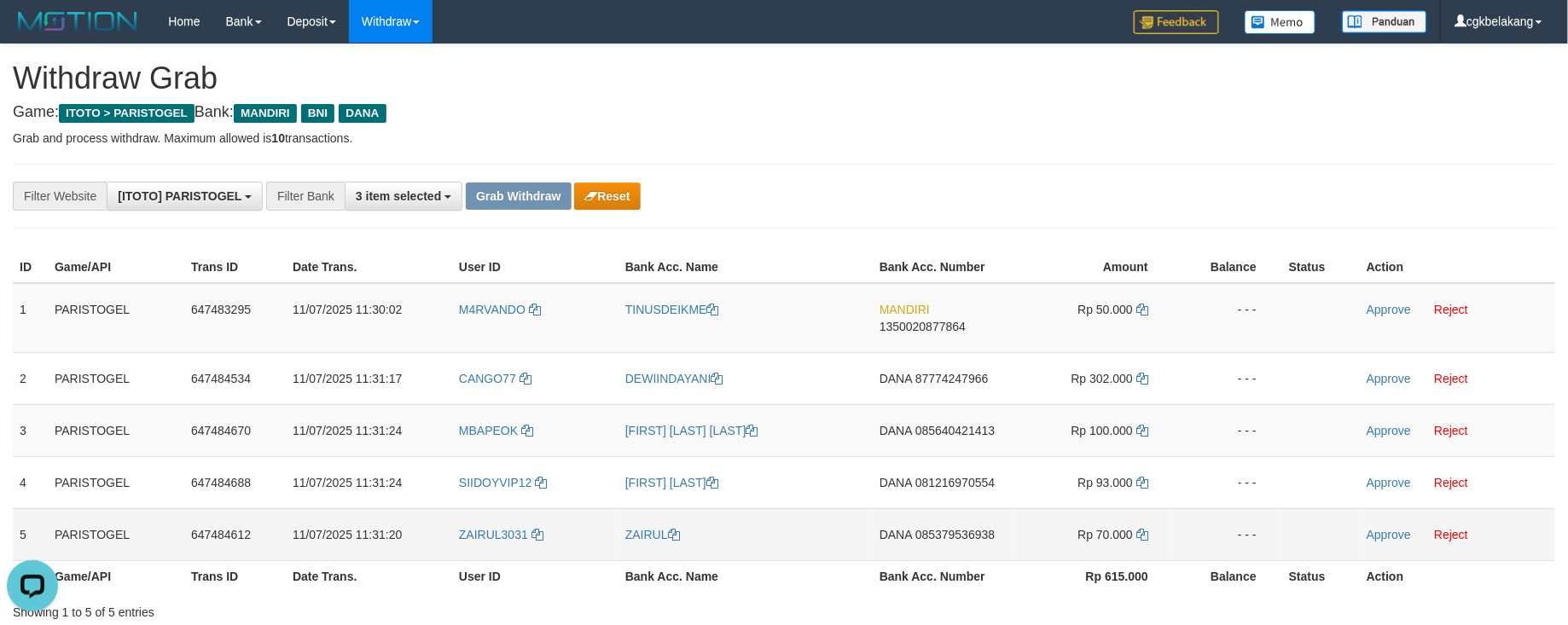 click on "ZAIRUL" at bounding box center (746, 534) 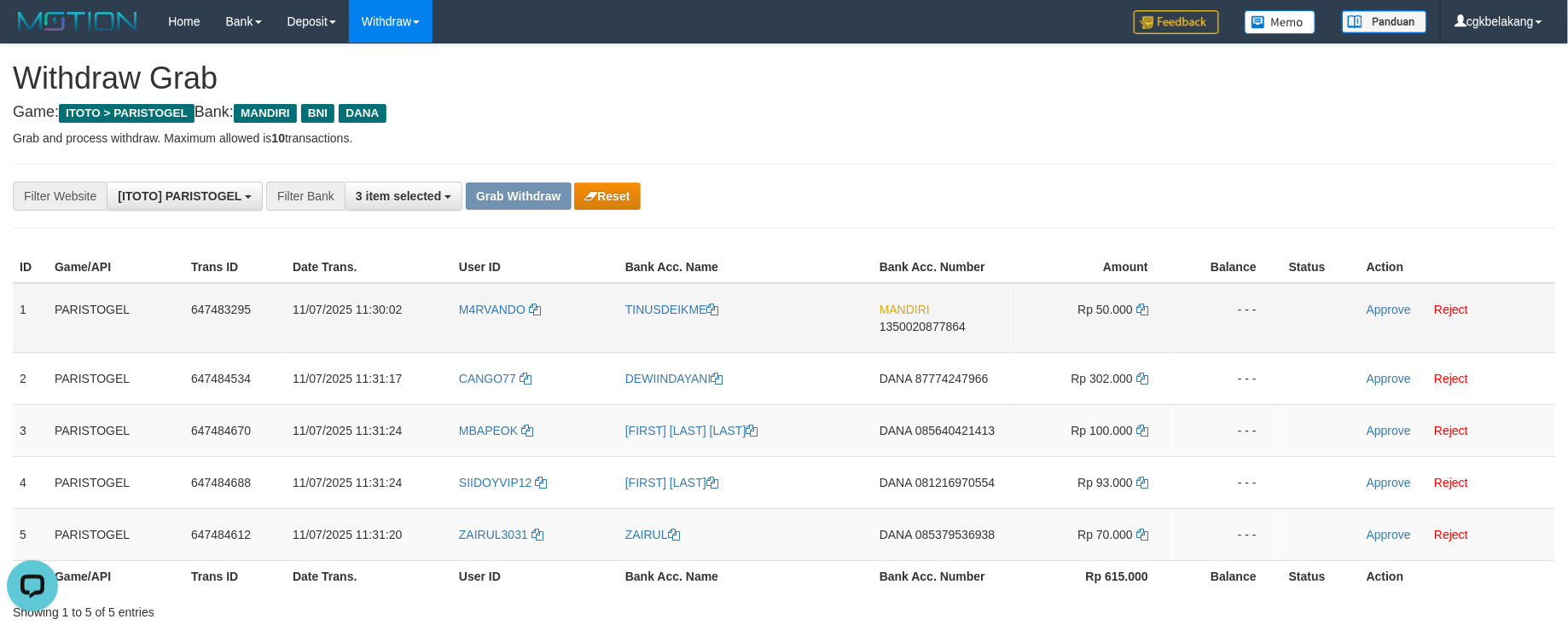 click on "M4RVANDO" at bounding box center [535, 318] 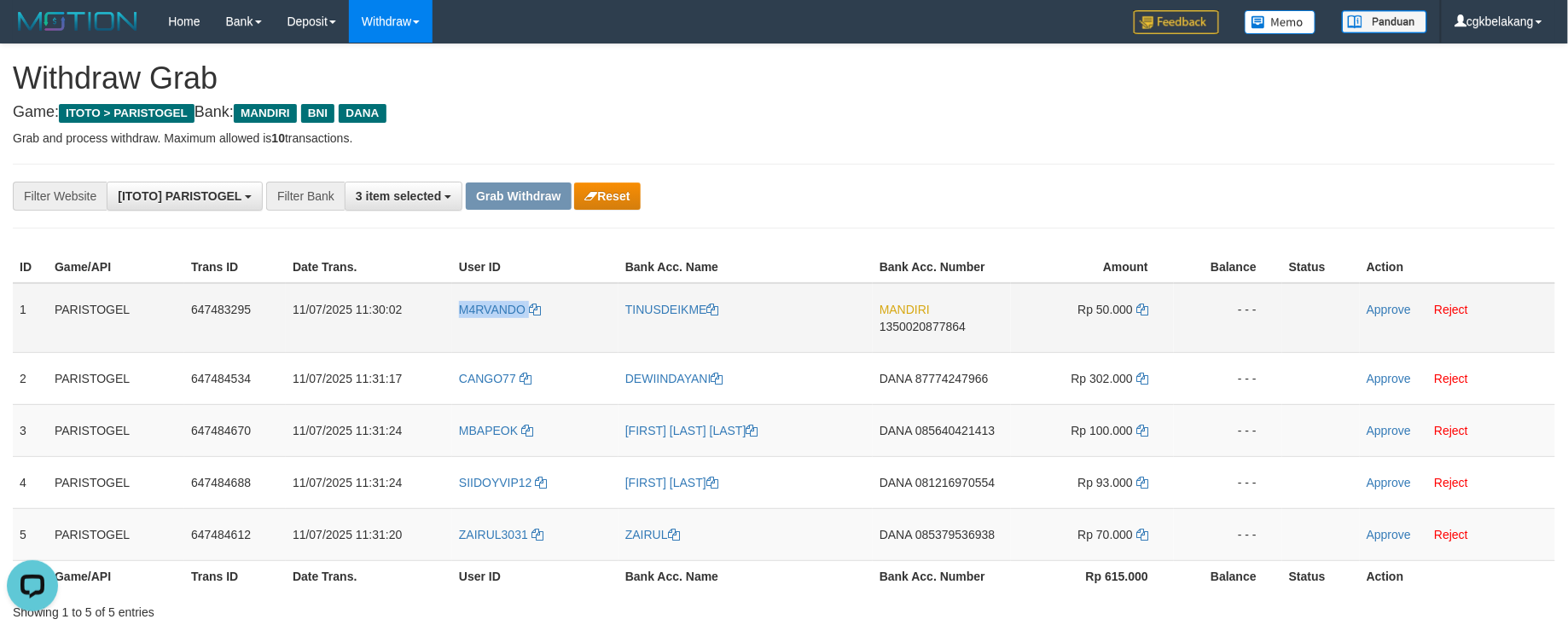 copy on "M4RVANDO" 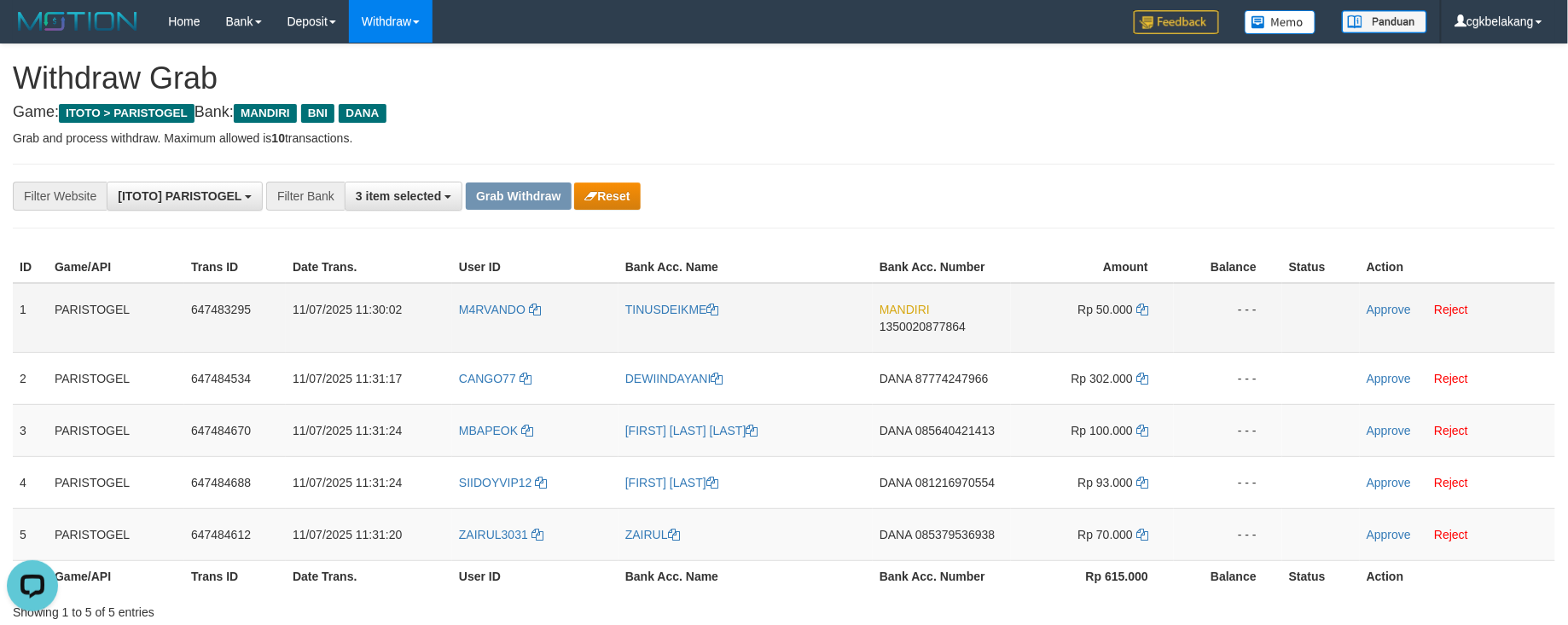 click on "TINUSDEIKME" at bounding box center (746, 318) 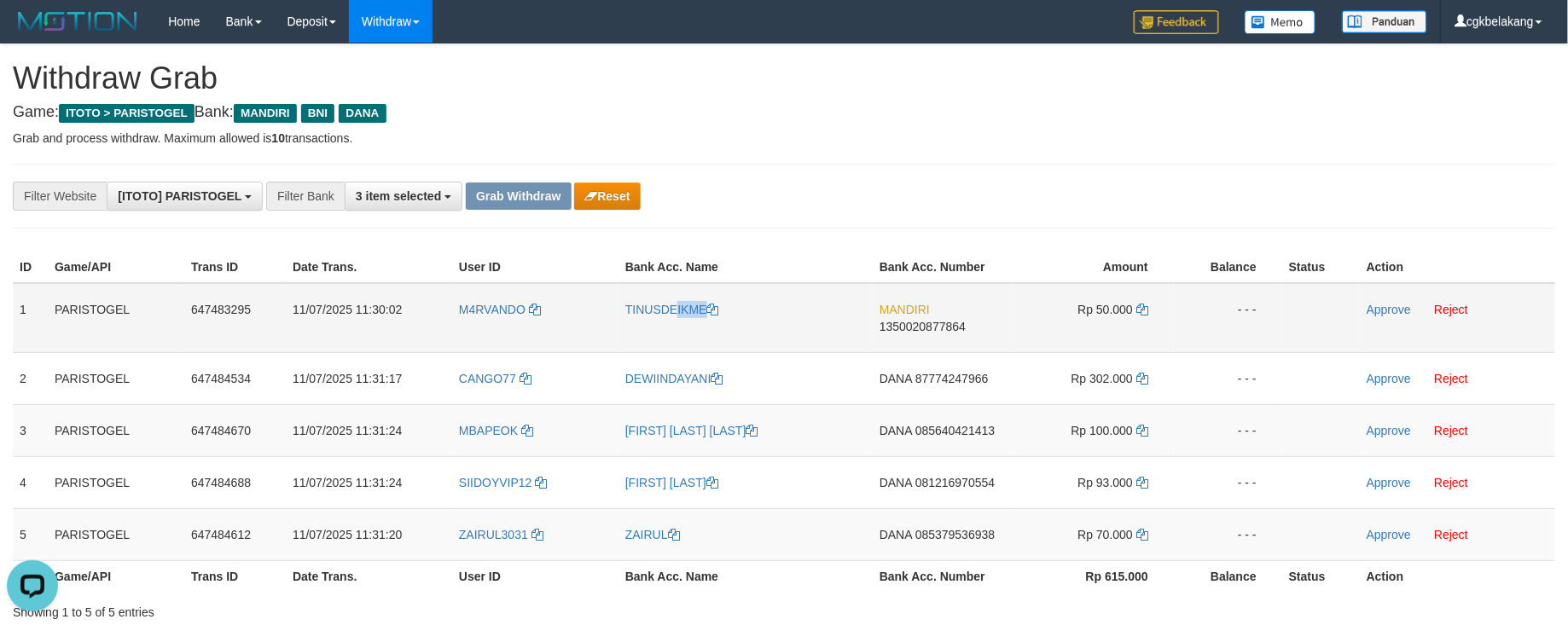 click on "TINUSDEIKME" at bounding box center [746, 318] 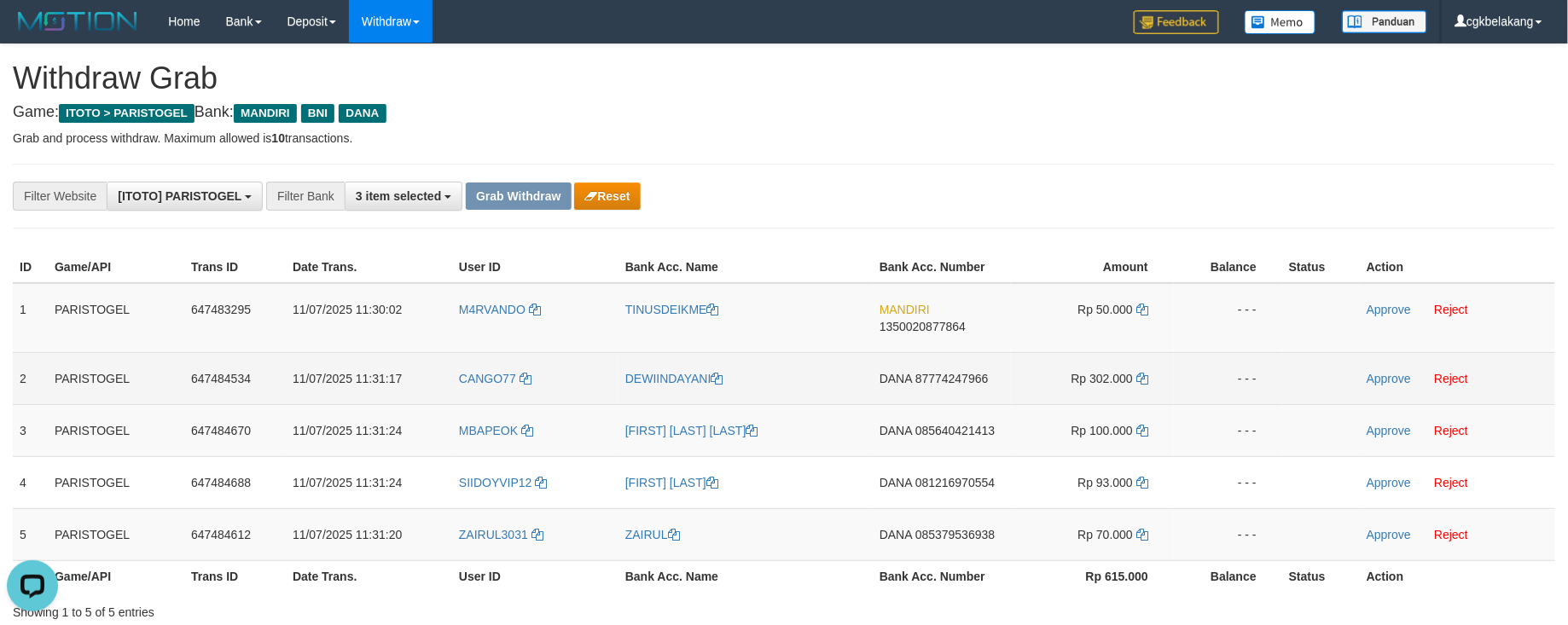 click on "DANA
87774247966" at bounding box center (942, 378) 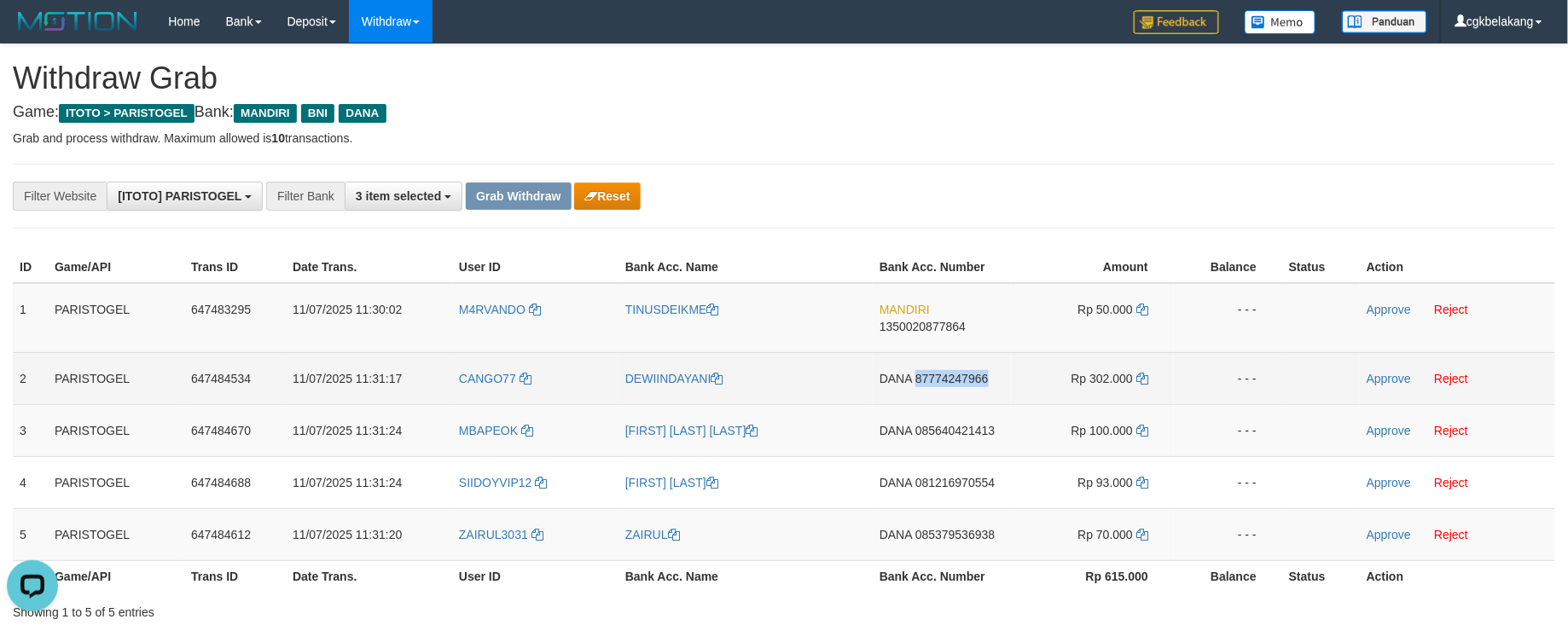 click on "DANA
87774247966" at bounding box center (942, 378) 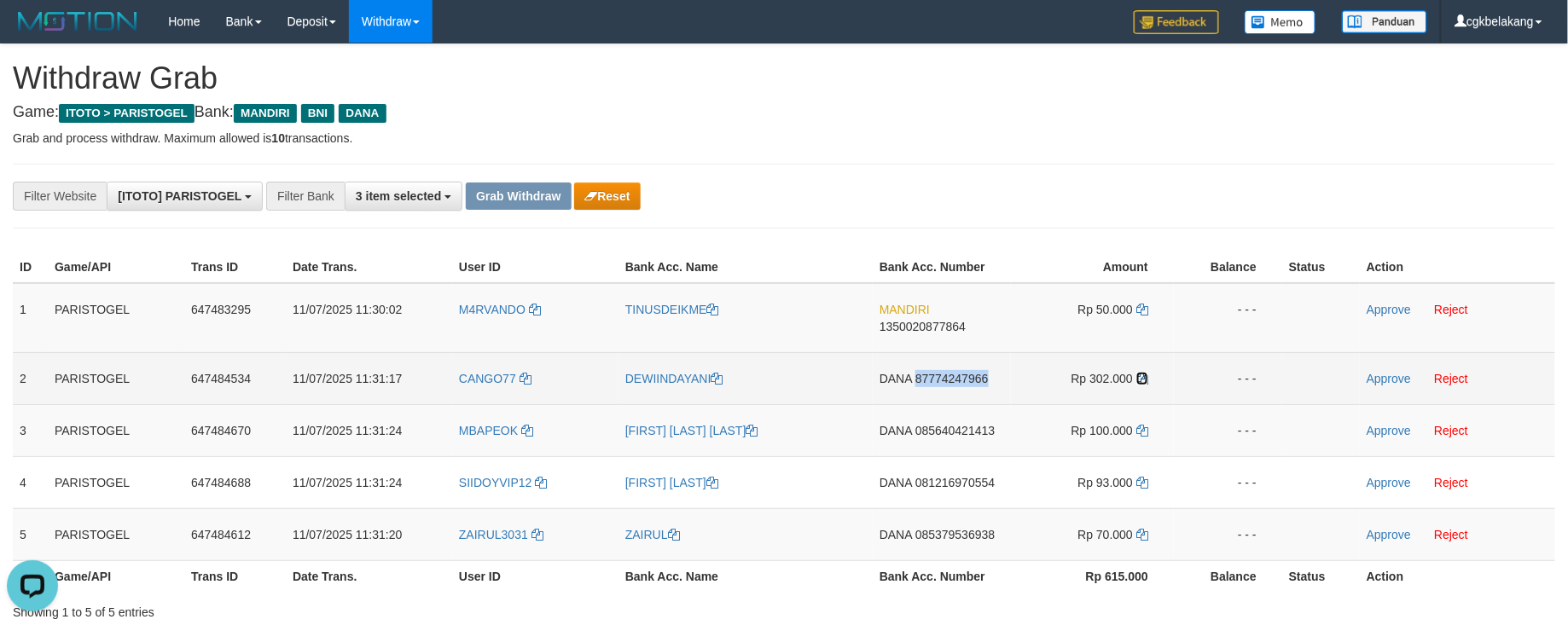 click at bounding box center [1142, 379] 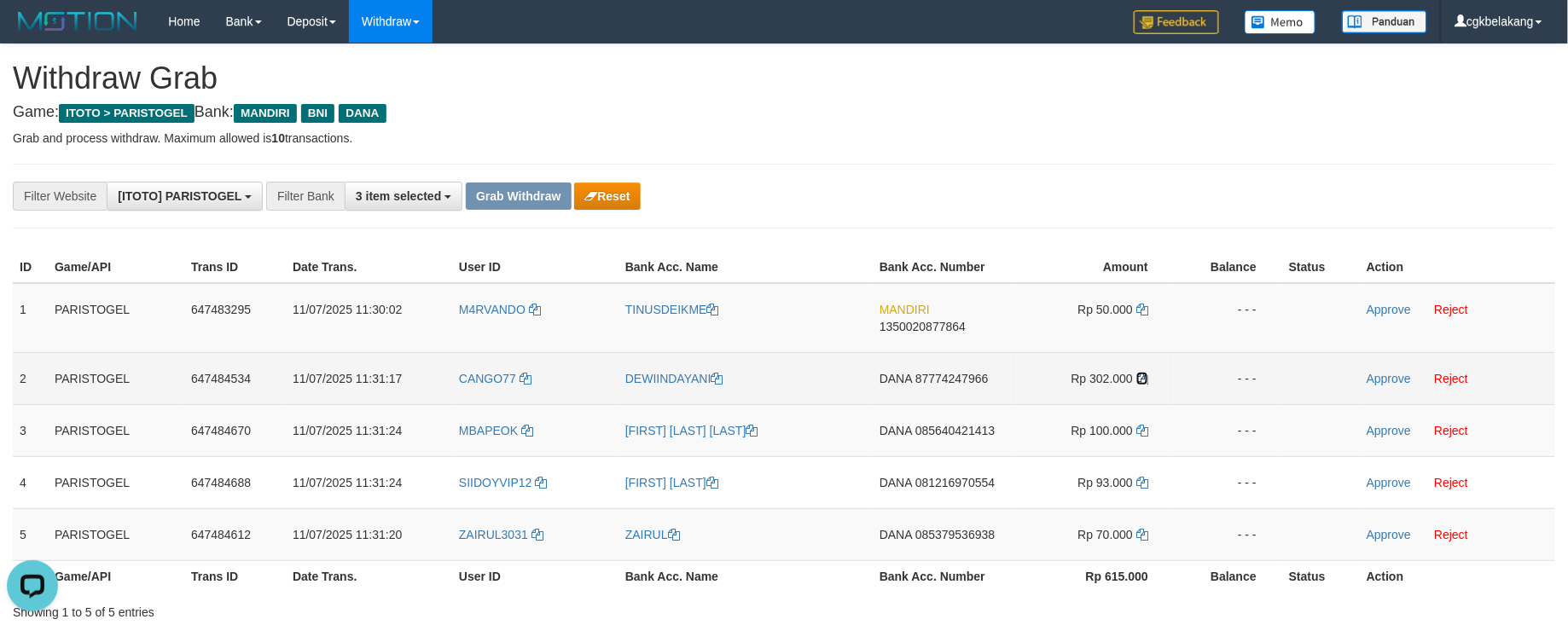 click at bounding box center [1142, 379] 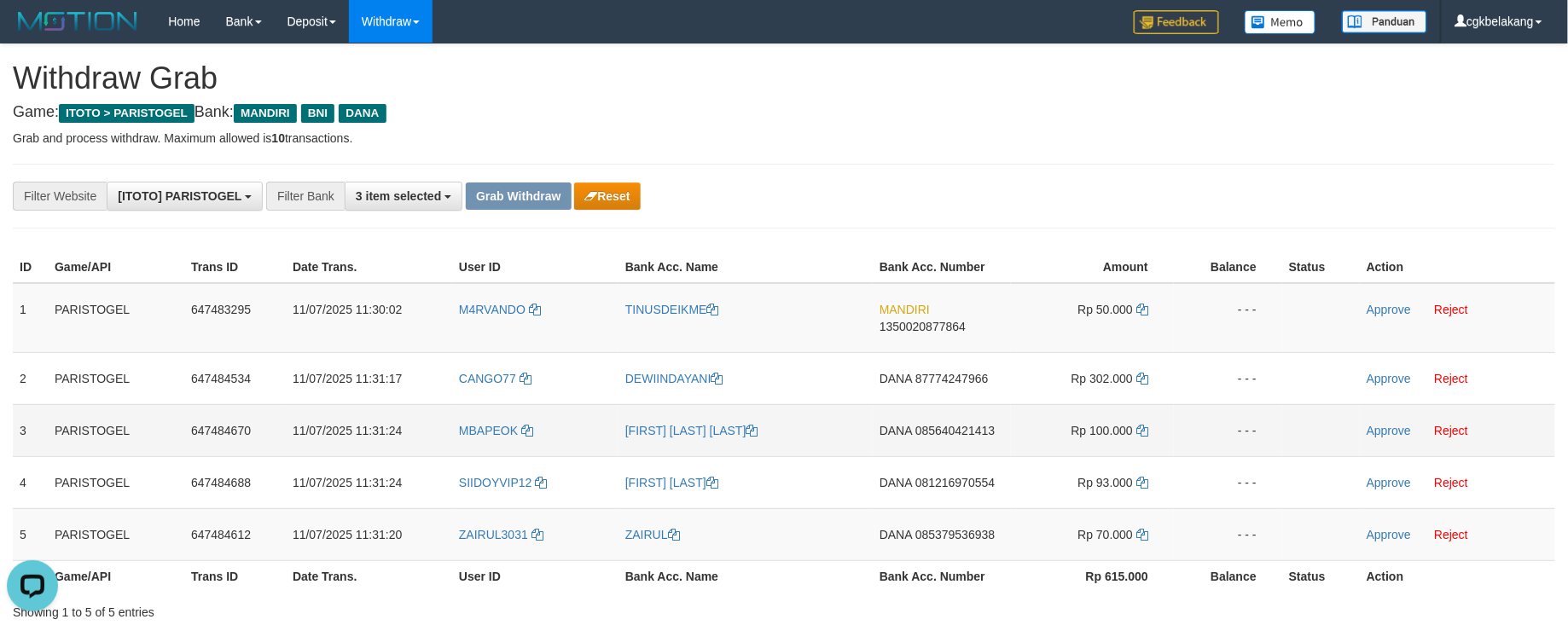 click on "DANA
085640421413" at bounding box center [942, 430] 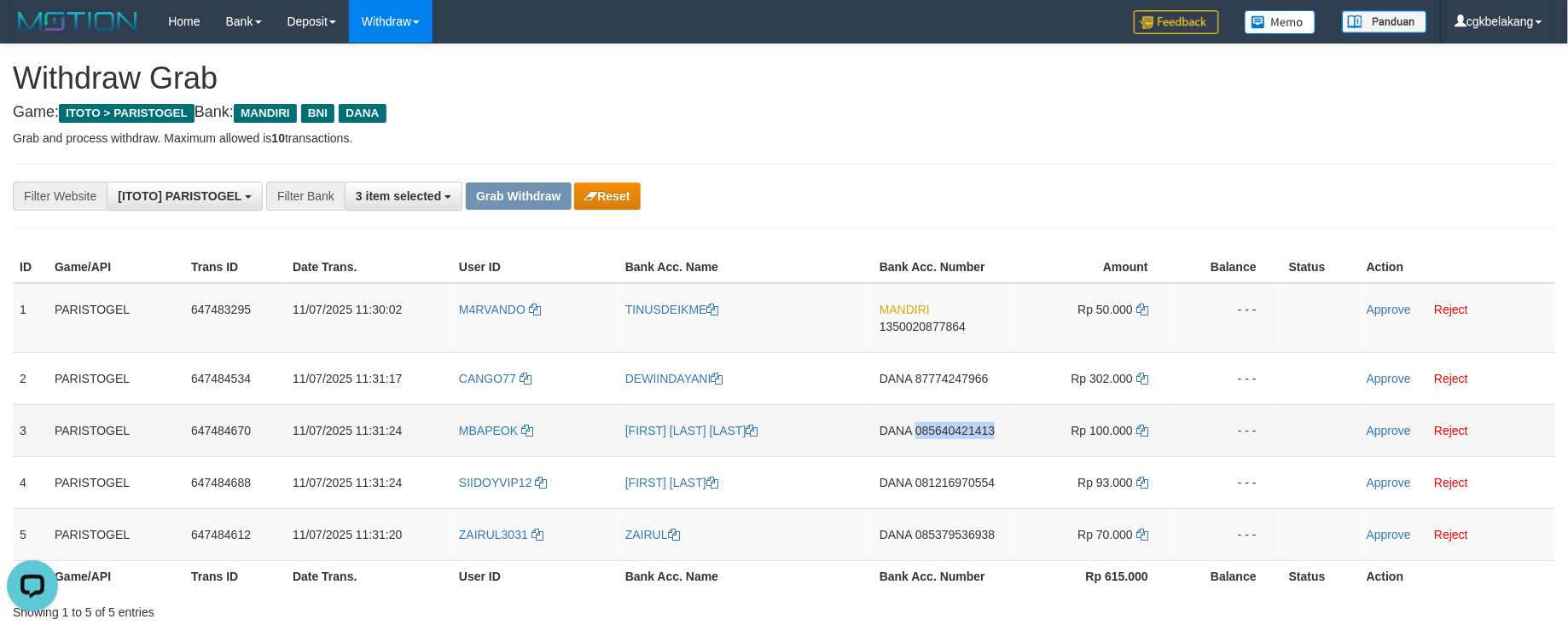 click on "DANA
085640421413" at bounding box center (942, 430) 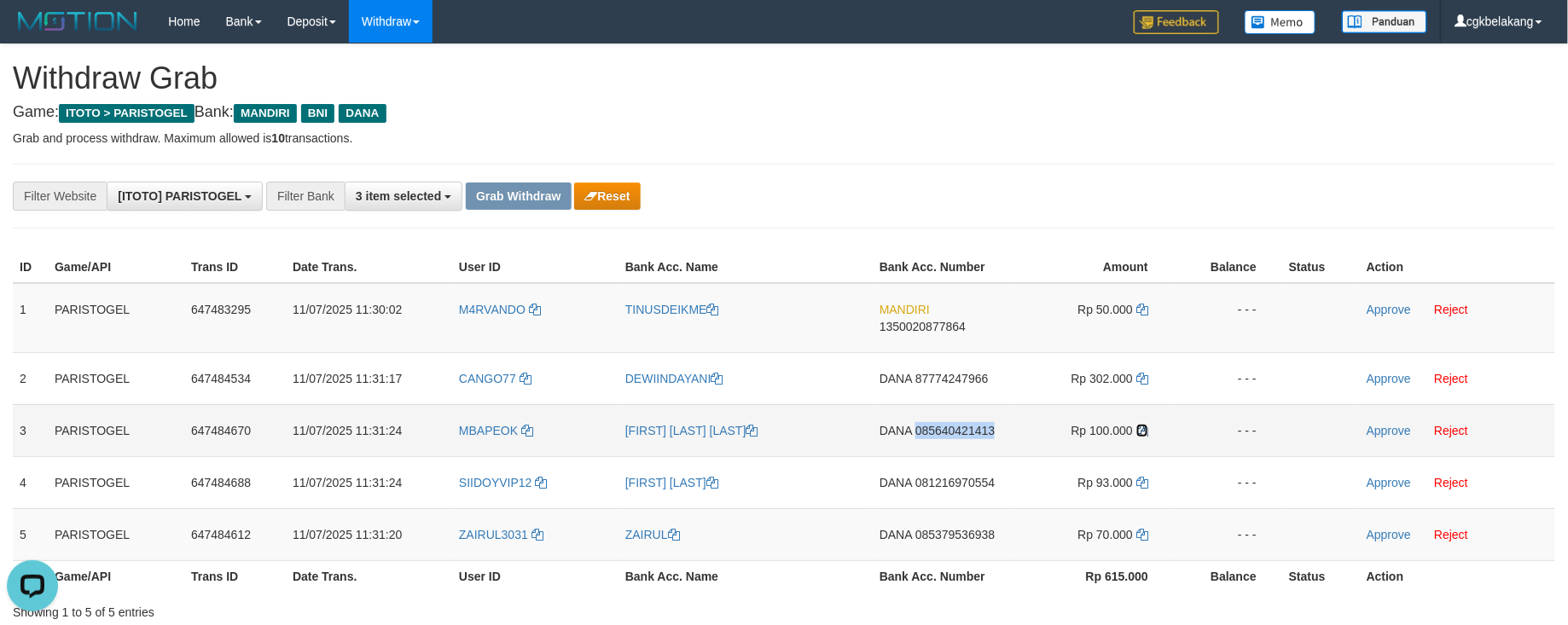click at bounding box center (1142, 431) 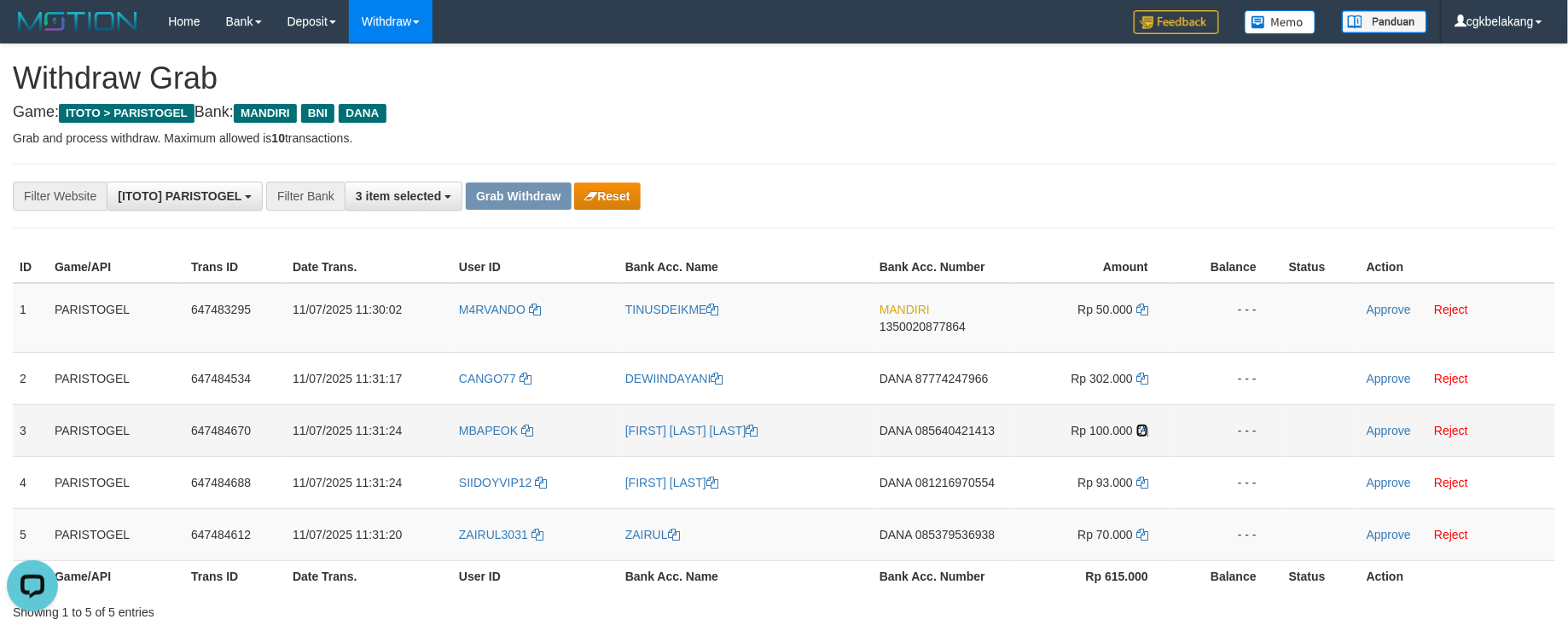 click at bounding box center [1142, 431] 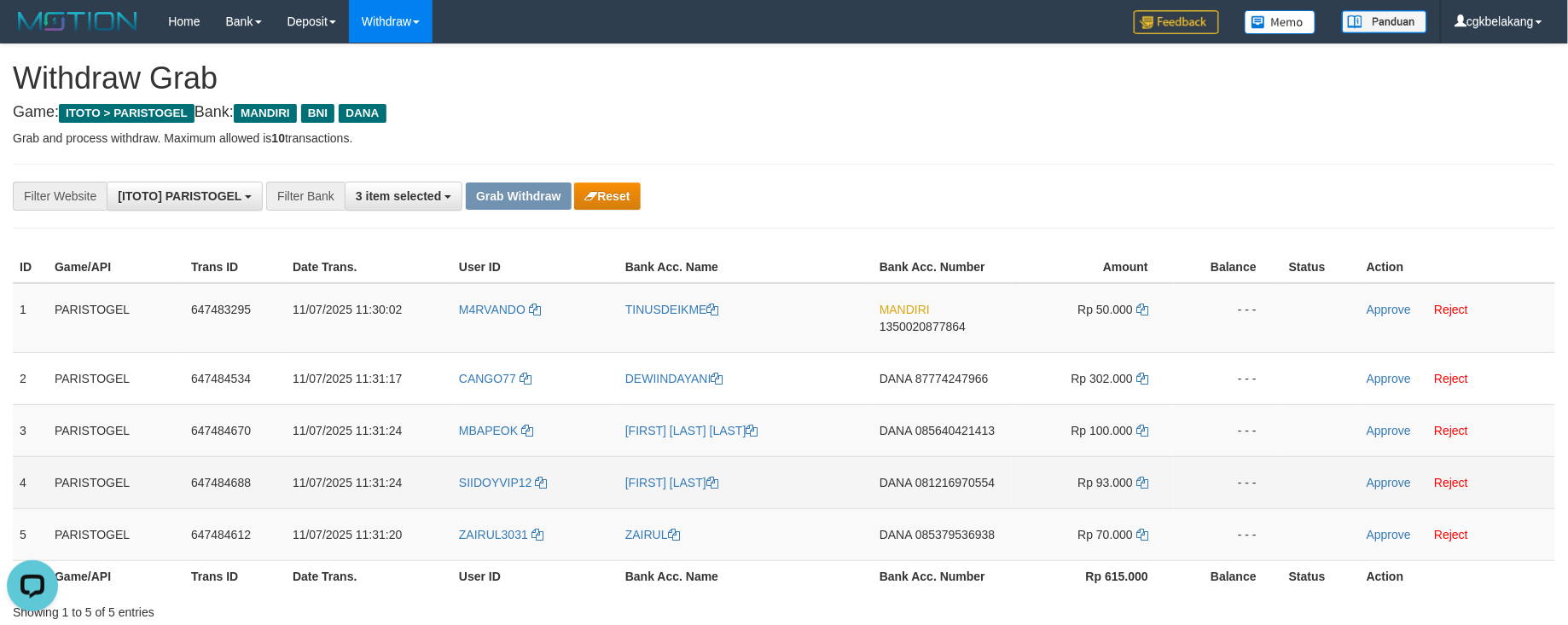 click on "DANA
081216970554" at bounding box center [942, 482] 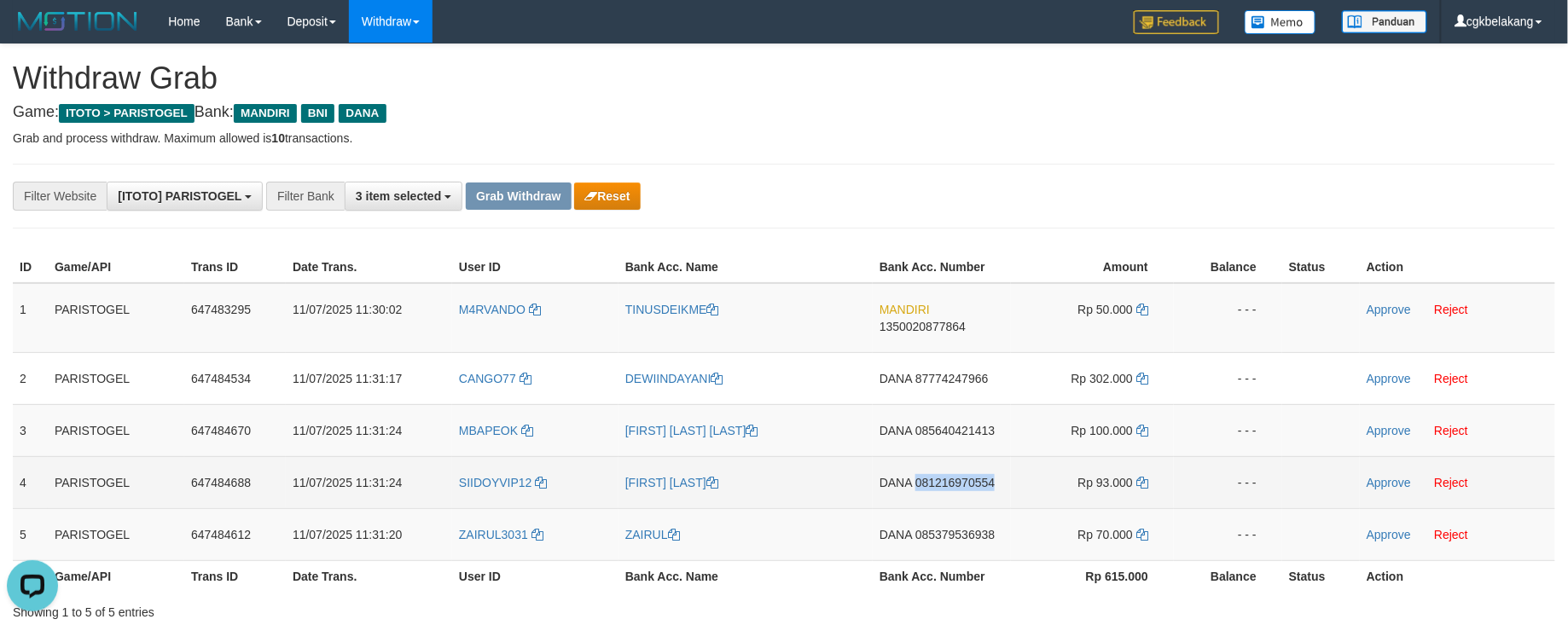 click on "DANA
081216970554" at bounding box center [942, 482] 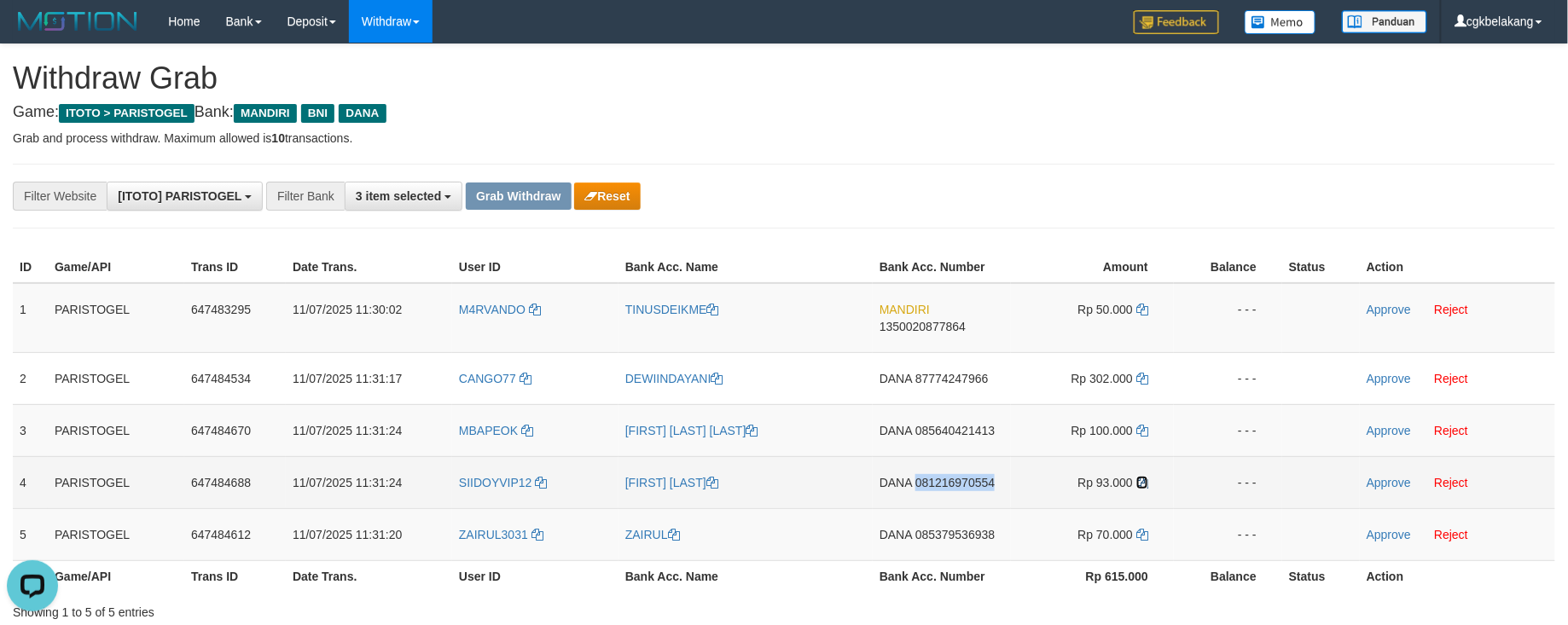 click at bounding box center (1142, 483) 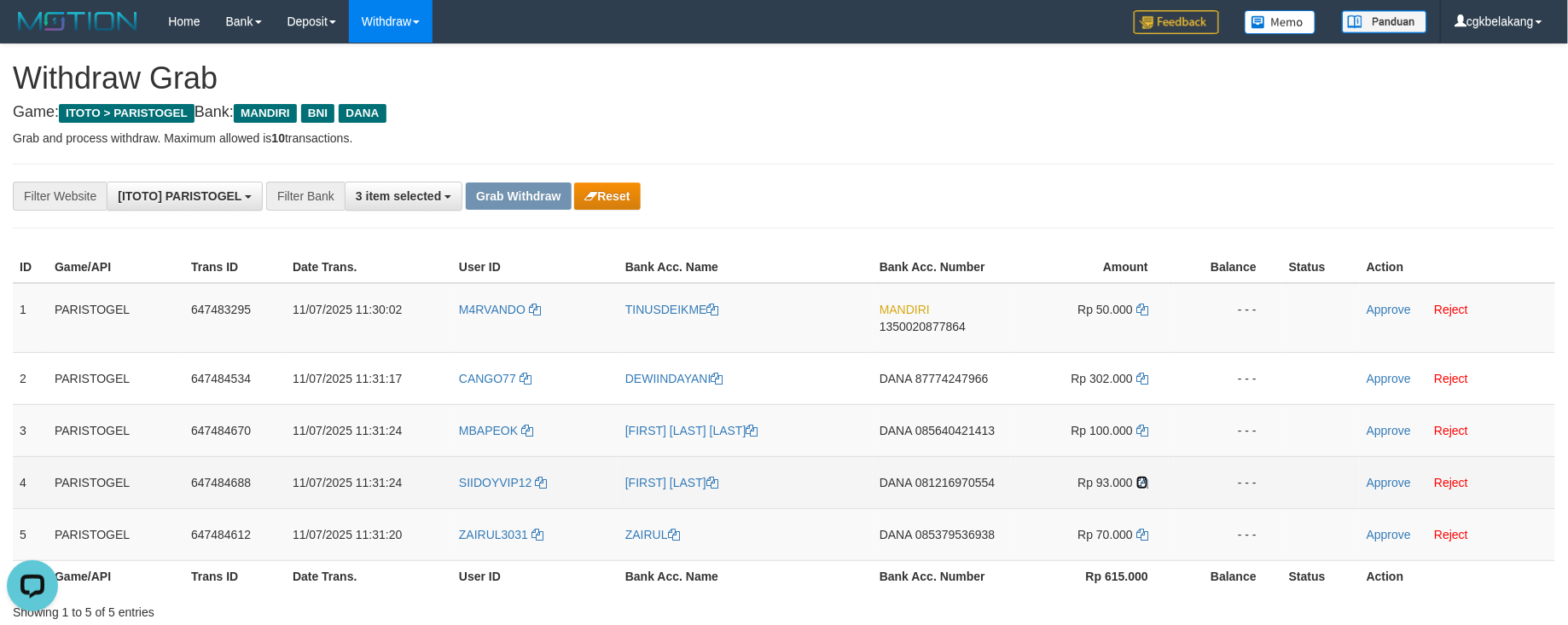 click at bounding box center [1142, 483] 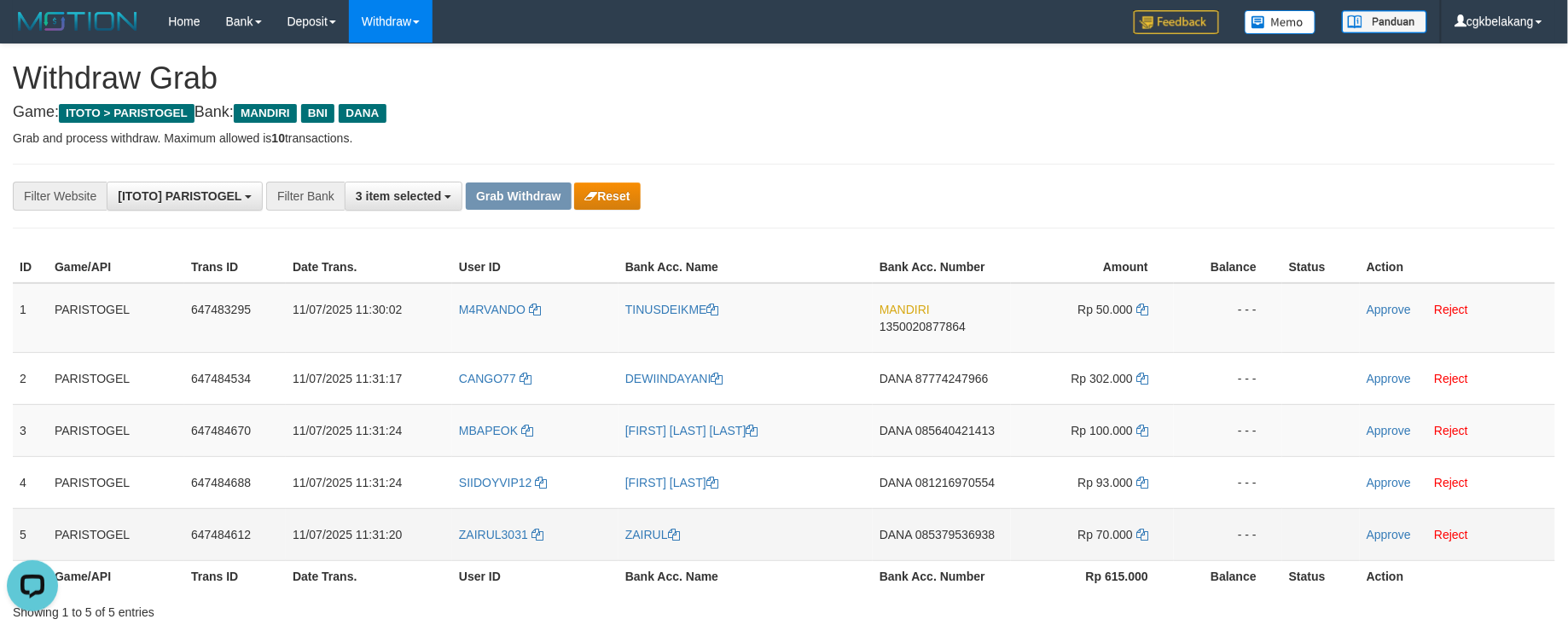 click on "DANA
085379536938" at bounding box center (942, 534) 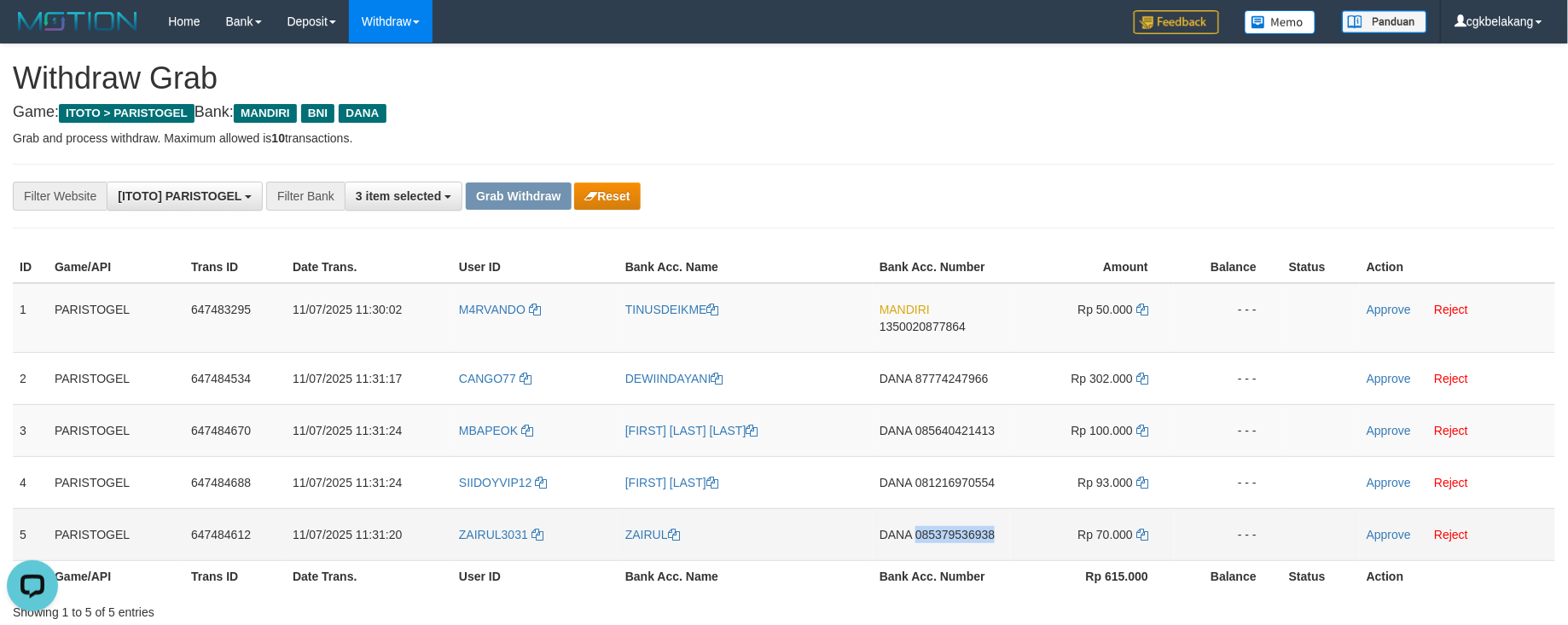 click on "DANA
085379536938" at bounding box center [942, 534] 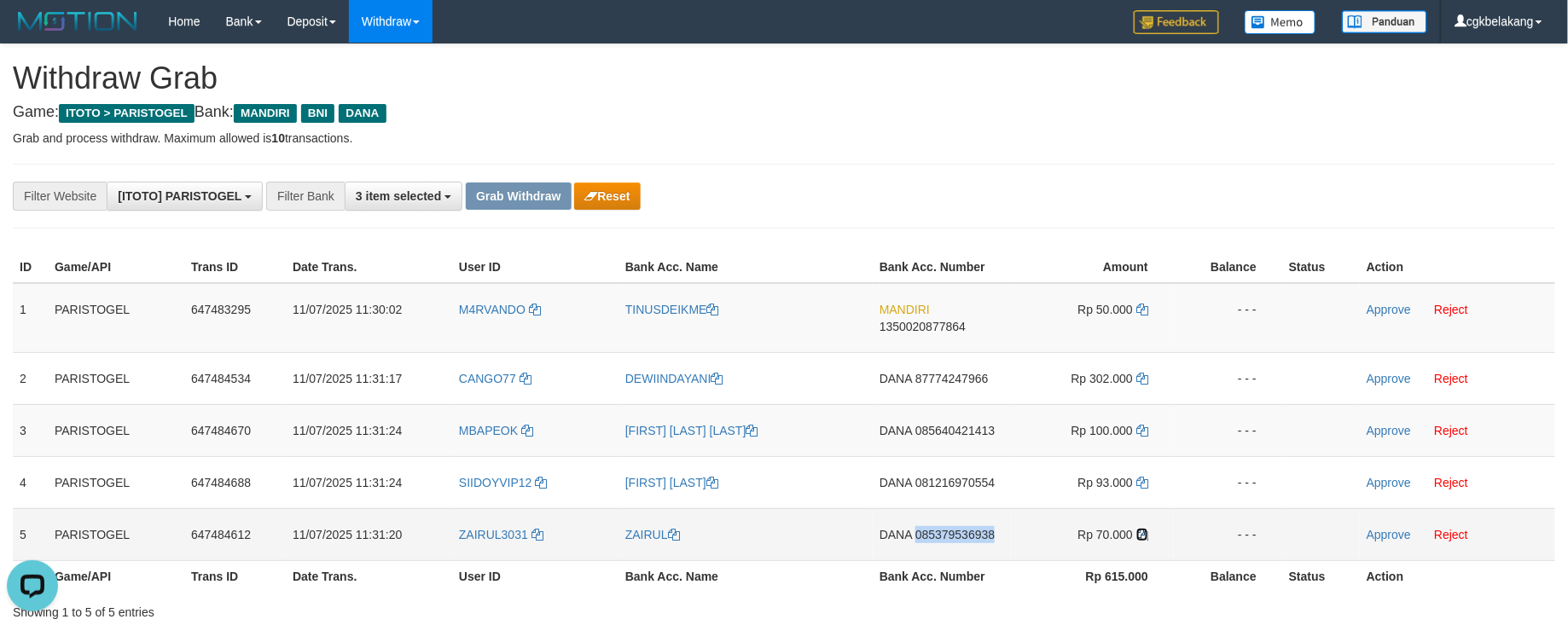 click at bounding box center [1142, 535] 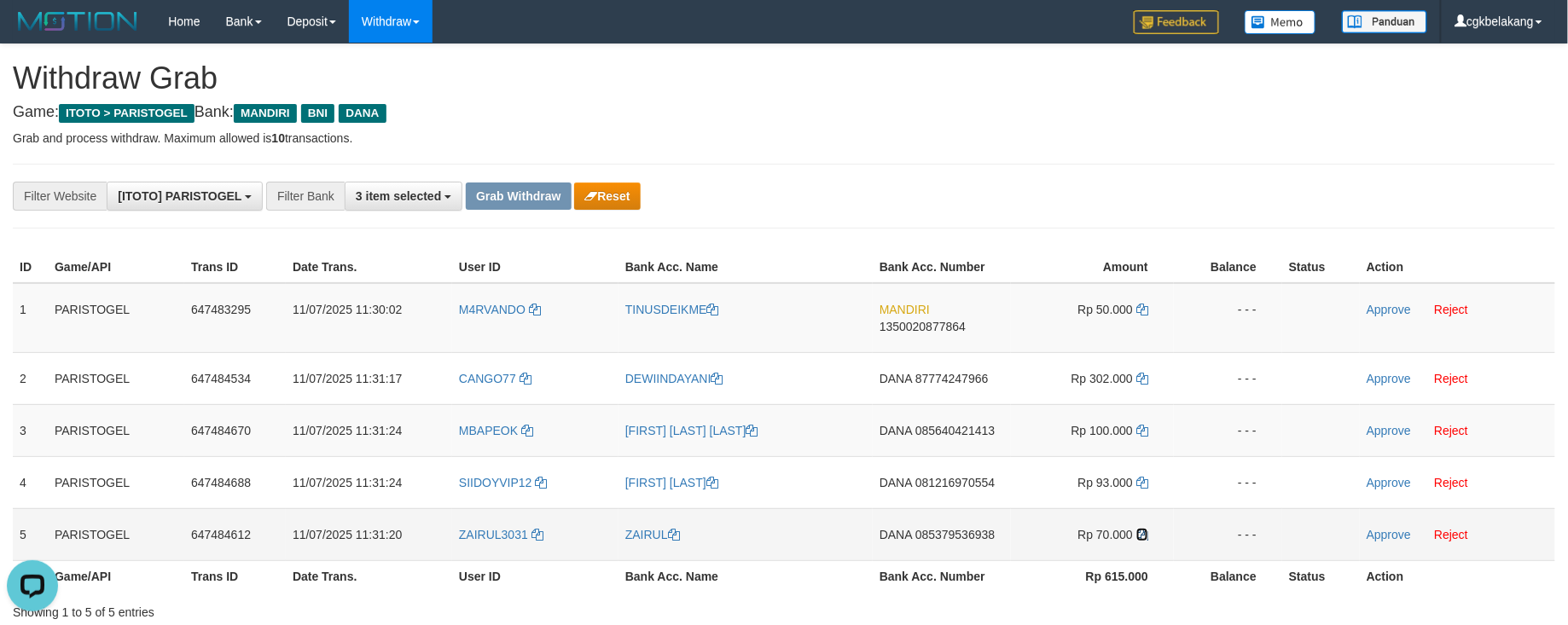 click at bounding box center (1142, 535) 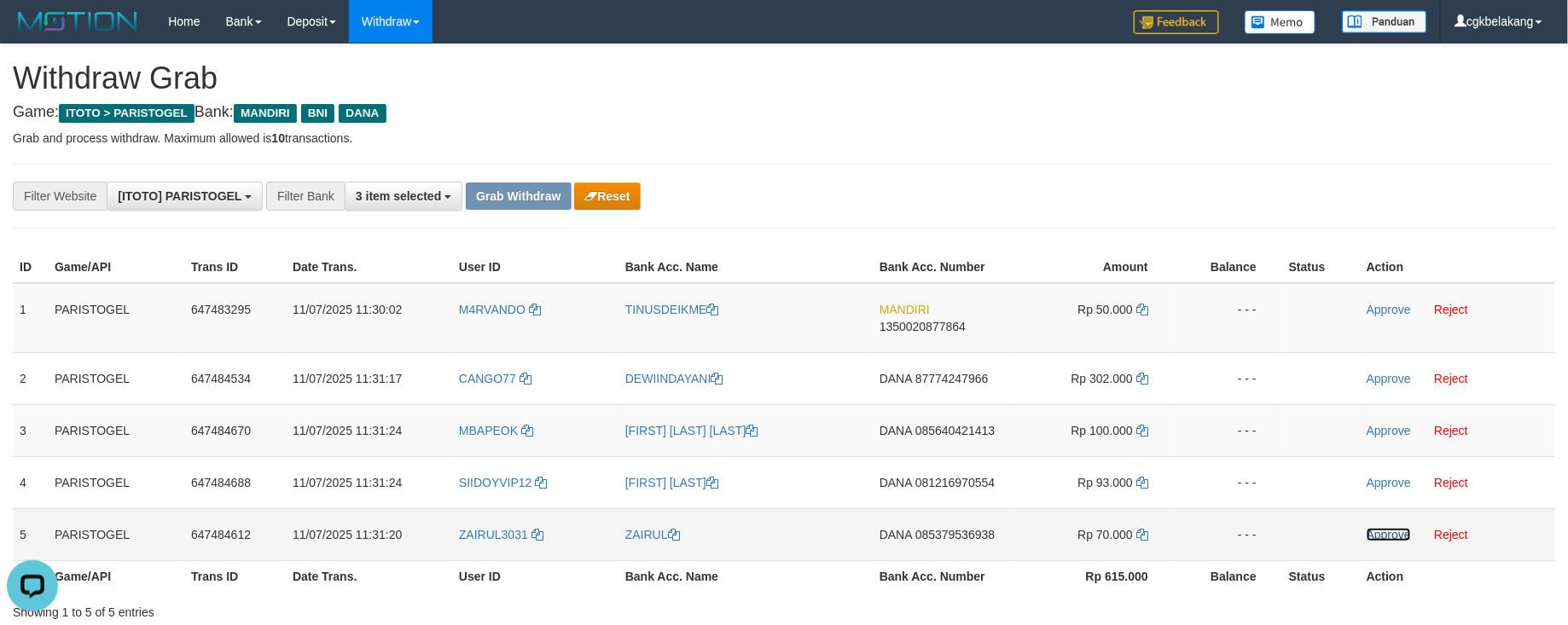 click on "Approve" at bounding box center [1389, 535] 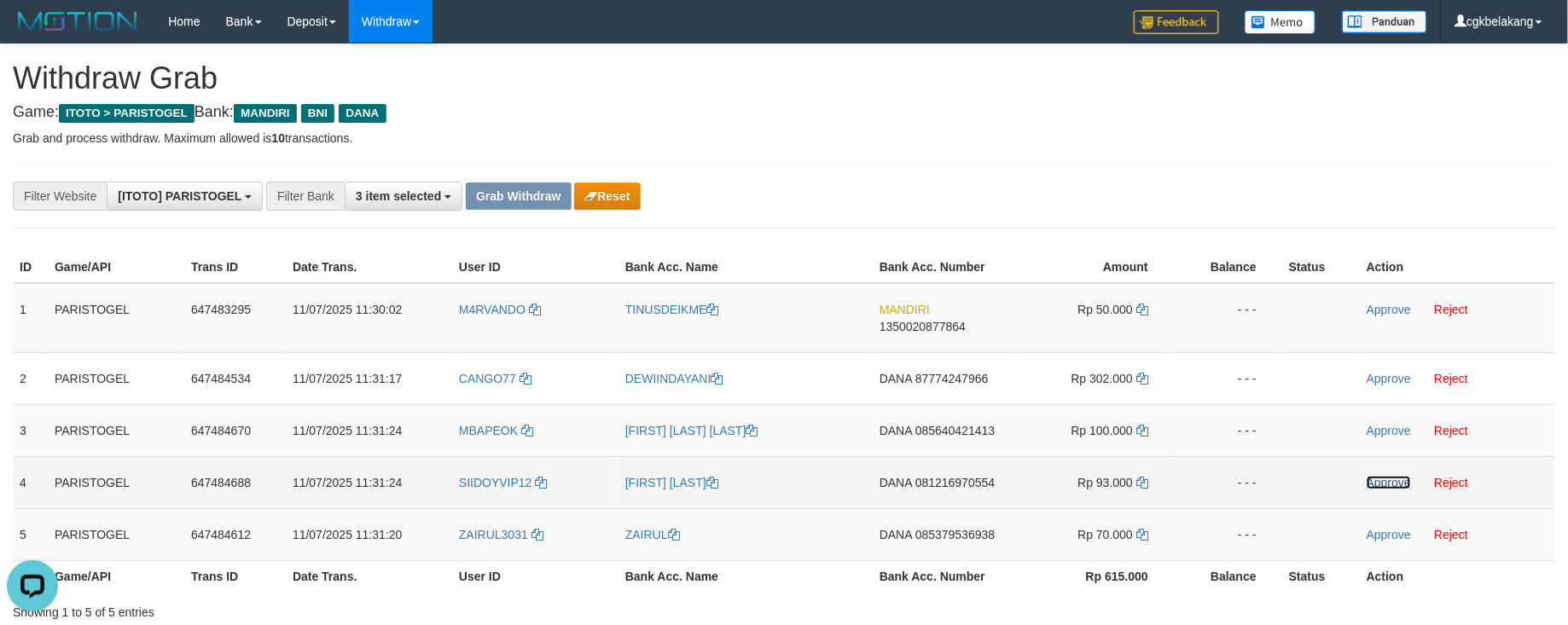 click on "Approve" at bounding box center [1389, 483] 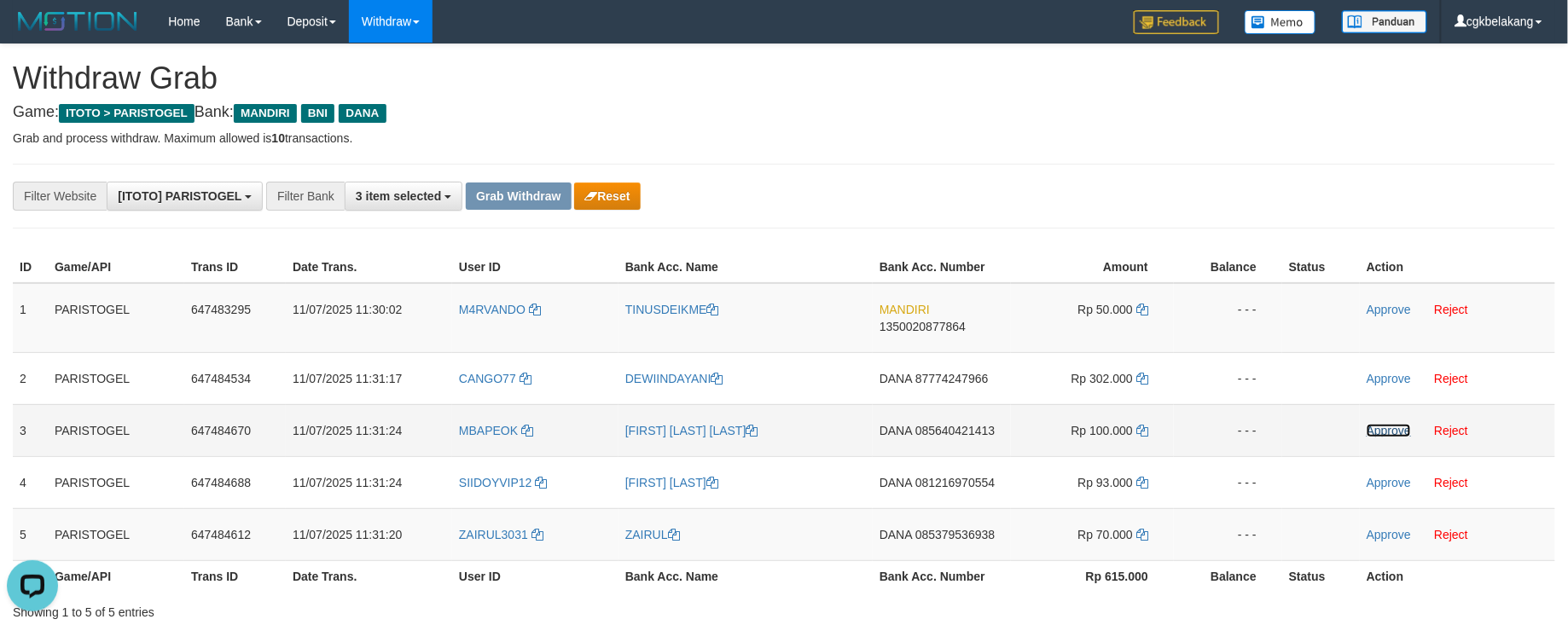 click on "Approve" at bounding box center (1389, 431) 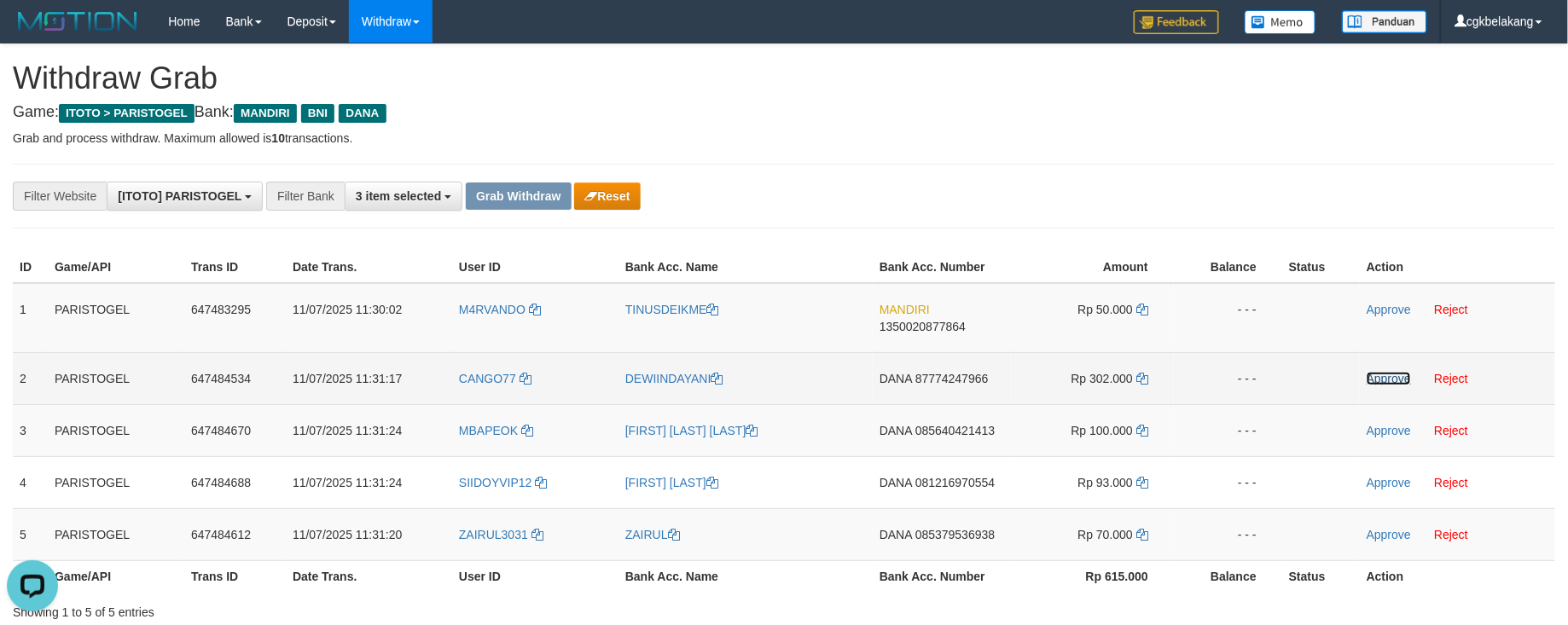 click on "Approve" at bounding box center [1389, 379] 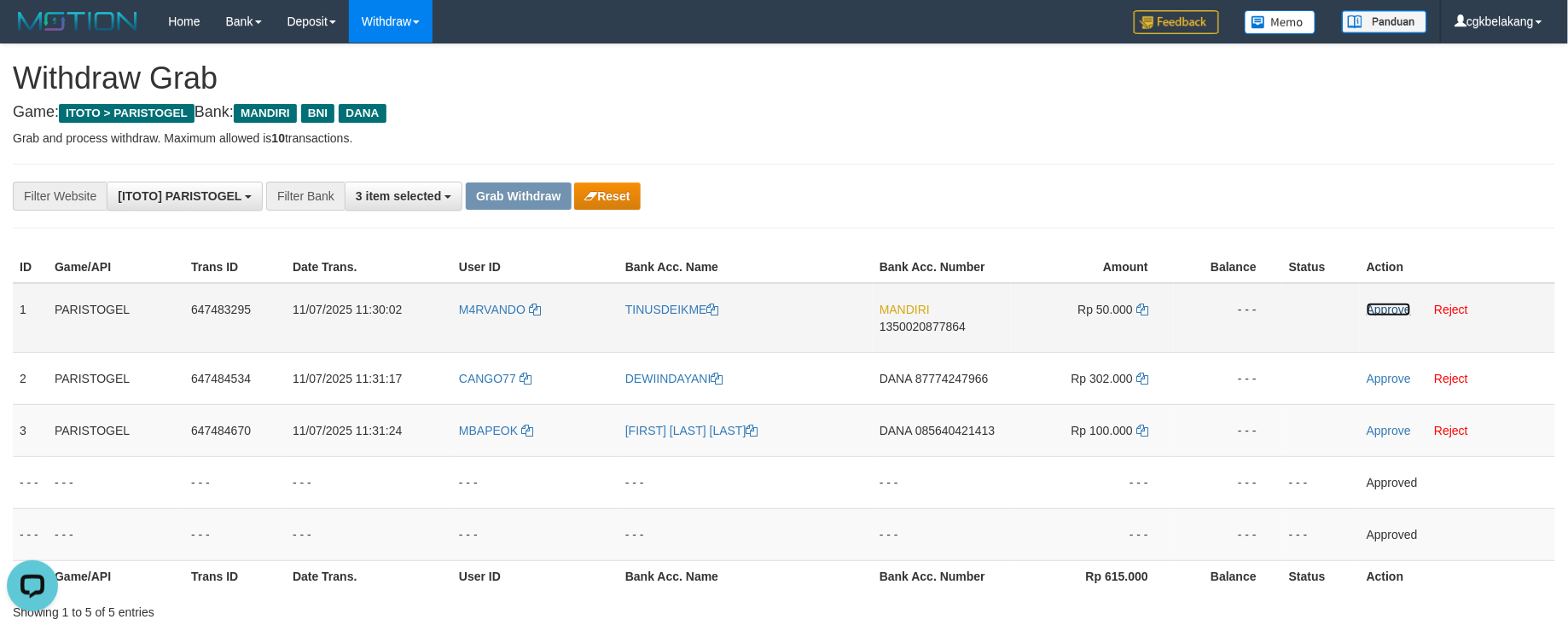 click on "Approve" at bounding box center [1389, 310] 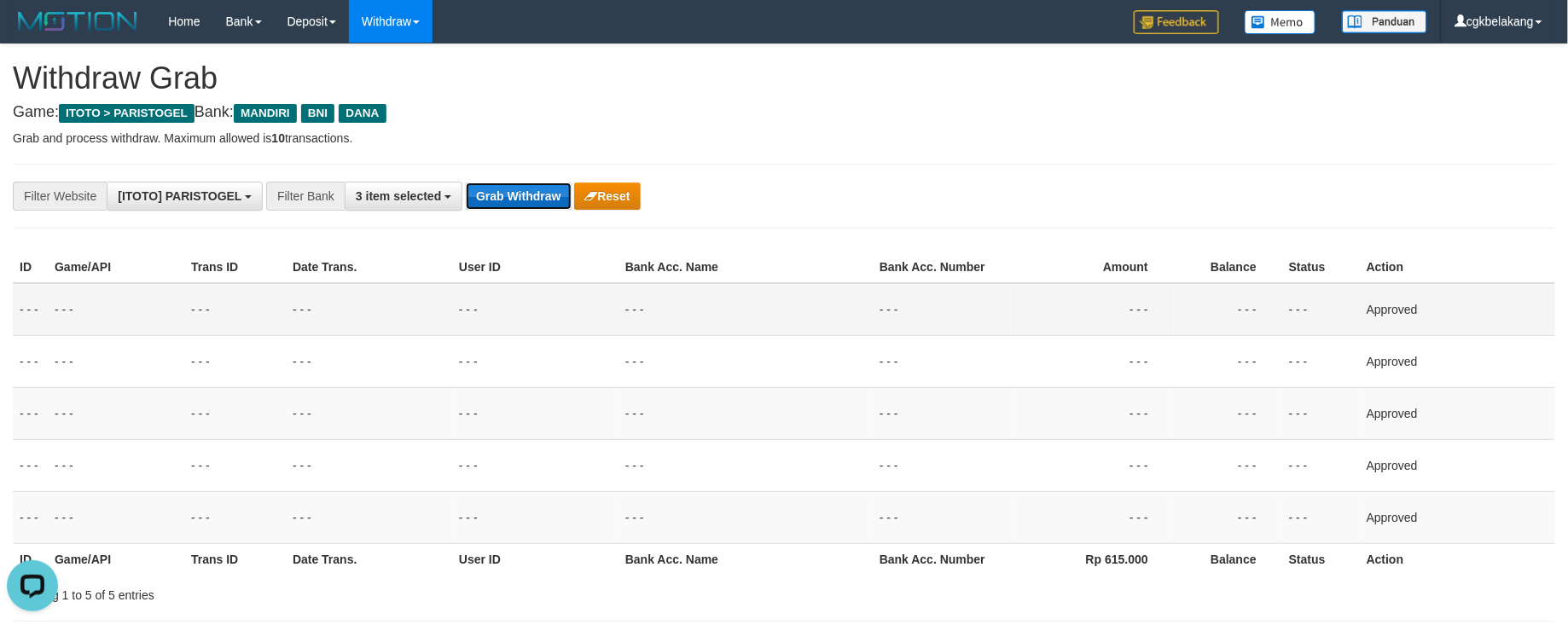 click on "Grab Withdraw" at bounding box center (518, 196) 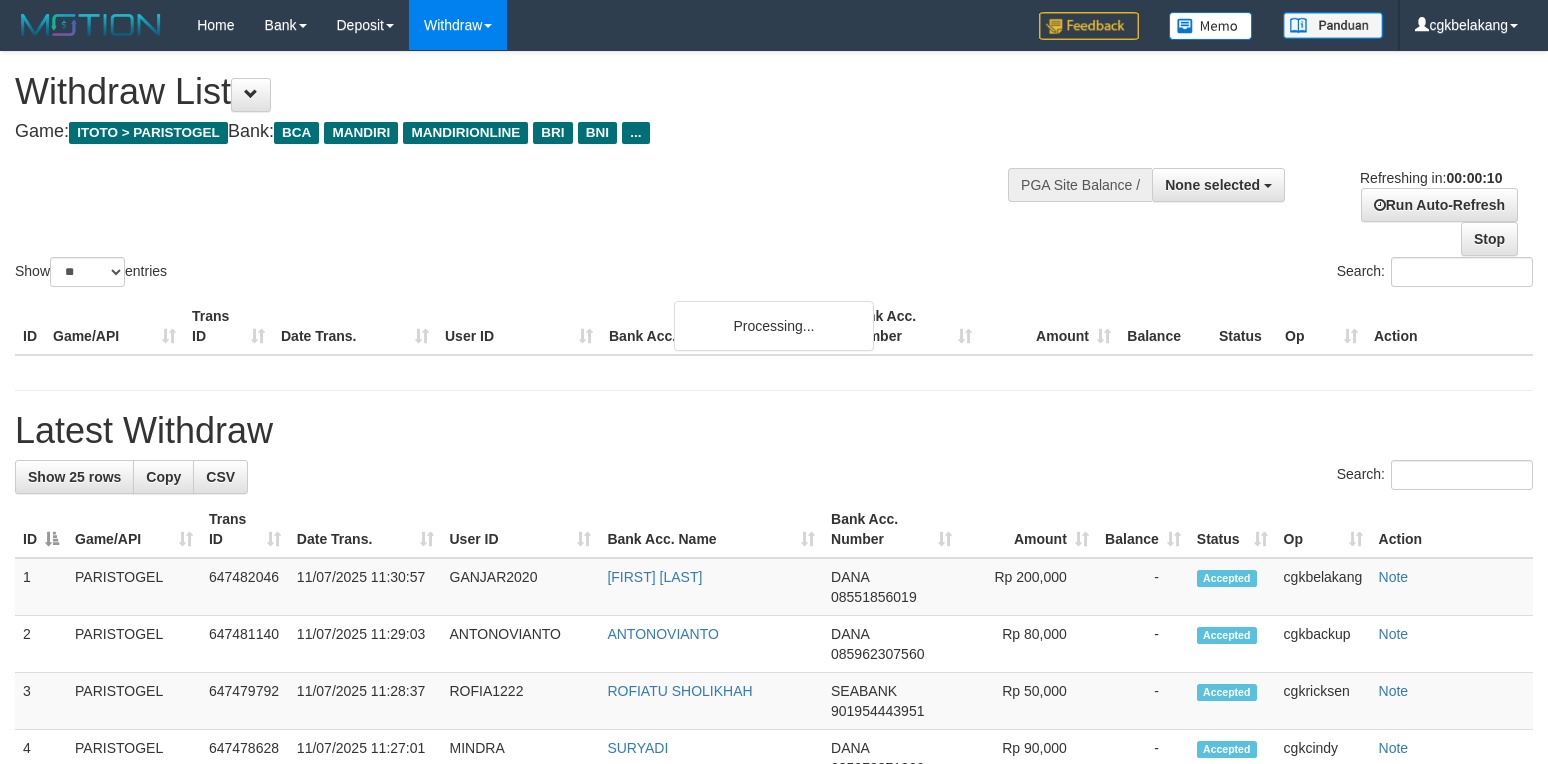 select 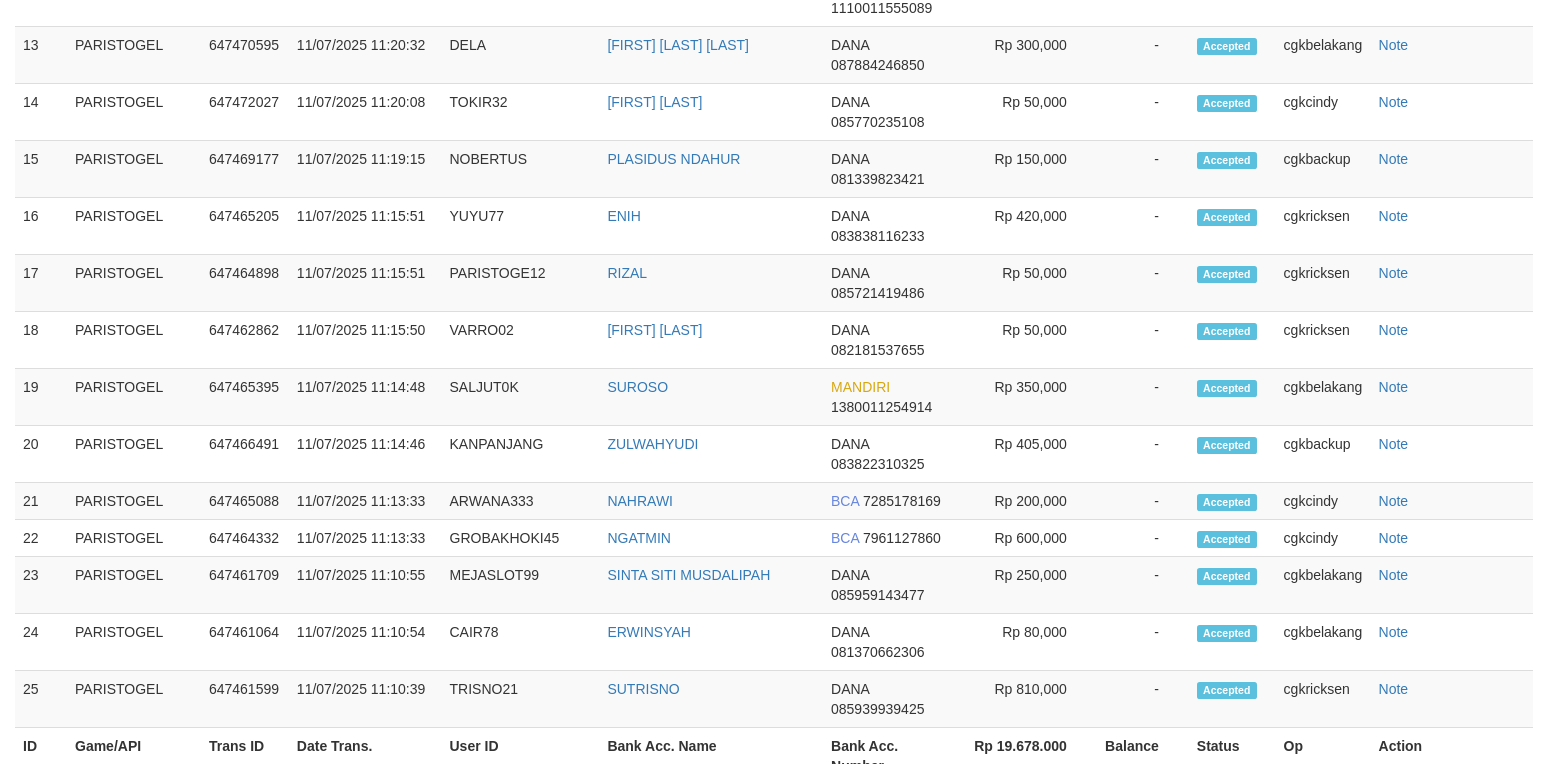 scroll, scrollTop: 2628, scrollLeft: 0, axis: vertical 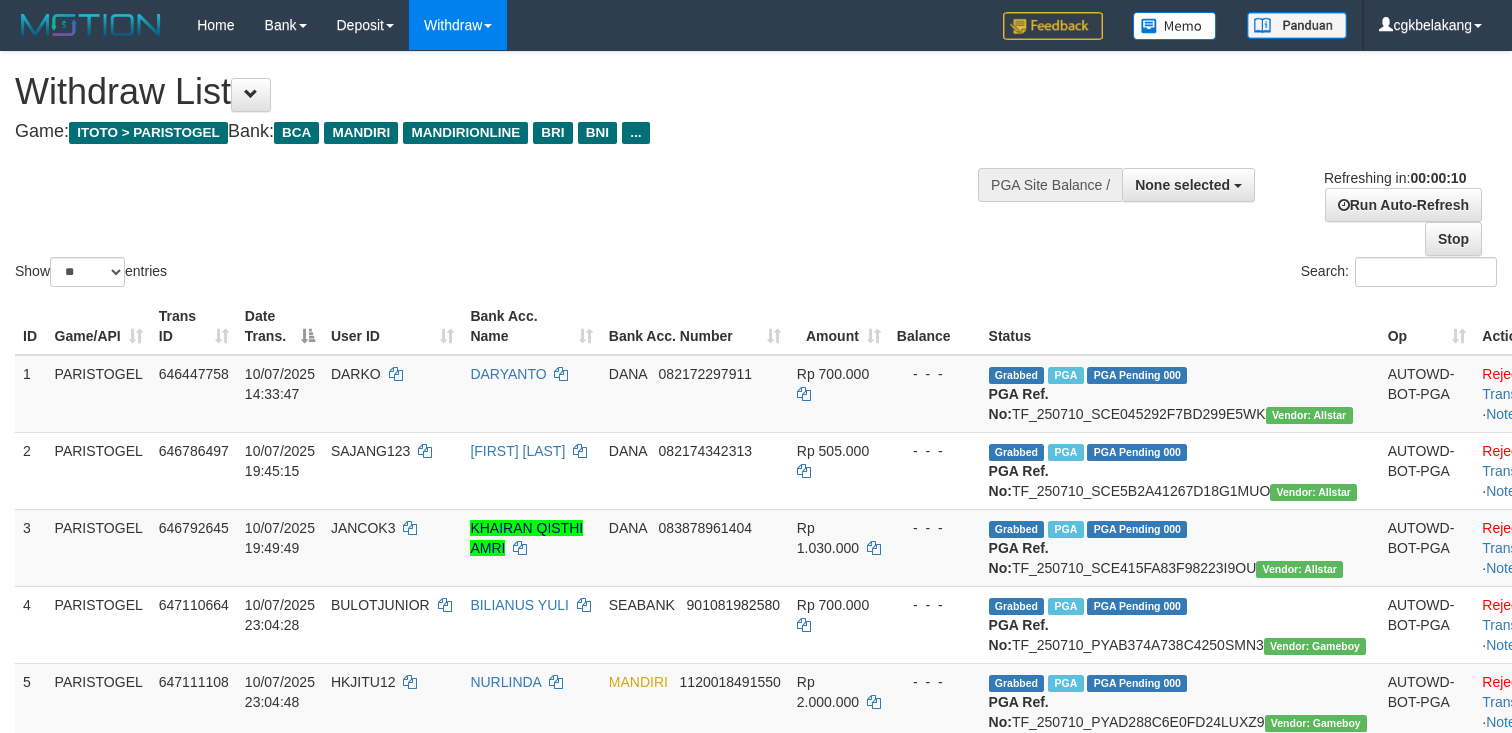 select 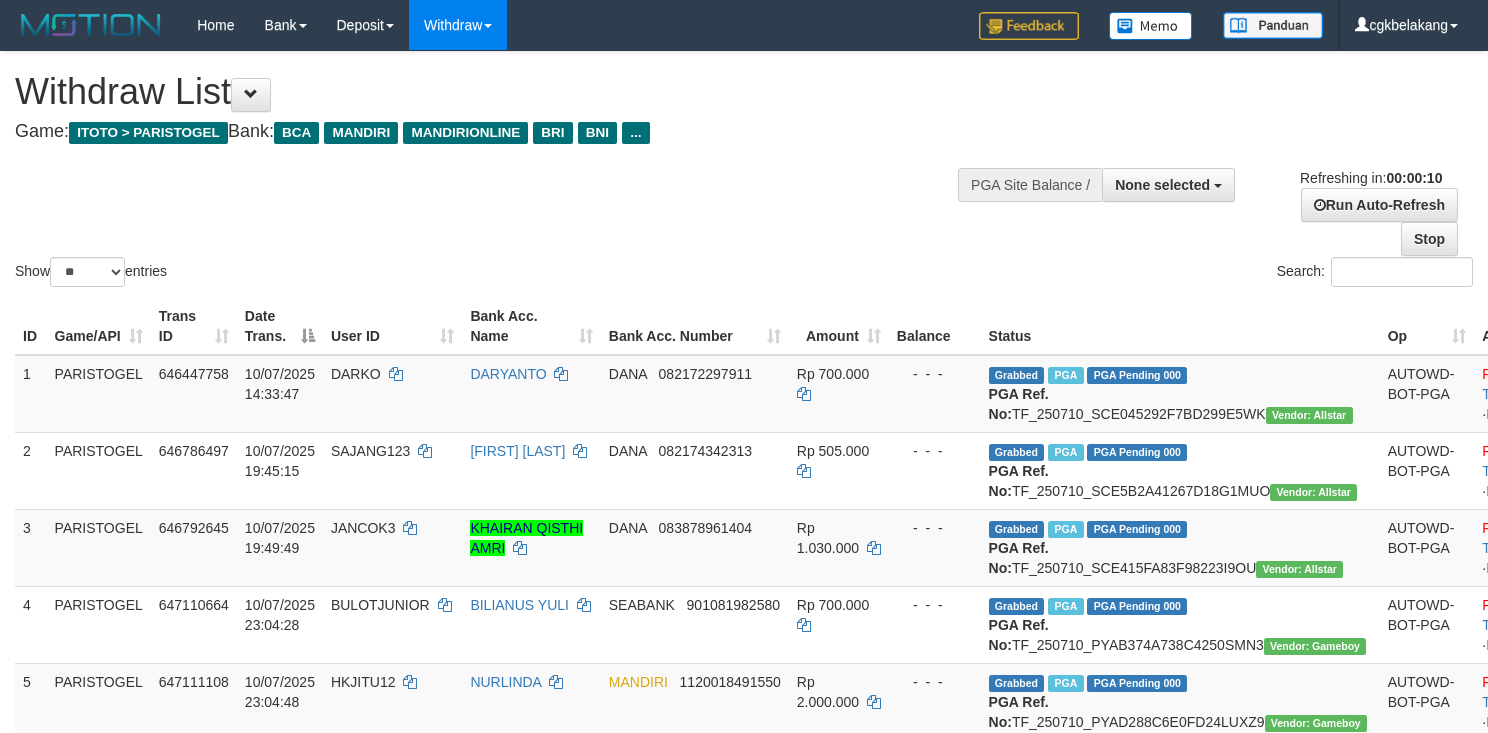 select 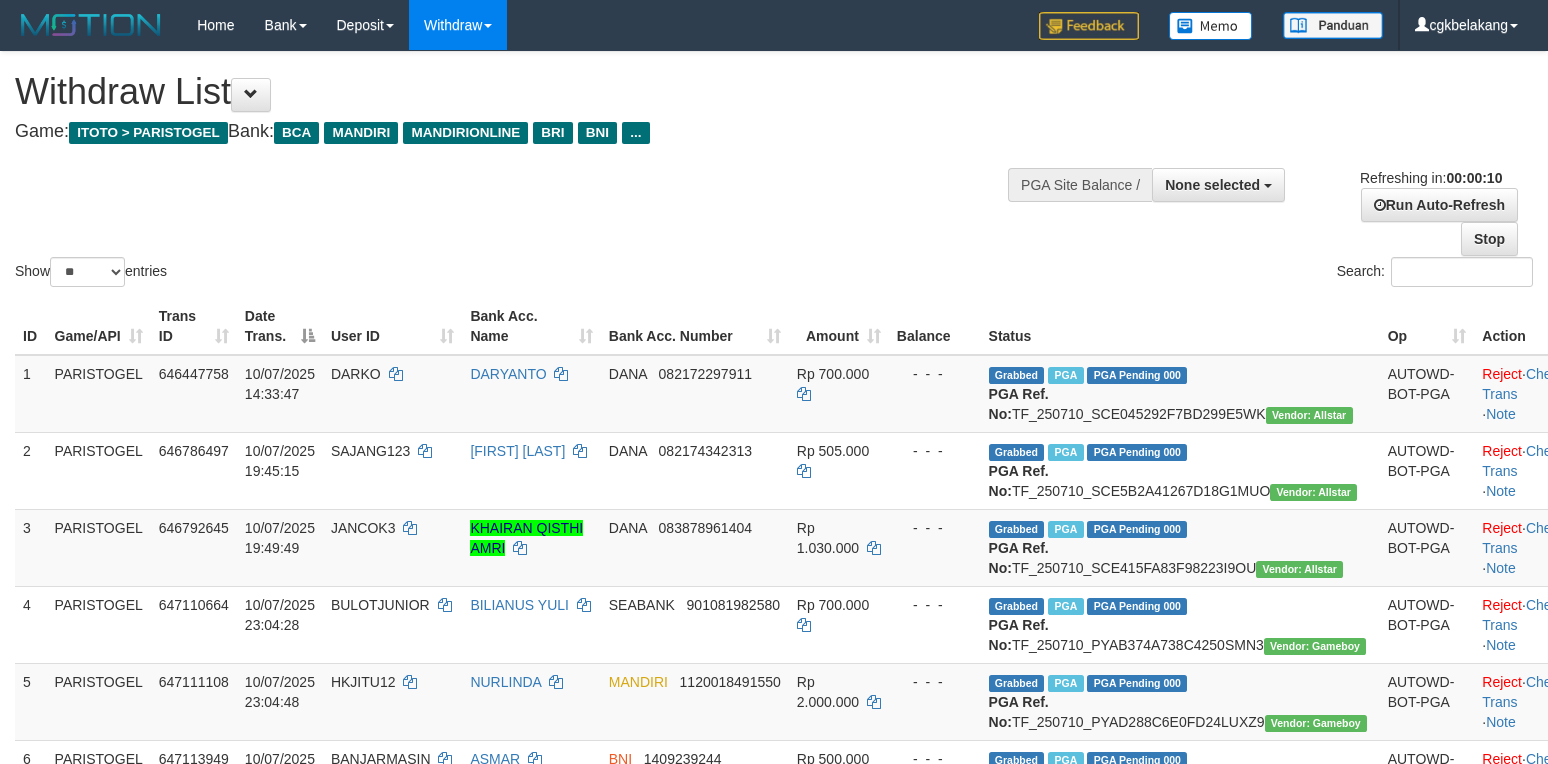 select 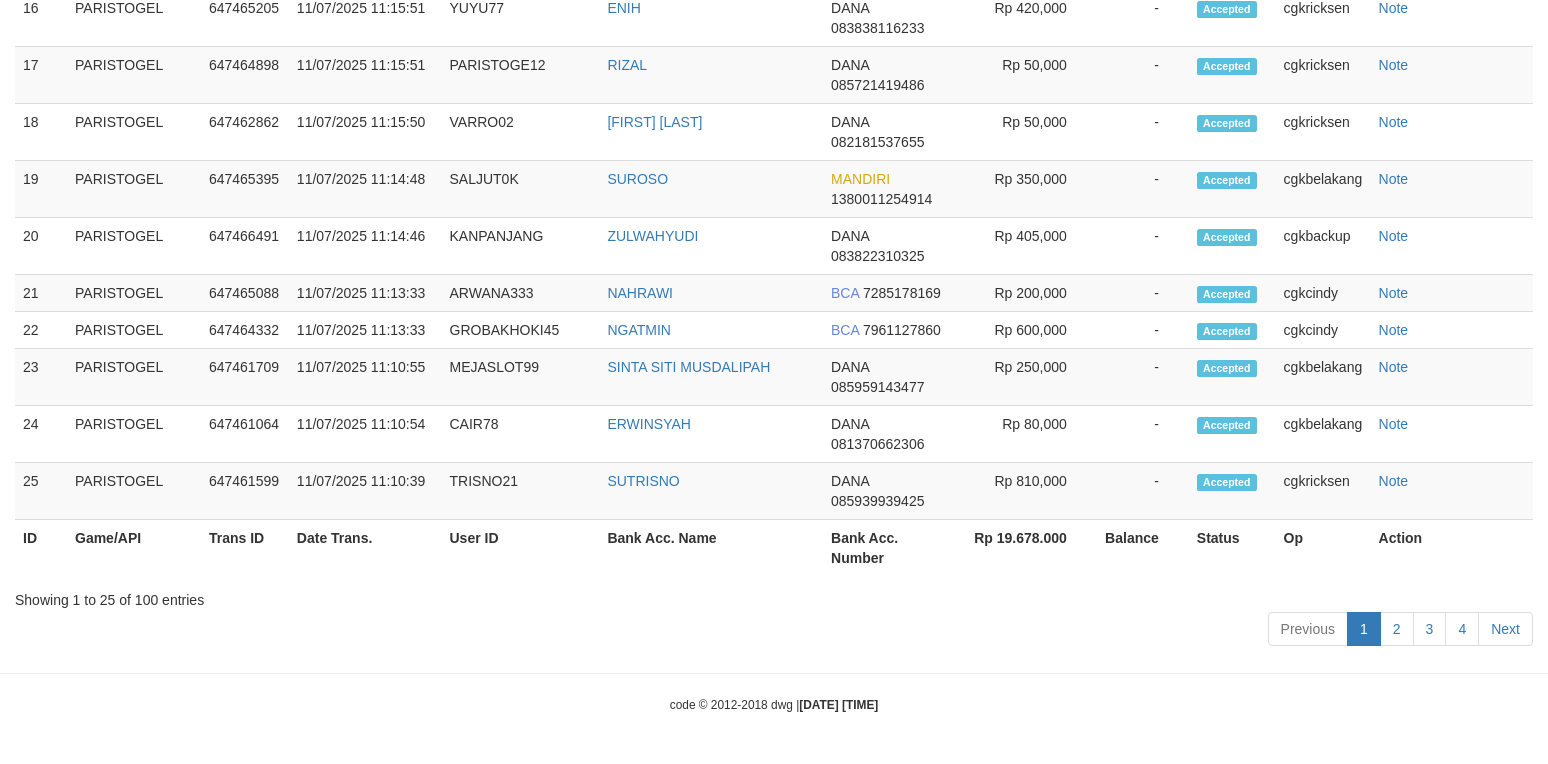scroll, scrollTop: 2628, scrollLeft: 0, axis: vertical 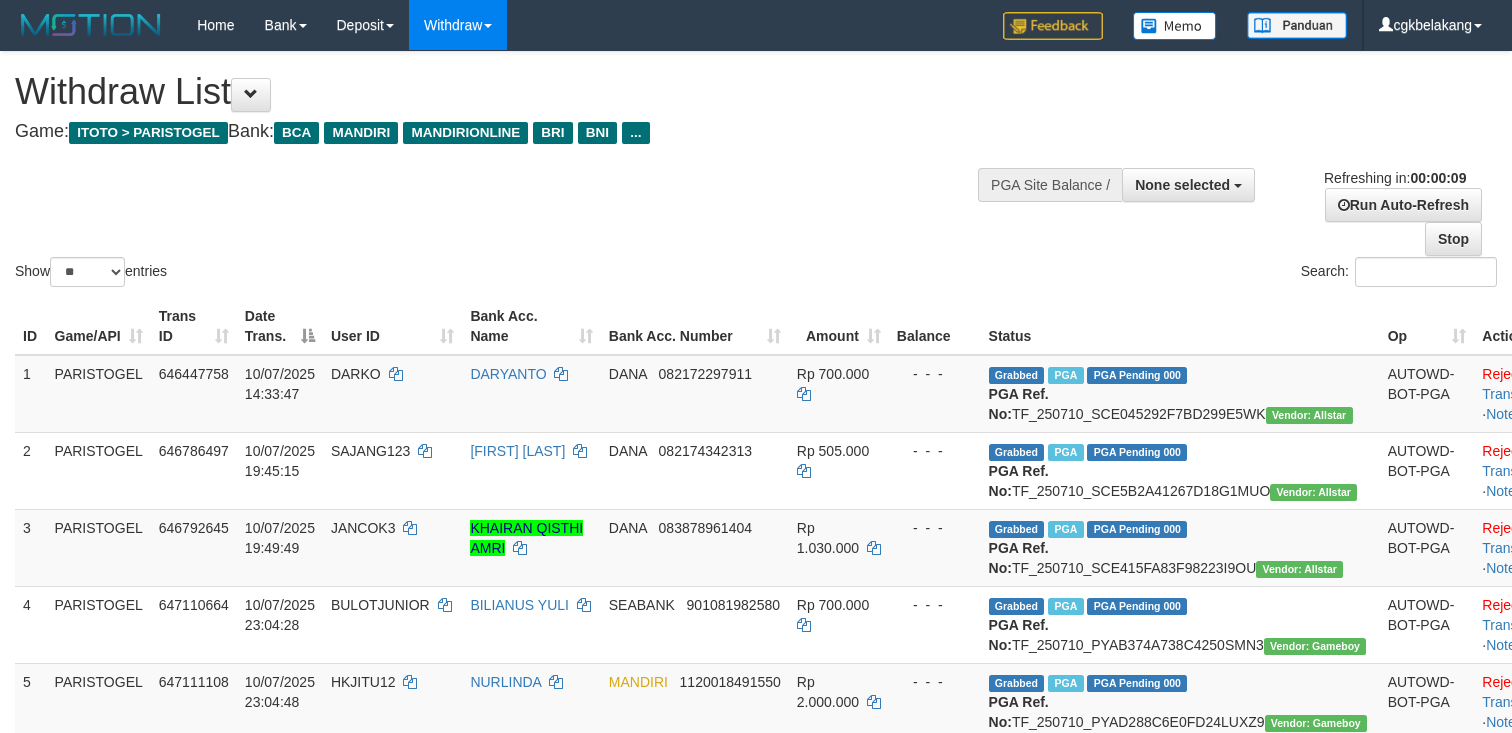 select 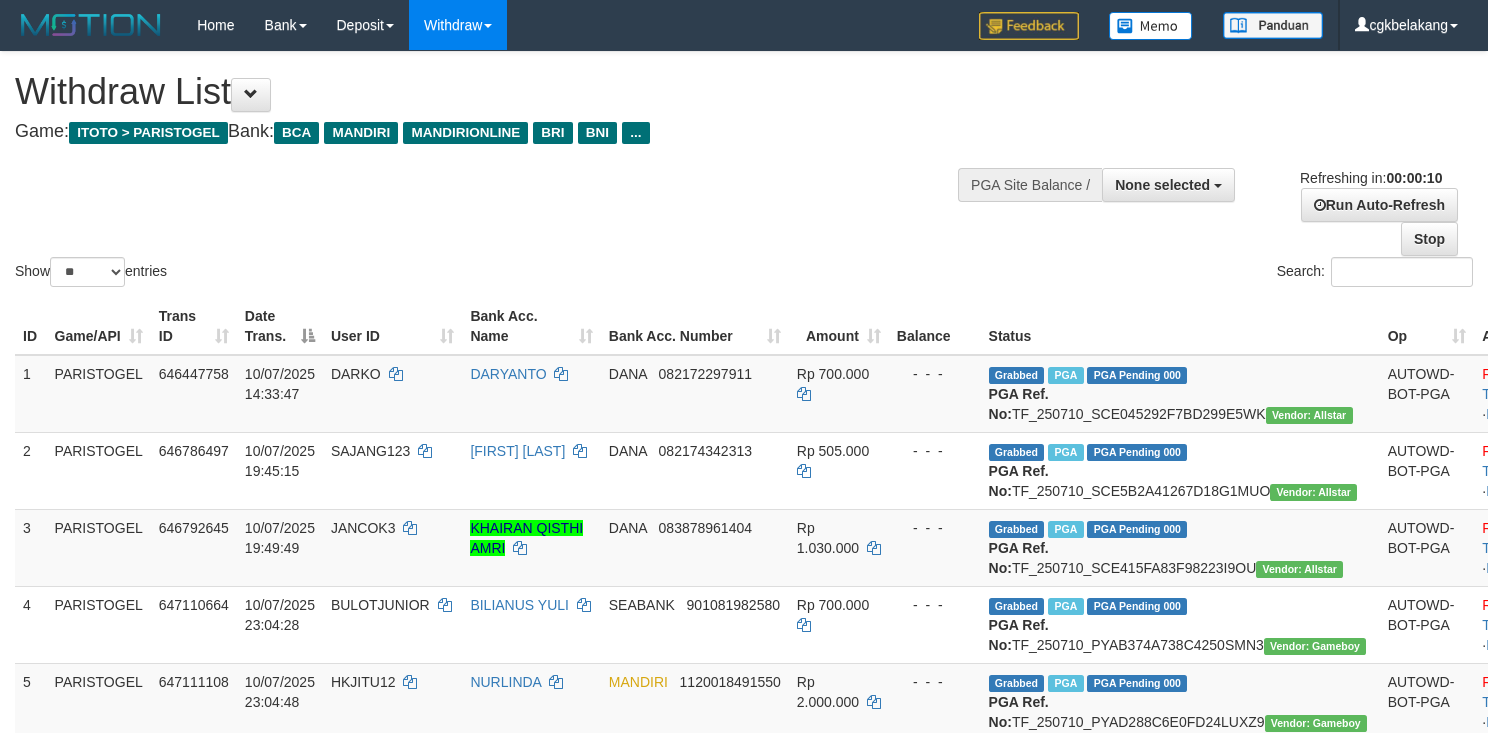 select 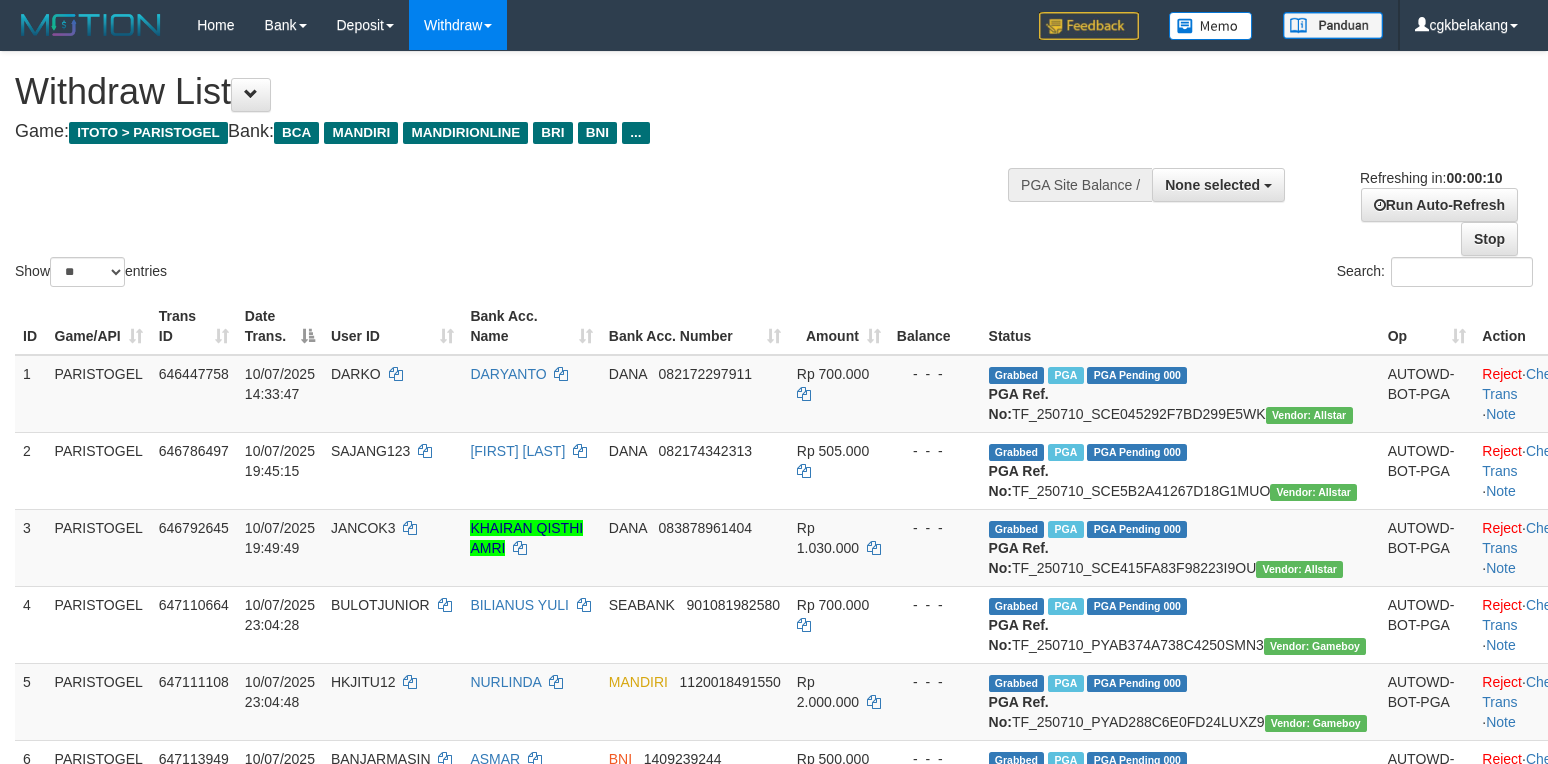 select 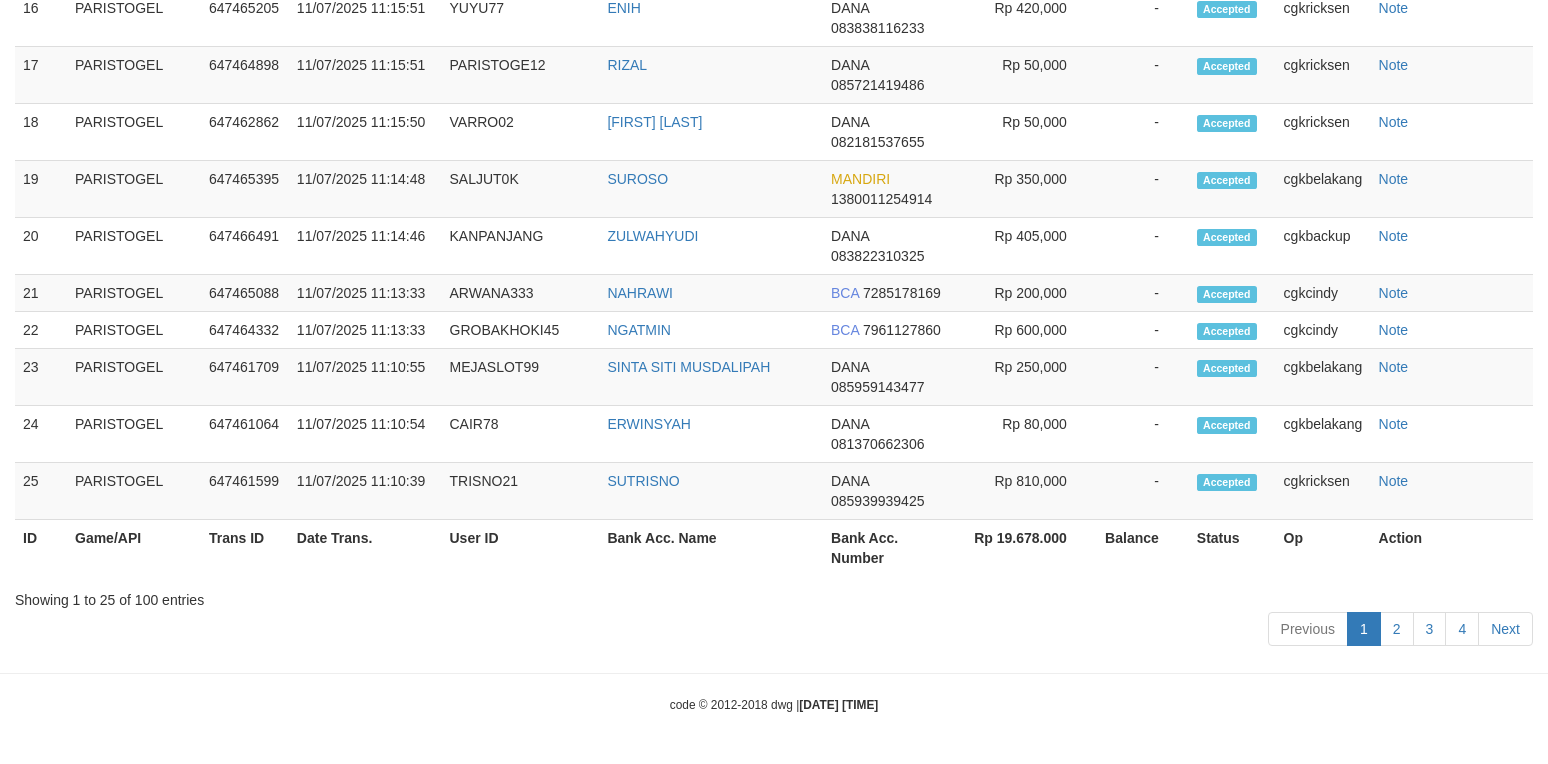 scroll, scrollTop: 2628, scrollLeft: 0, axis: vertical 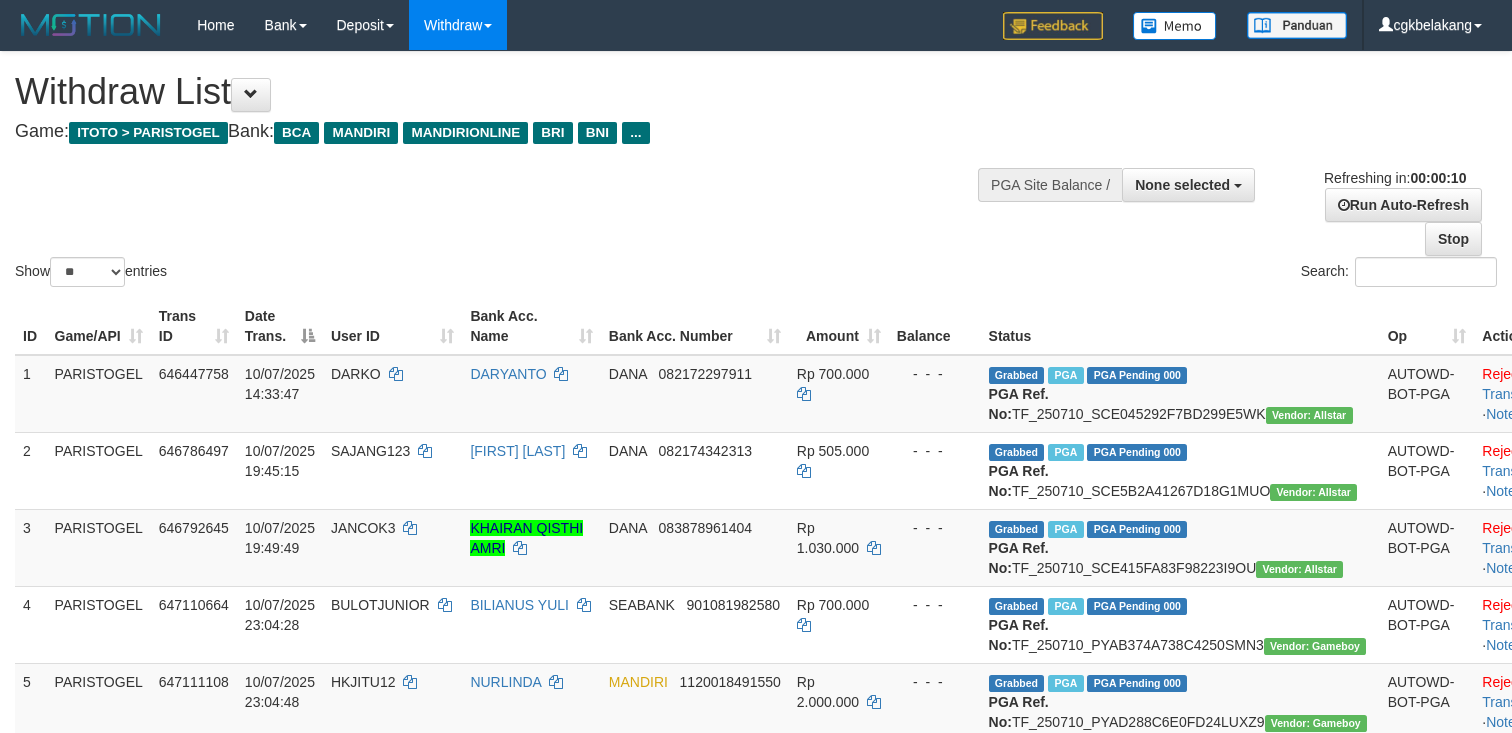 select 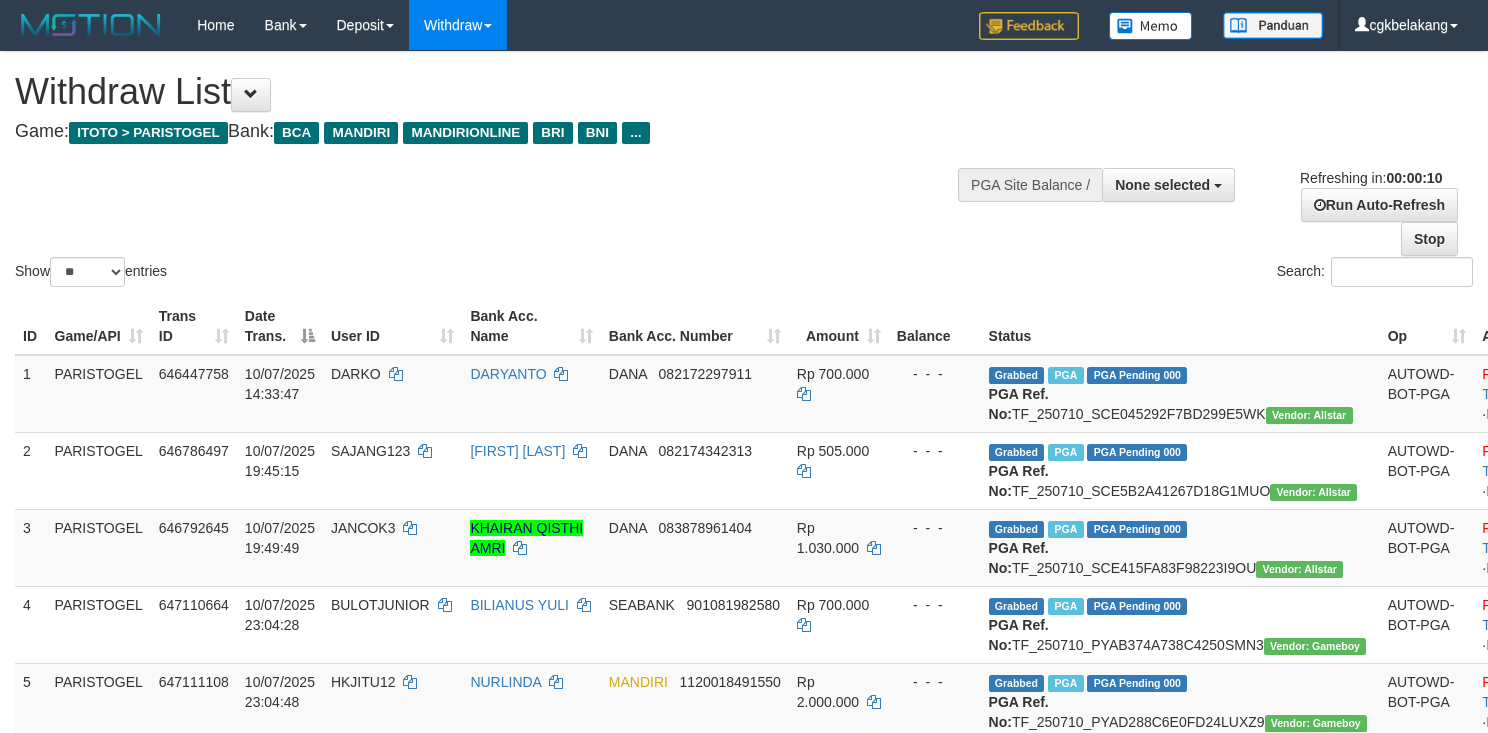 select 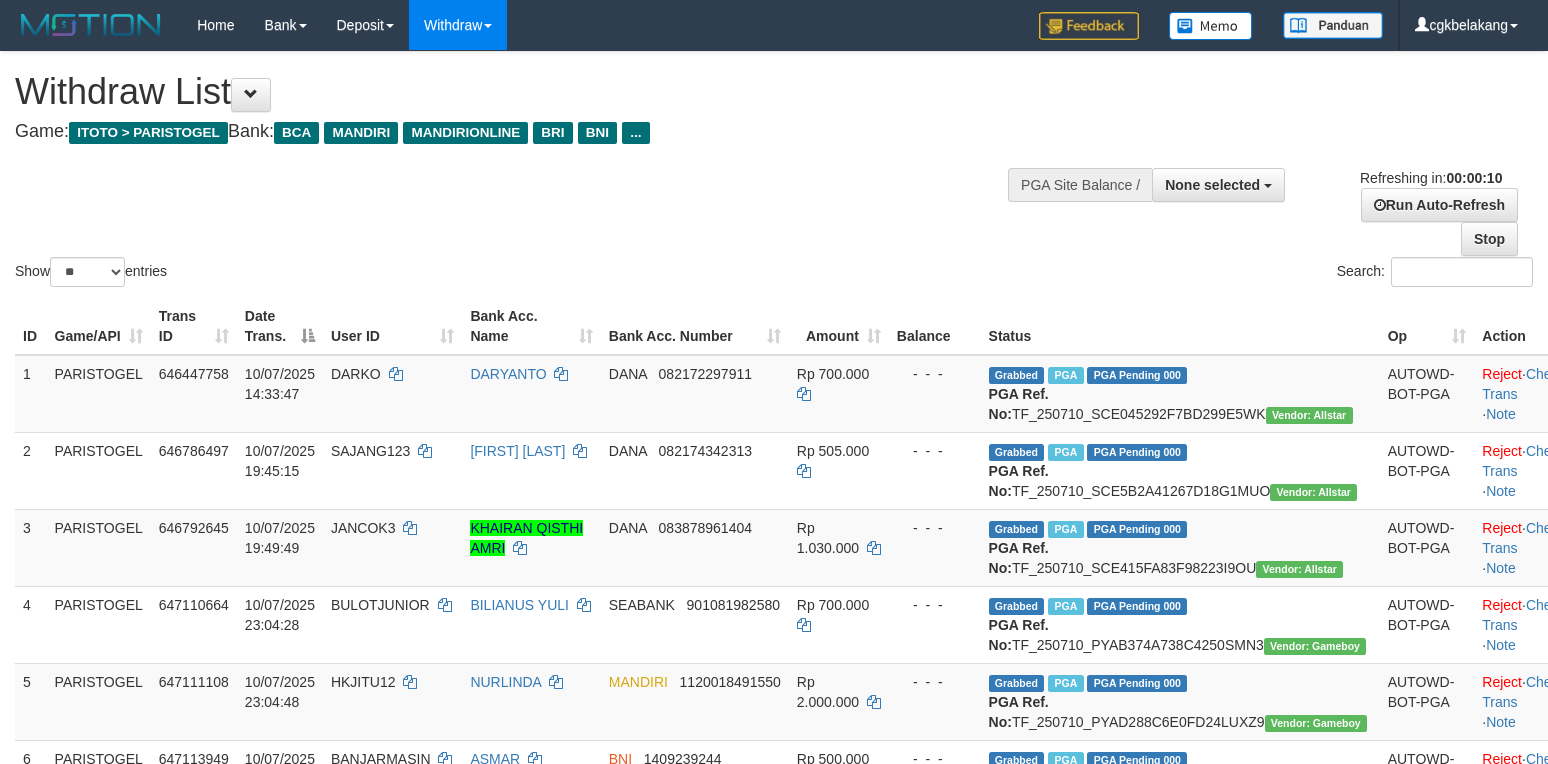 select 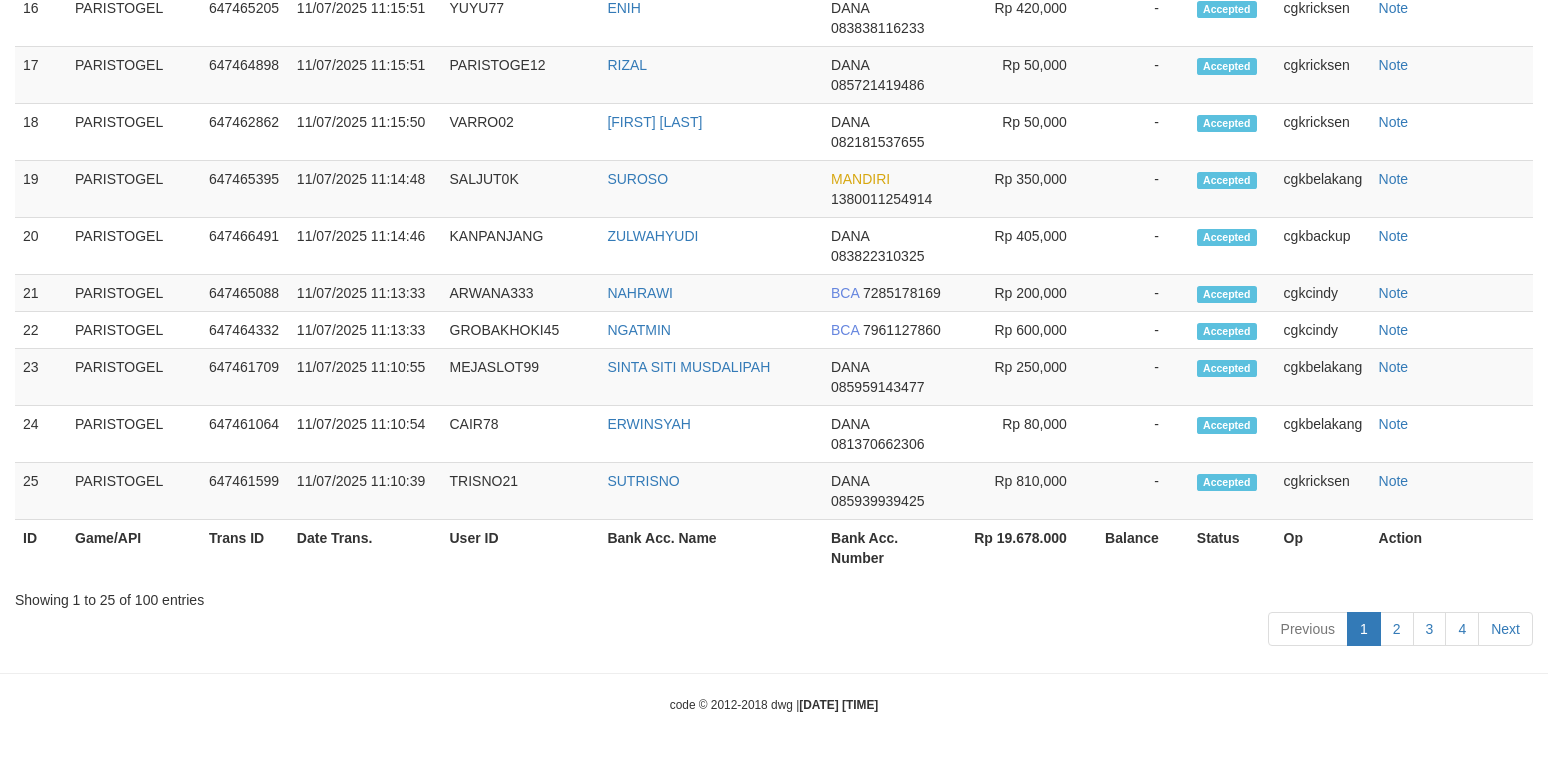 scroll, scrollTop: 2628, scrollLeft: 0, axis: vertical 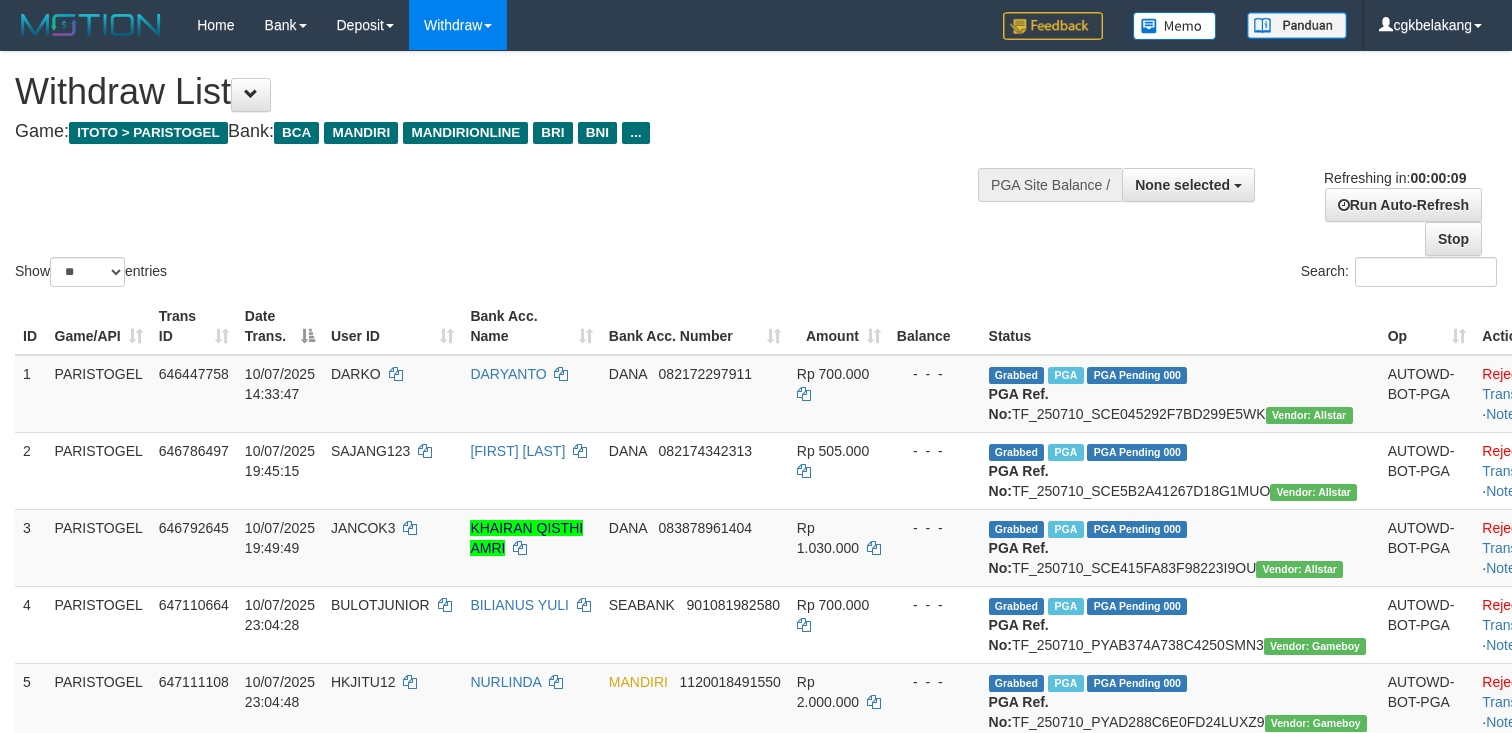 select 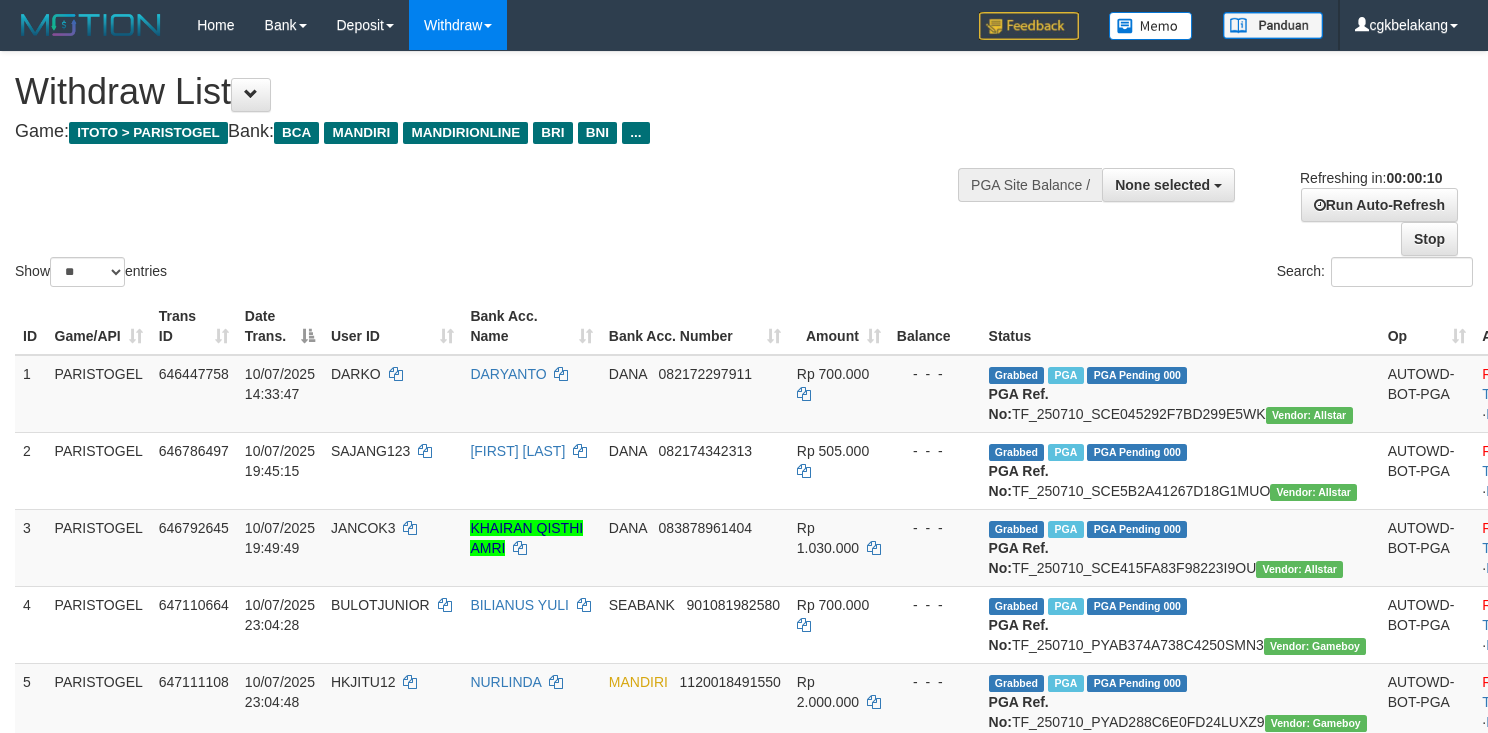 select 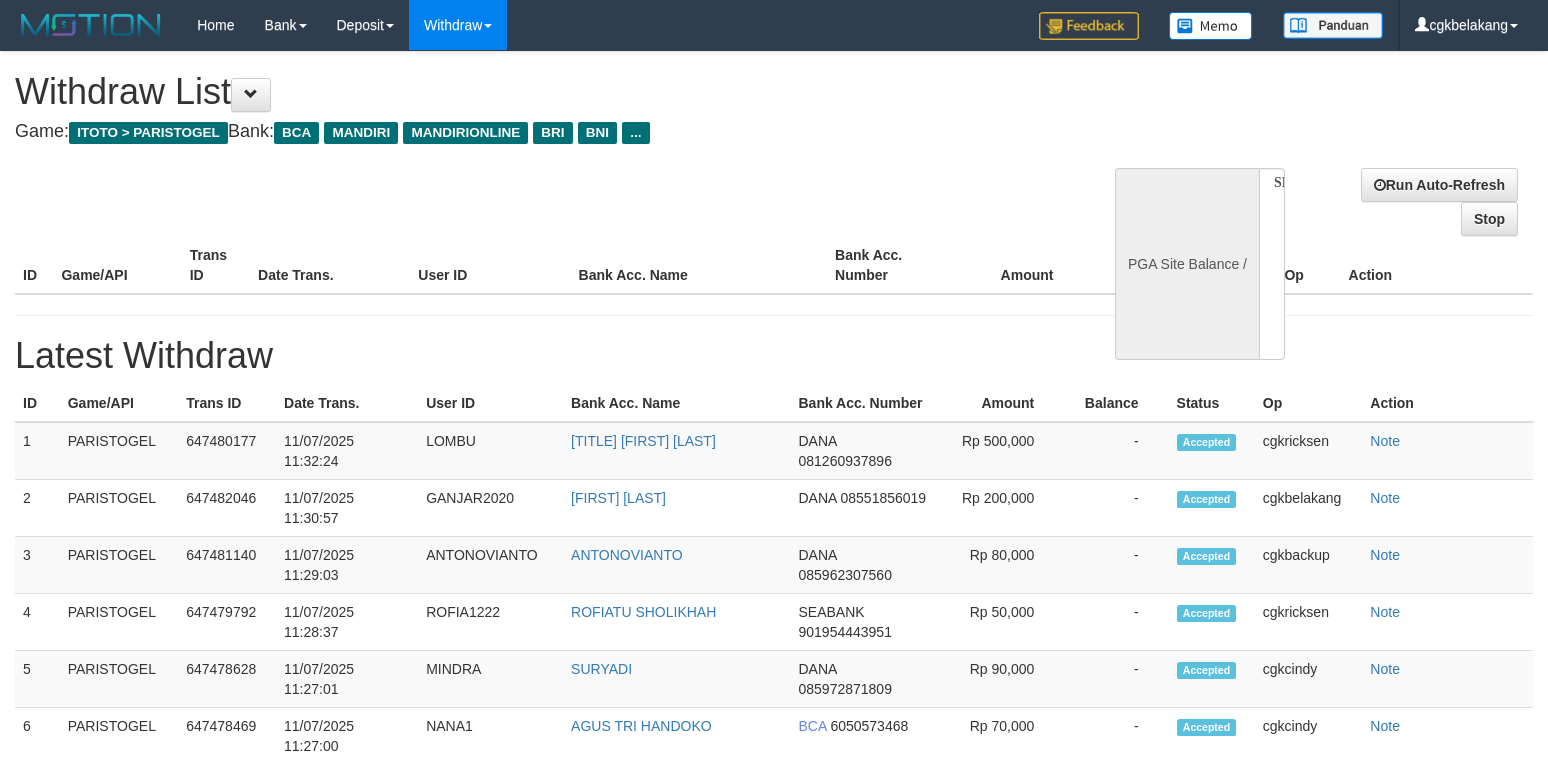 select 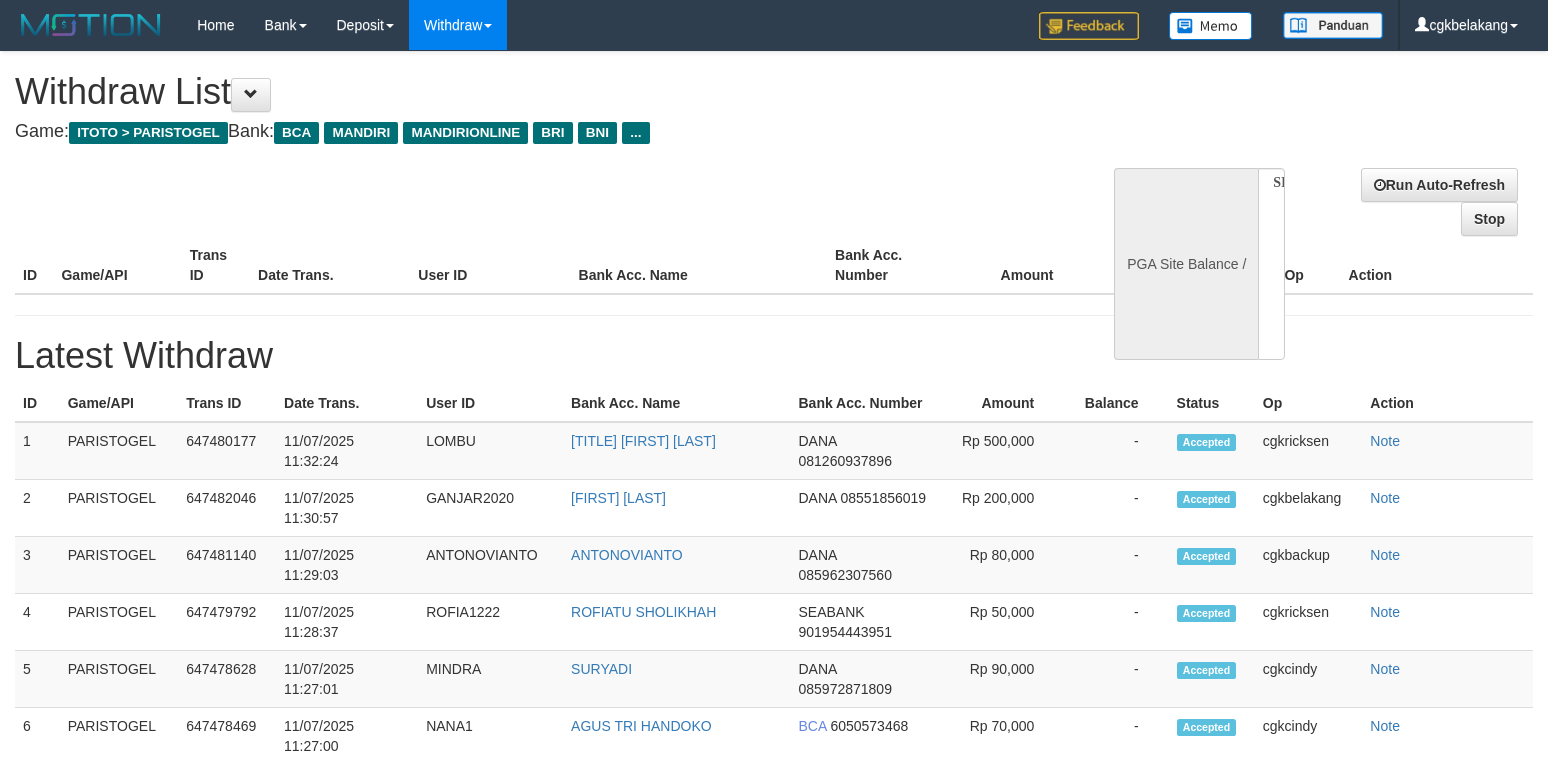 scroll, scrollTop: 0, scrollLeft: 0, axis: both 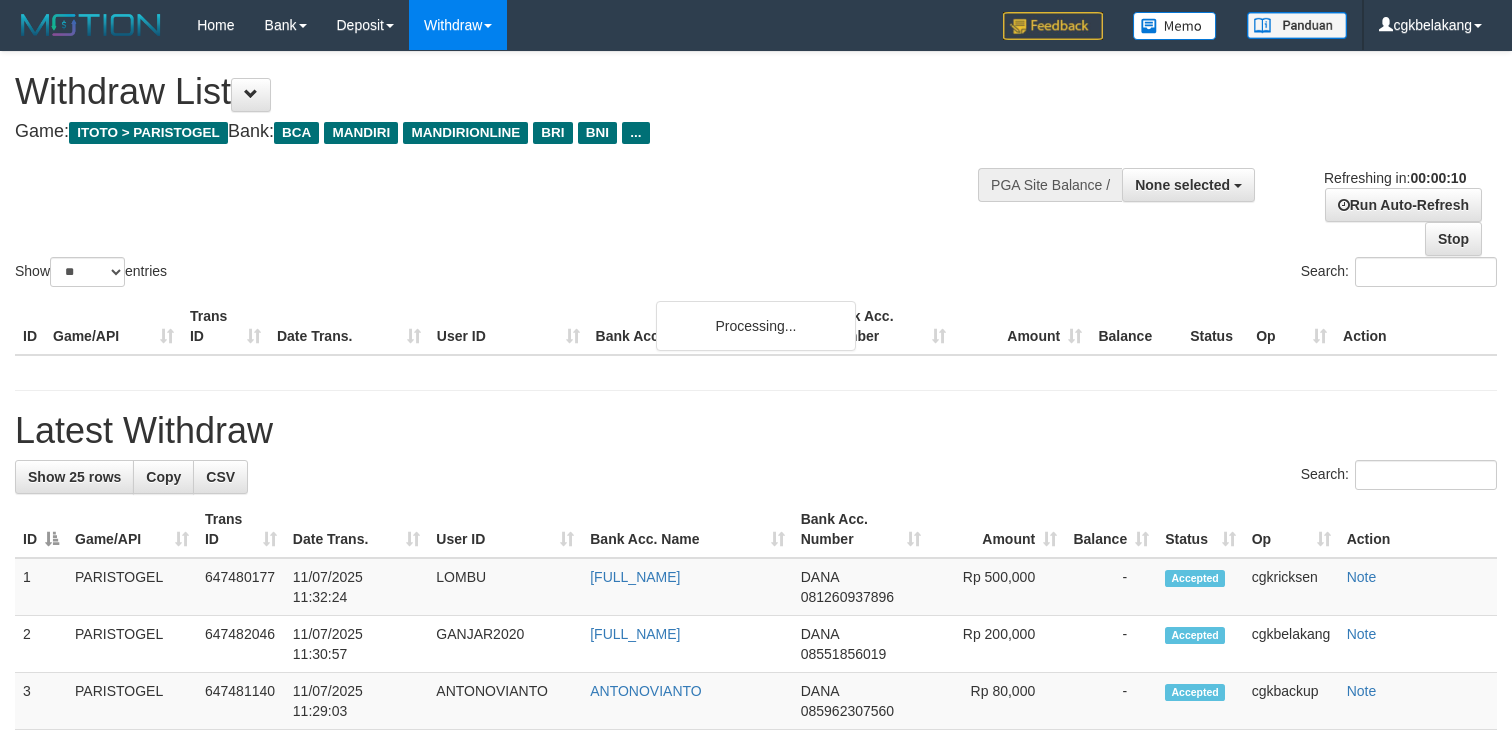 select 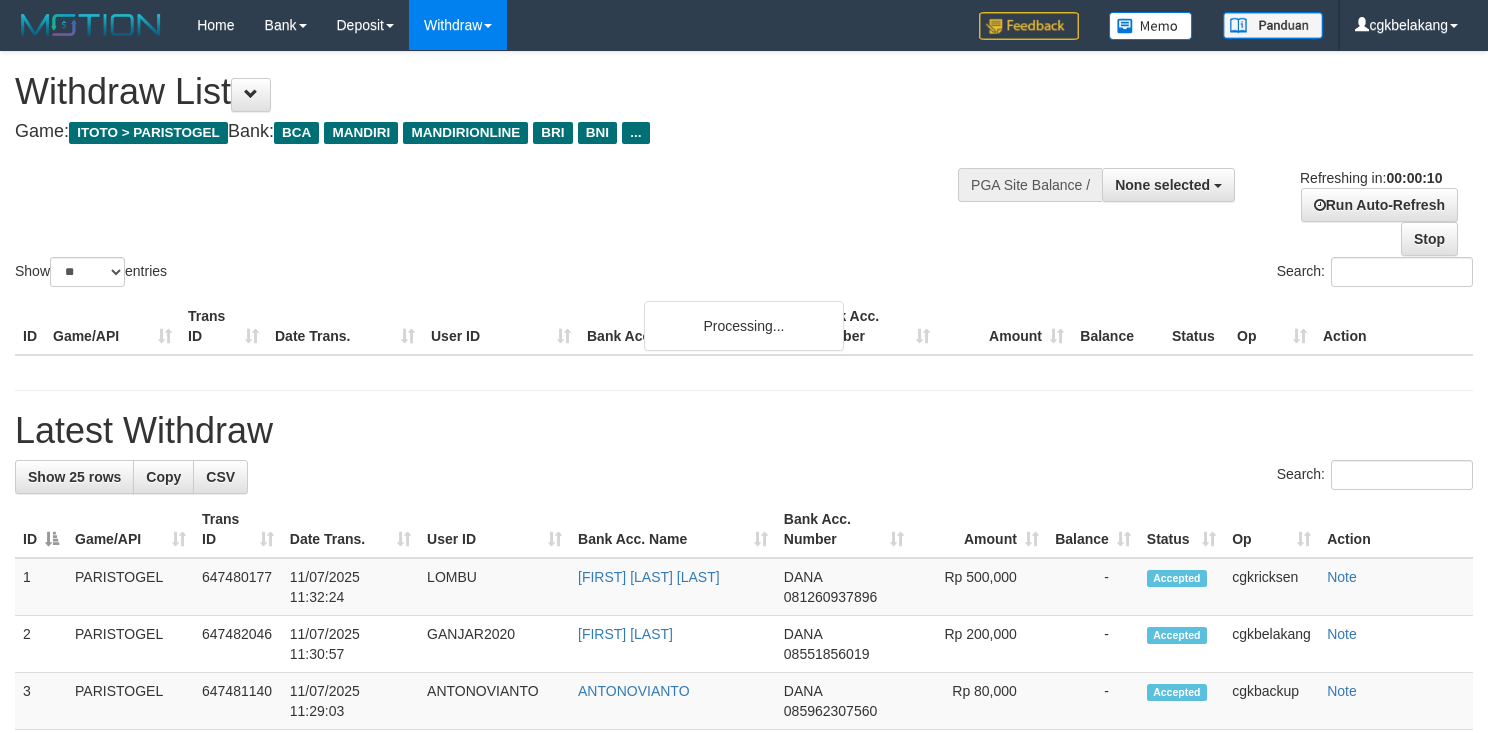 select 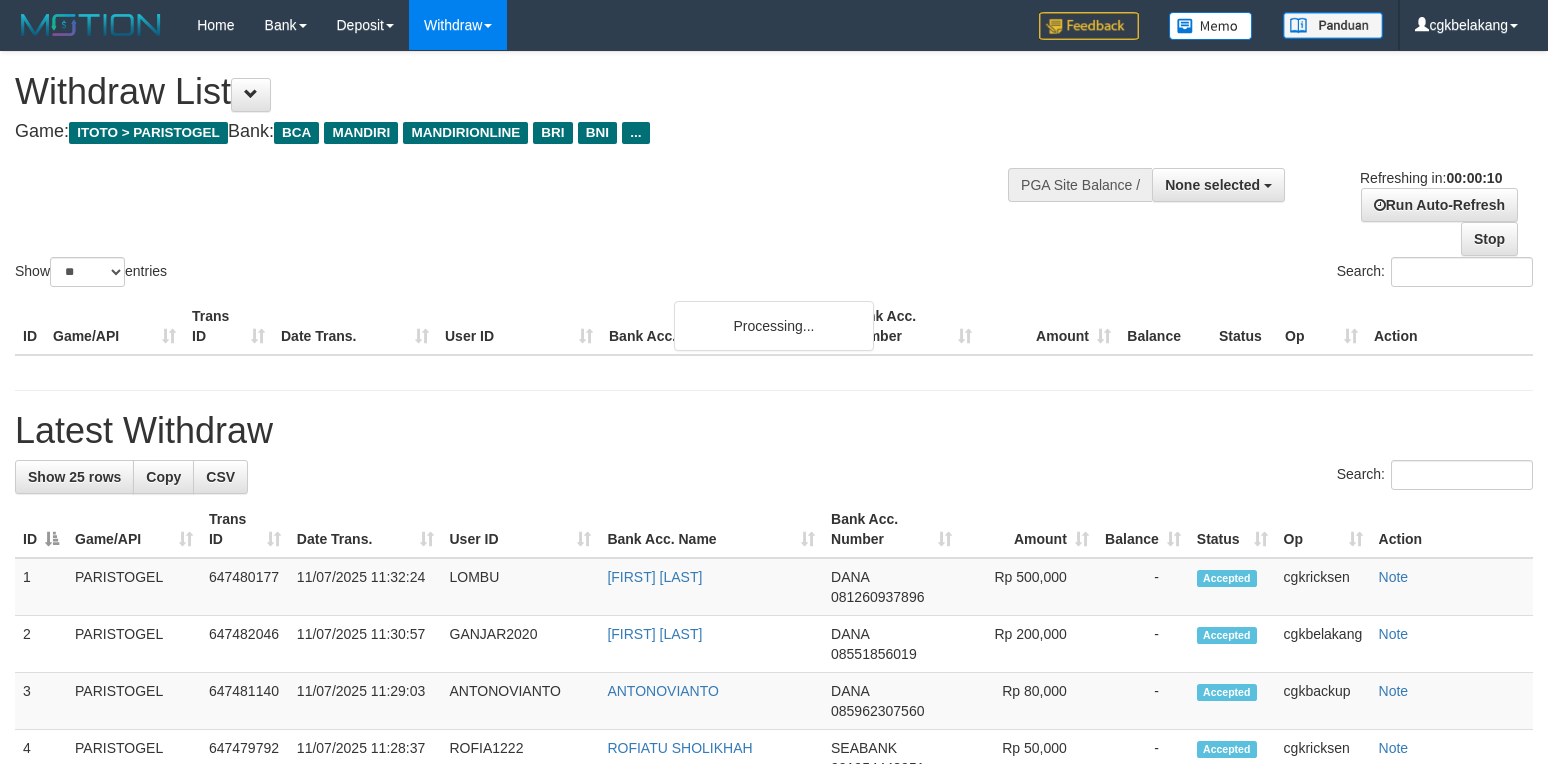 select 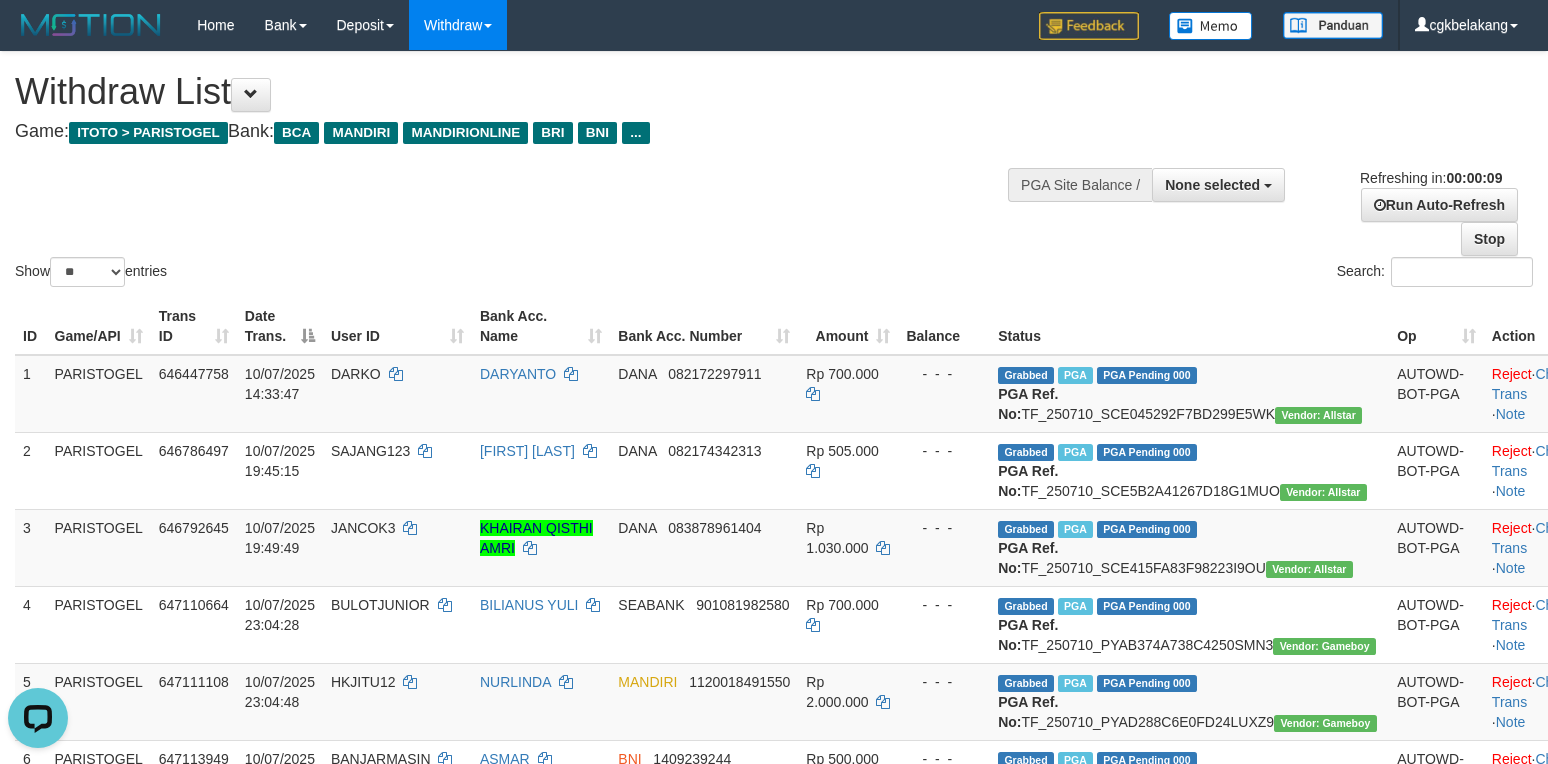 scroll, scrollTop: 0, scrollLeft: 0, axis: both 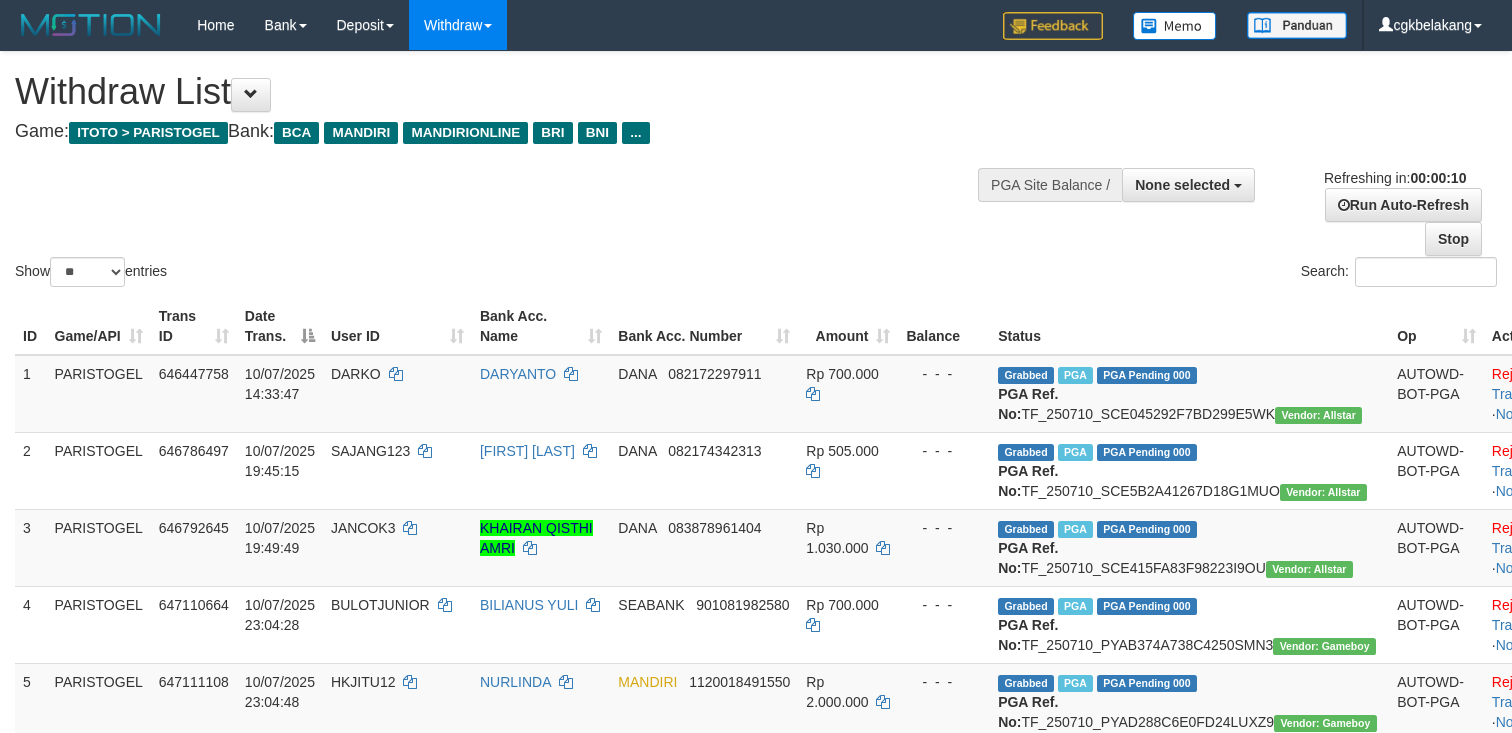 select 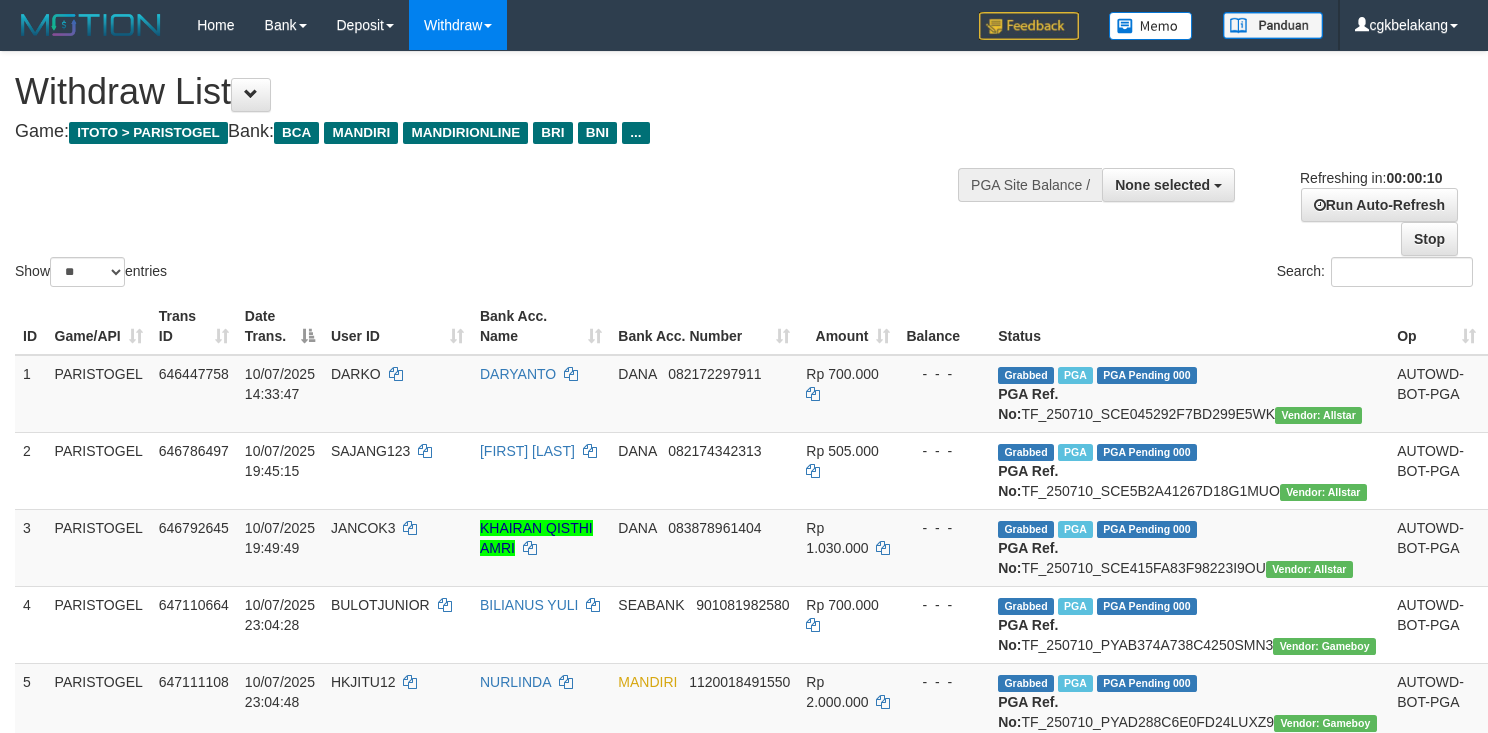 select 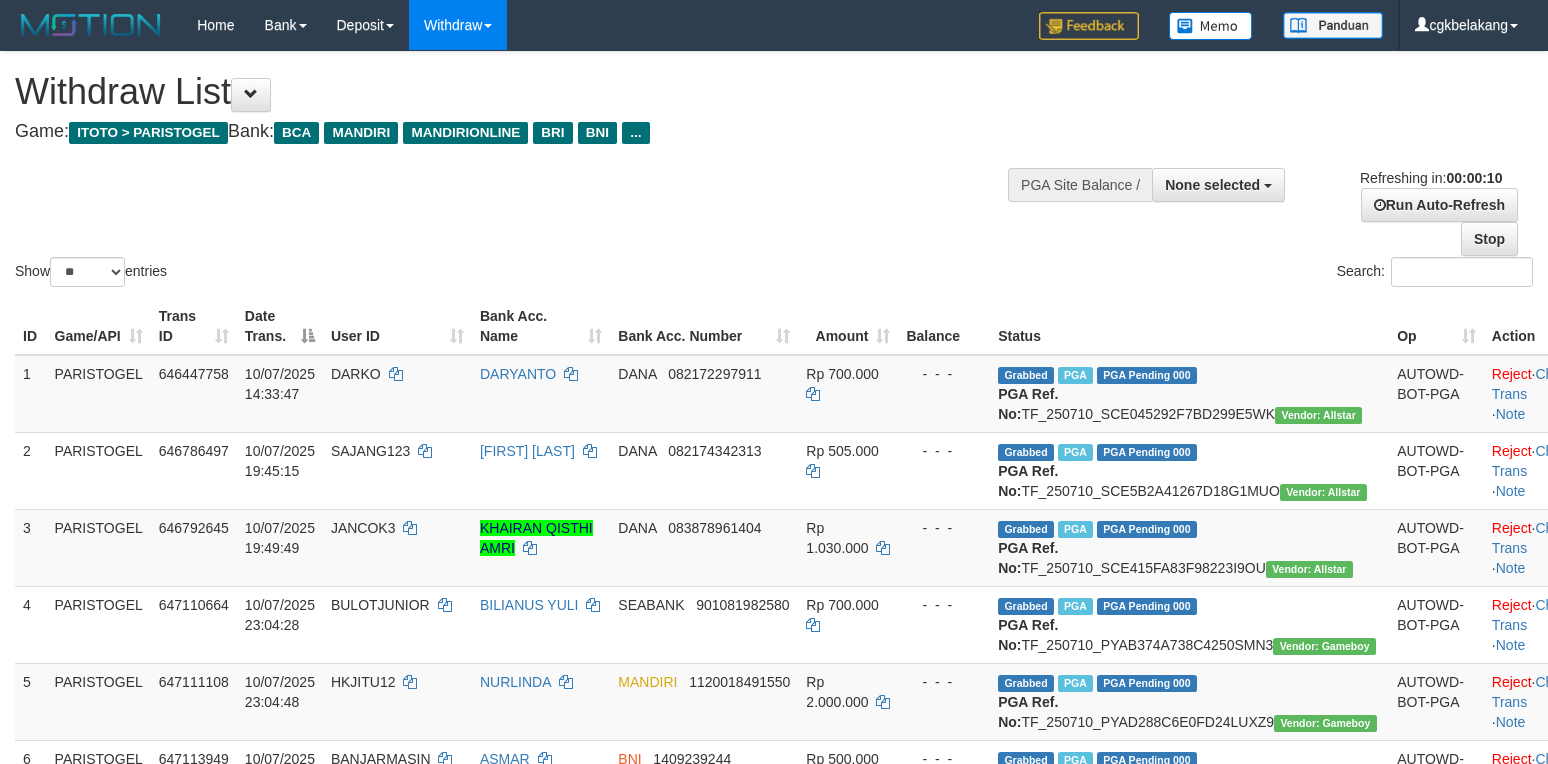 select 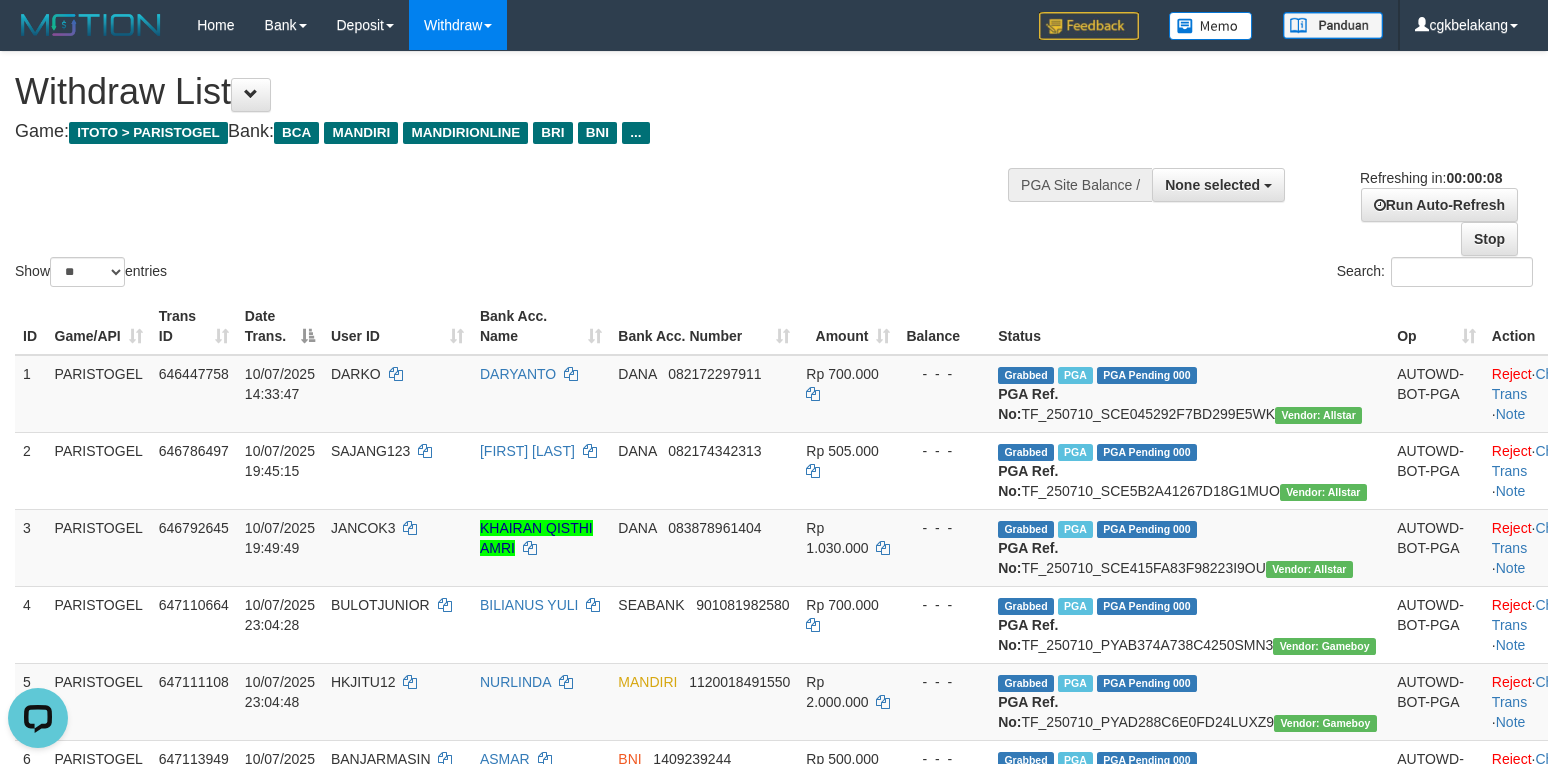 scroll, scrollTop: 0, scrollLeft: 0, axis: both 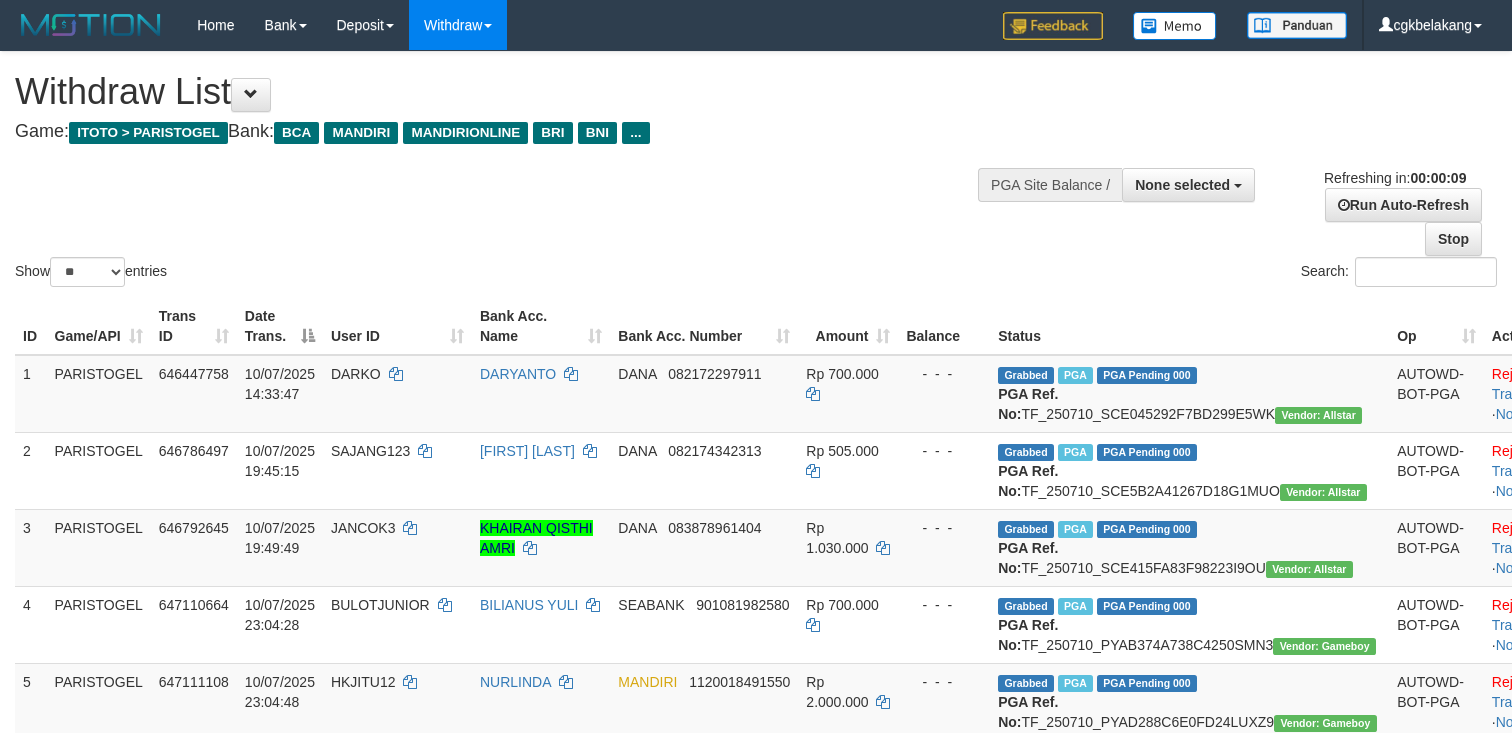 select 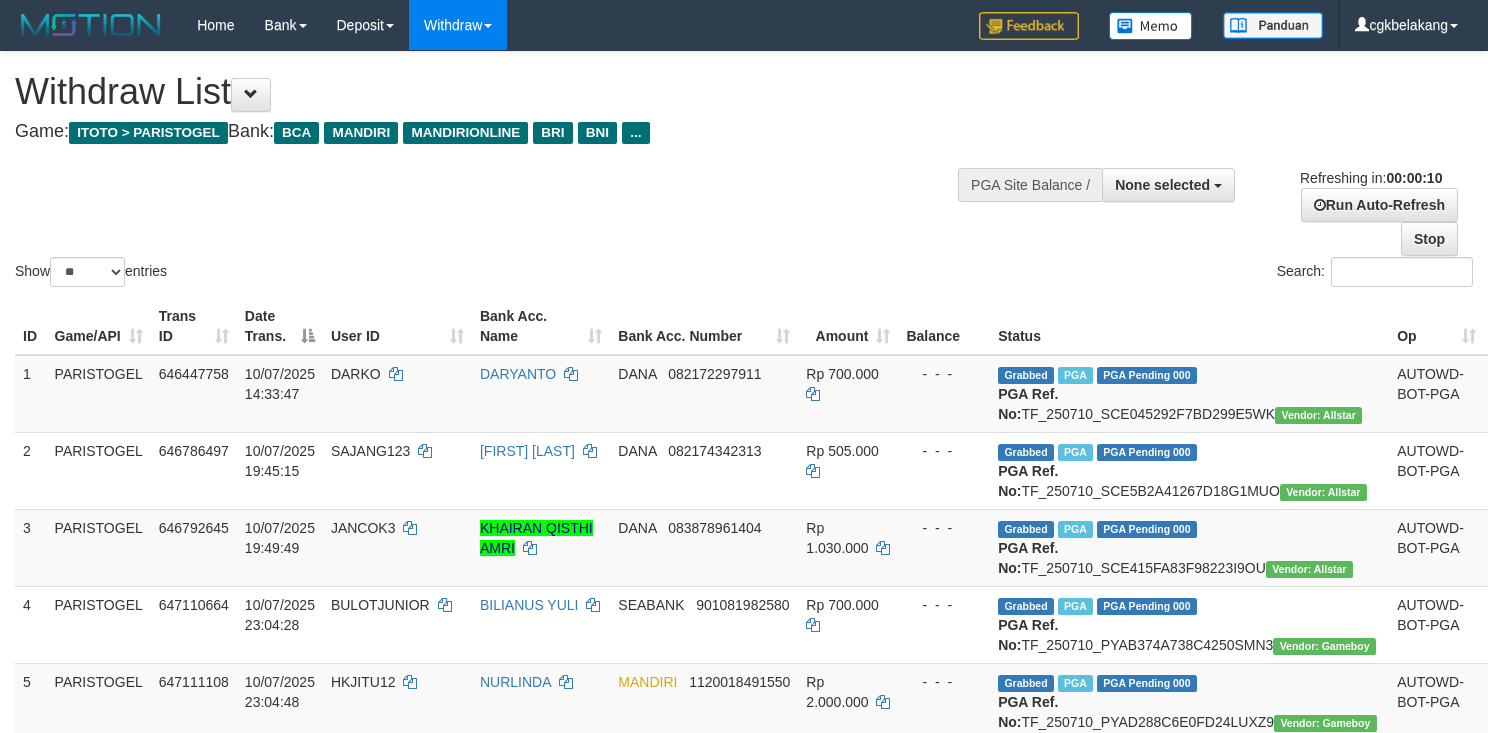 select 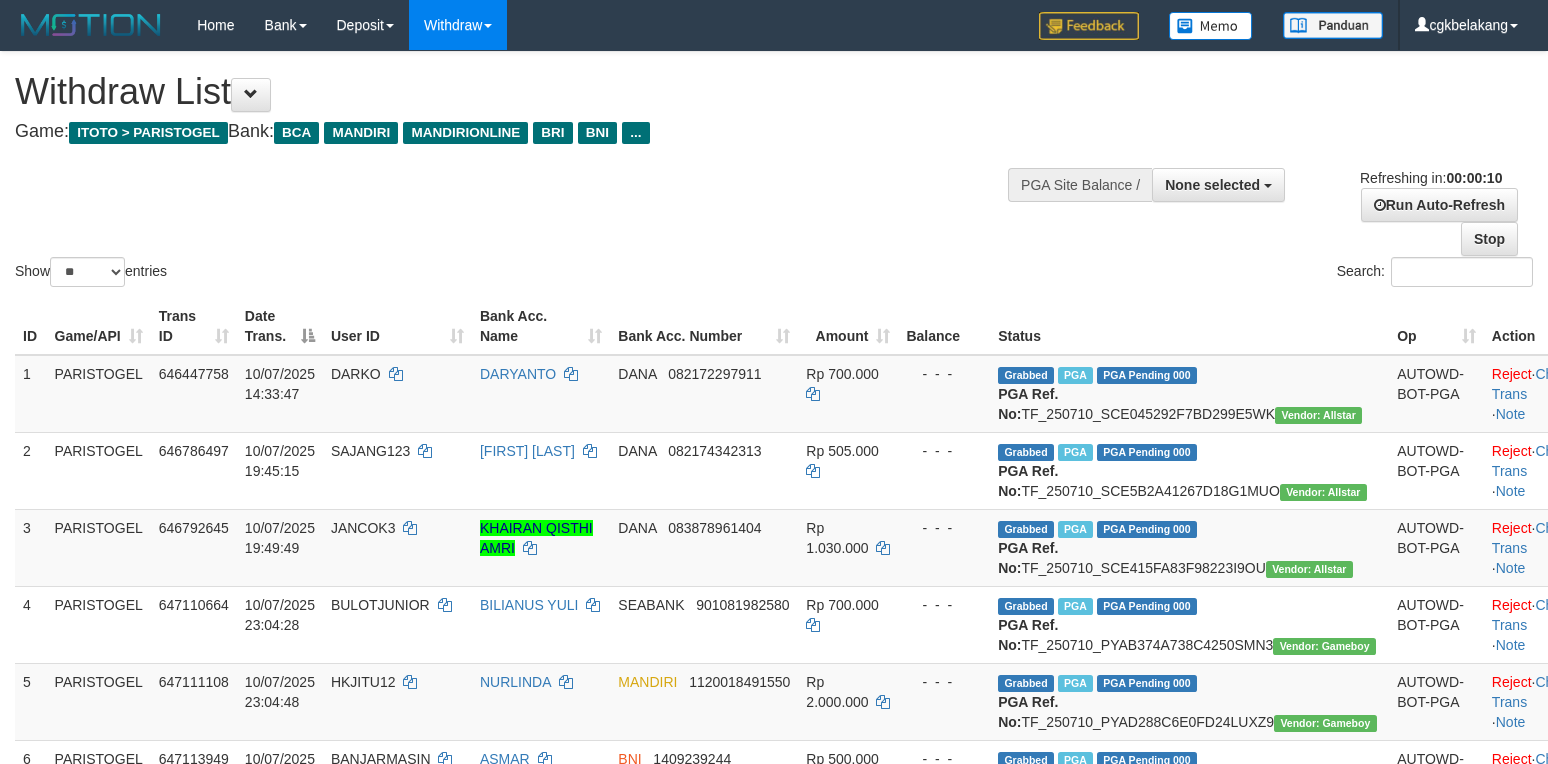 select 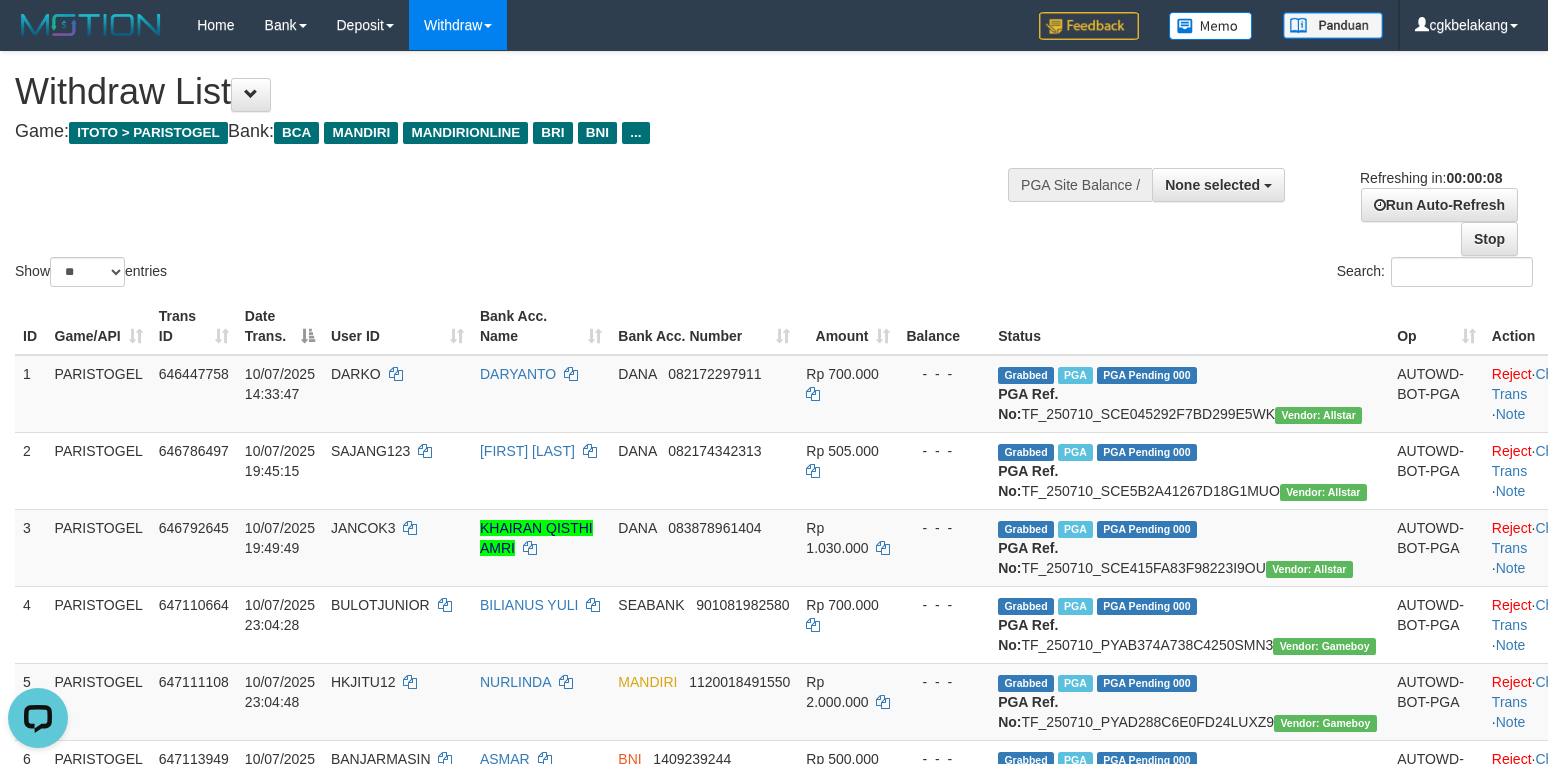 scroll, scrollTop: 0, scrollLeft: 0, axis: both 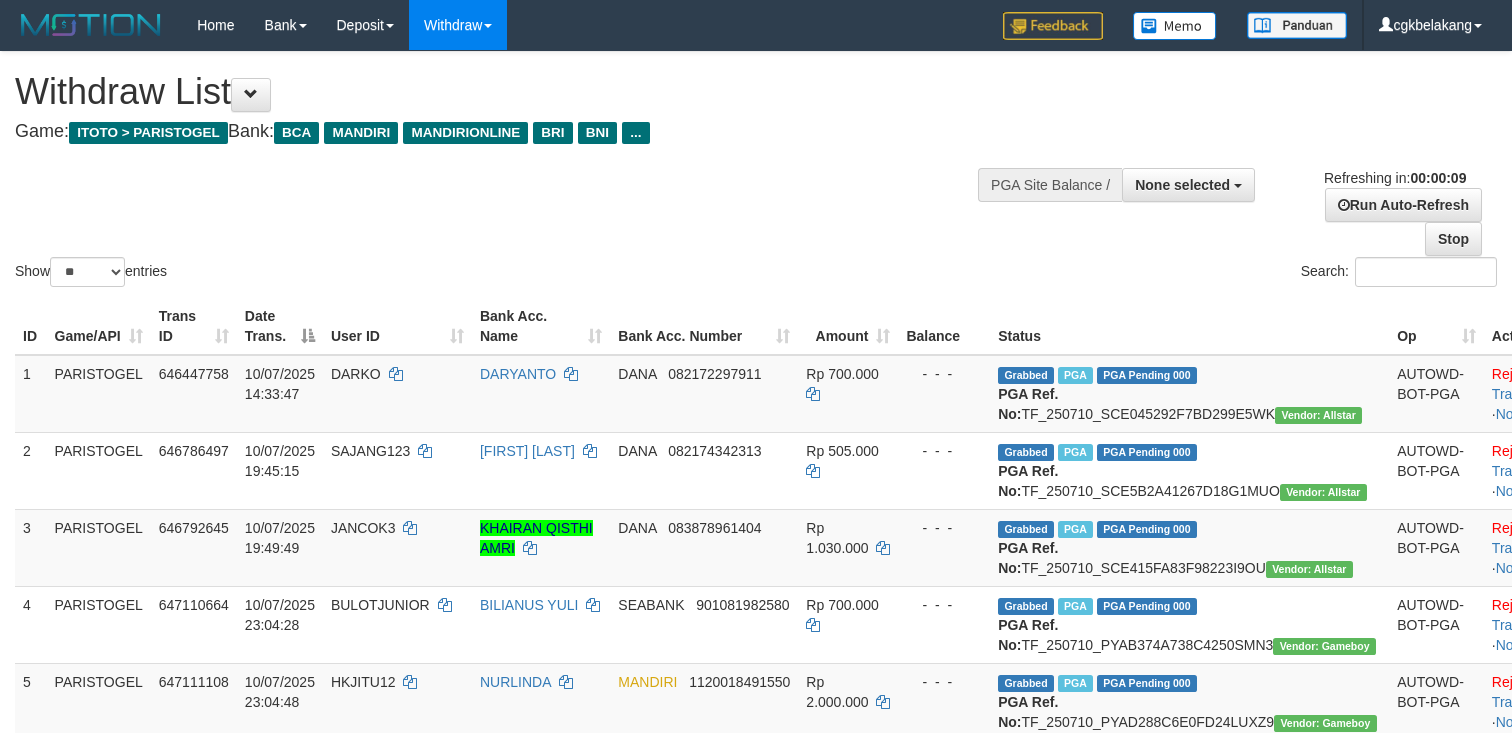 select 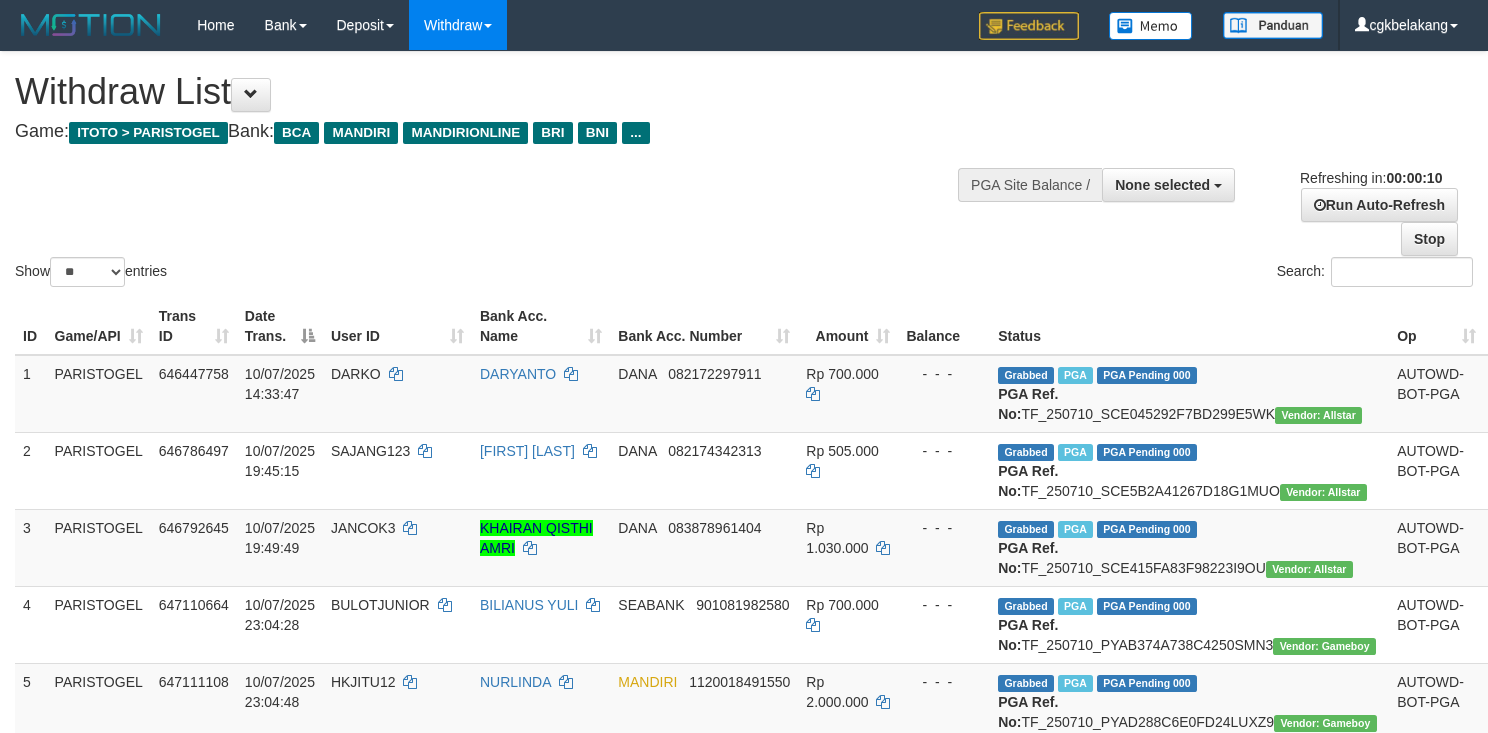 select 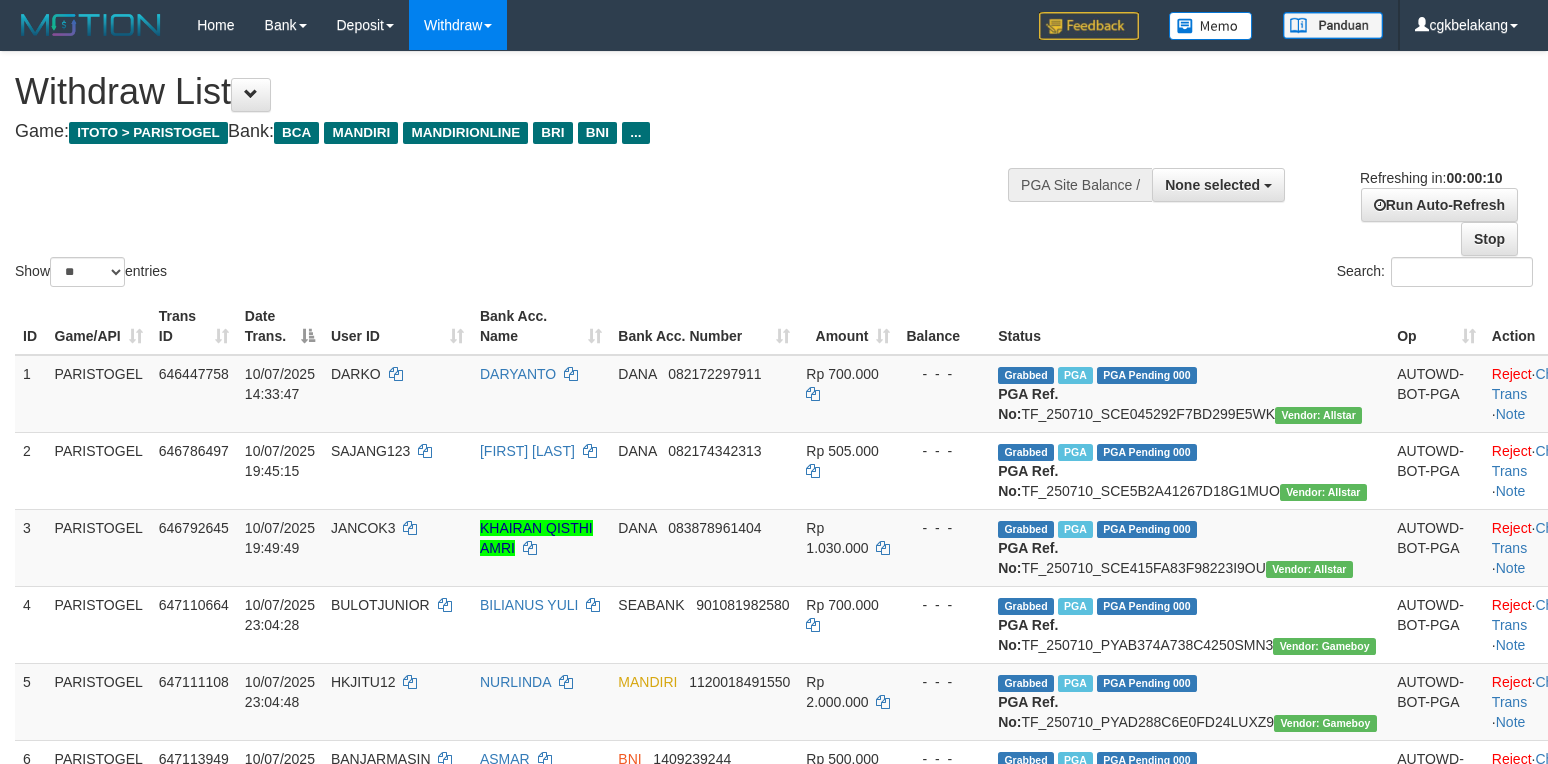select 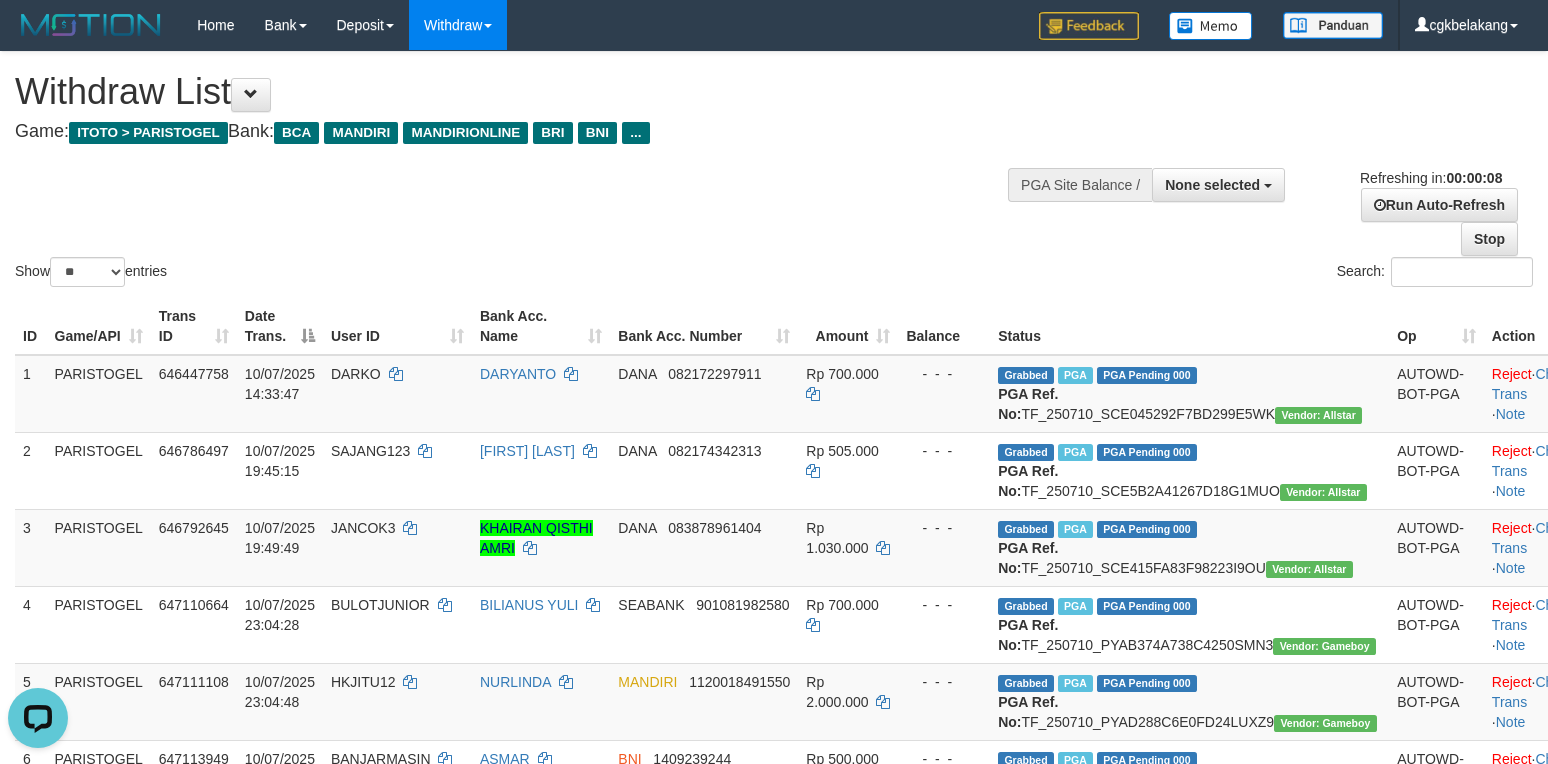 scroll, scrollTop: 0, scrollLeft: 0, axis: both 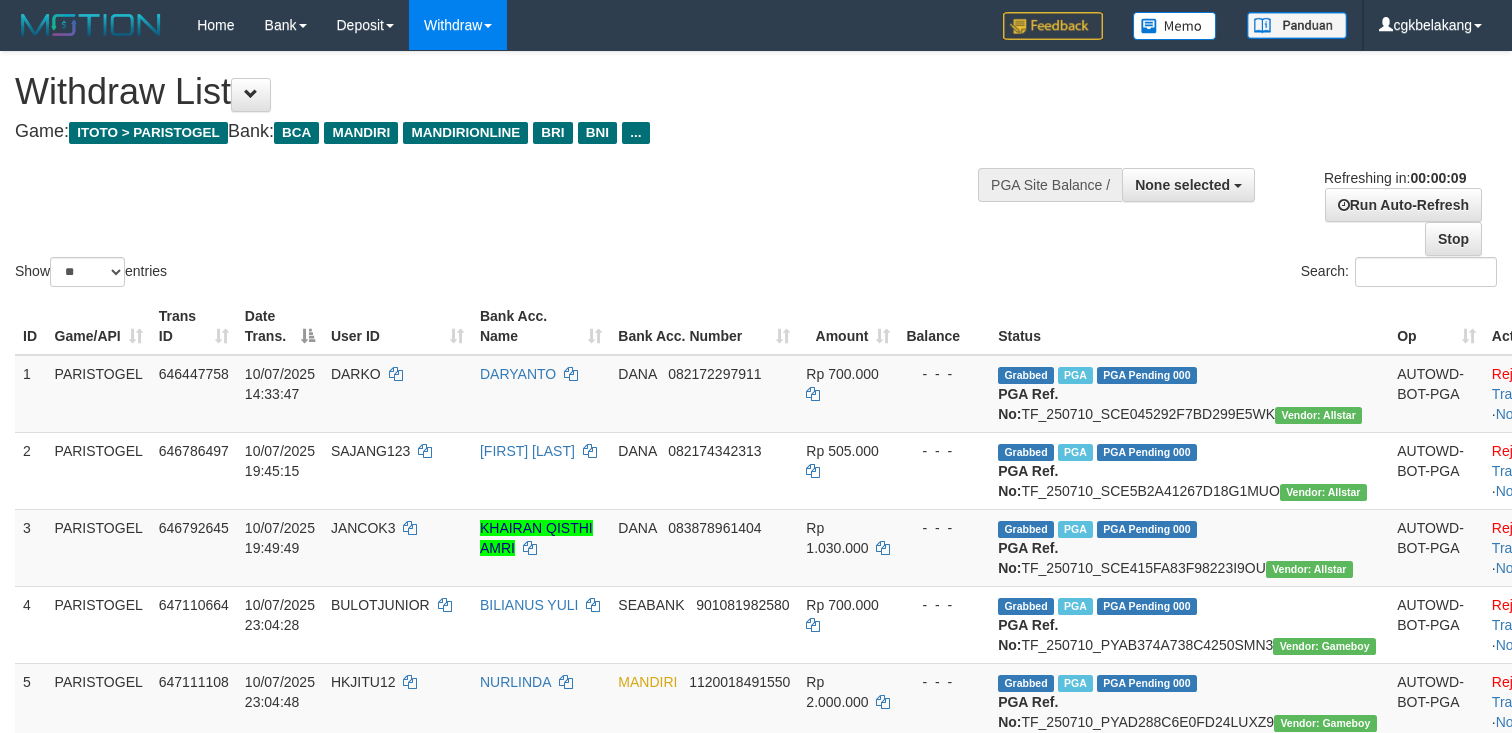 select 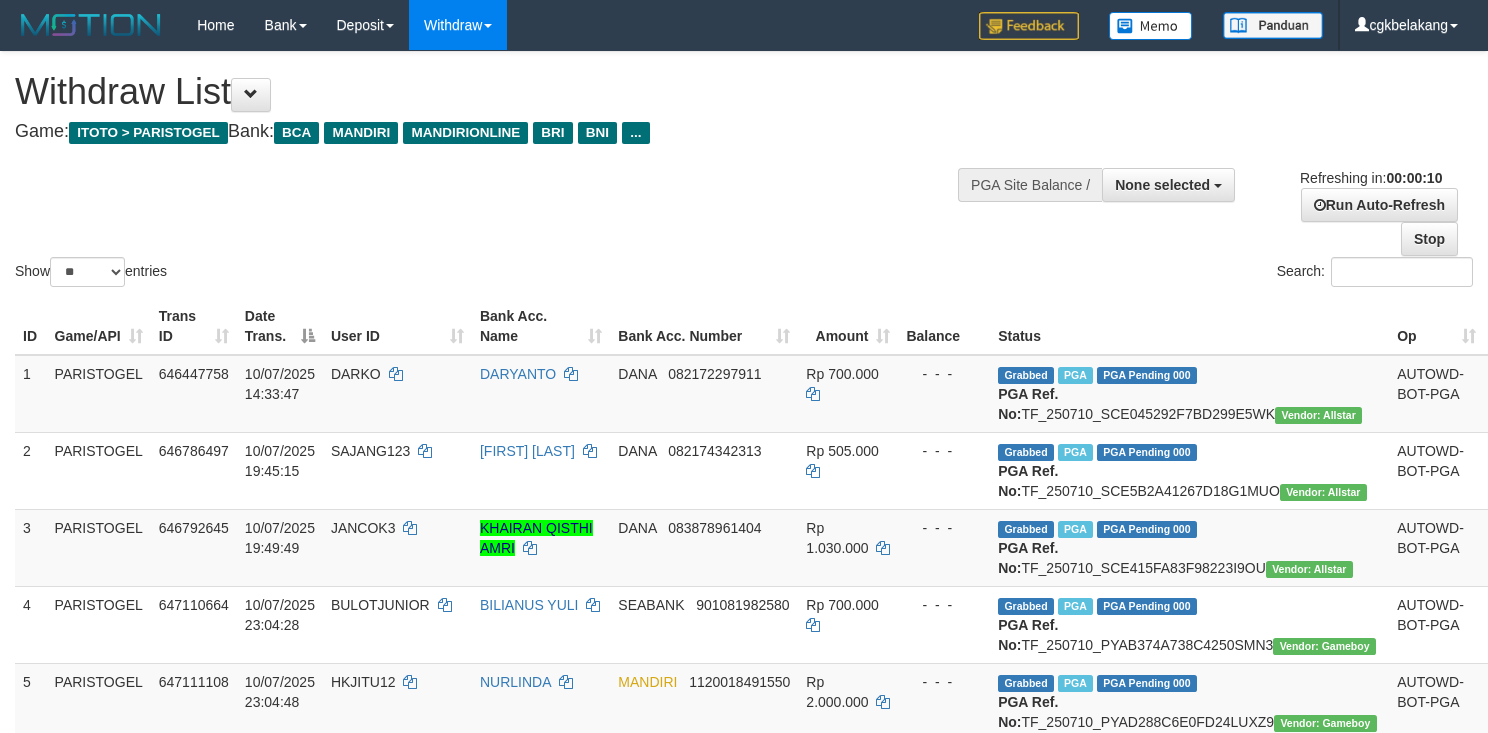 select 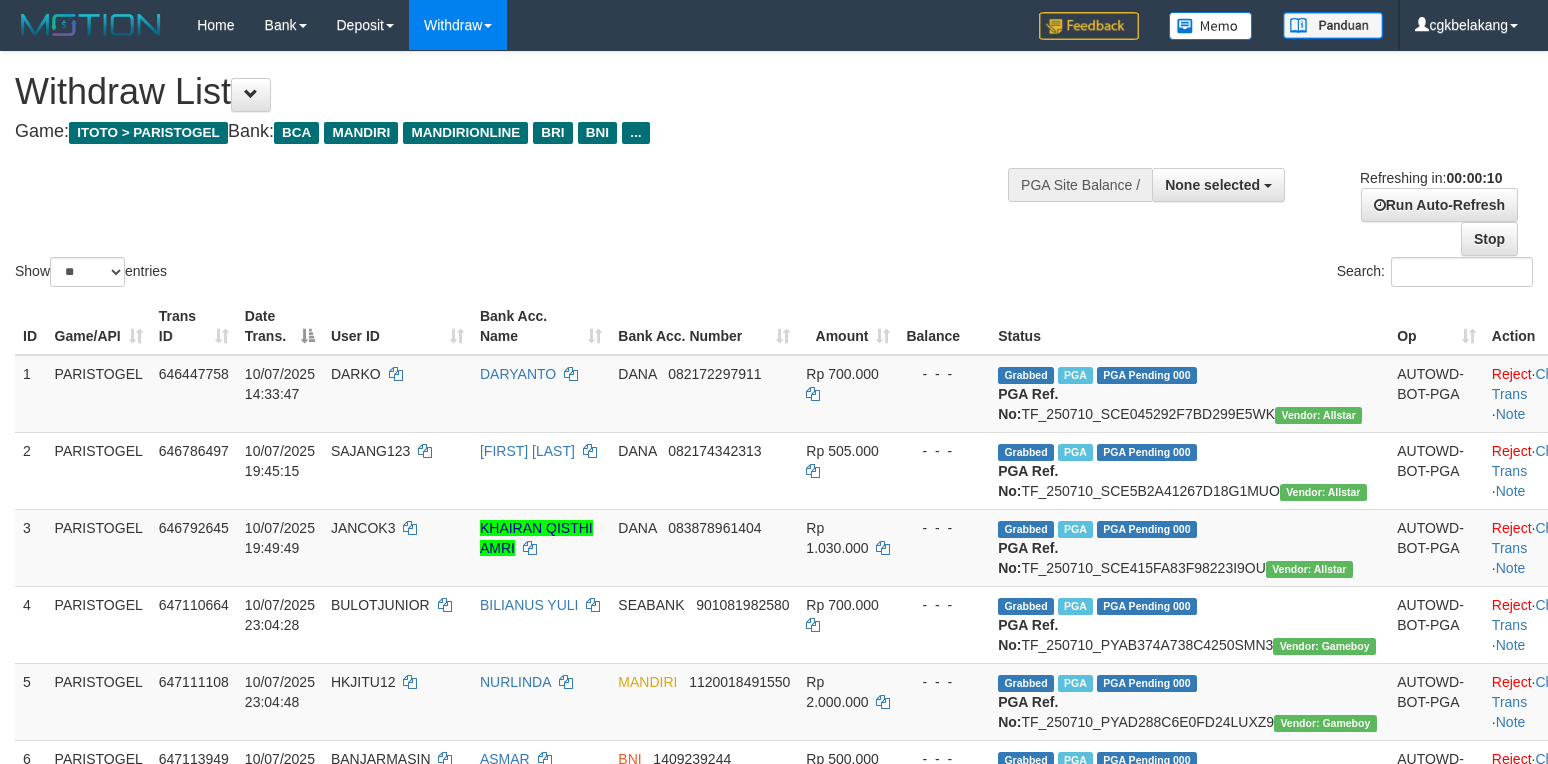 select 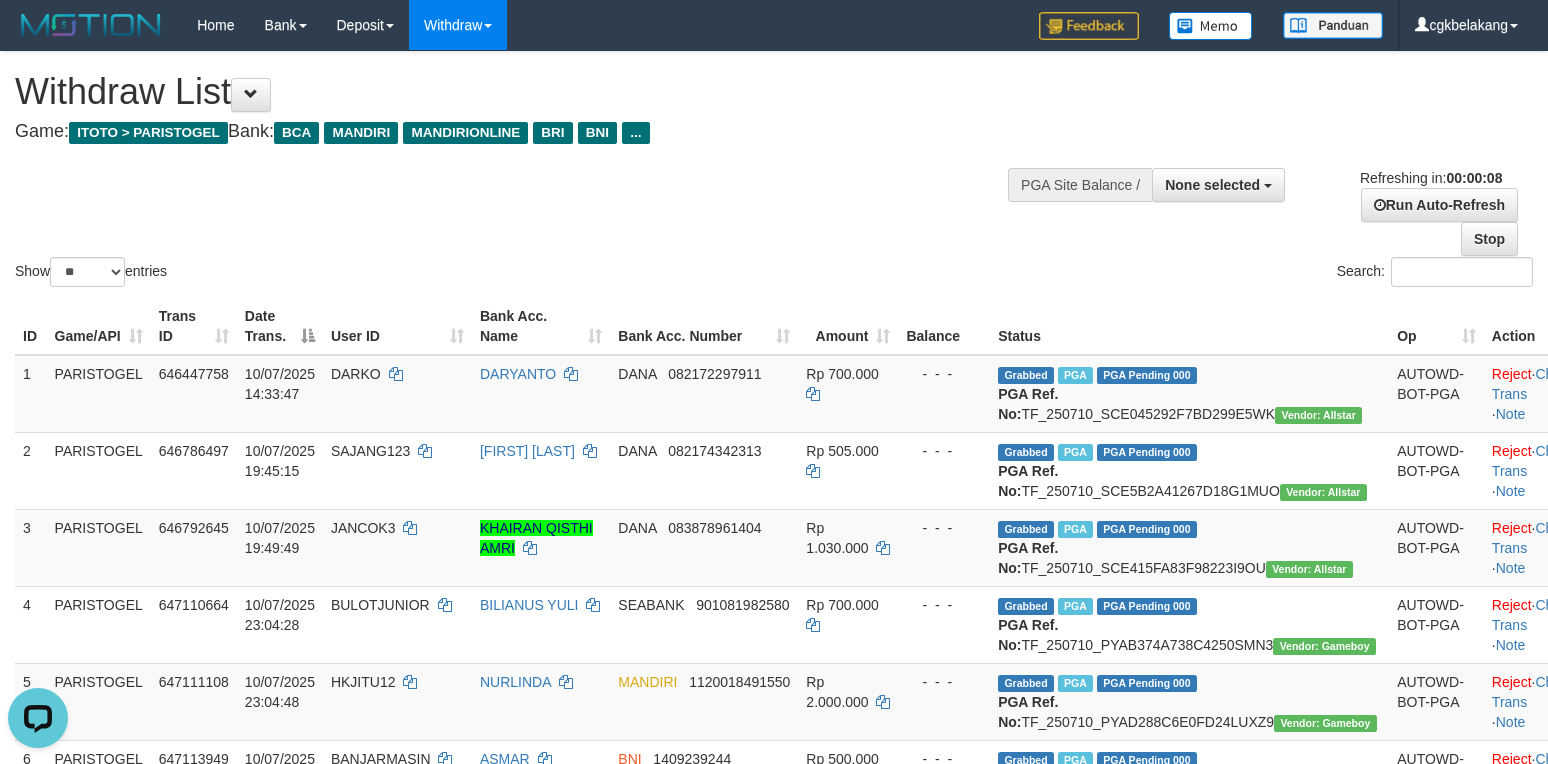 scroll, scrollTop: 0, scrollLeft: 0, axis: both 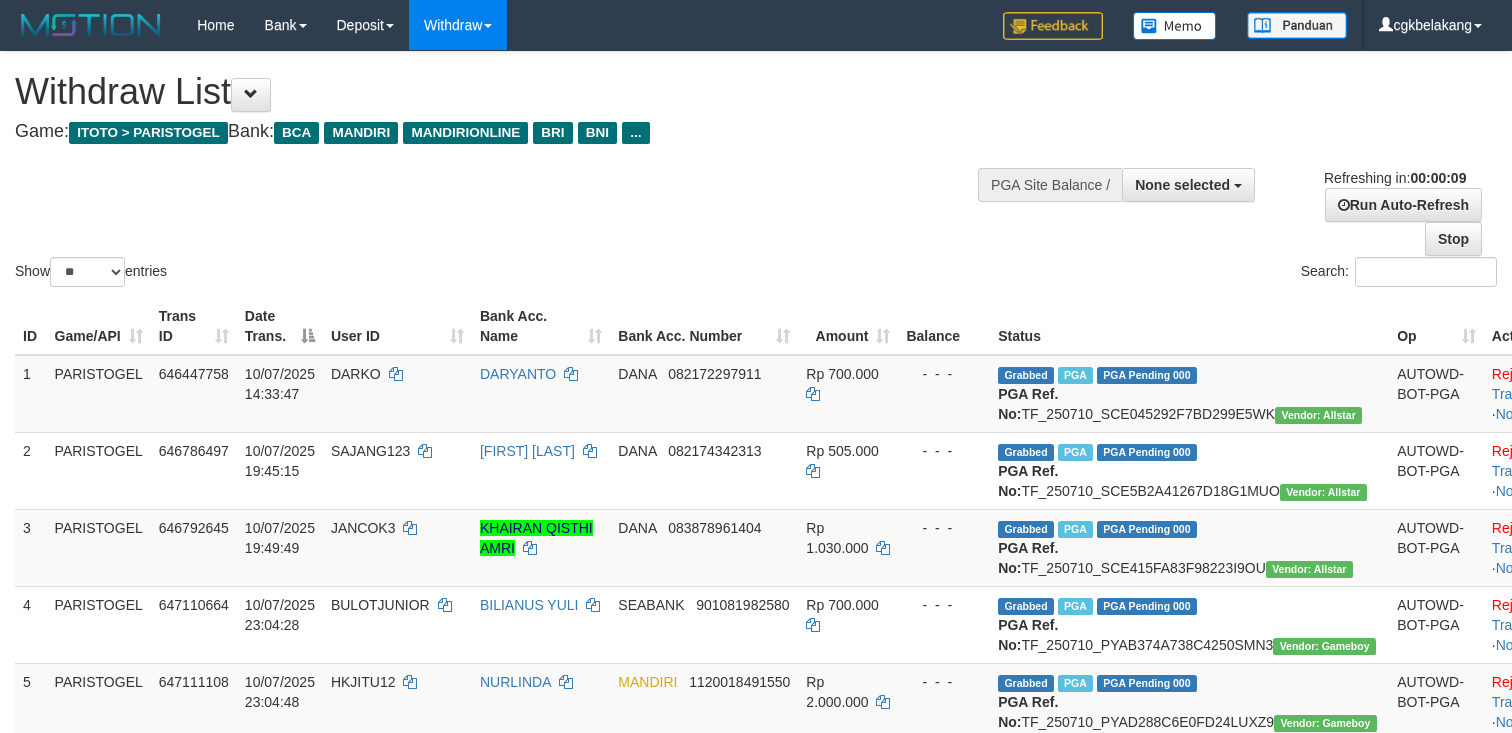 select 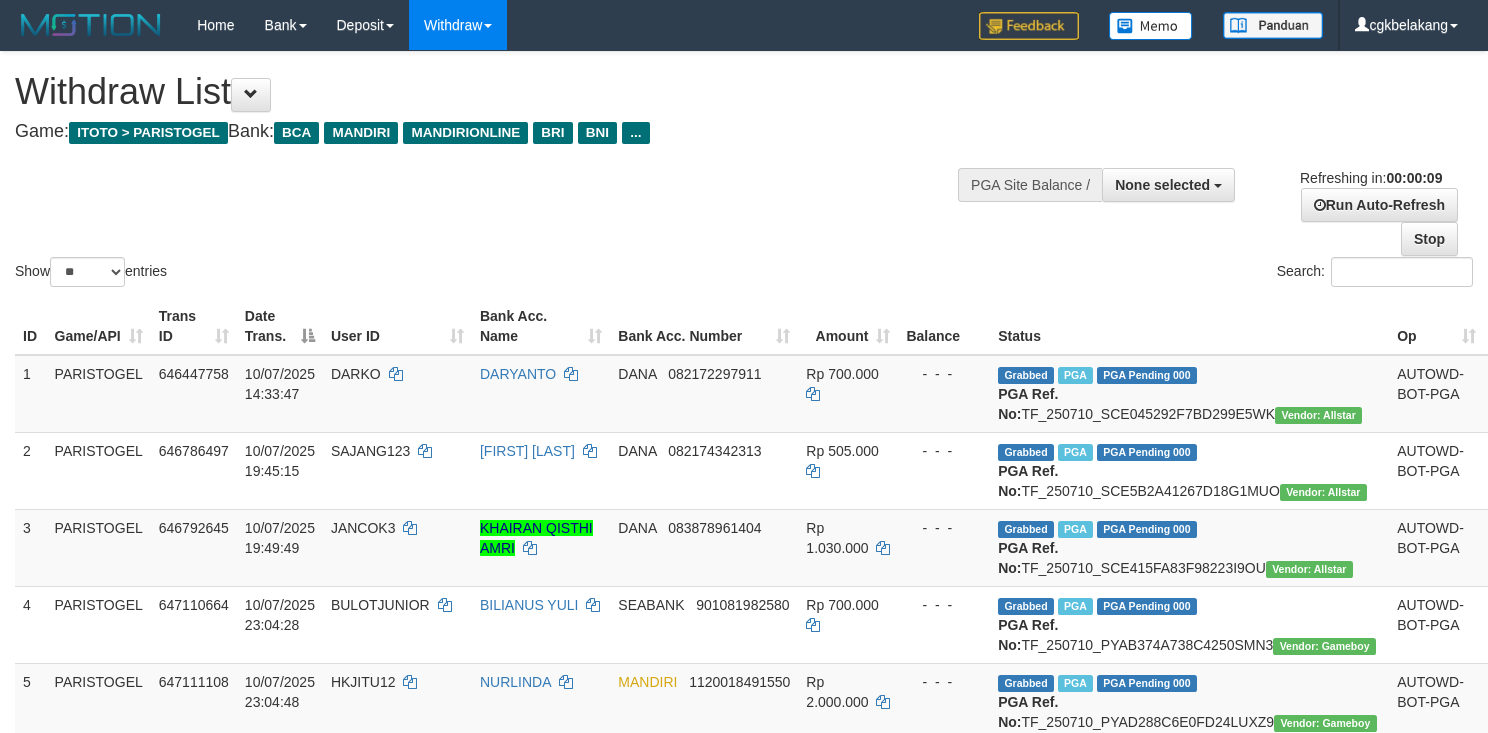 select 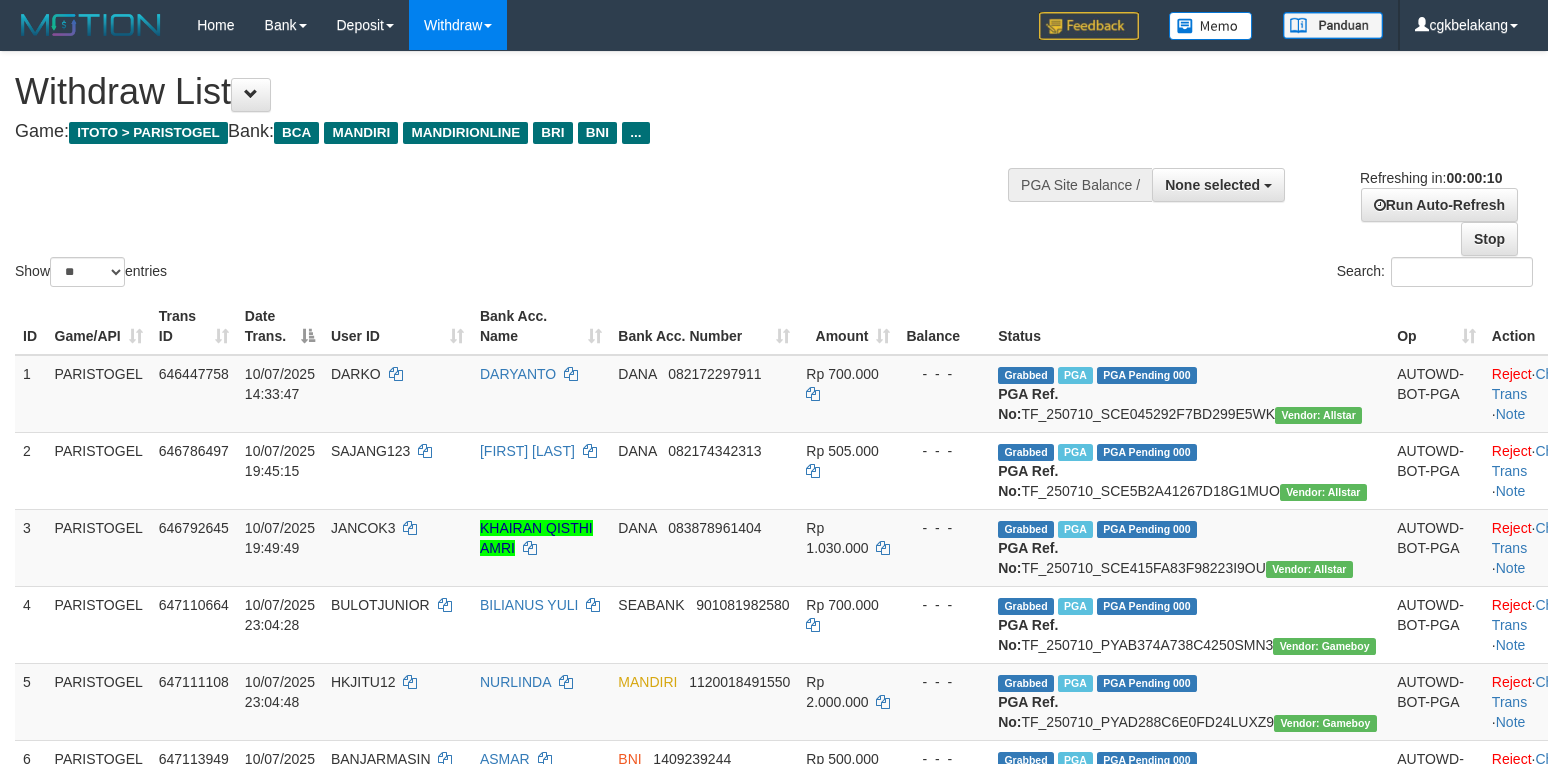 select 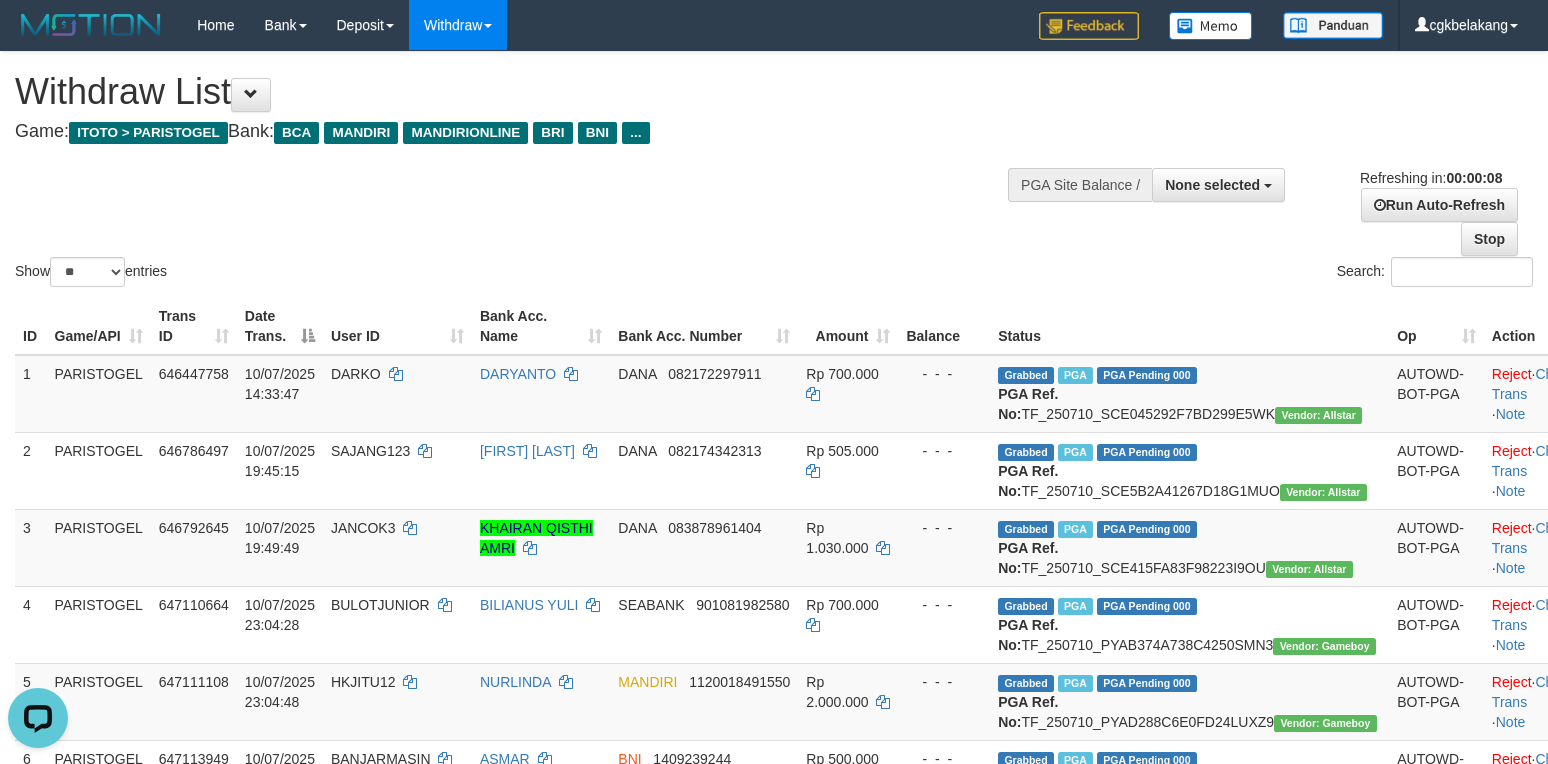 scroll, scrollTop: 0, scrollLeft: 0, axis: both 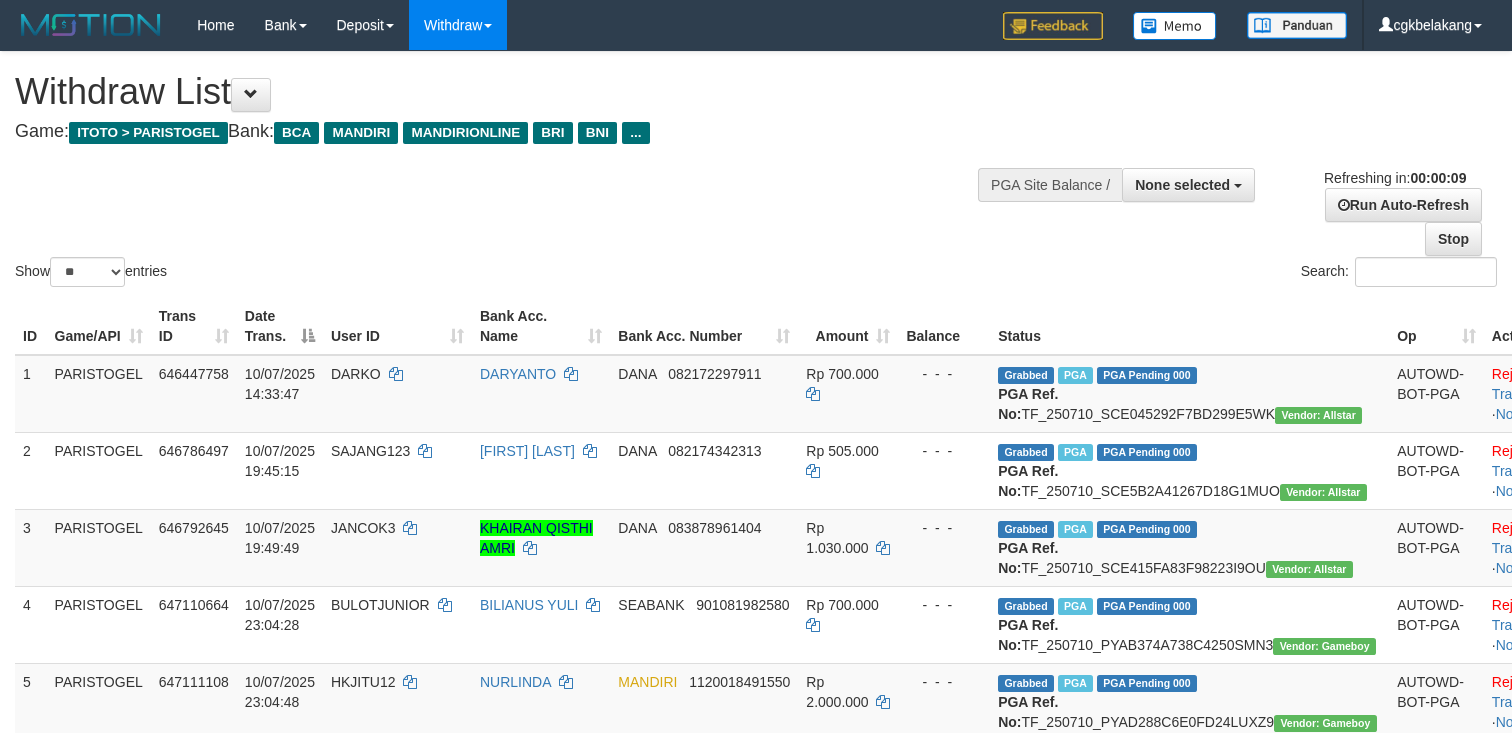 select 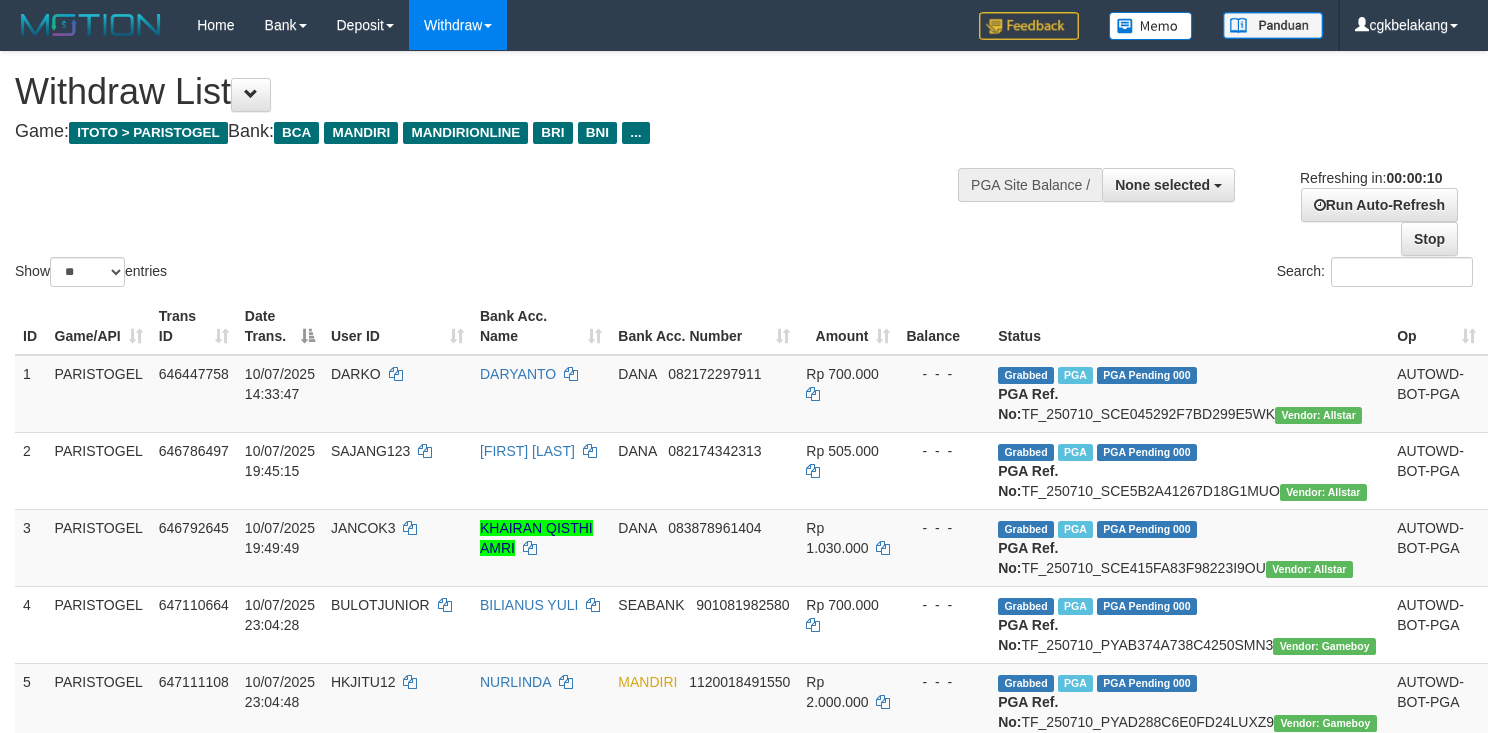 select 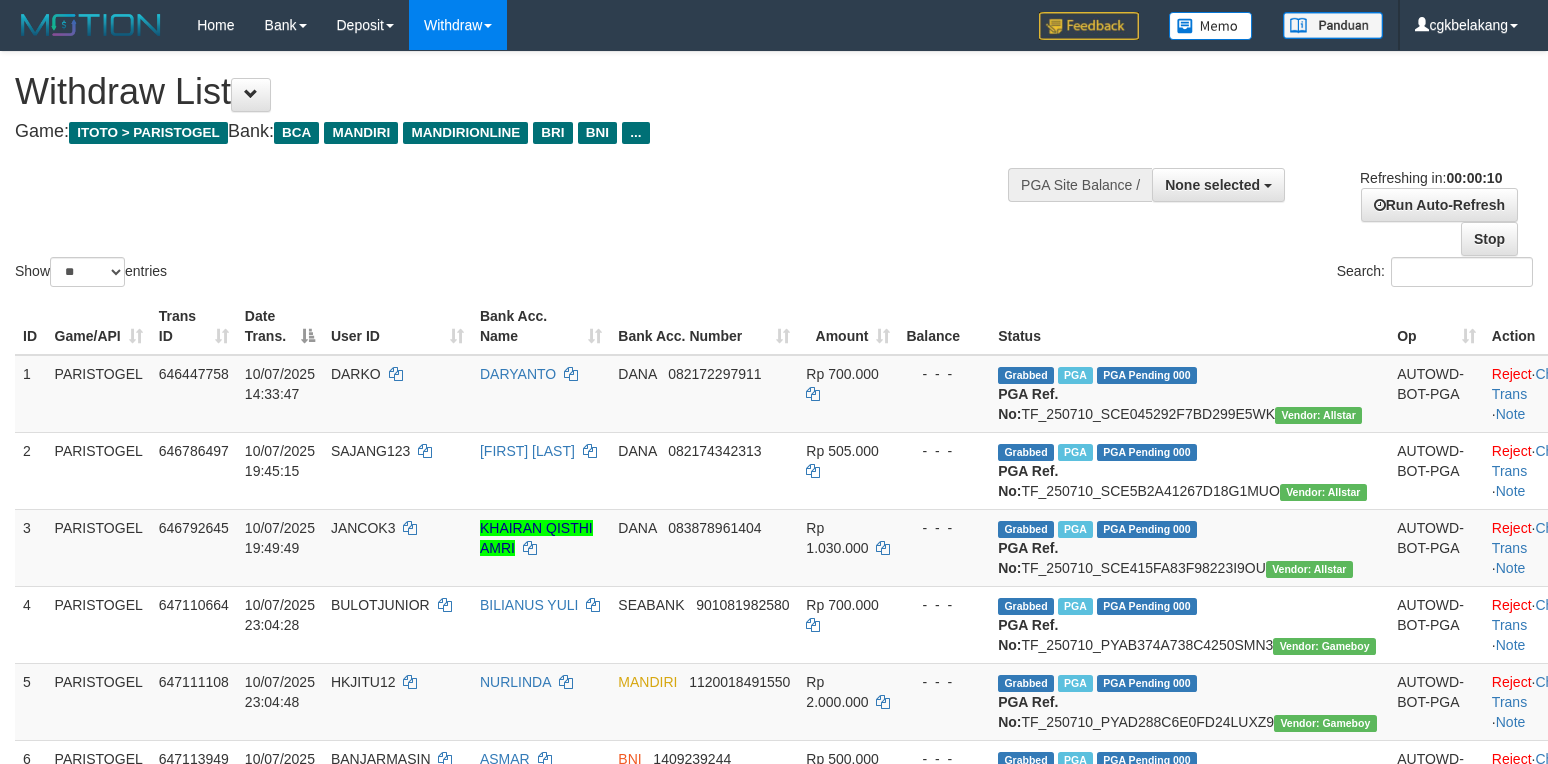 select 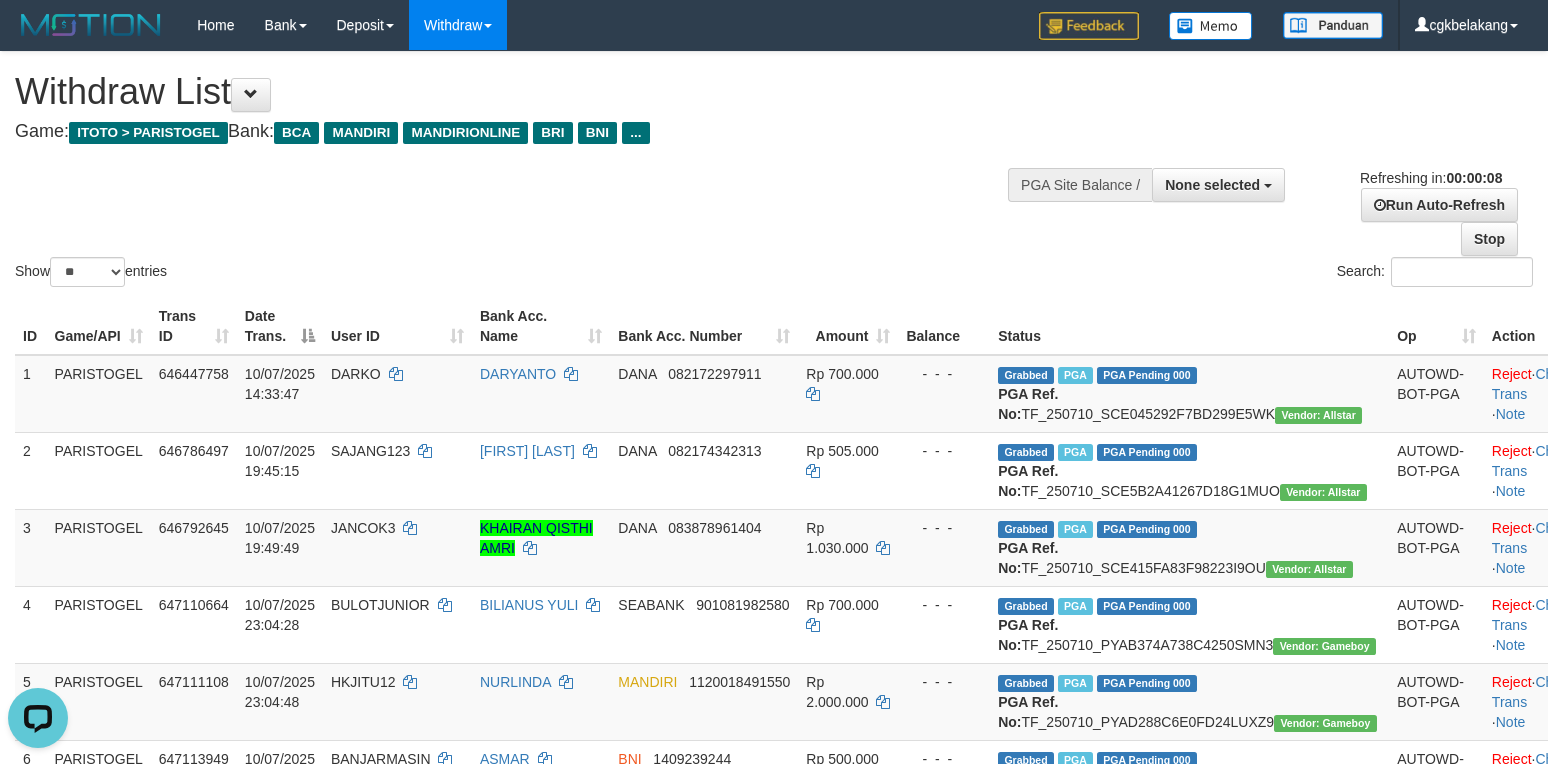 scroll, scrollTop: 0, scrollLeft: 0, axis: both 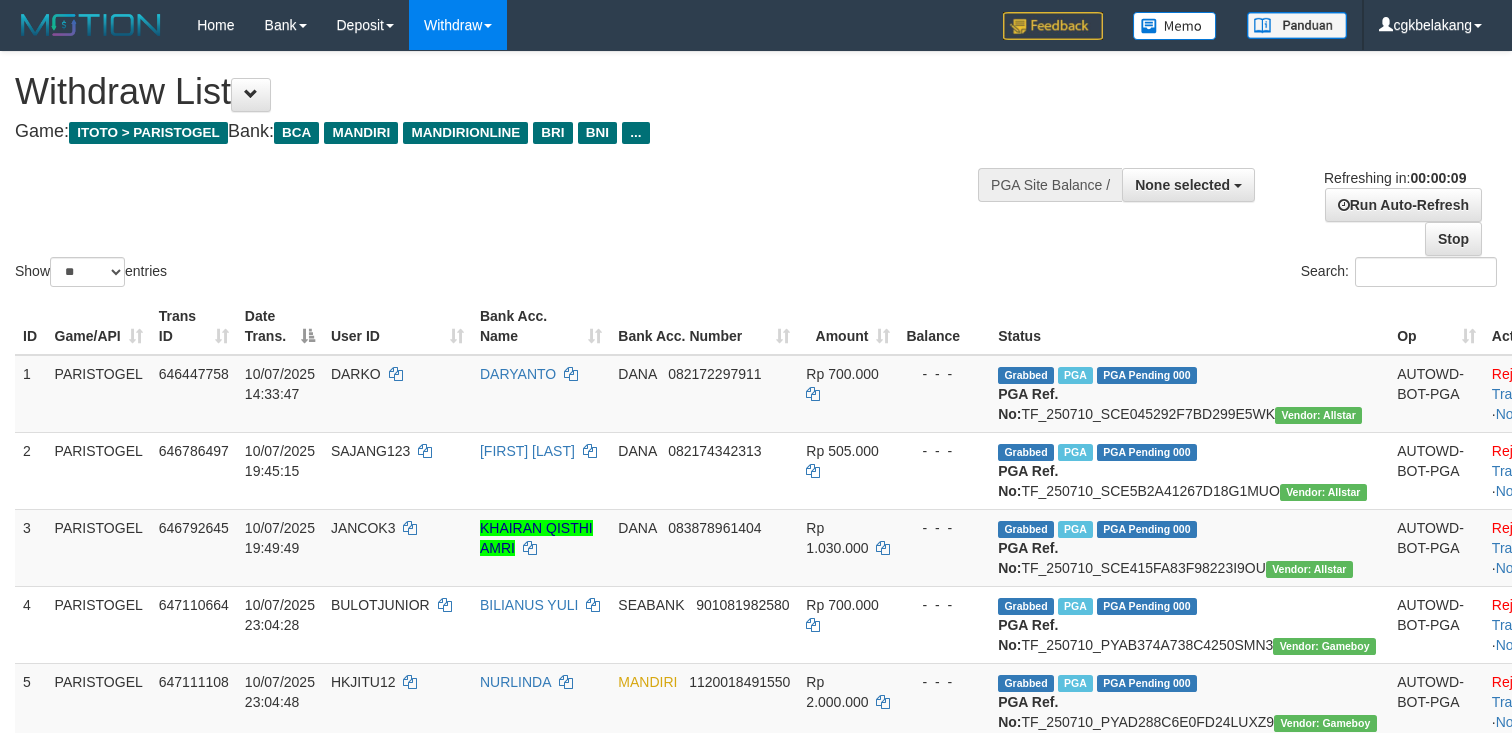 select 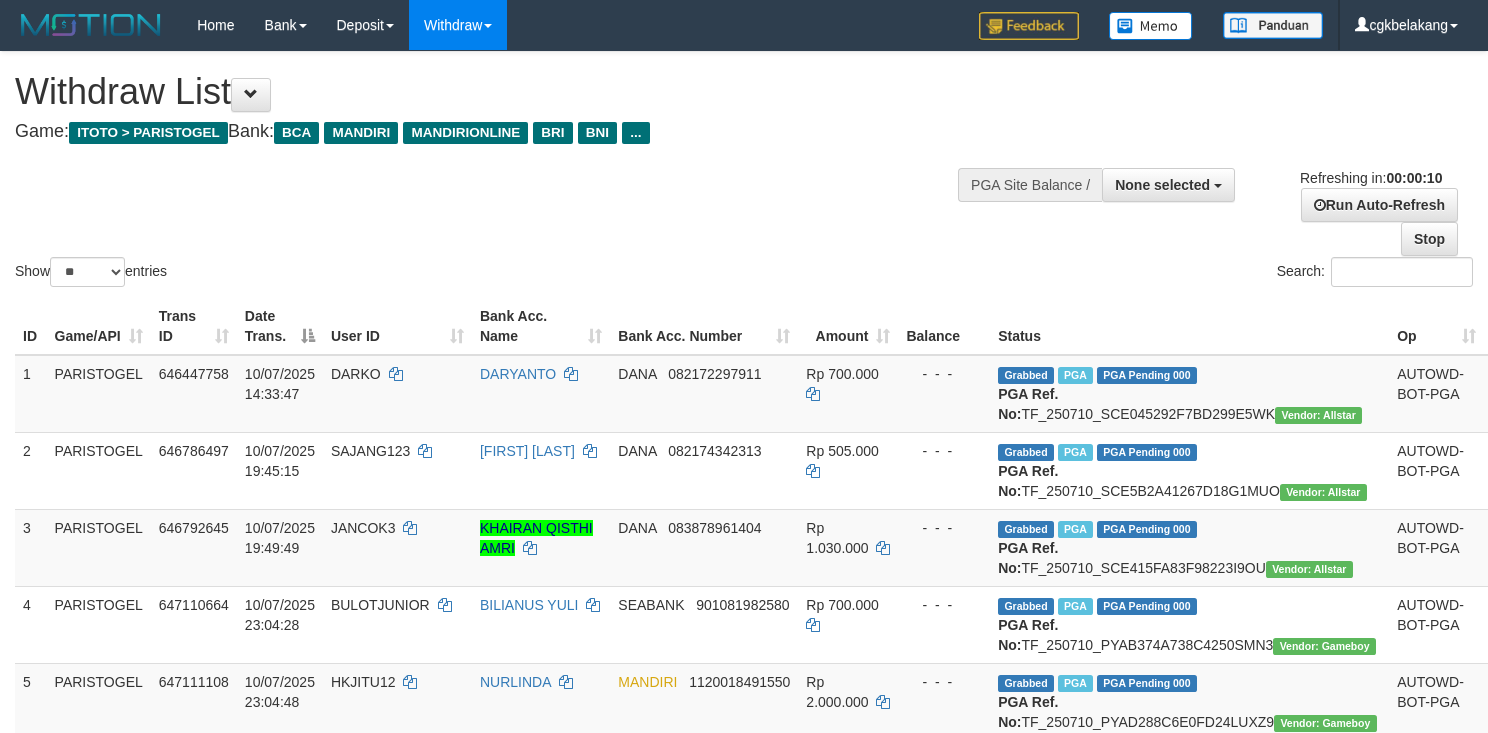 select 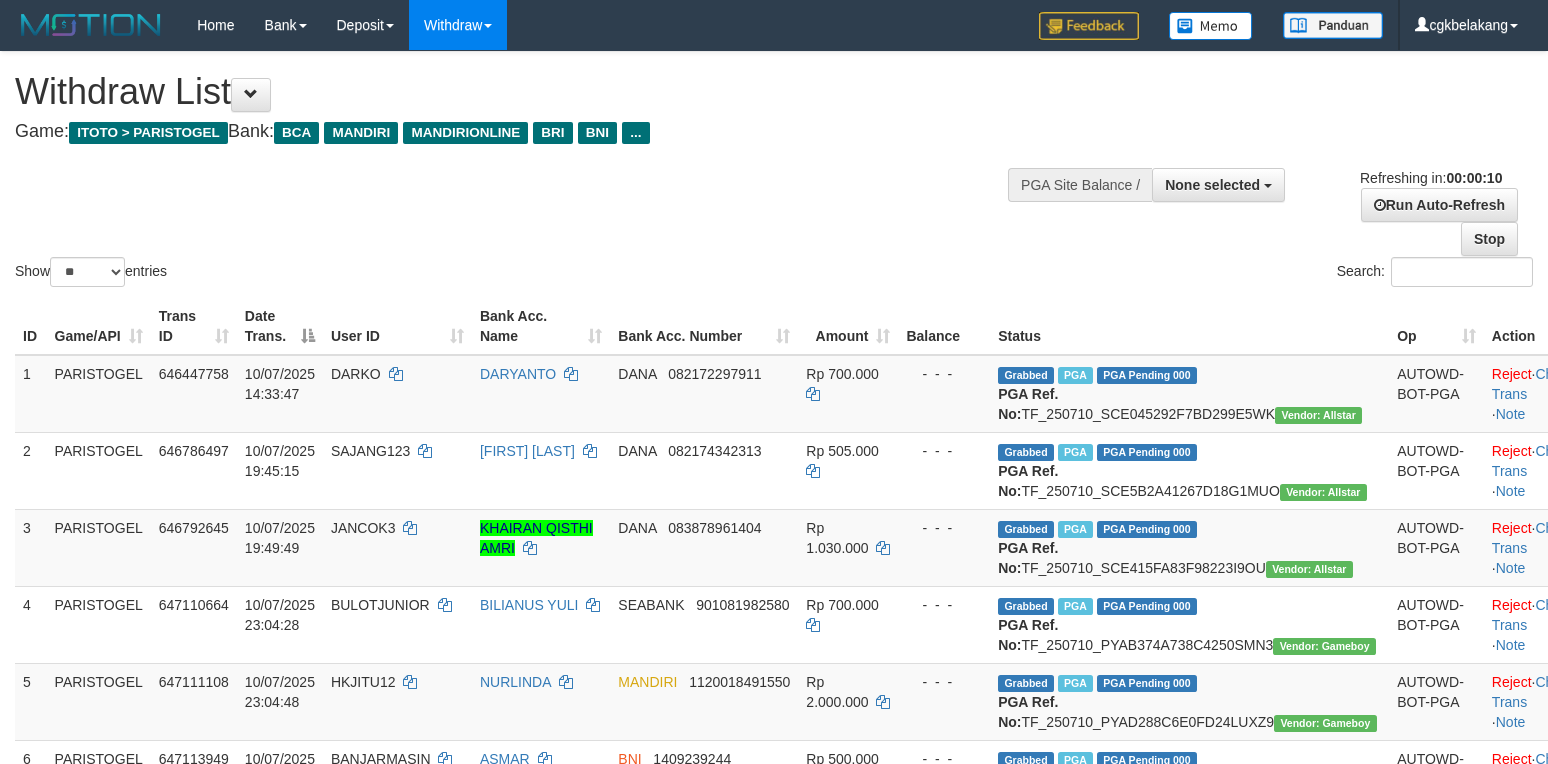 select 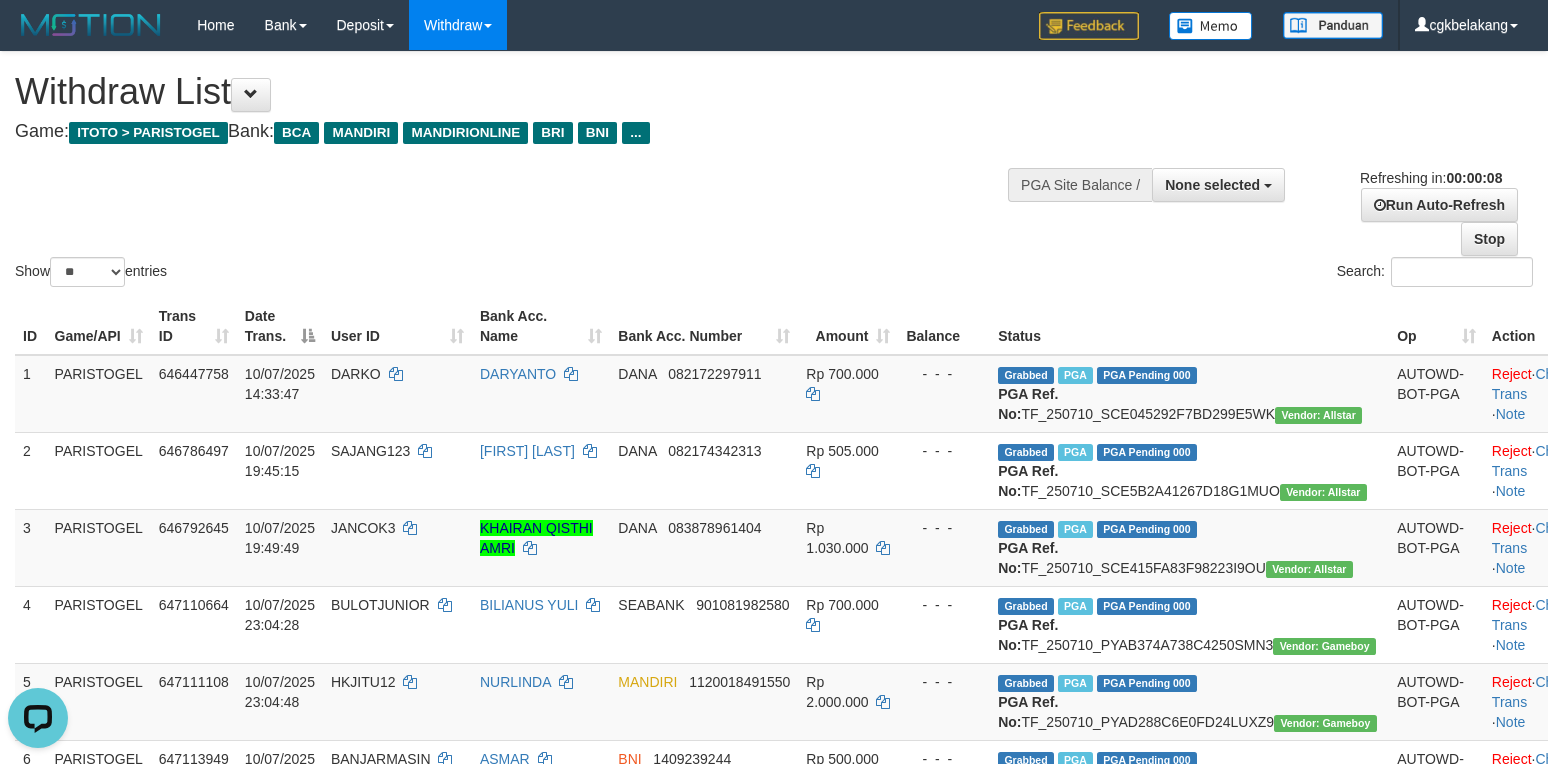 scroll, scrollTop: 0, scrollLeft: 0, axis: both 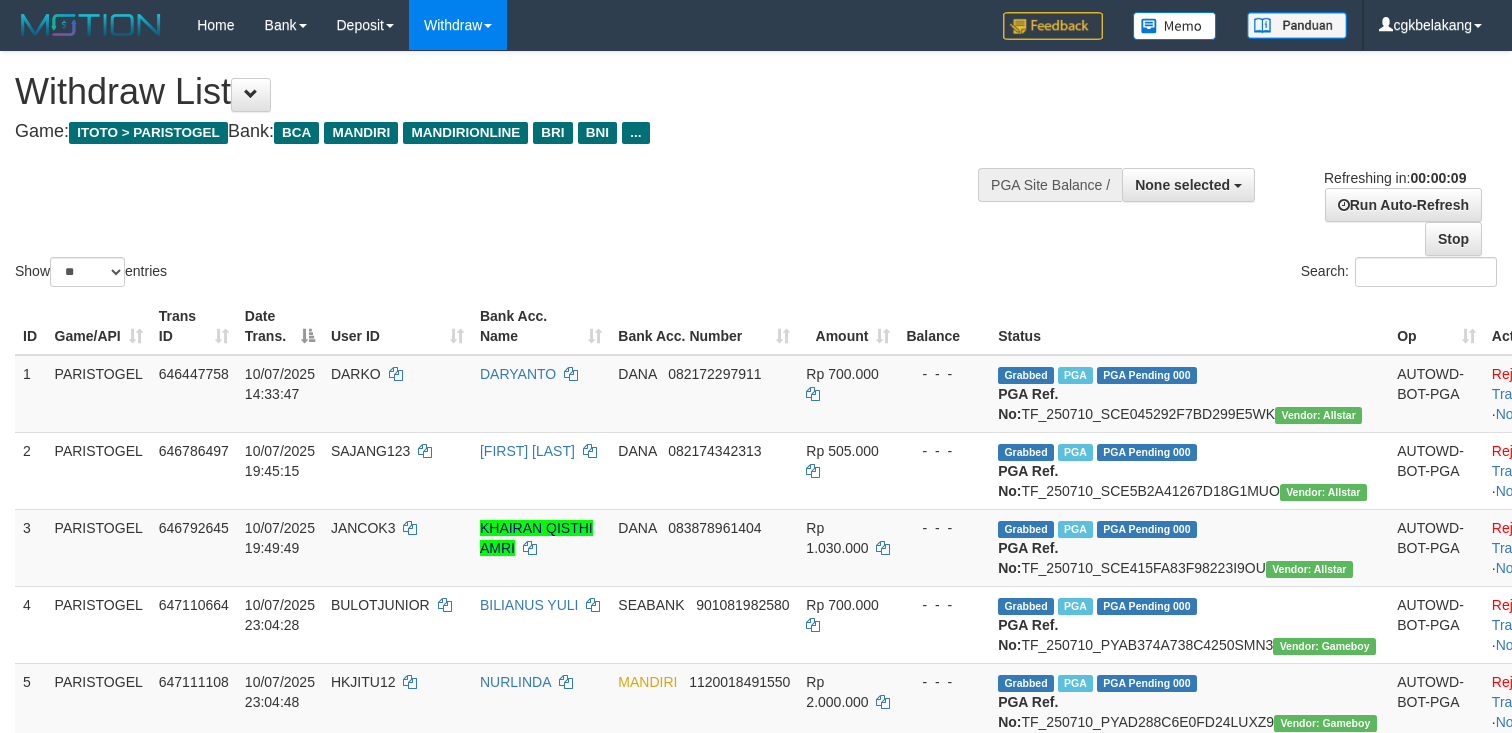 select 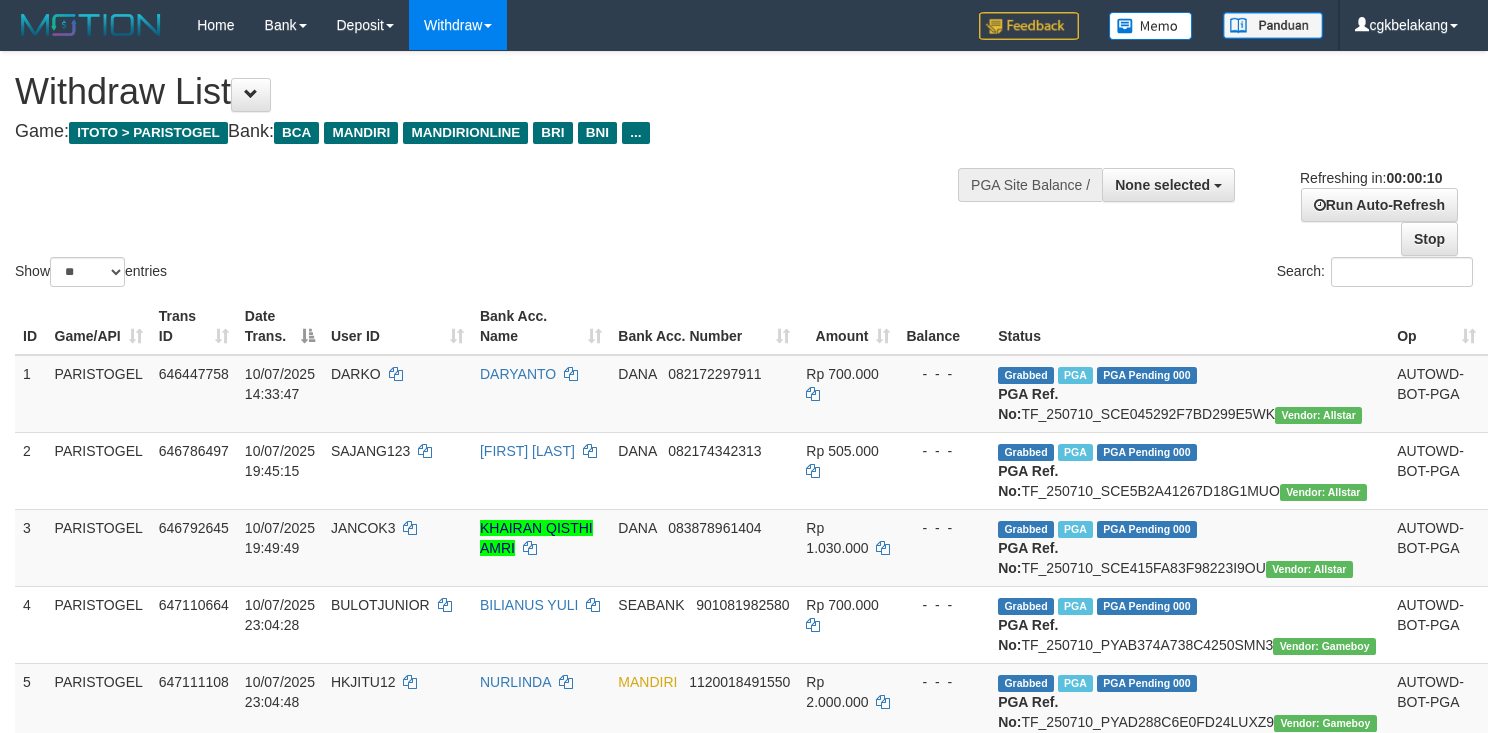 select 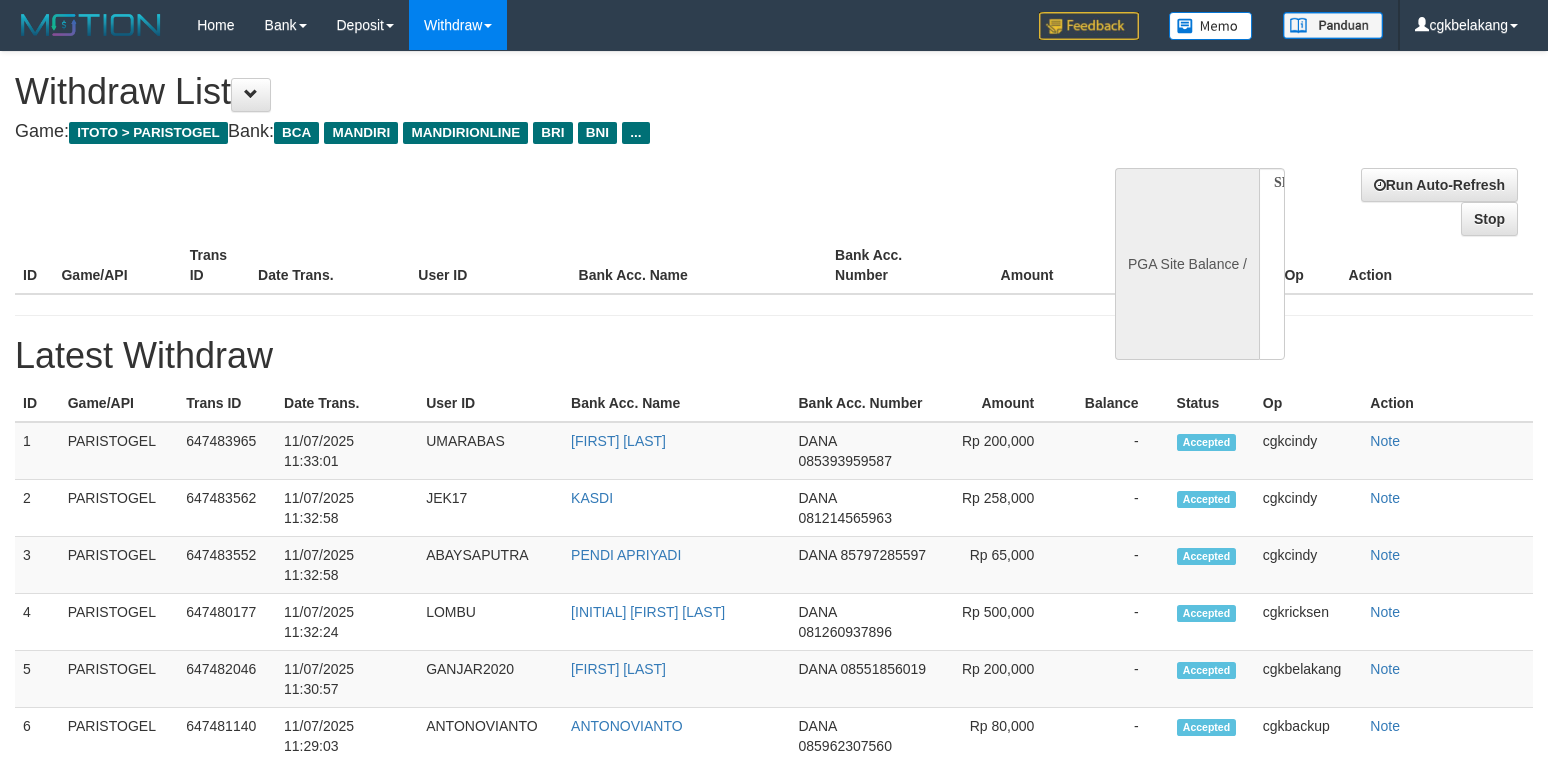 select 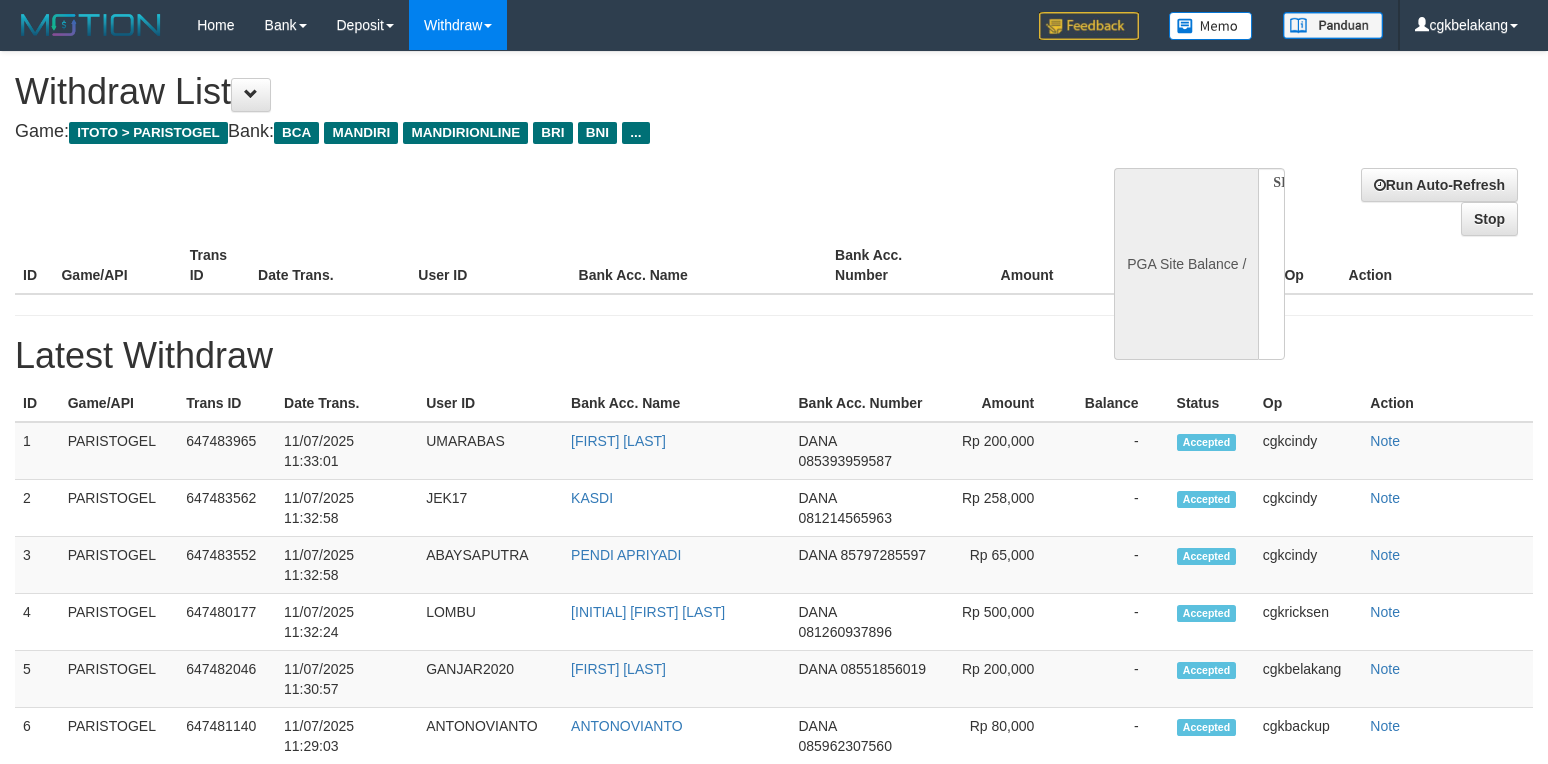 scroll, scrollTop: 0, scrollLeft: 0, axis: both 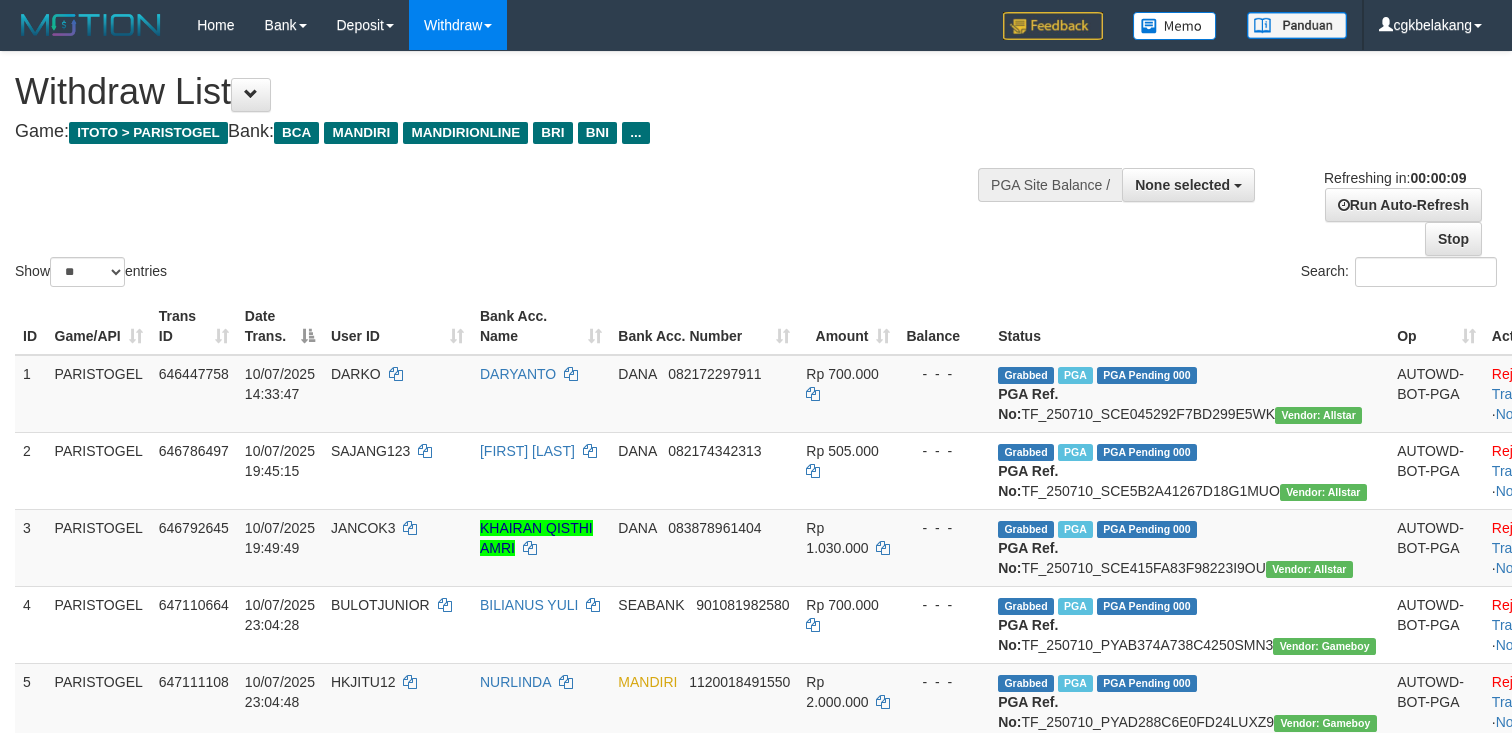 select 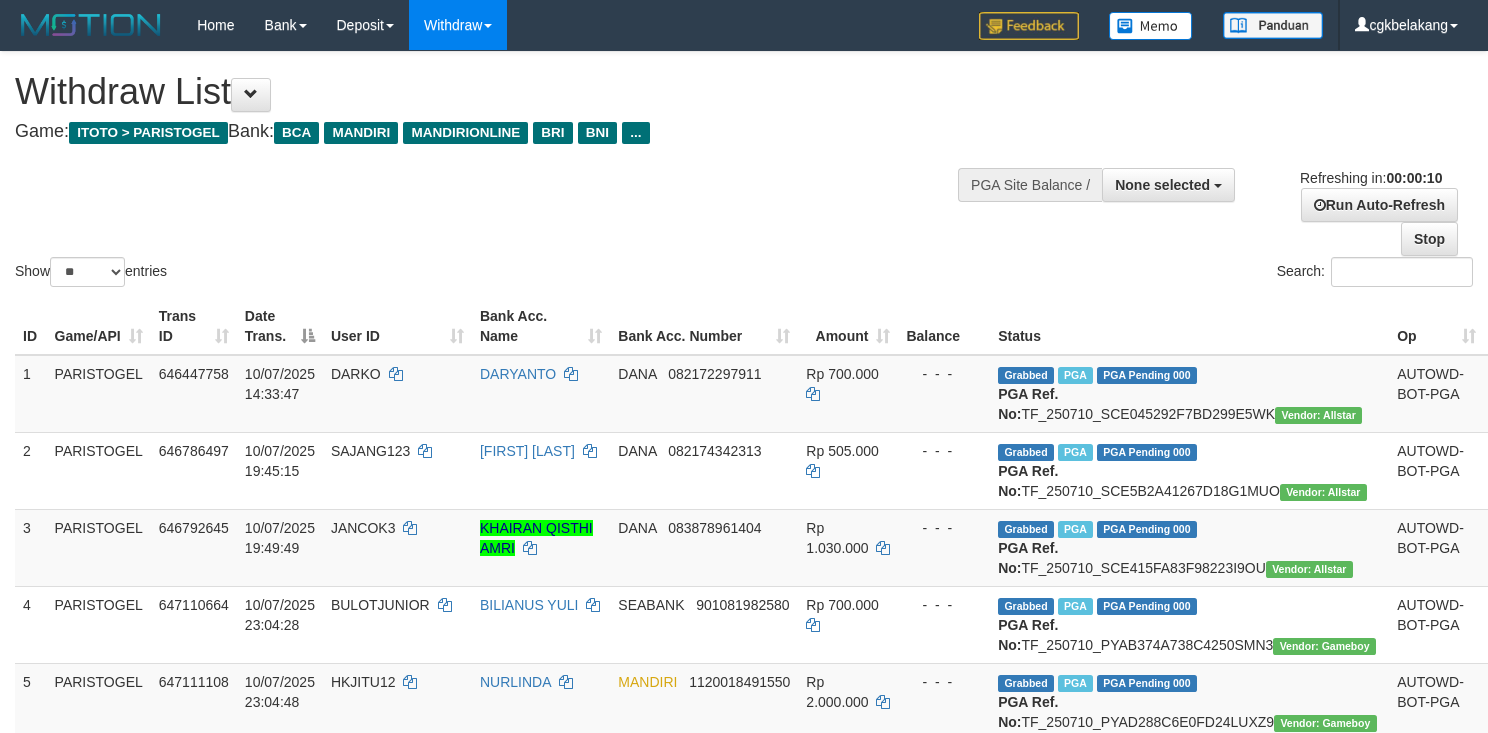 select 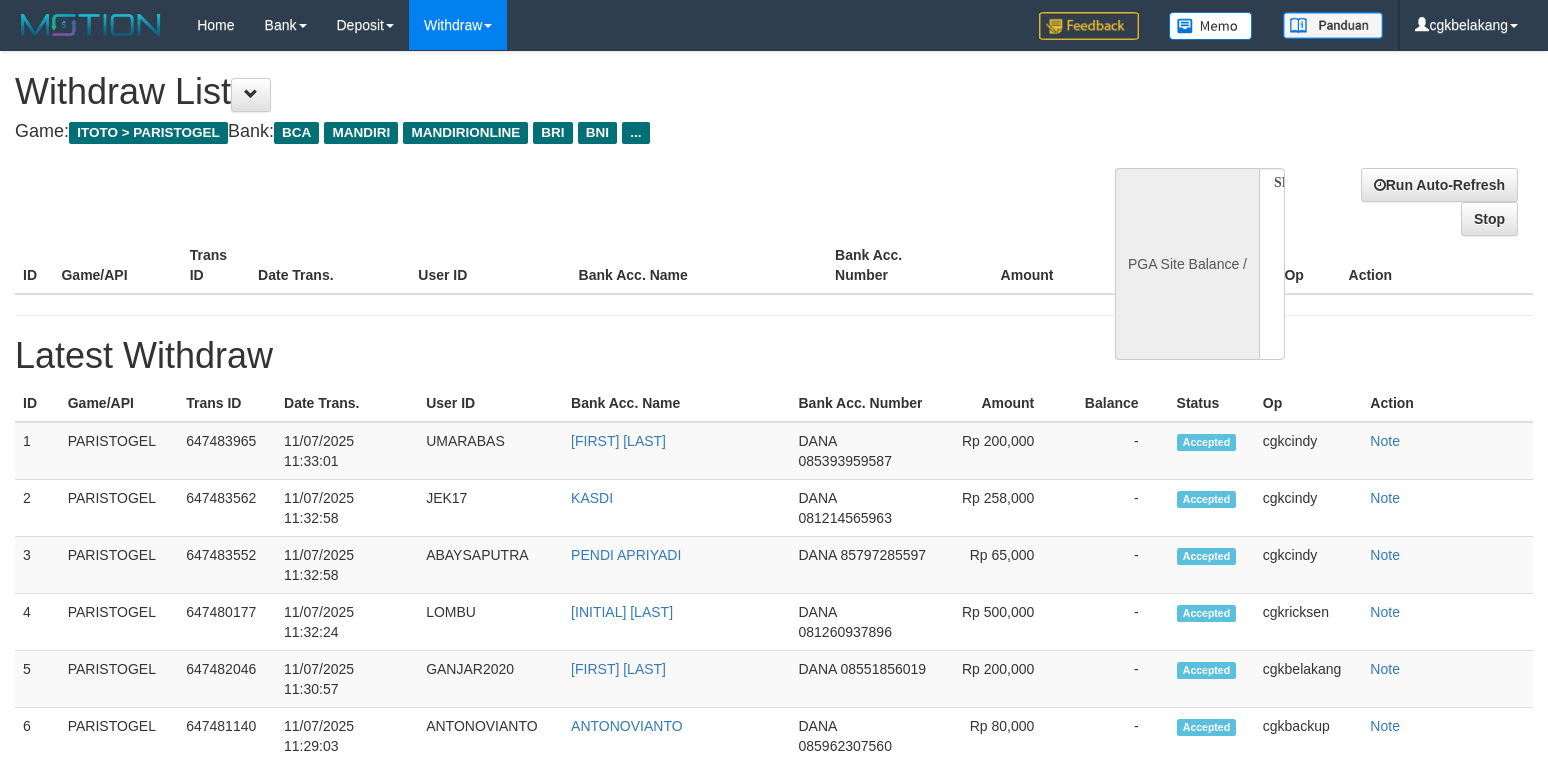 select 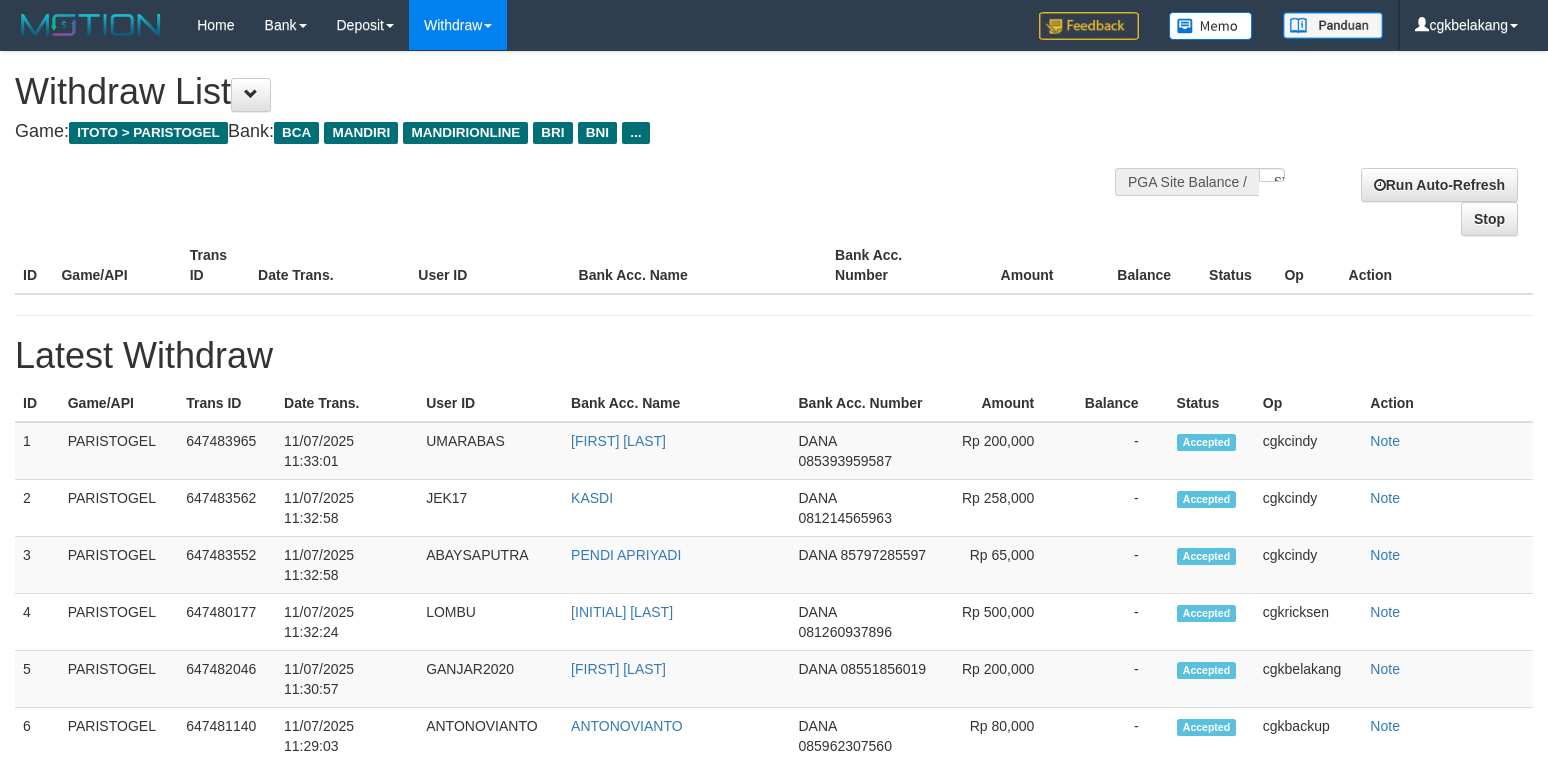select on "**" 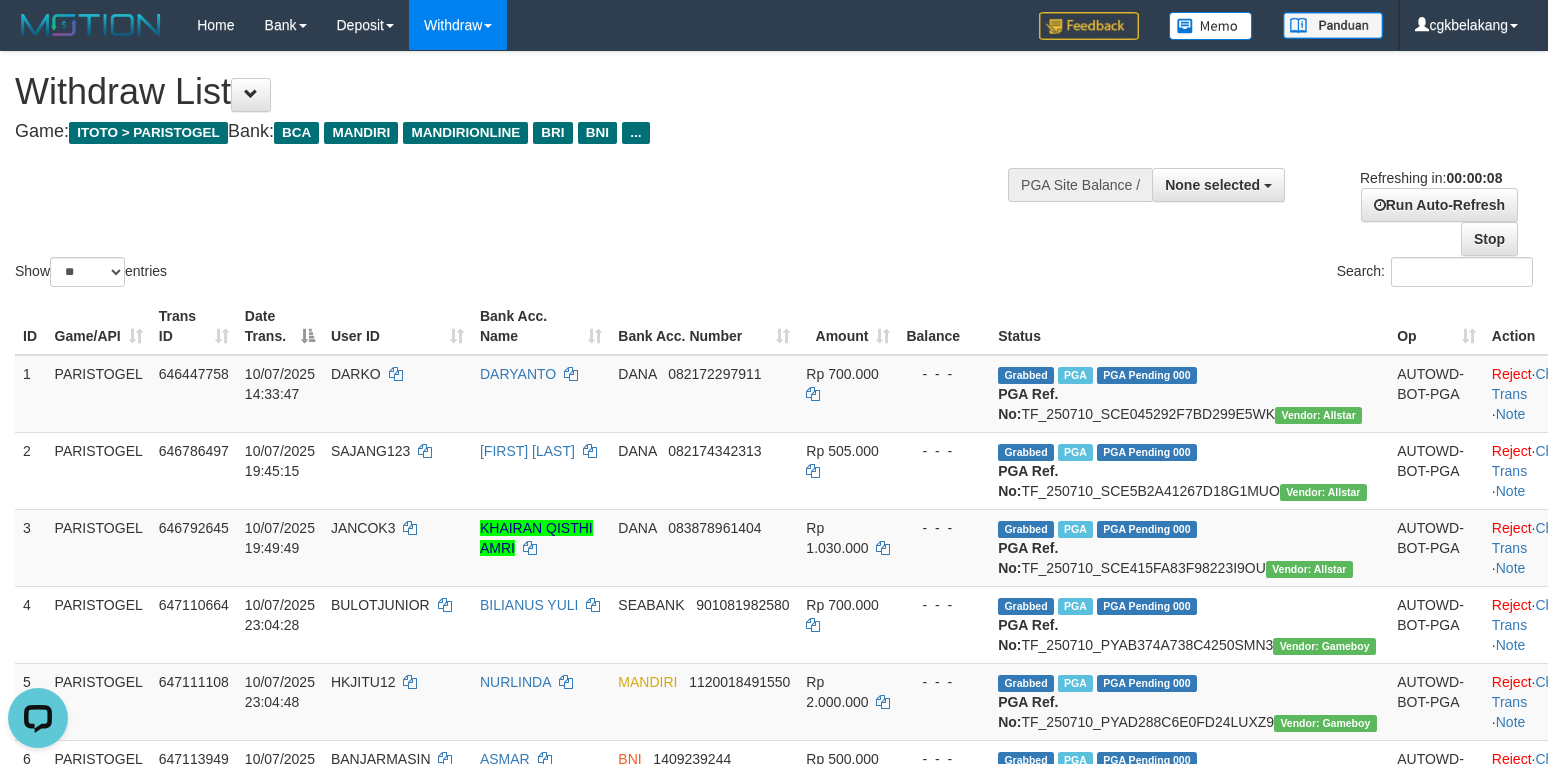 scroll, scrollTop: 0, scrollLeft: 0, axis: both 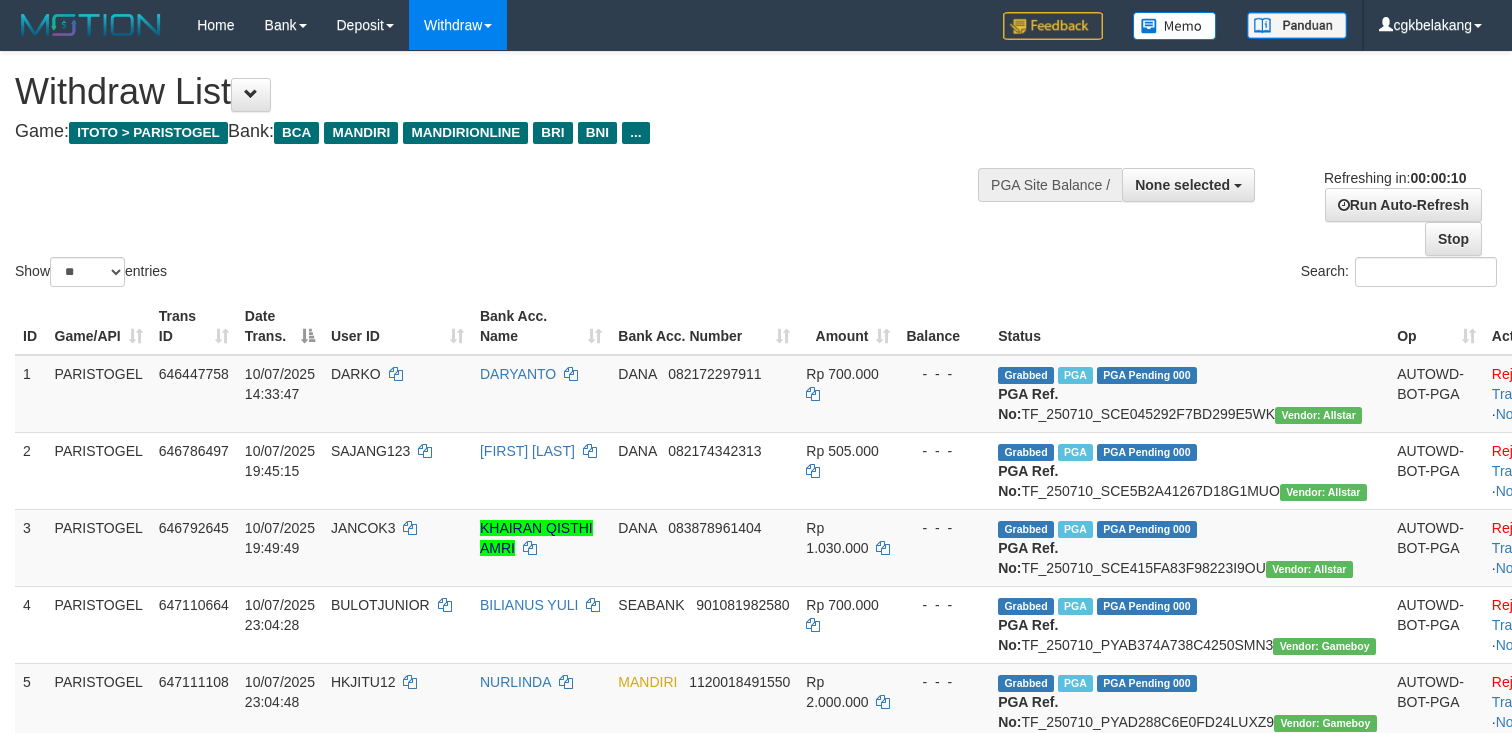 select 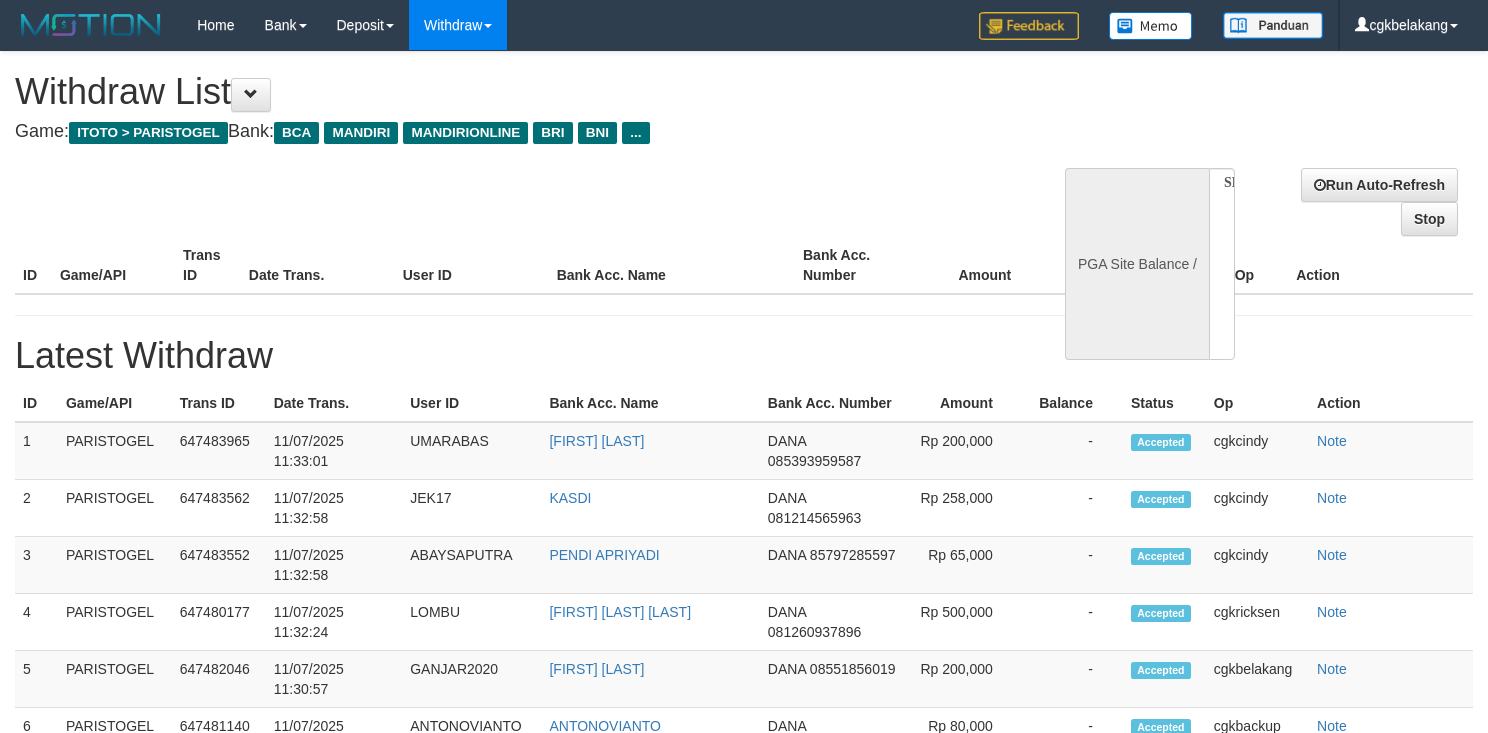 select 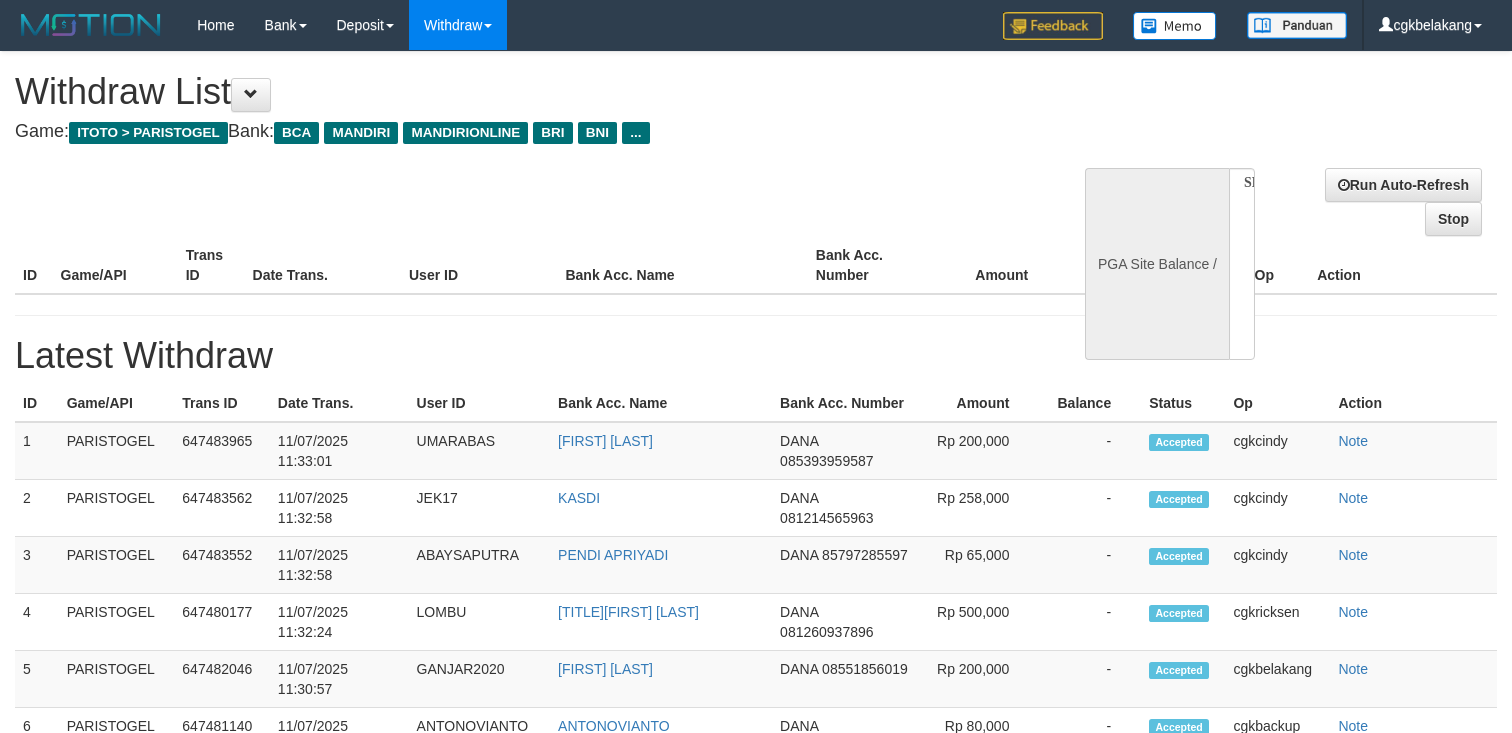 select 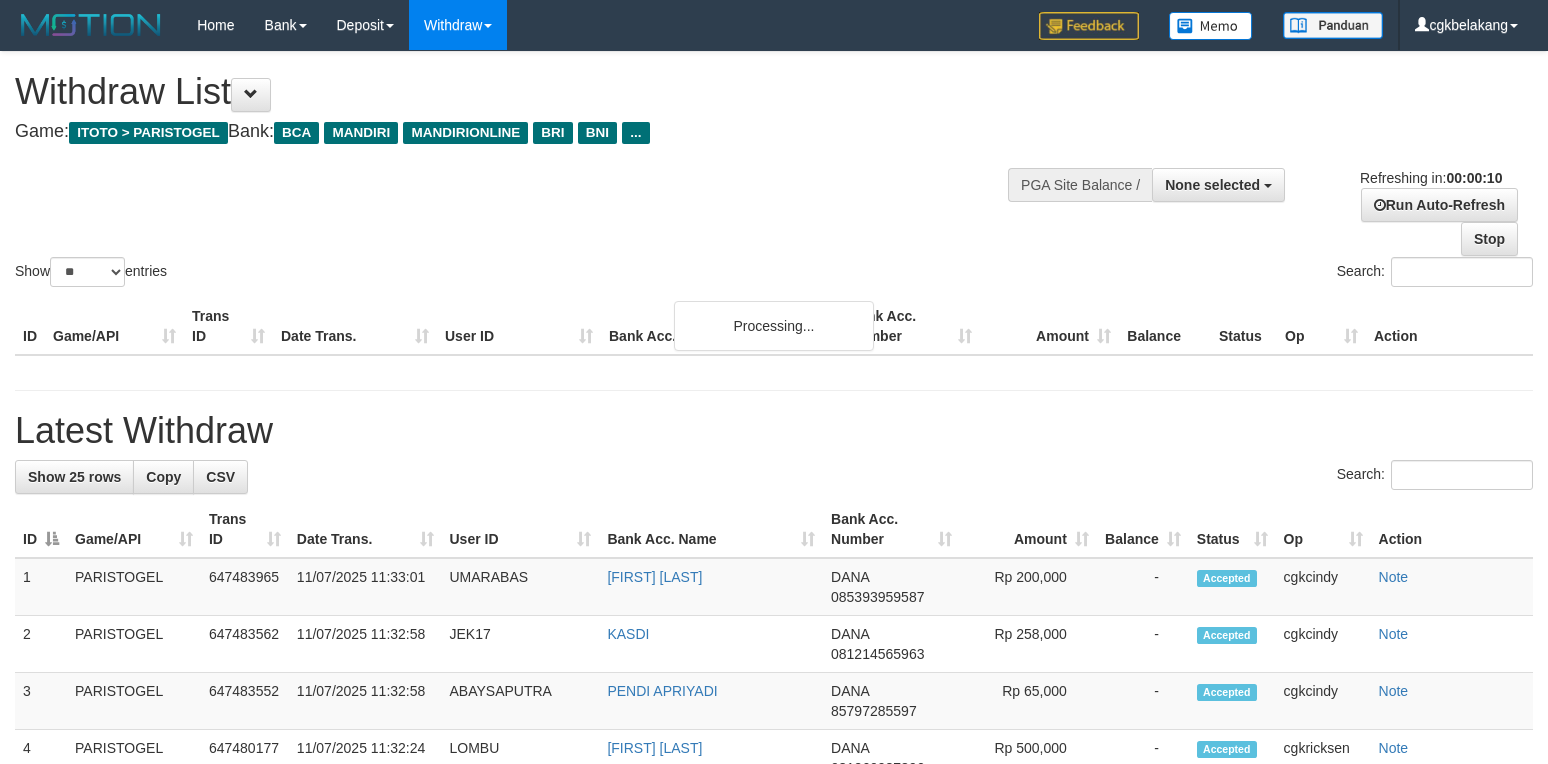 select 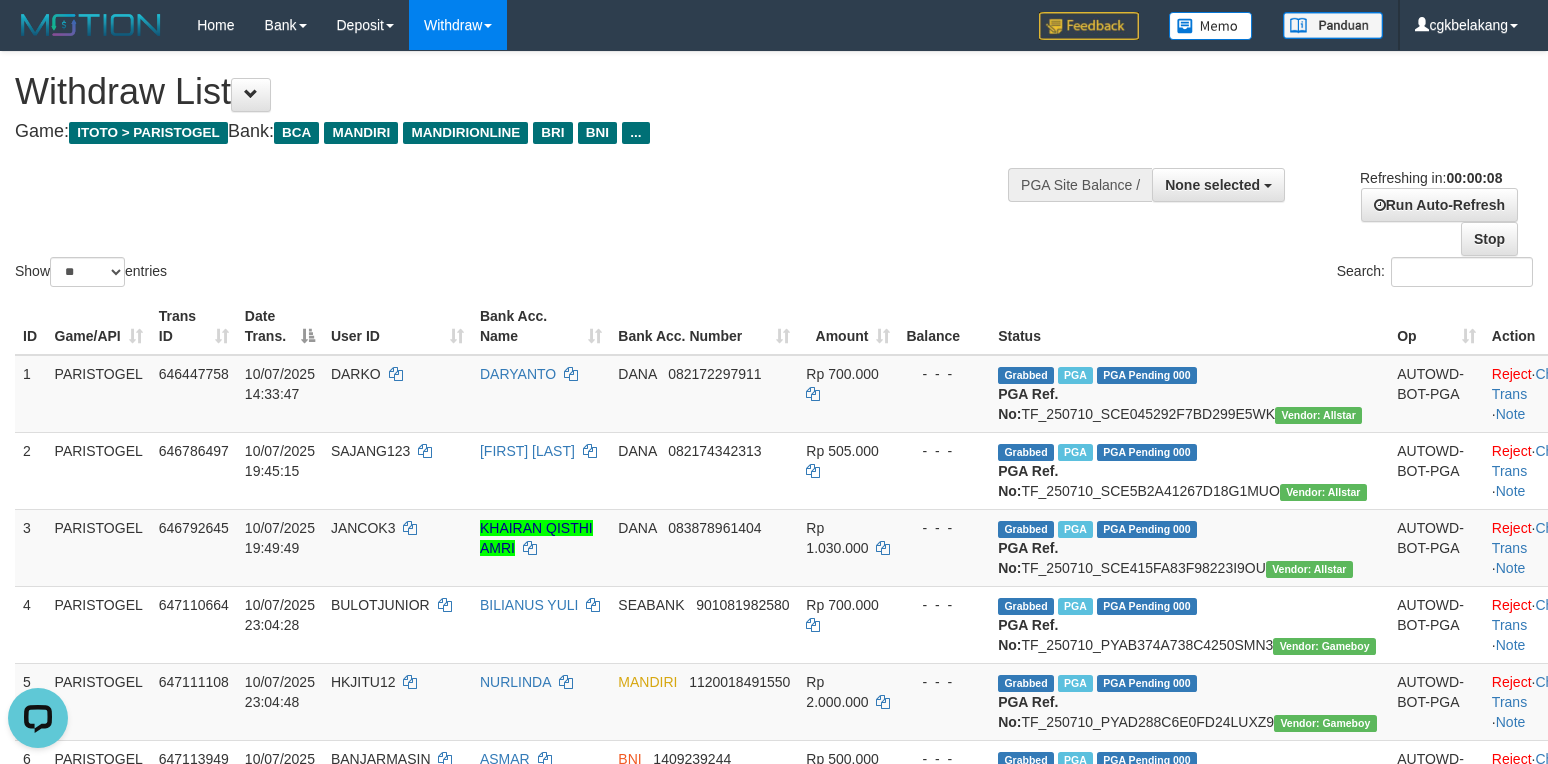 scroll, scrollTop: 0, scrollLeft: 0, axis: both 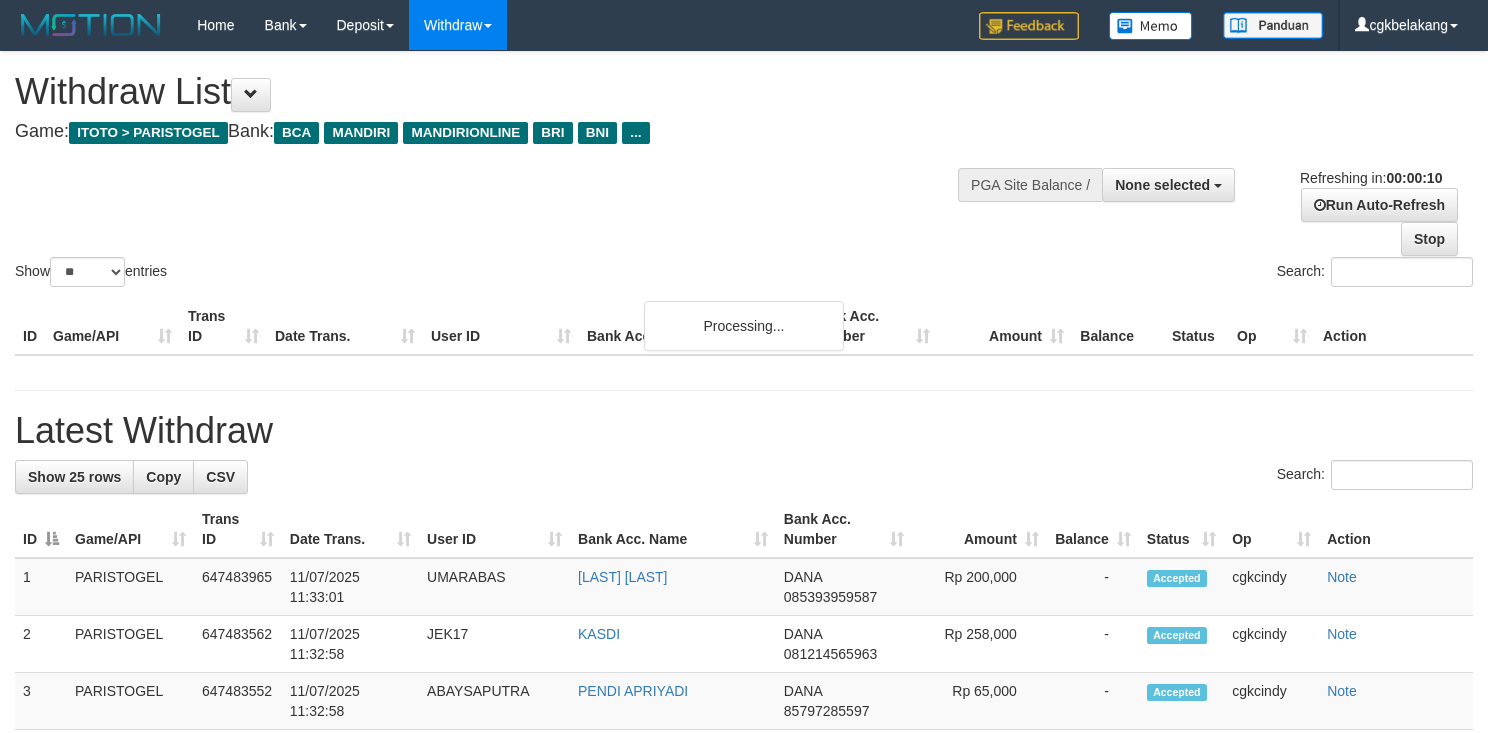 select 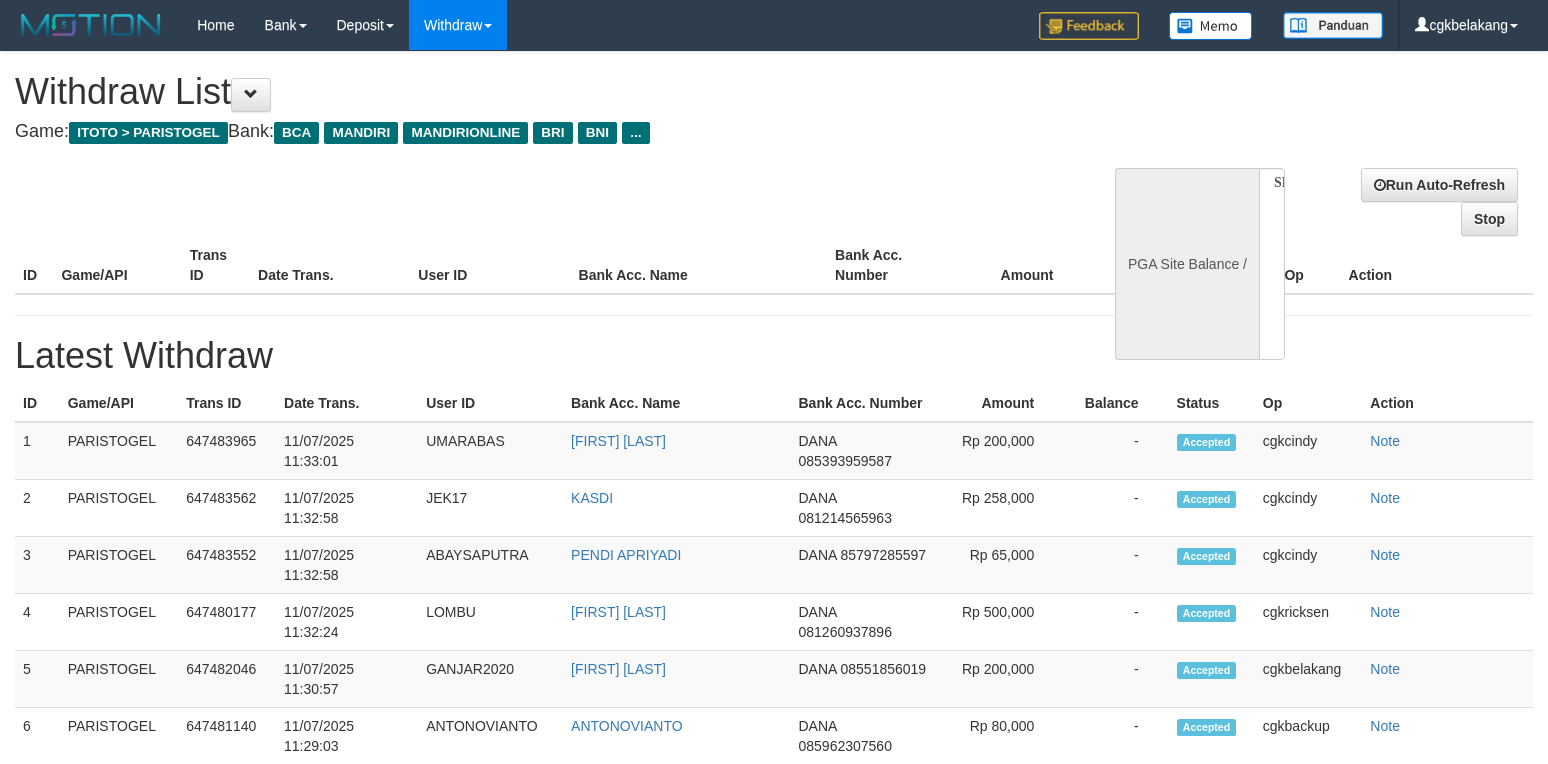 select 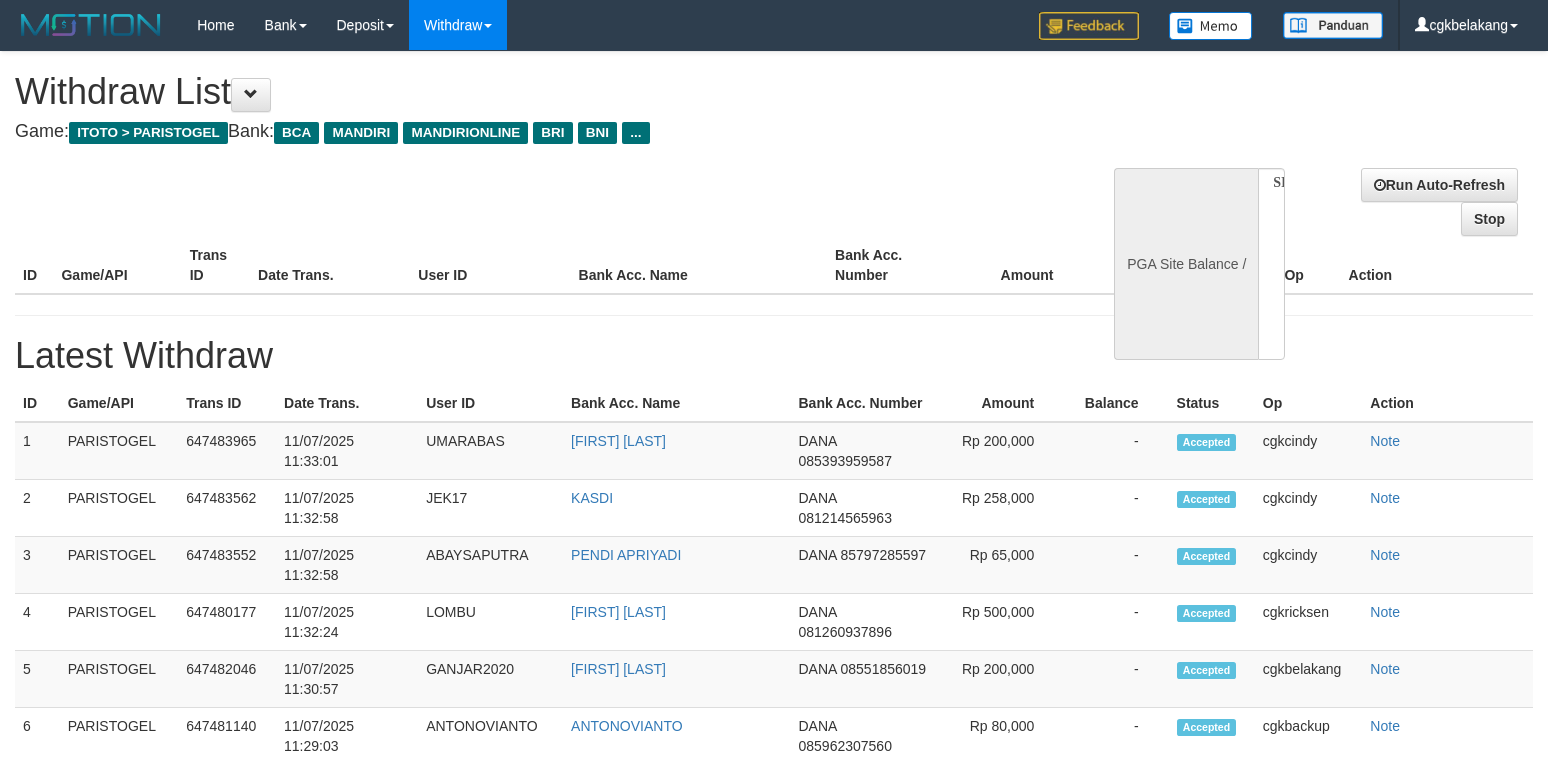 scroll, scrollTop: 0, scrollLeft: 0, axis: both 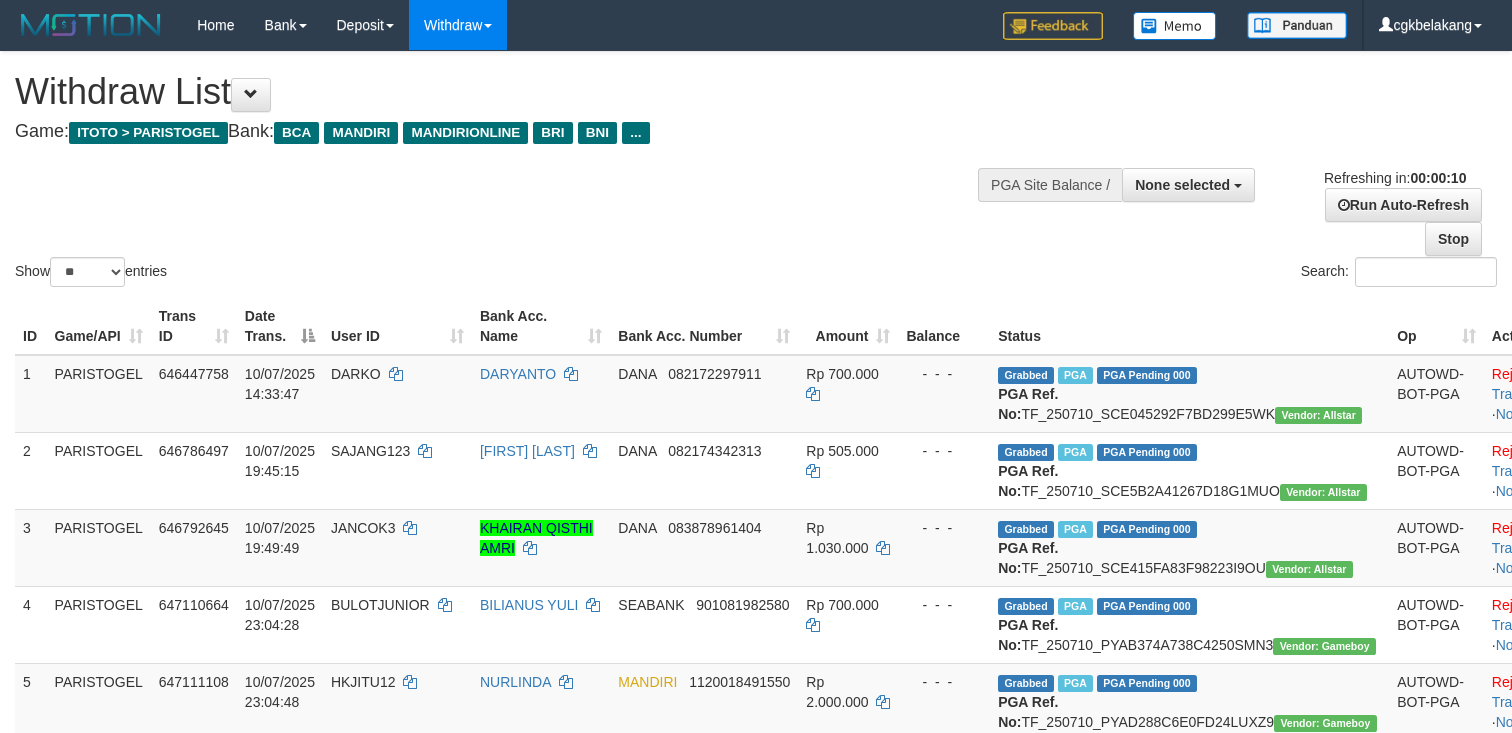 select 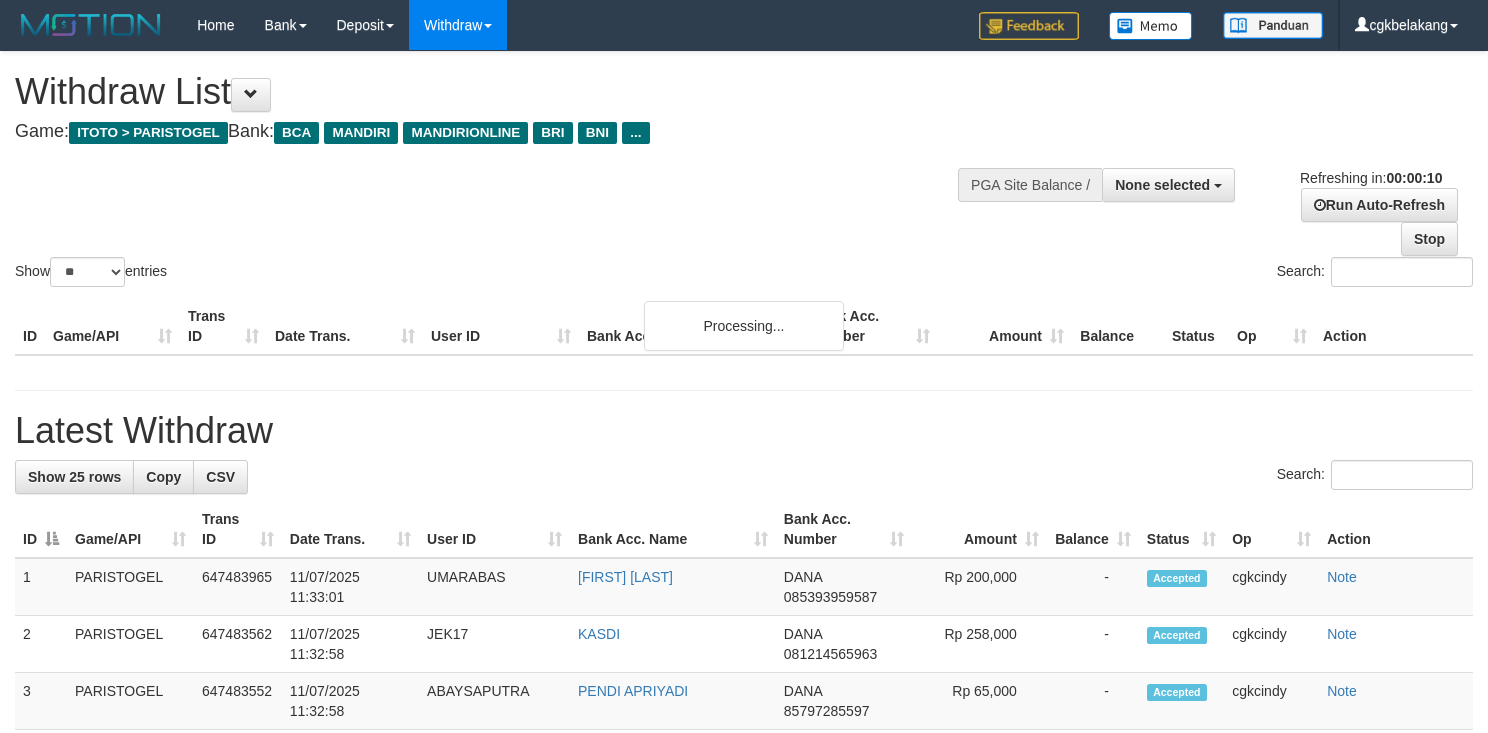 select 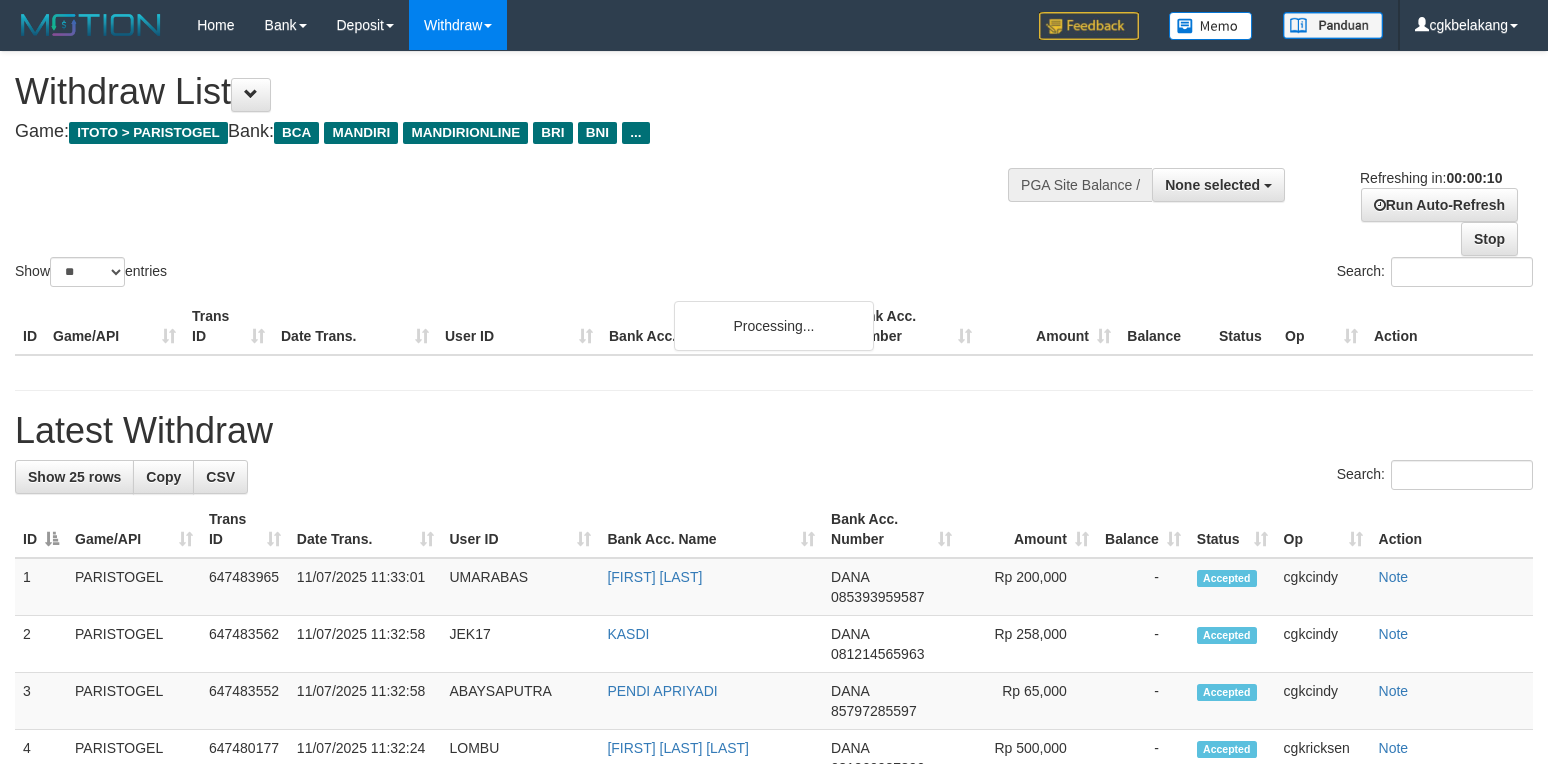 select 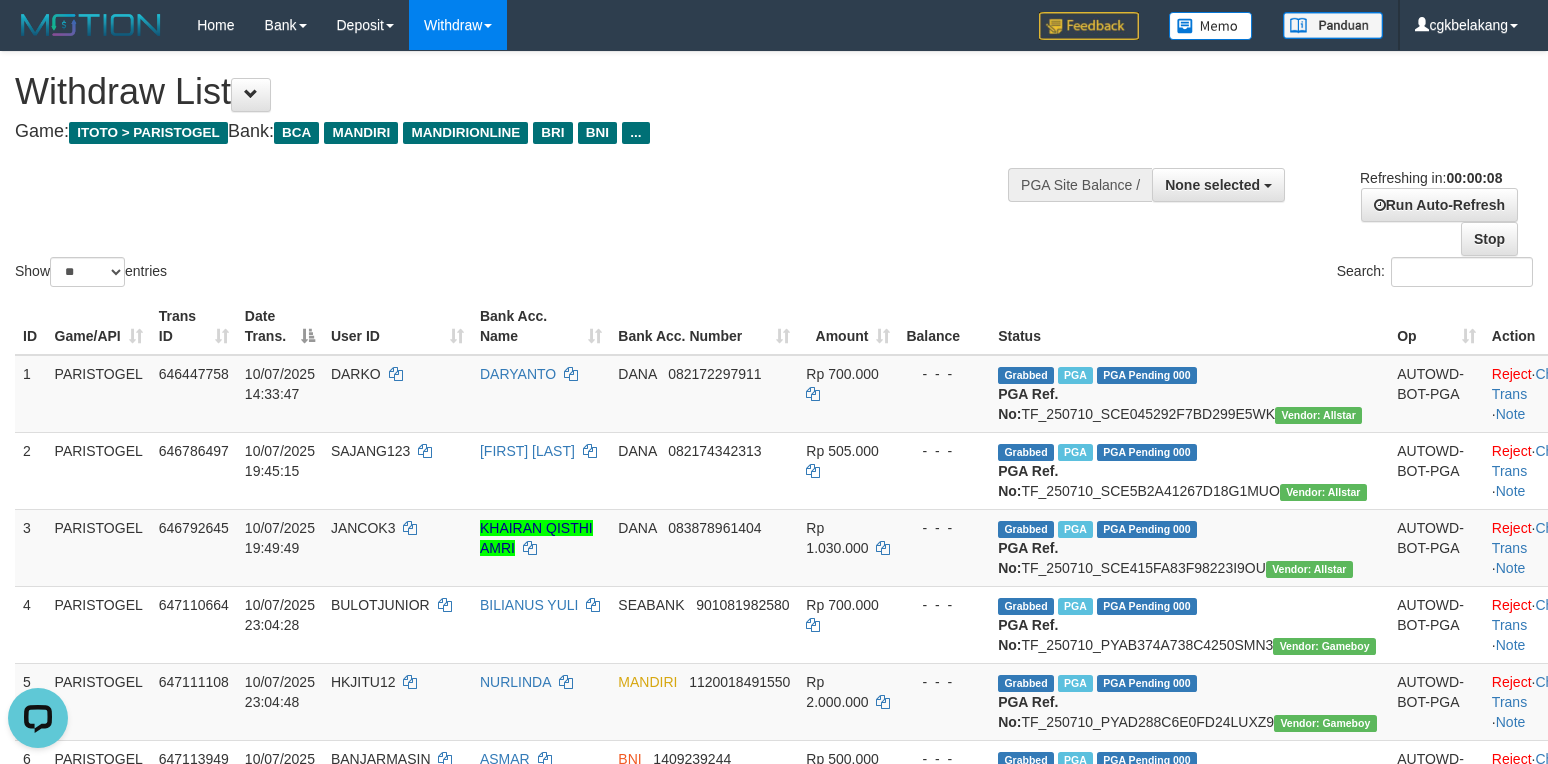 scroll, scrollTop: 0, scrollLeft: 0, axis: both 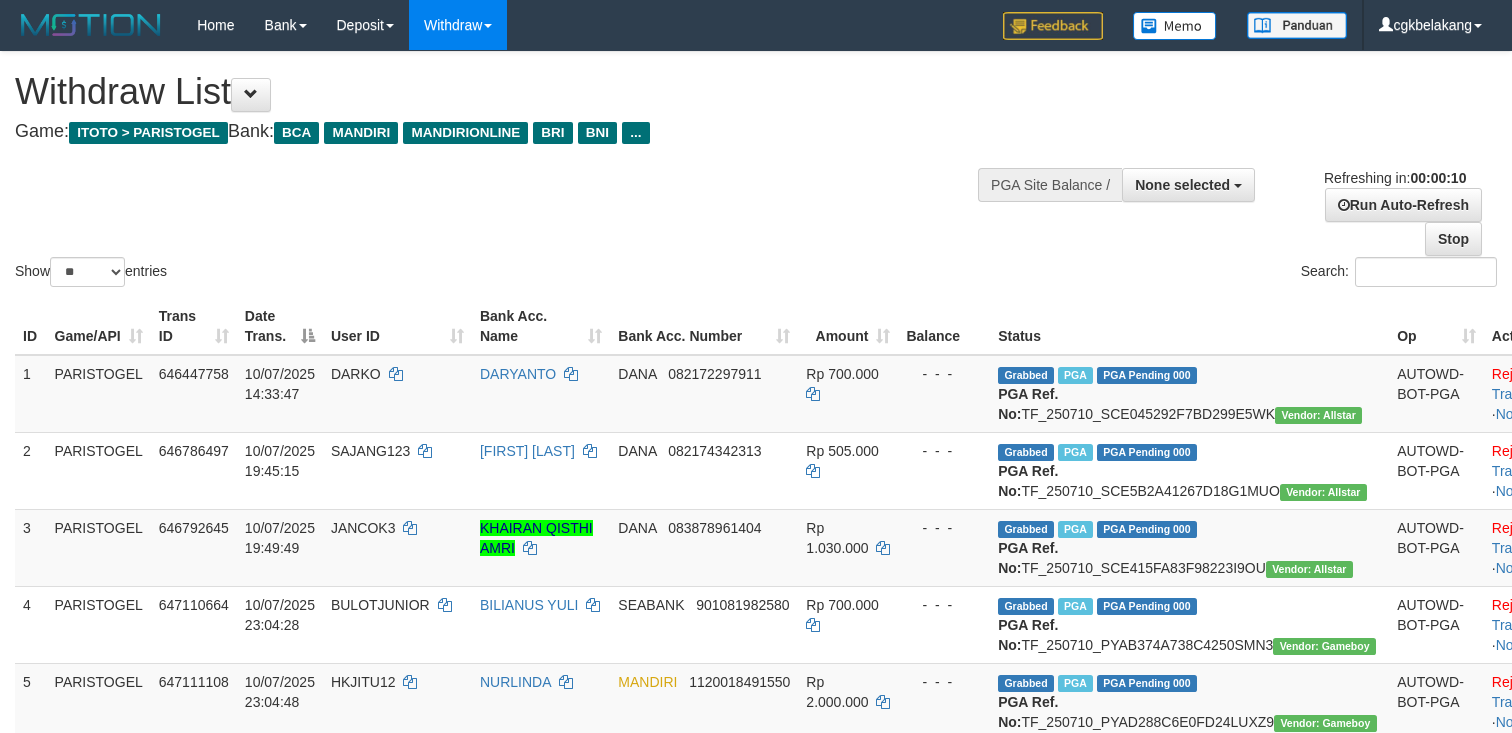 select 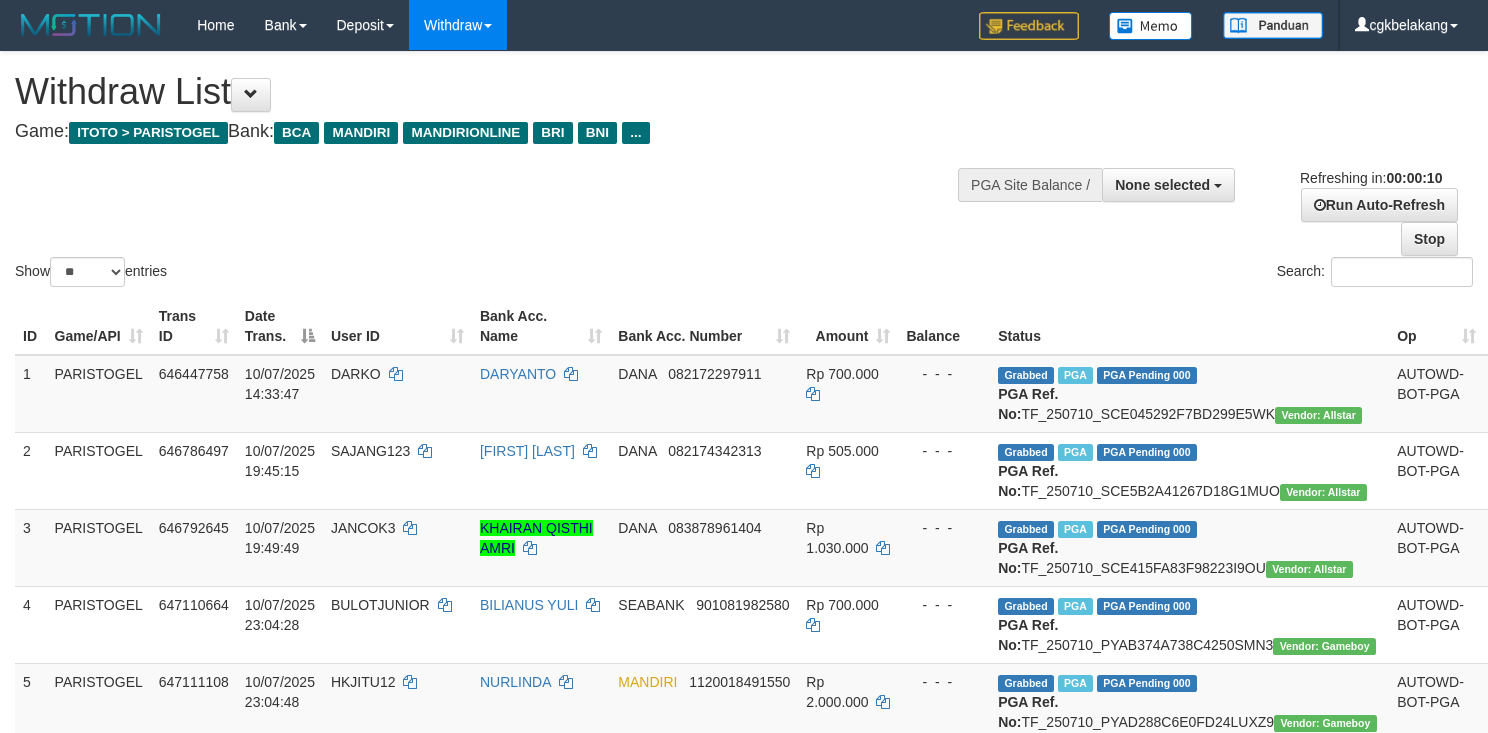 select 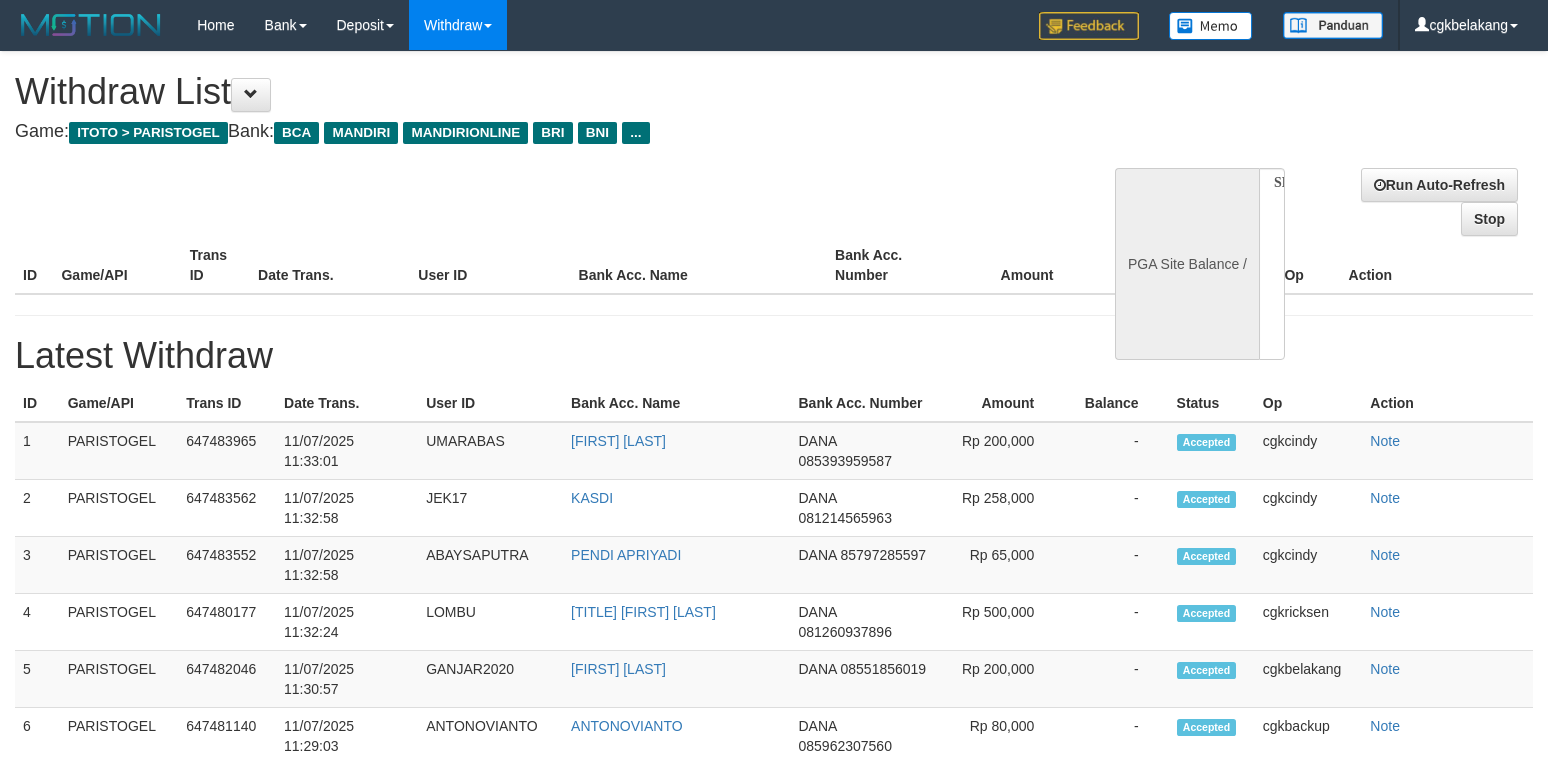 select 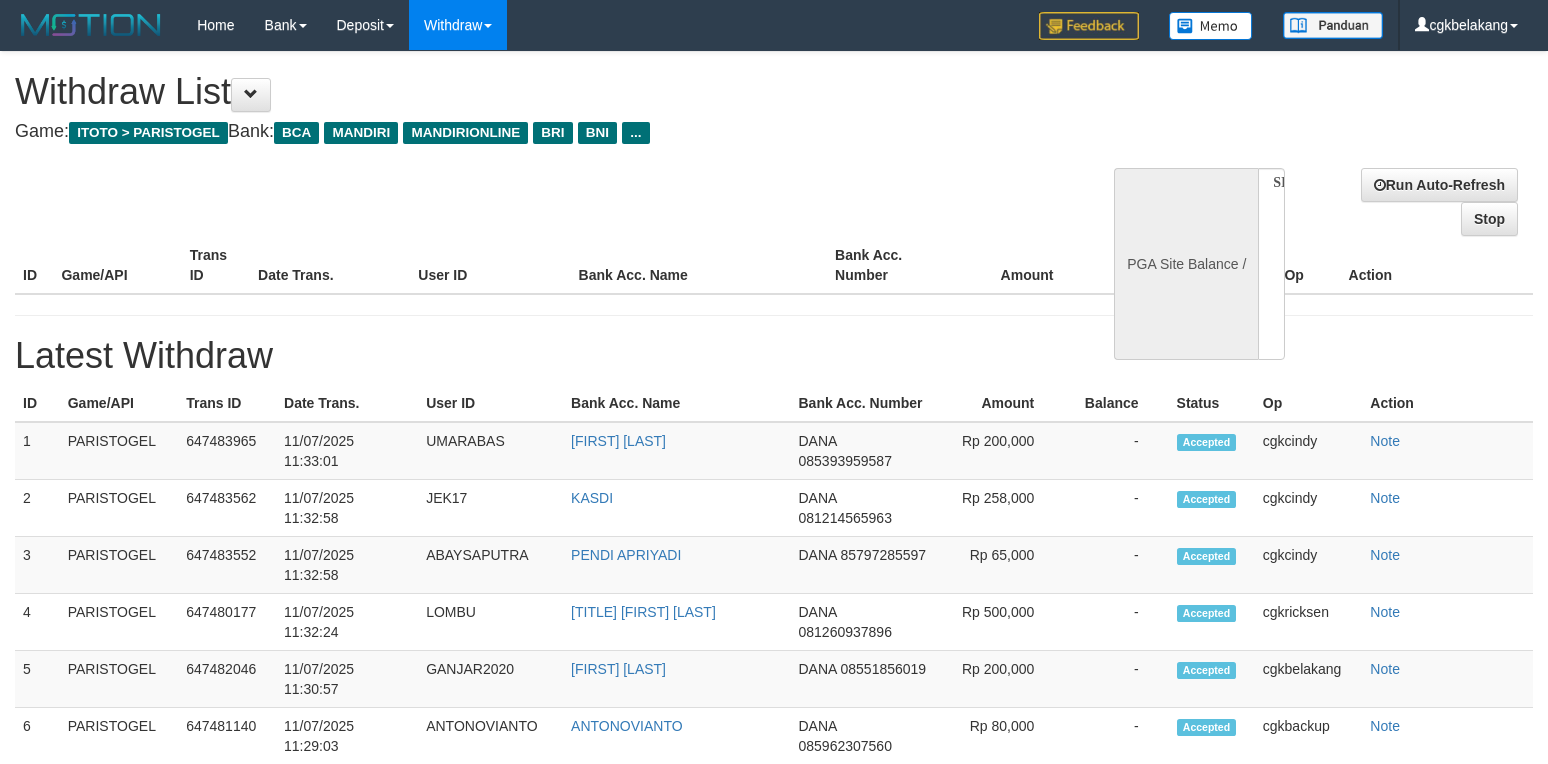 scroll, scrollTop: 0, scrollLeft: 0, axis: both 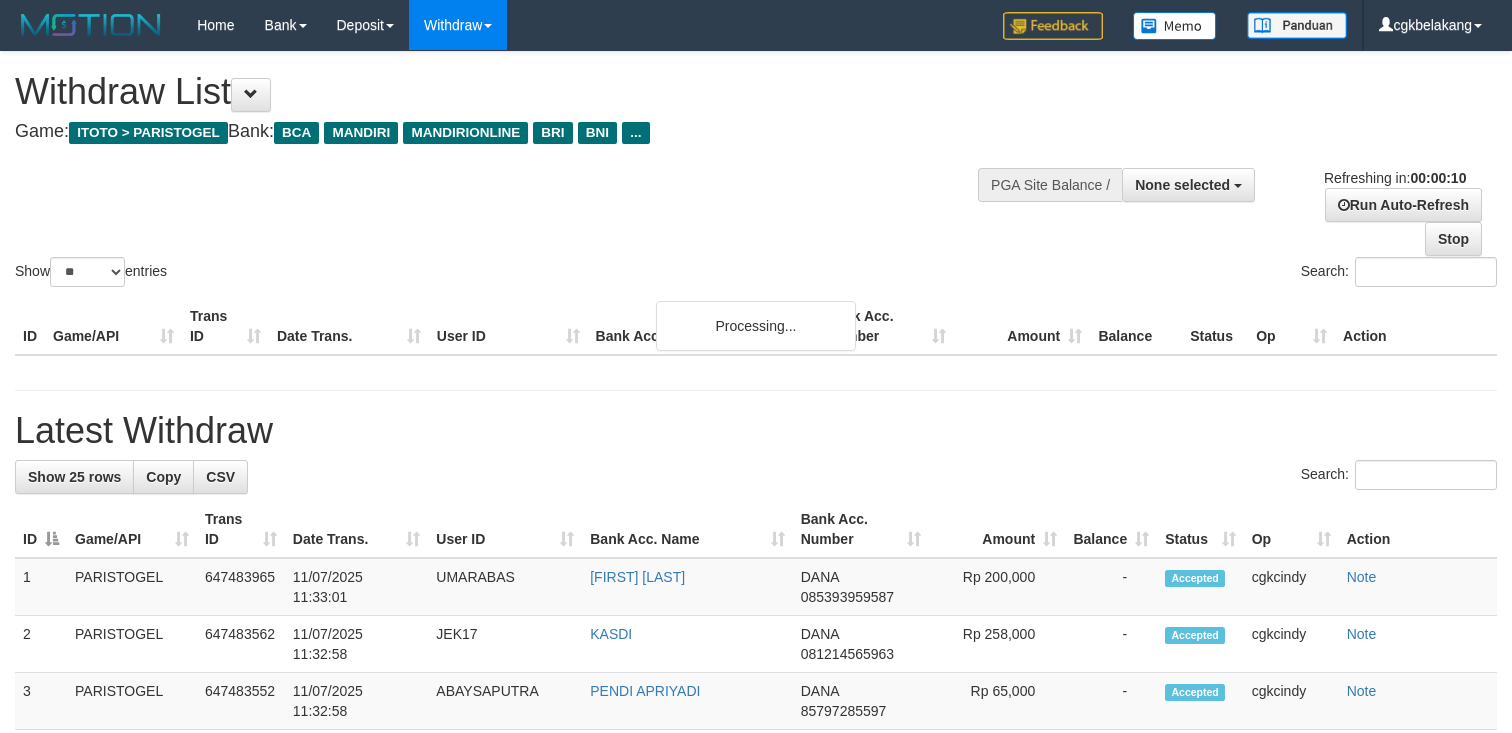 select 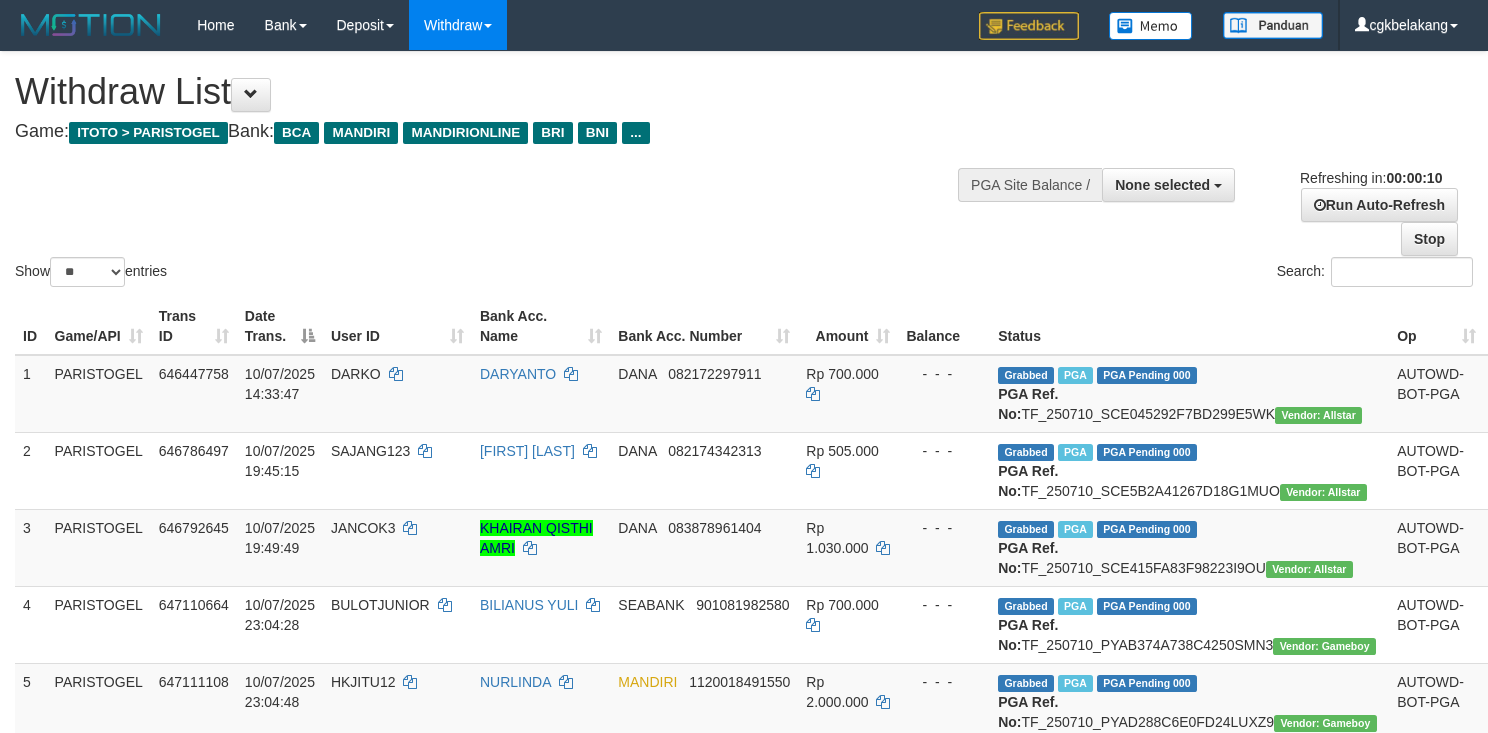 select 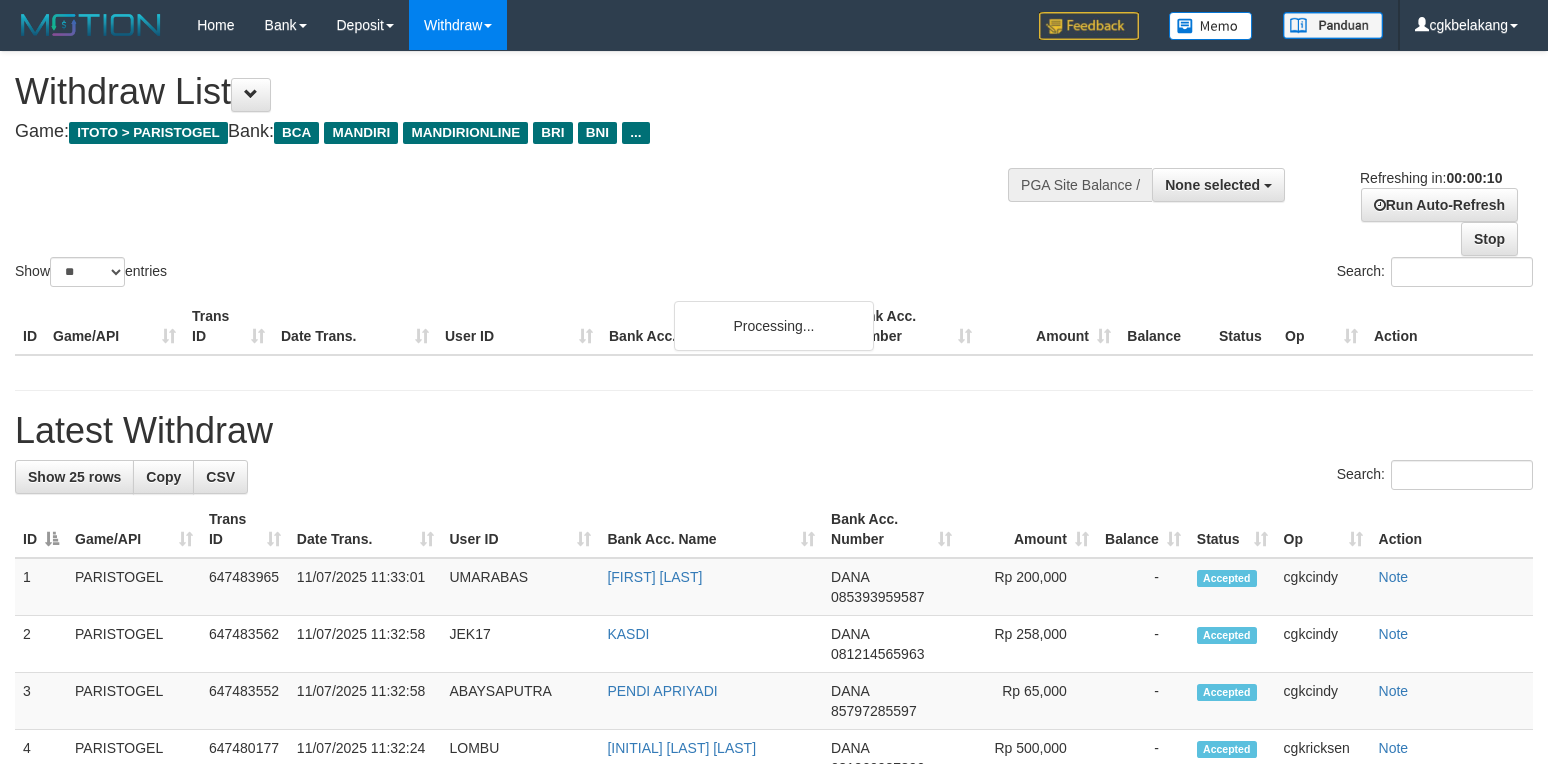 select 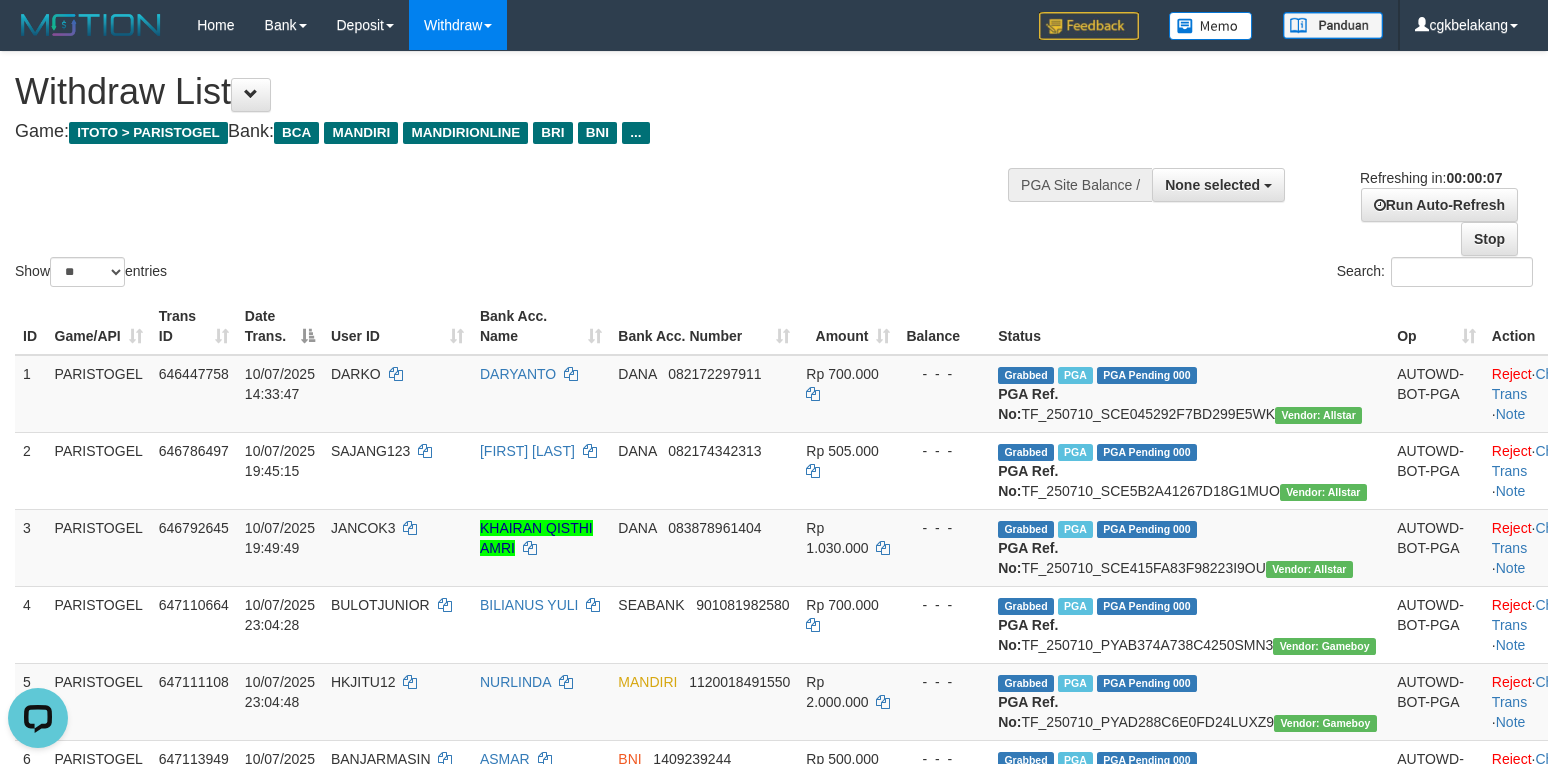 scroll, scrollTop: 0, scrollLeft: 0, axis: both 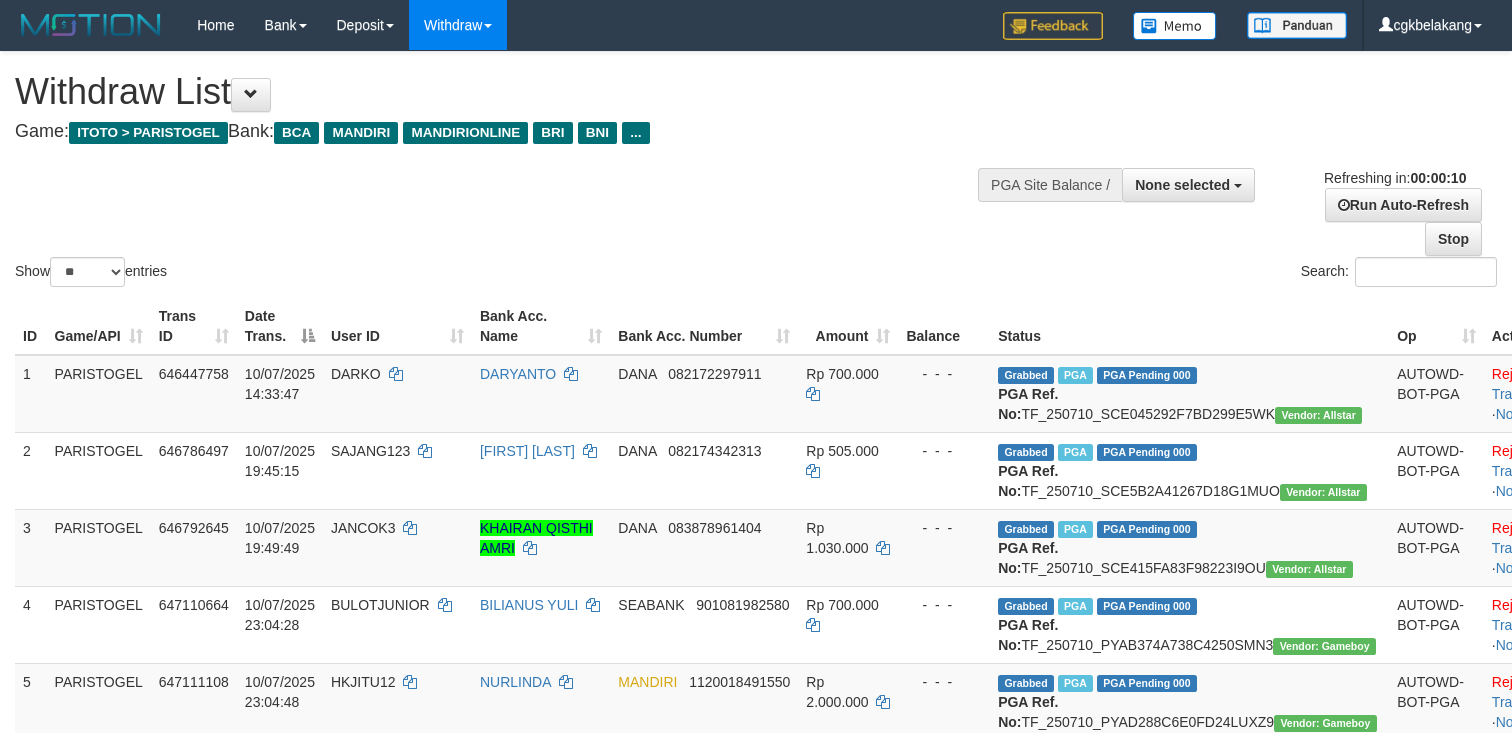 select 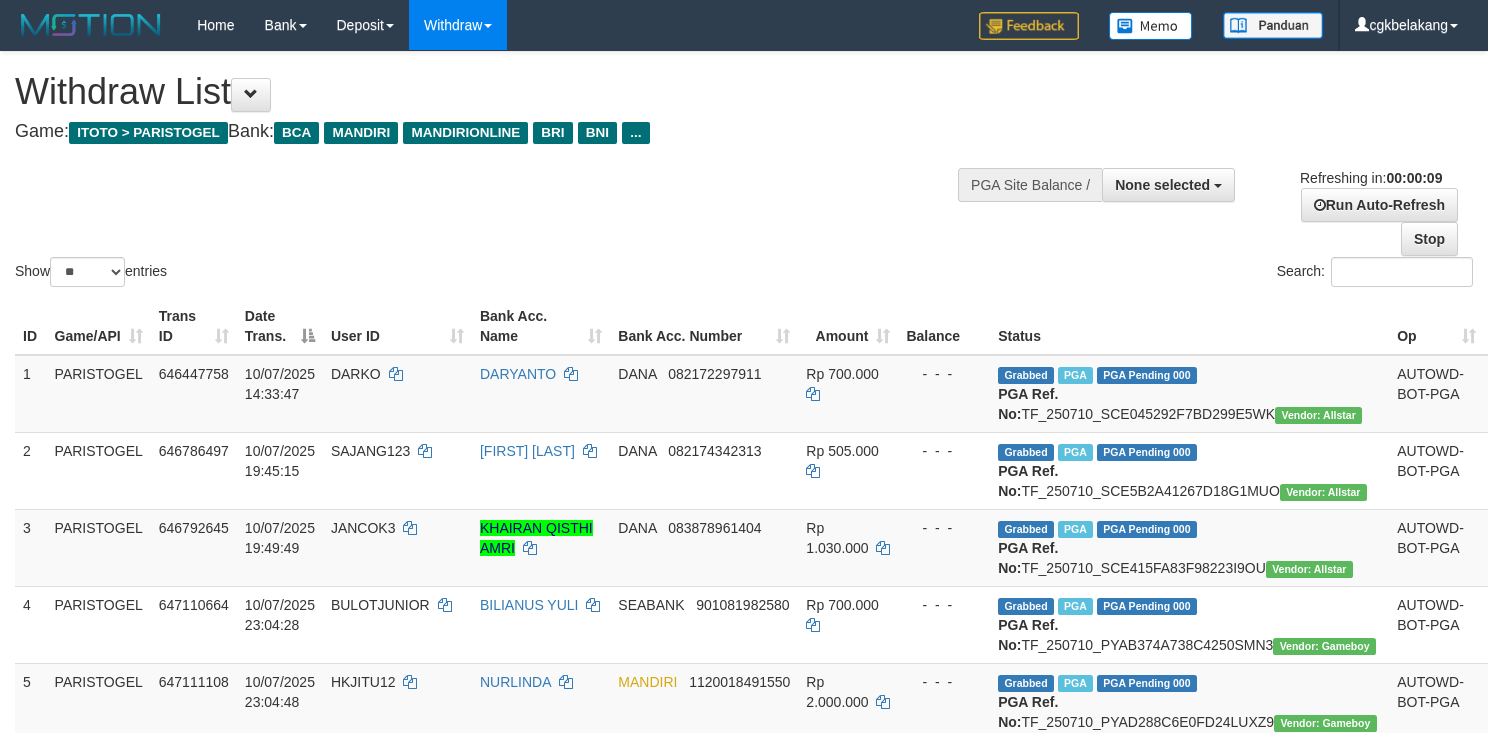 select 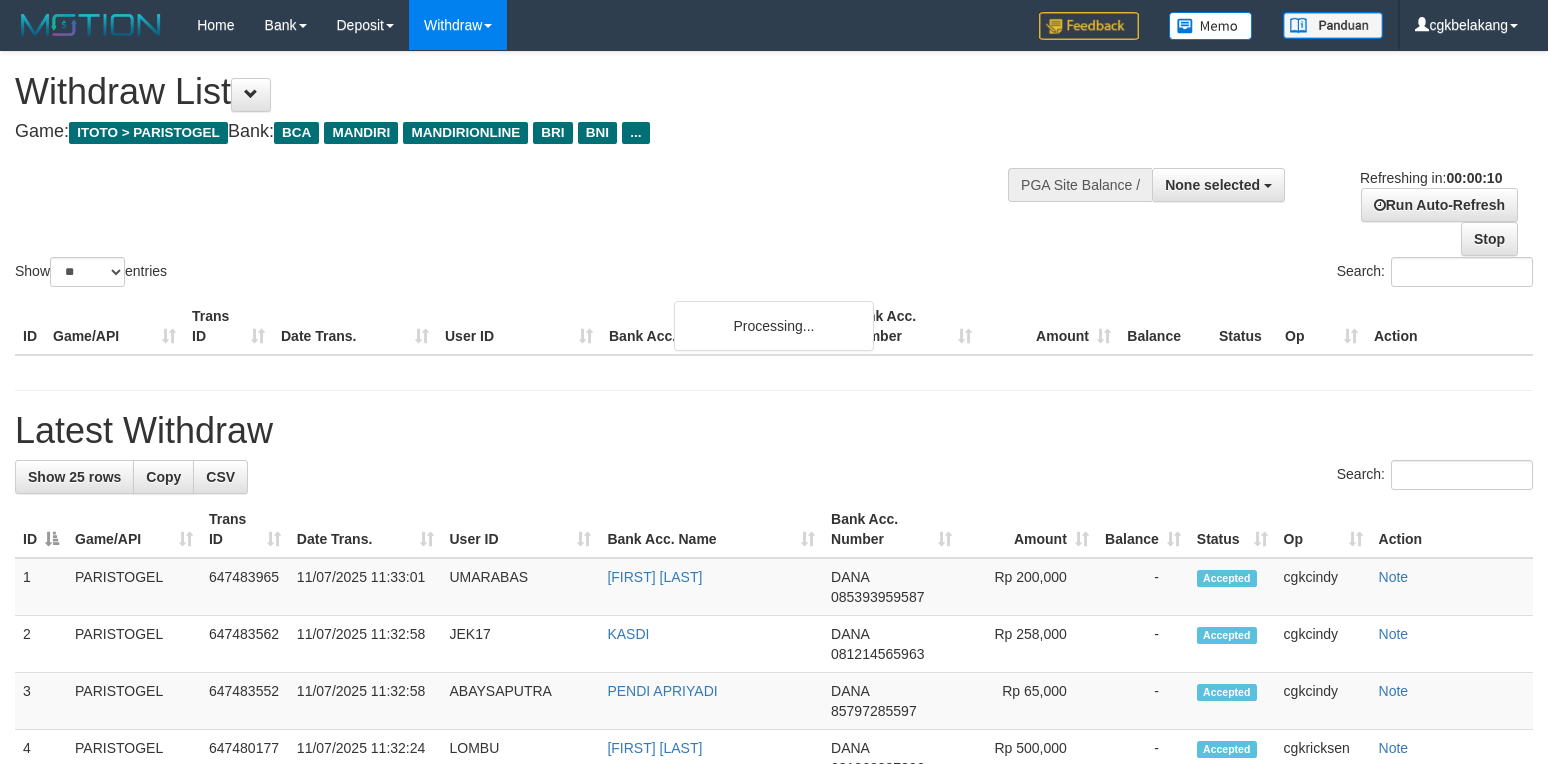 select 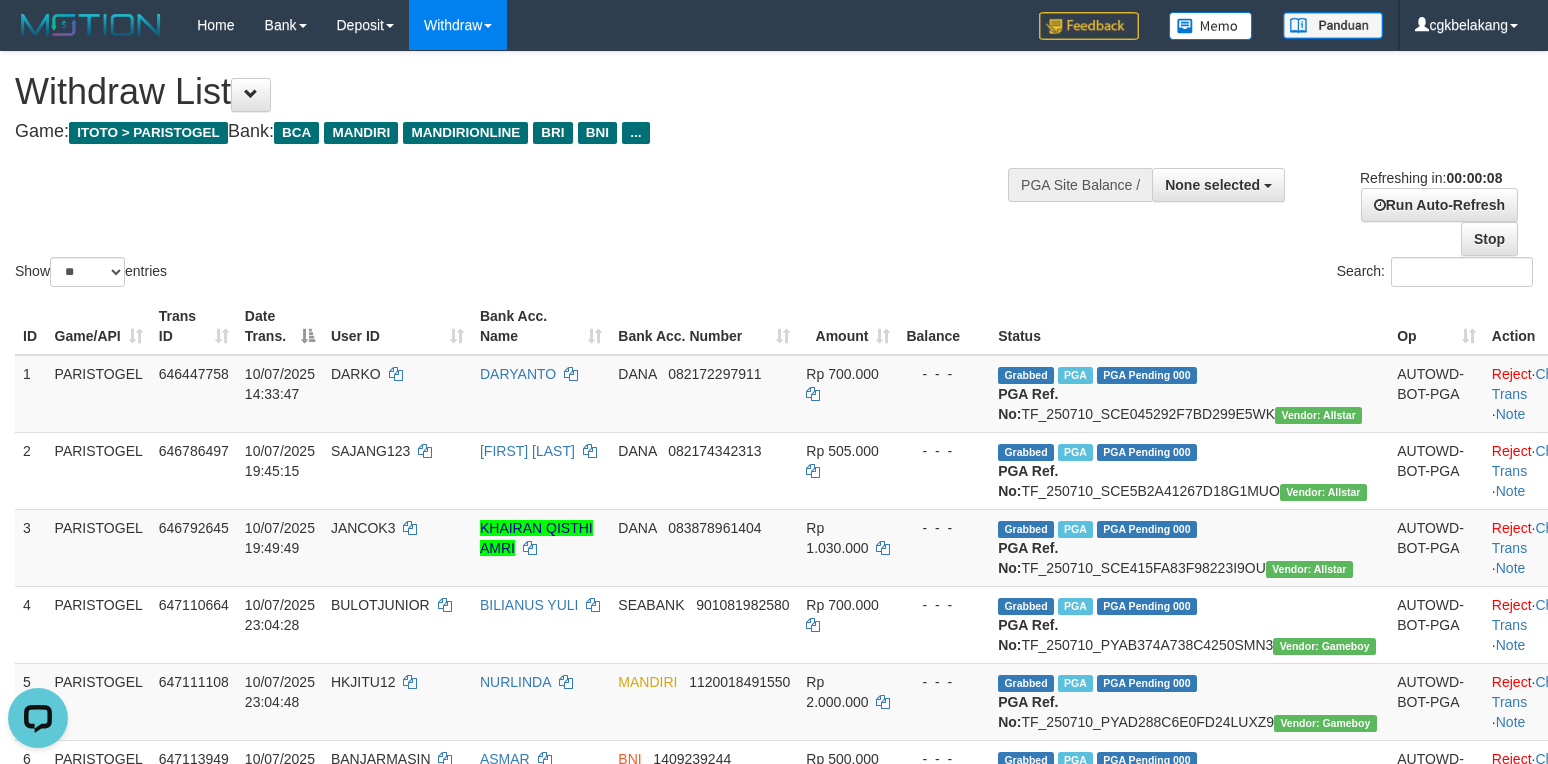 scroll, scrollTop: 0, scrollLeft: 0, axis: both 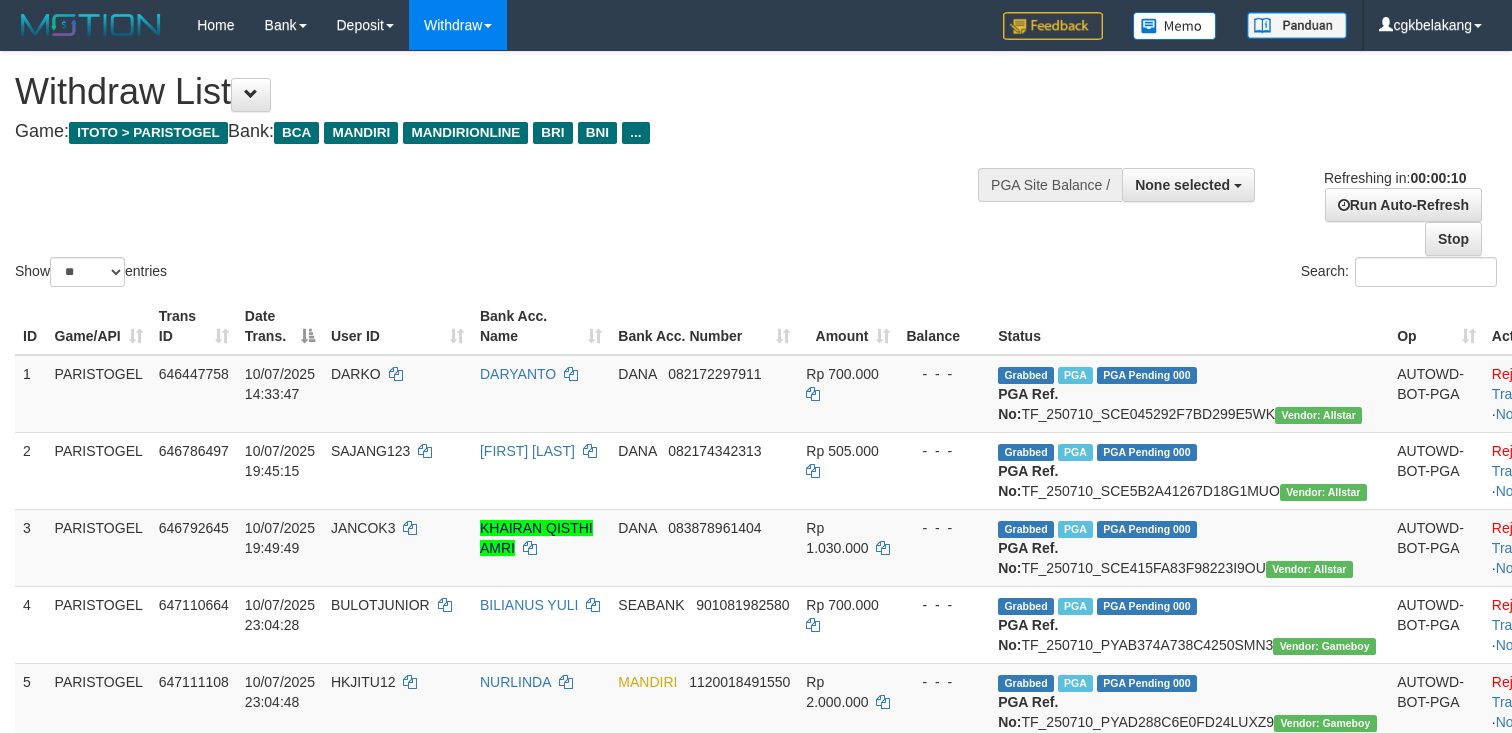 select 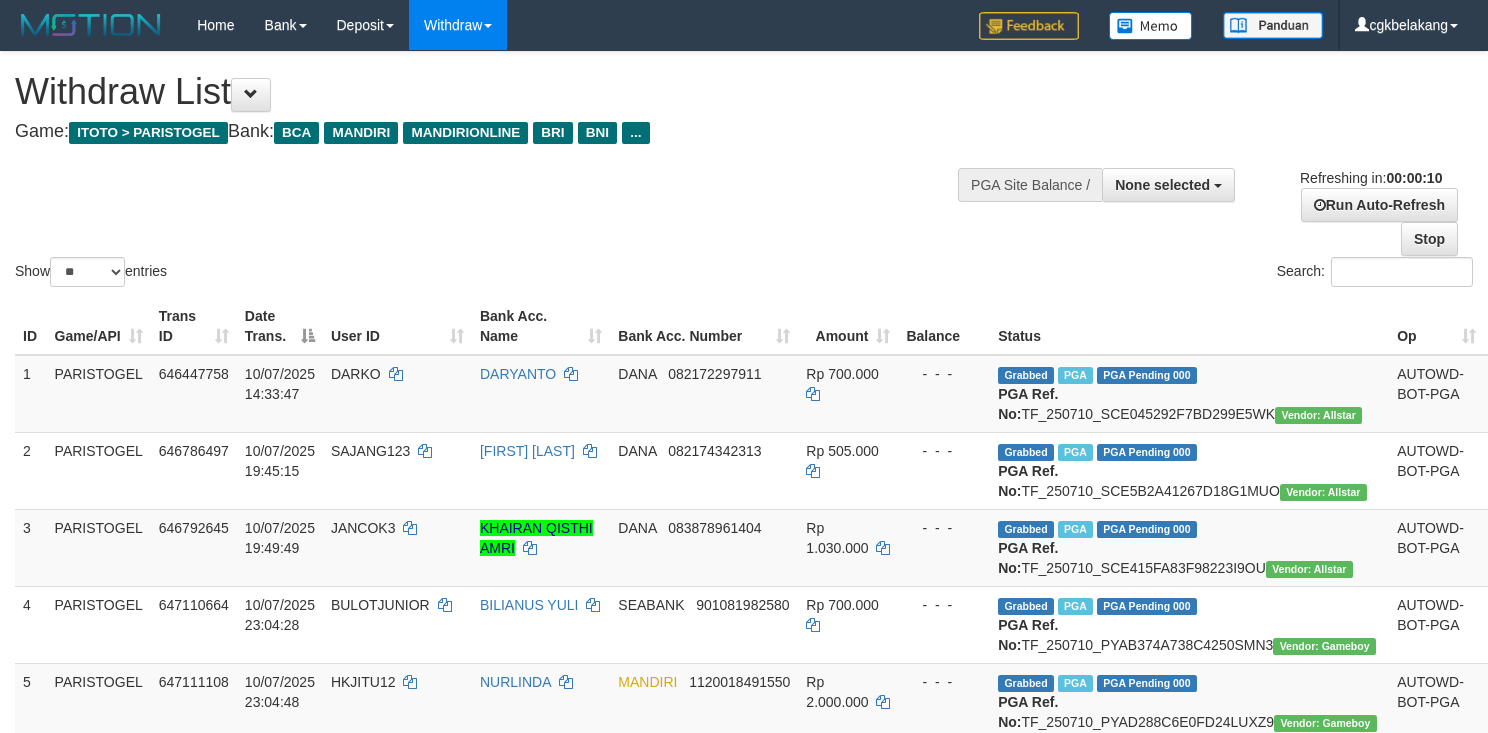 select 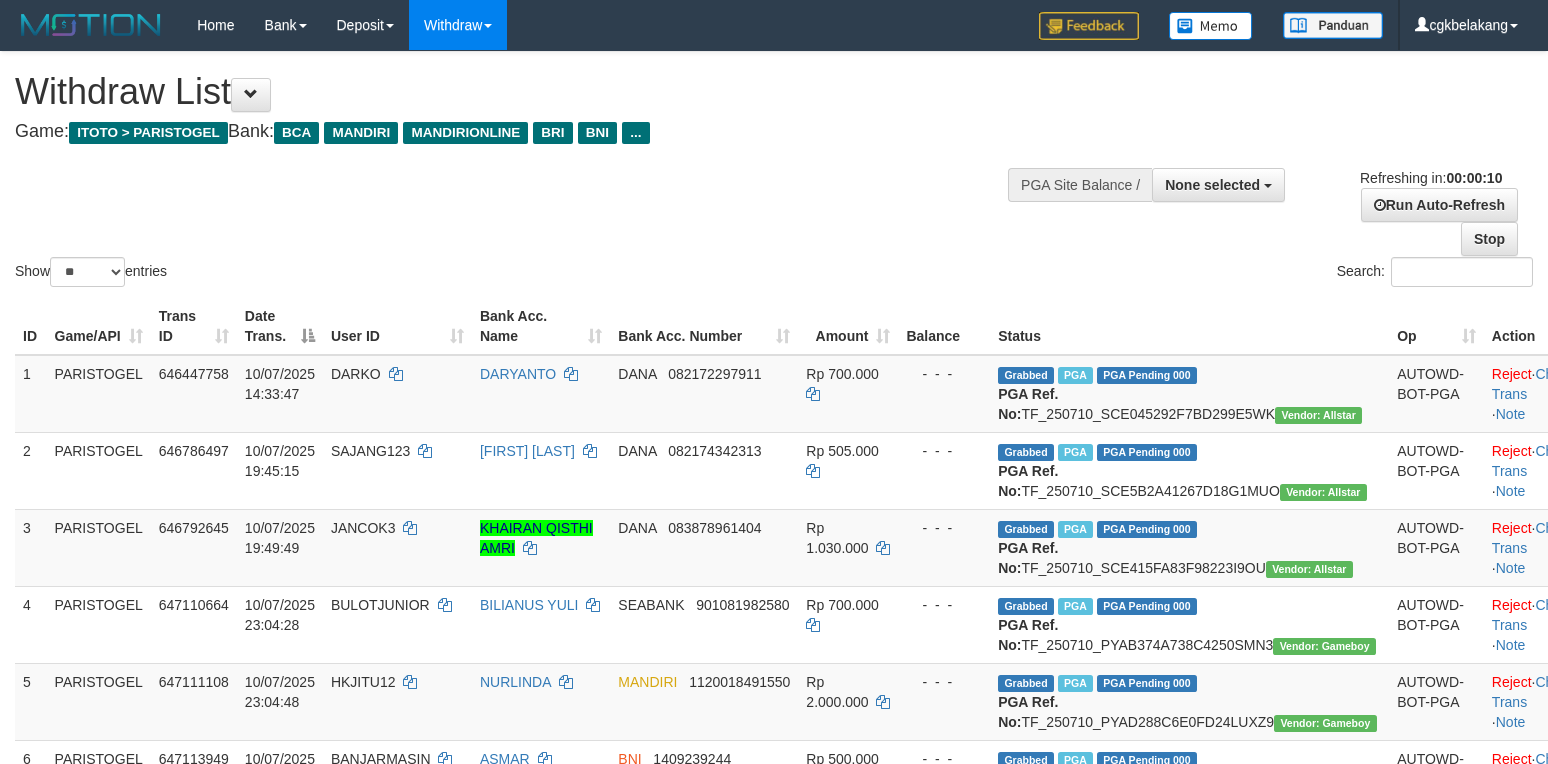 select 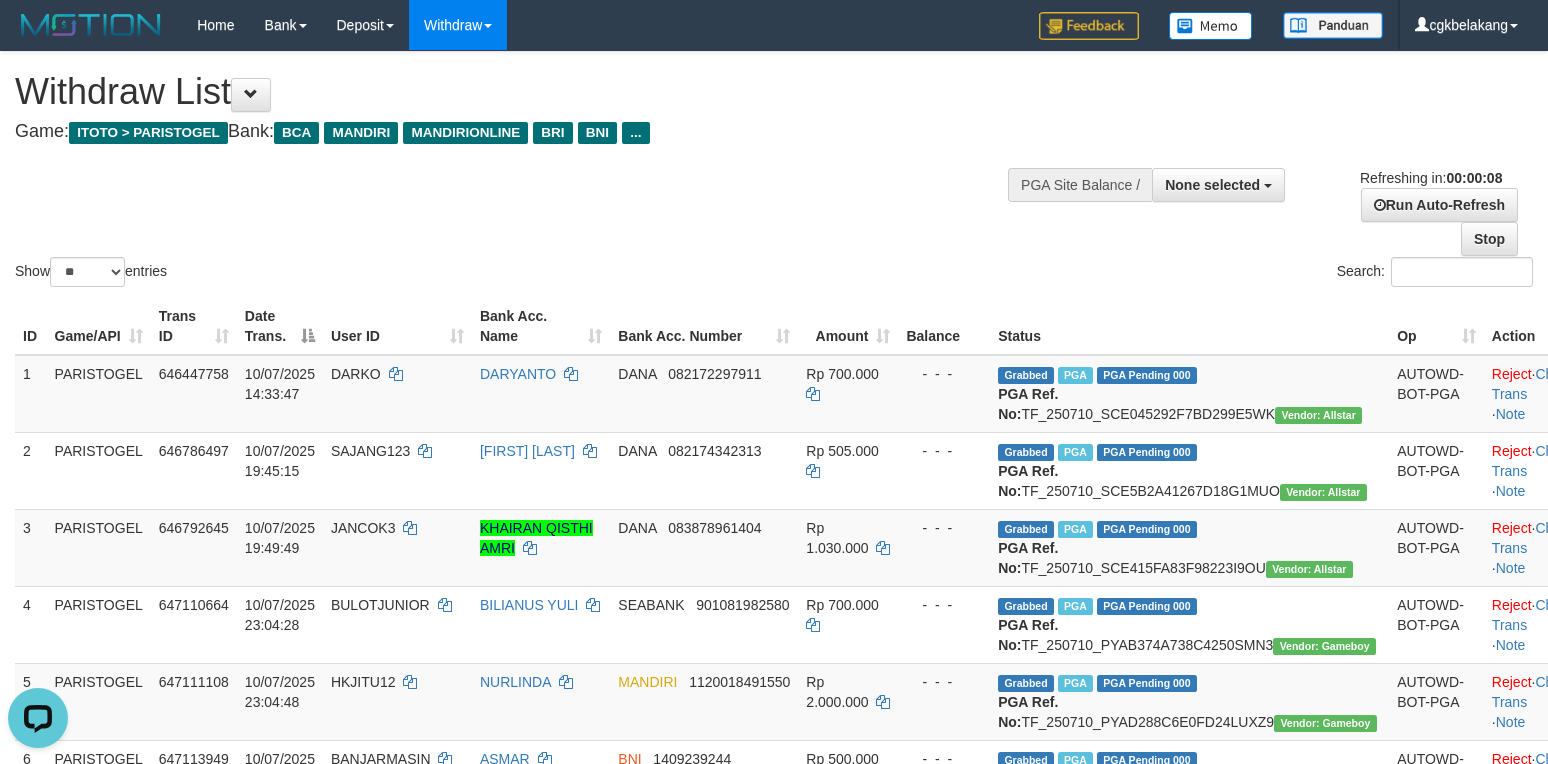 scroll, scrollTop: 0, scrollLeft: 0, axis: both 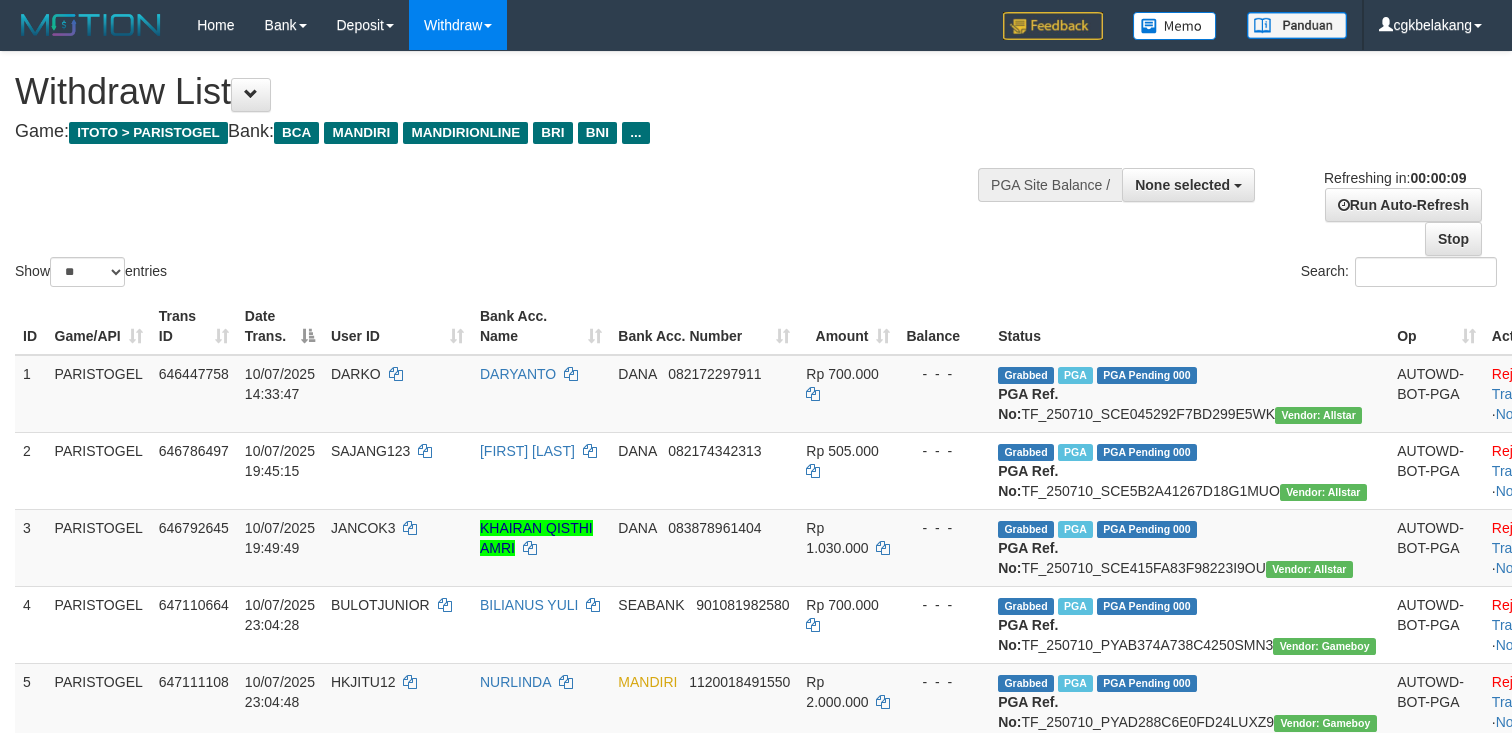 select 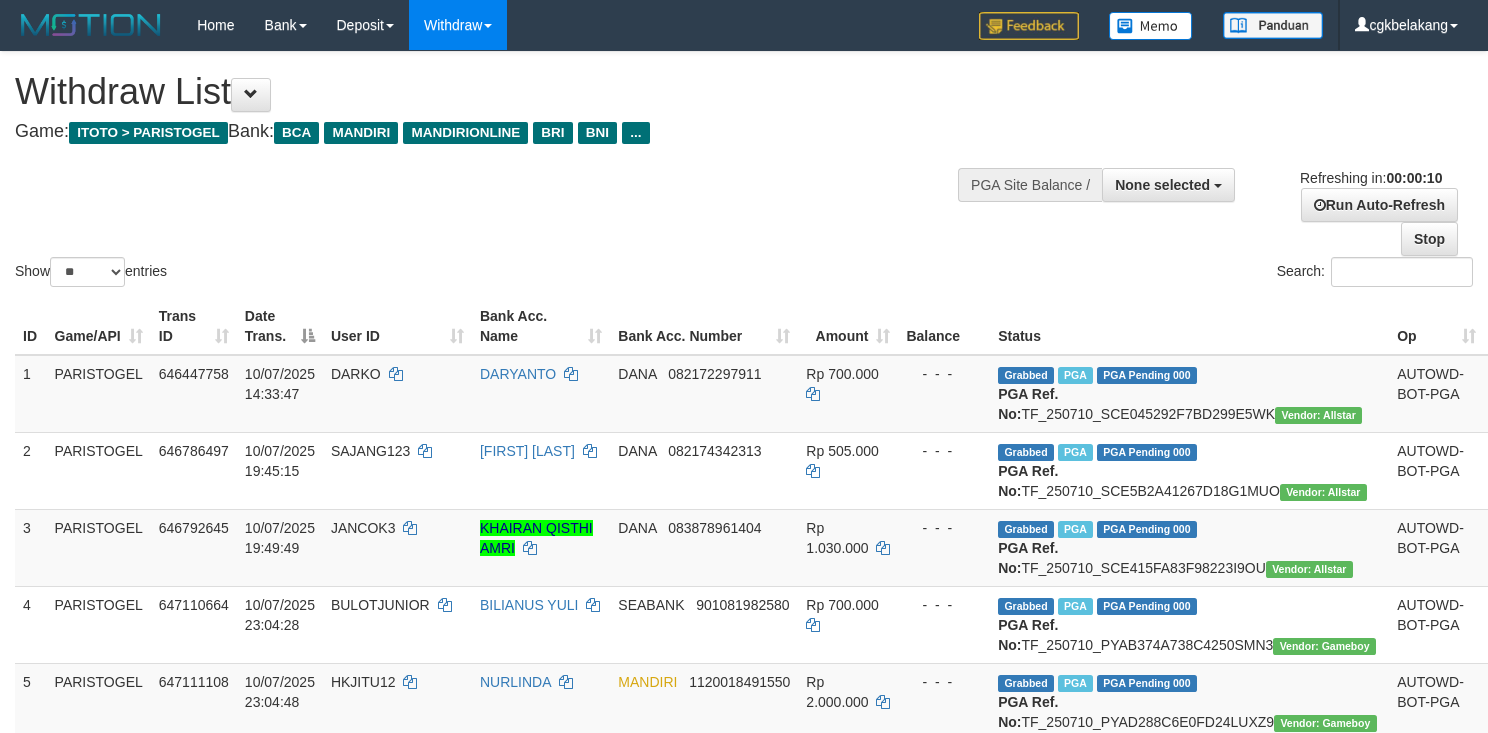 select 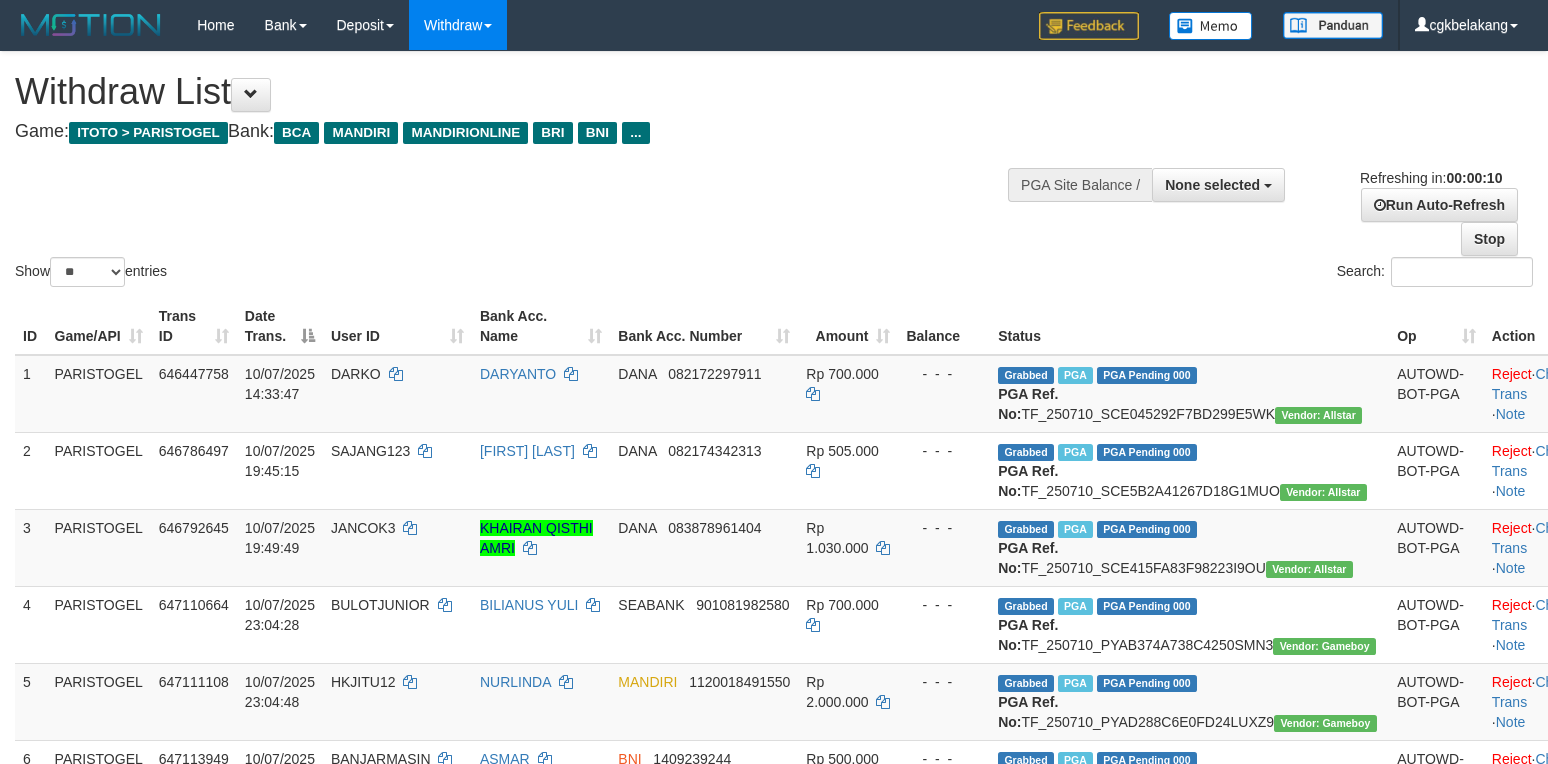 select 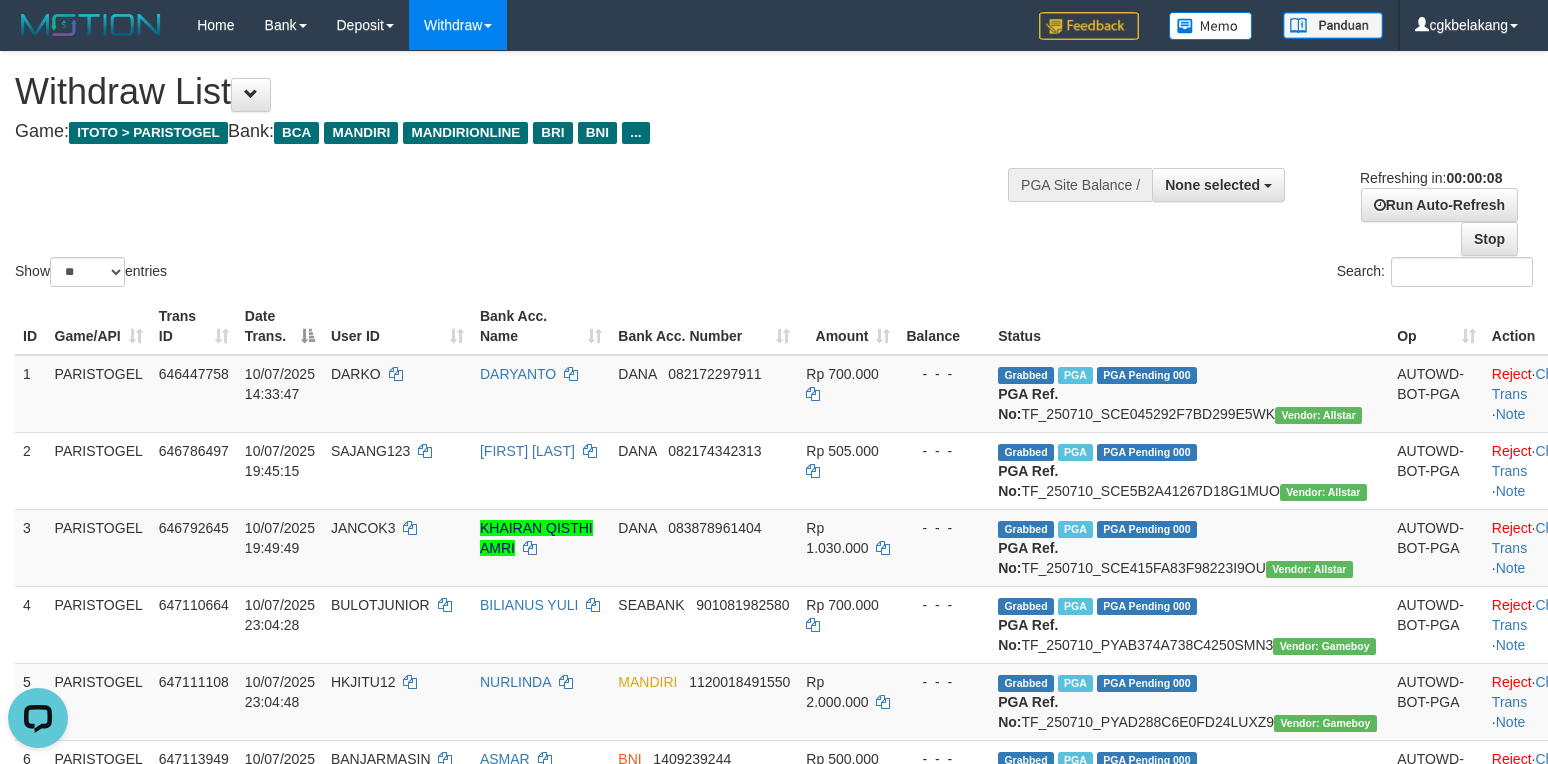 scroll, scrollTop: 0, scrollLeft: 0, axis: both 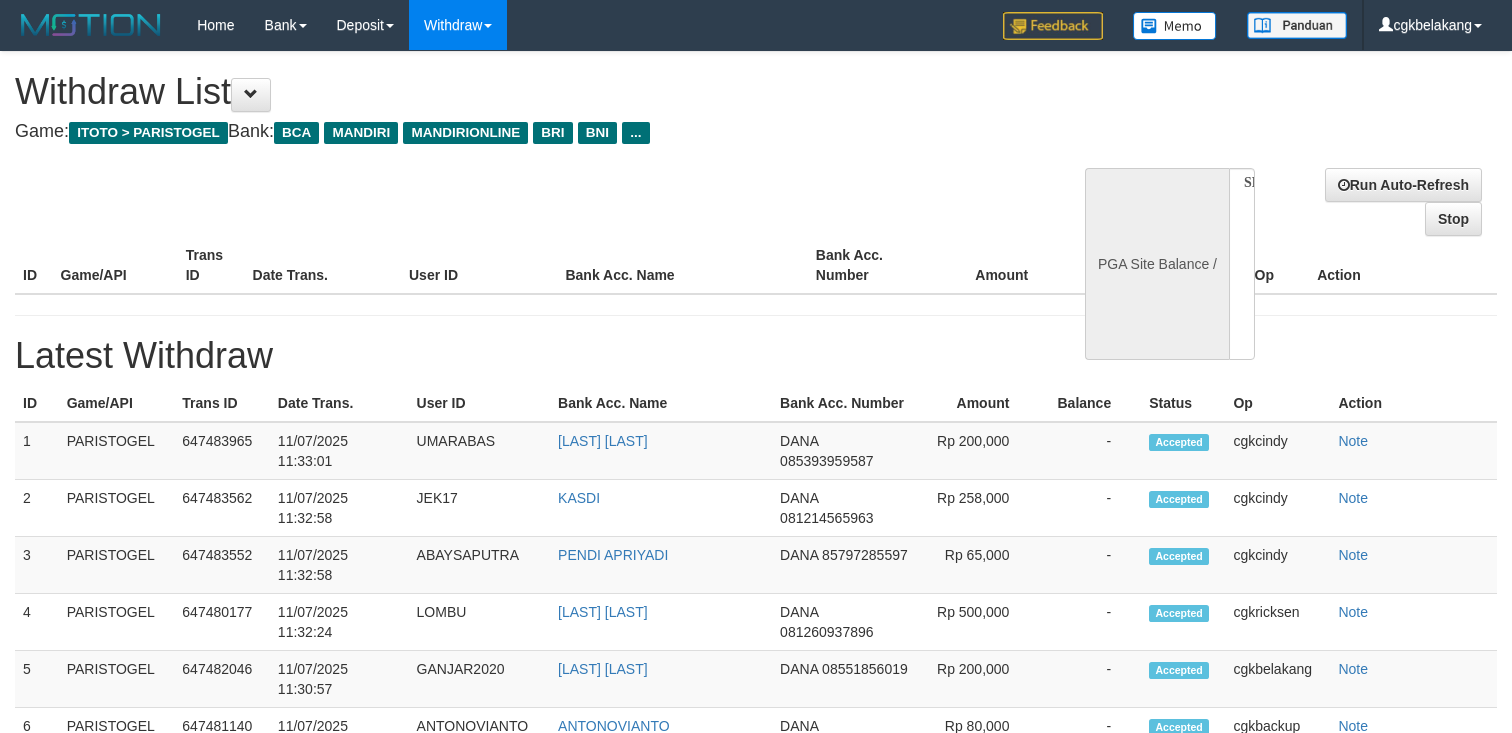 select 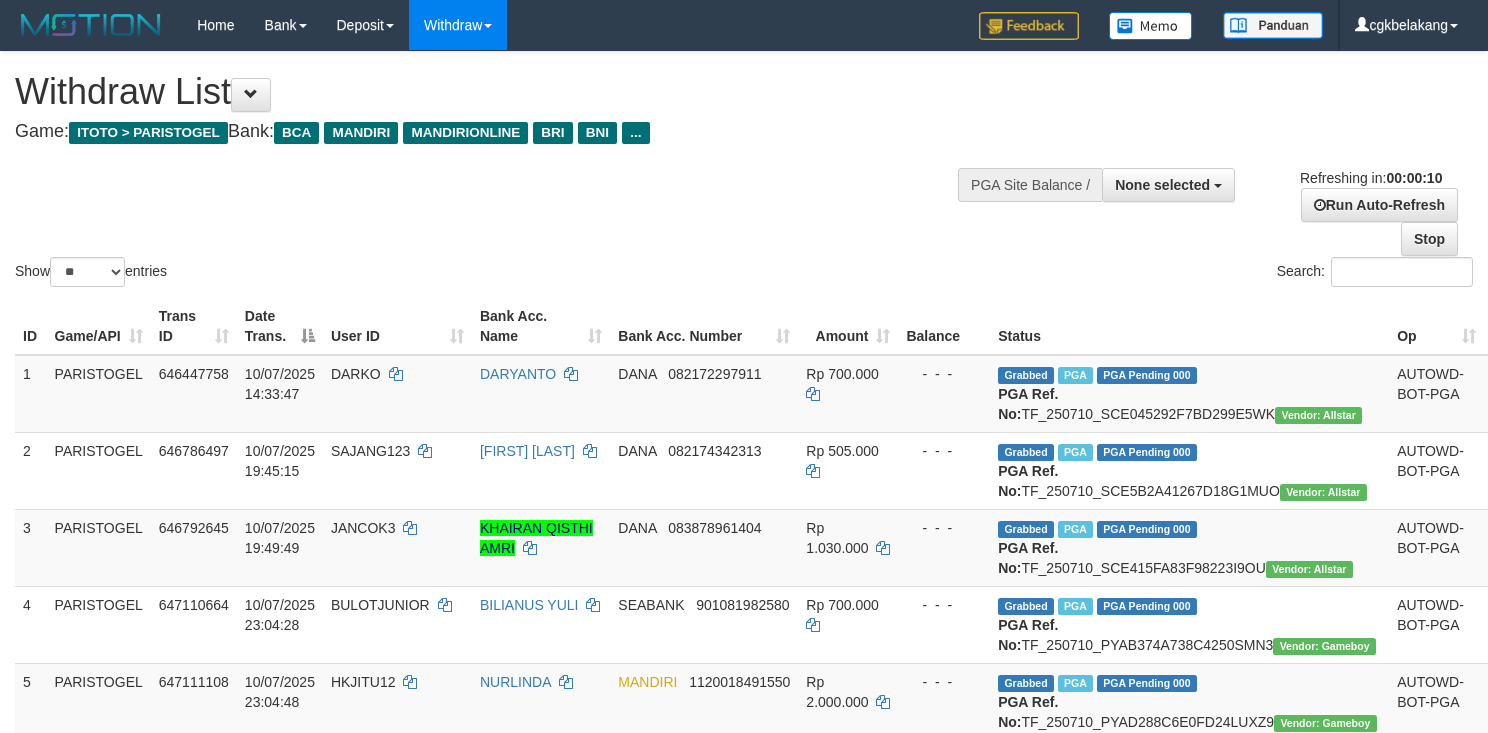 select 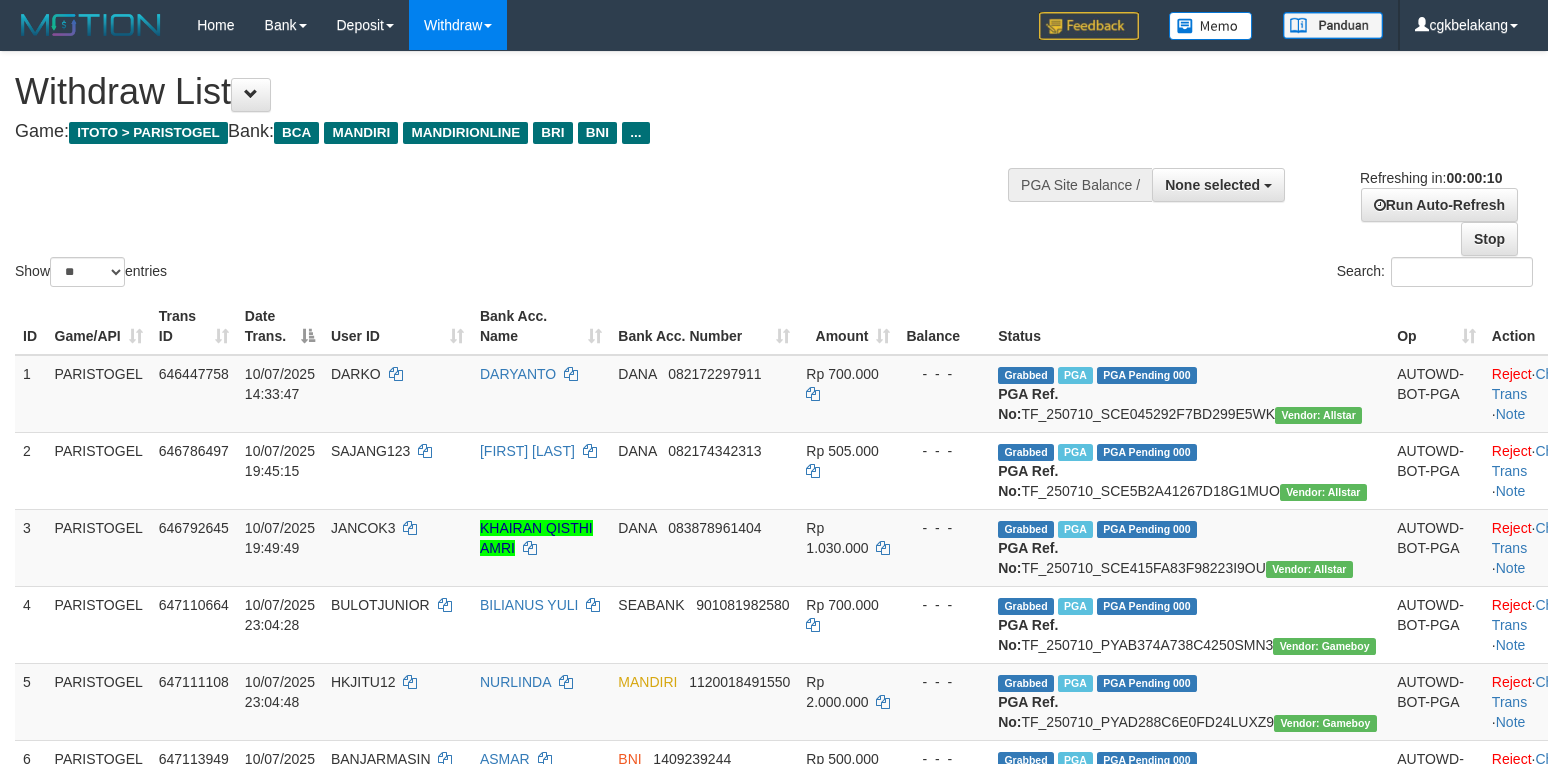 select 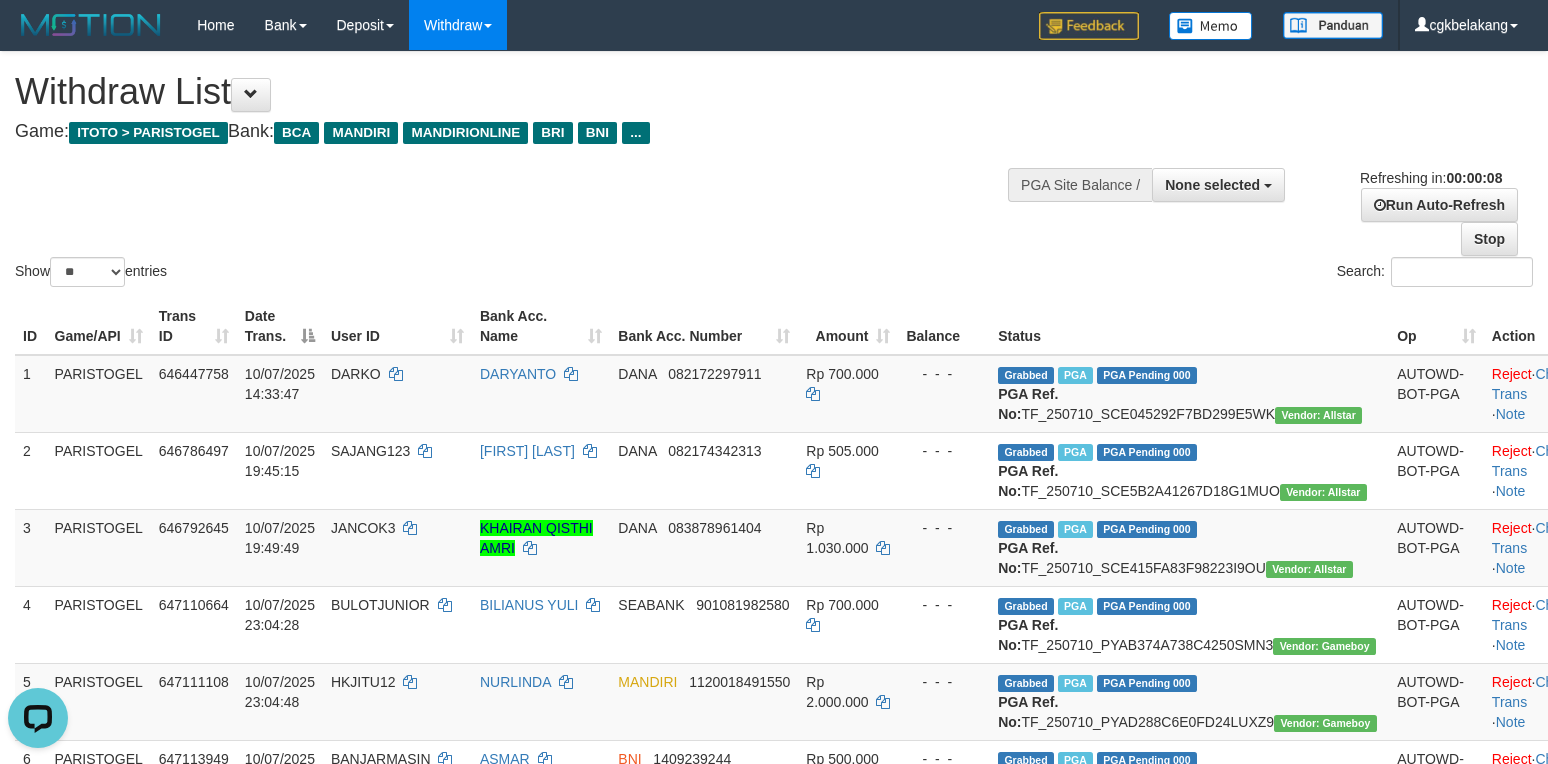 scroll, scrollTop: 0, scrollLeft: 0, axis: both 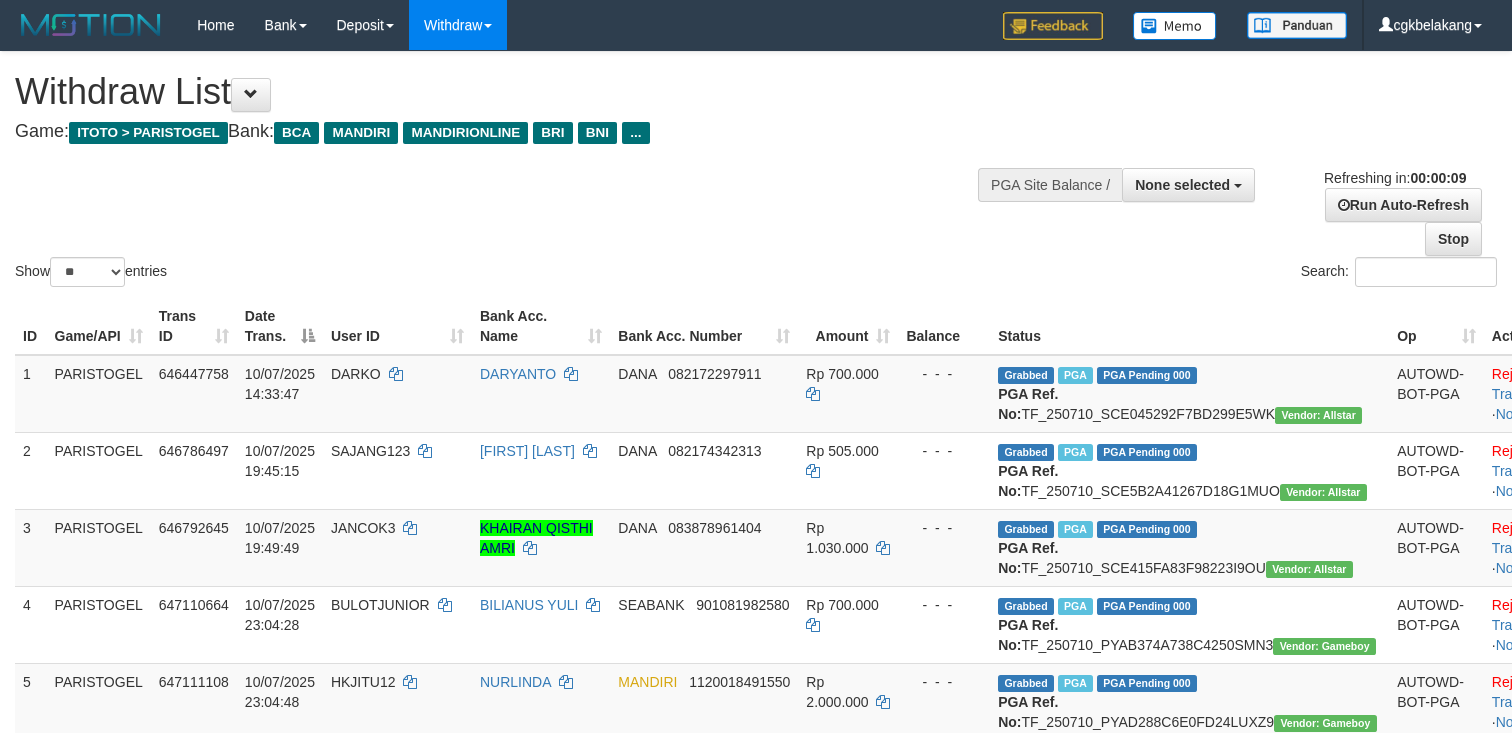 select 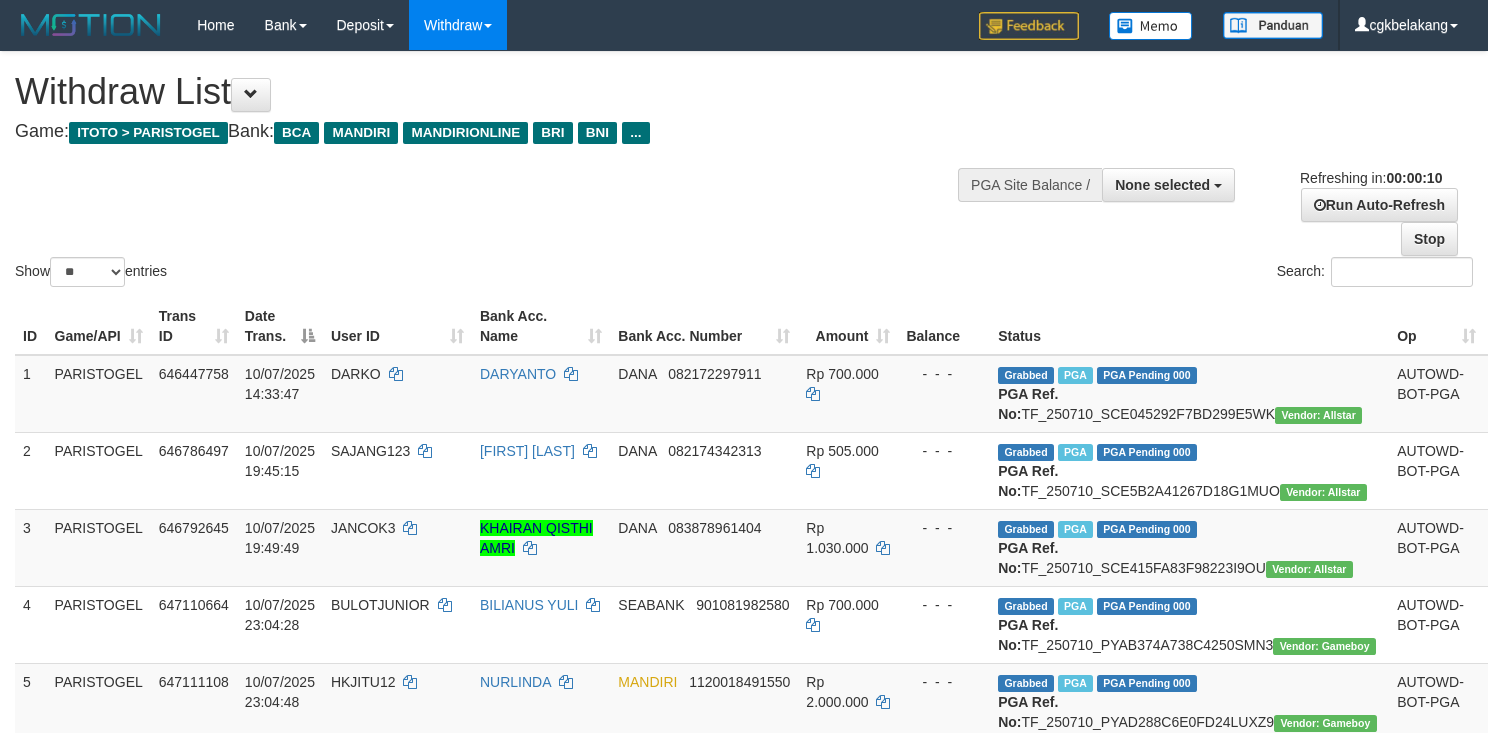 select 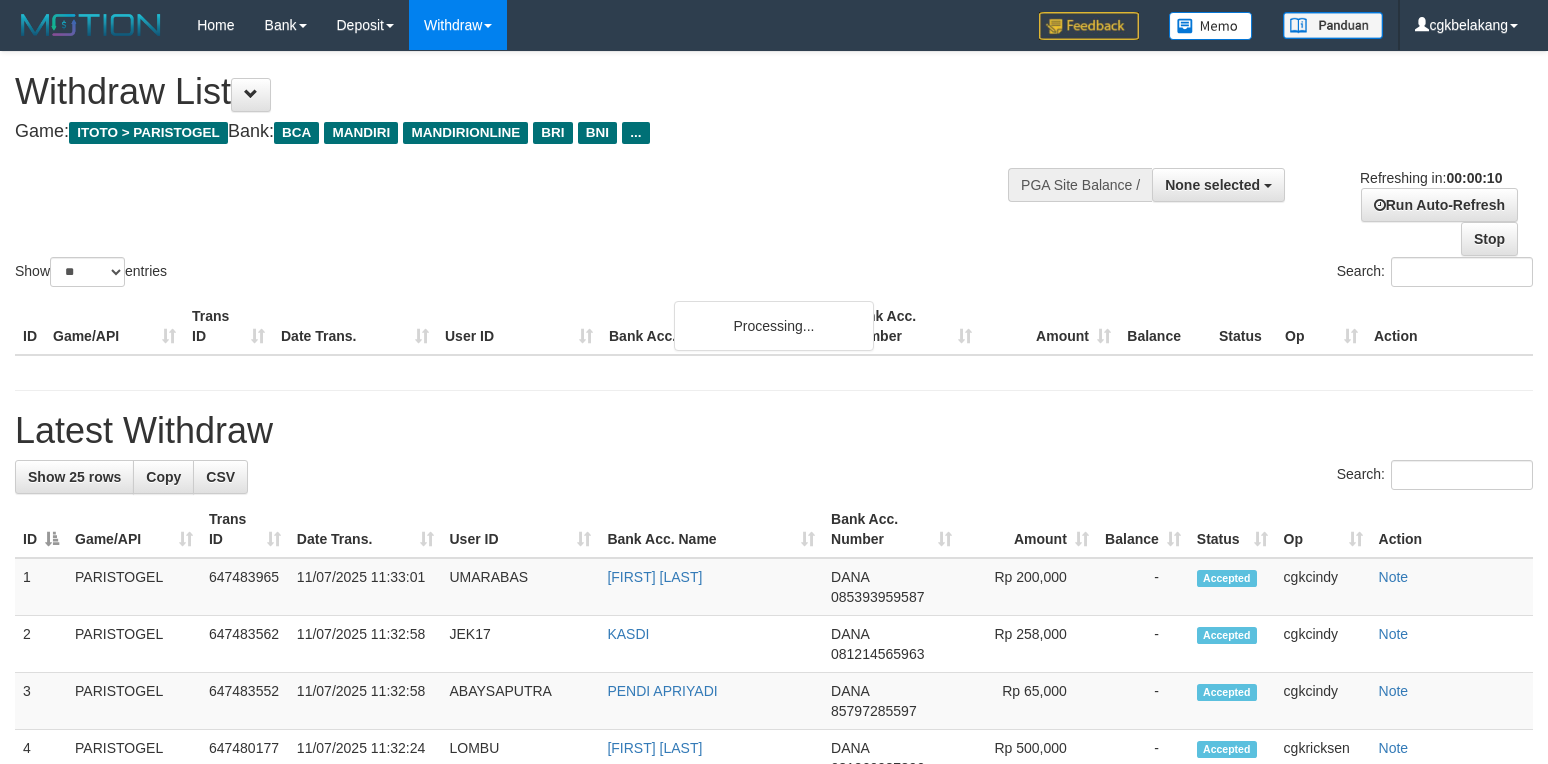 select 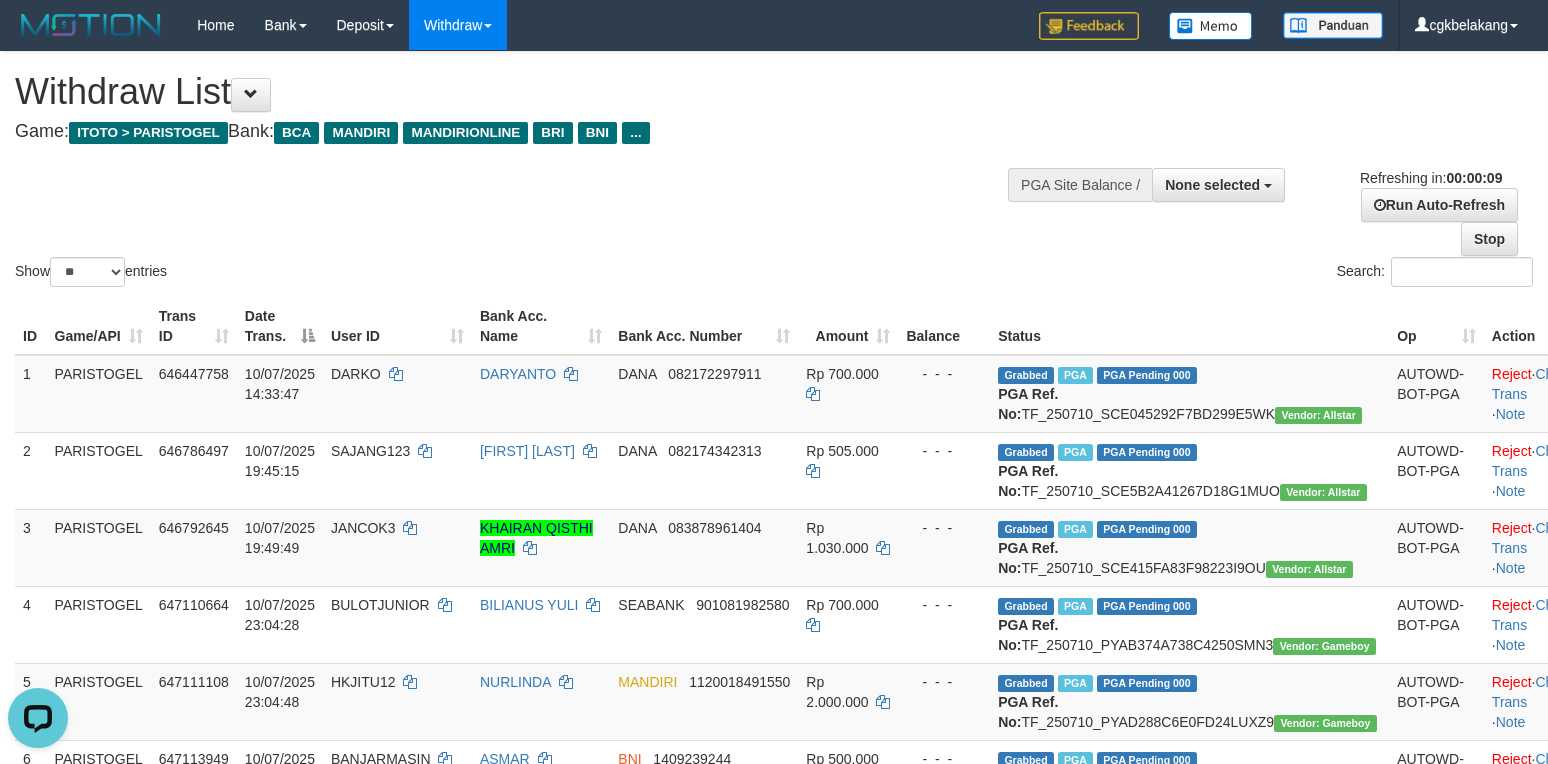 scroll, scrollTop: 0, scrollLeft: 0, axis: both 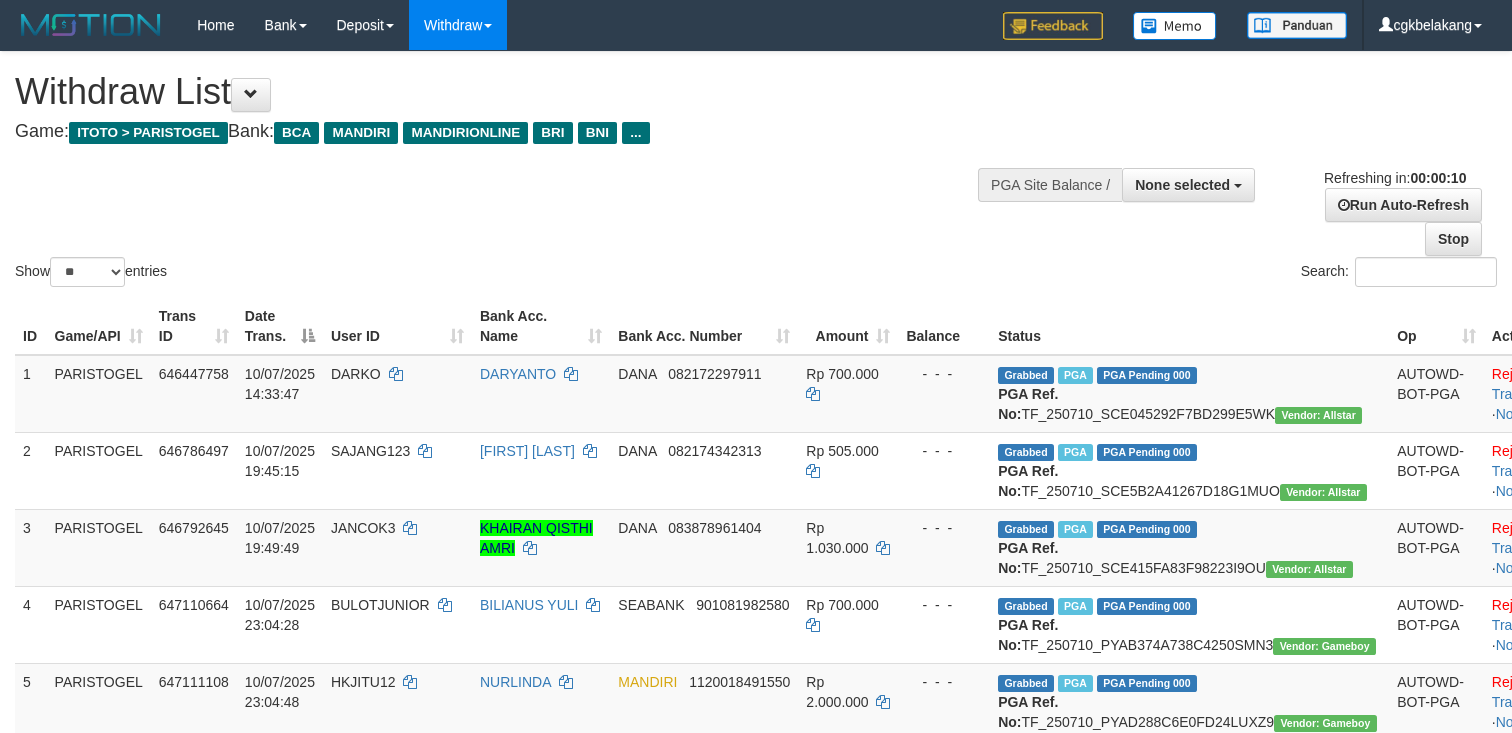 select 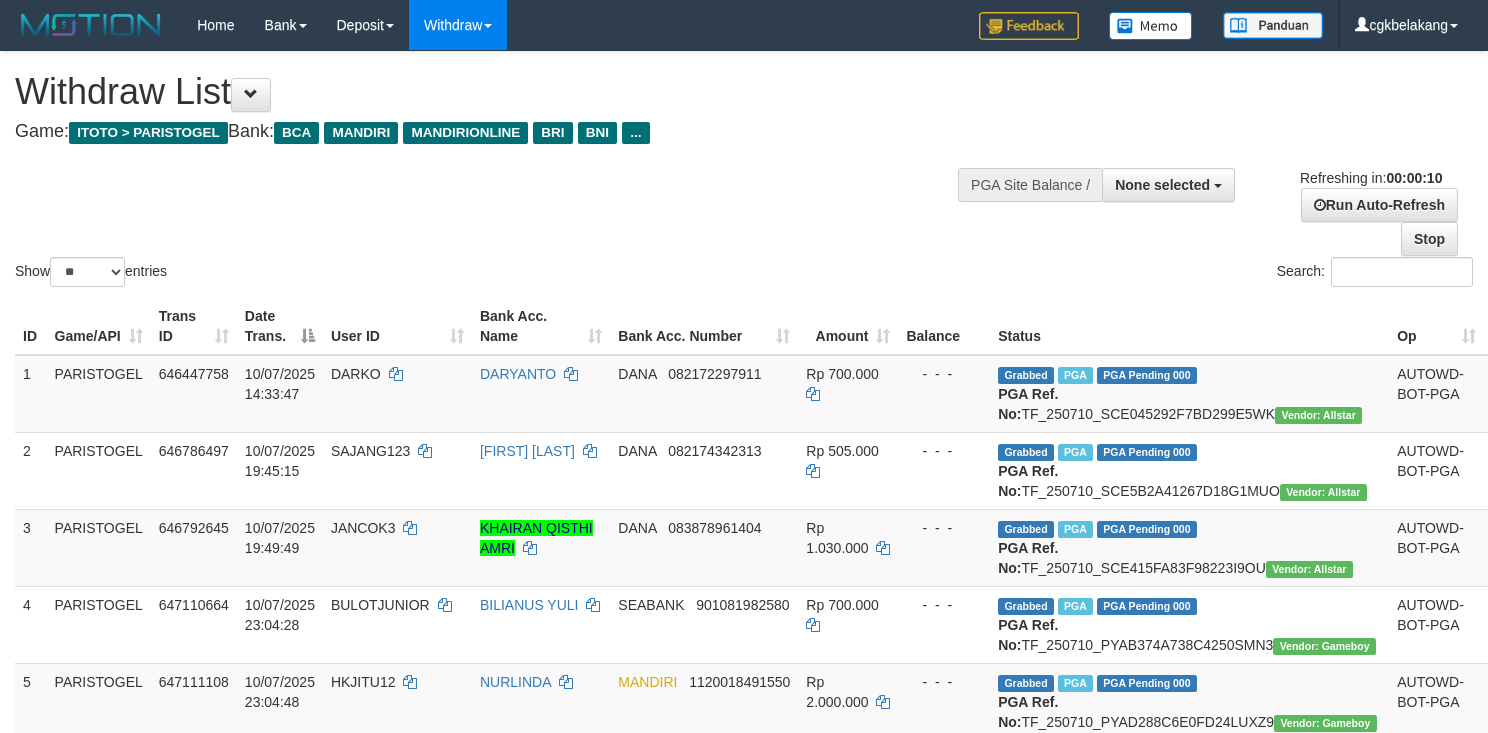 select 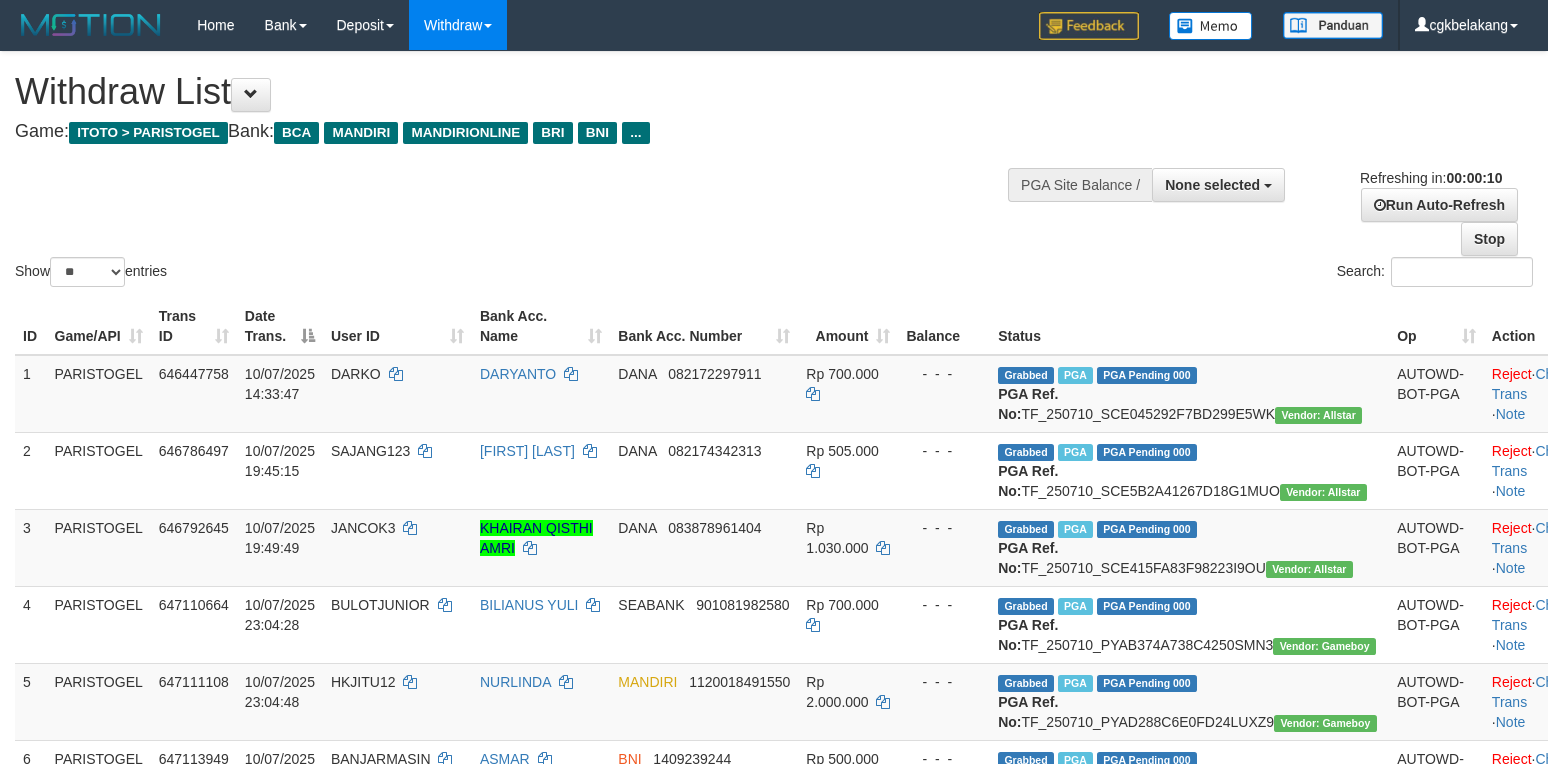 select 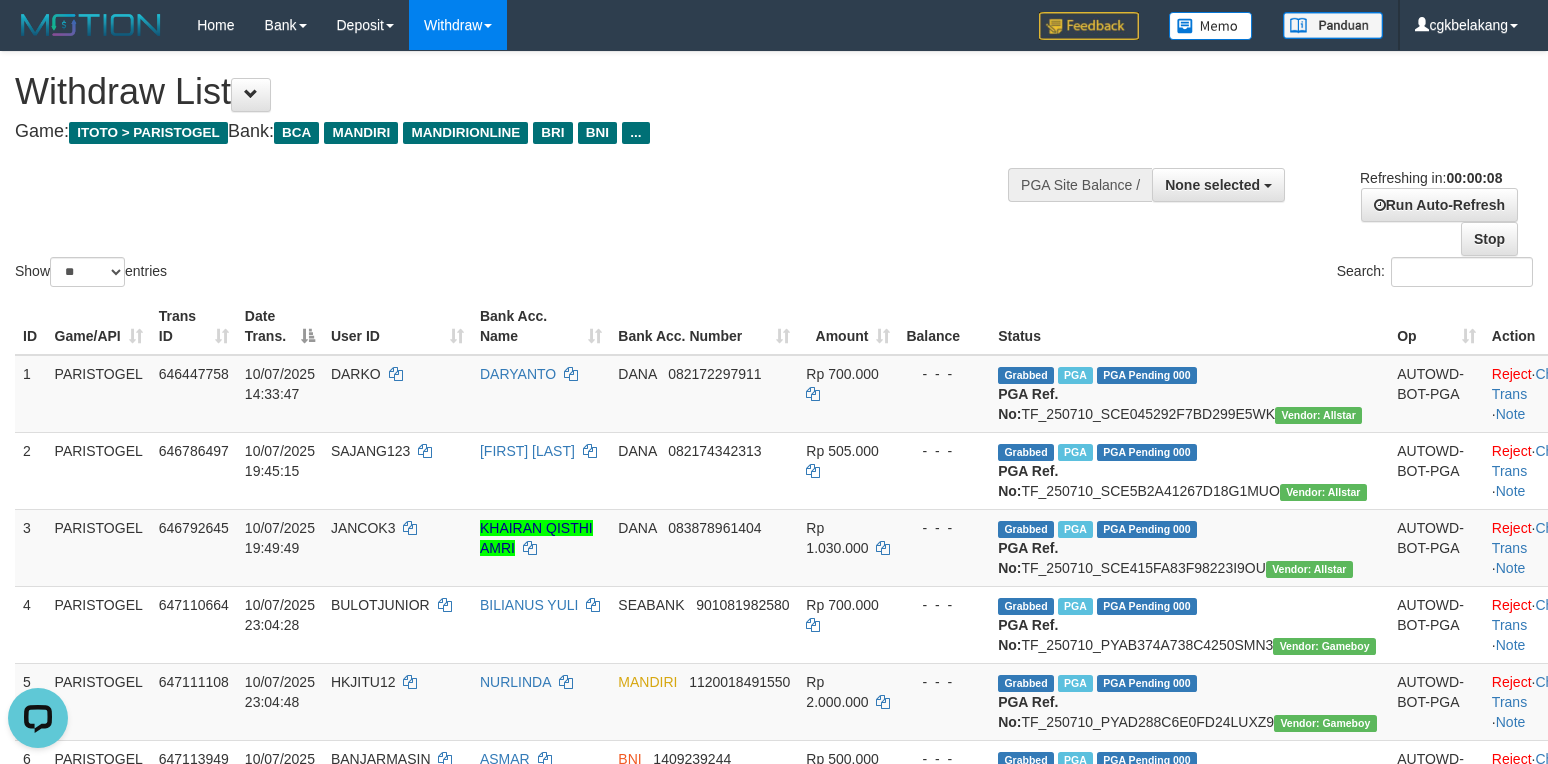 scroll, scrollTop: 0, scrollLeft: 0, axis: both 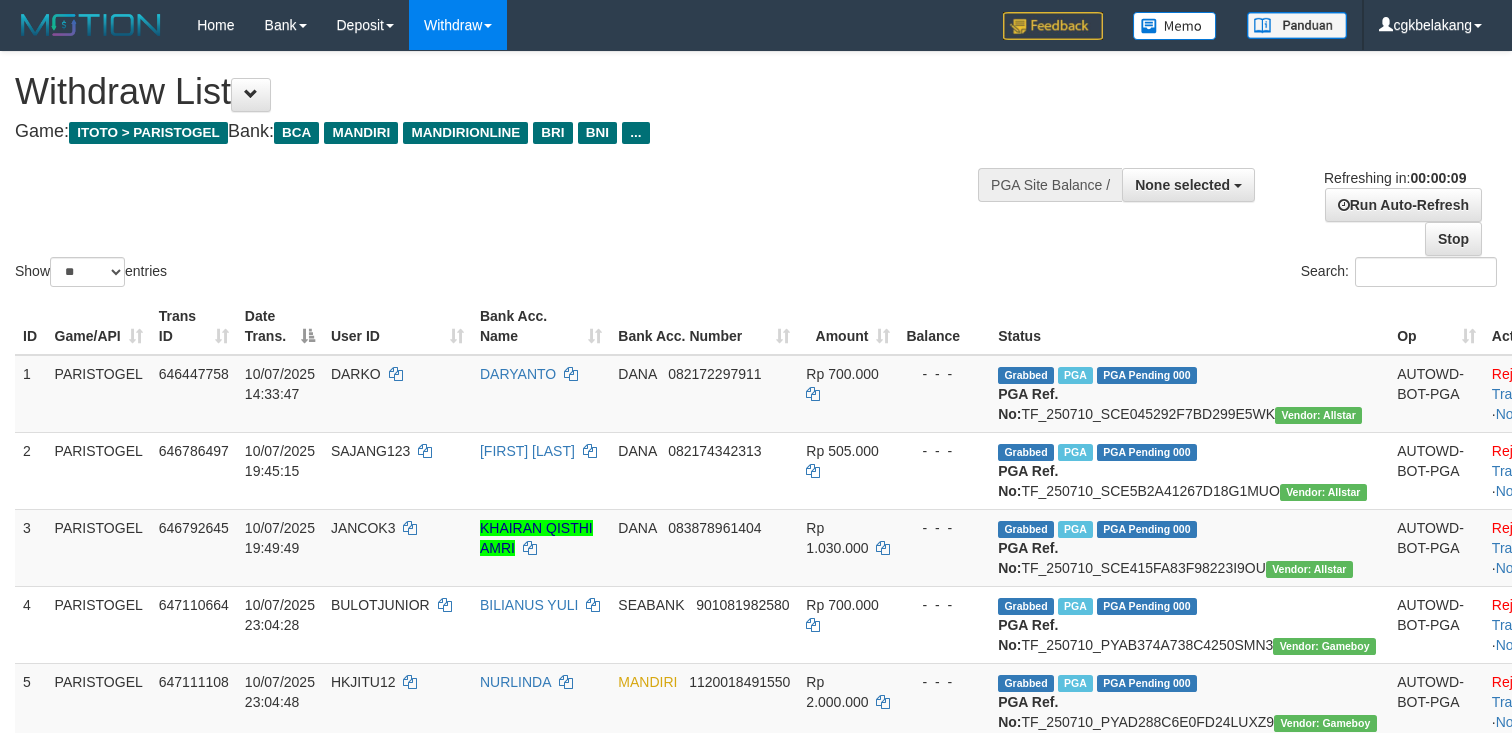 select 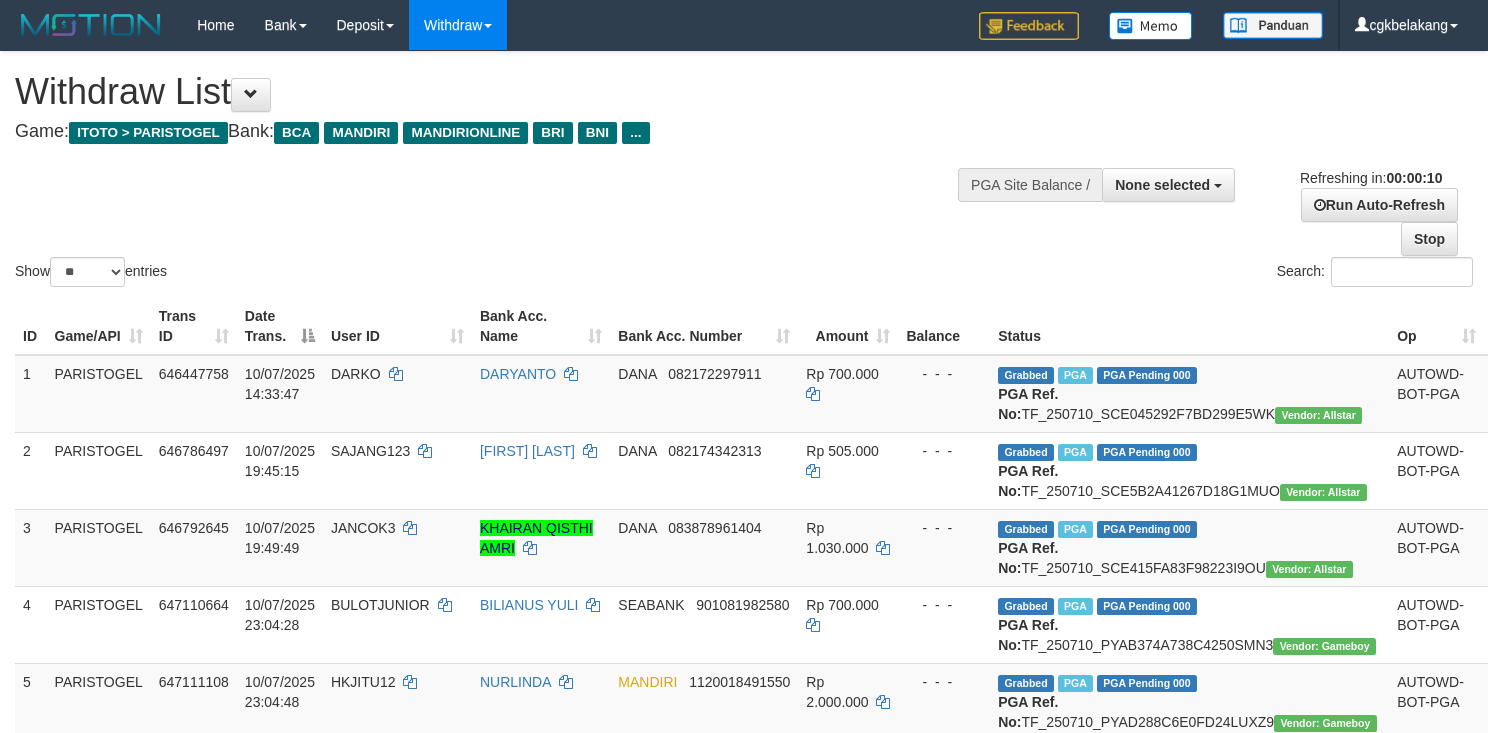select 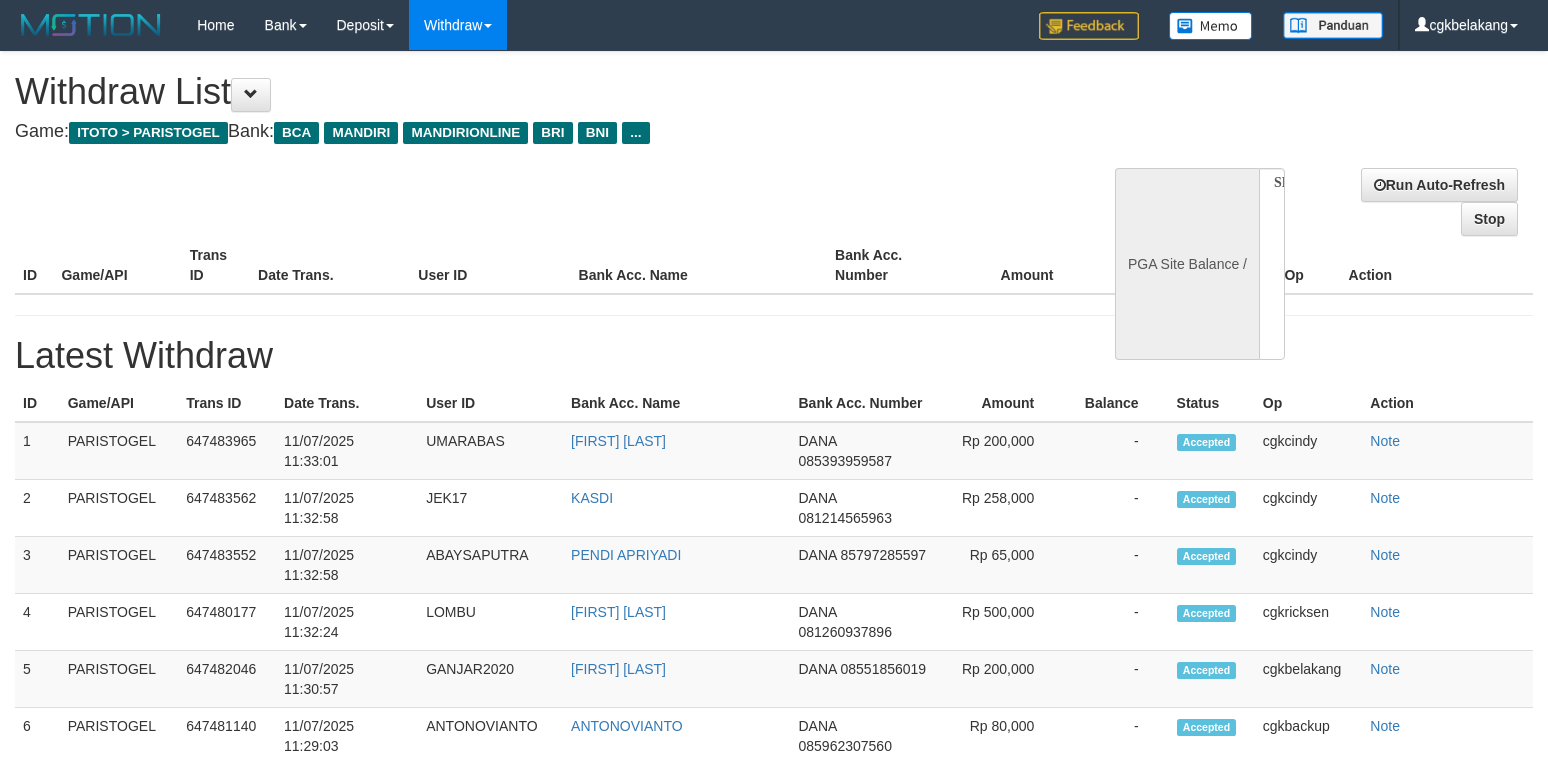 select 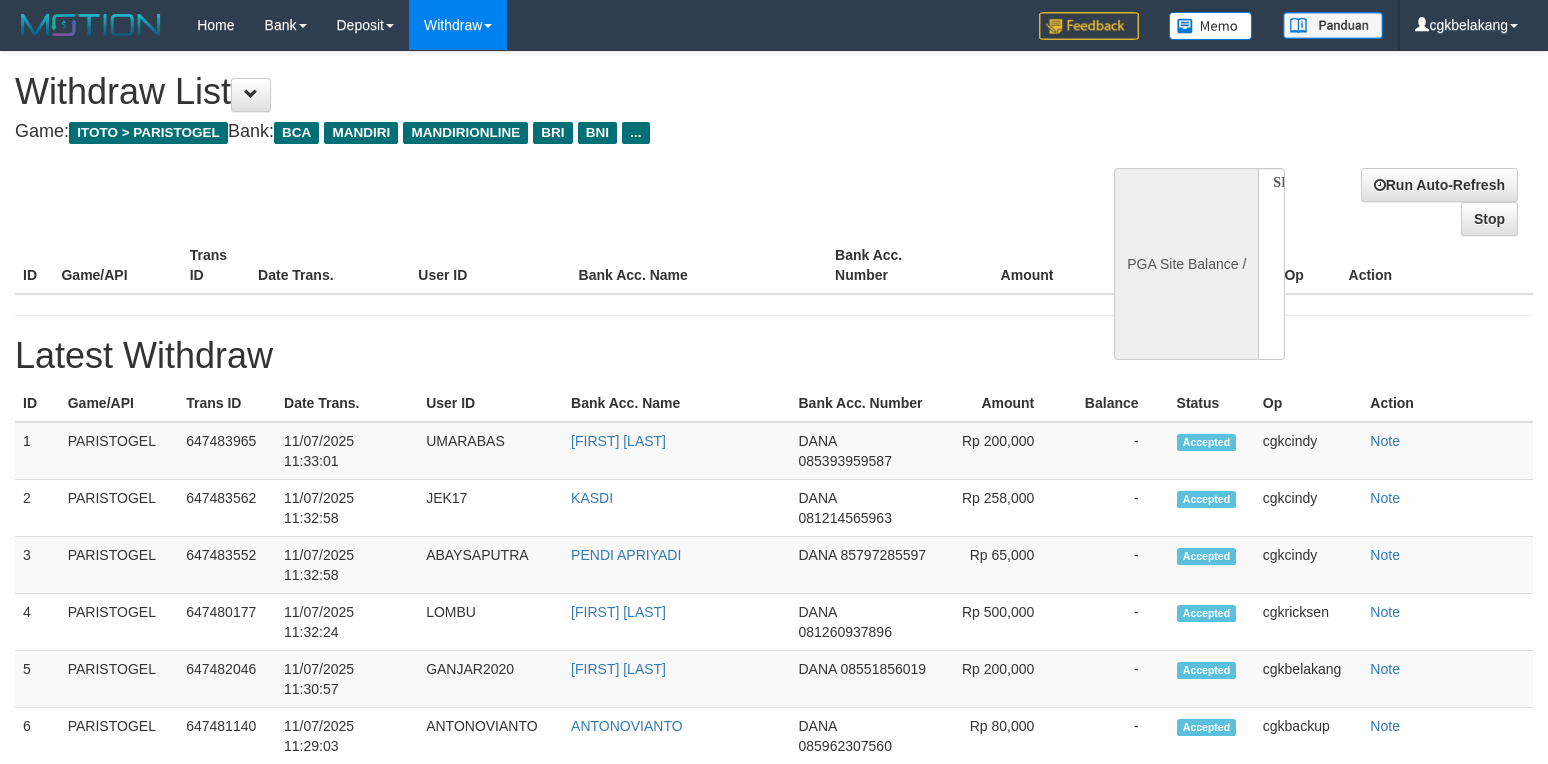 scroll, scrollTop: 0, scrollLeft: 0, axis: both 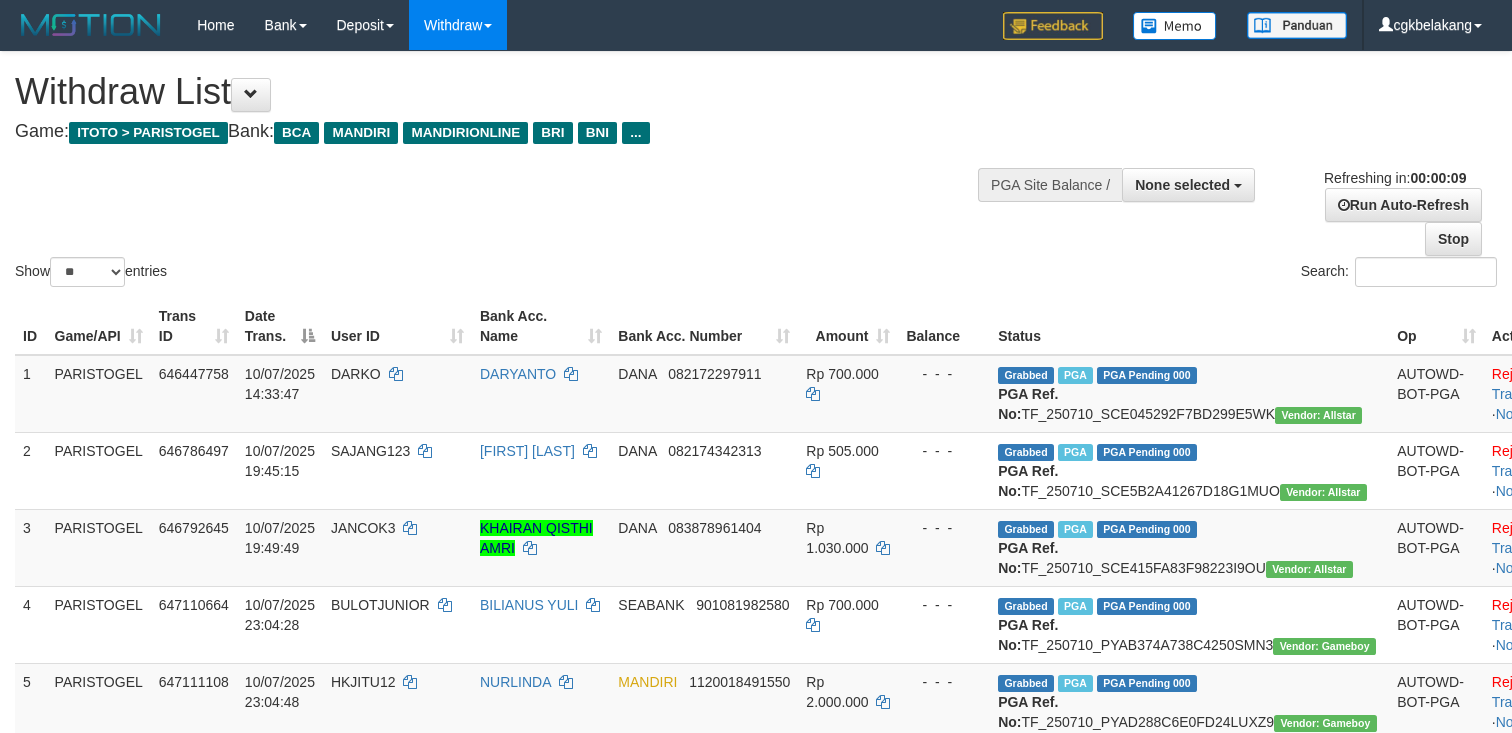select 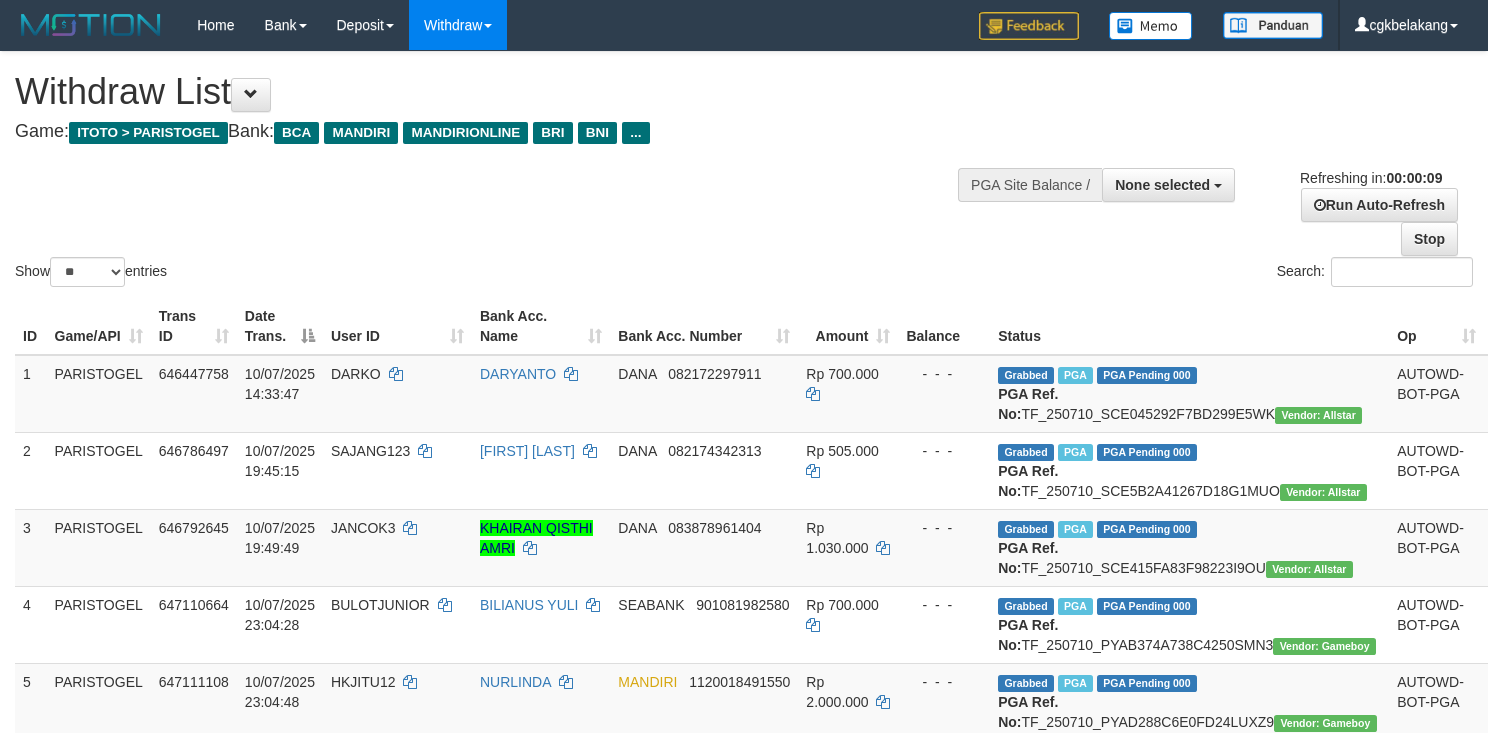 select 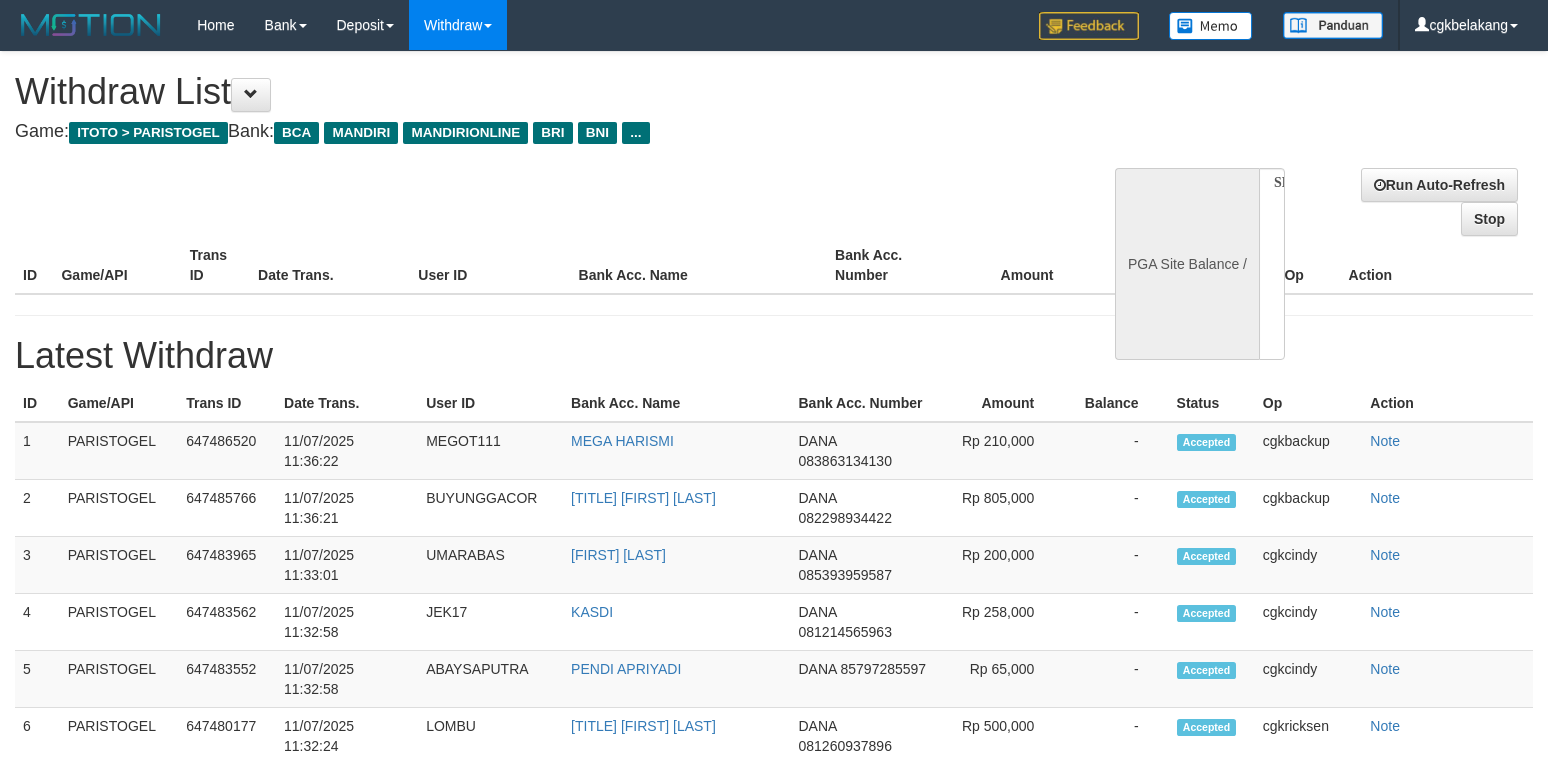 select 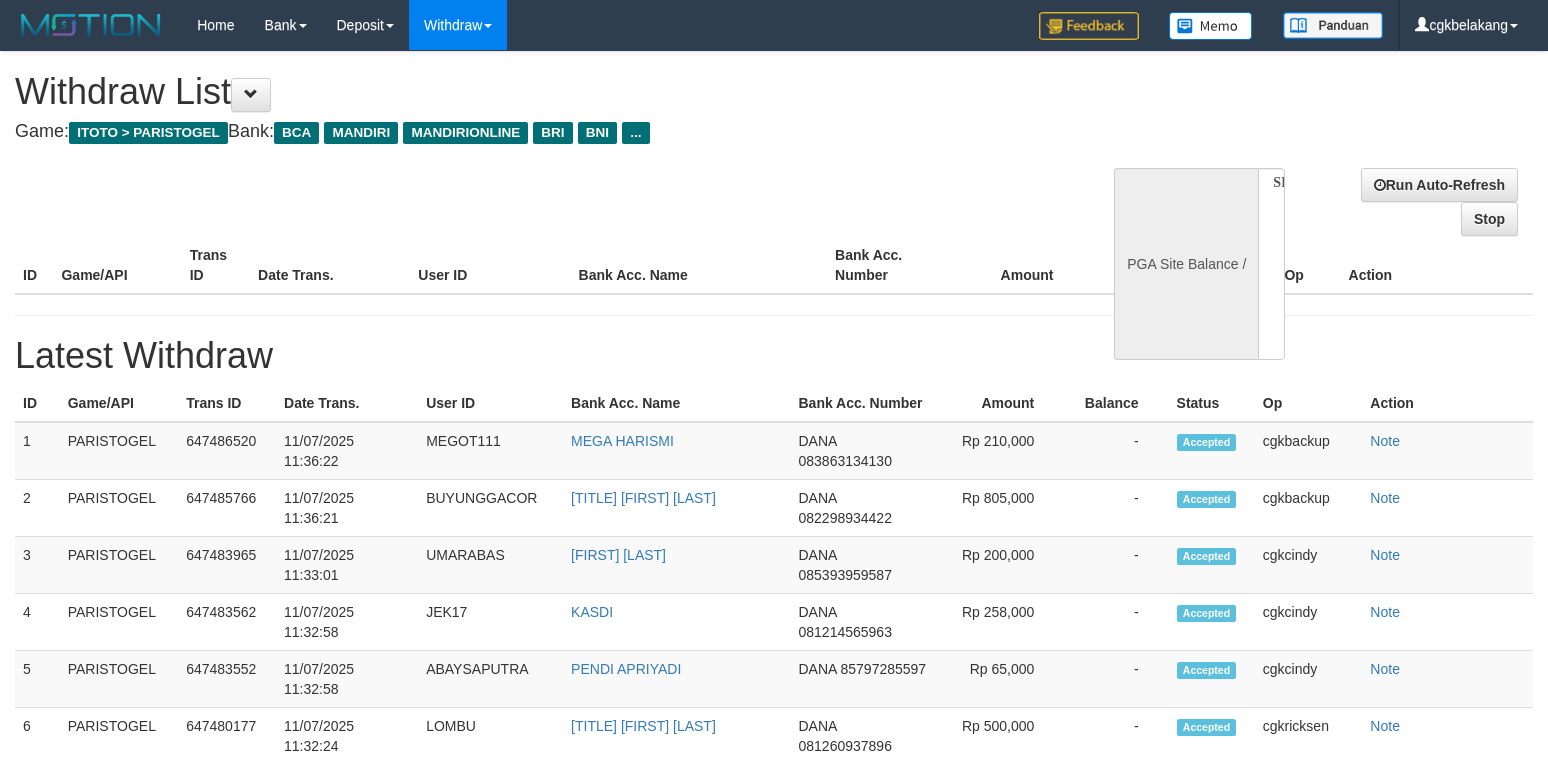 scroll, scrollTop: 0, scrollLeft: 0, axis: both 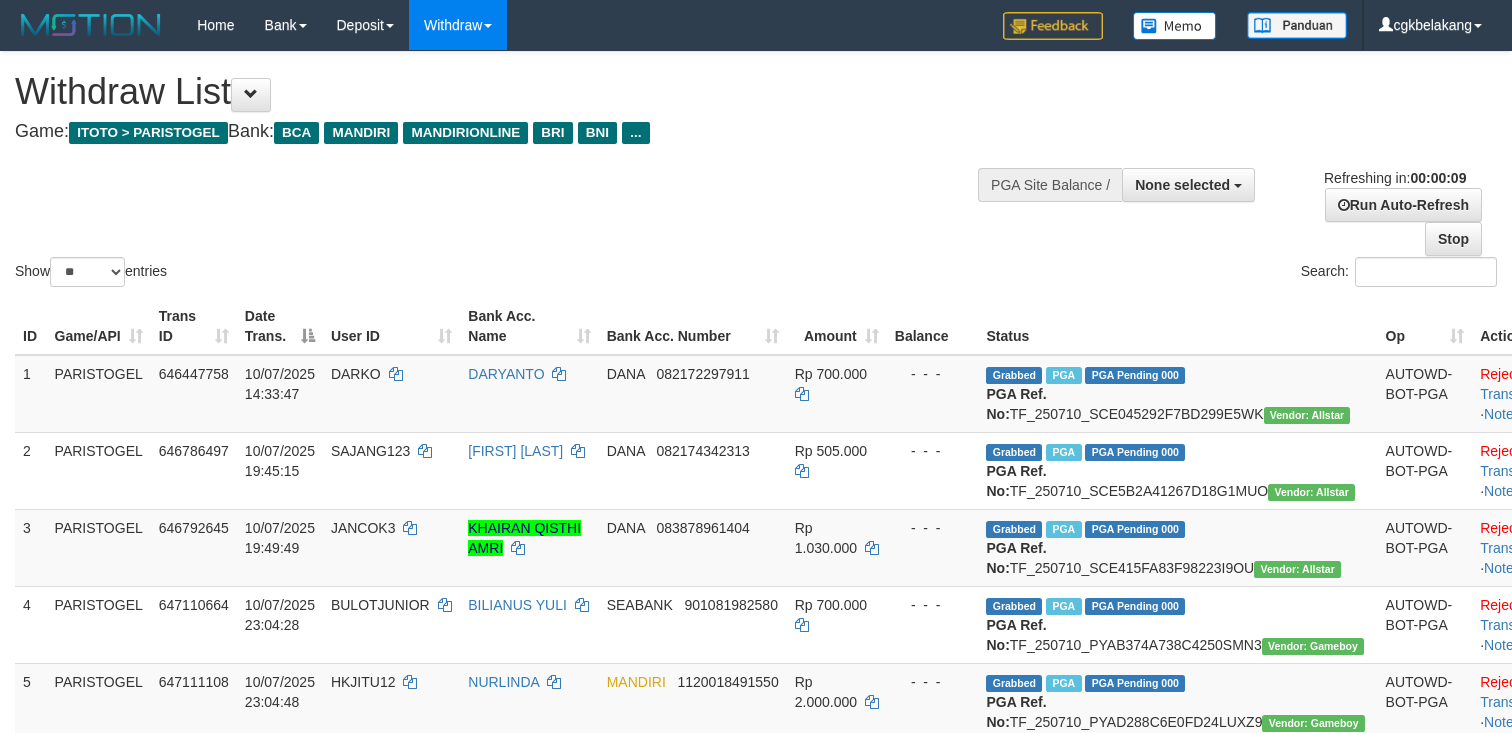 select 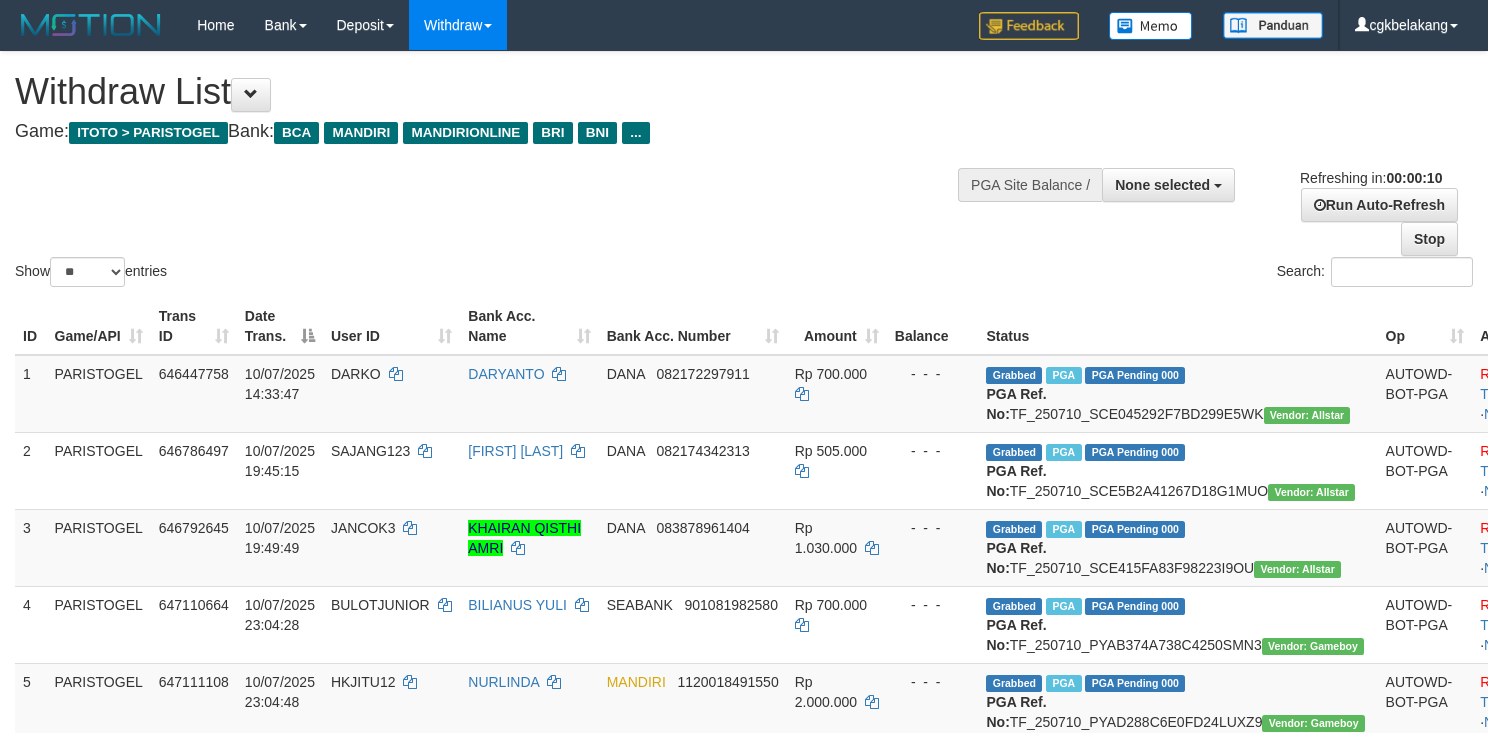 select 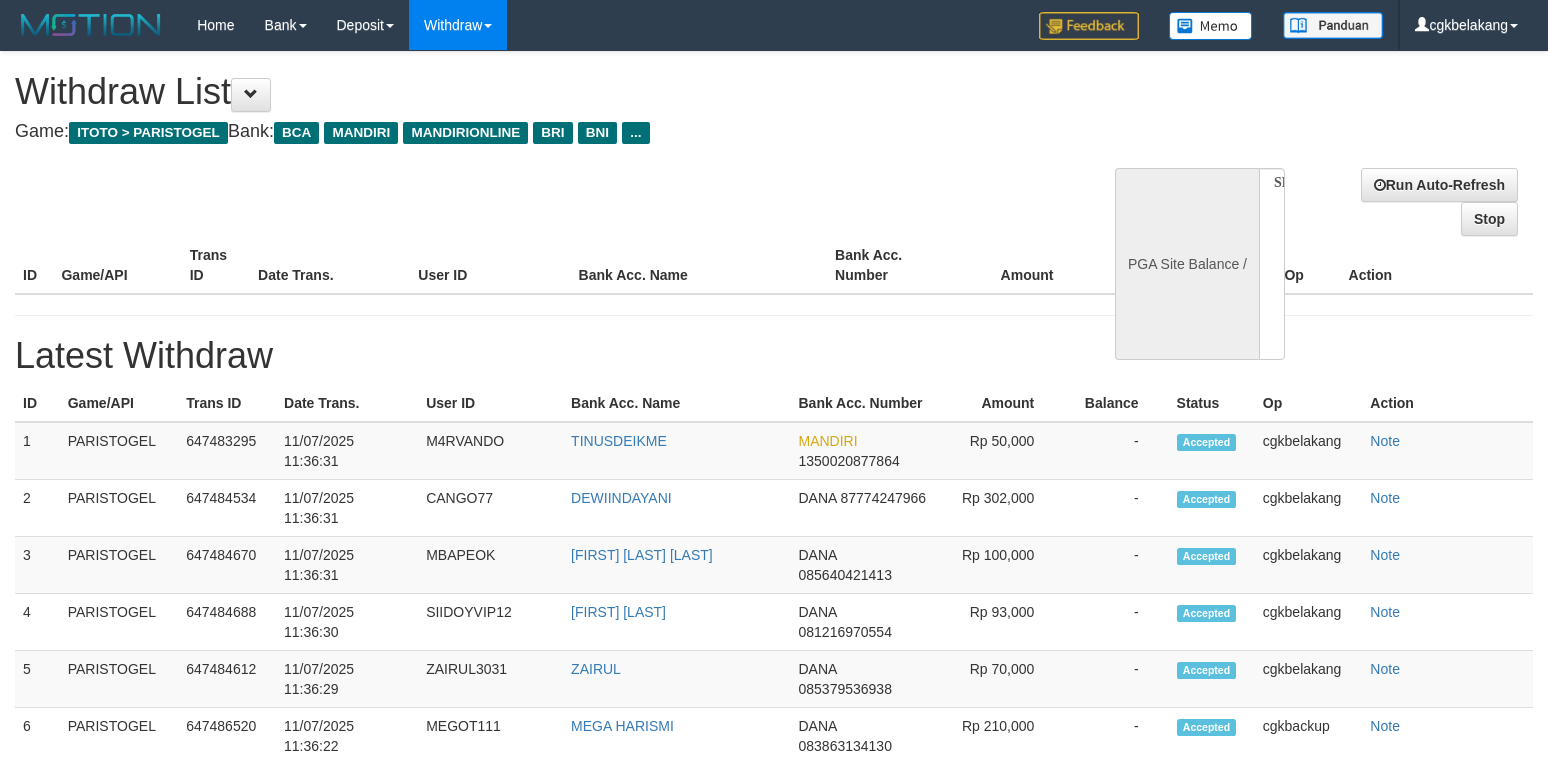 select 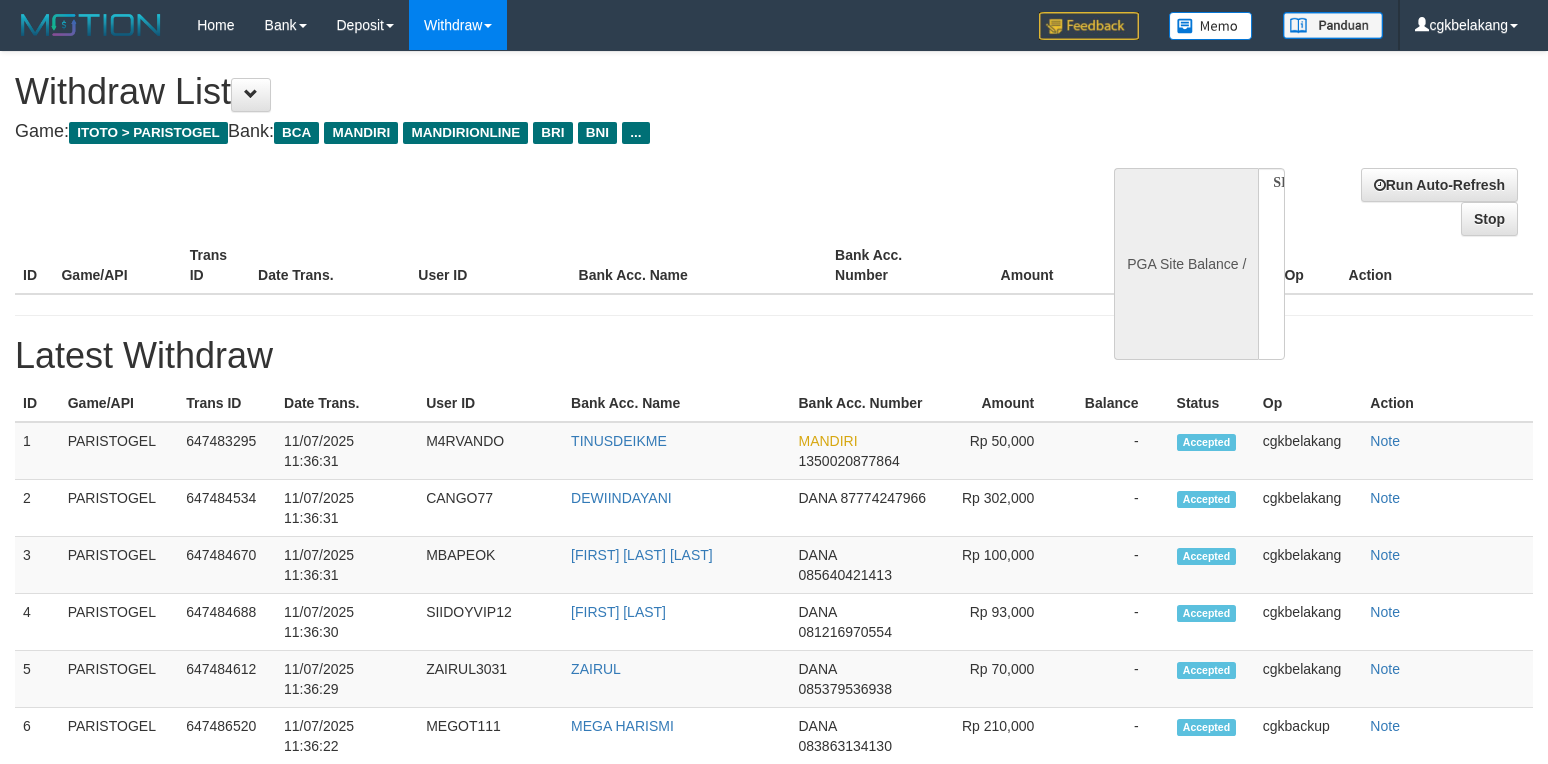 select on "**" 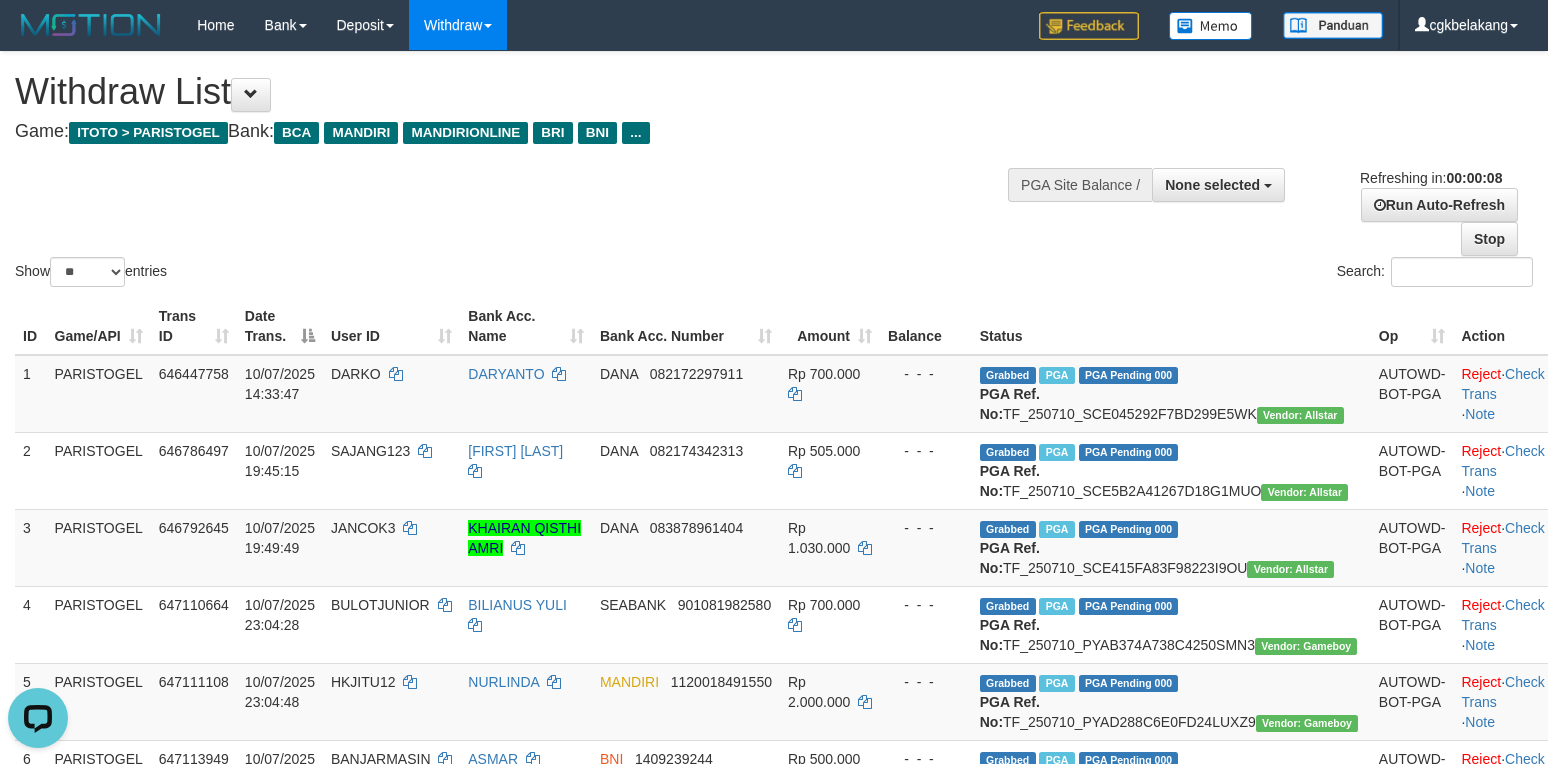 scroll, scrollTop: 0, scrollLeft: 0, axis: both 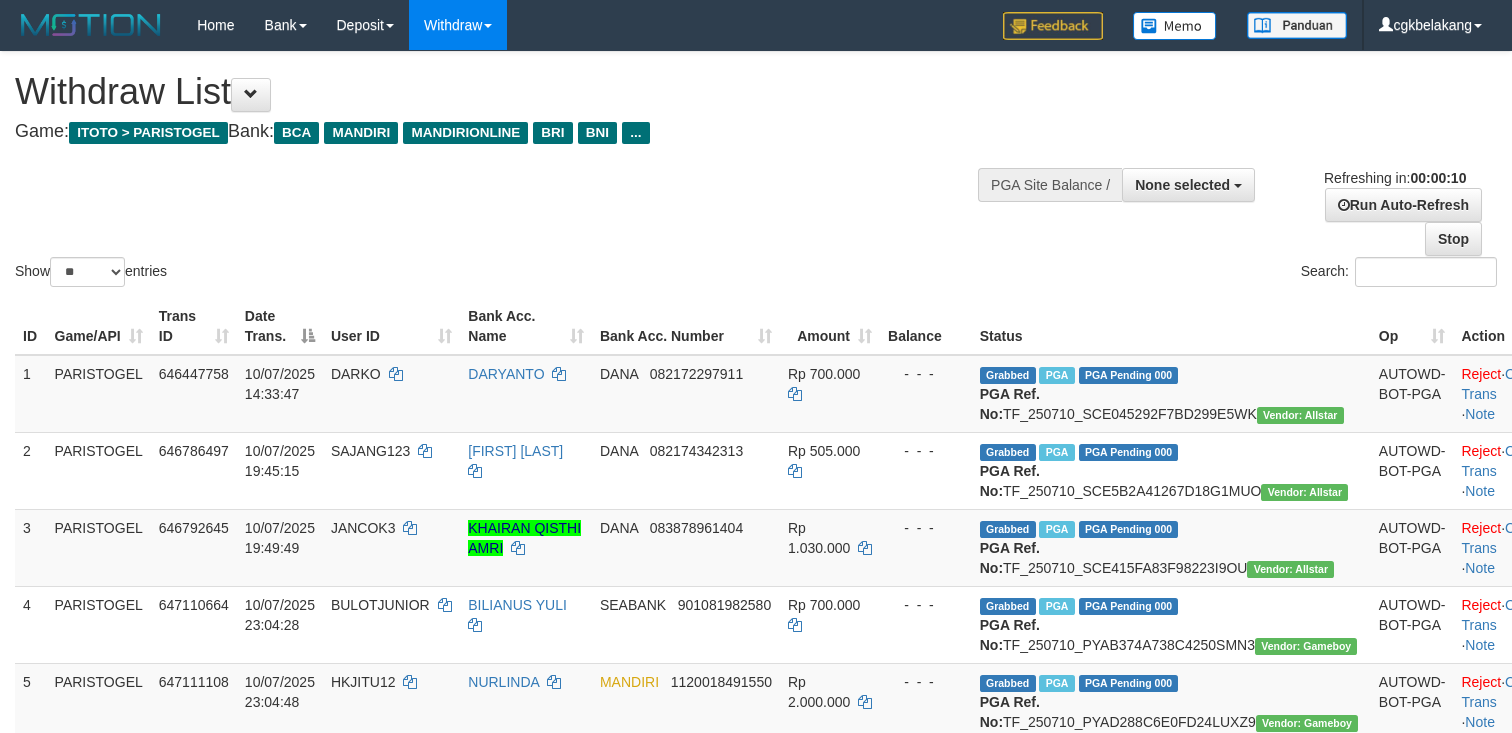 select 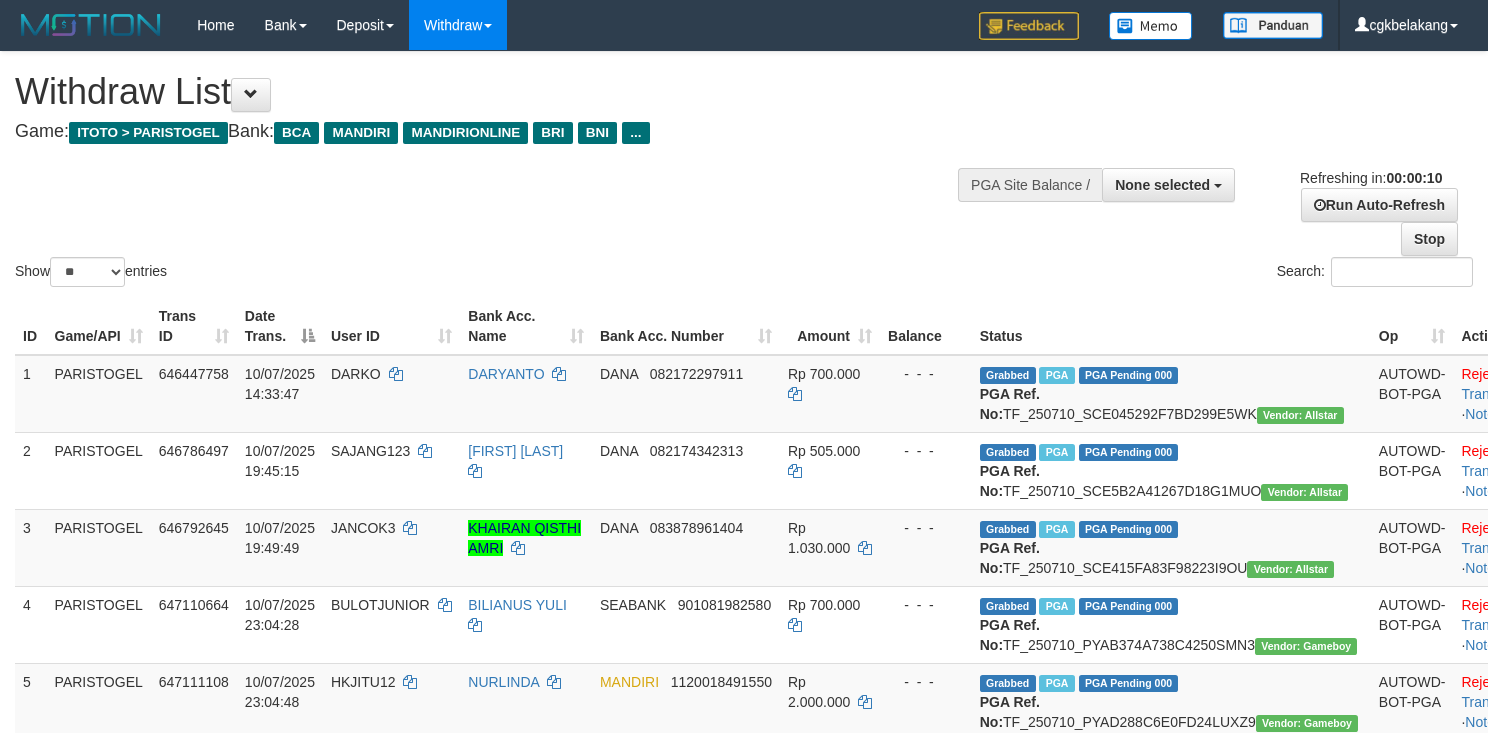 select 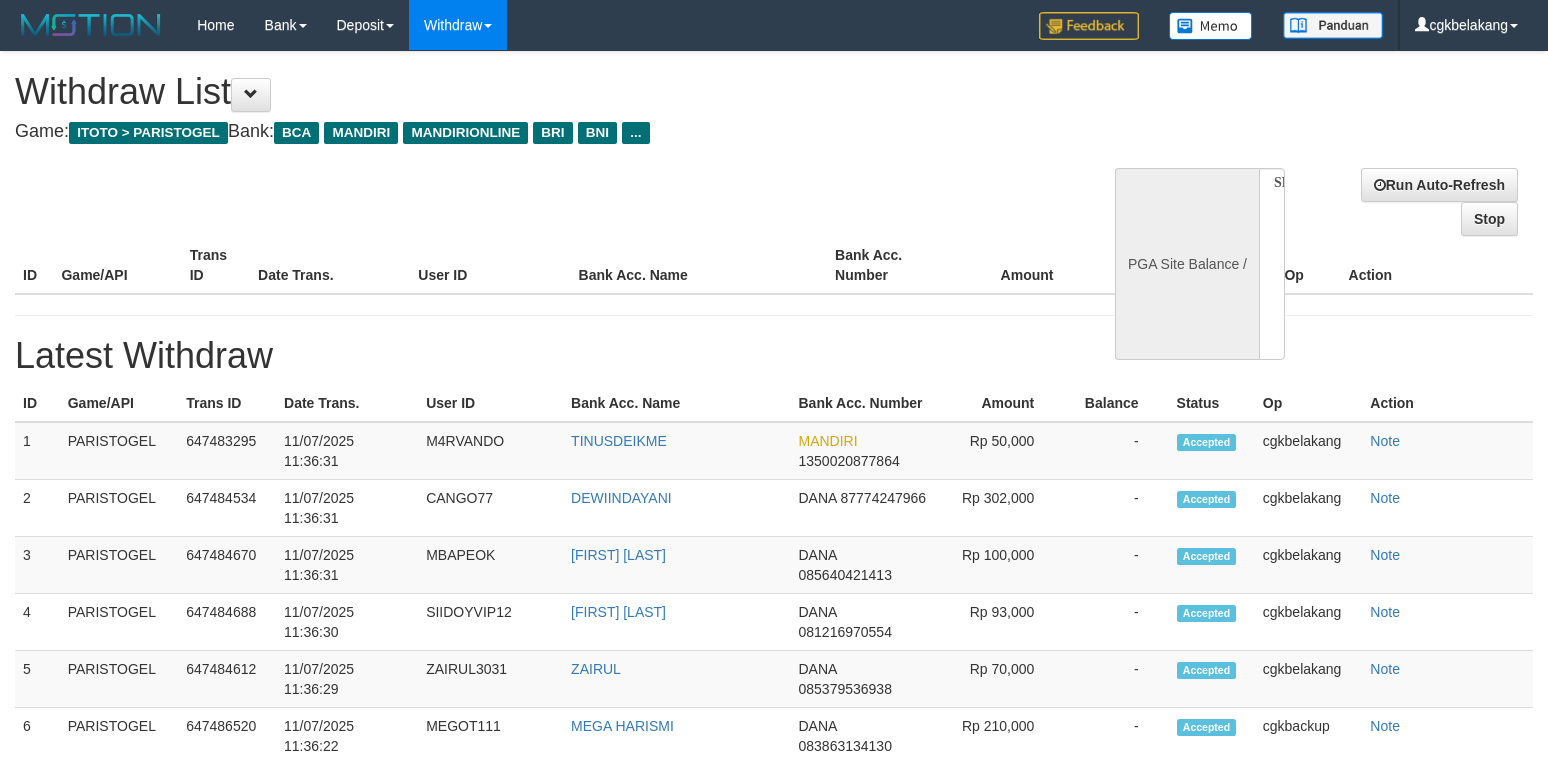 select 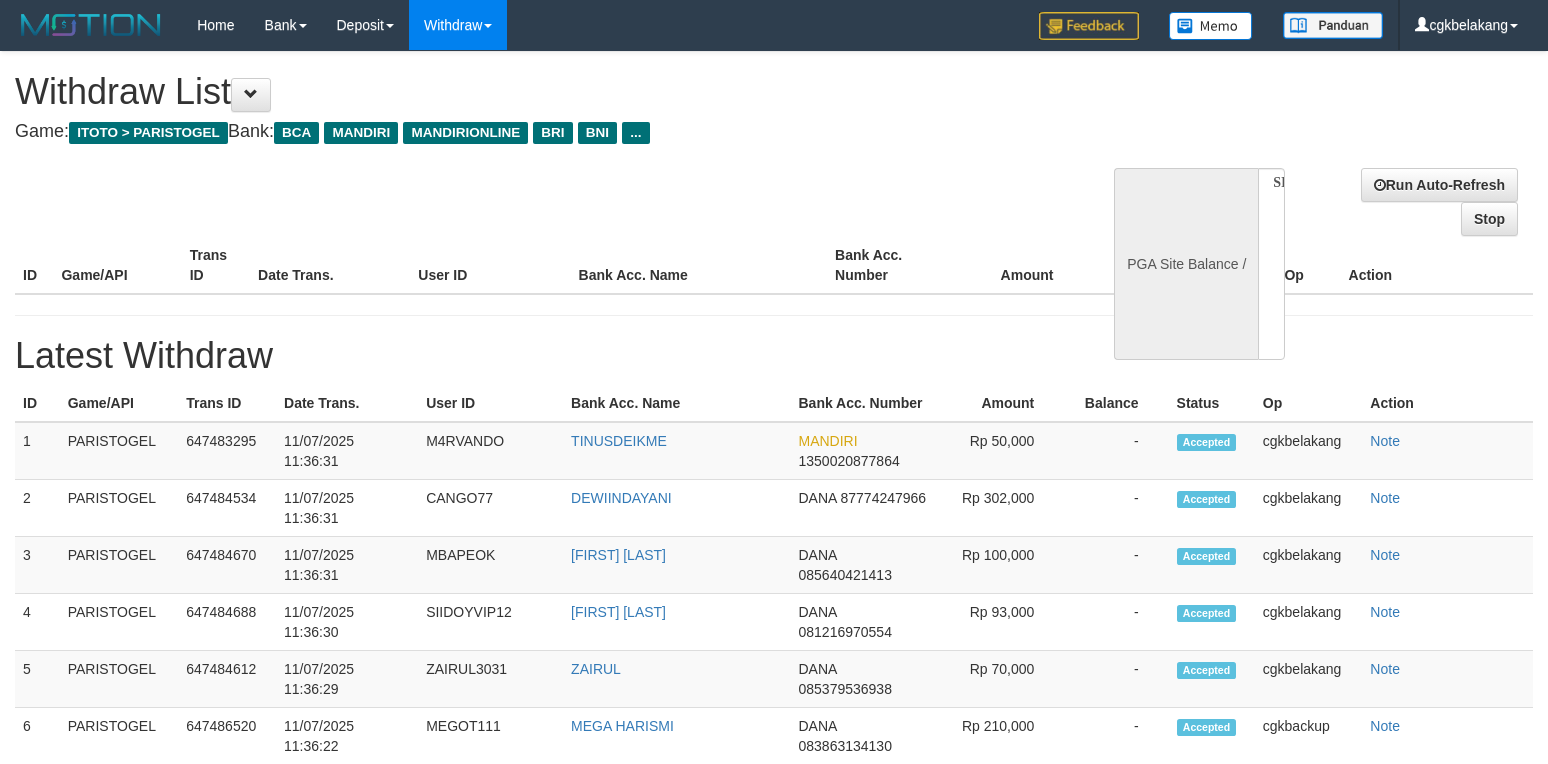 scroll, scrollTop: 0, scrollLeft: 0, axis: both 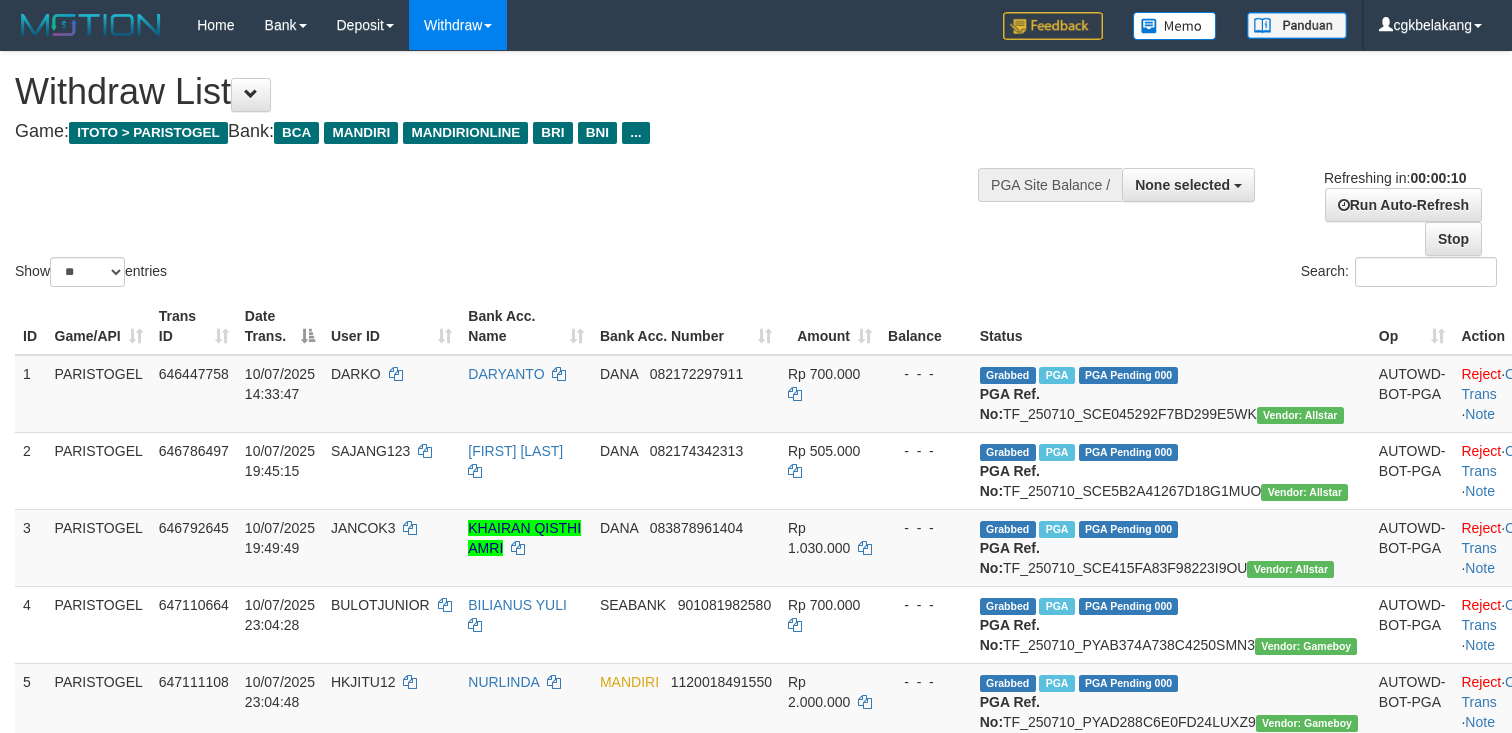 select 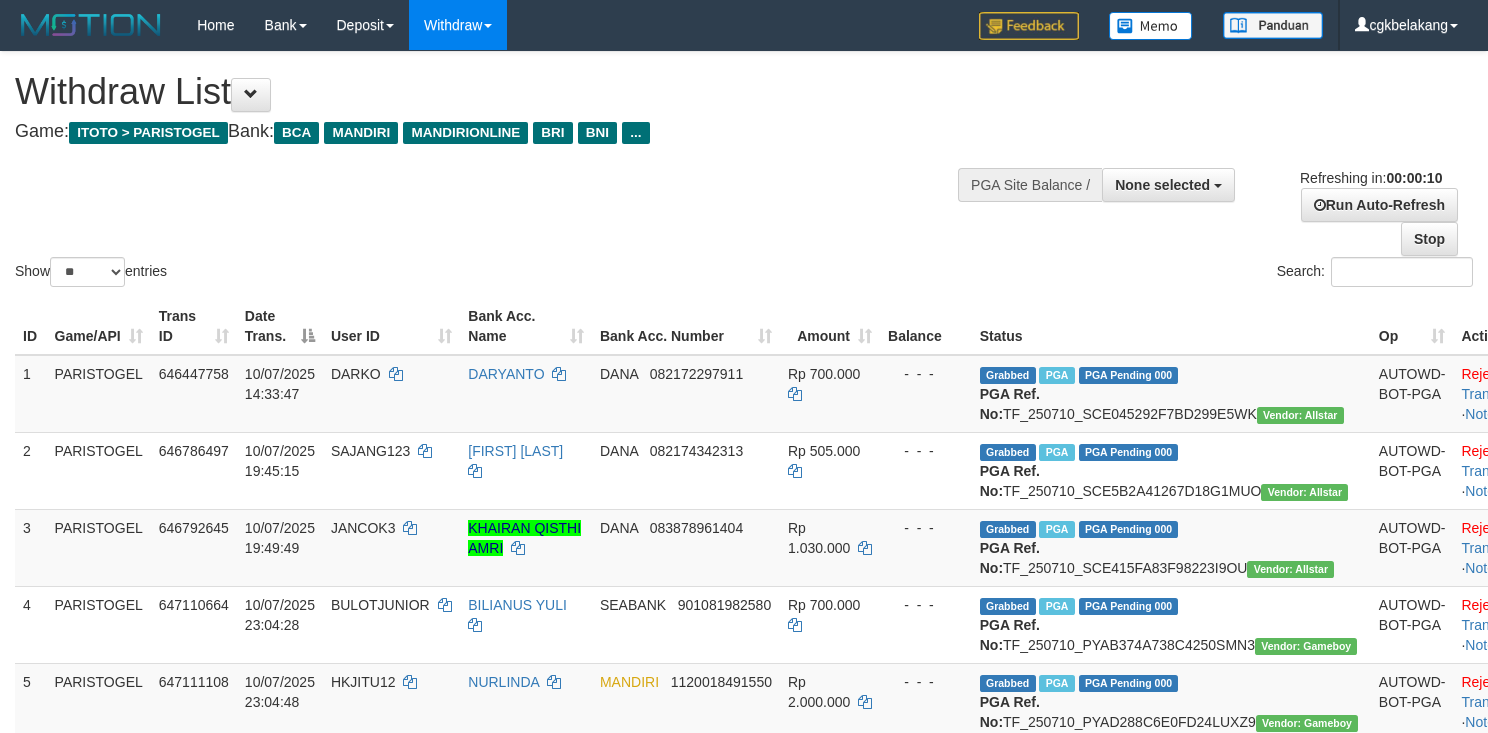 select 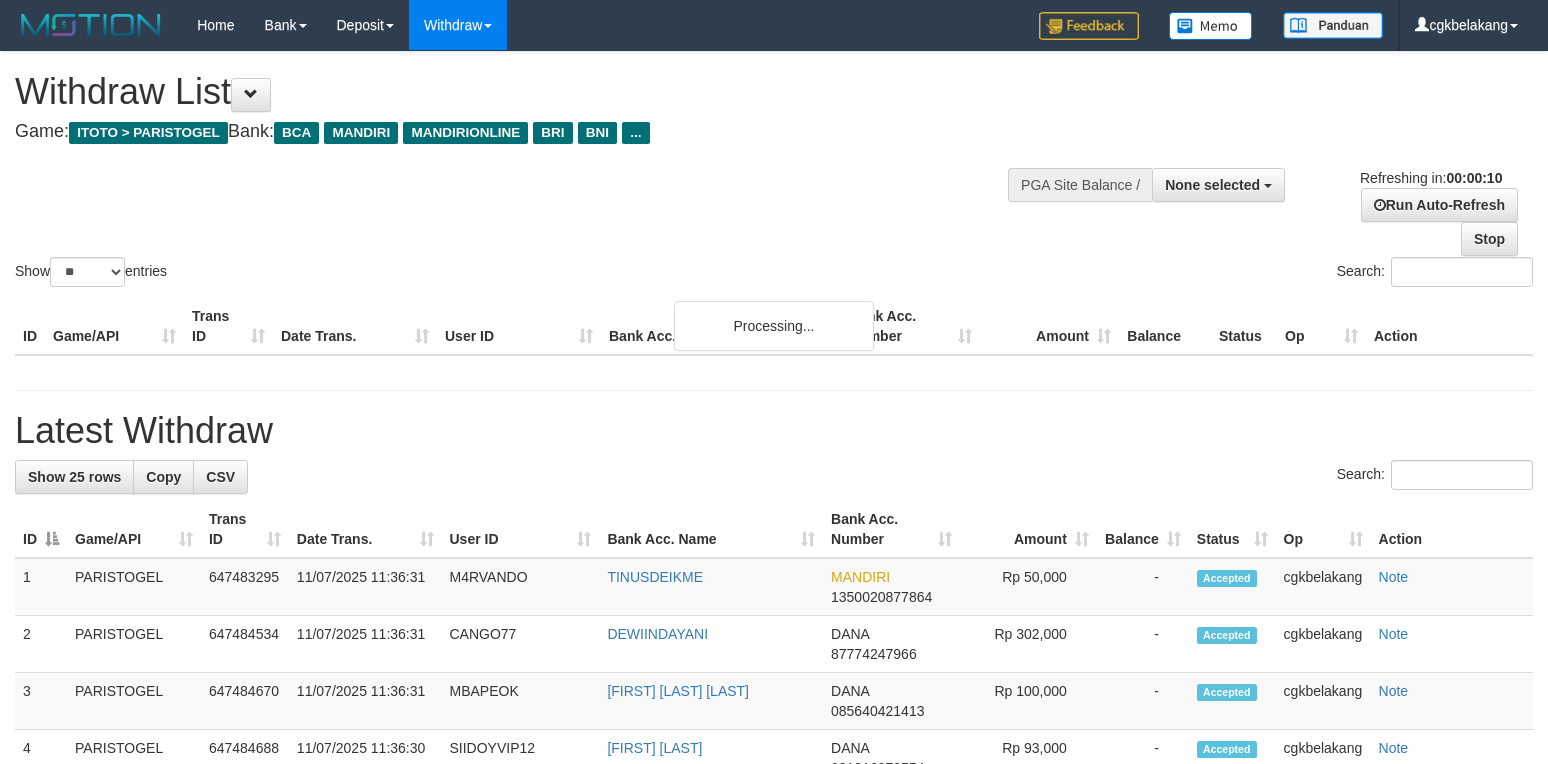 select 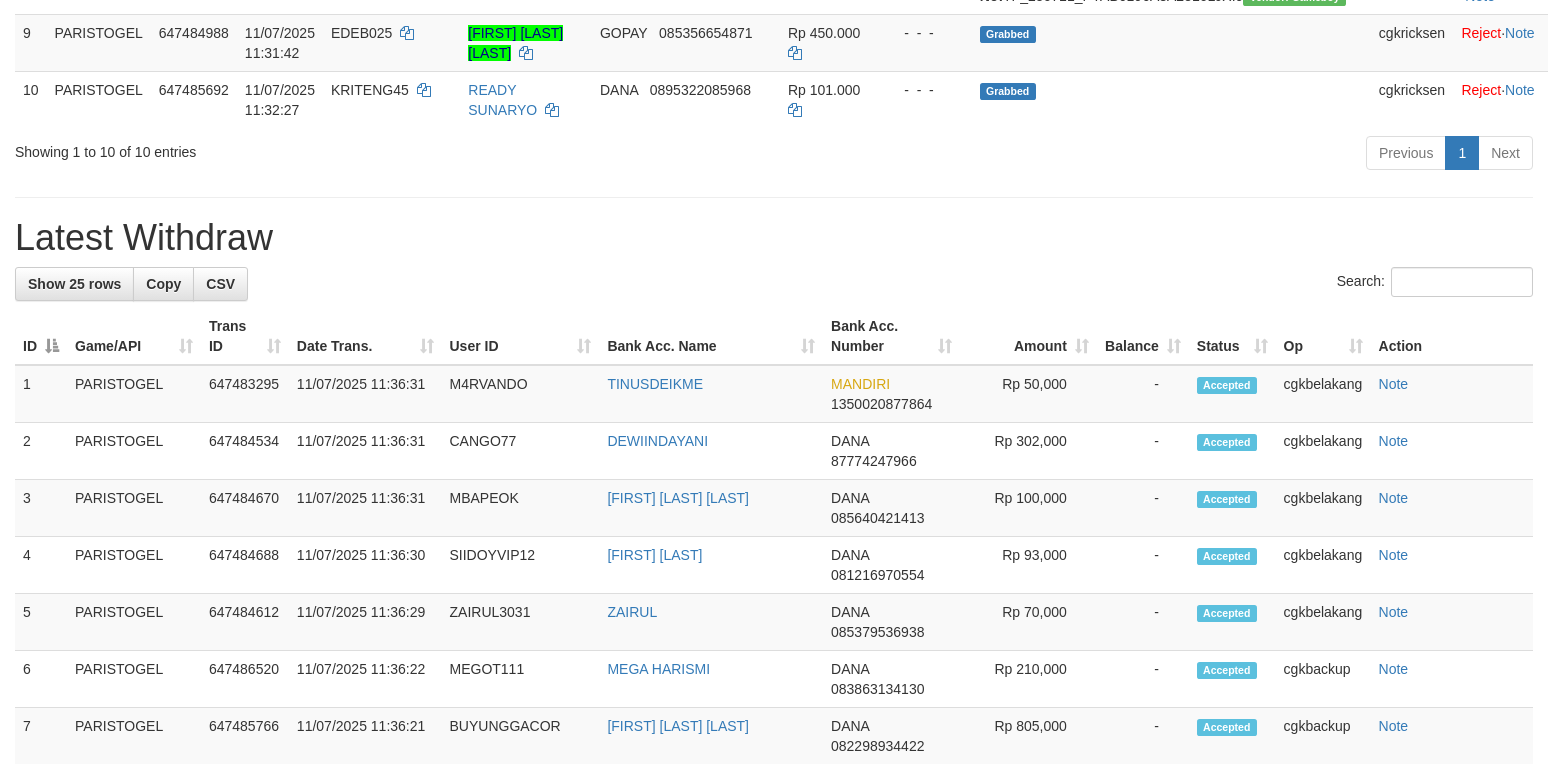 scroll, scrollTop: 880, scrollLeft: 0, axis: vertical 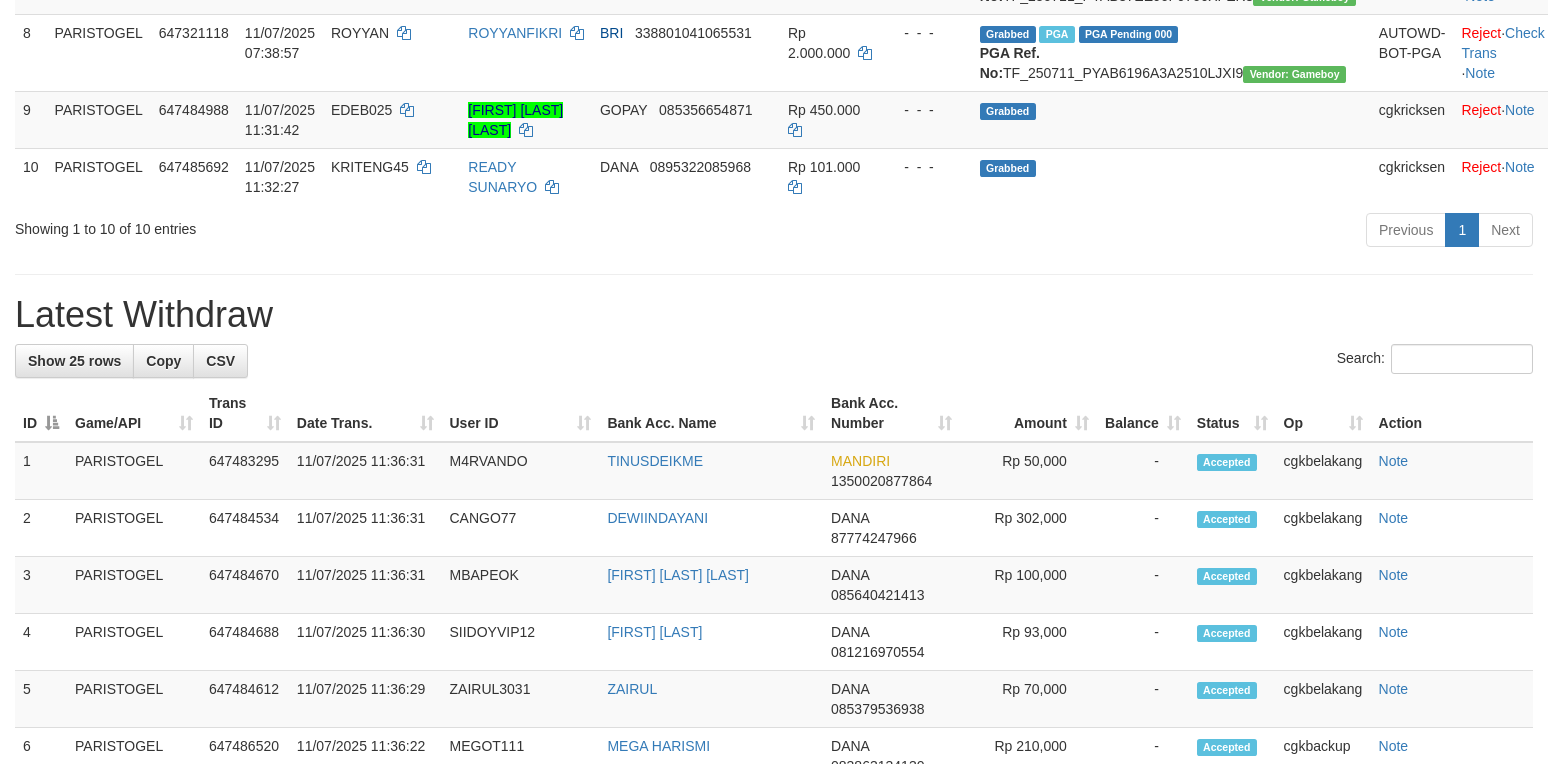 click on "**********" at bounding box center [774, 576] 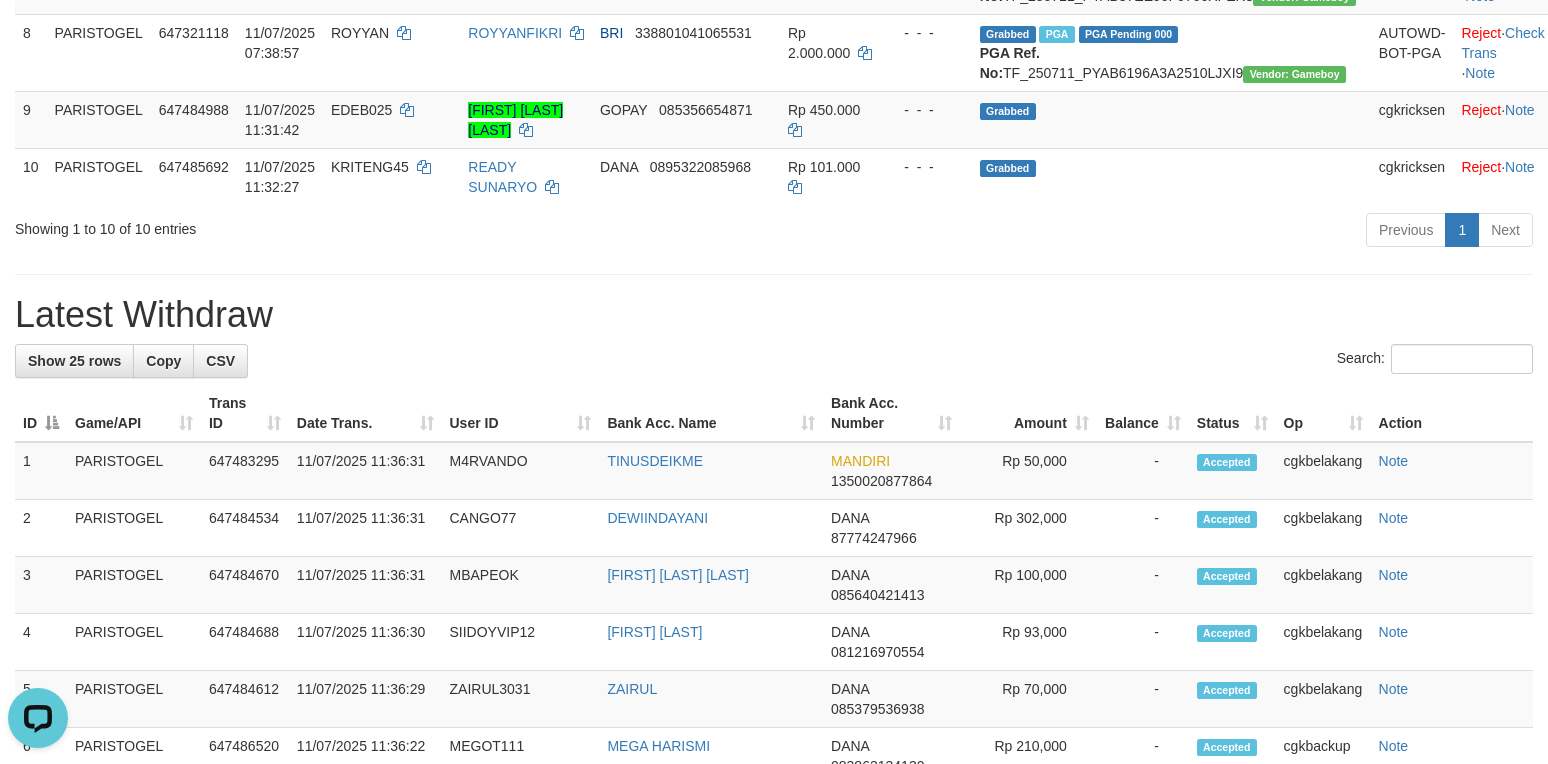 scroll, scrollTop: 0, scrollLeft: 0, axis: both 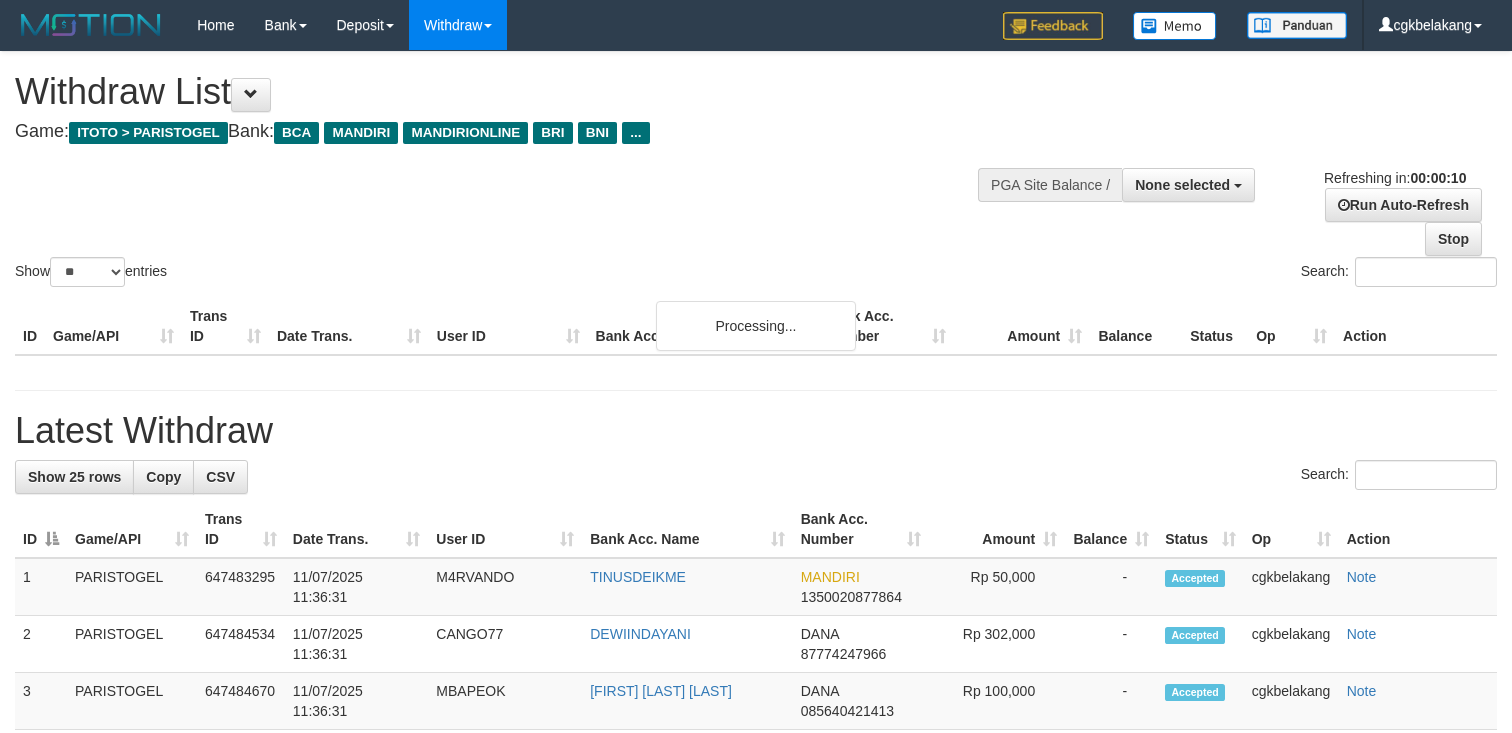 select 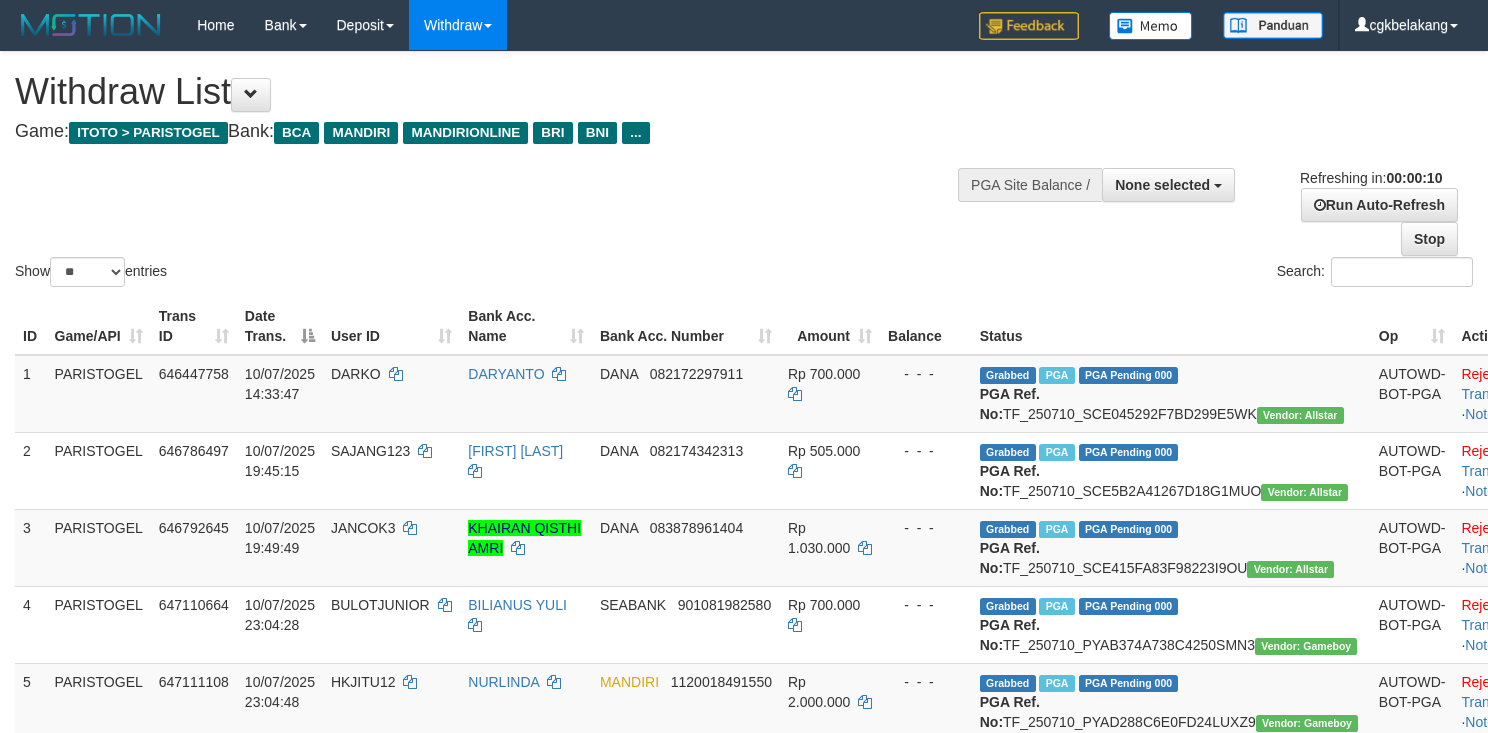 select 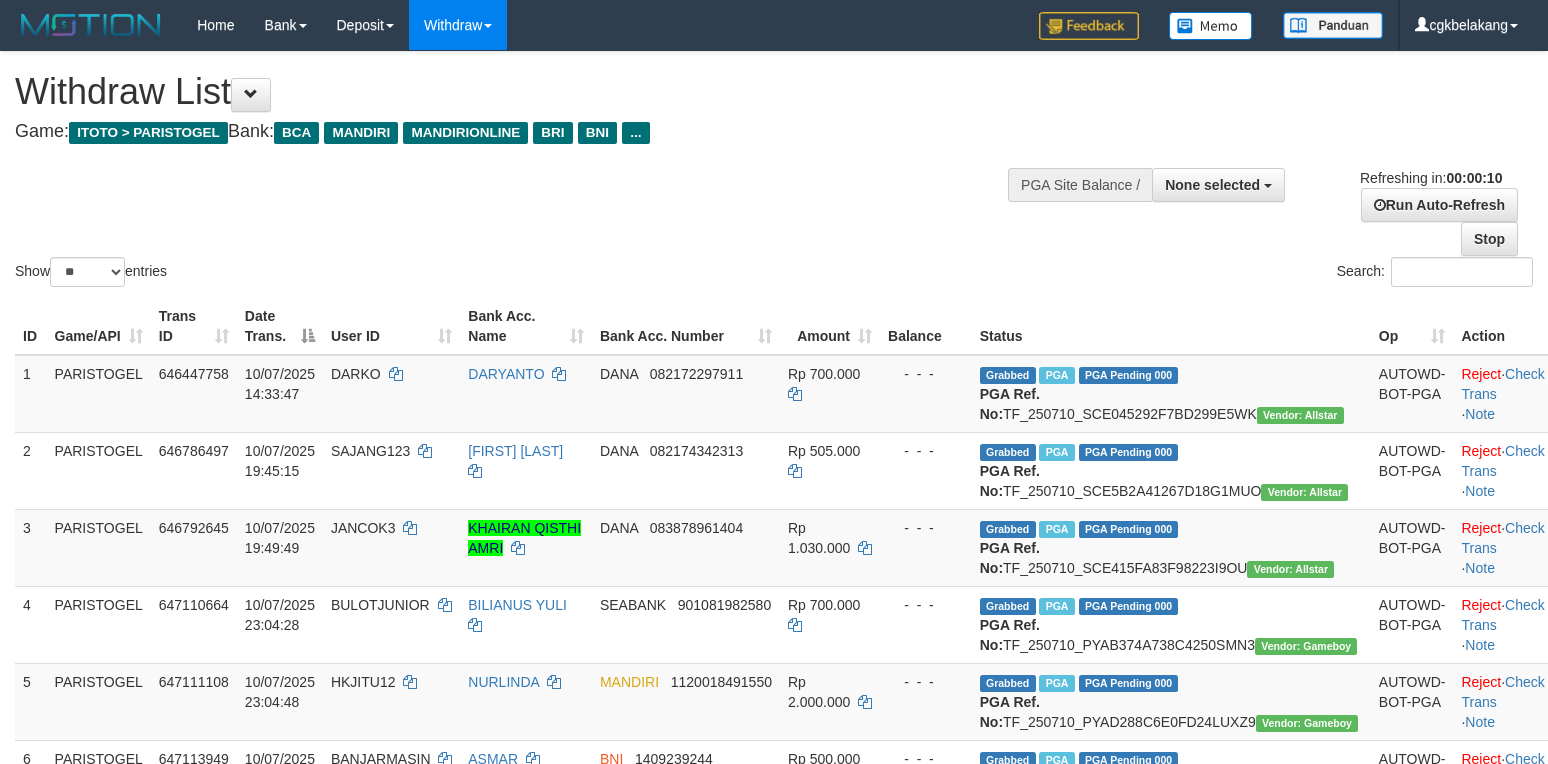 select 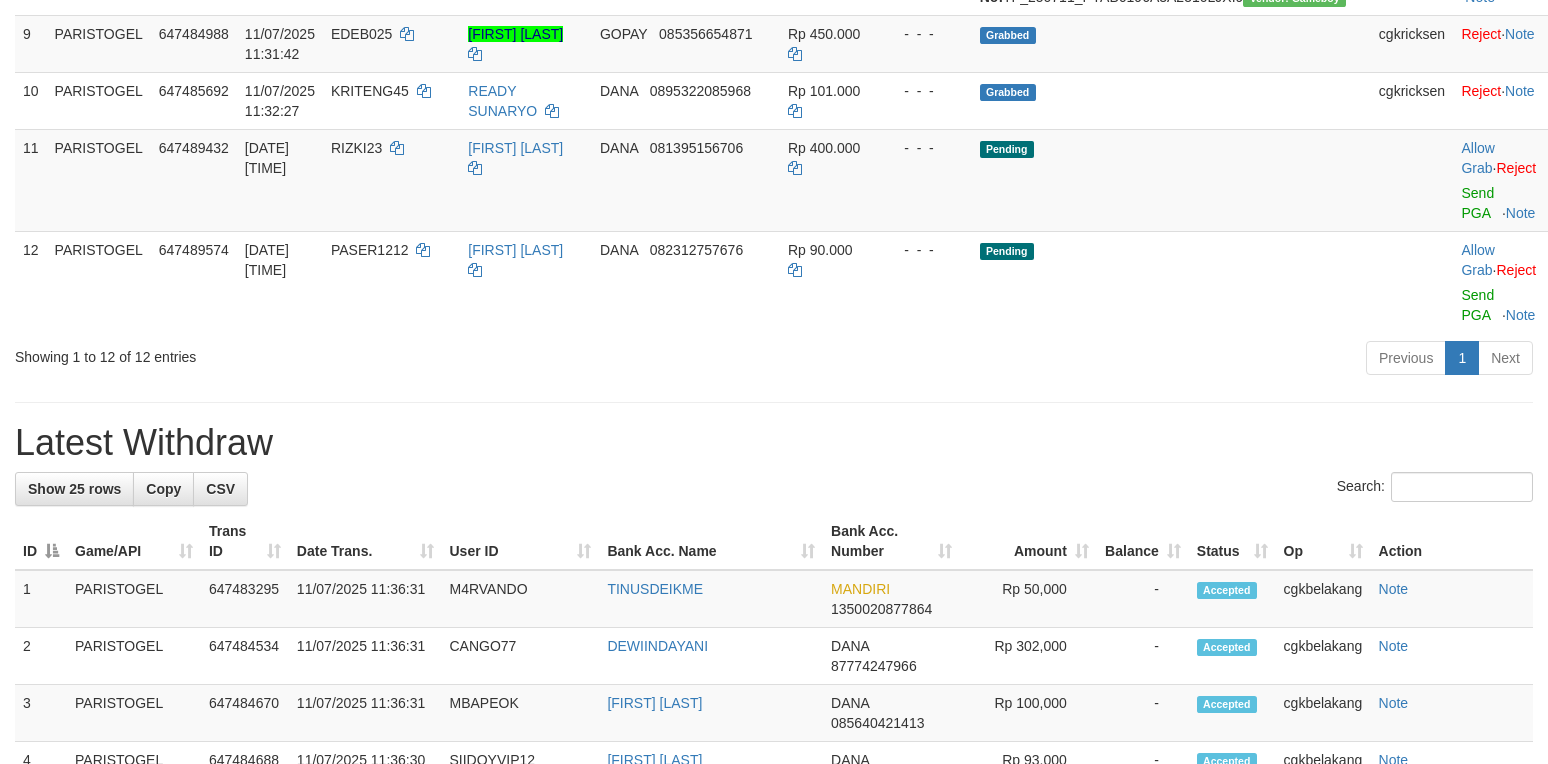 scroll, scrollTop: 880, scrollLeft: 0, axis: vertical 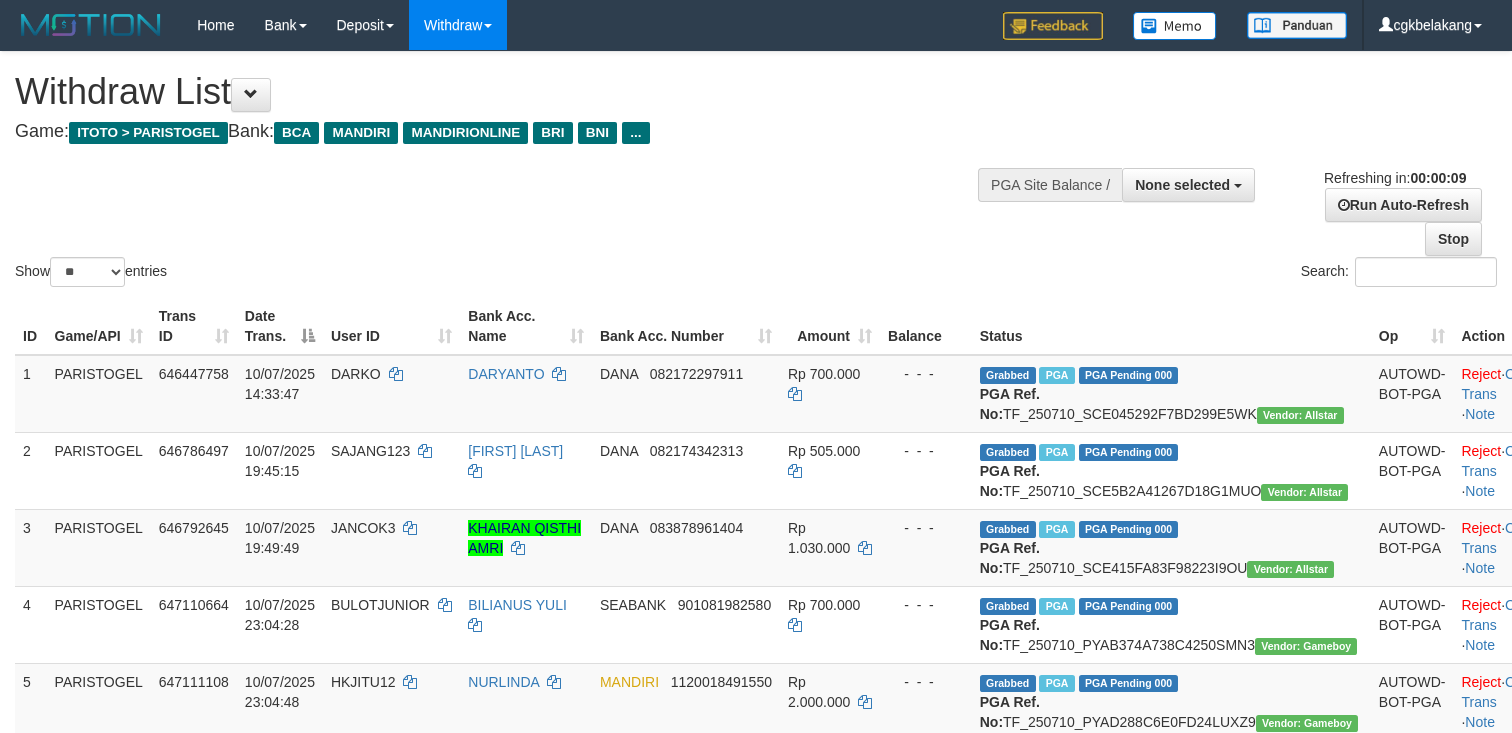 select 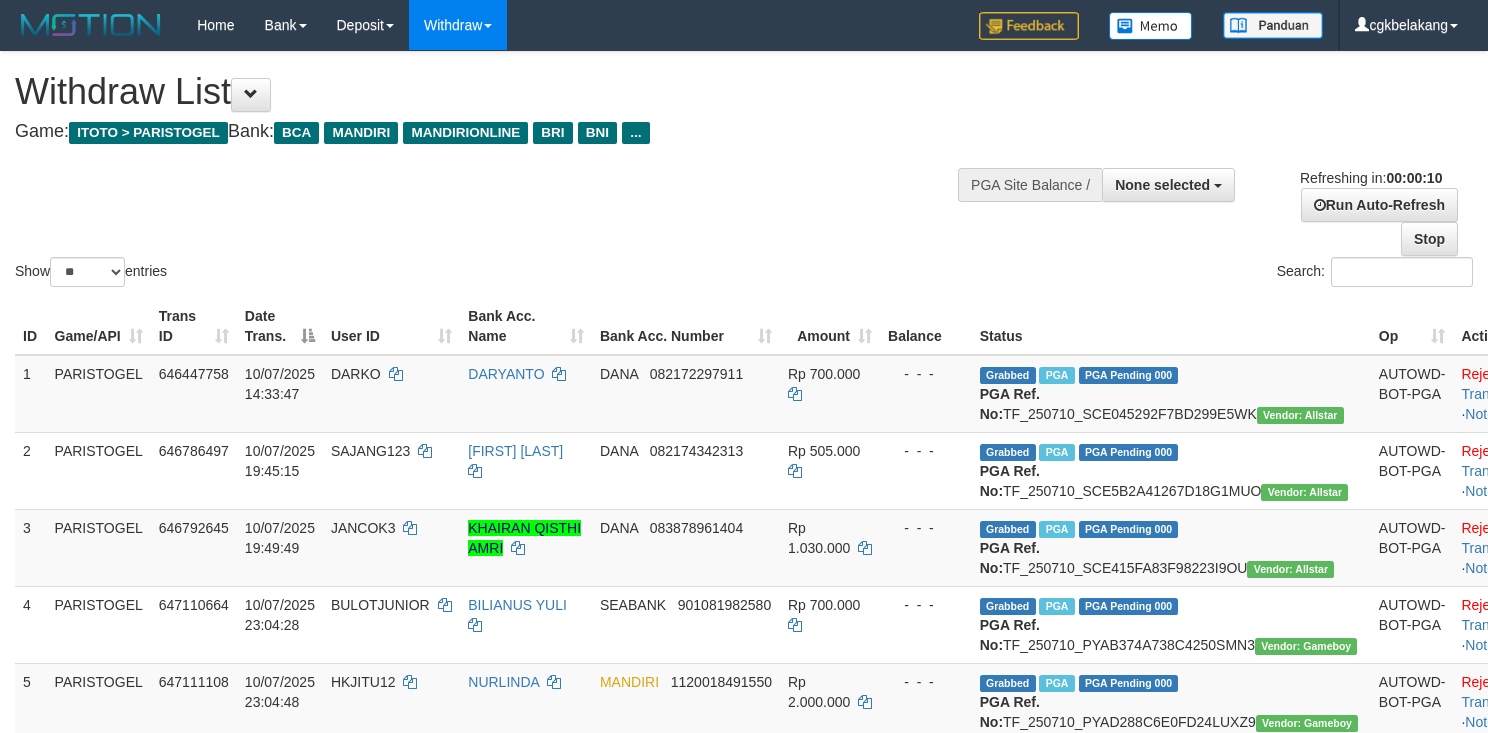 select 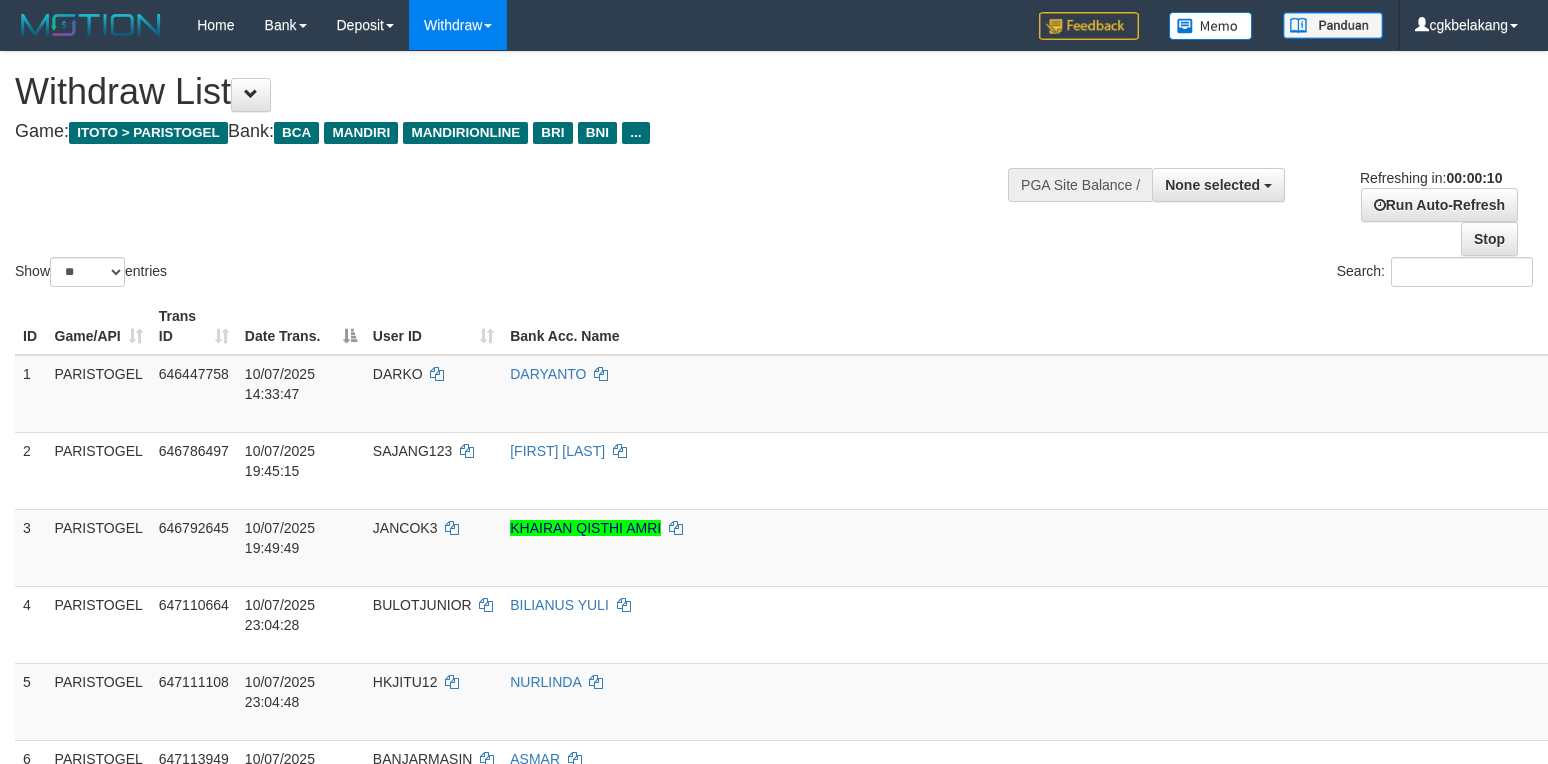 select 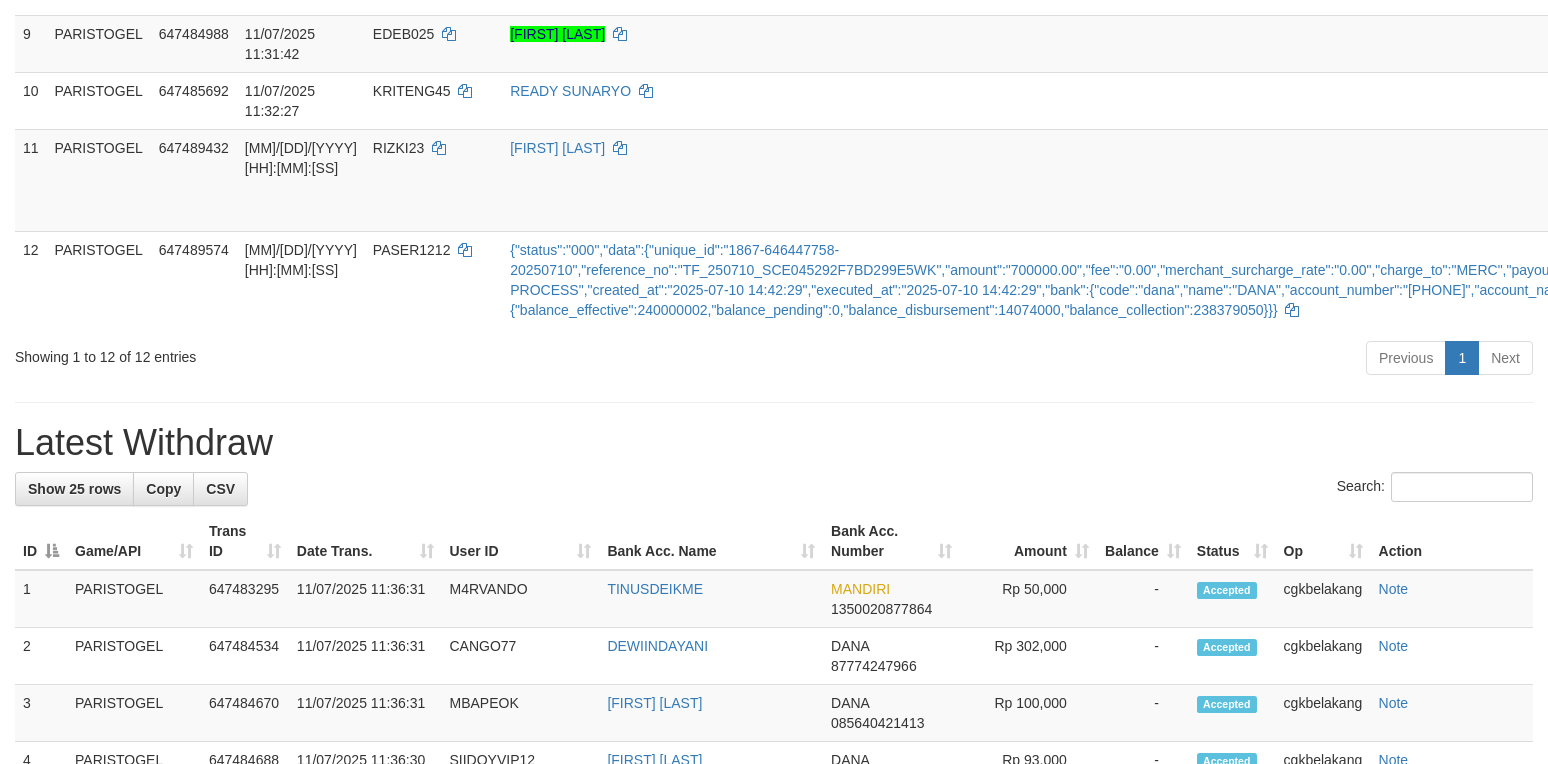 scroll, scrollTop: 880, scrollLeft: 0, axis: vertical 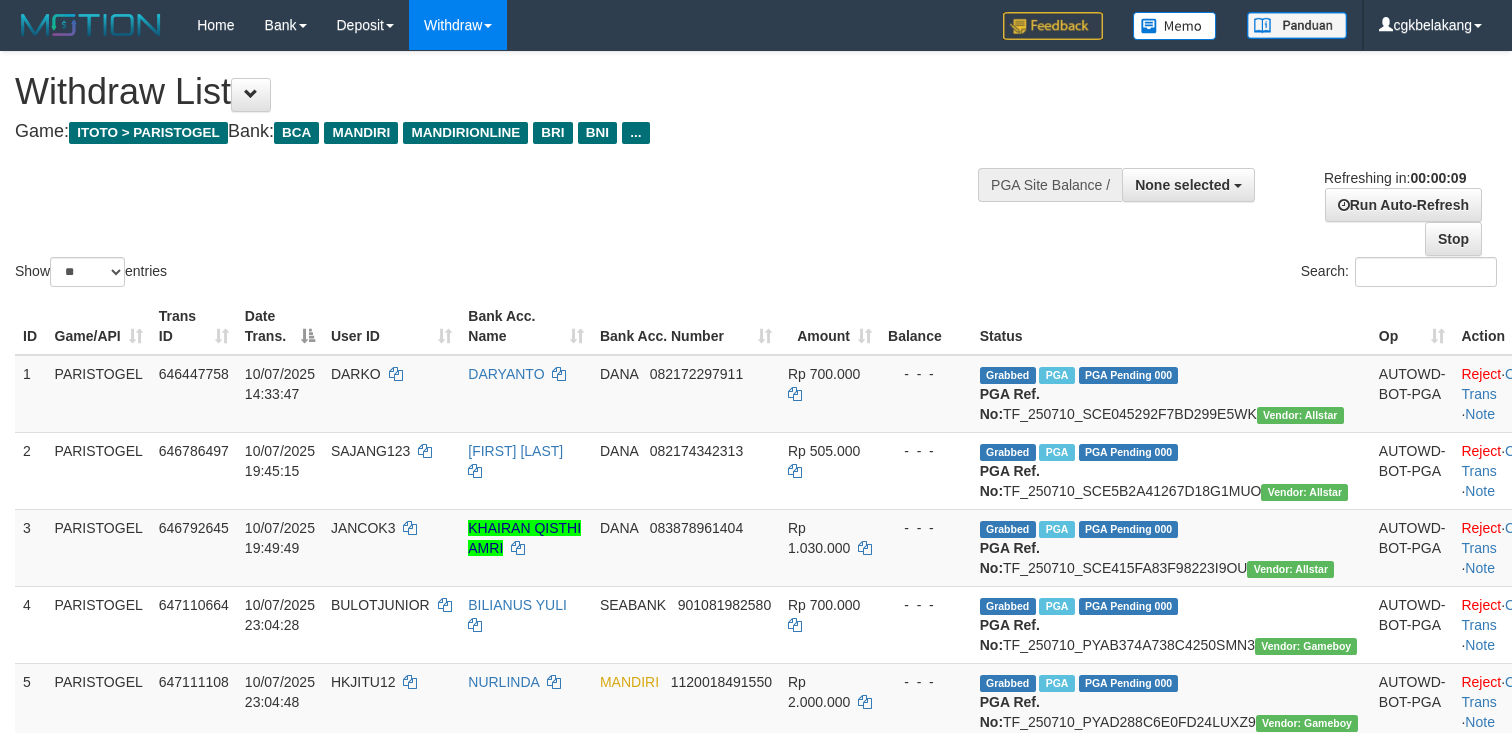 select 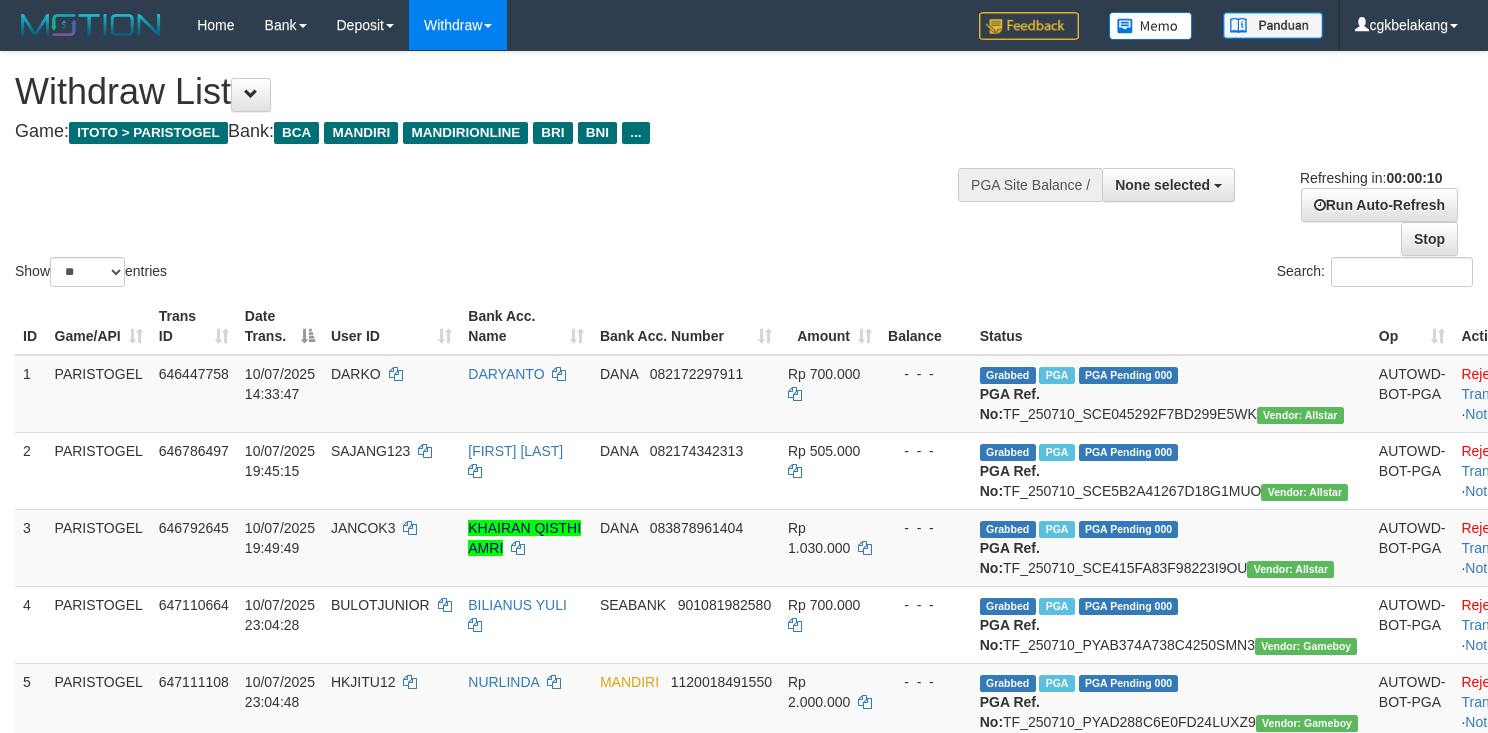 select 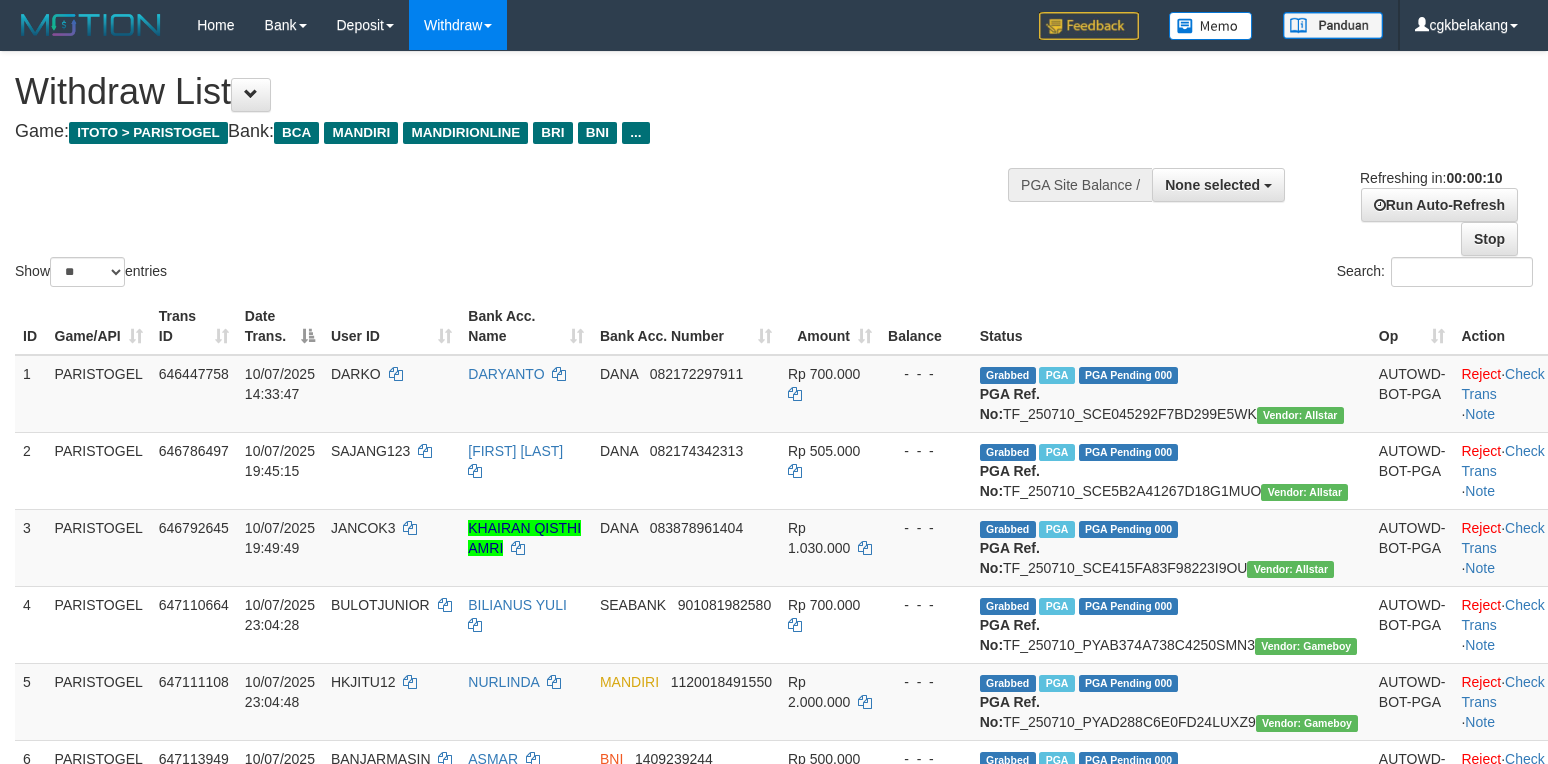 select 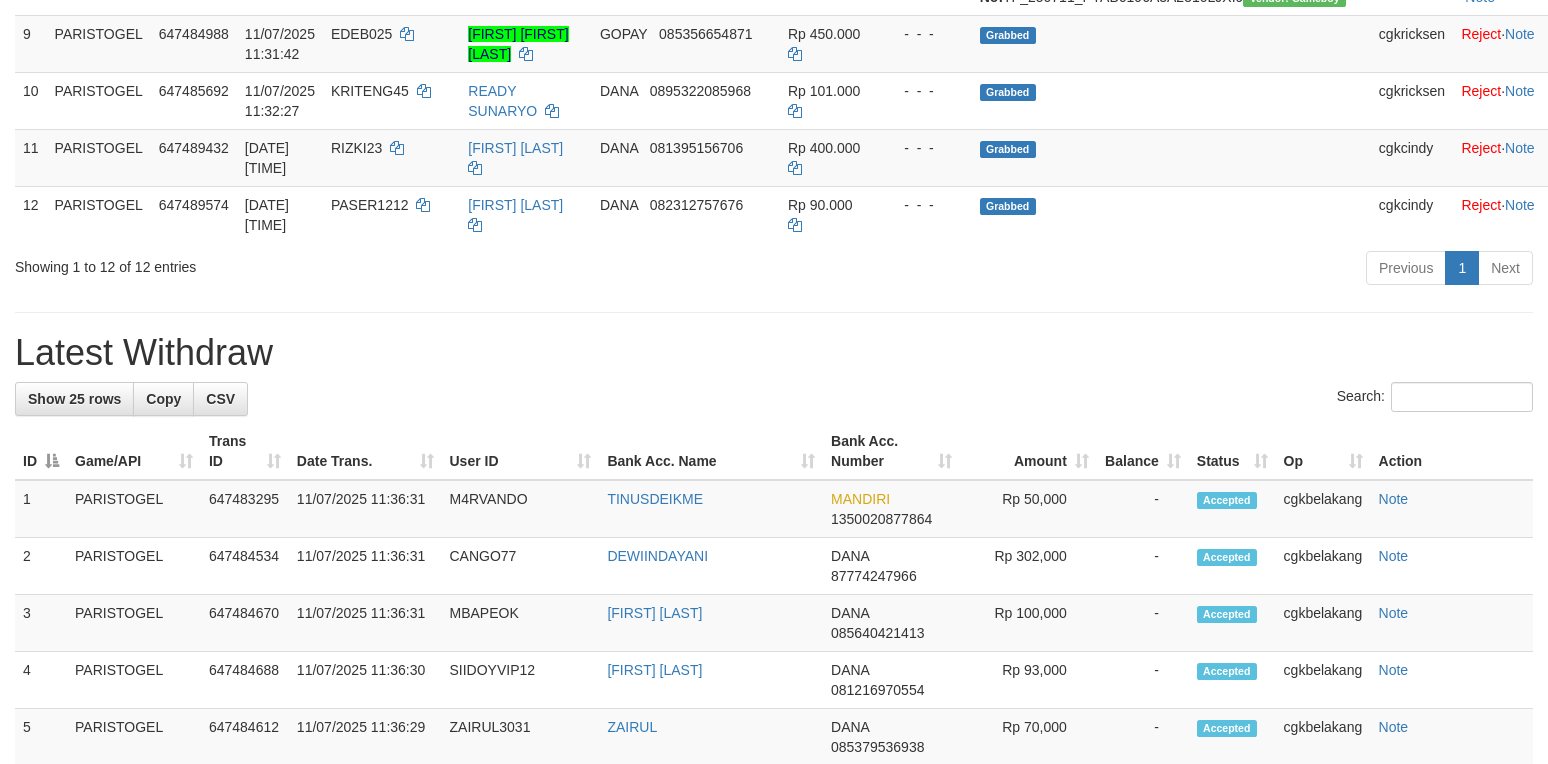 scroll, scrollTop: 880, scrollLeft: 0, axis: vertical 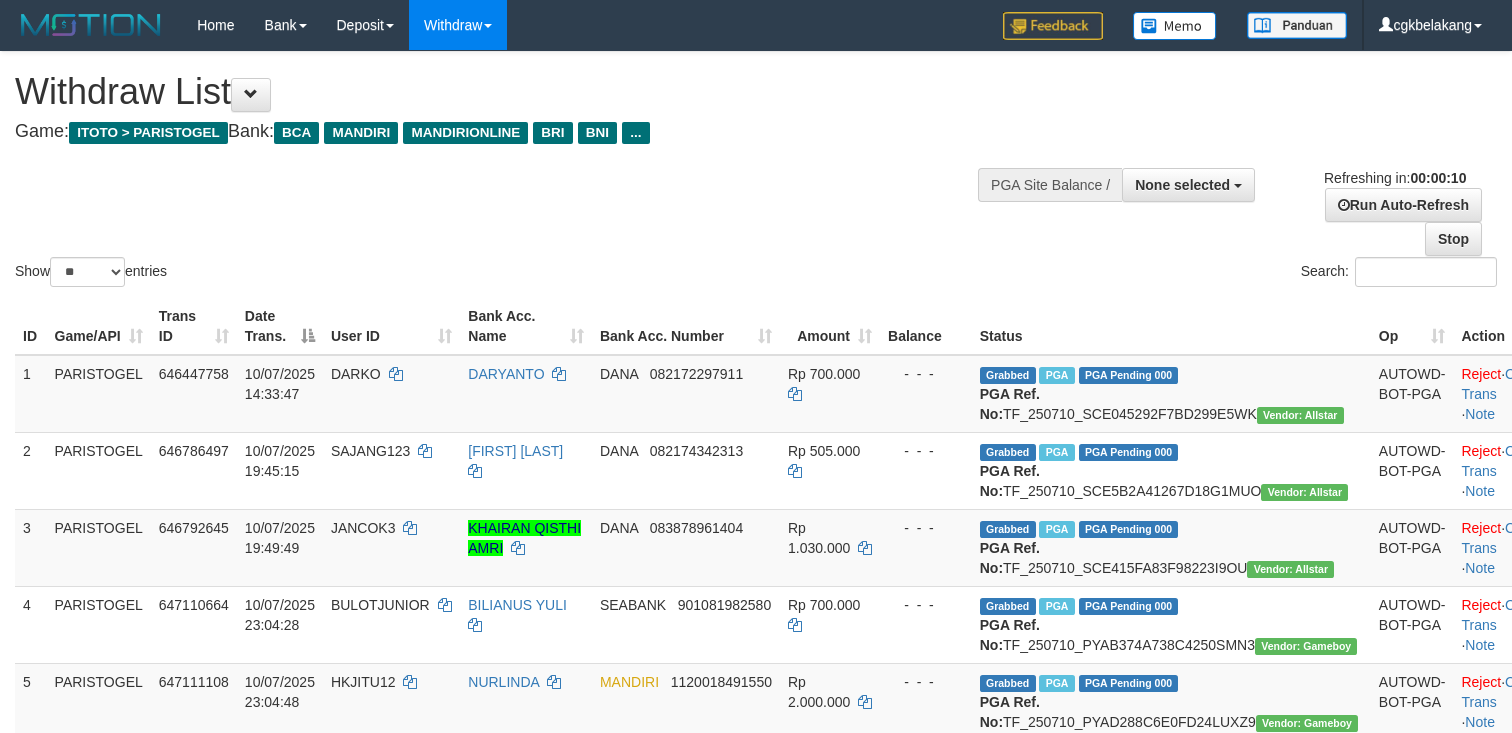 select 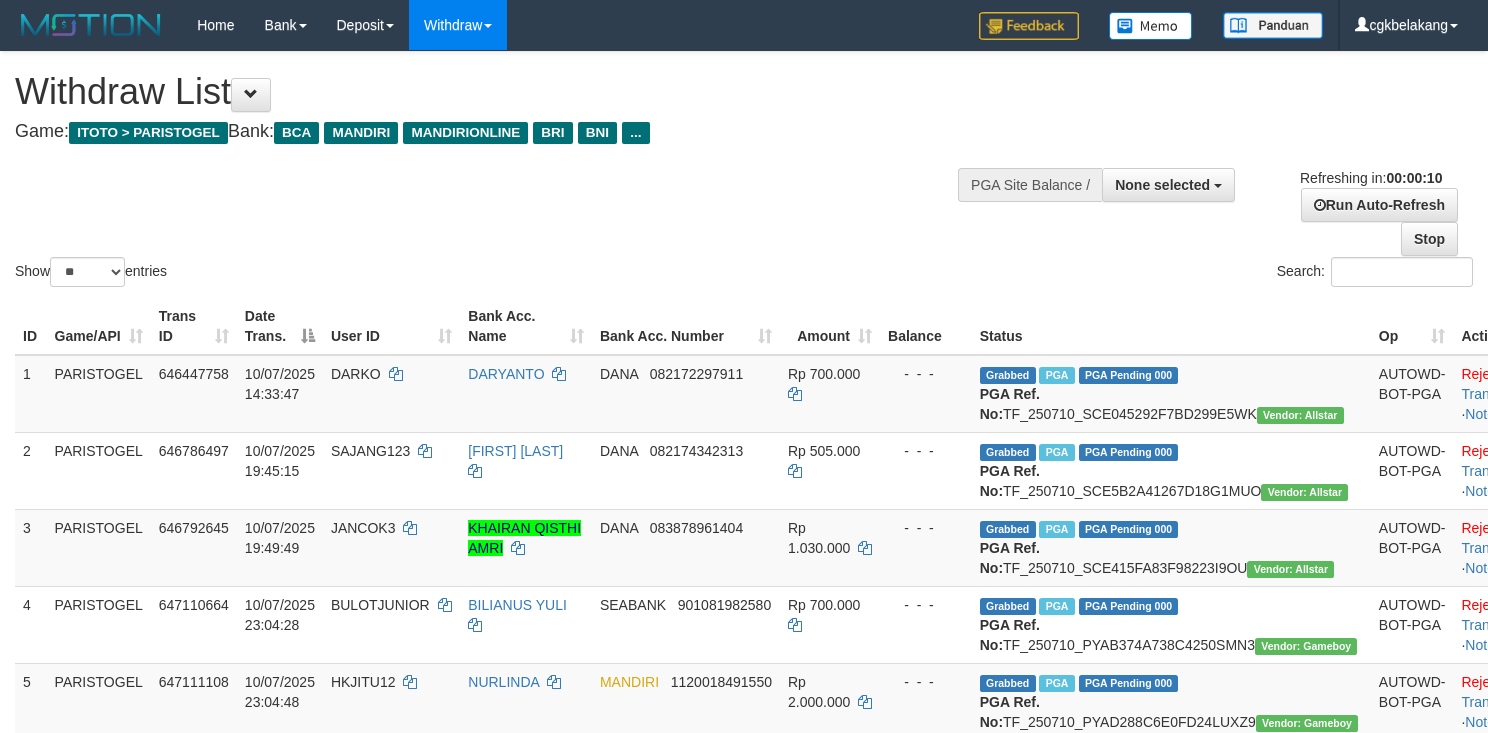 select 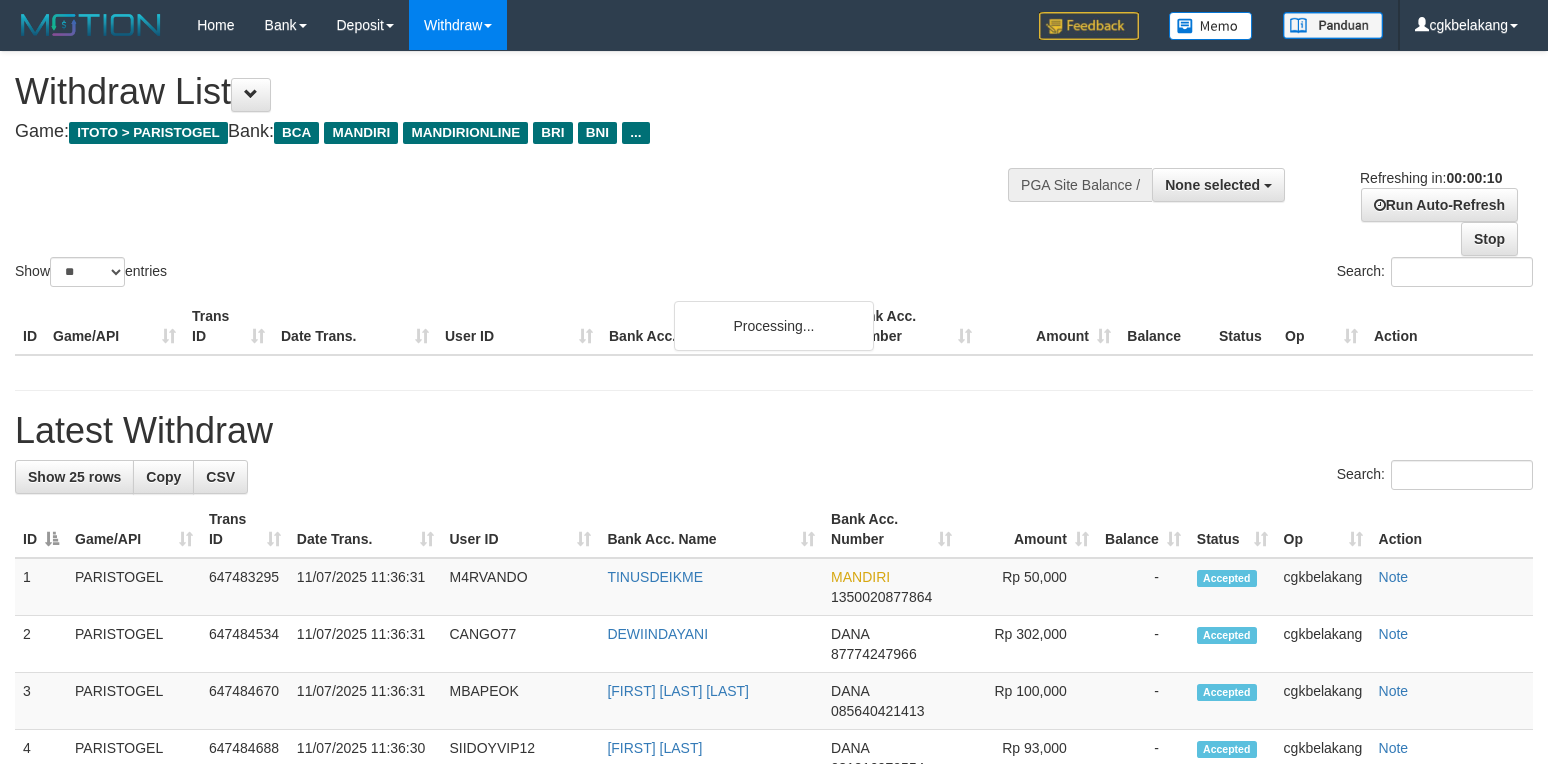 select 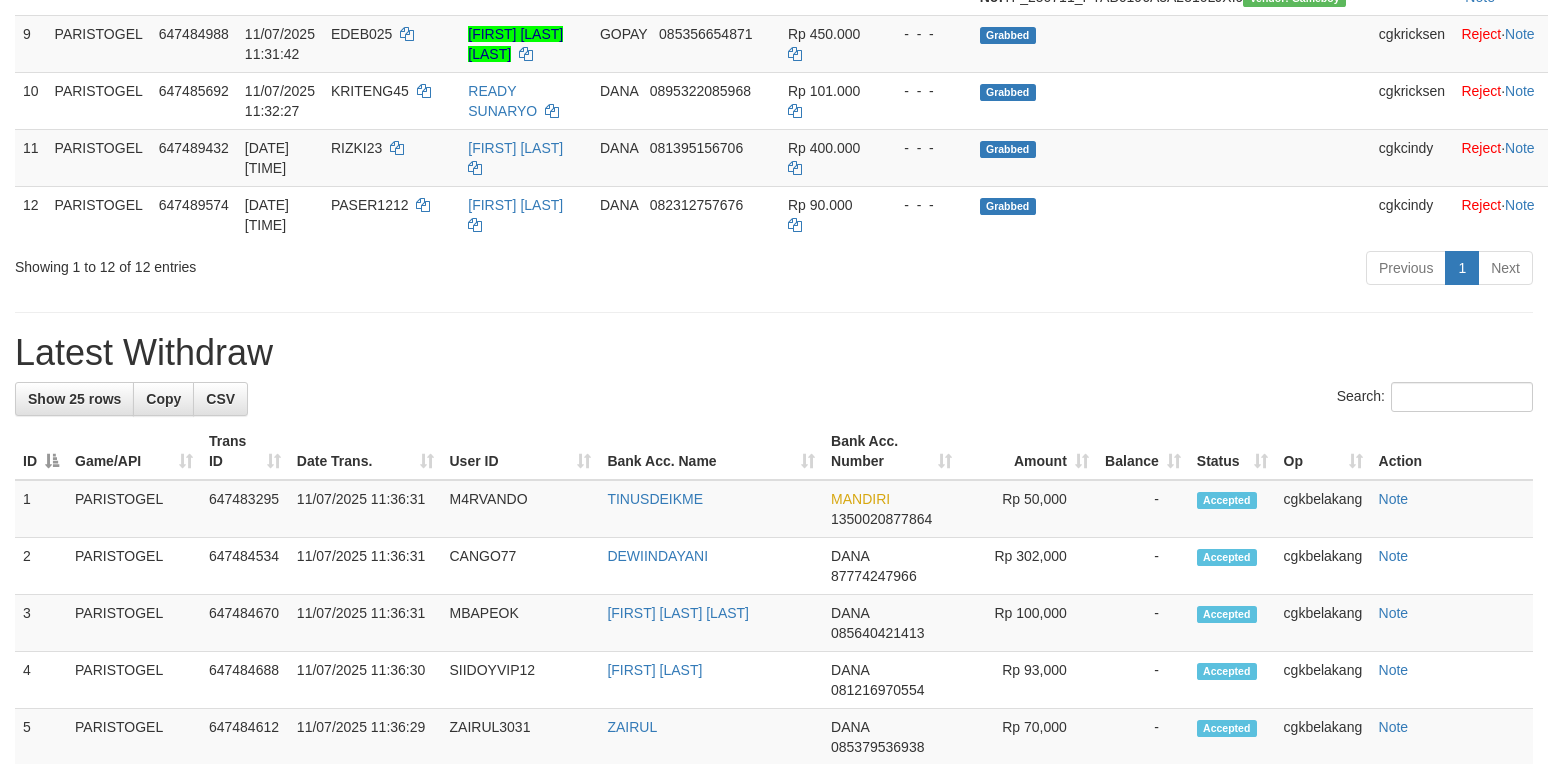 scroll, scrollTop: 880, scrollLeft: 0, axis: vertical 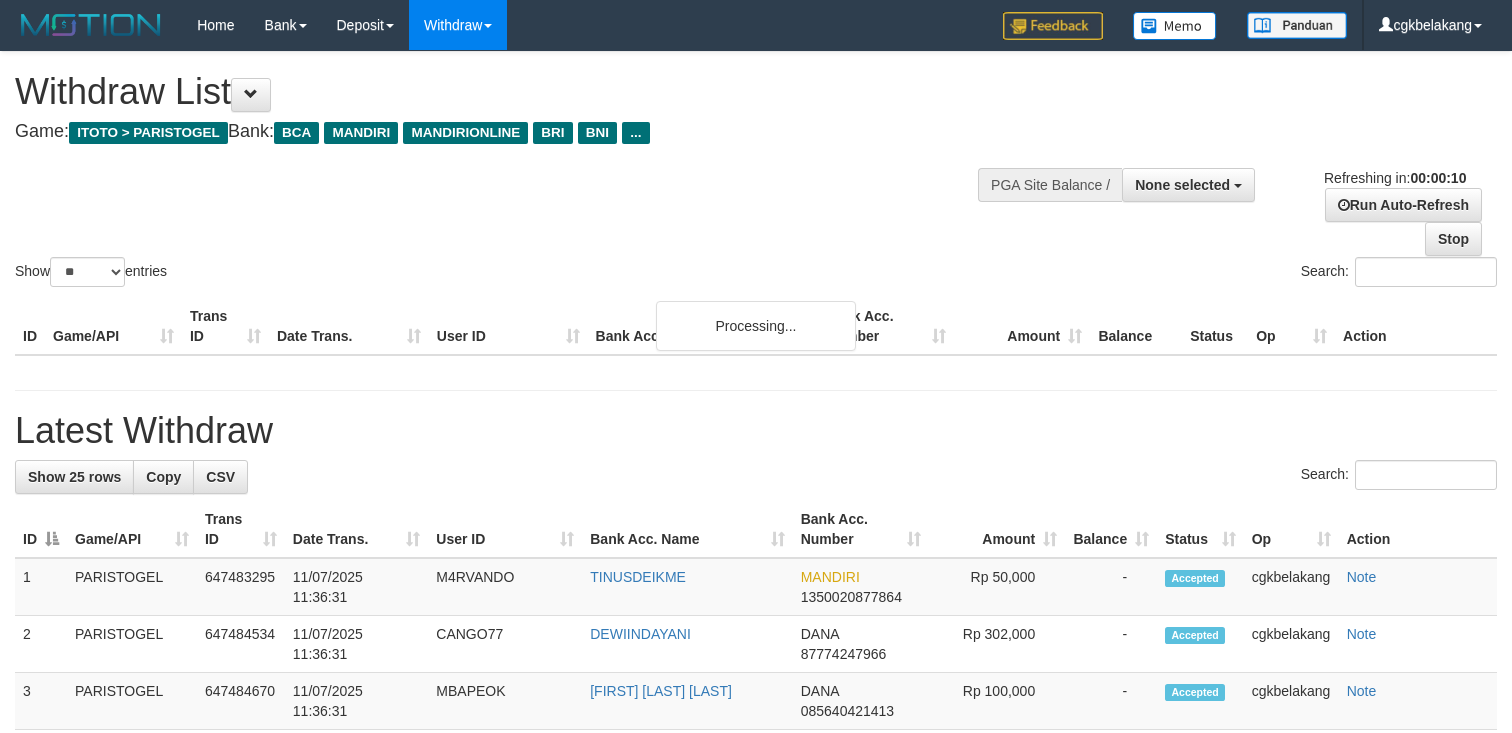 select 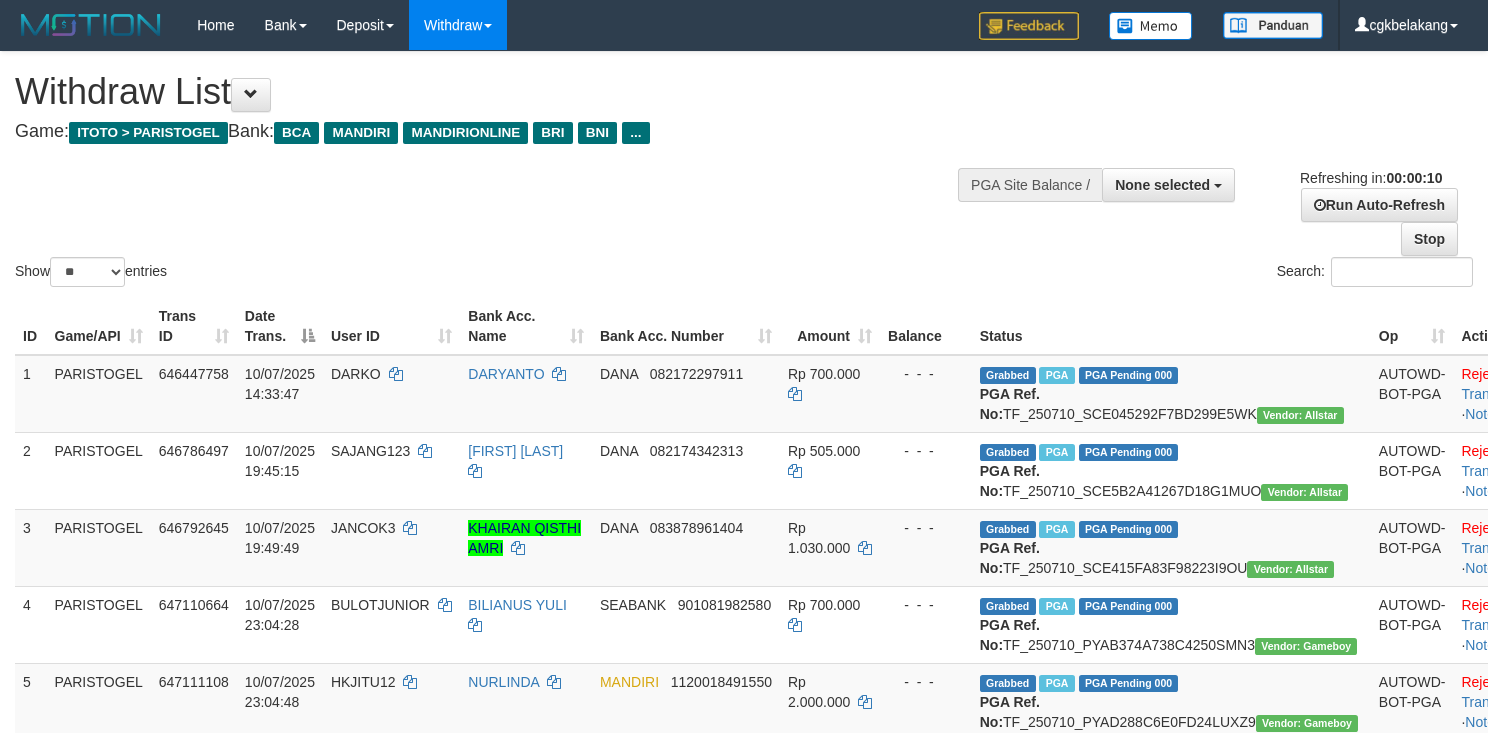 select 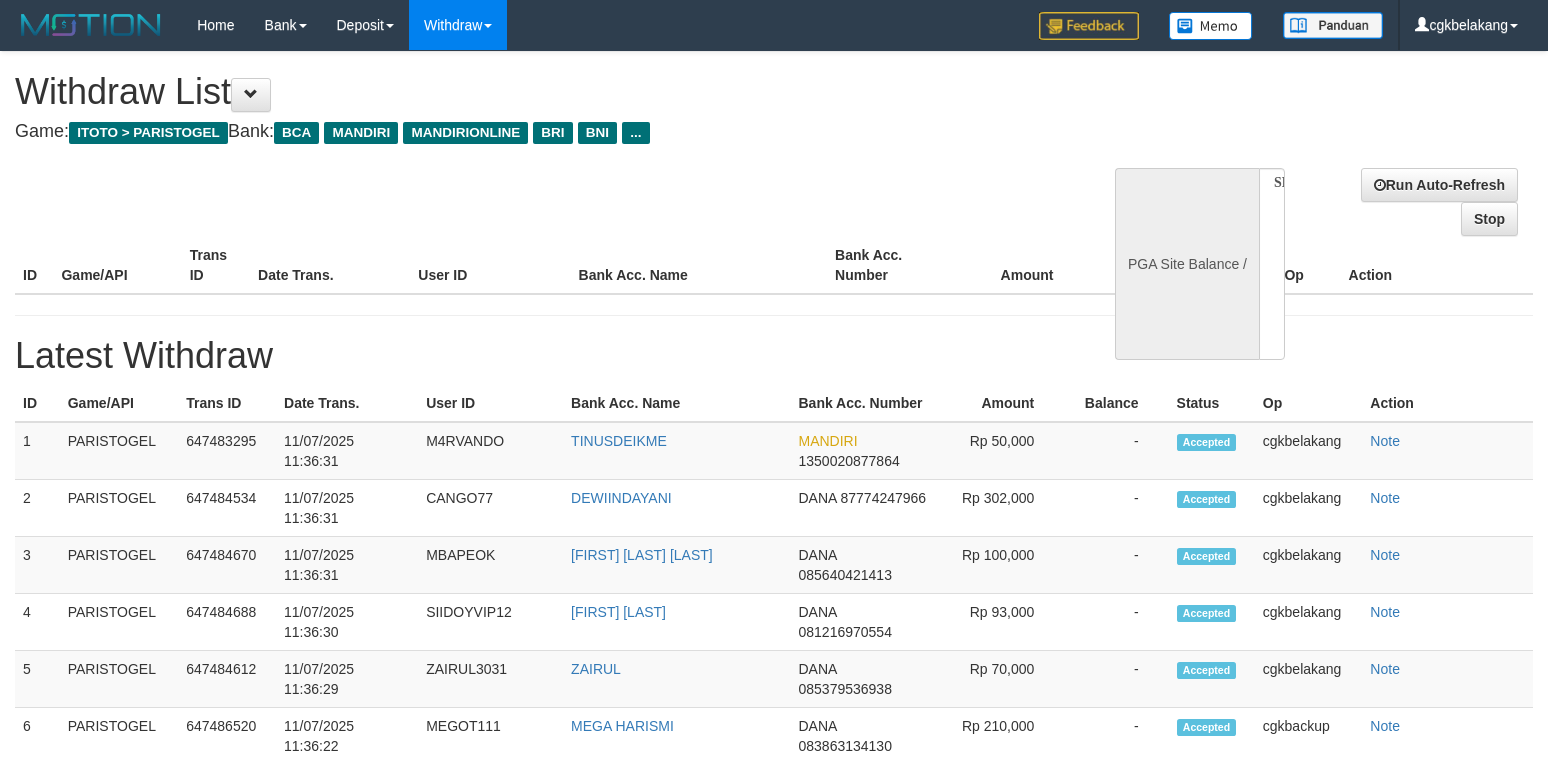 select 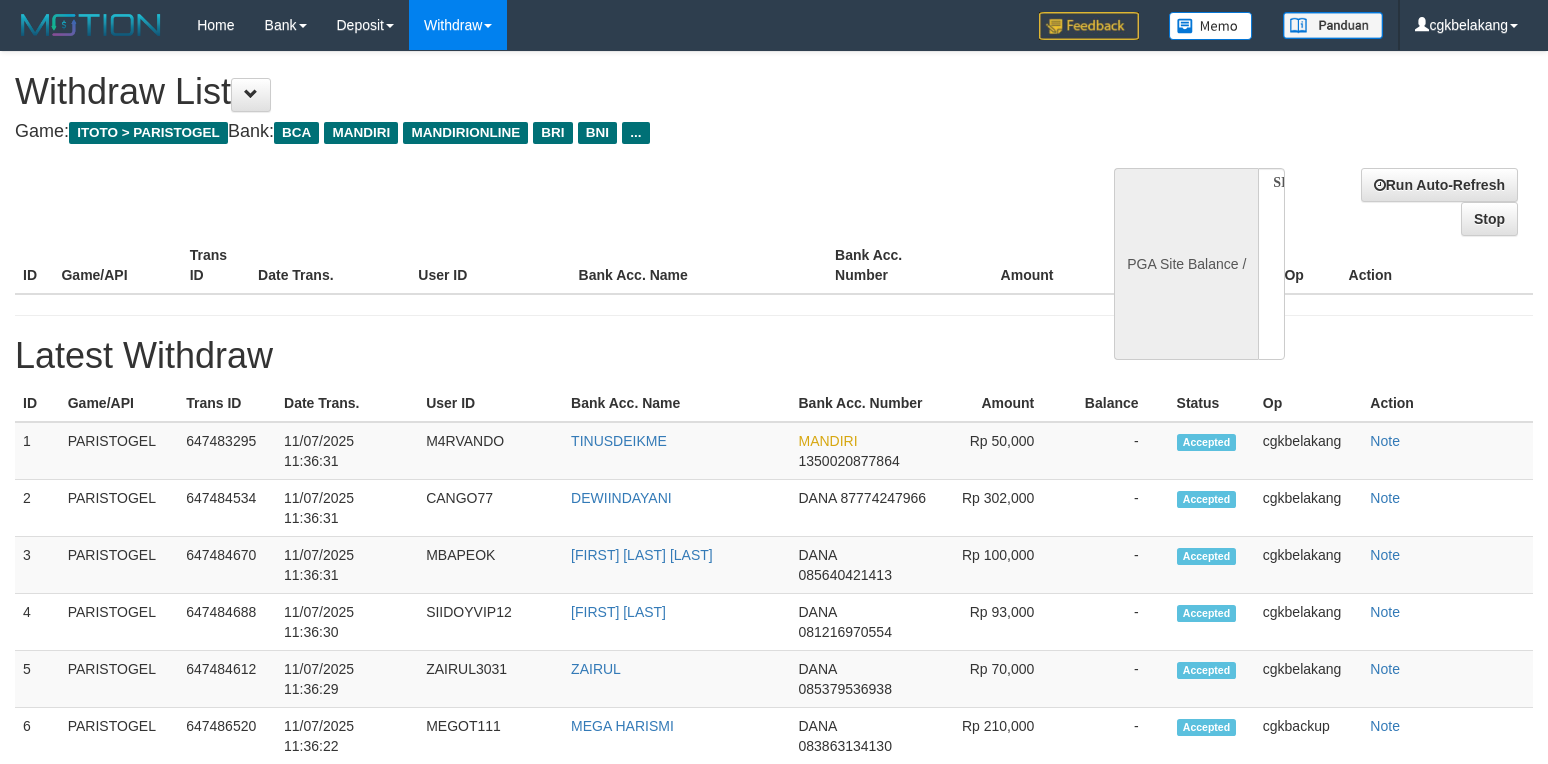 select on "**" 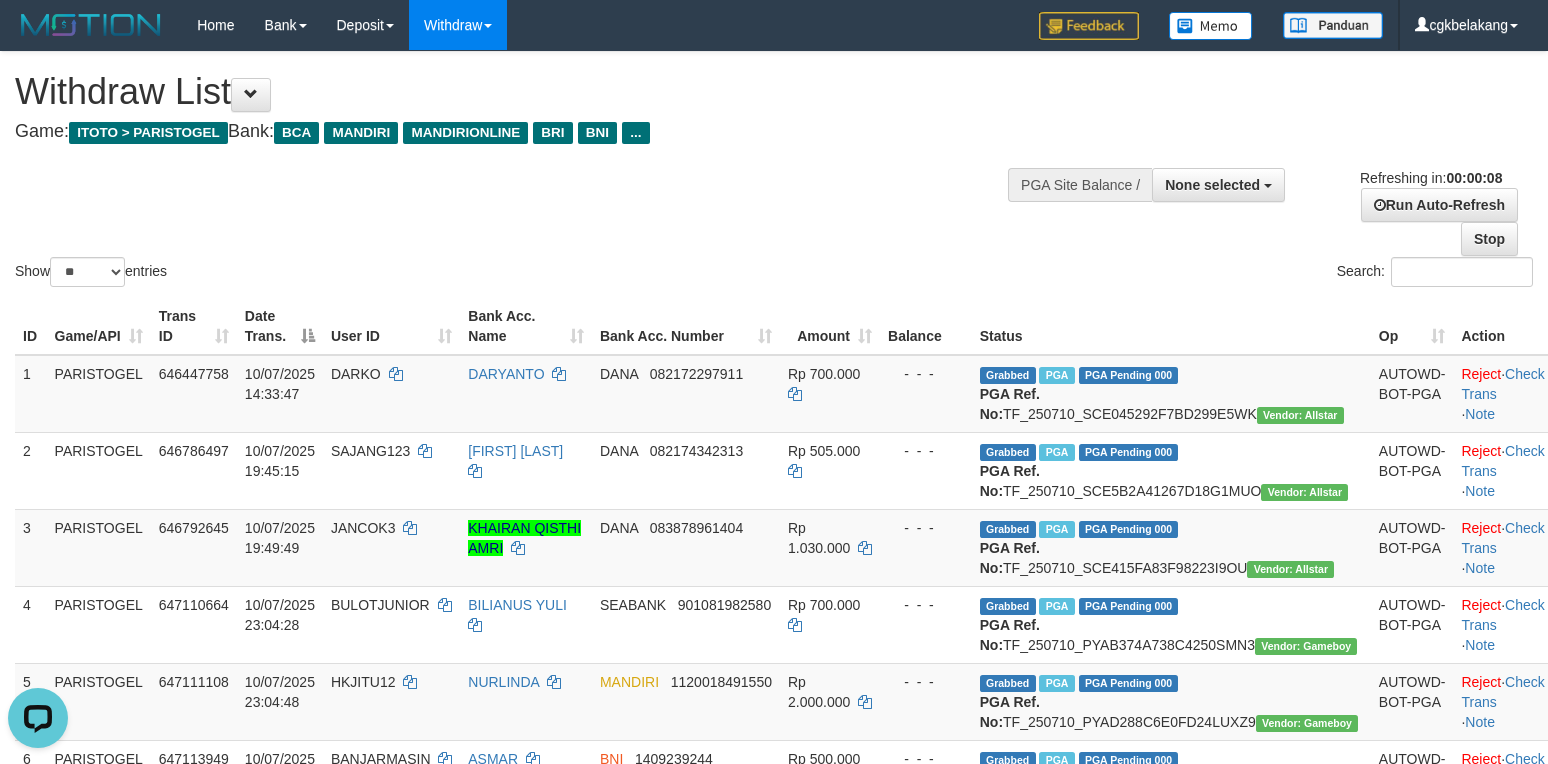 scroll, scrollTop: 0, scrollLeft: 0, axis: both 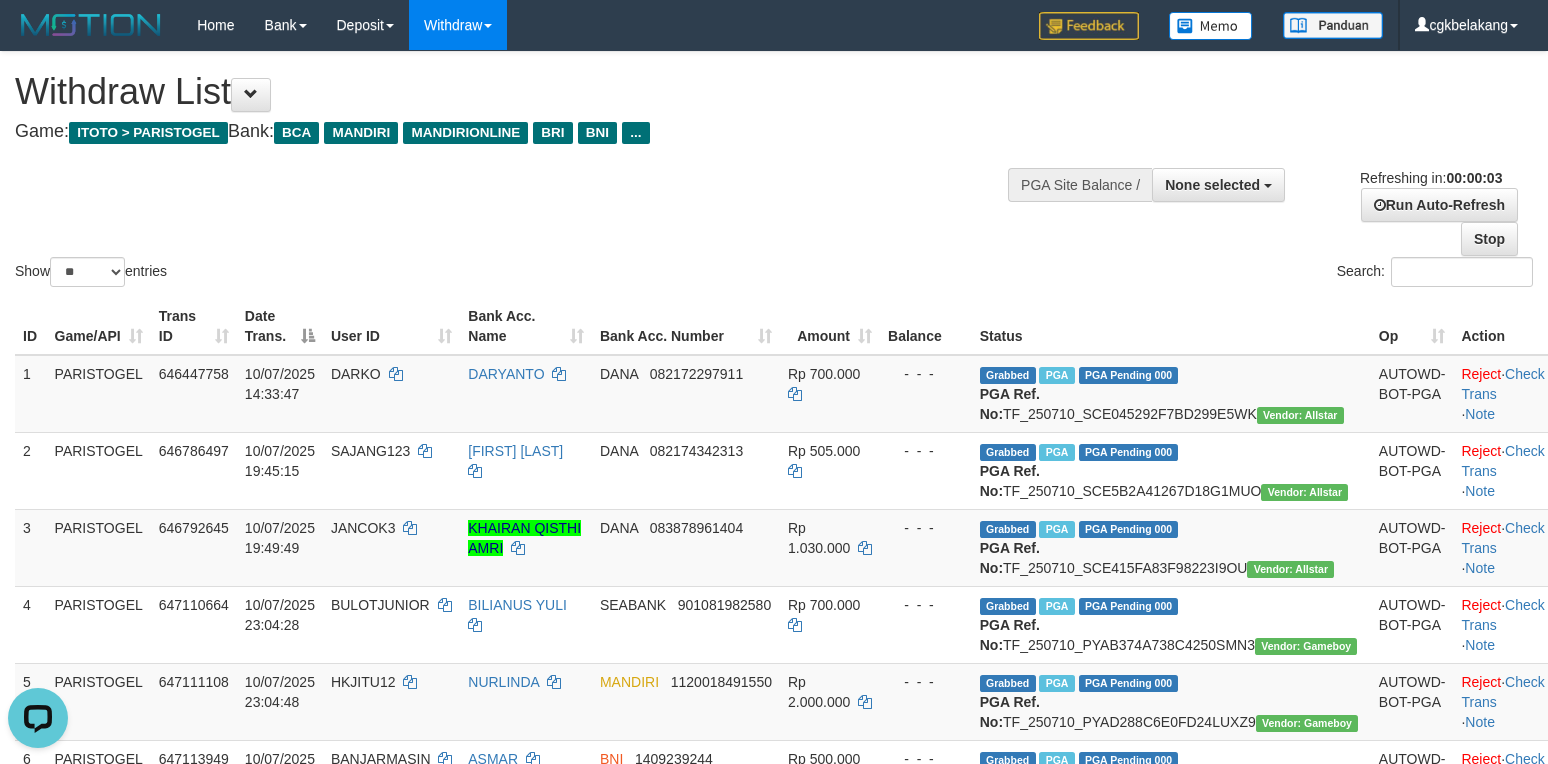 click on "Status" at bounding box center (1171, 326) 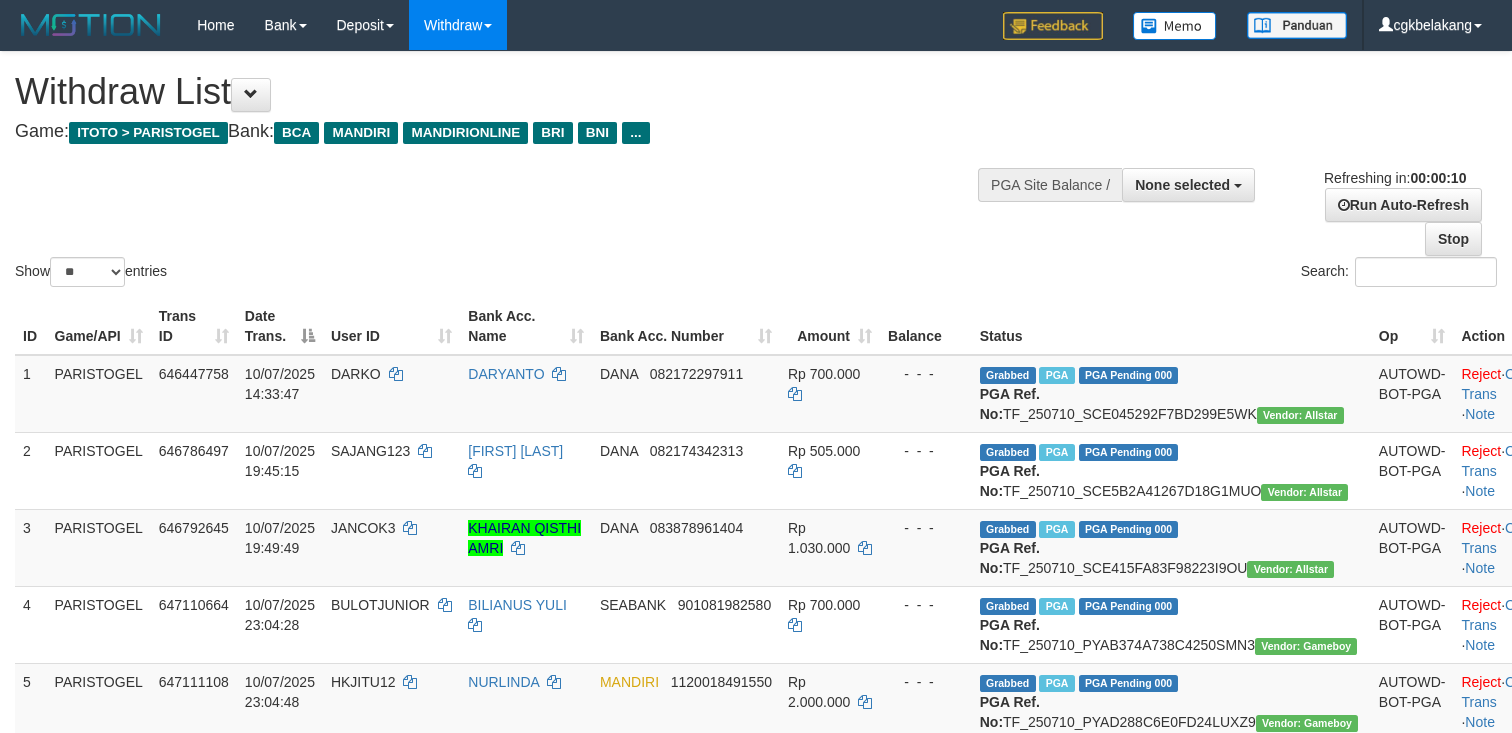 select 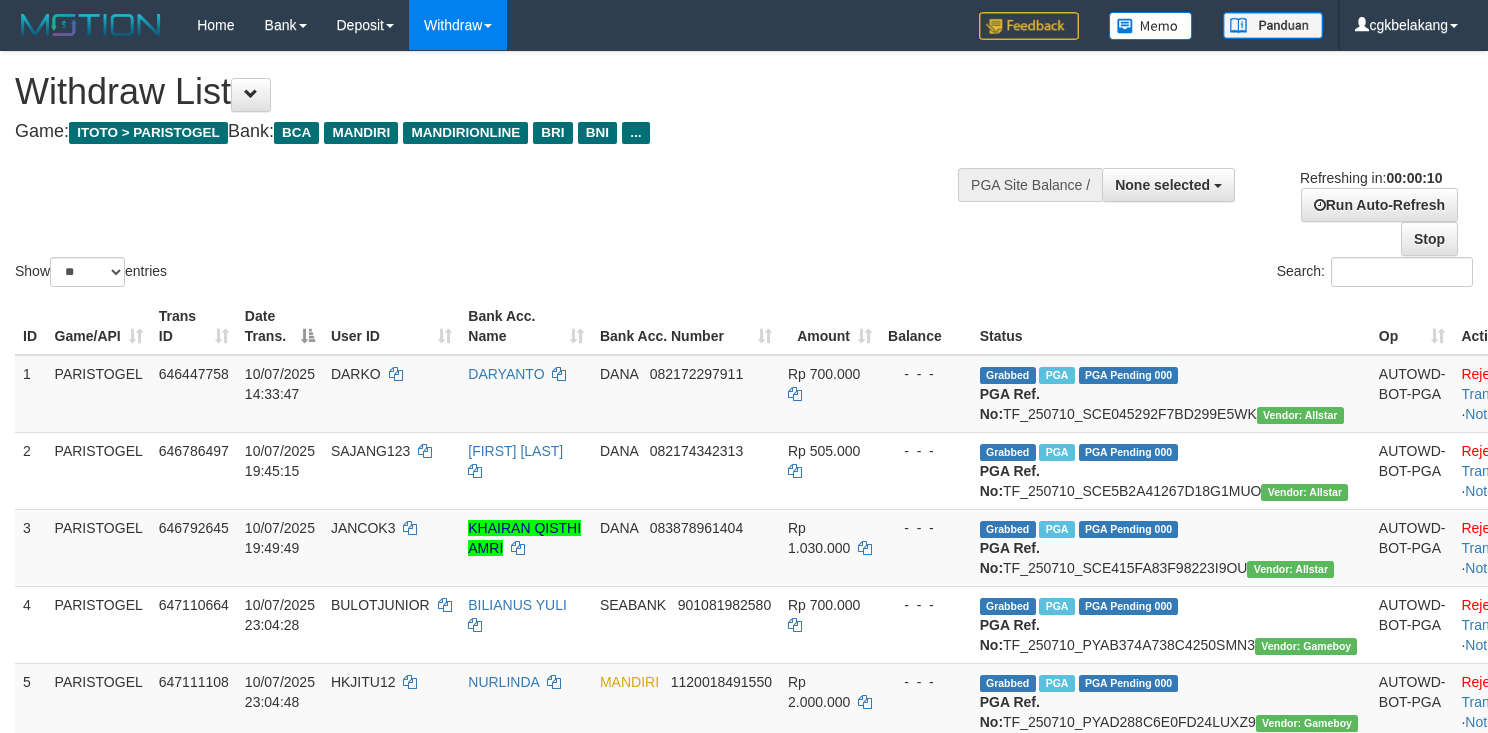 select 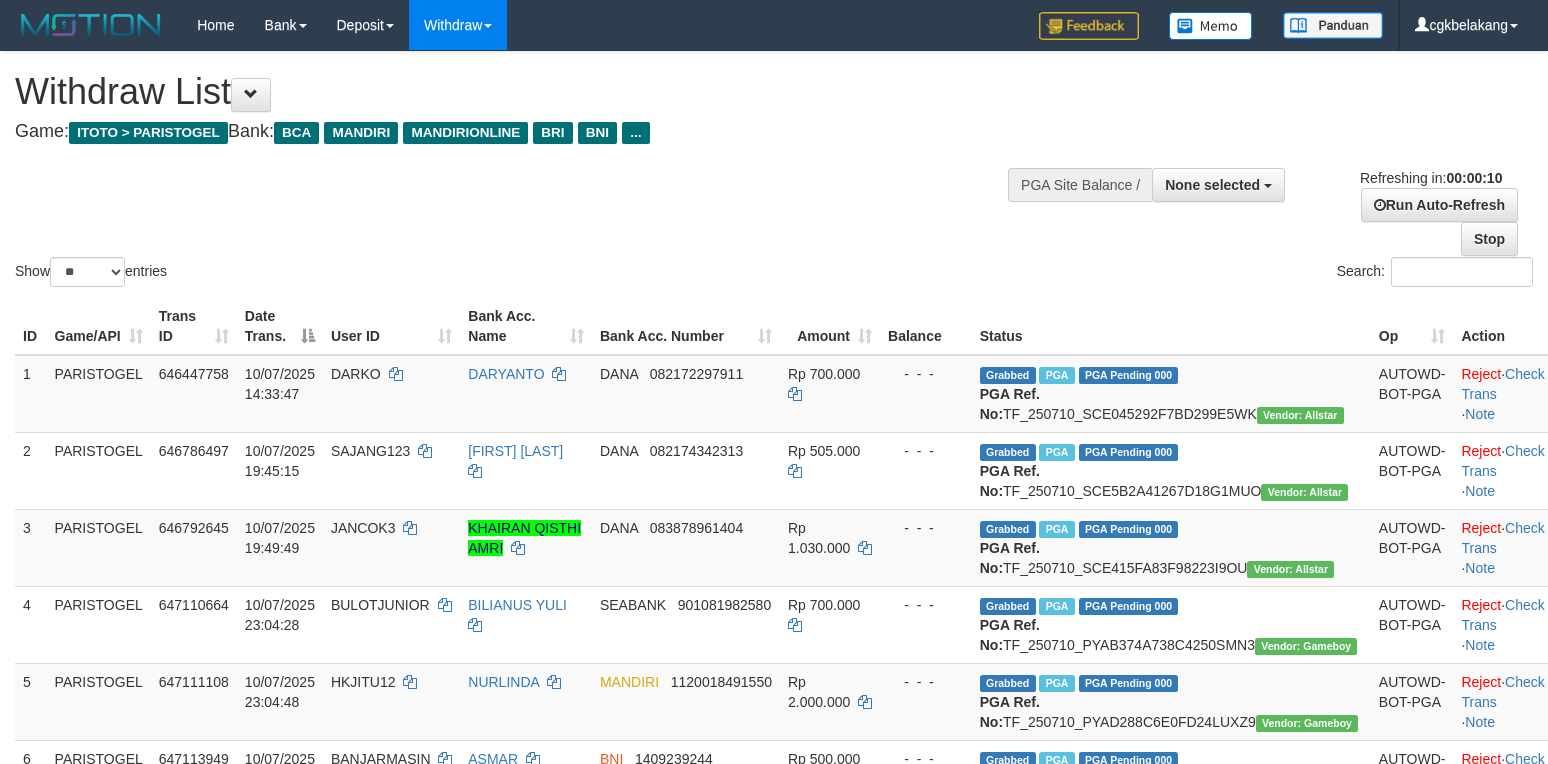 select 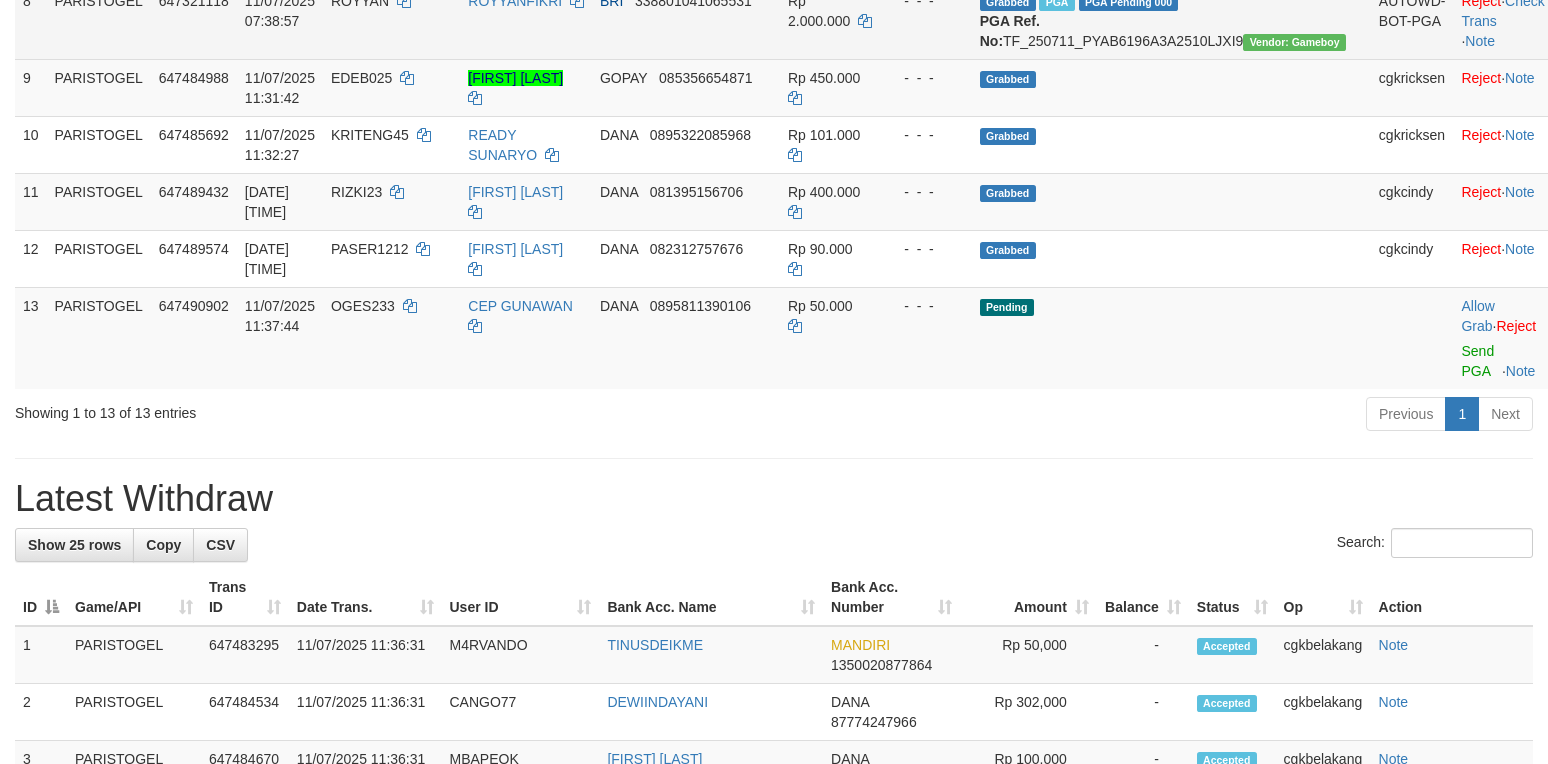 scroll, scrollTop: 933, scrollLeft: 0, axis: vertical 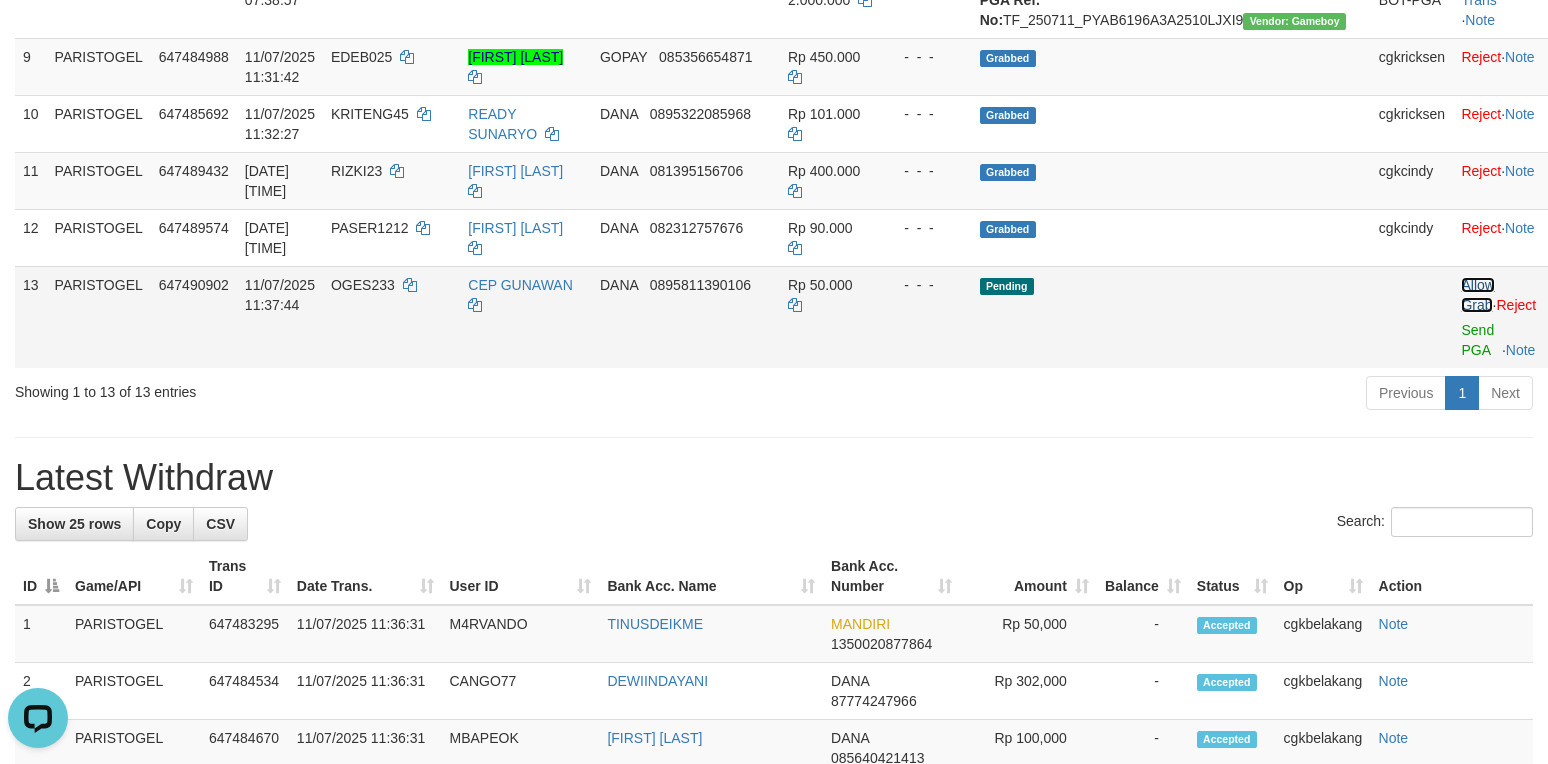 click on "Allow Grab" at bounding box center [1477, 295] 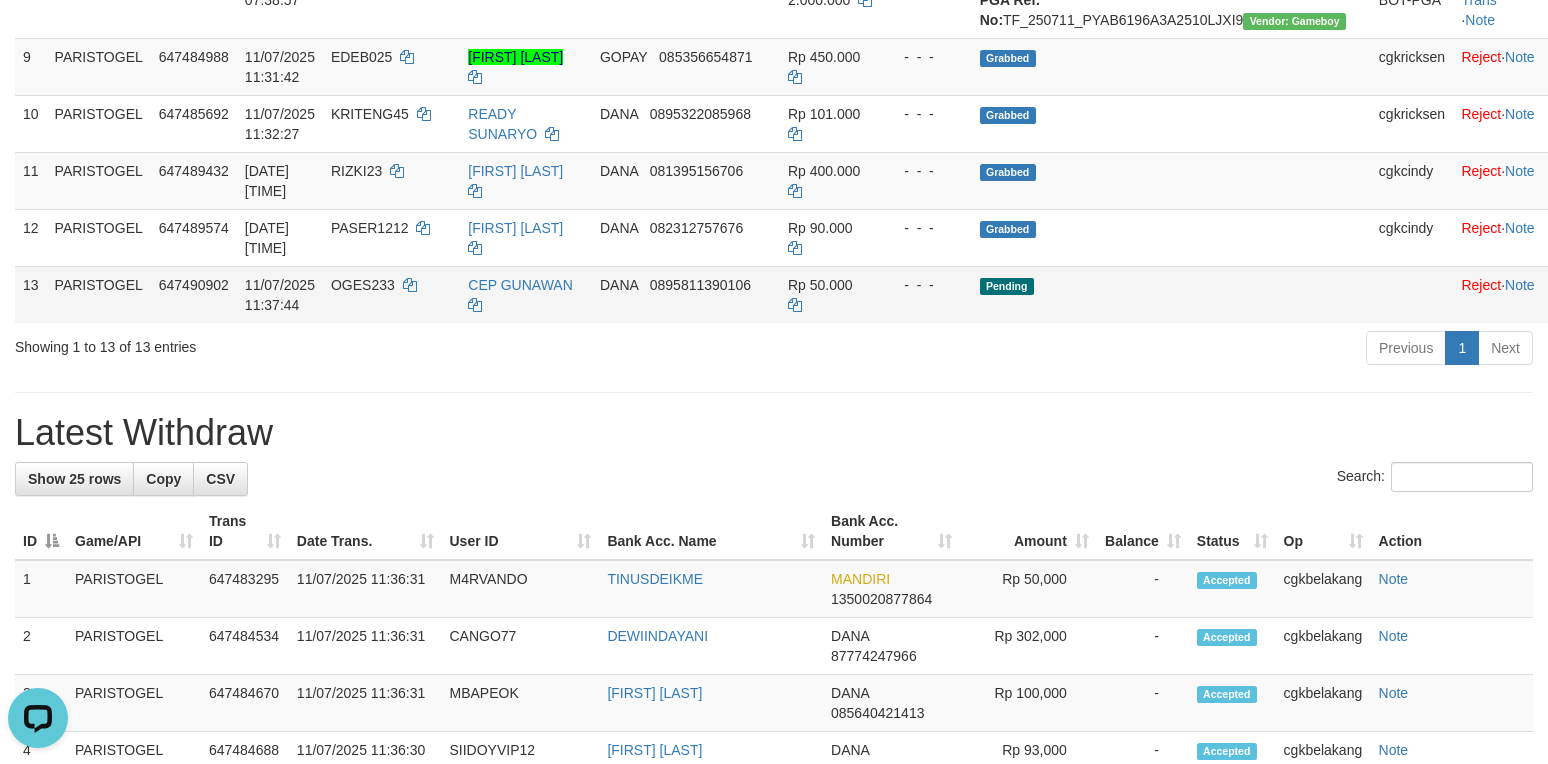 click on "Pending" at bounding box center (1171, 294) 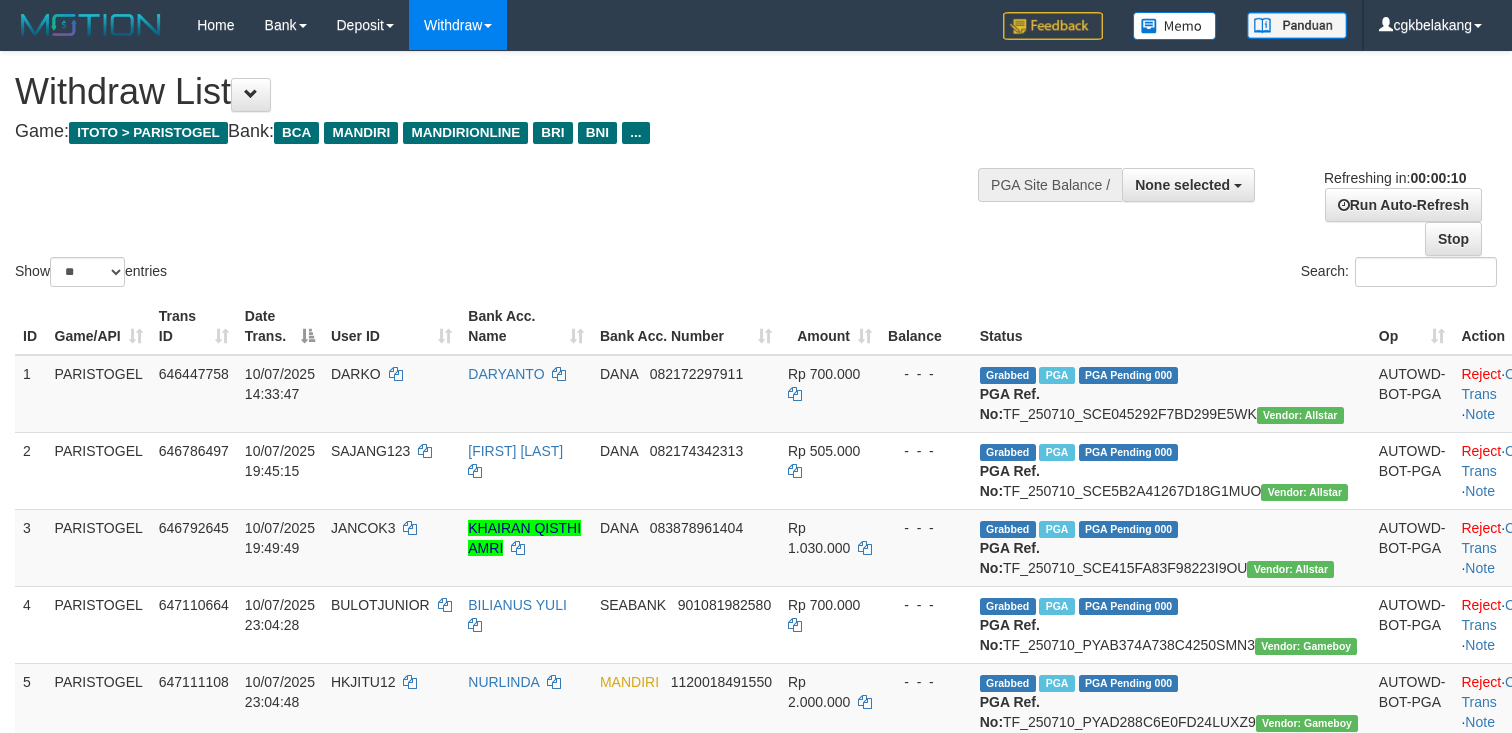 select 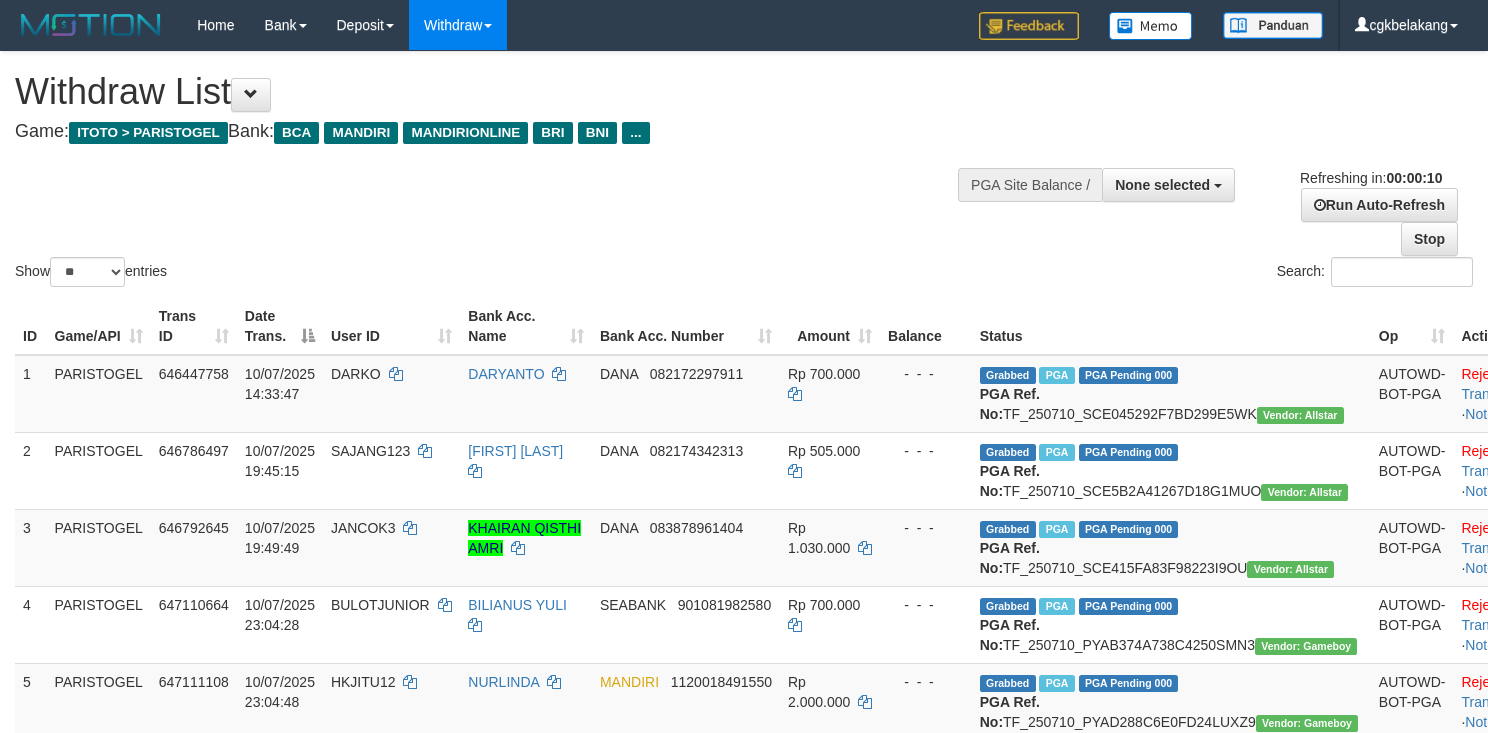 select 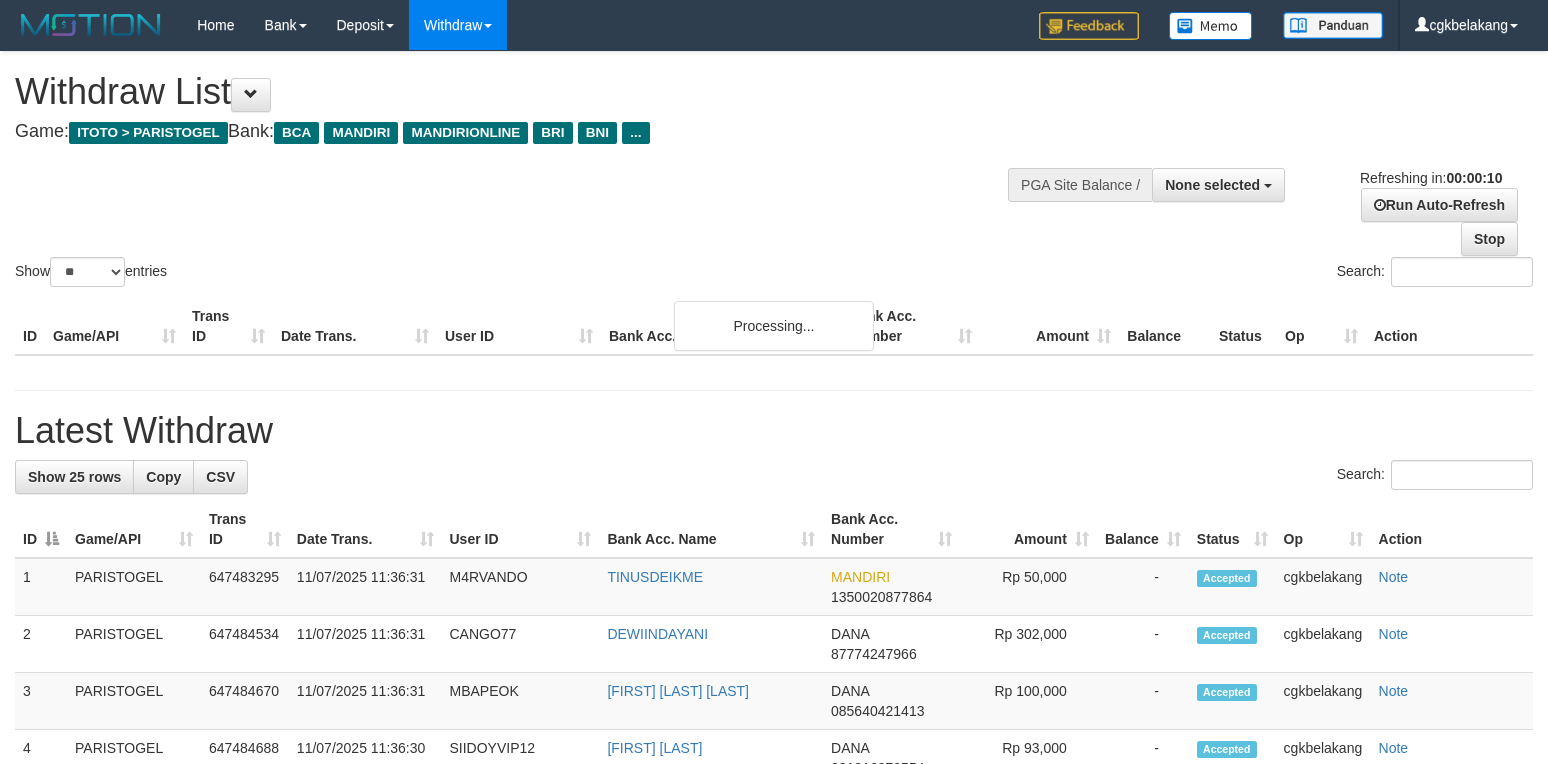 select 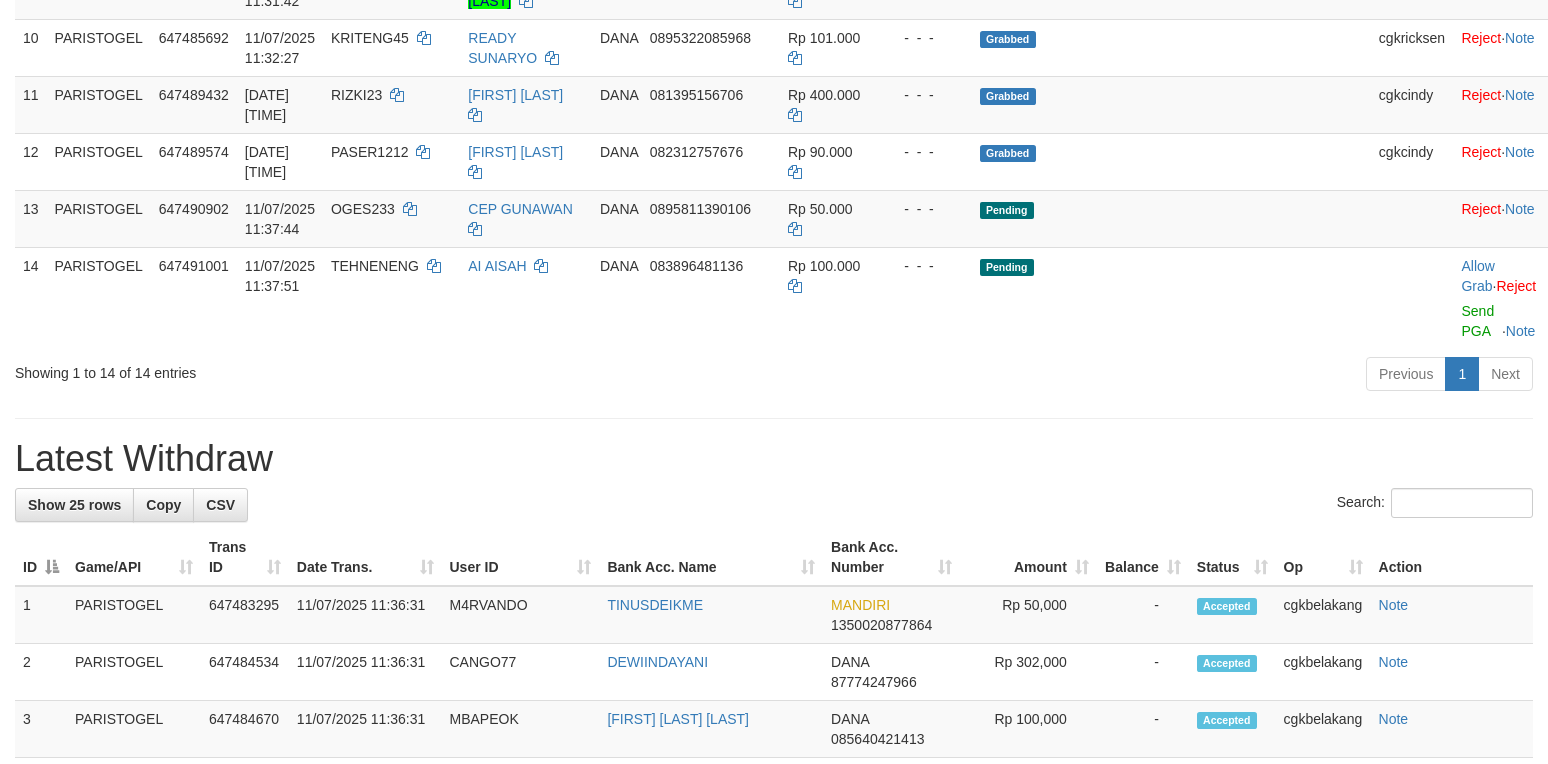 scroll, scrollTop: 933, scrollLeft: 0, axis: vertical 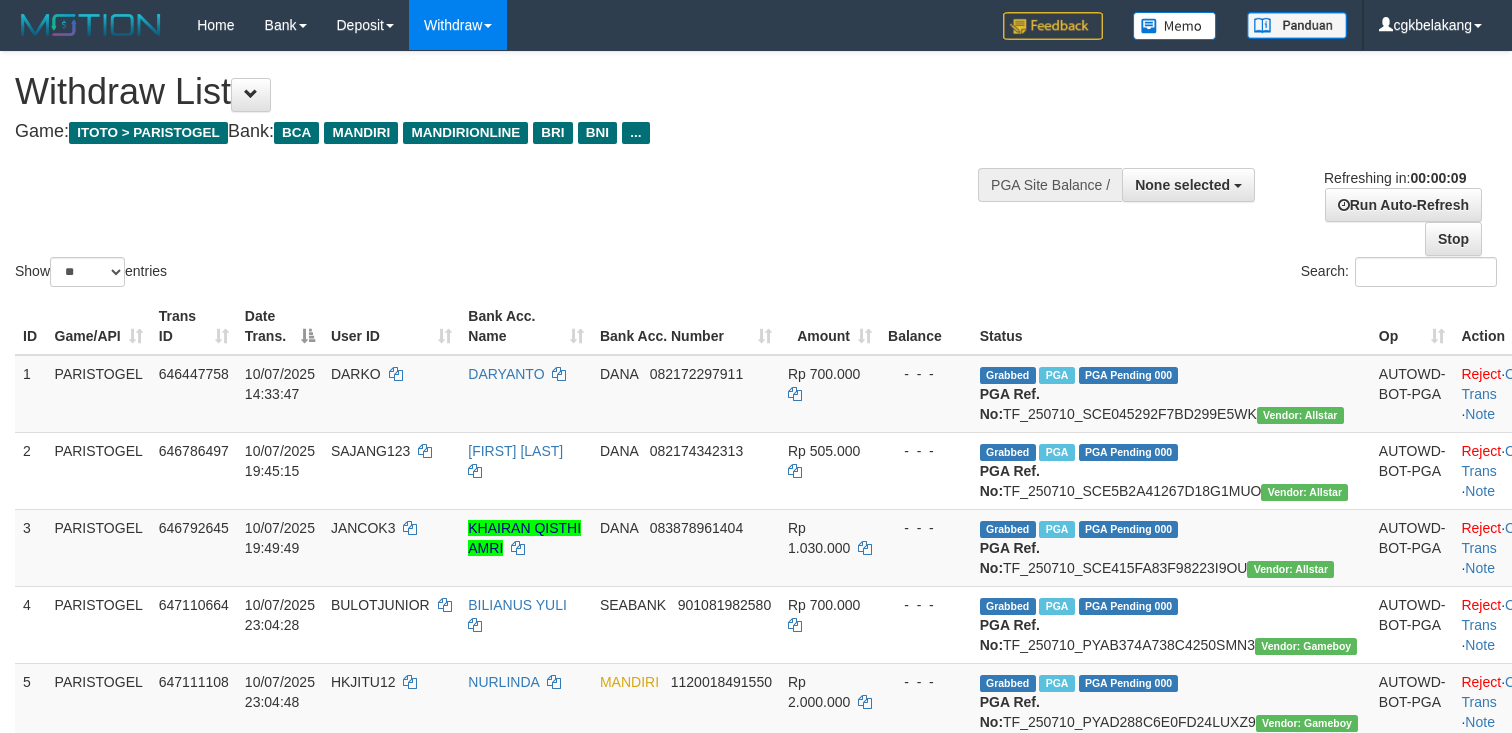 select 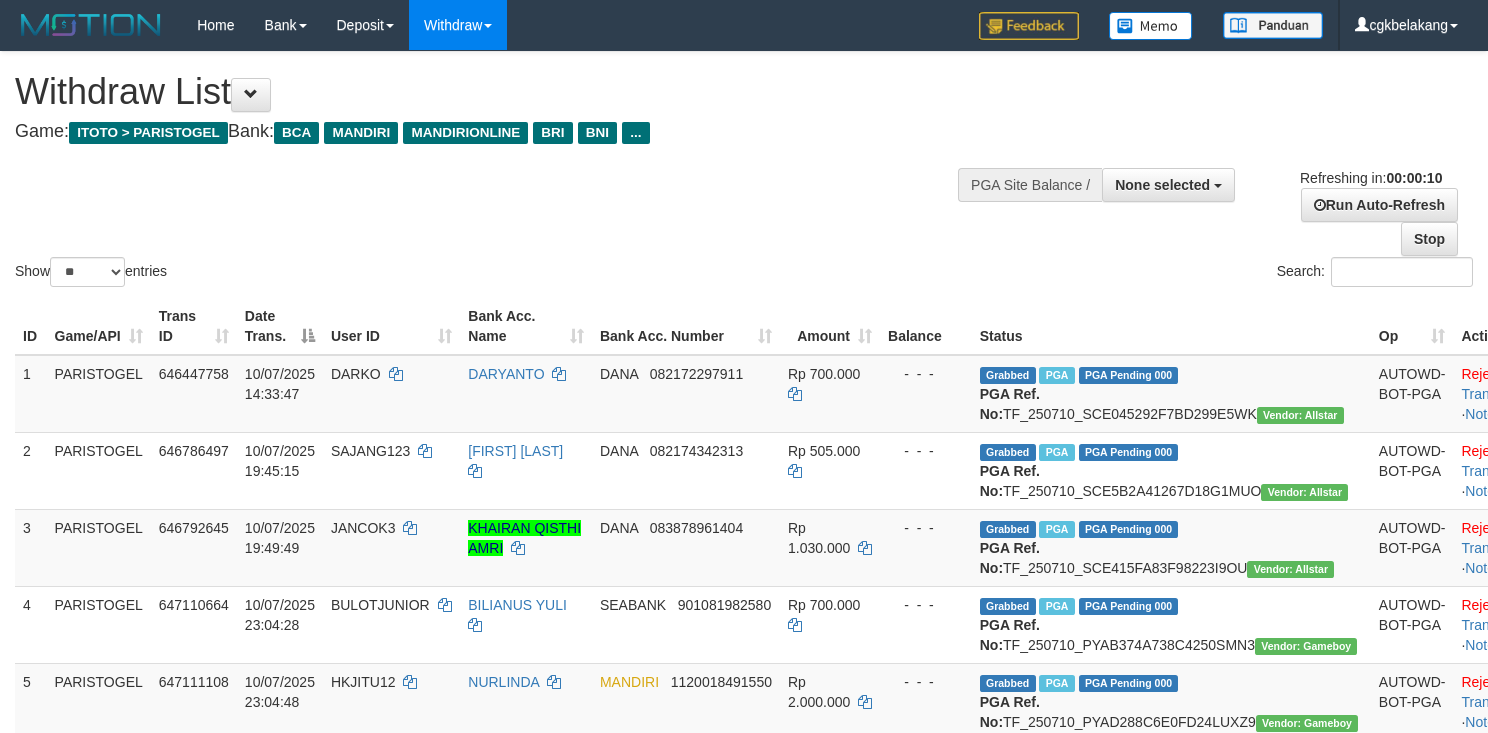 select 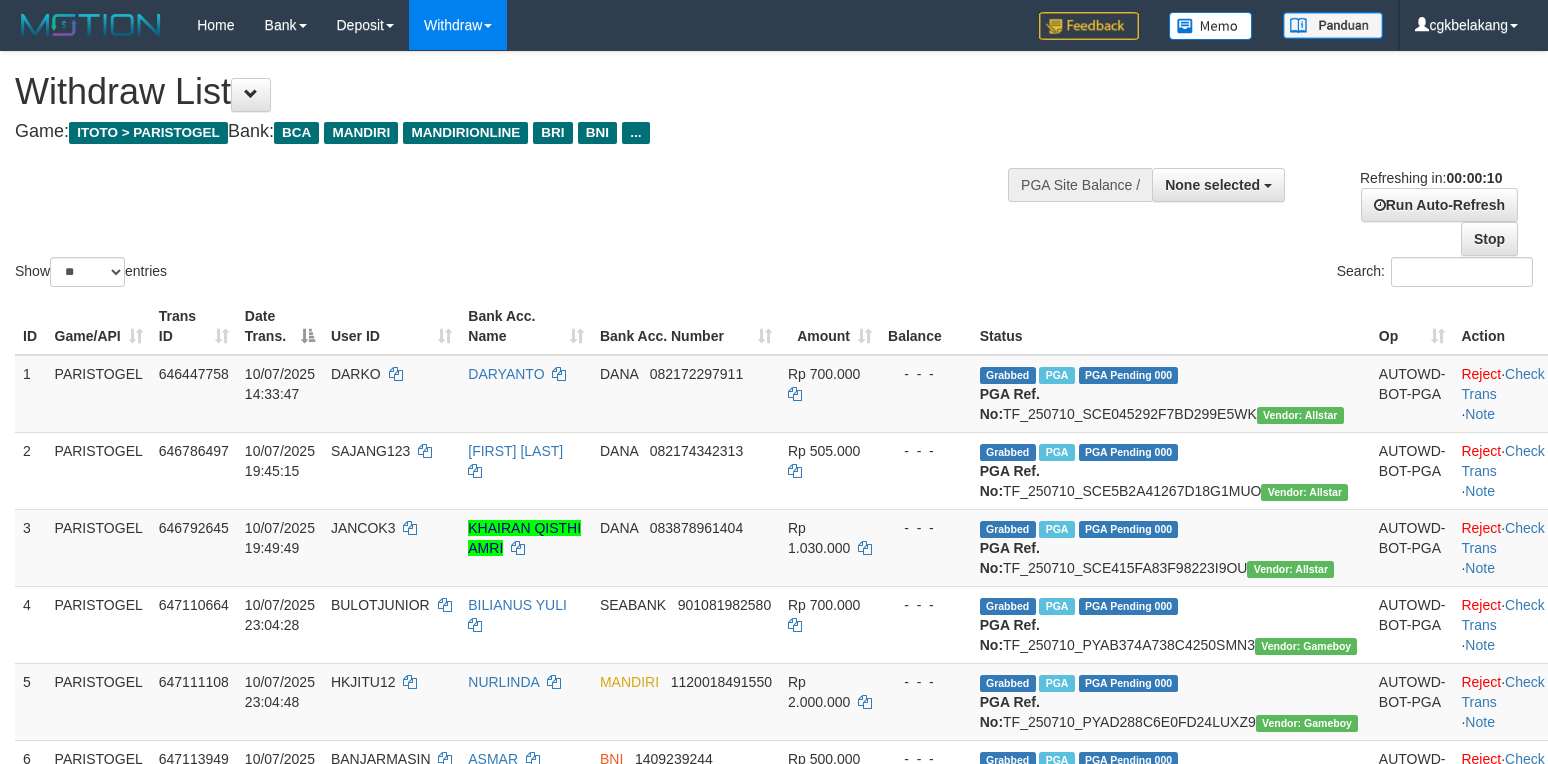 select 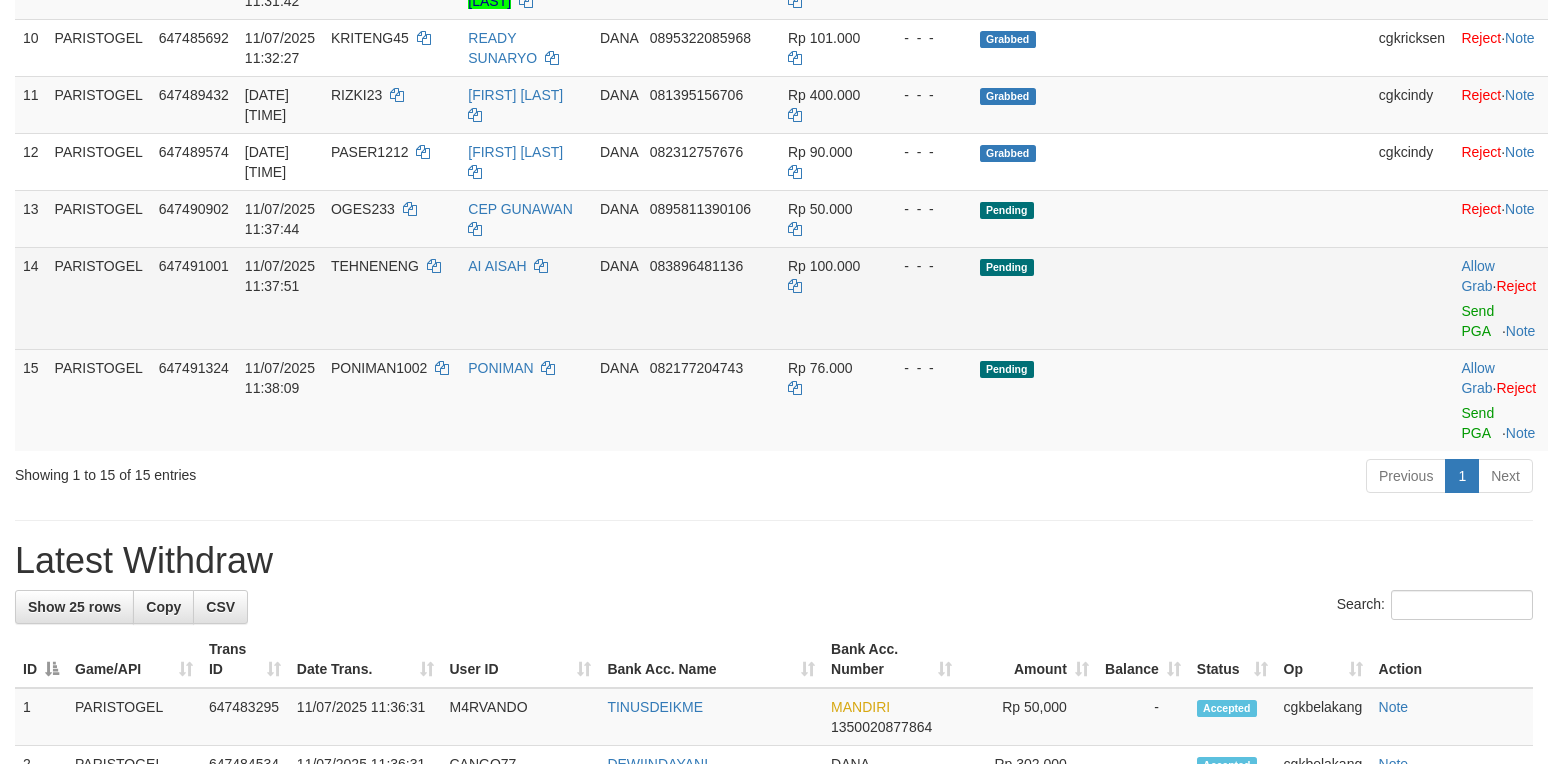 scroll, scrollTop: 933, scrollLeft: 0, axis: vertical 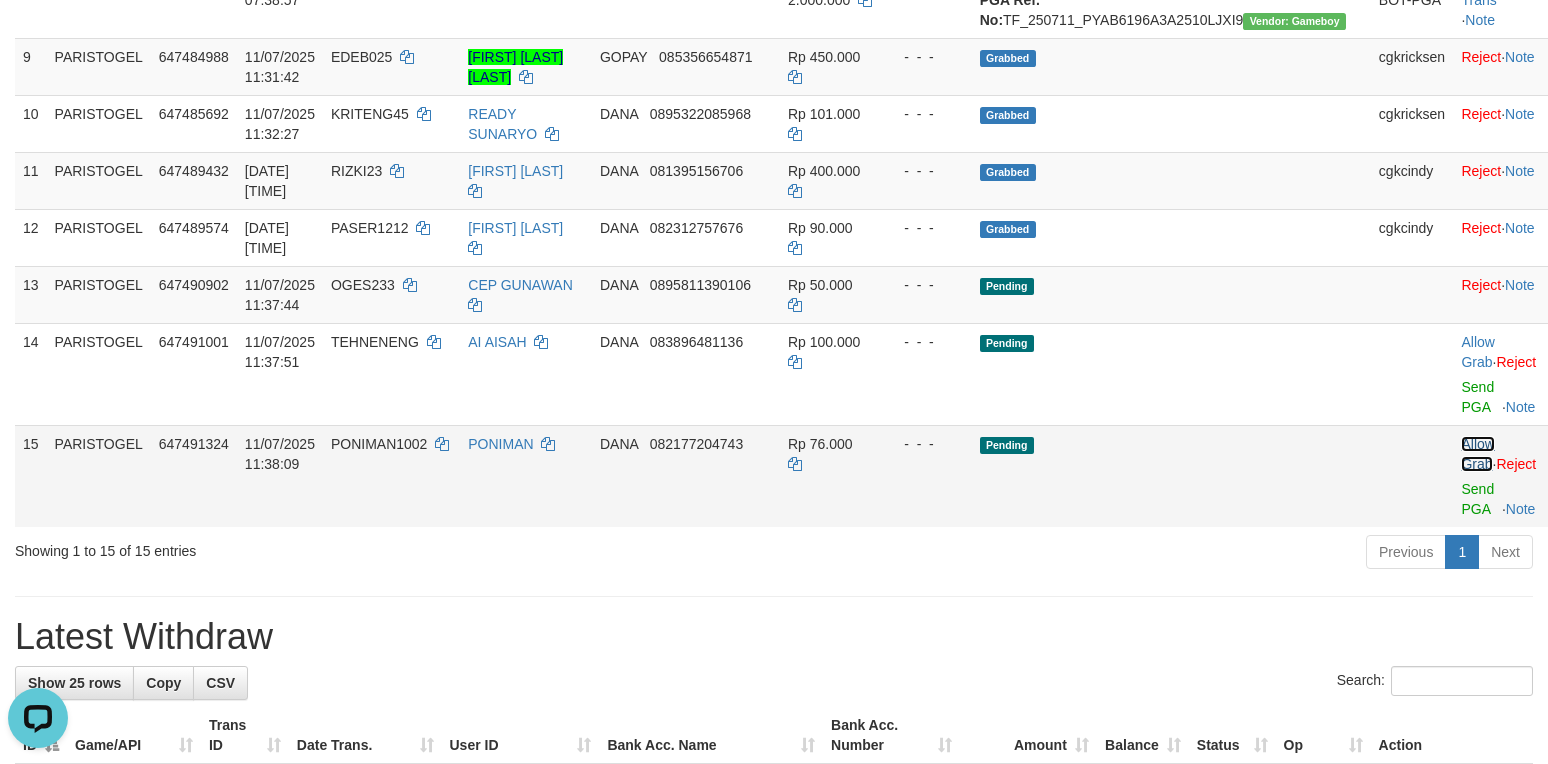 click on "Allow Grab" at bounding box center (1477, 454) 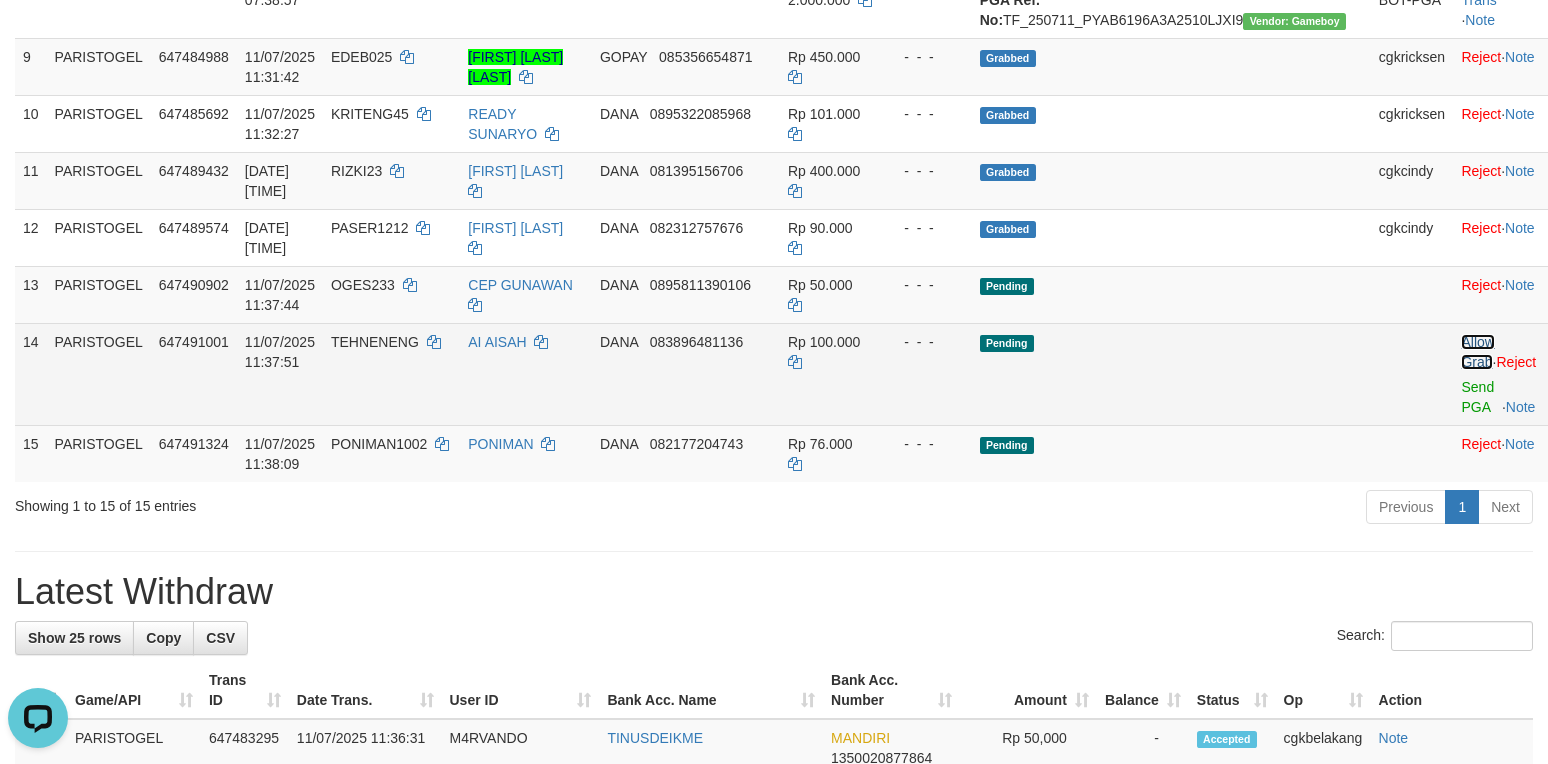 click on "Allow Grab" at bounding box center [1477, 352] 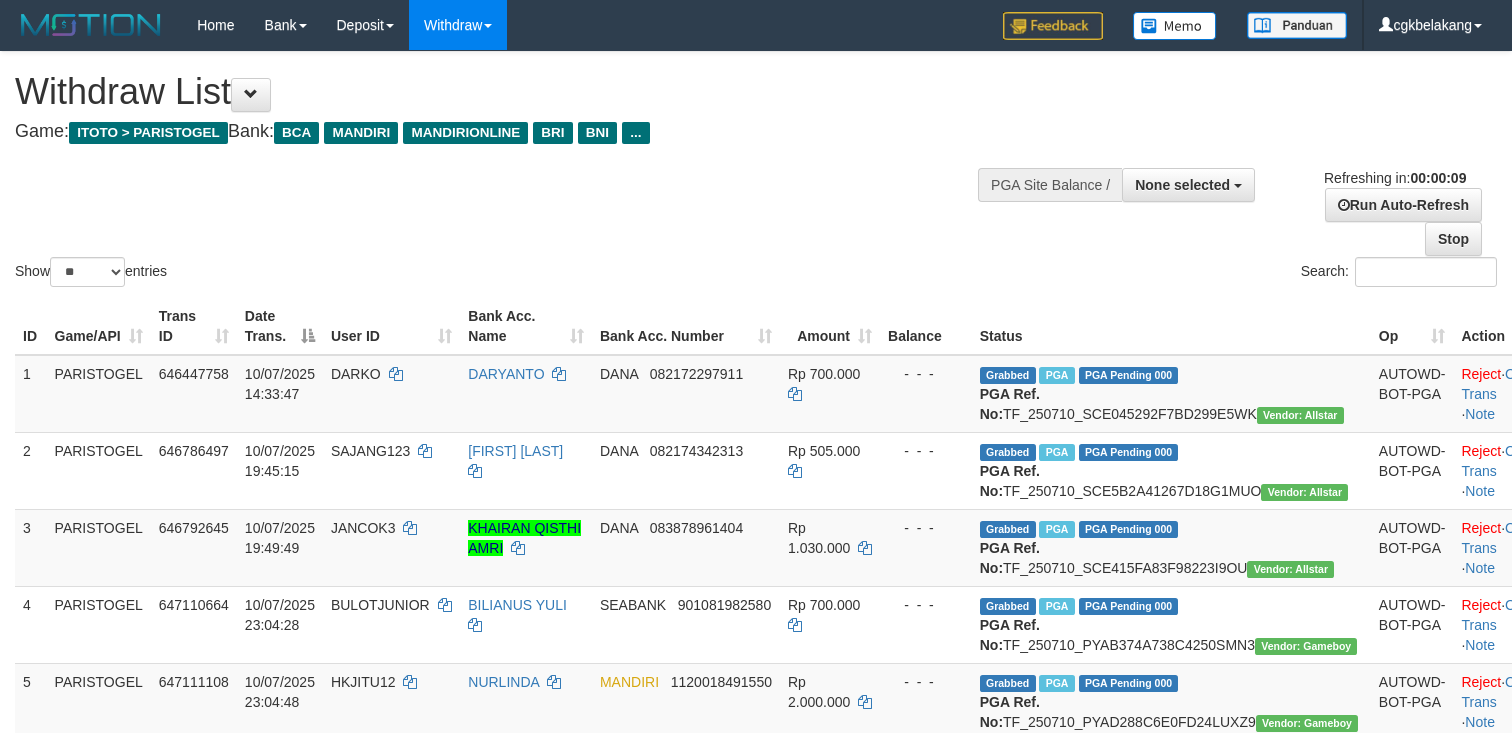 select 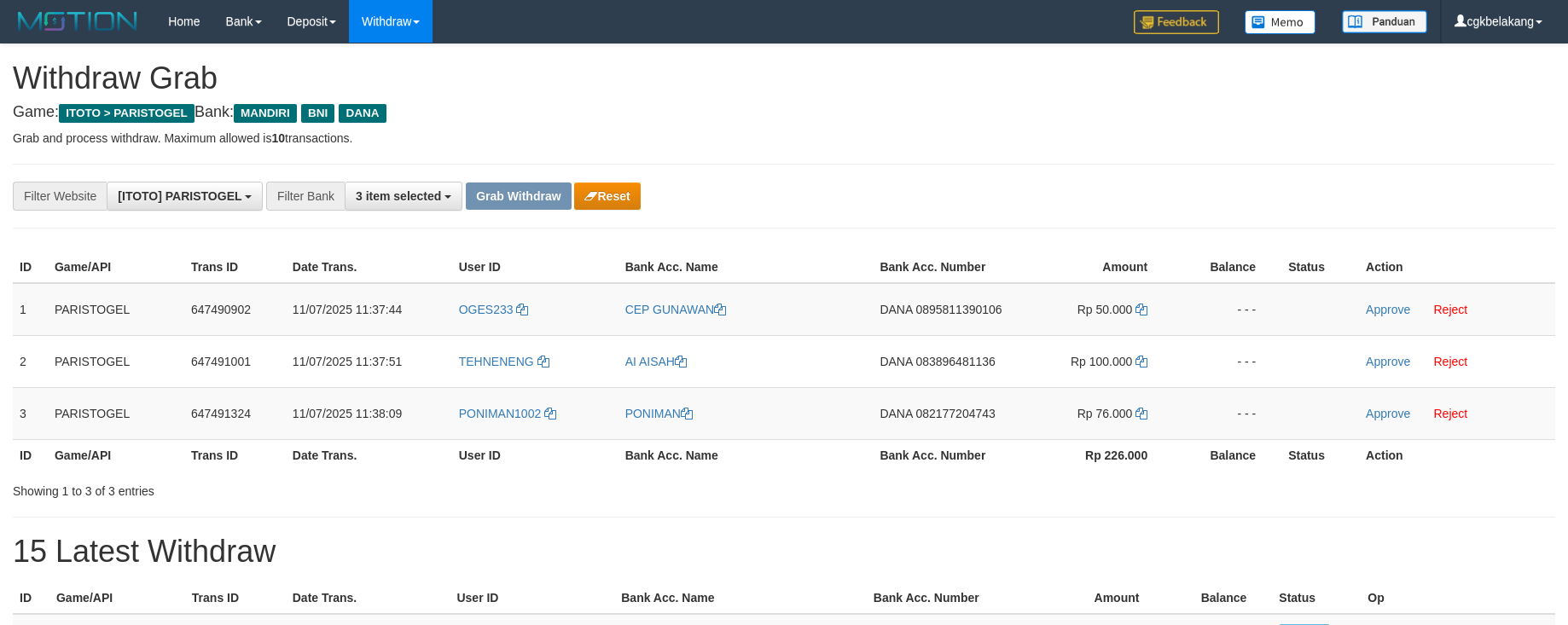 scroll, scrollTop: 0, scrollLeft: 0, axis: both 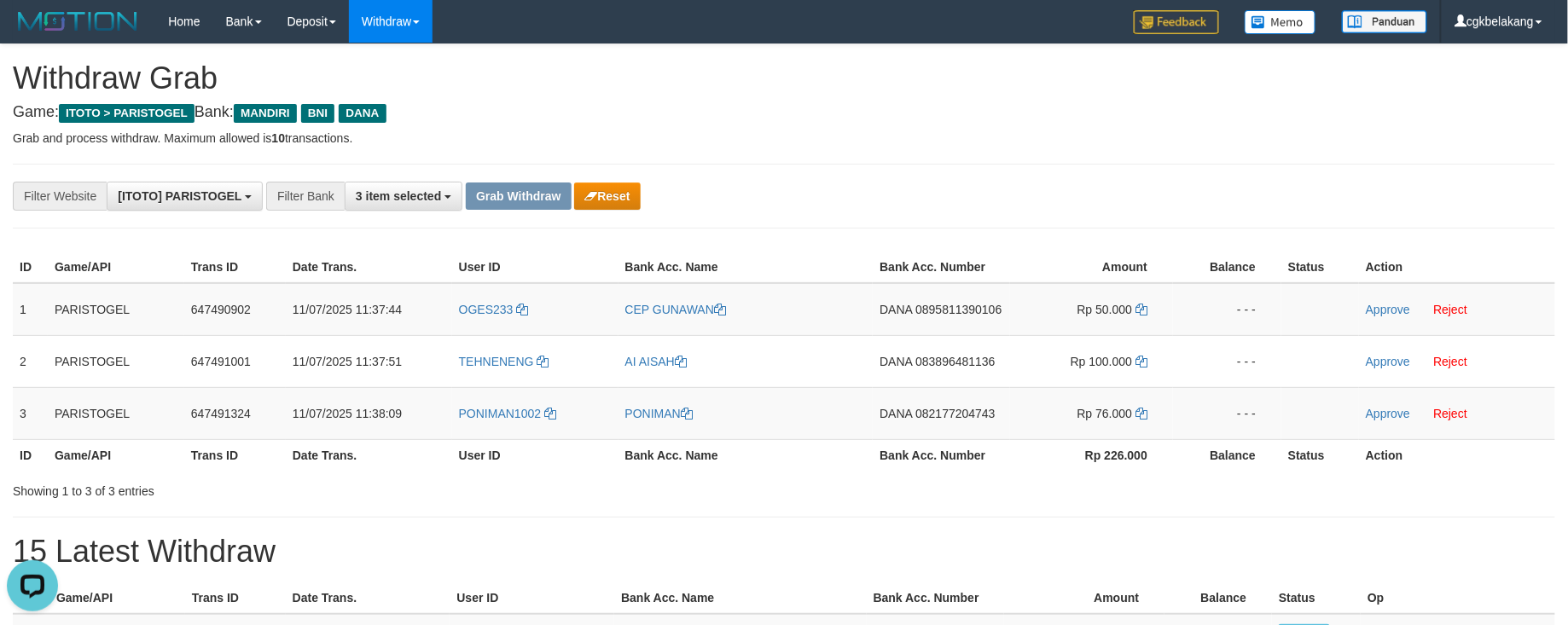 click on "**********" at bounding box center [784, 196] 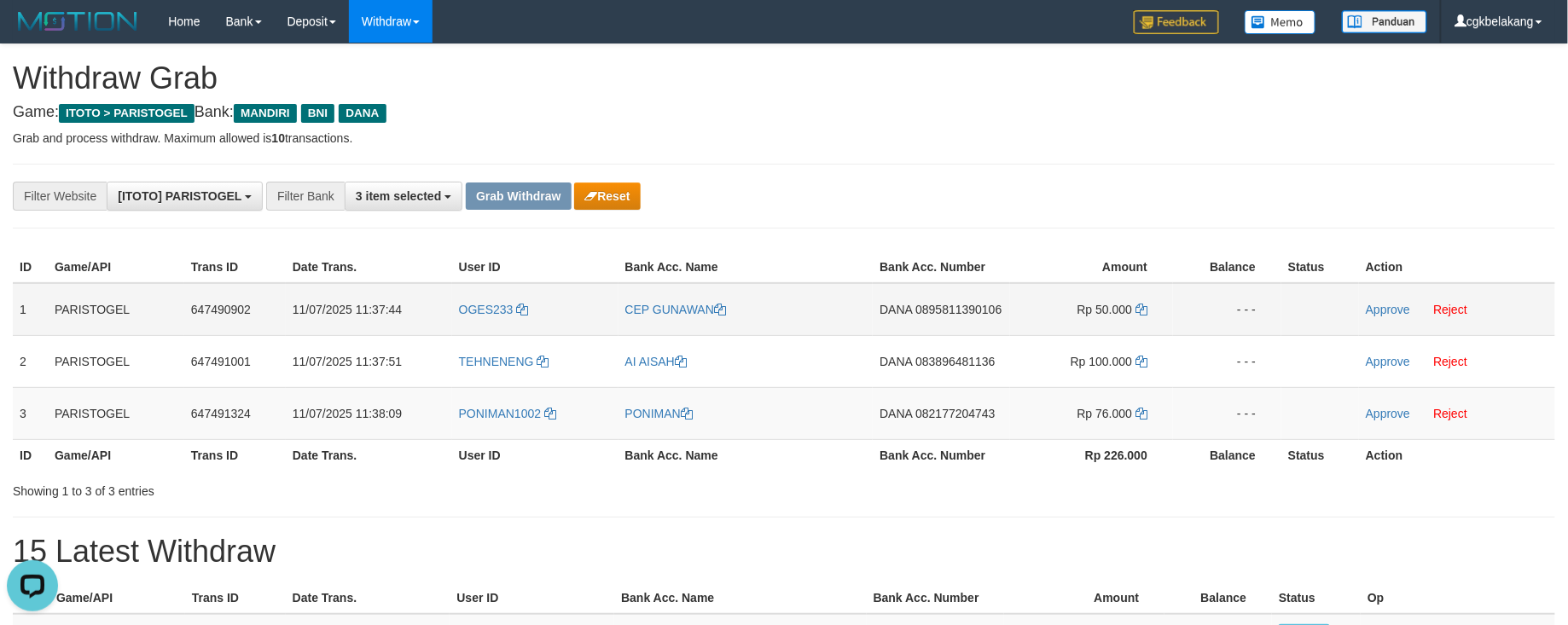 click on "OGES233" at bounding box center (535, 310) 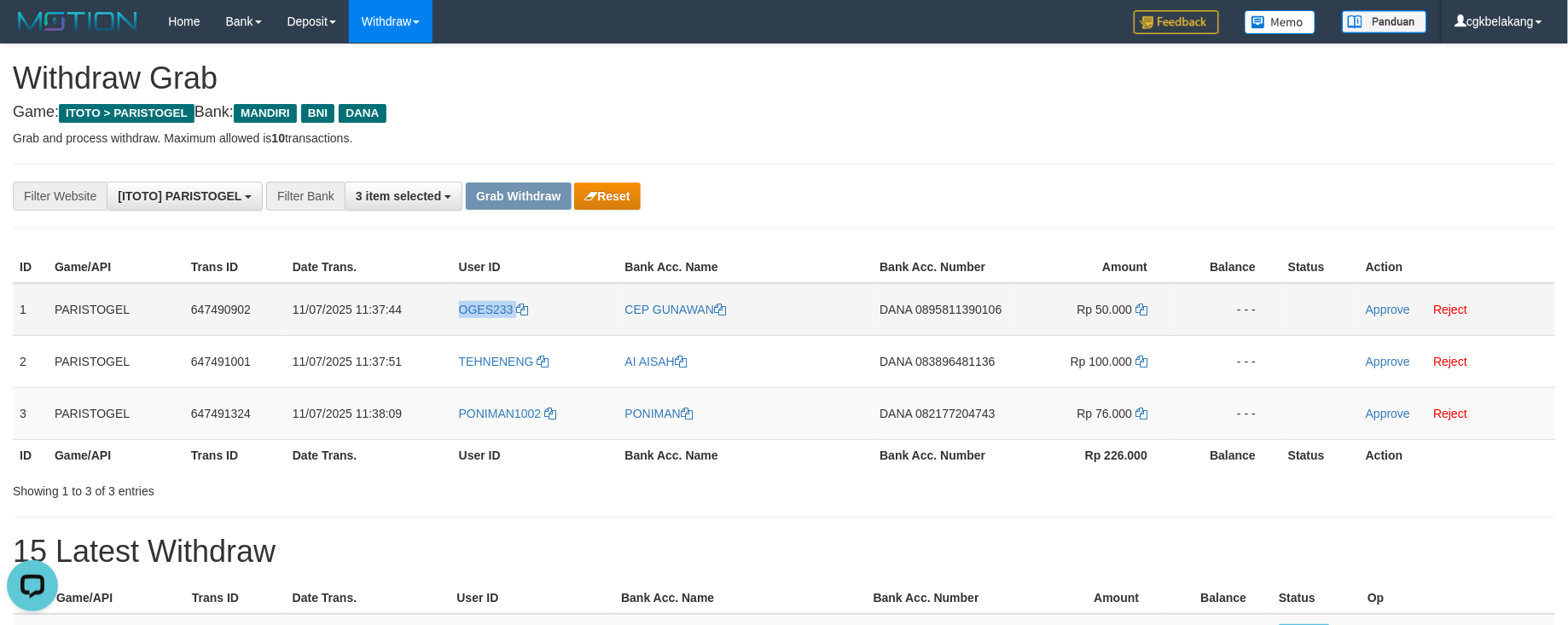 click on "OGES233" at bounding box center [535, 310] 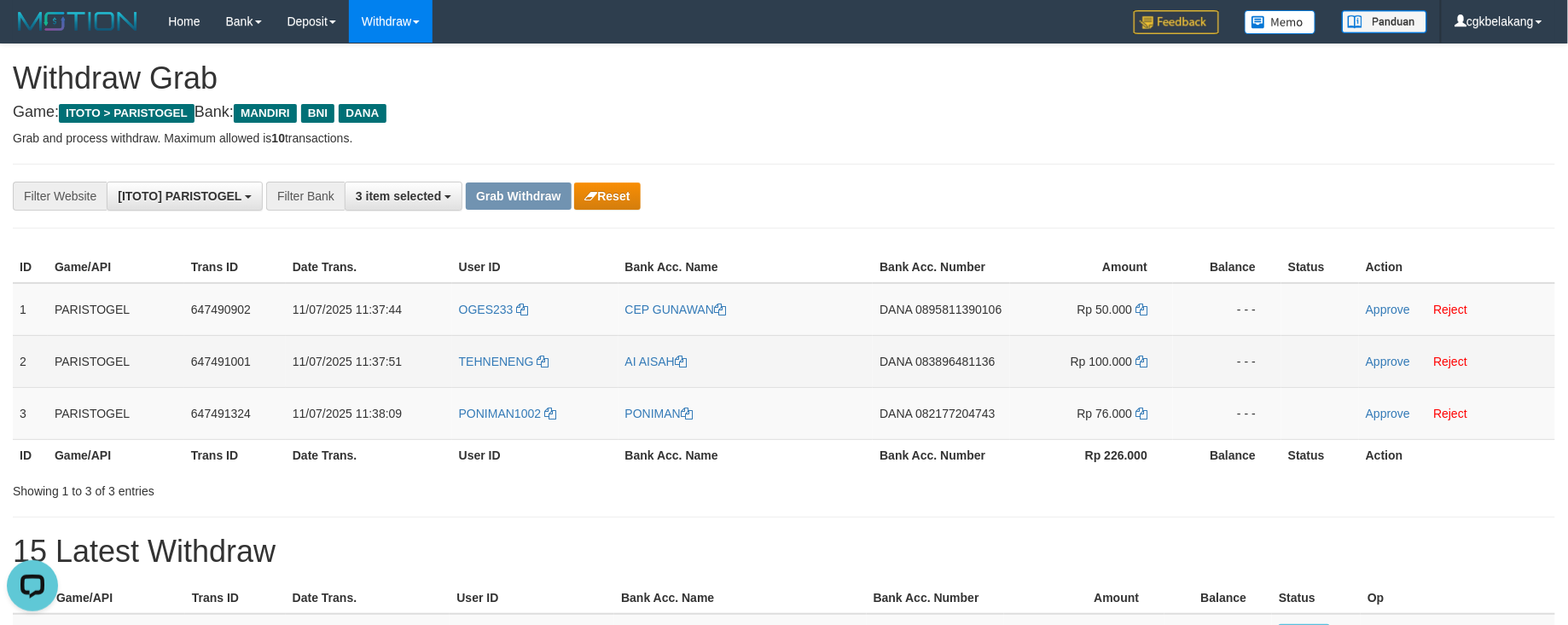 click on "AI AISAH" at bounding box center [746, 361] 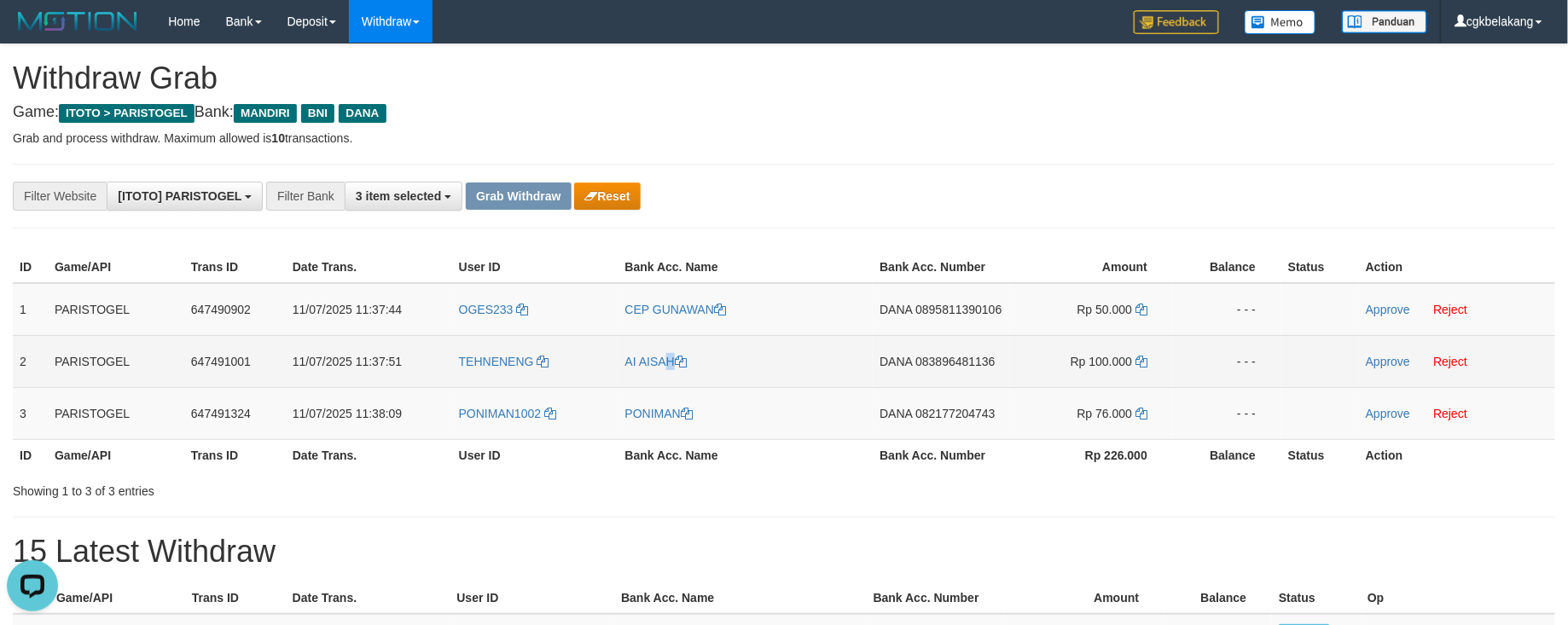 click on "AI AISAH" at bounding box center [746, 361] 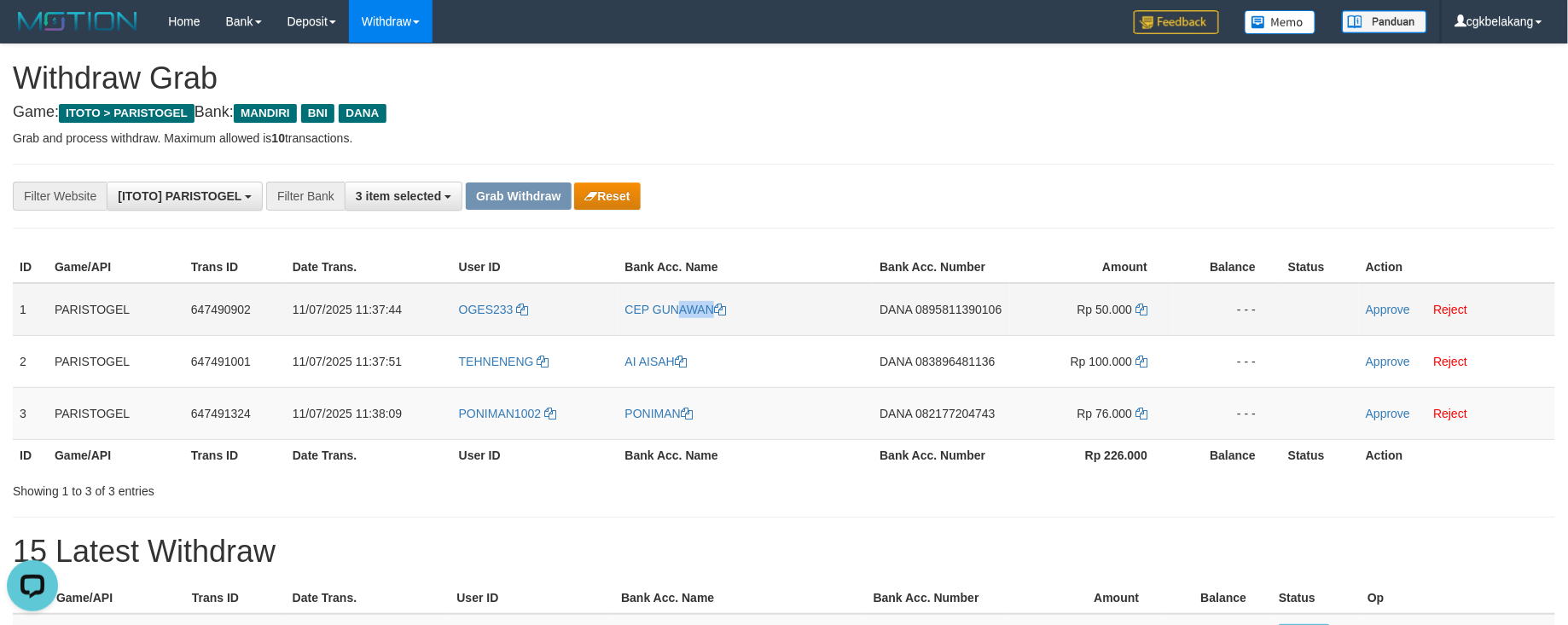 click on "CEP GUNAWAN" at bounding box center (746, 310) 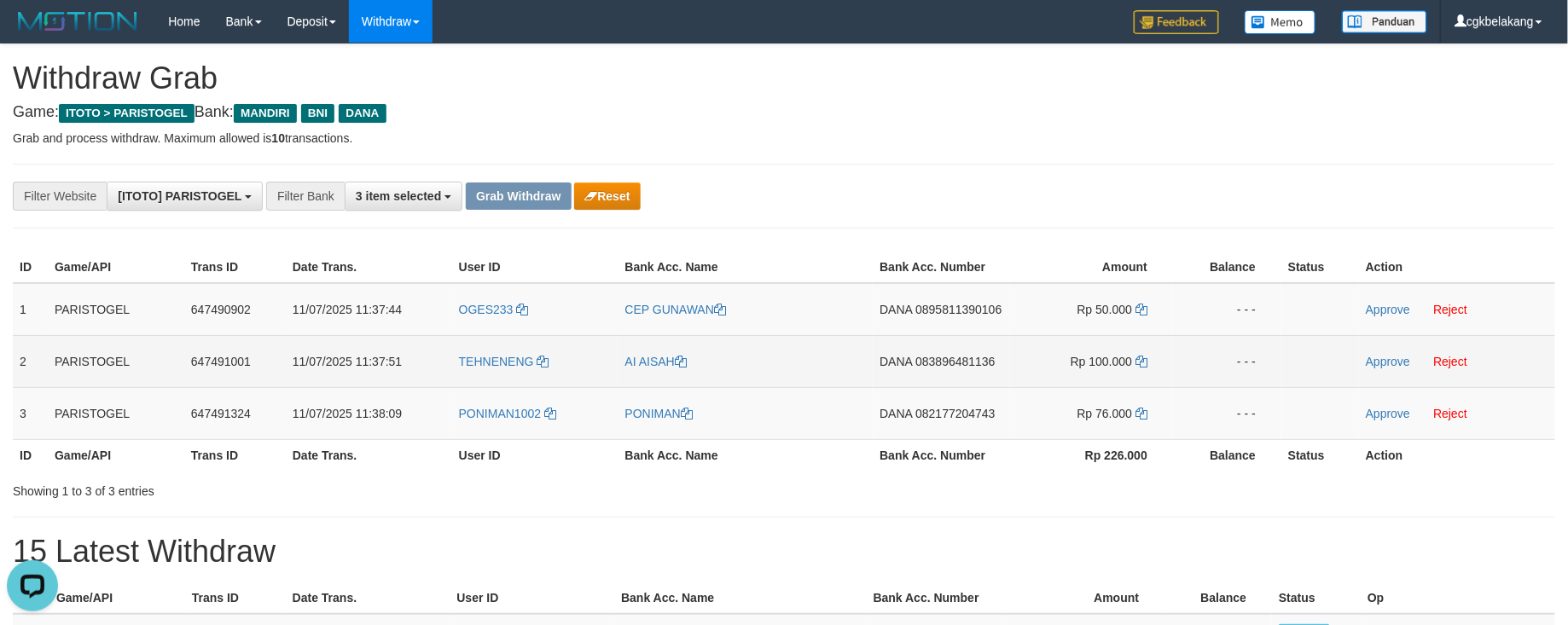 click on "TEHNENENG" at bounding box center (535, 361) 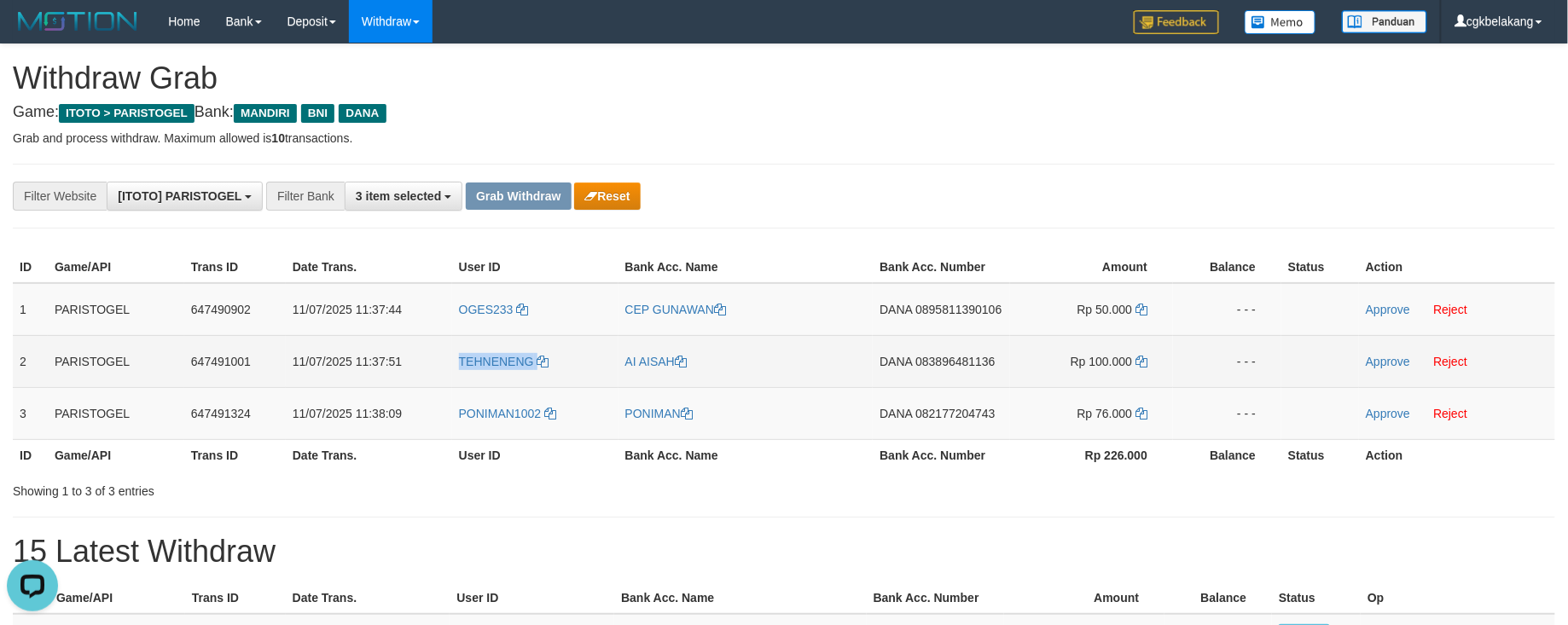 copy on "TEHNENENG" 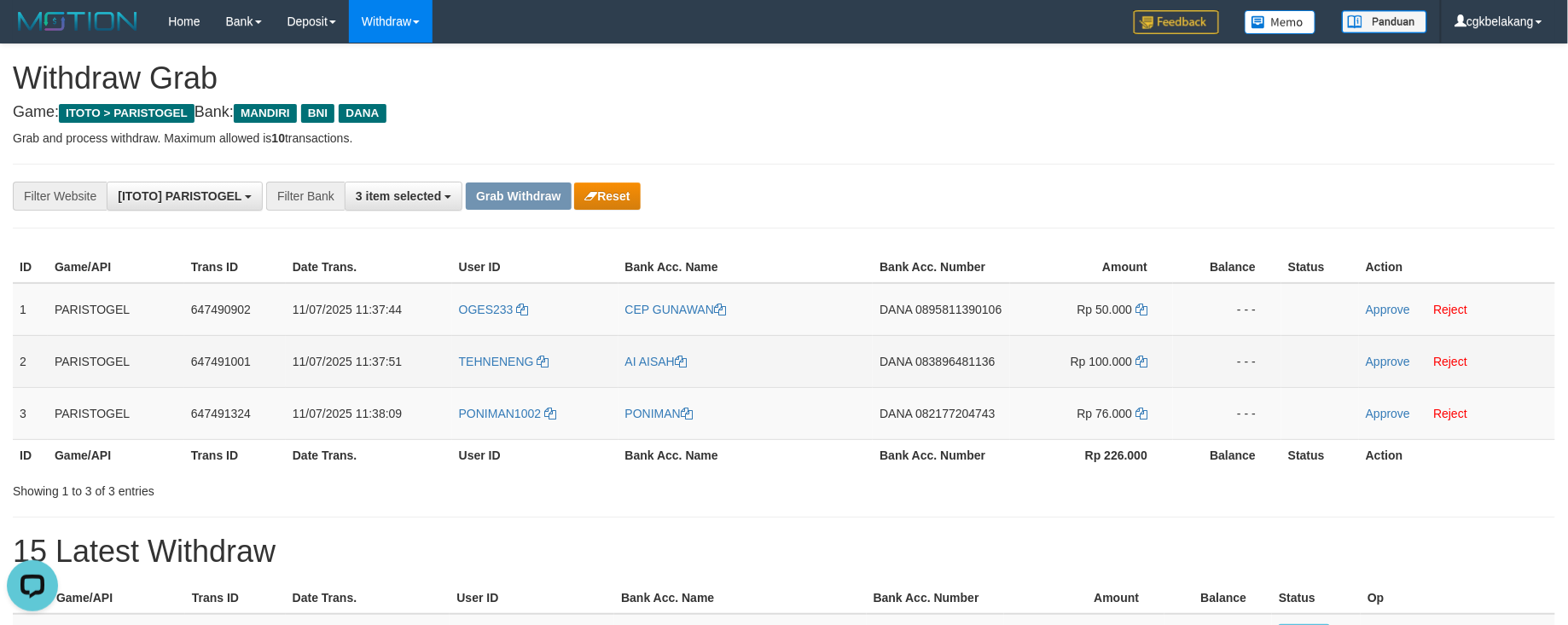 click on "AI AISAH" at bounding box center (746, 361) 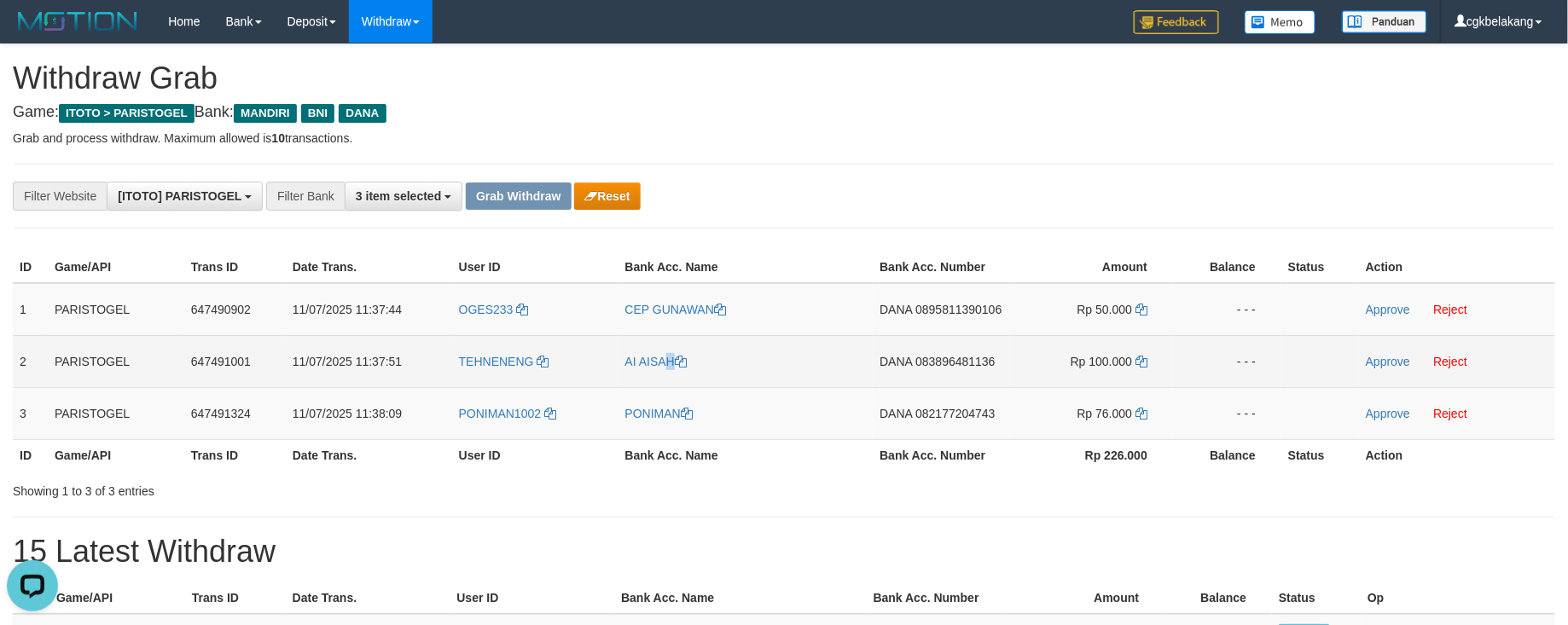 click on "AI AISAH" at bounding box center [746, 361] 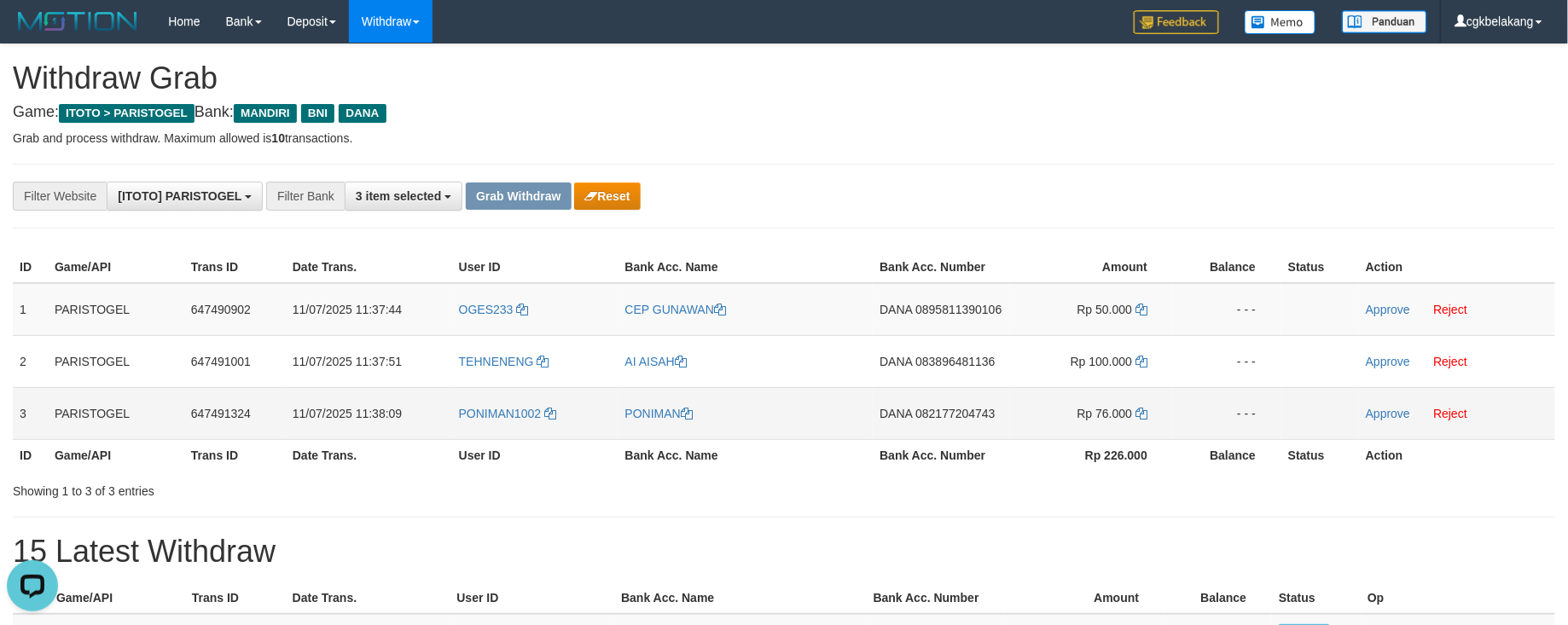 click on "PONIMAN1002" at bounding box center [535, 413] 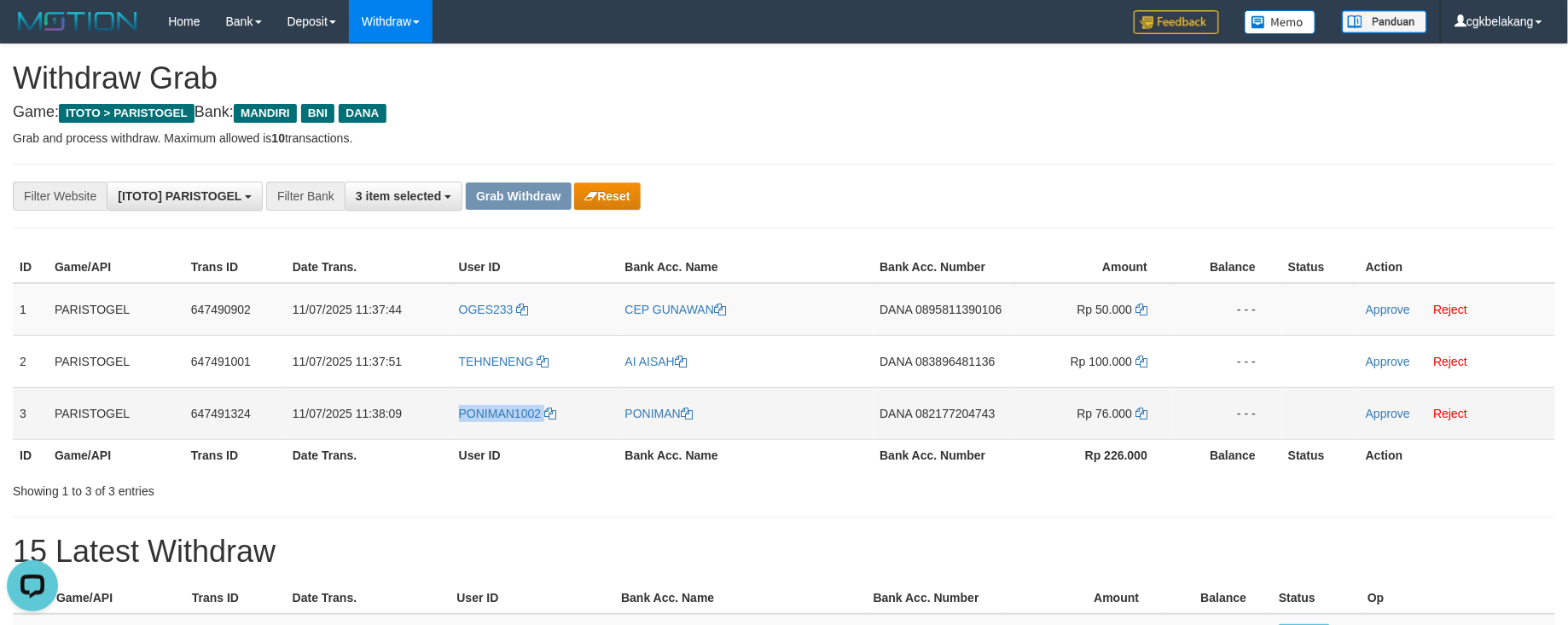 copy on "PONIMAN1002" 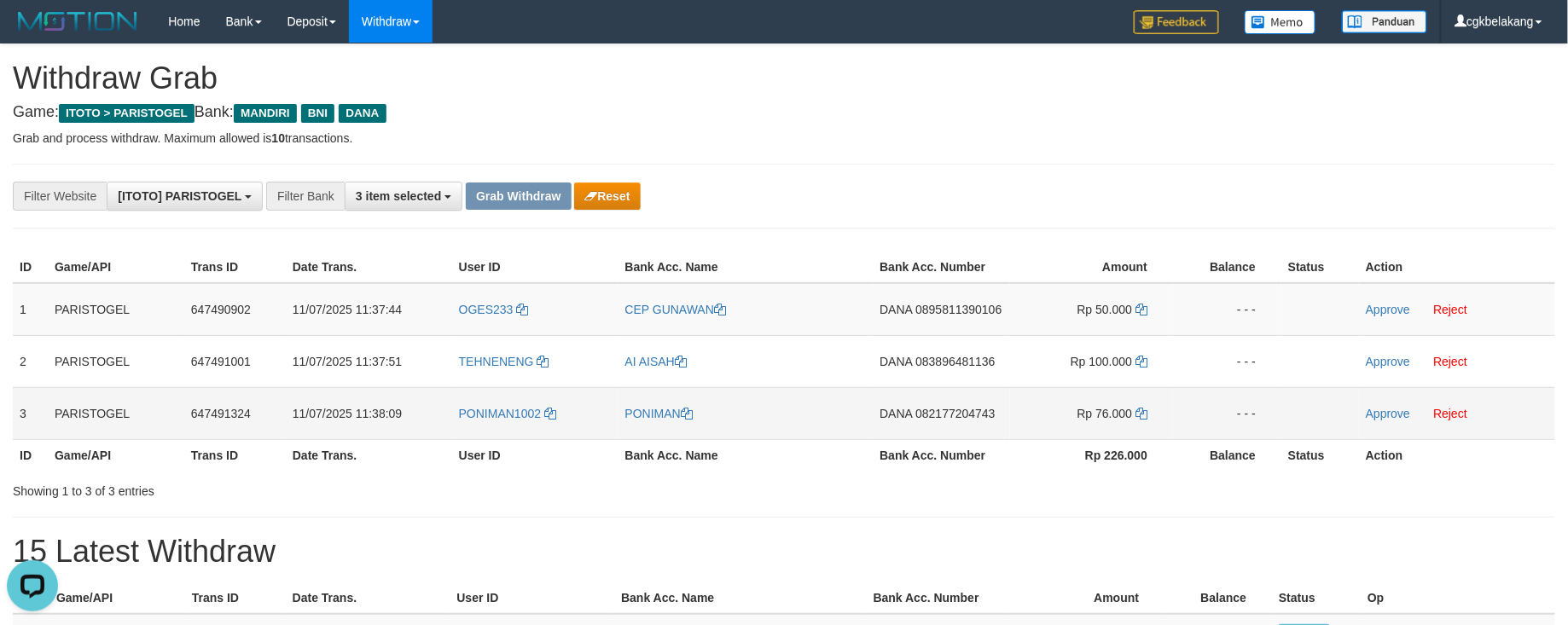 click on "PONIMAN" at bounding box center (746, 413) 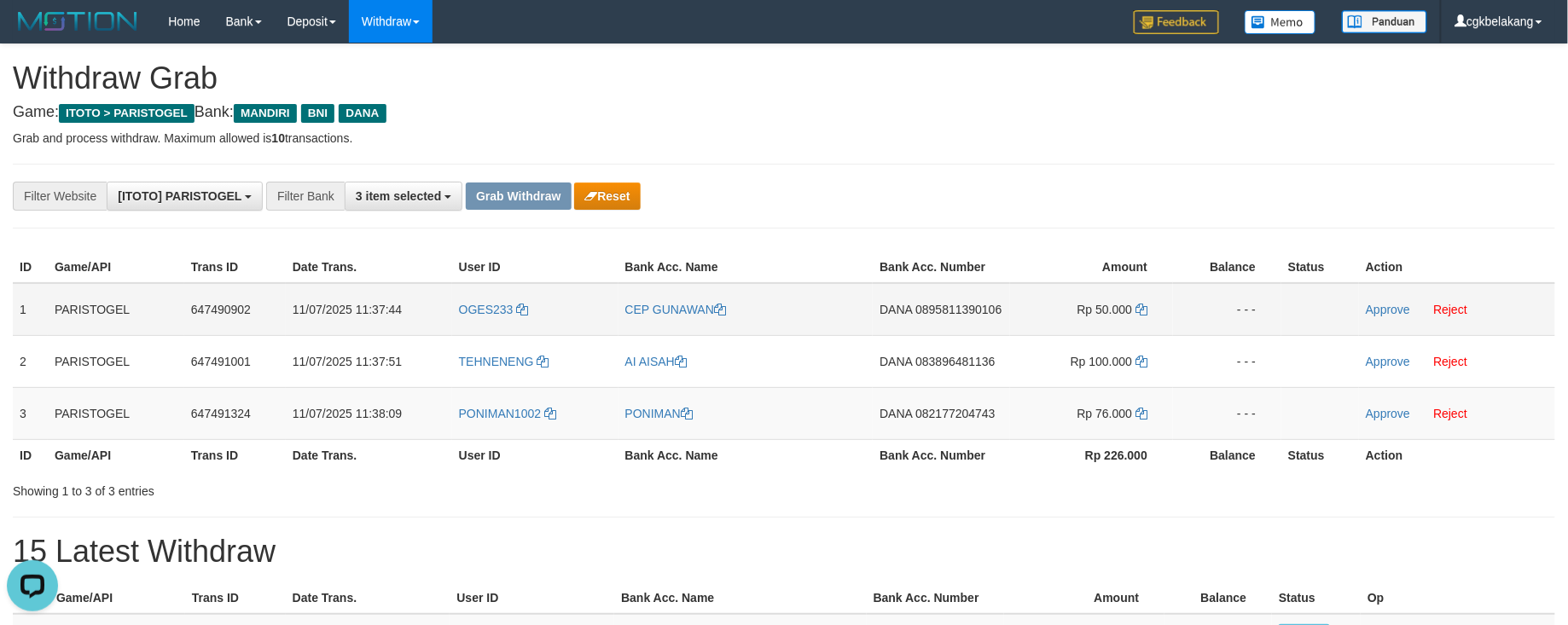 click on "DANA
0895811390106" at bounding box center (941, 310) 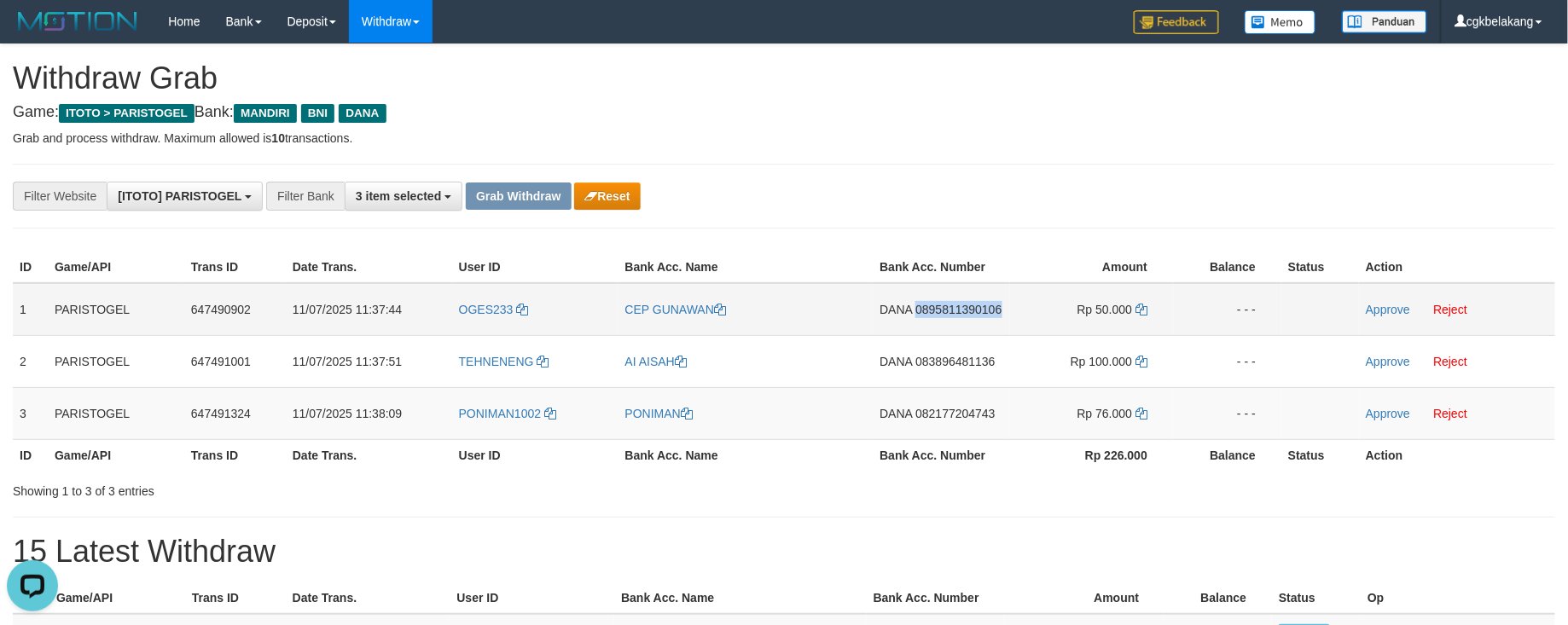 click on "DANA
0895811390106" at bounding box center [941, 310] 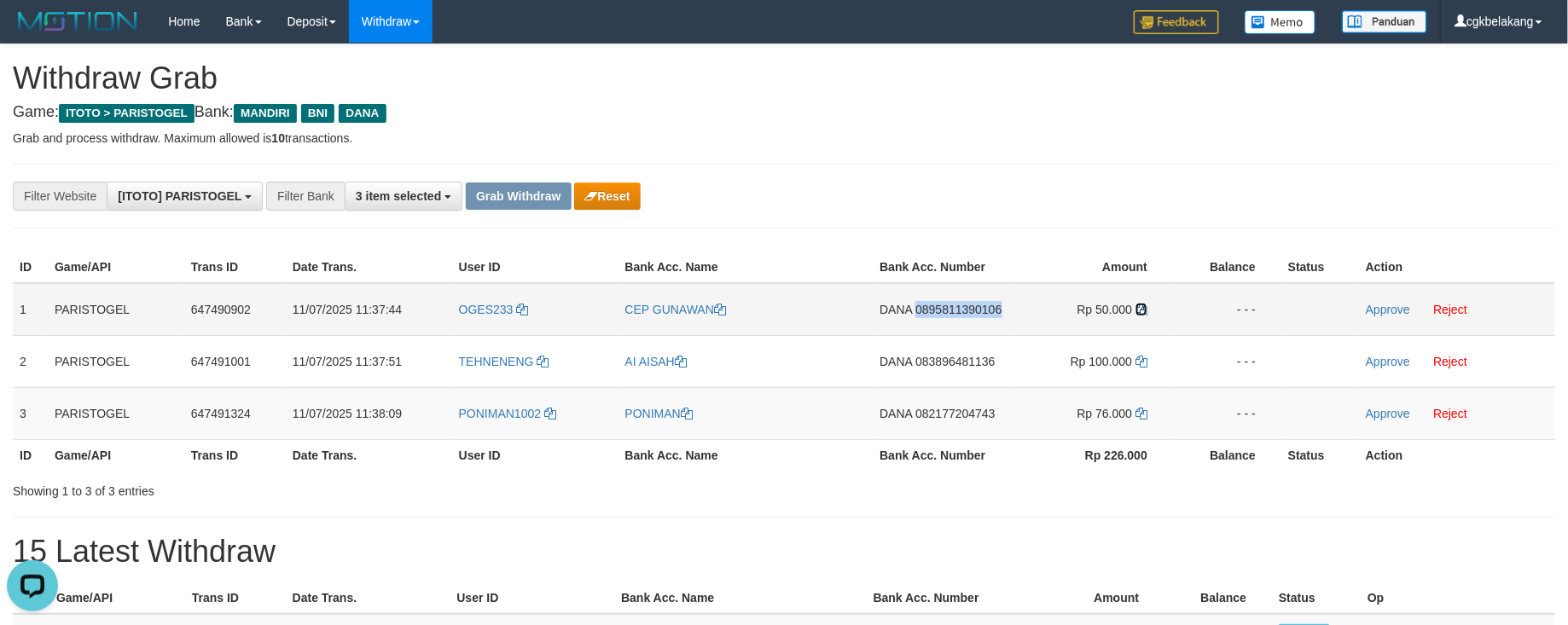 click at bounding box center (1141, 310) 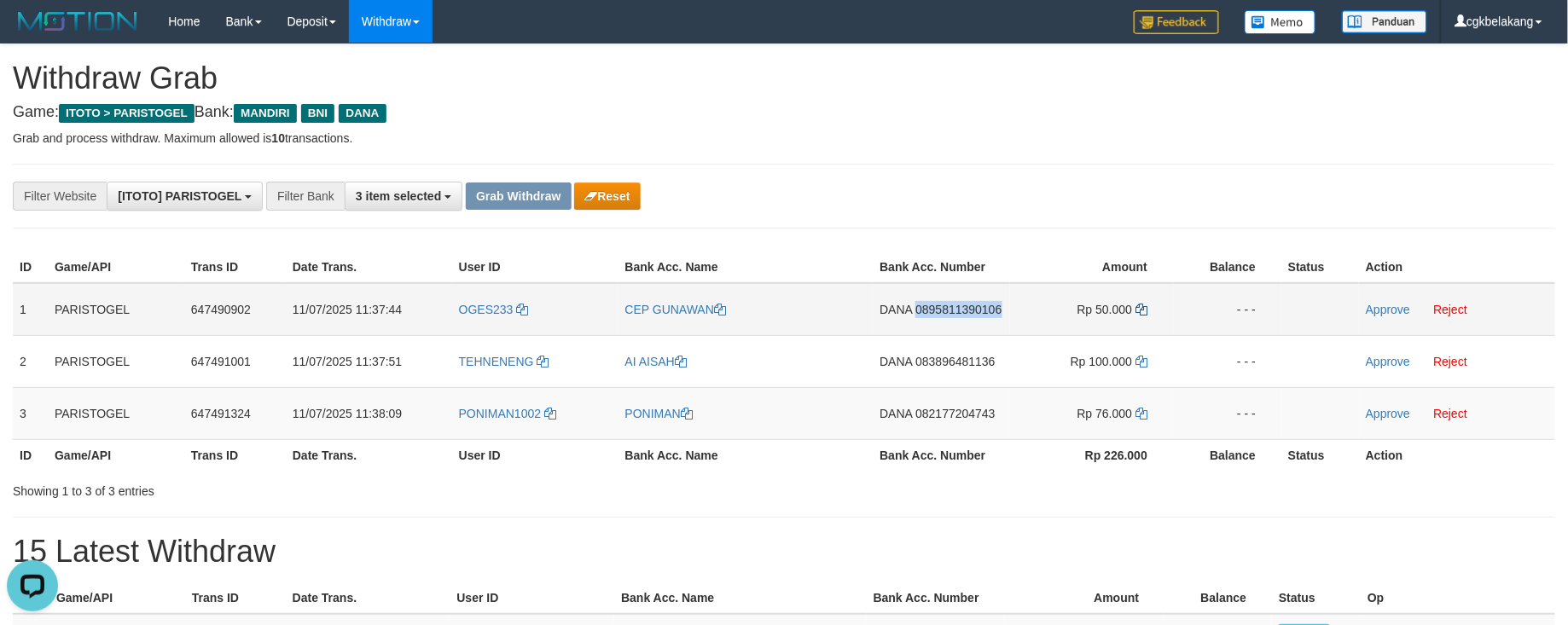 copy on "0895811390106" 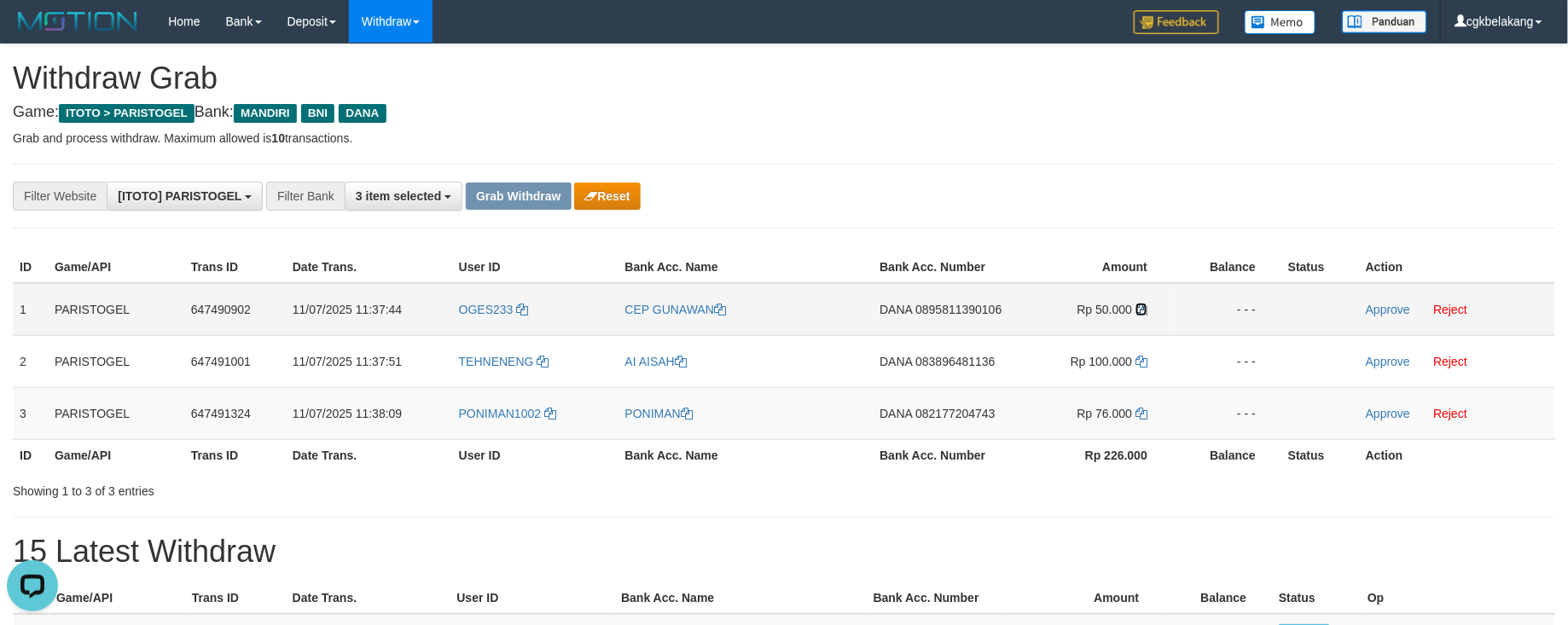 click at bounding box center [1141, 310] 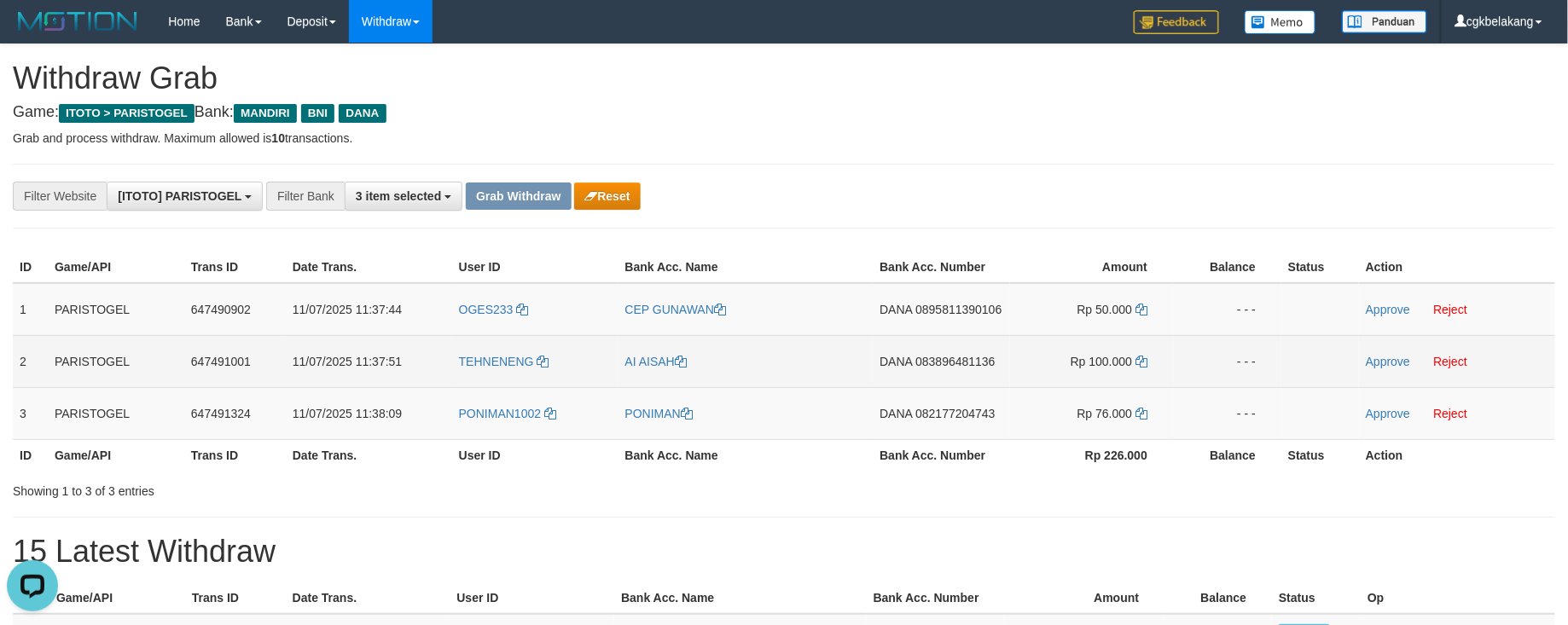 click on "DANA
083896481136" at bounding box center [941, 361] 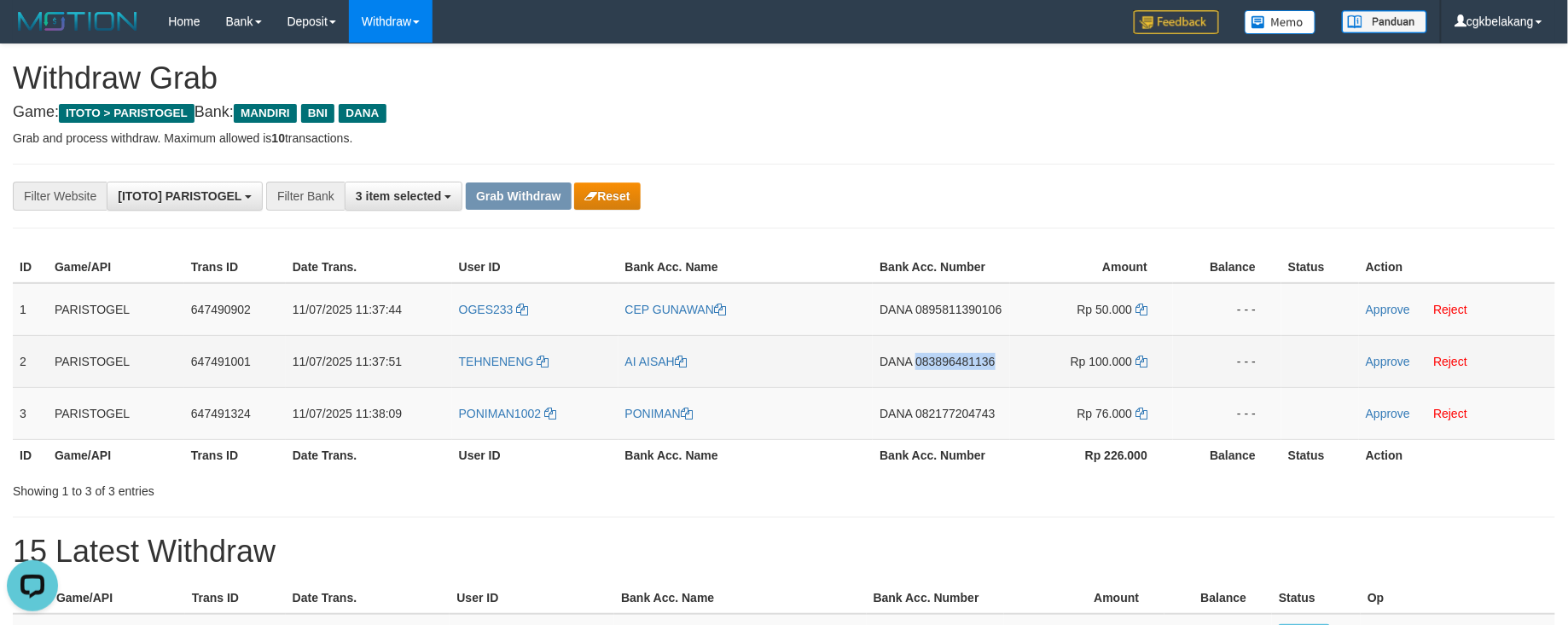 click on "DANA
083896481136" at bounding box center [941, 361] 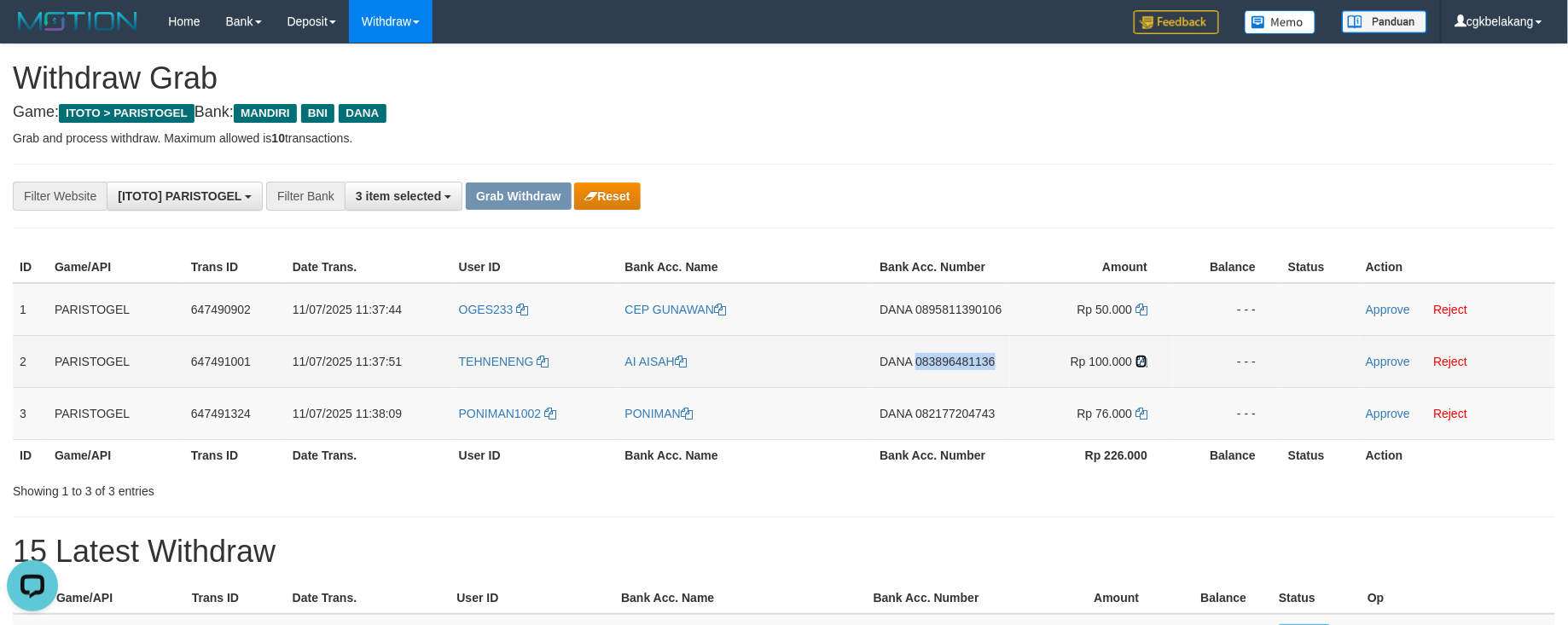 click at bounding box center (1141, 362) 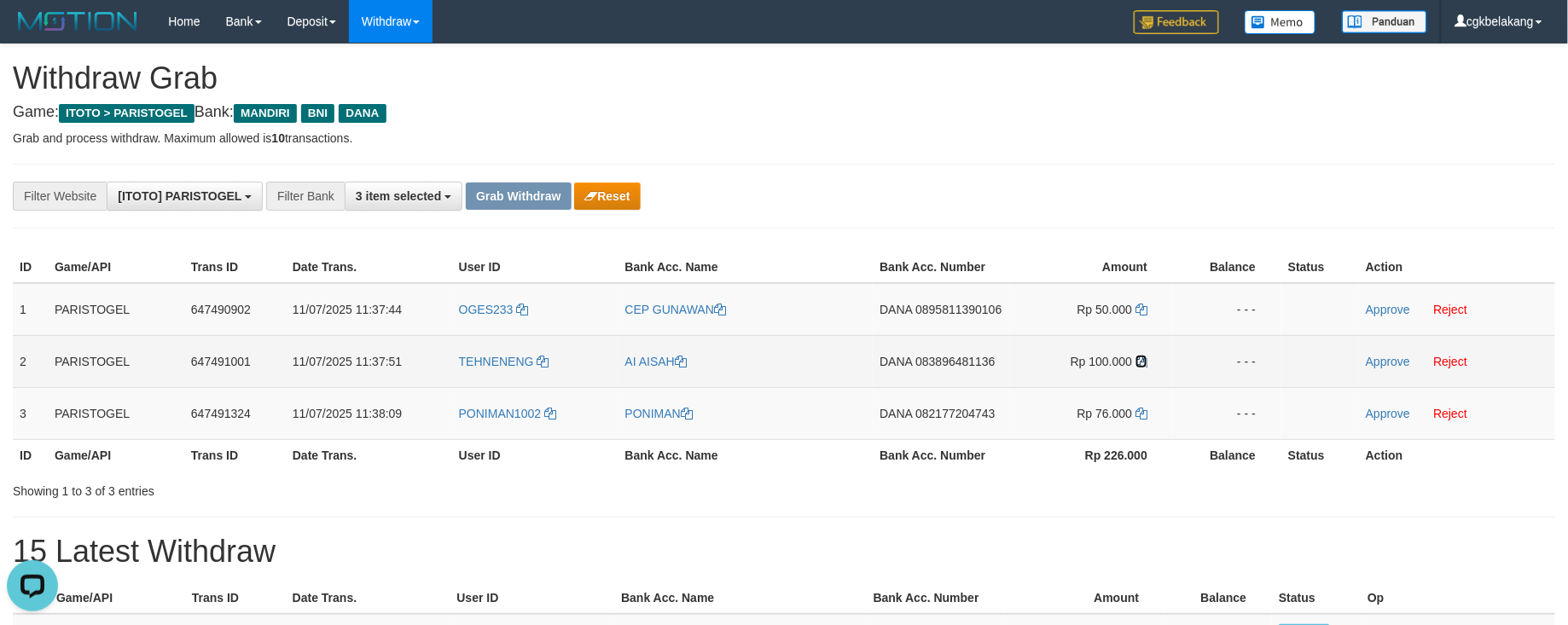 click at bounding box center [1141, 362] 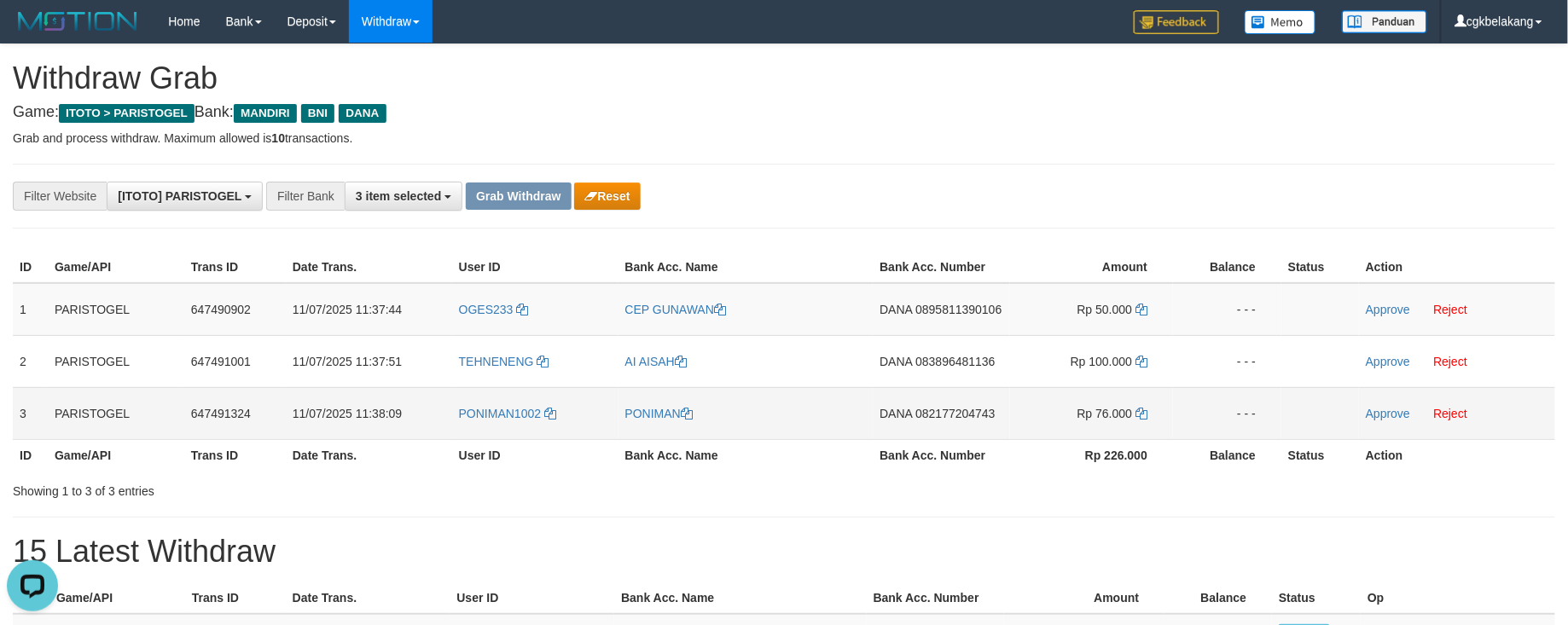 click on "DANA
082177204743" at bounding box center (941, 413) 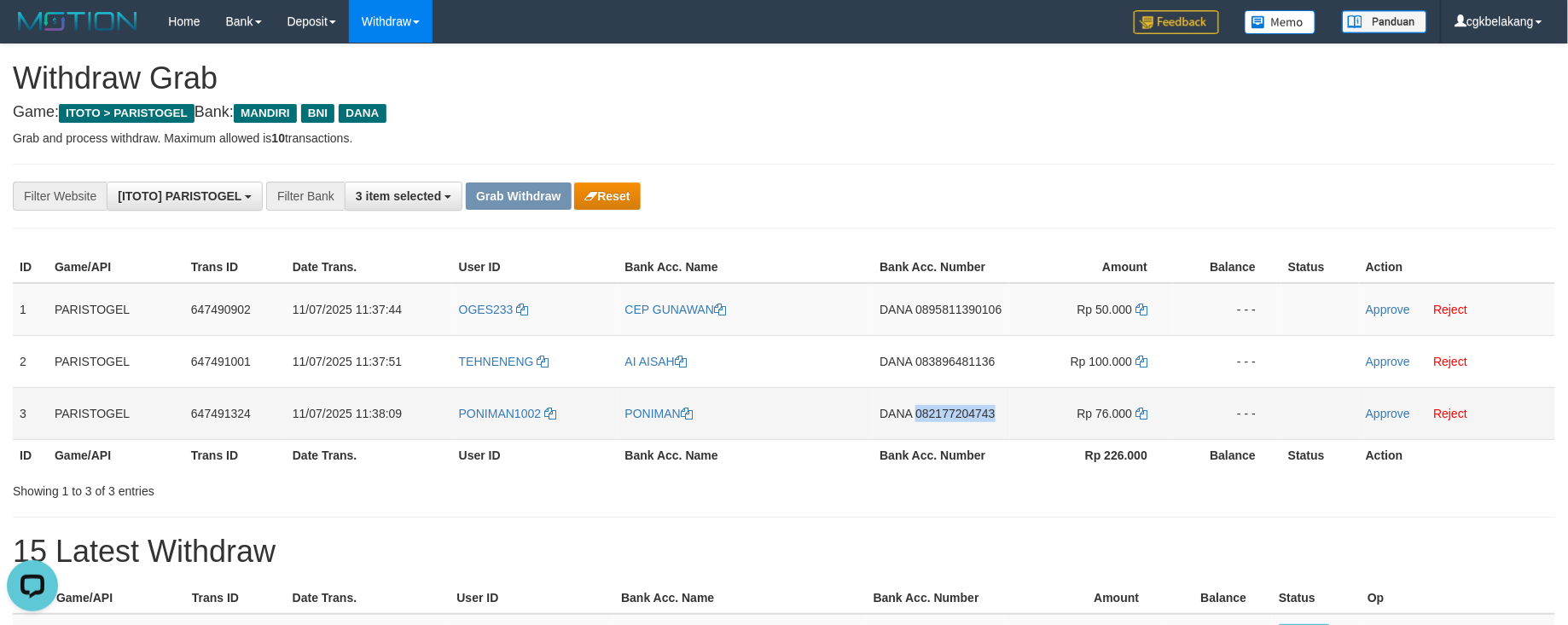 click on "DANA
082177204743" at bounding box center [941, 413] 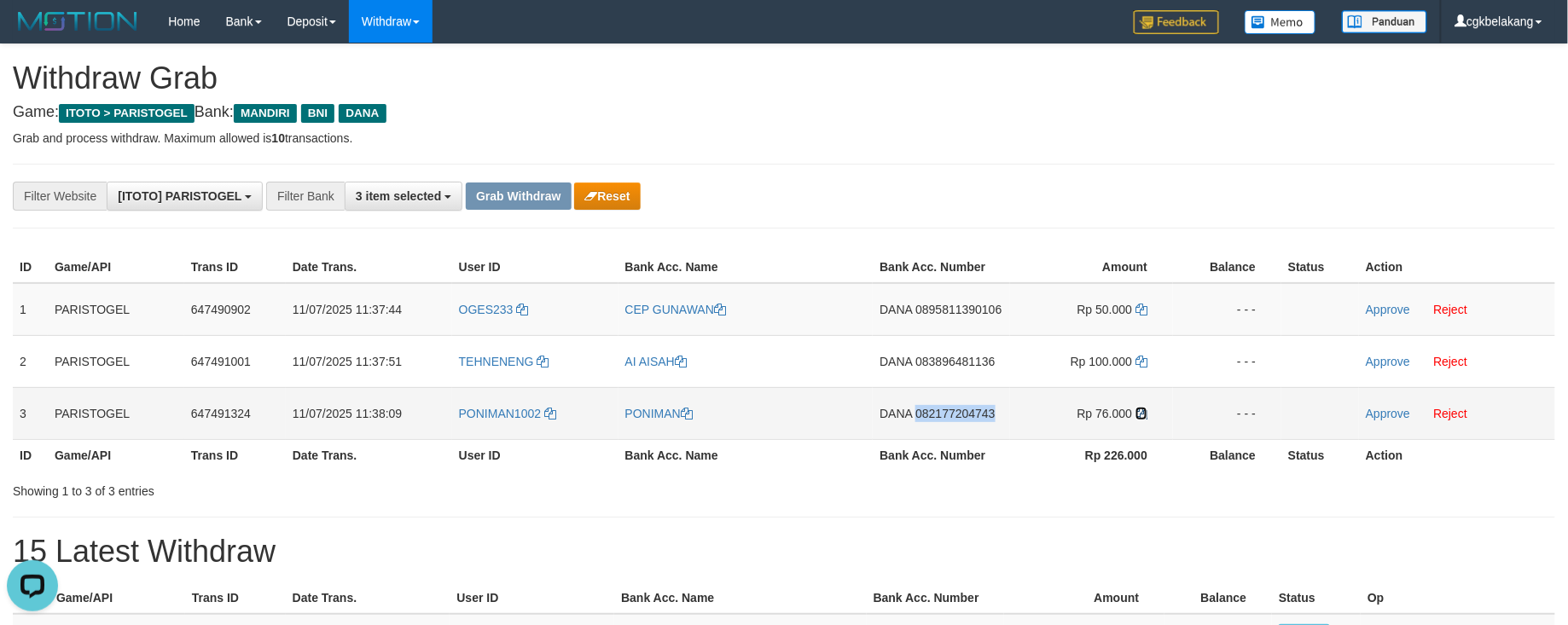 click at bounding box center (1141, 414) 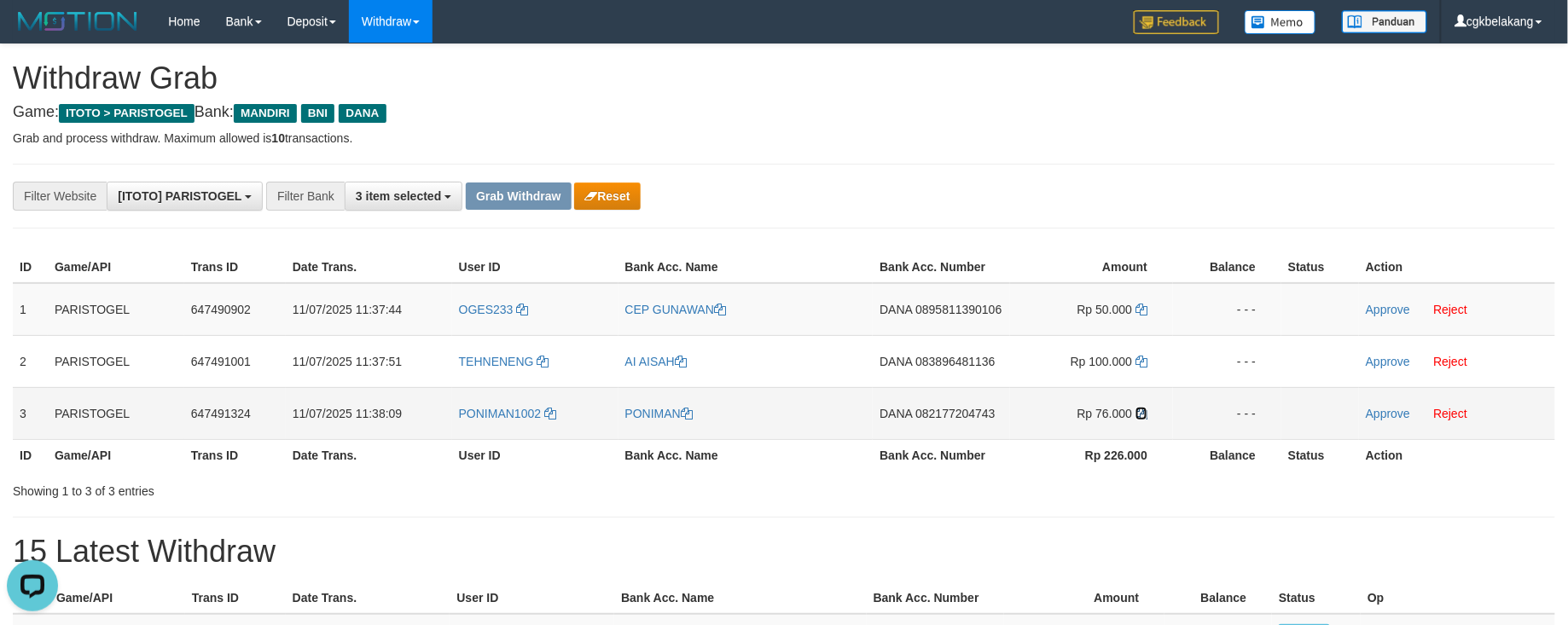 click at bounding box center [1141, 414] 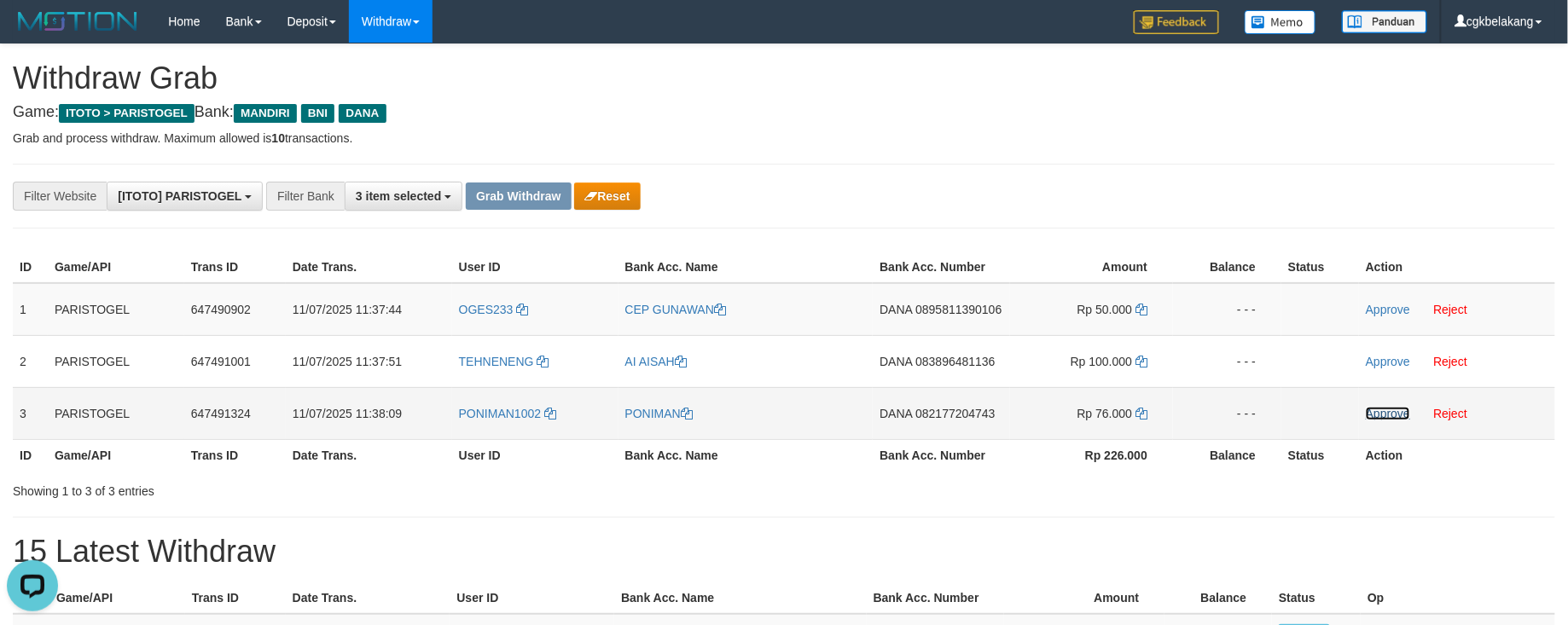click on "Approve" at bounding box center (1388, 414) 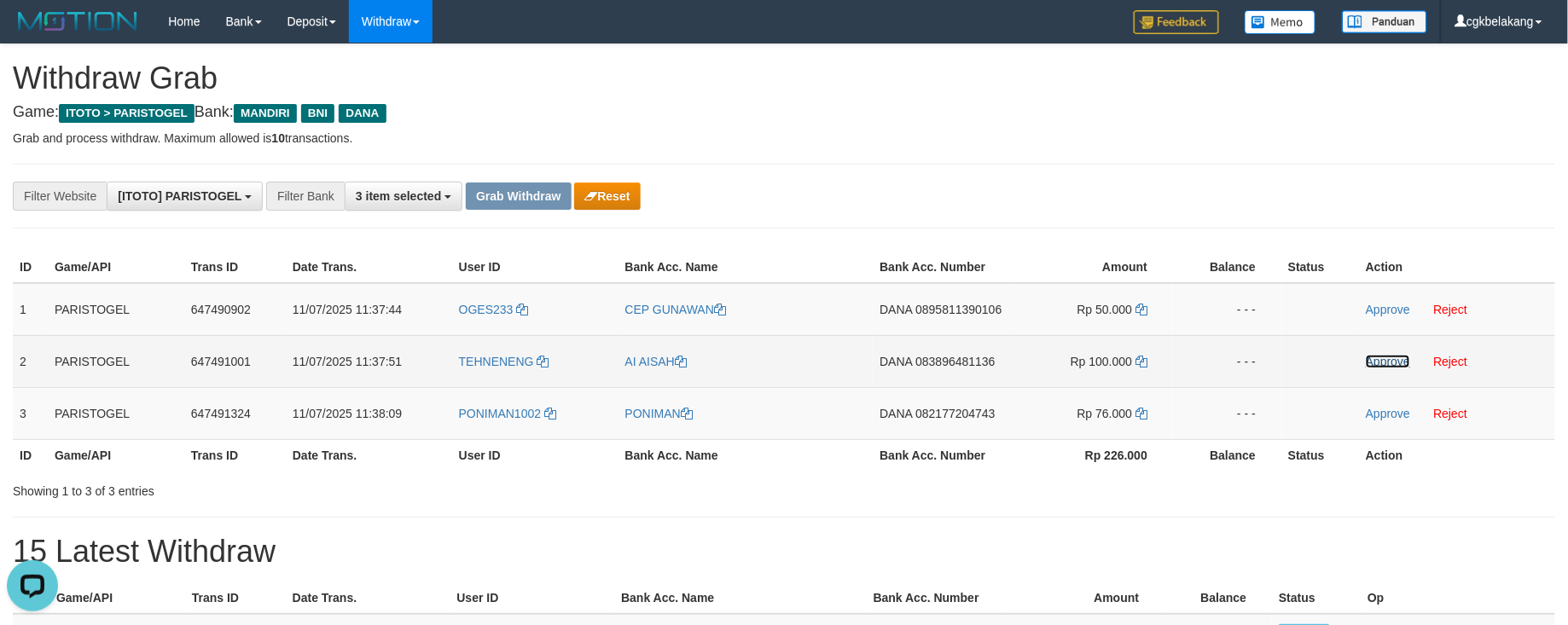 click on "Approve" at bounding box center (1388, 362) 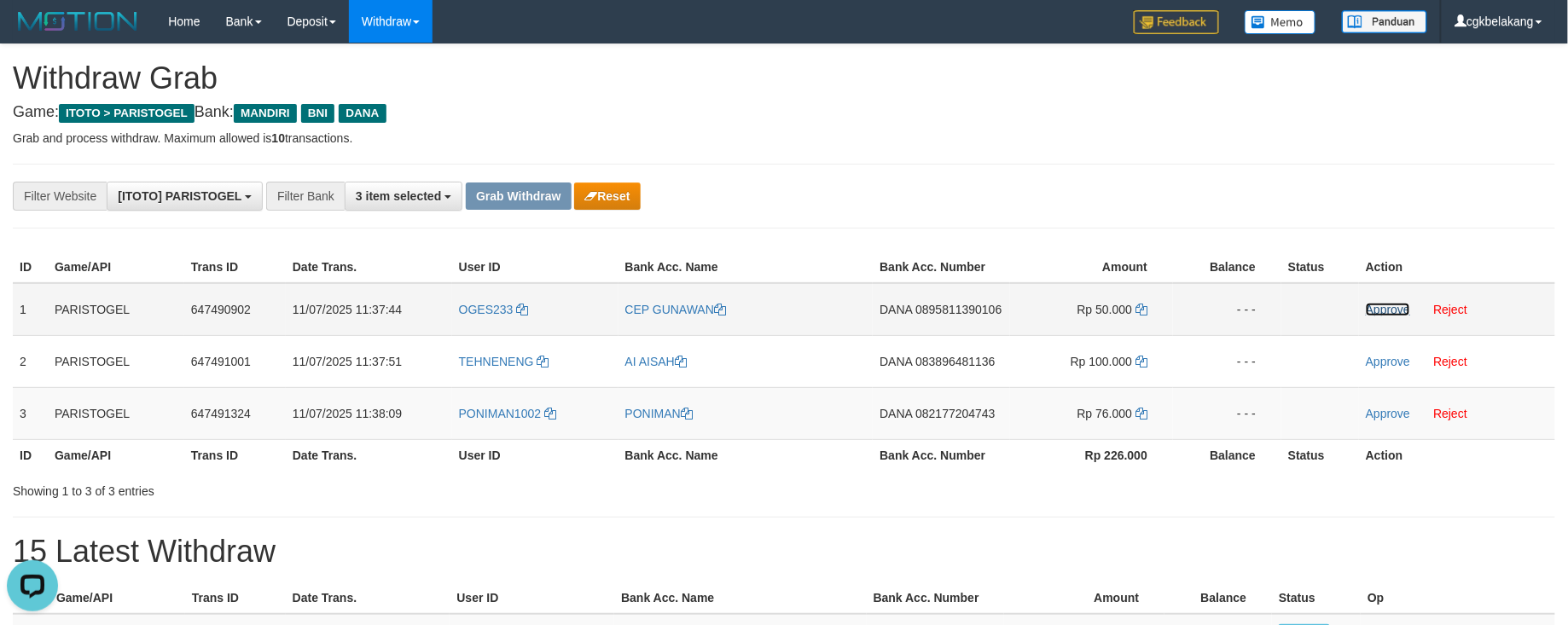 click on "Approve" at bounding box center (1388, 310) 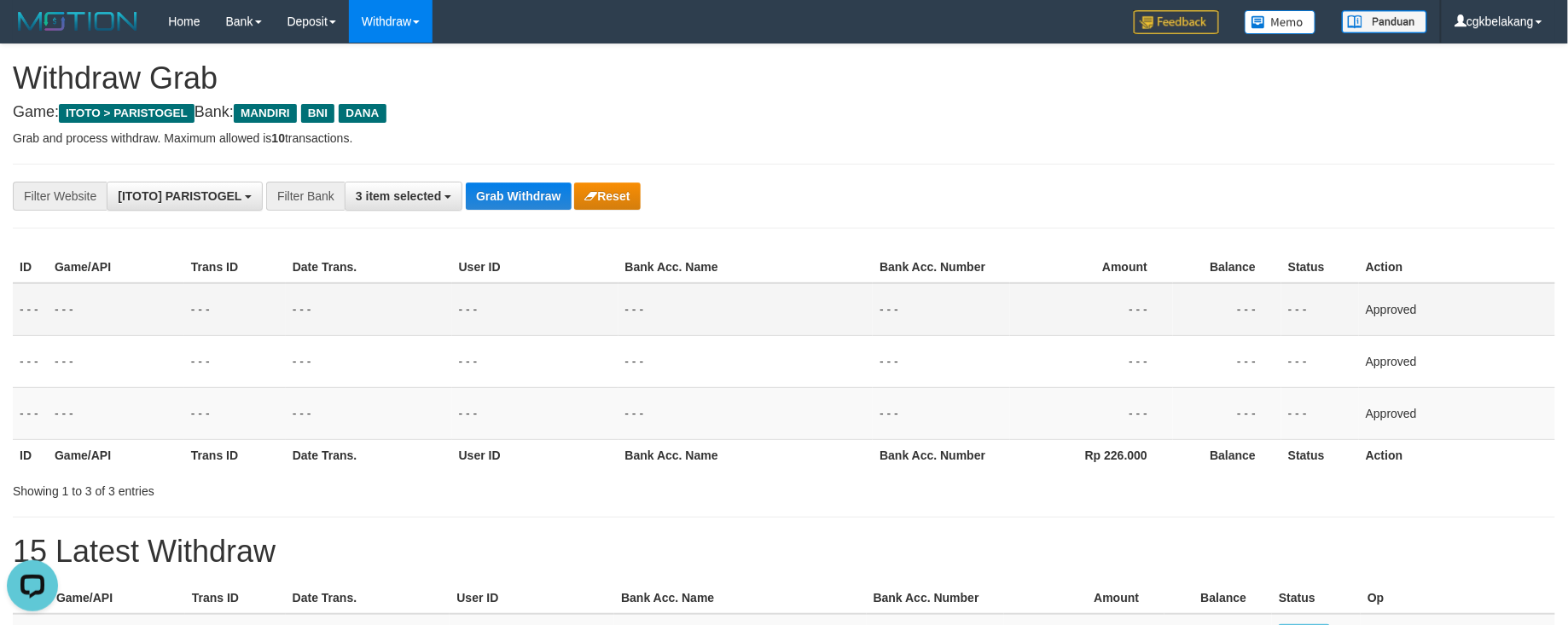 click on "Showing 1 to 3 of 3 entries" at bounding box center (784, 488) 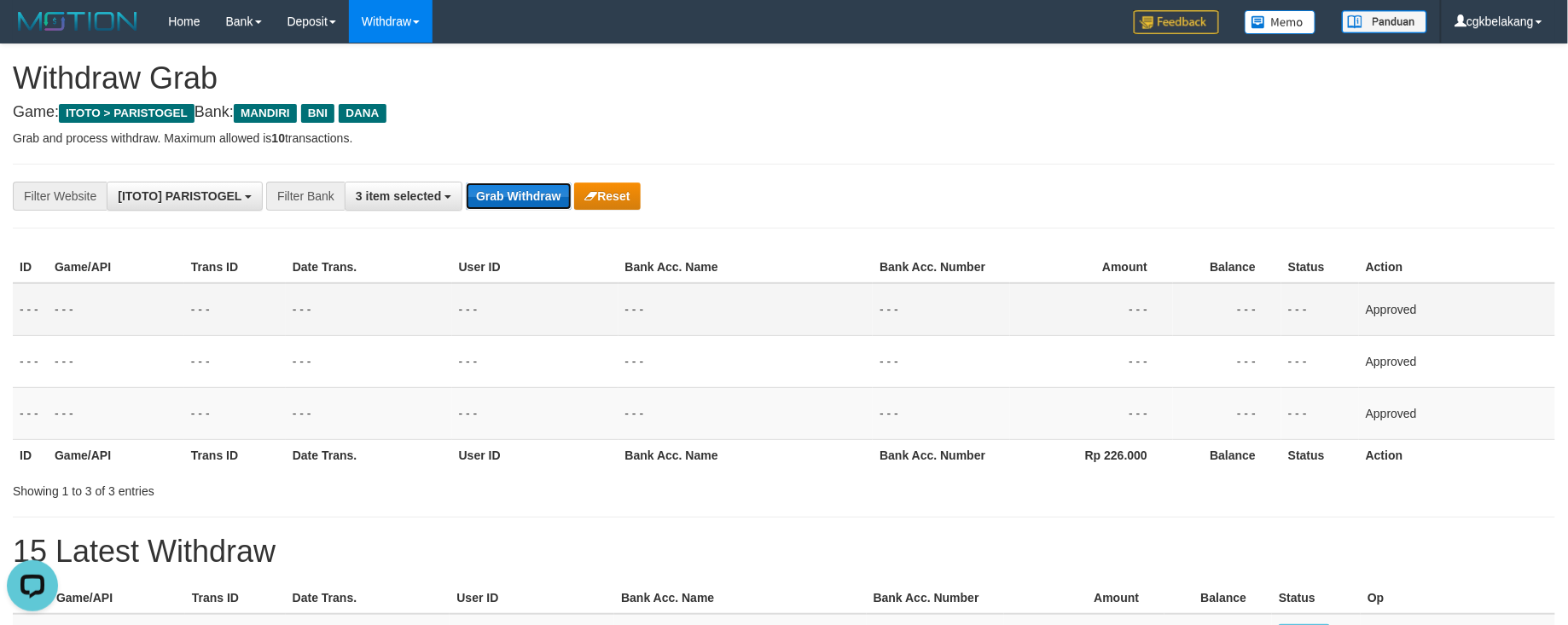 click on "Grab Withdraw" at bounding box center [518, 196] 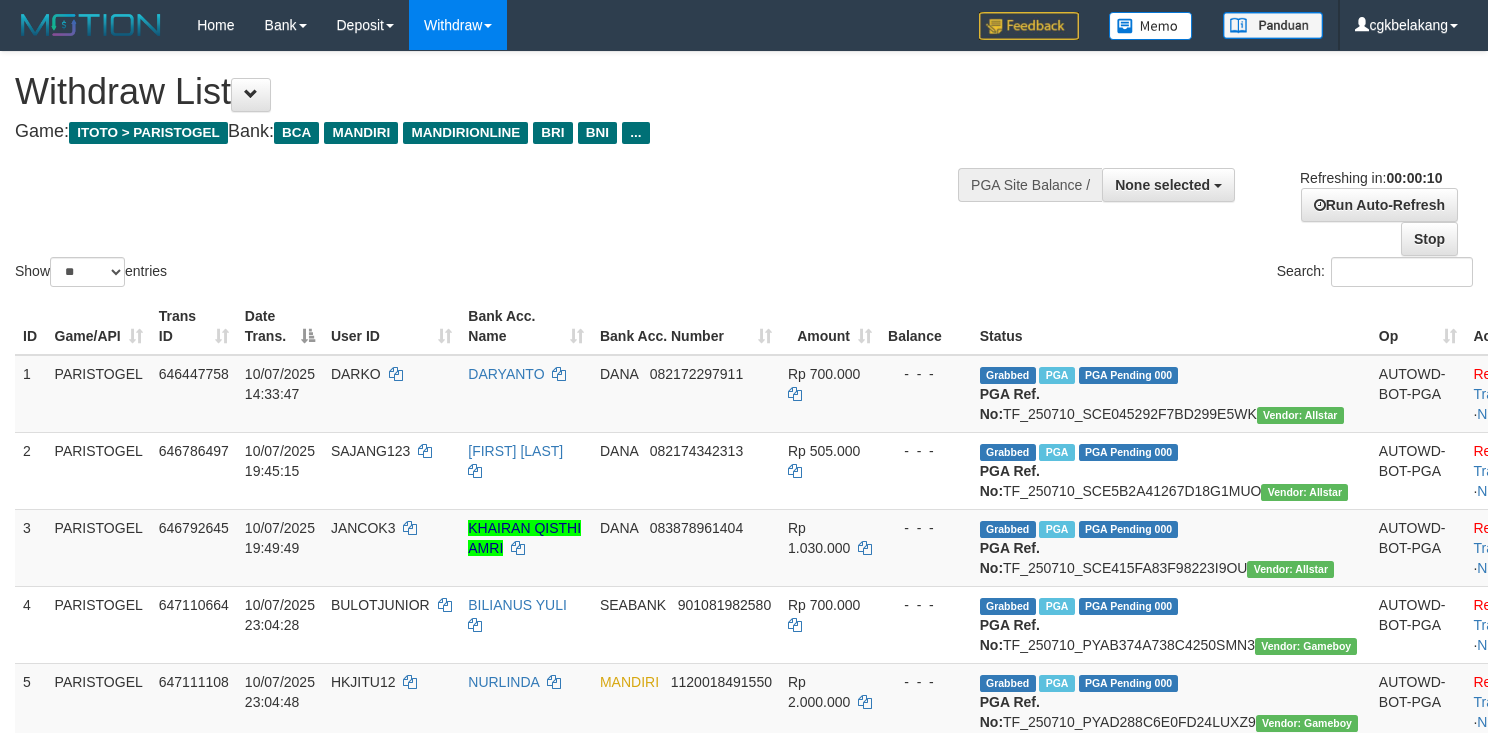 select 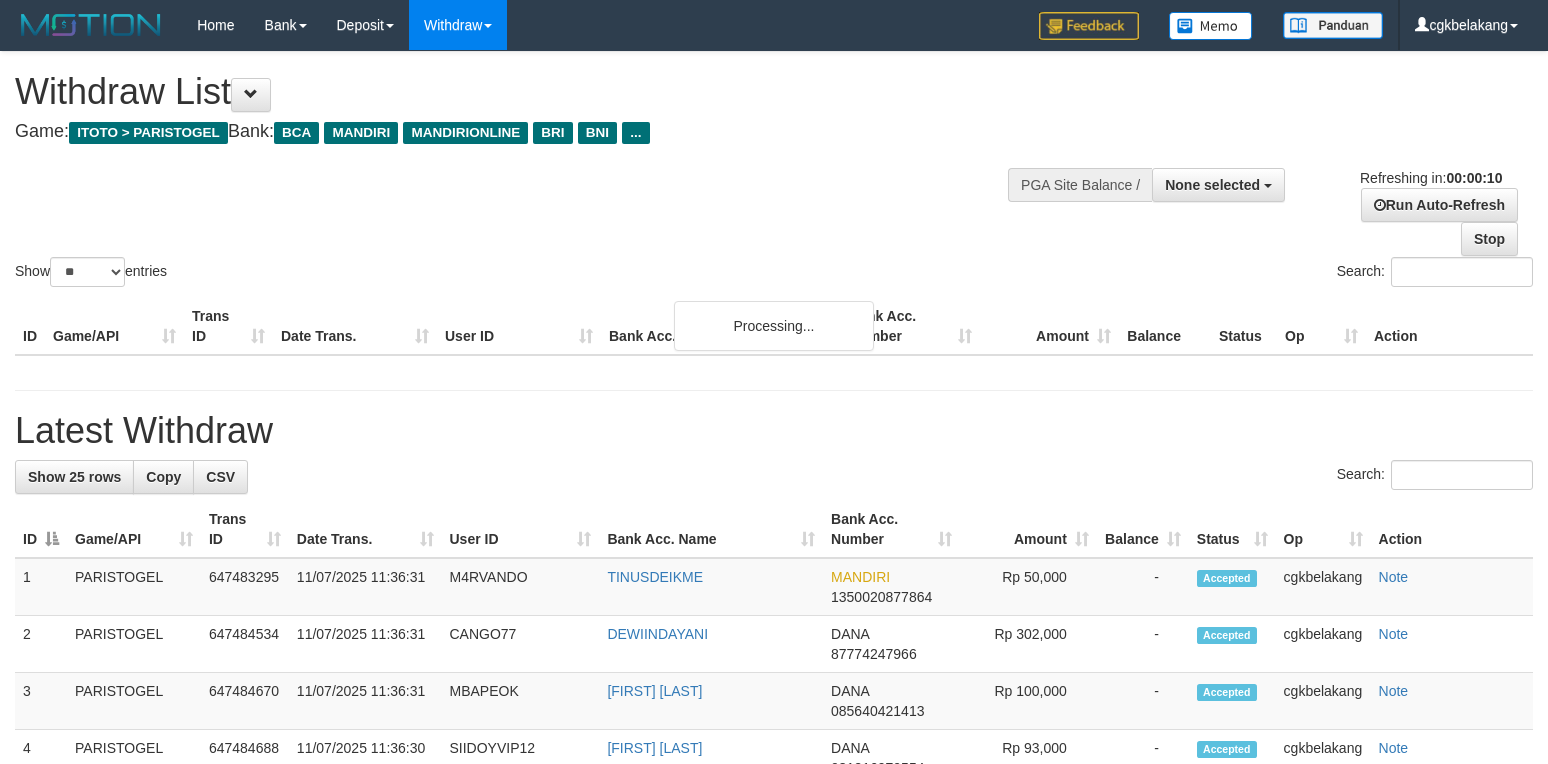 select 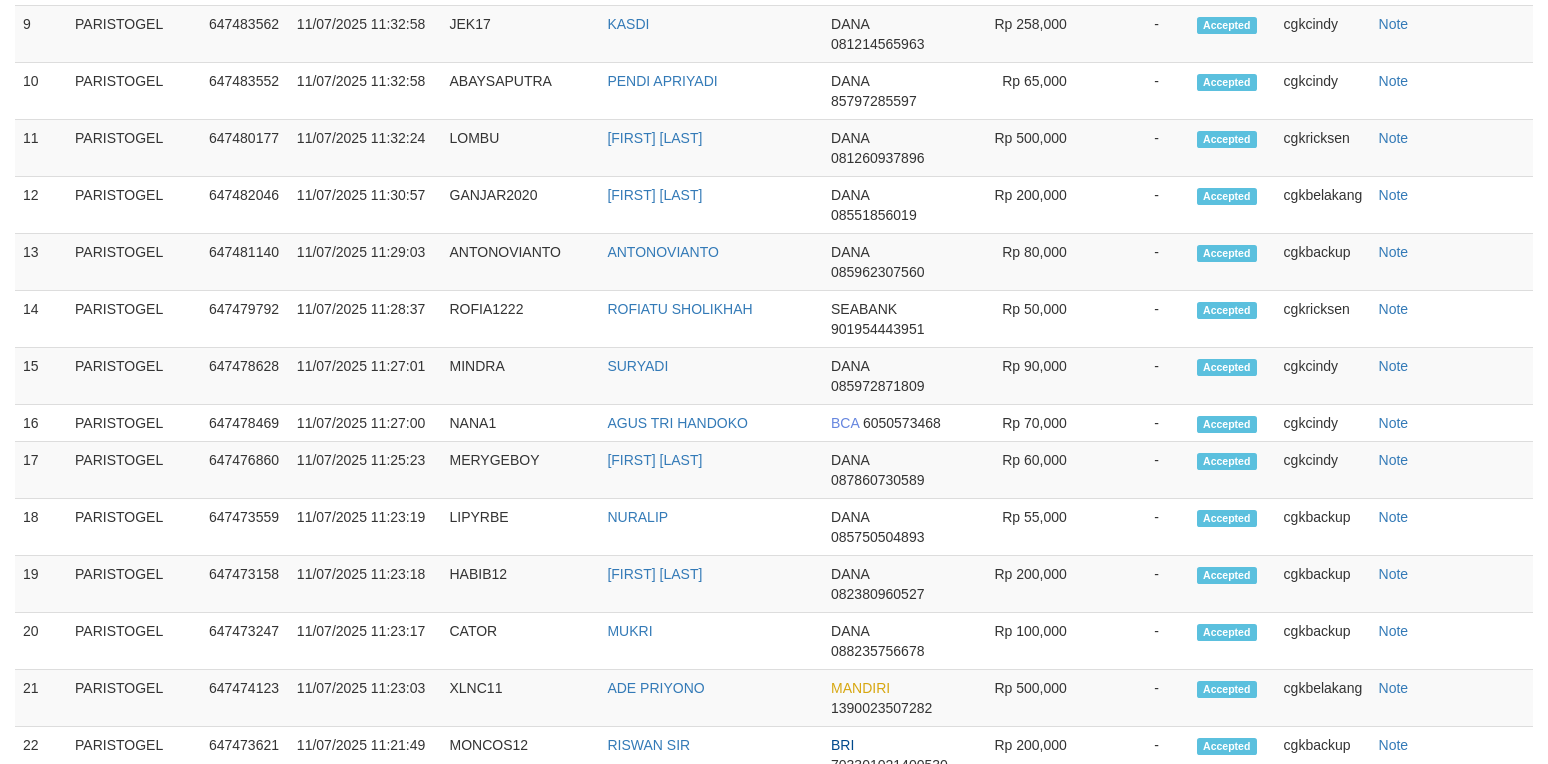scroll, scrollTop: 2148, scrollLeft: 0, axis: vertical 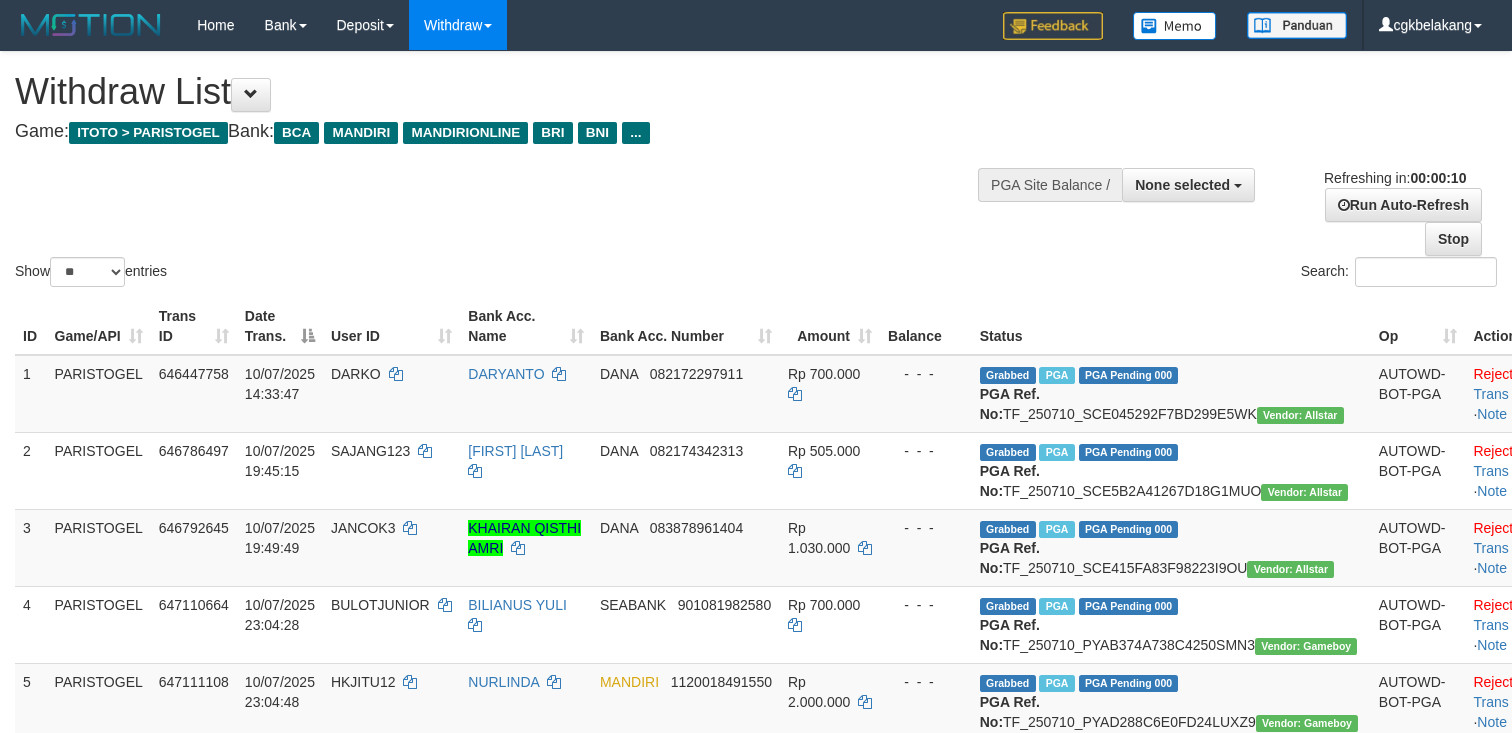 select 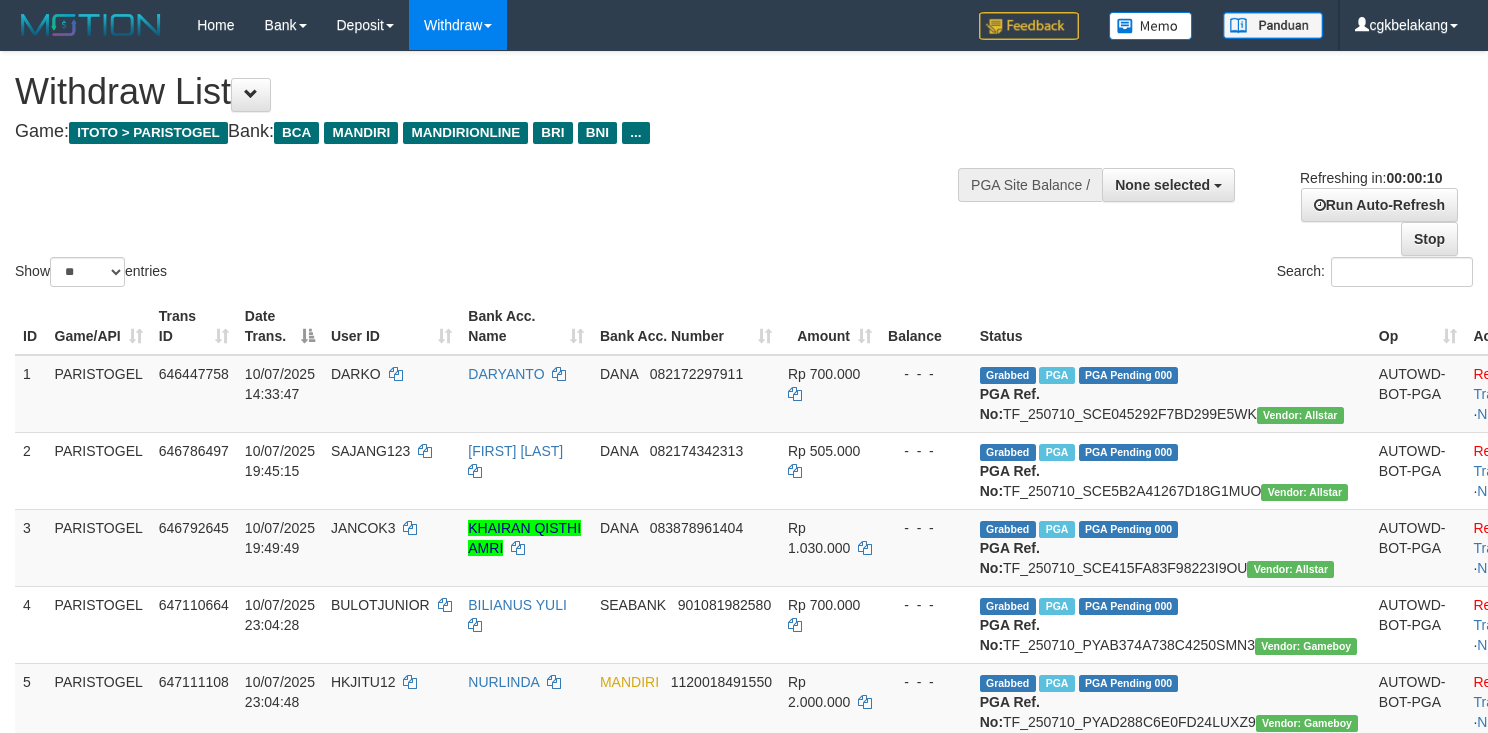 select 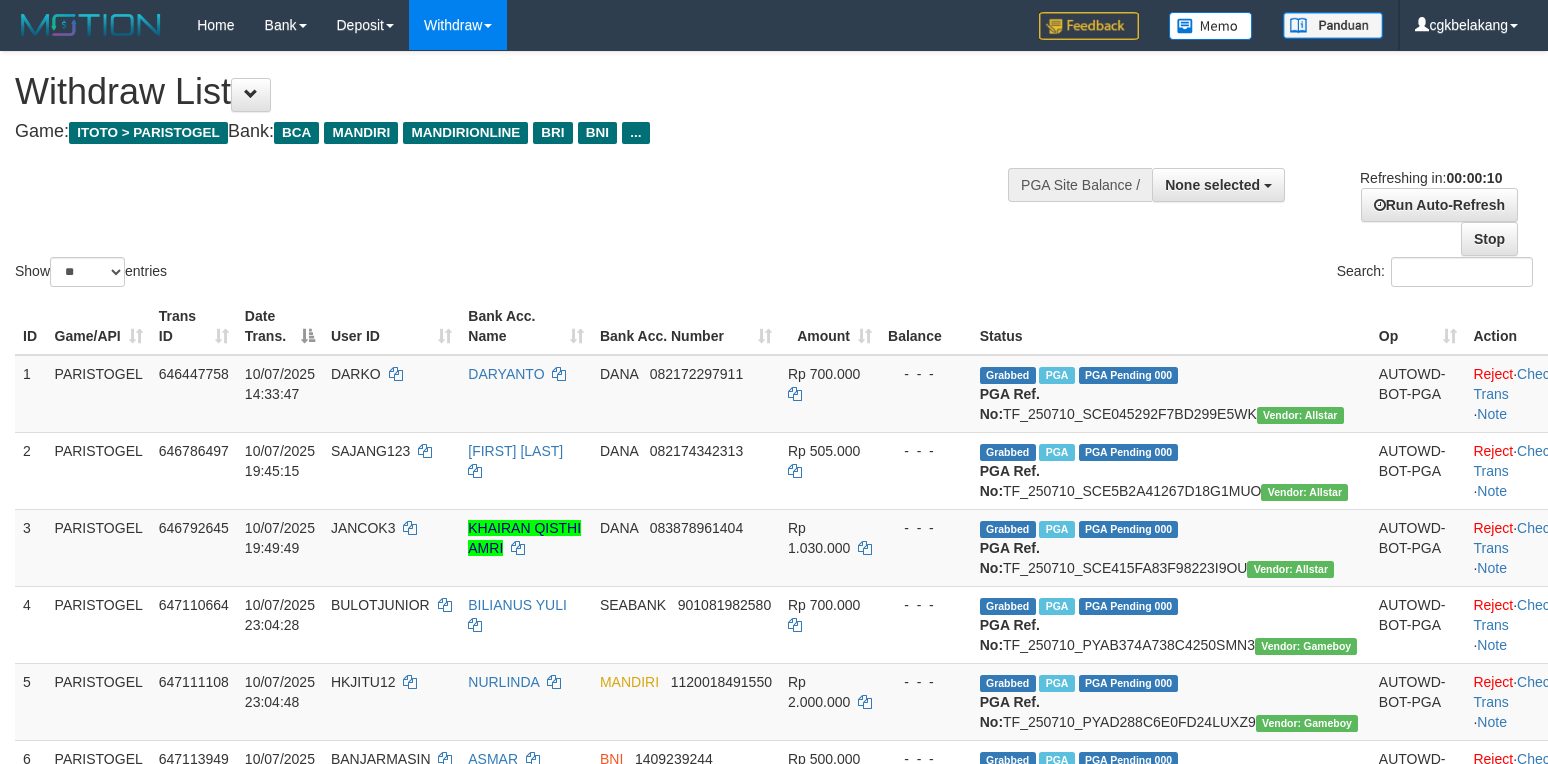 select 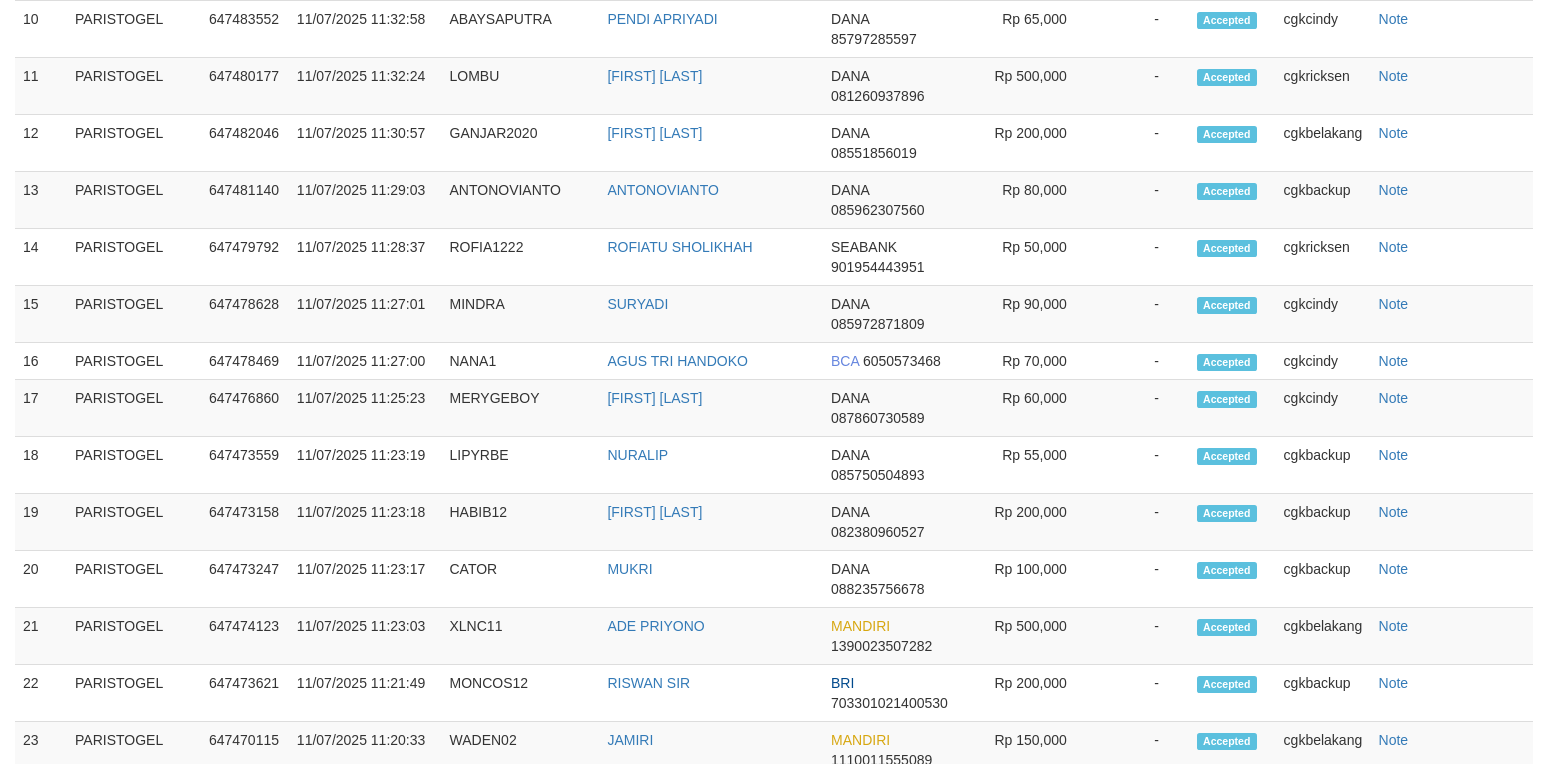 scroll, scrollTop: 2148, scrollLeft: 0, axis: vertical 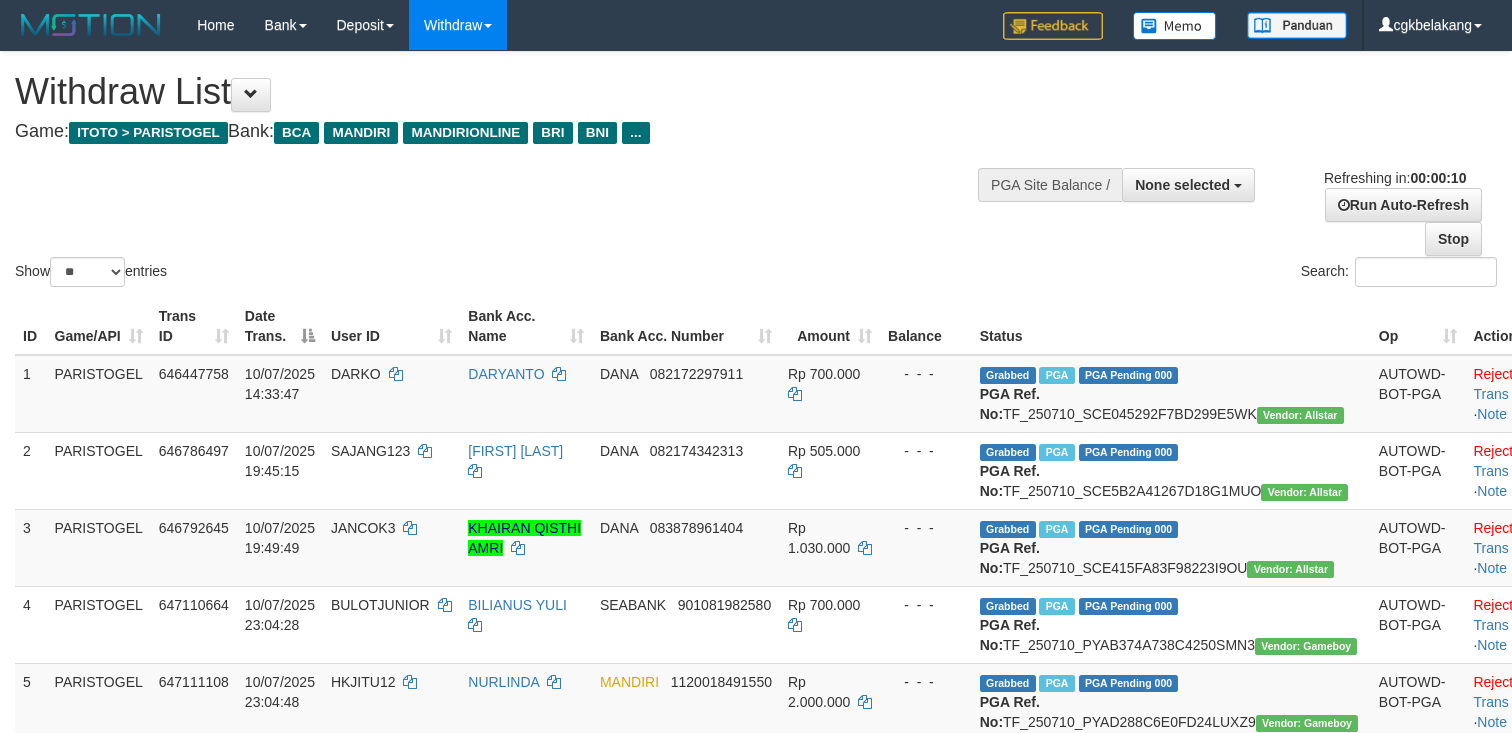select 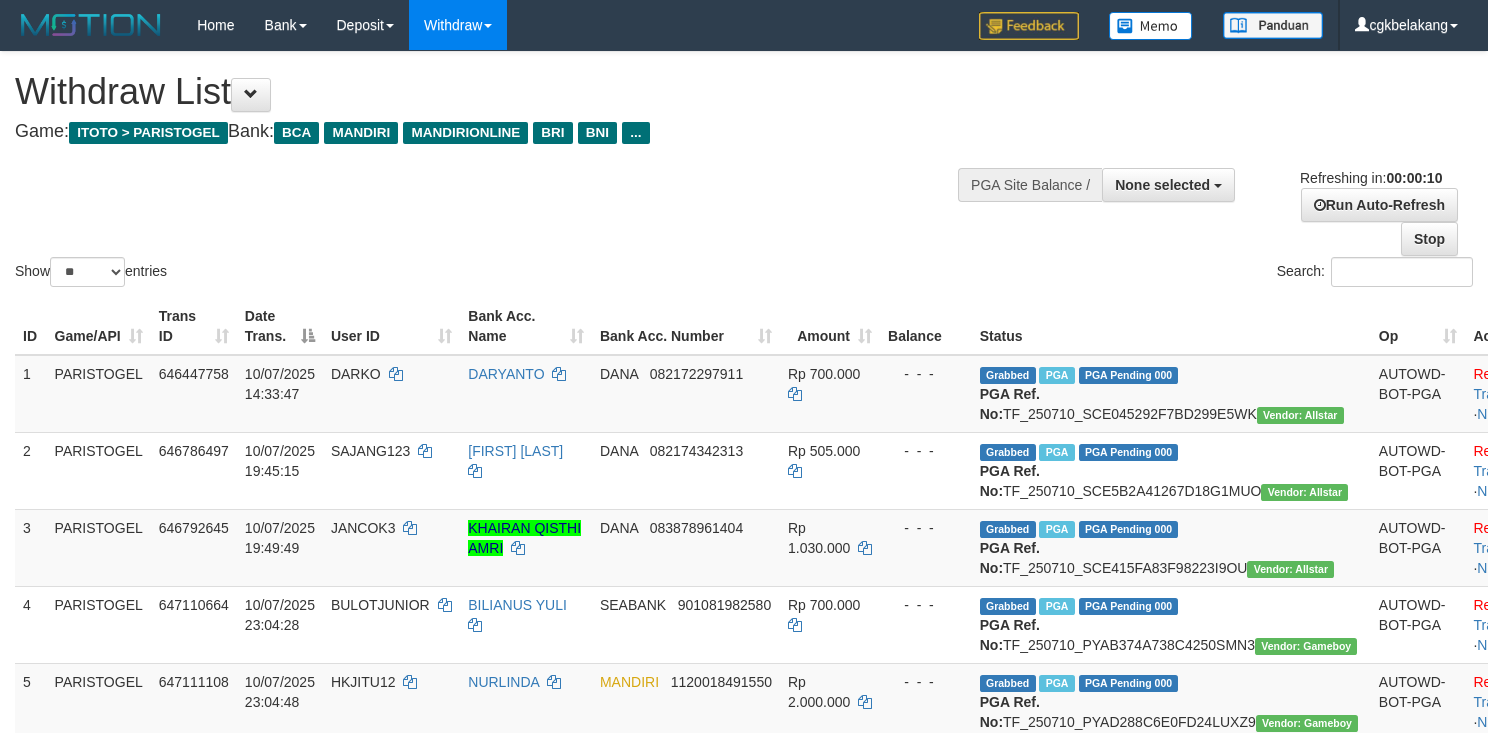 select 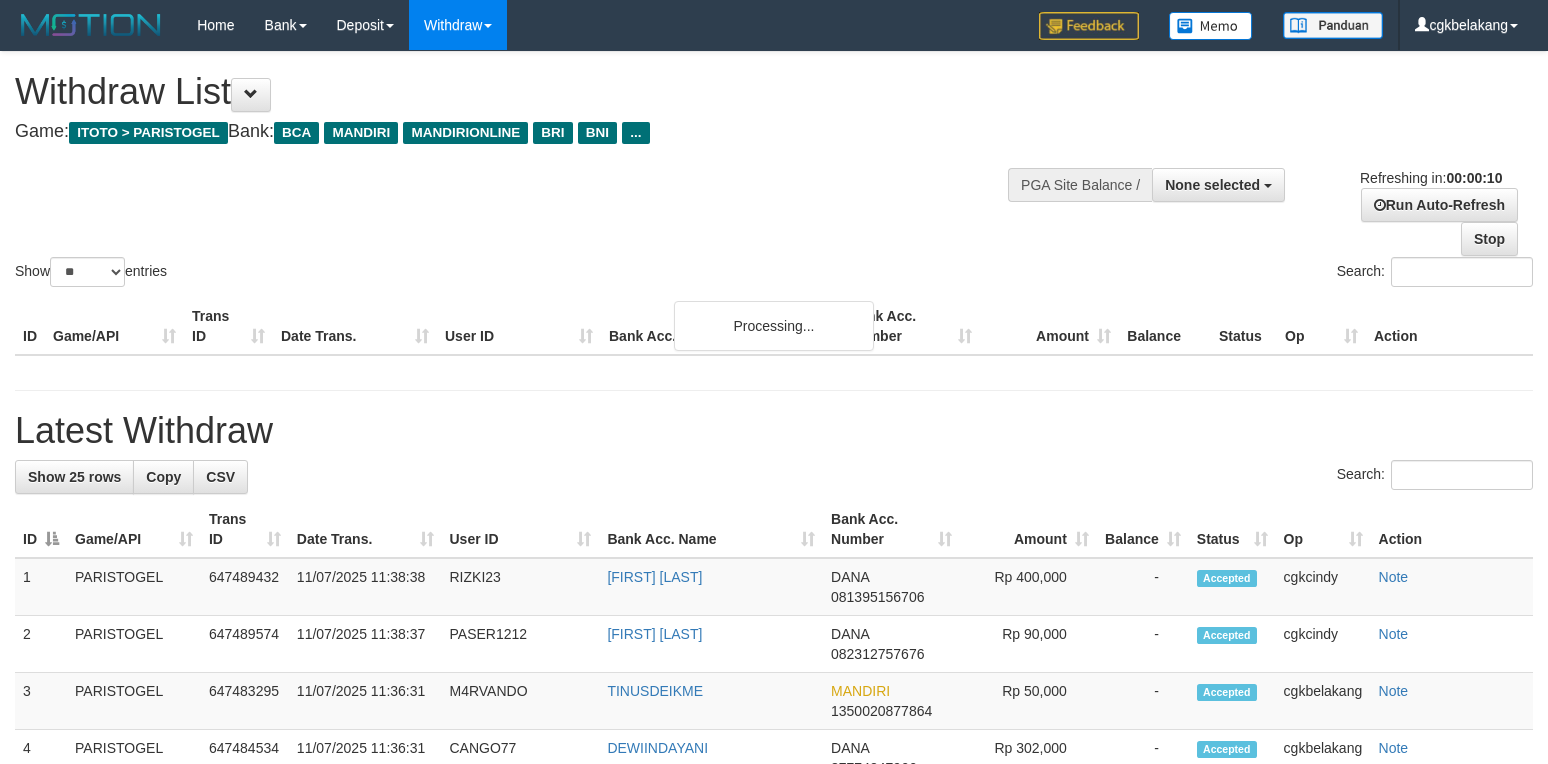 select 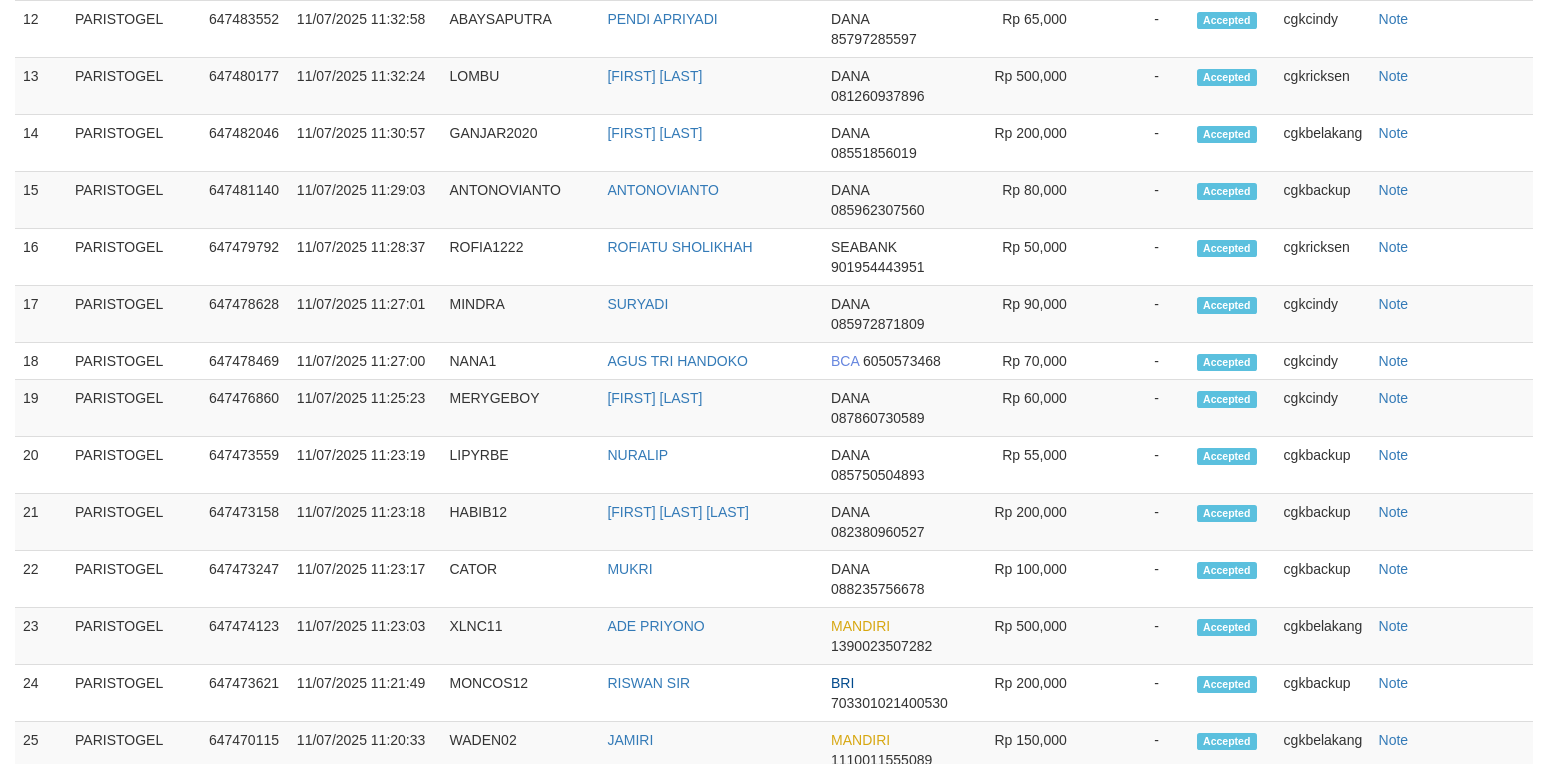scroll, scrollTop: 2148, scrollLeft: 0, axis: vertical 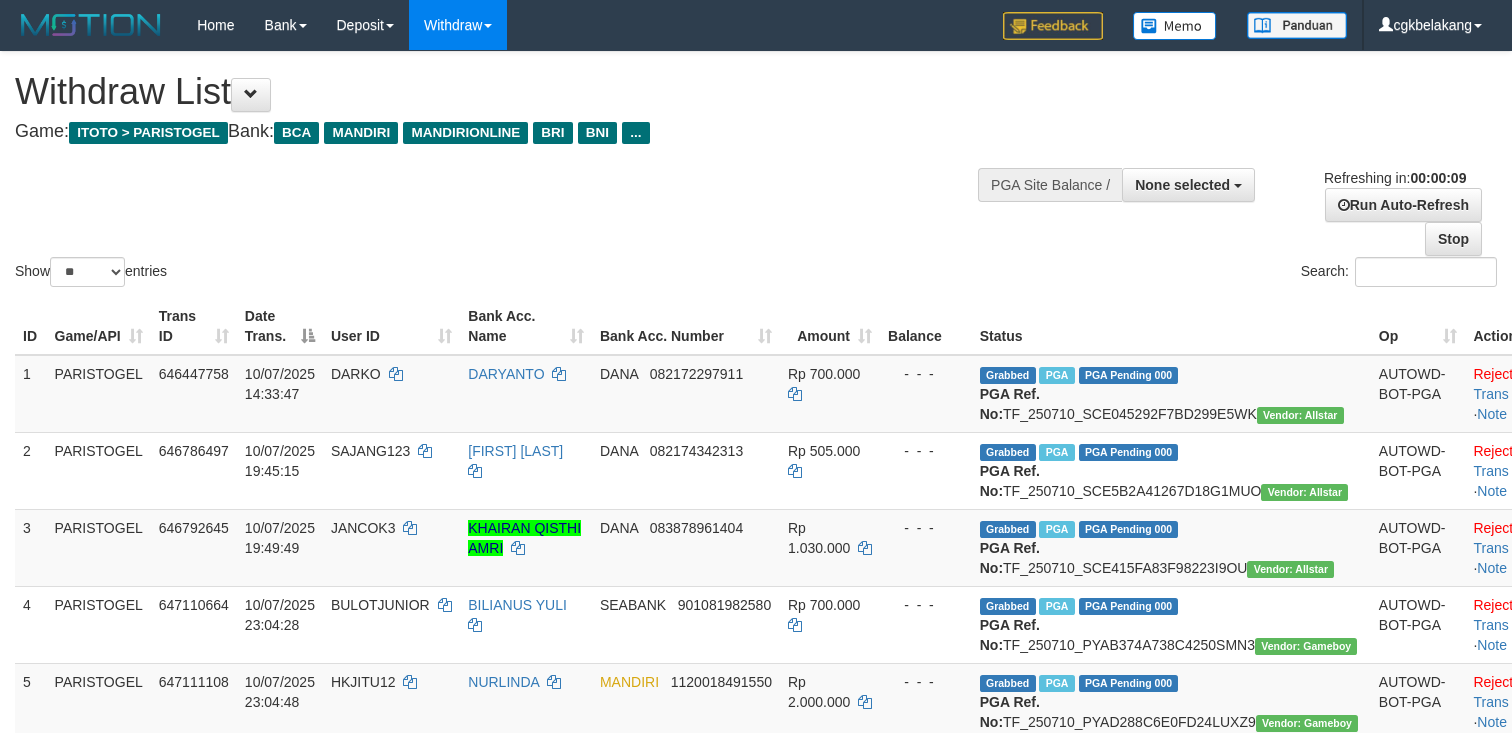 select 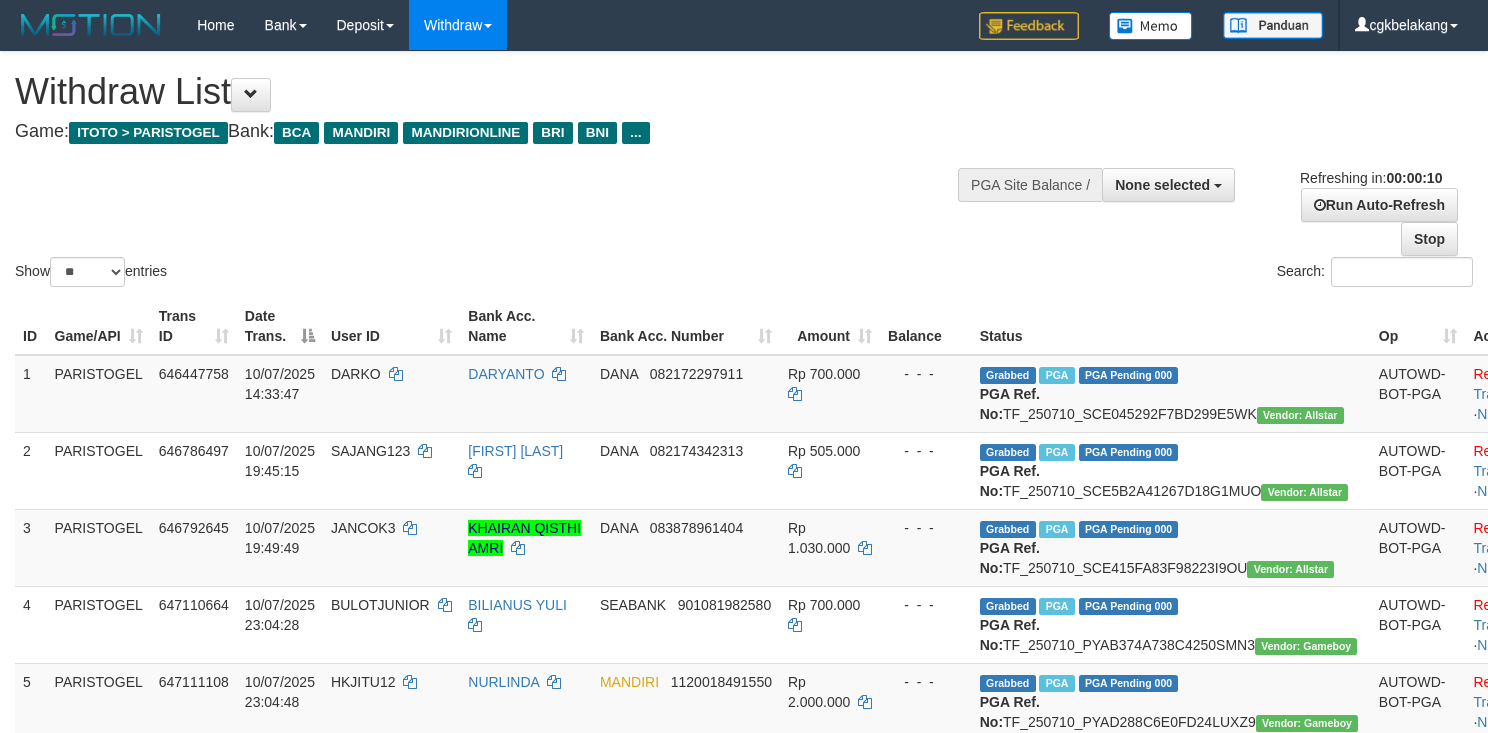 select 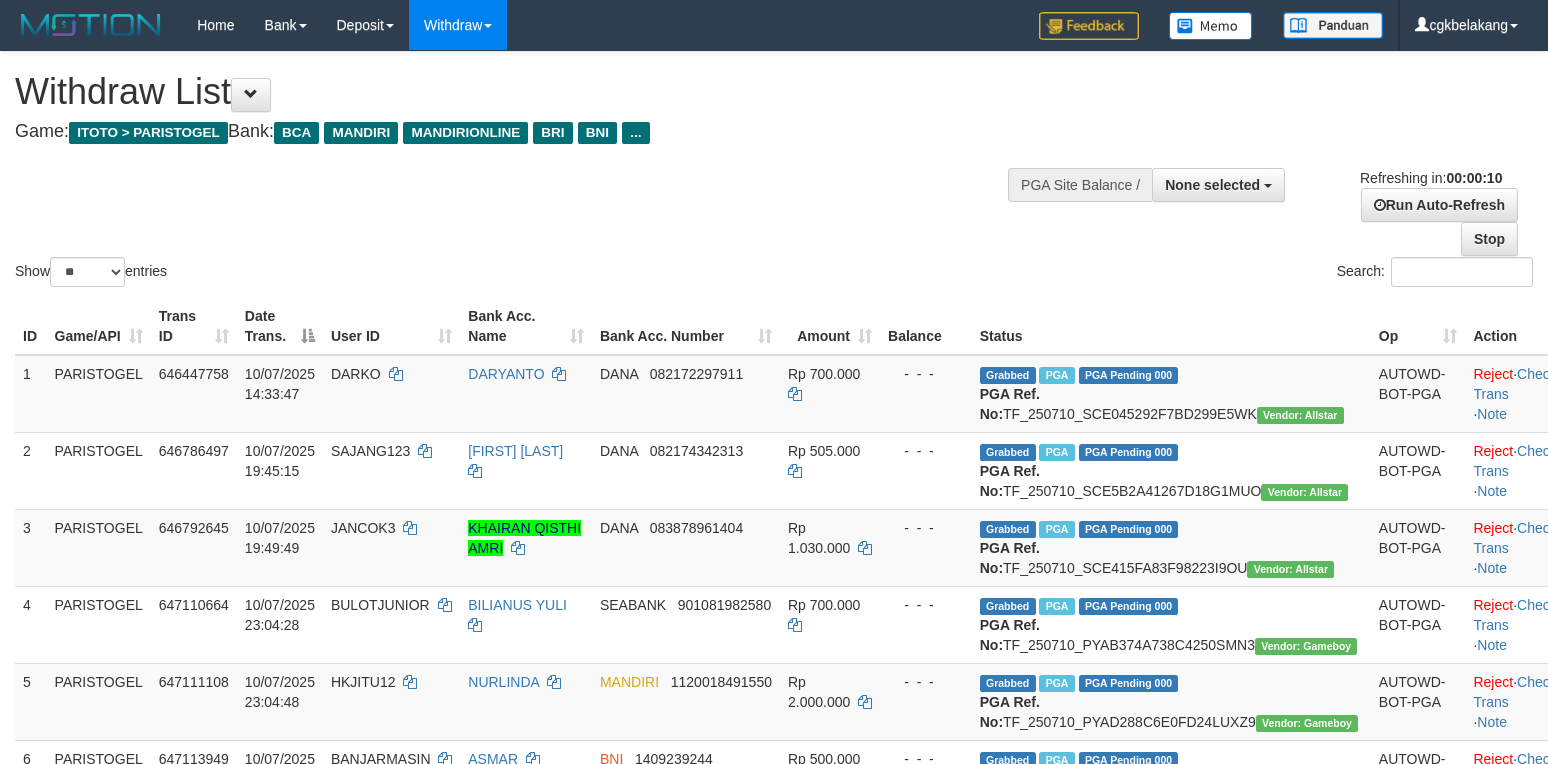 select 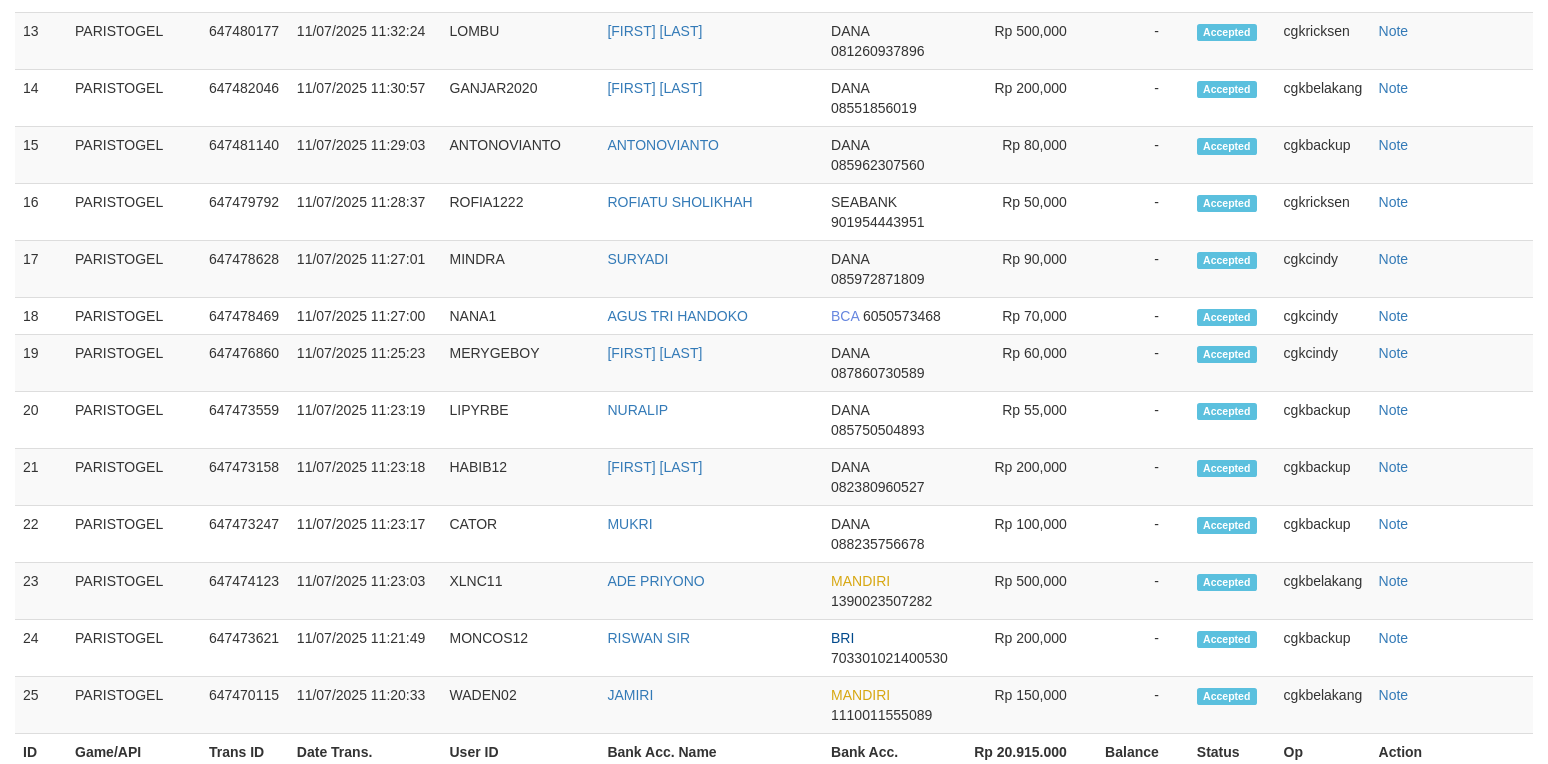 scroll, scrollTop: 2148, scrollLeft: 0, axis: vertical 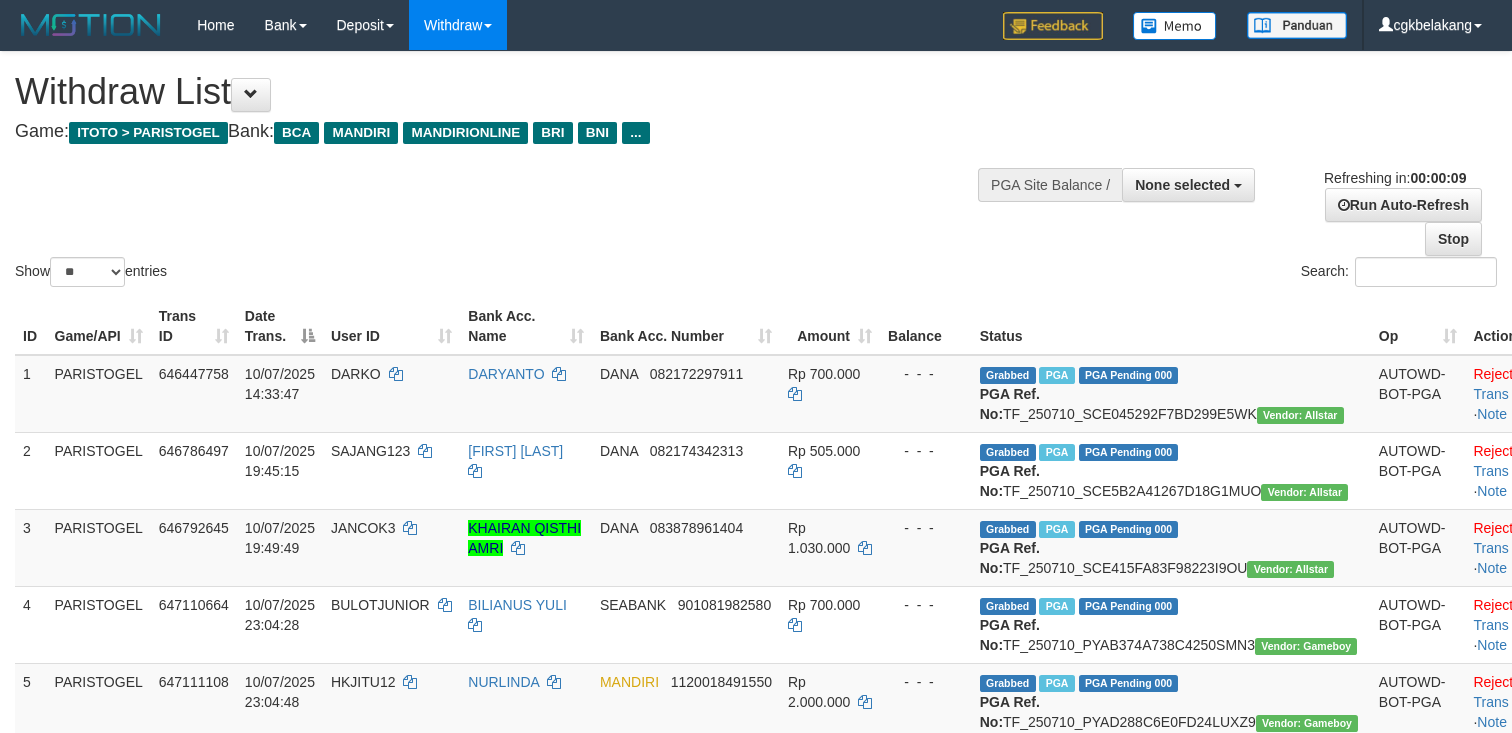 select 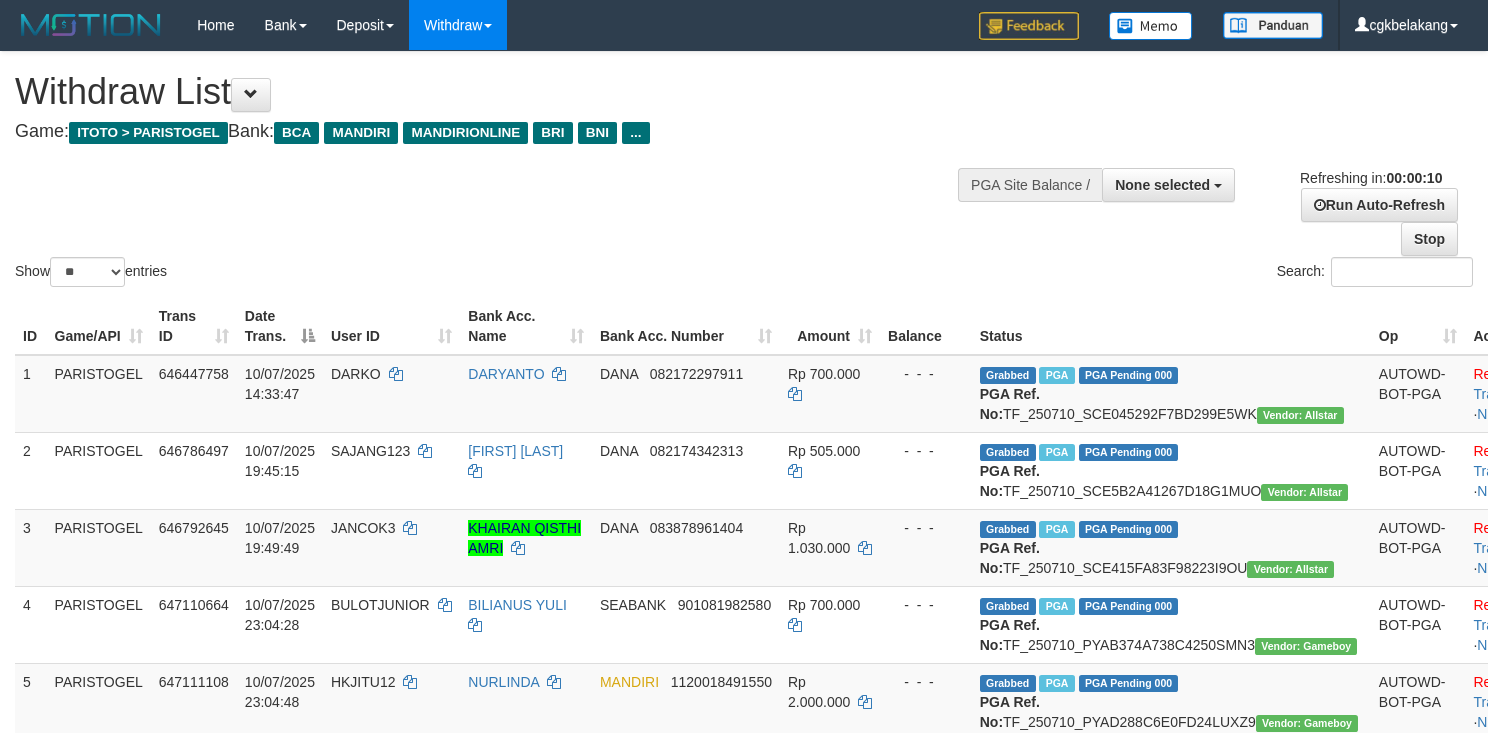 select 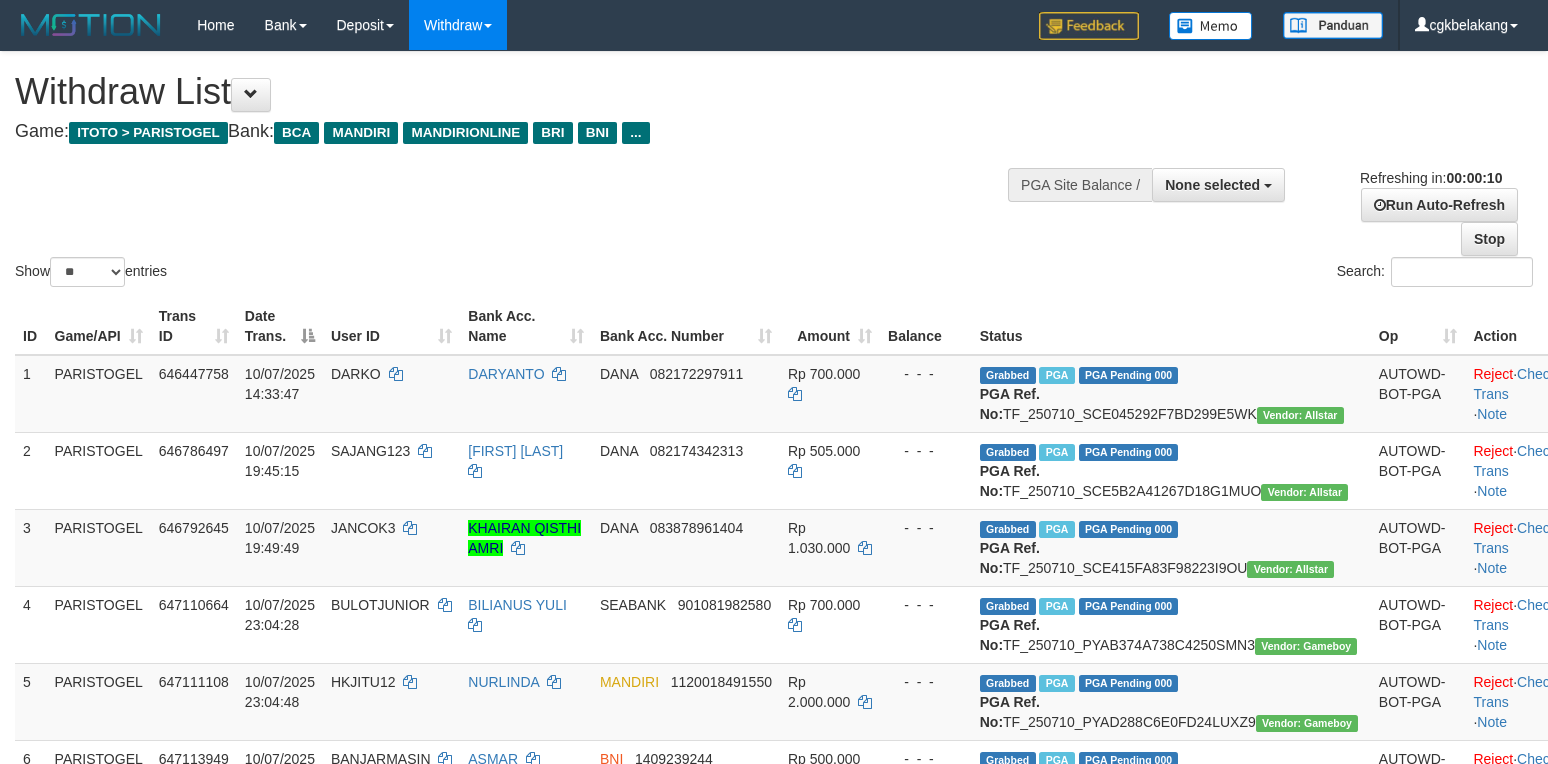 select 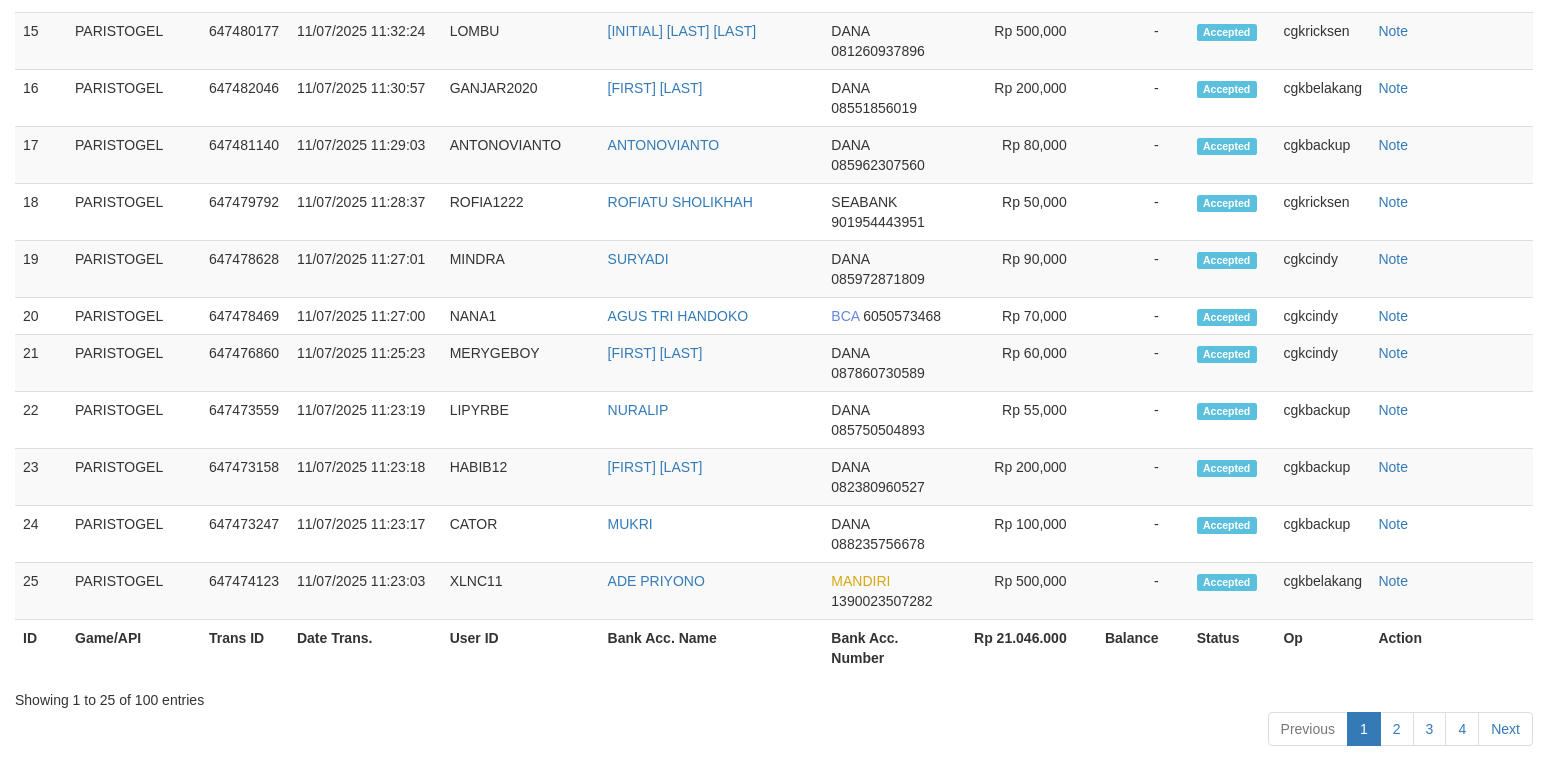 scroll, scrollTop: 2148, scrollLeft: 0, axis: vertical 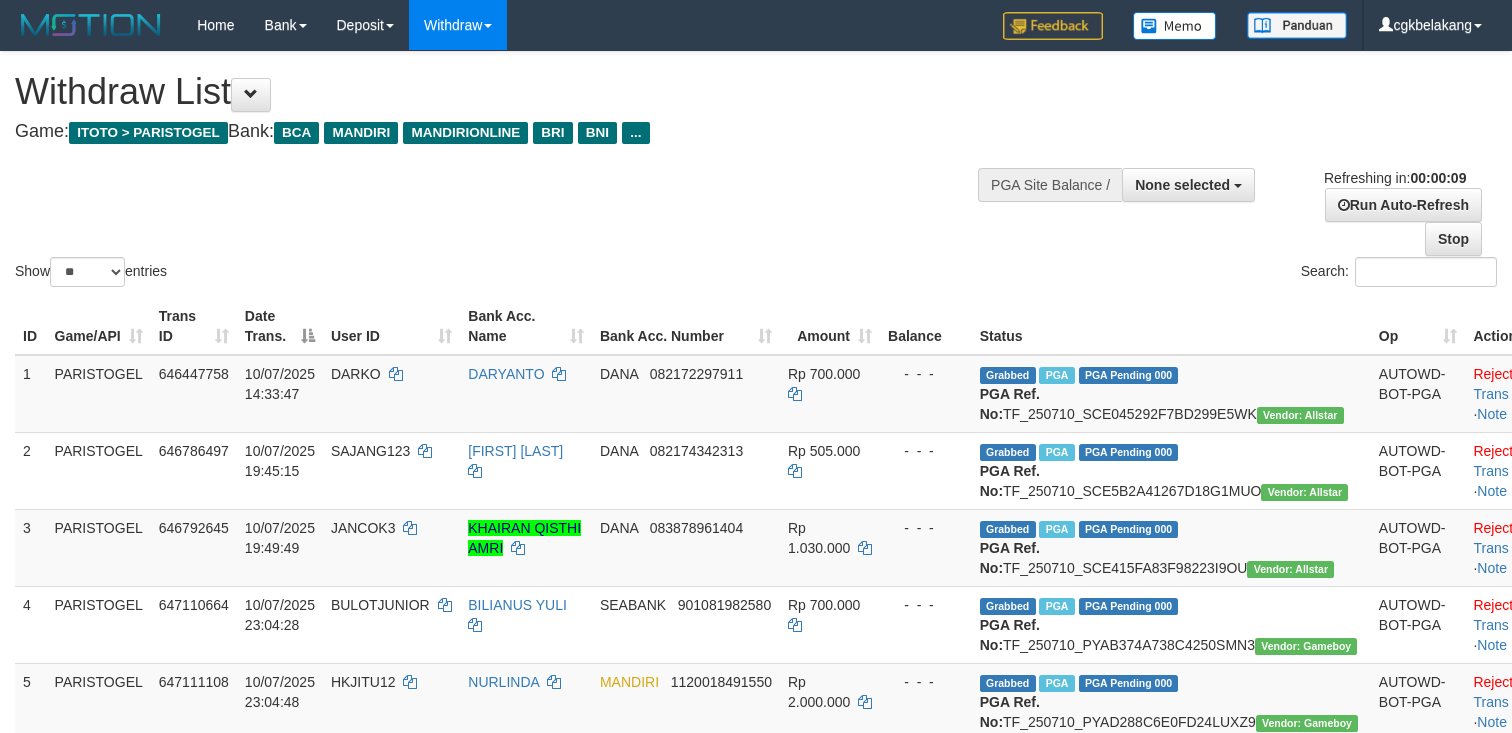 select 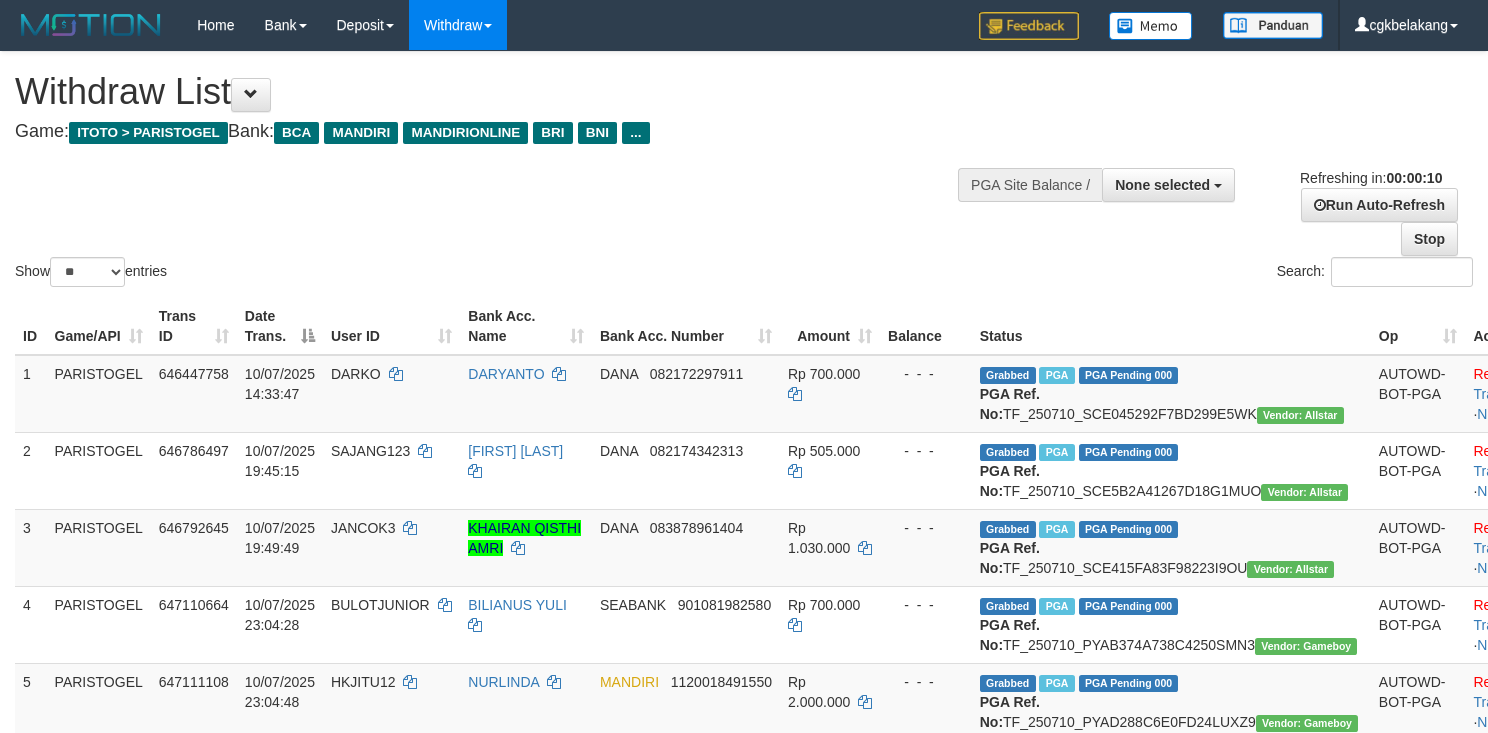 select 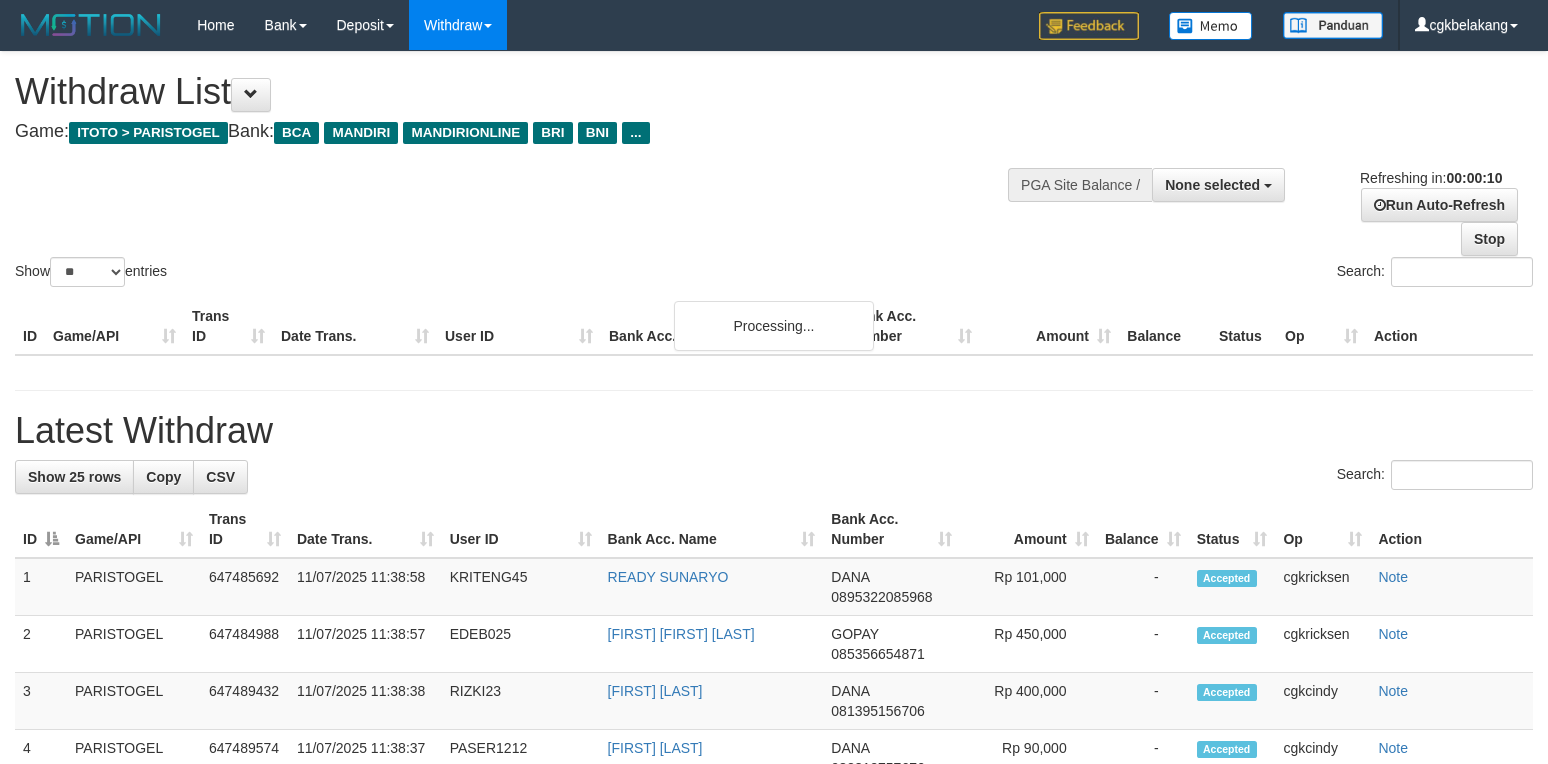 select 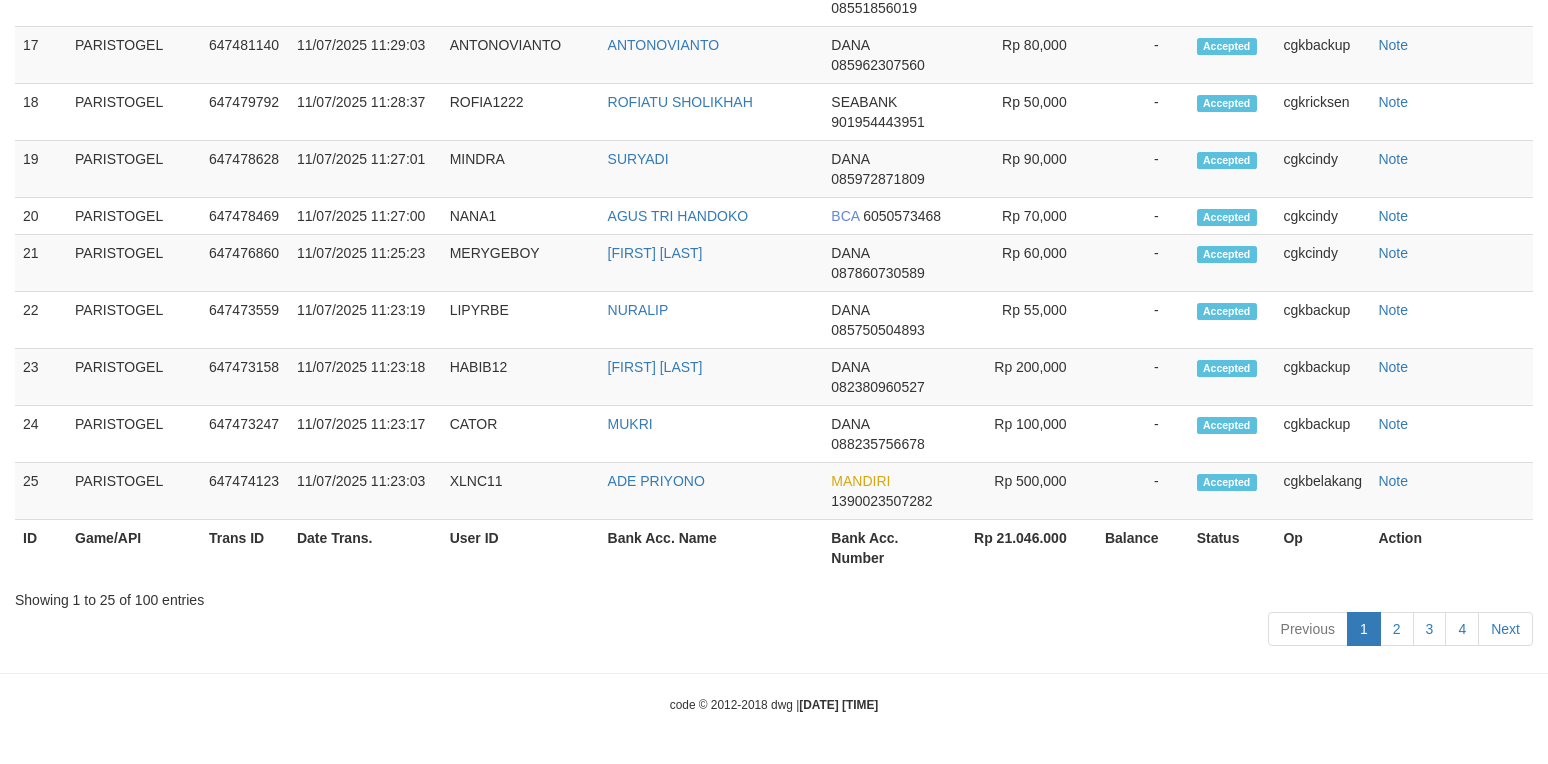 scroll, scrollTop: 2148, scrollLeft: 0, axis: vertical 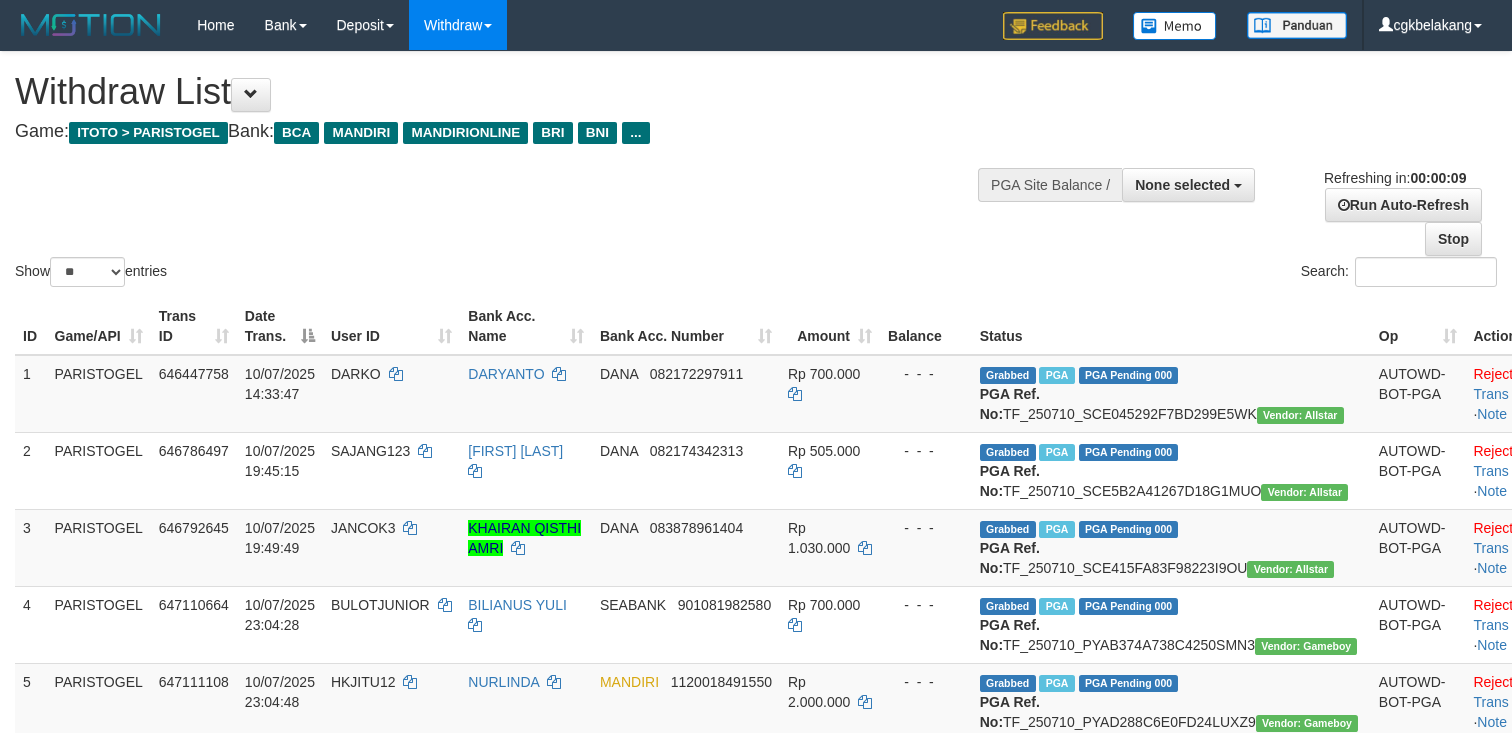 select 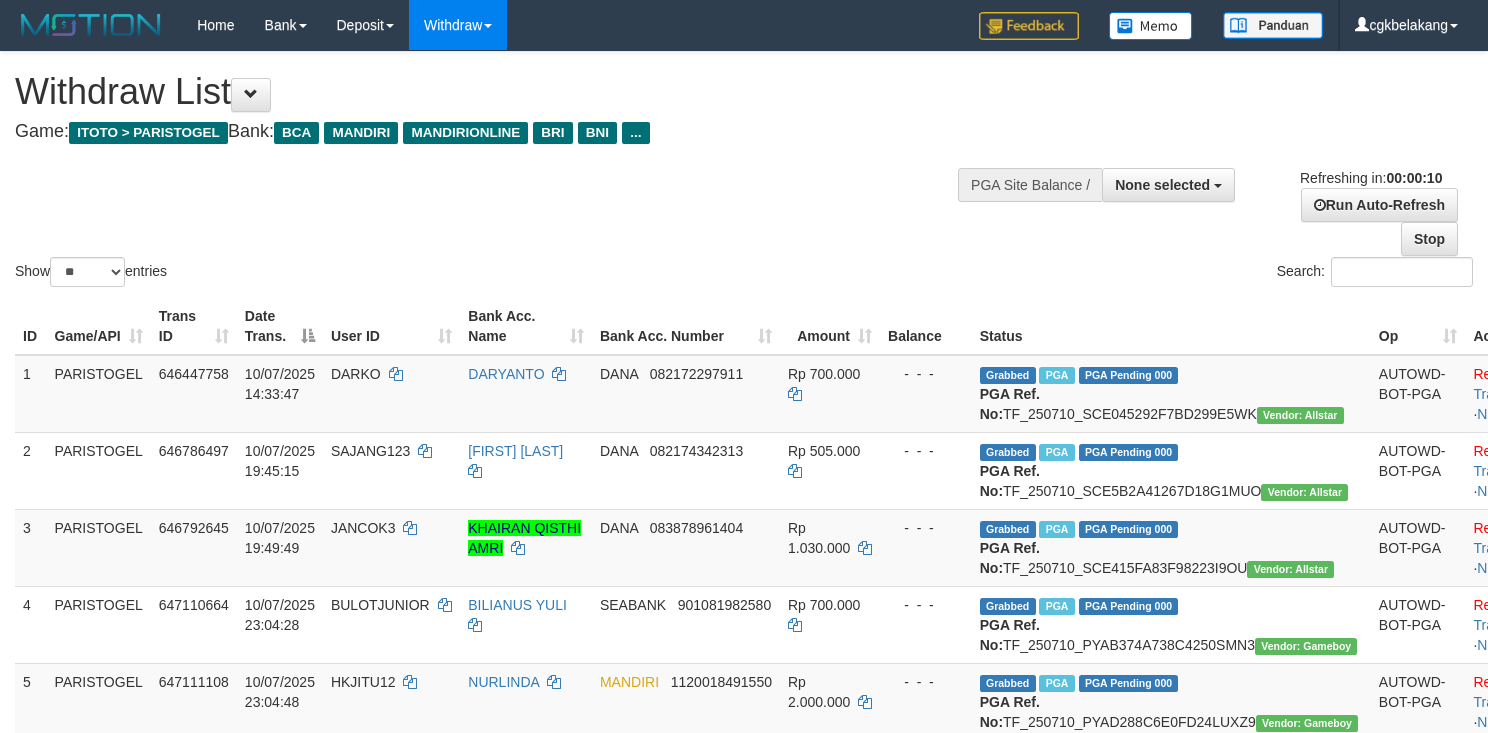 select 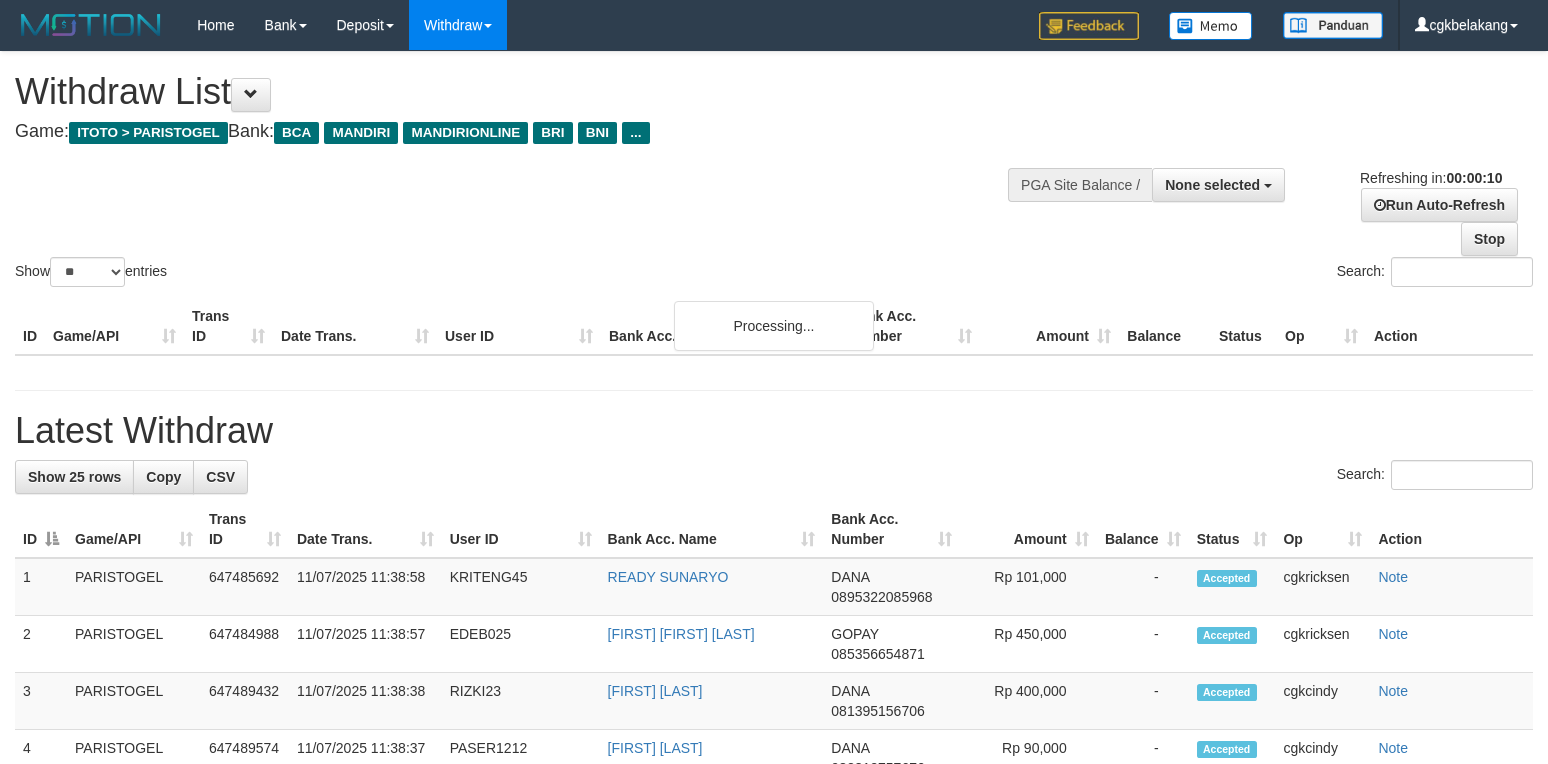 select 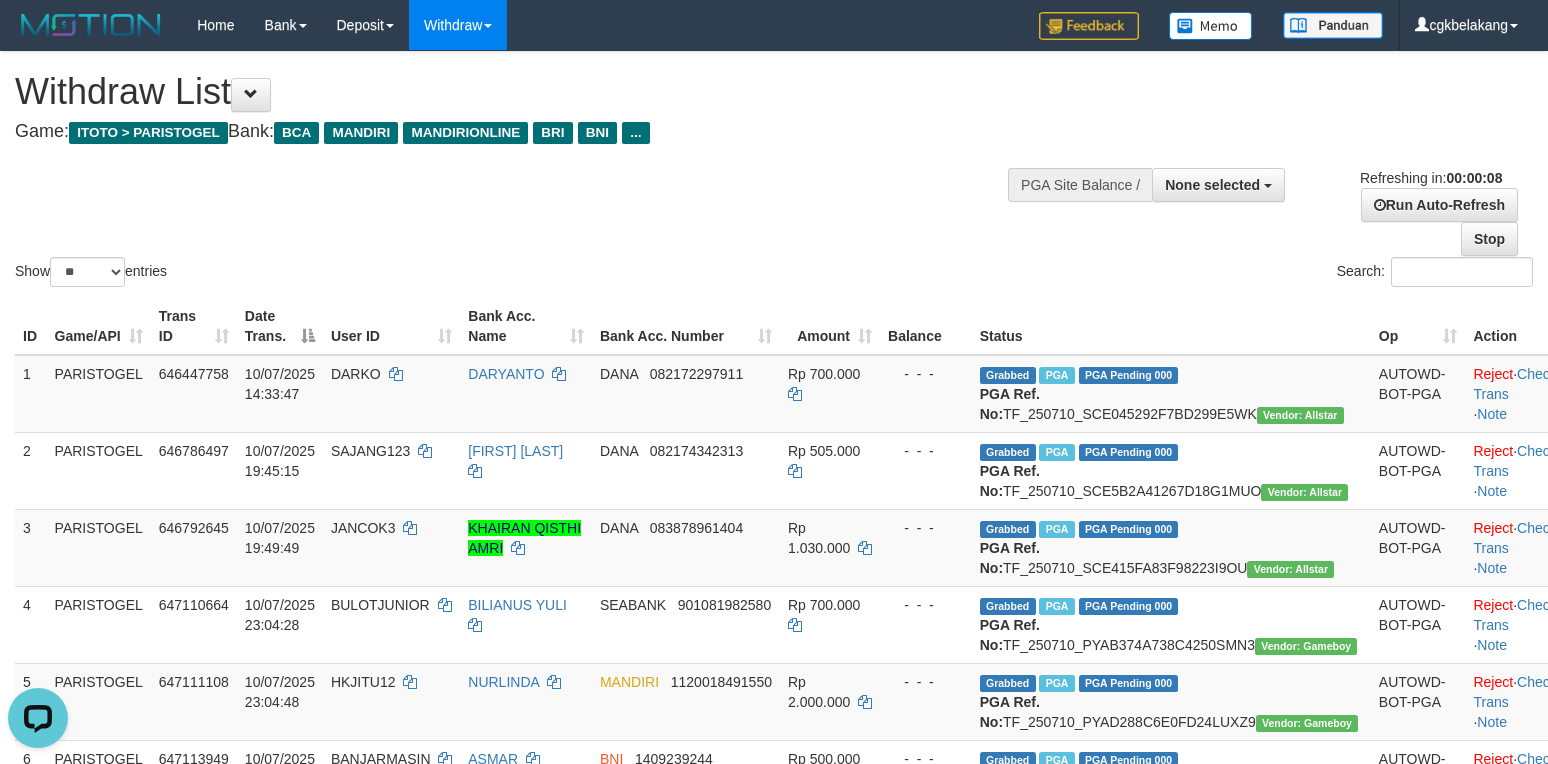 scroll, scrollTop: 0, scrollLeft: 0, axis: both 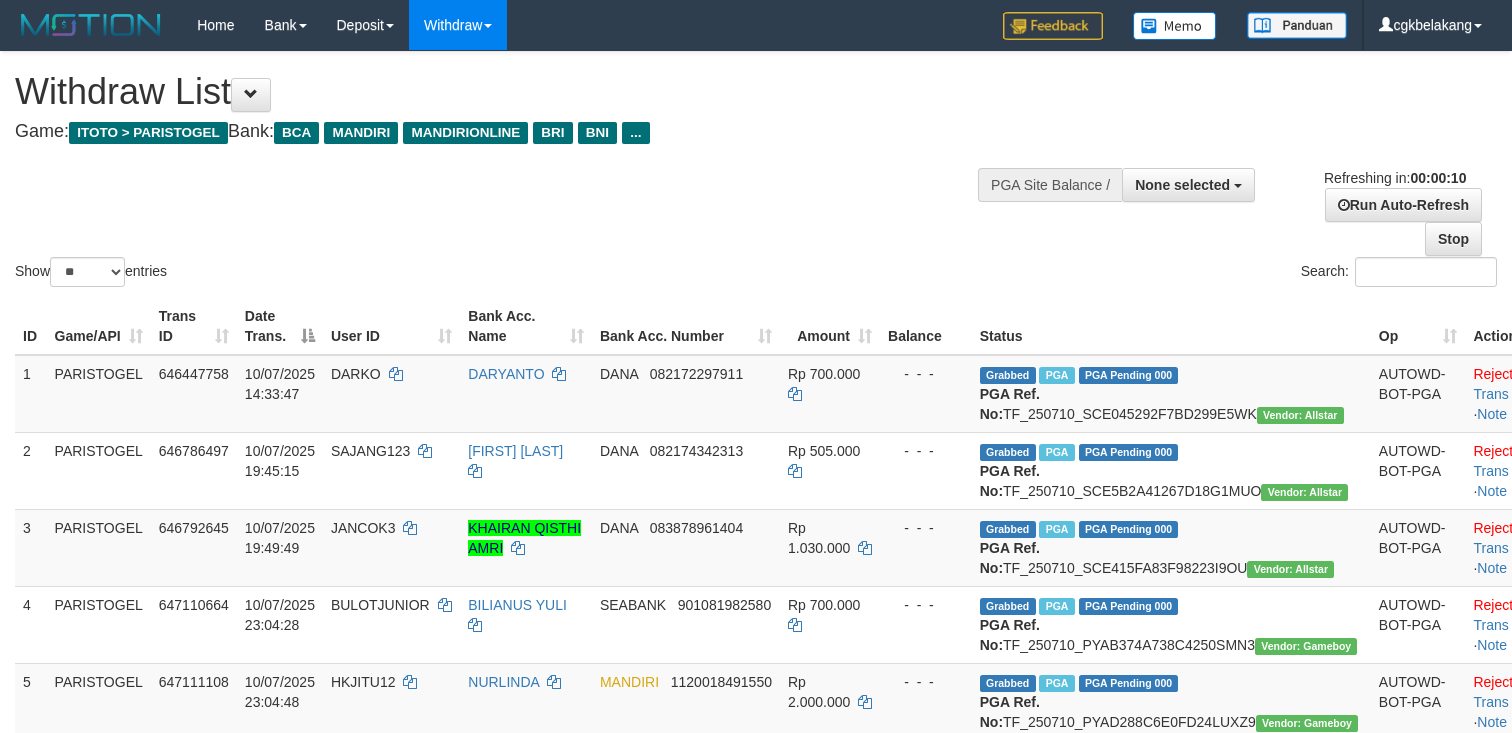 select 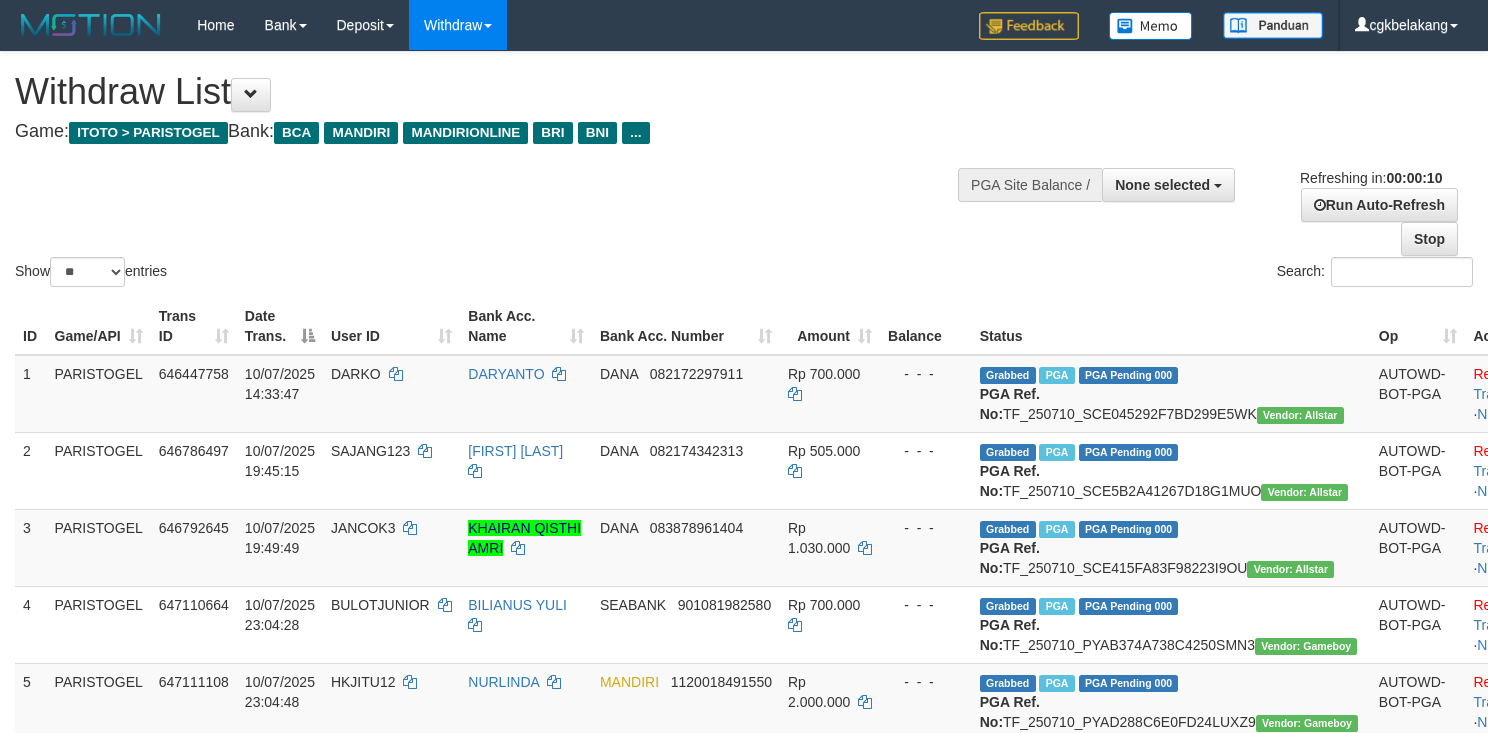 select 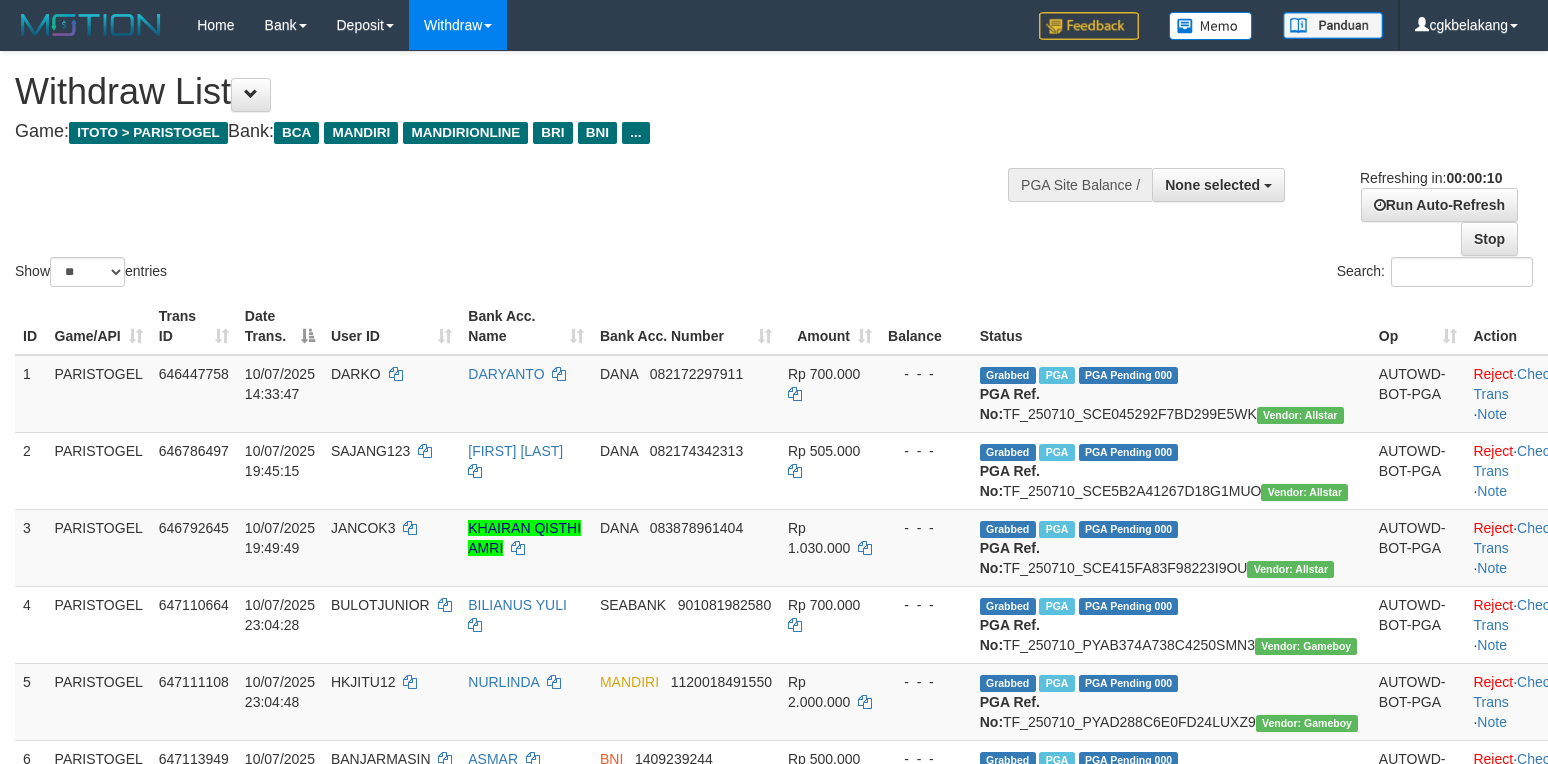 select 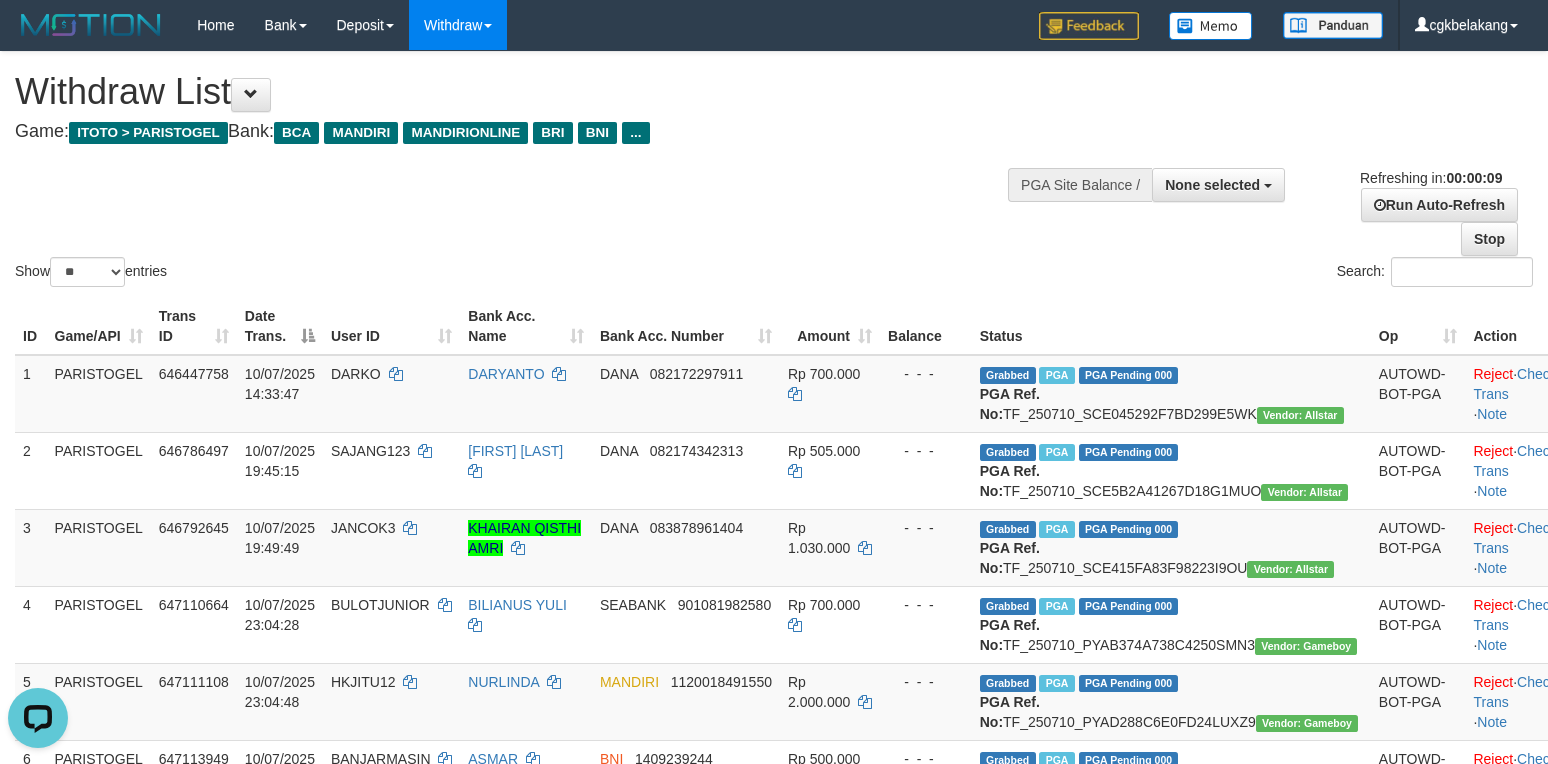 scroll, scrollTop: 0, scrollLeft: 0, axis: both 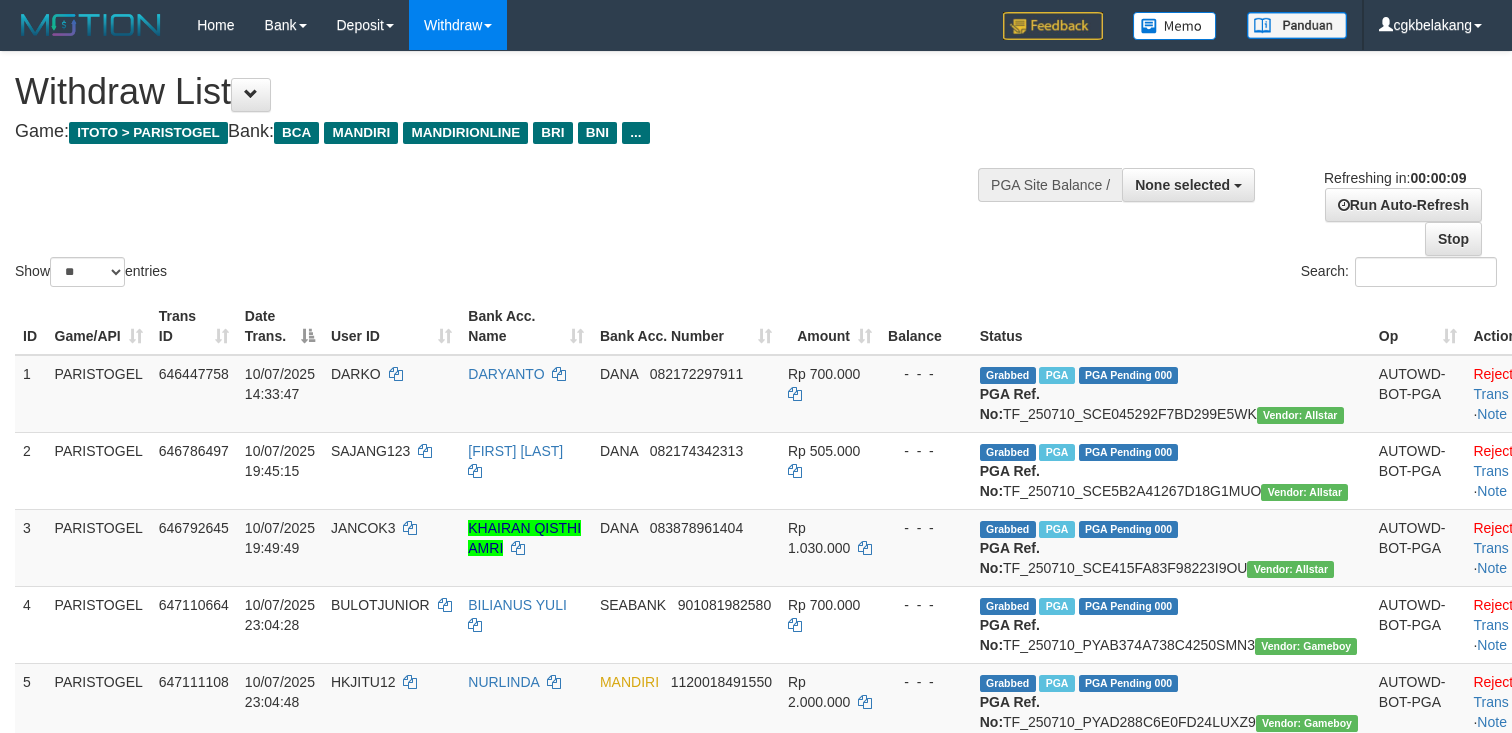 select 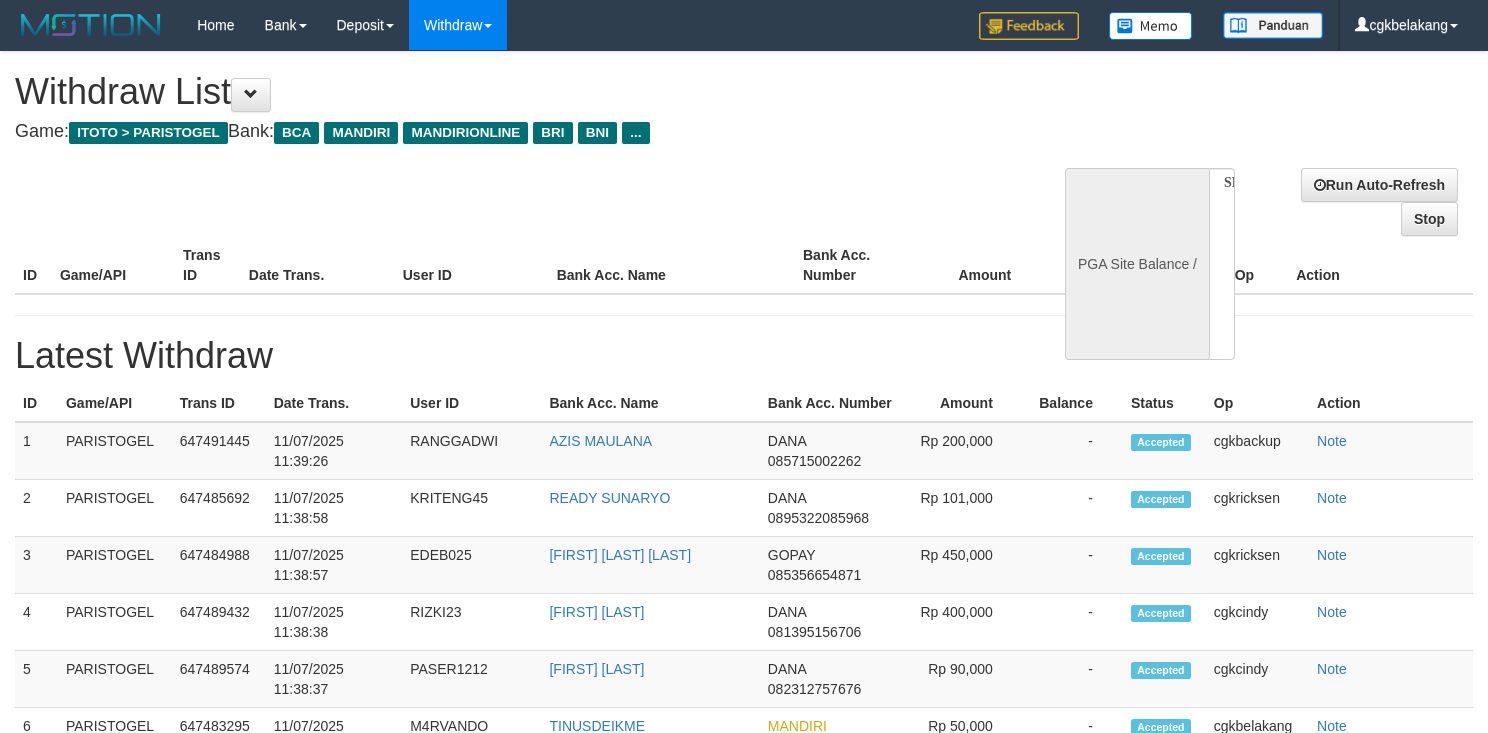 select 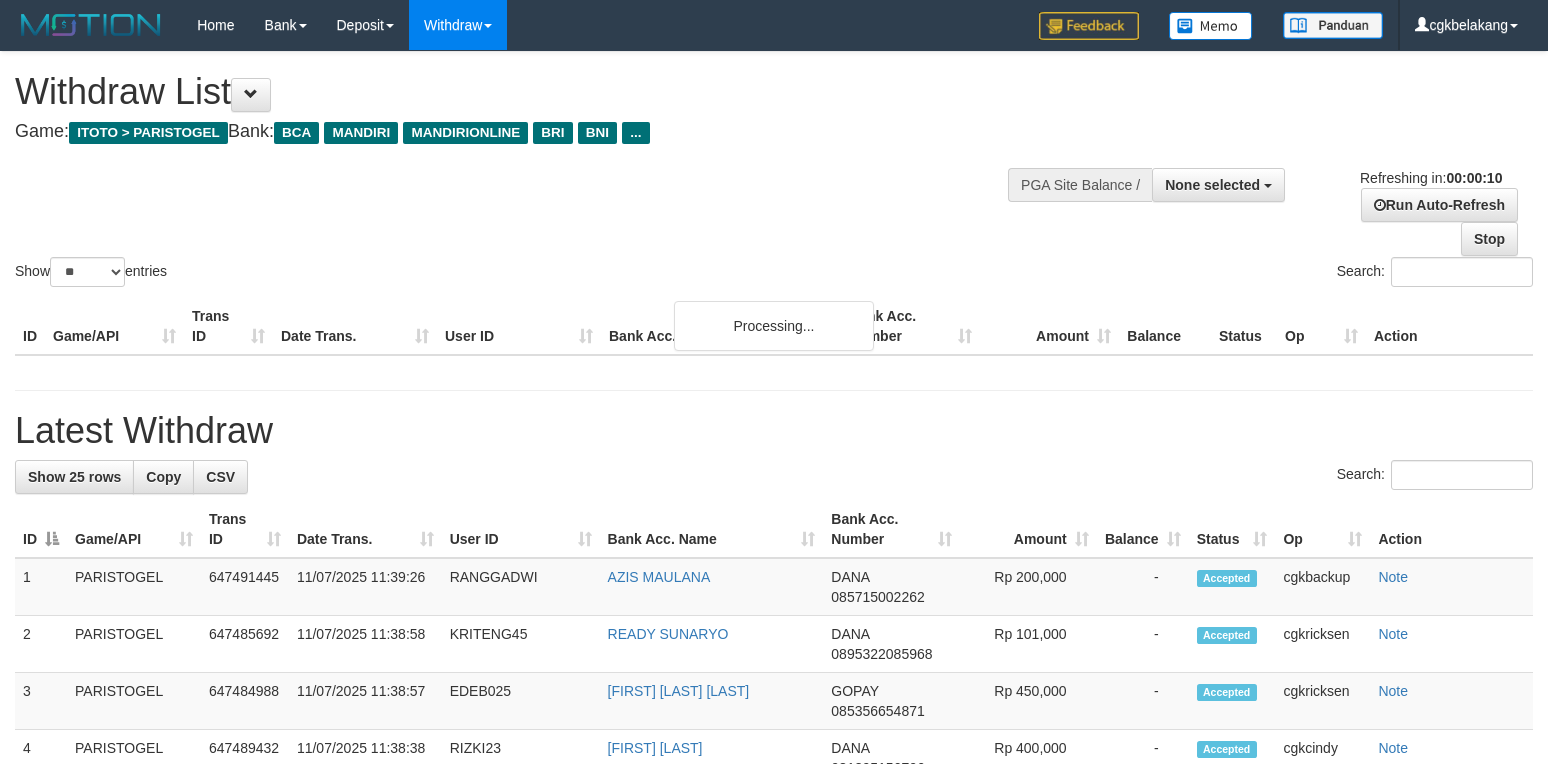 select 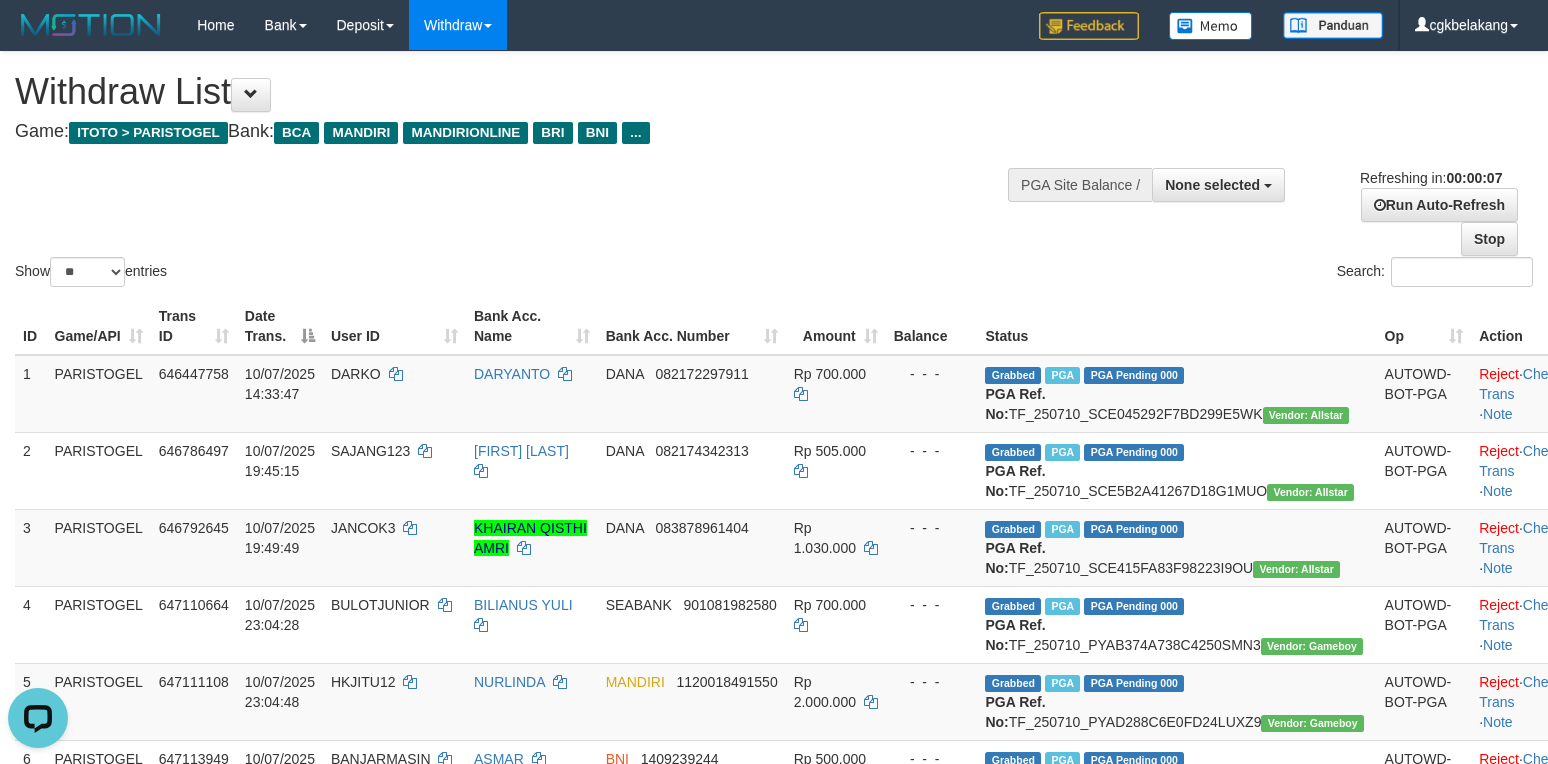 scroll, scrollTop: 0, scrollLeft: 0, axis: both 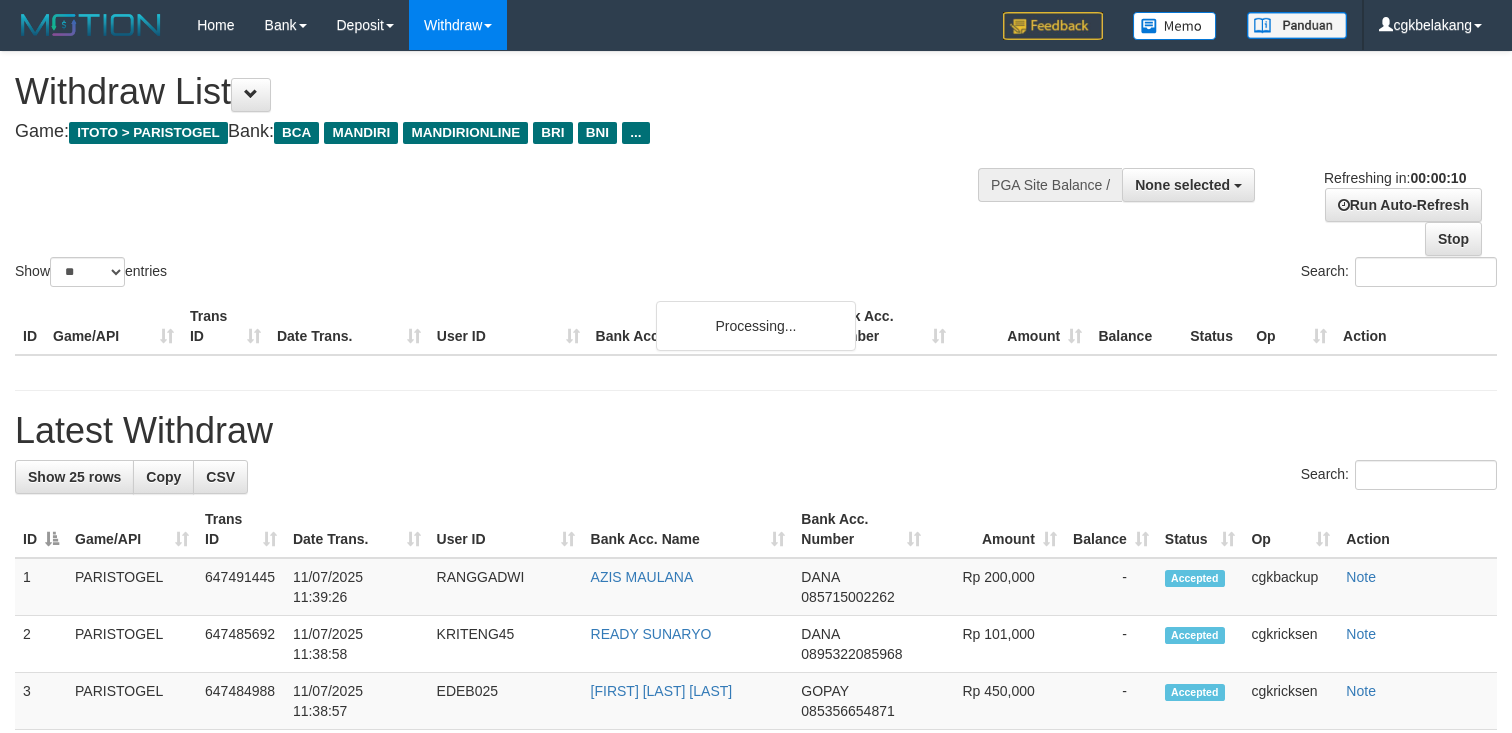 select 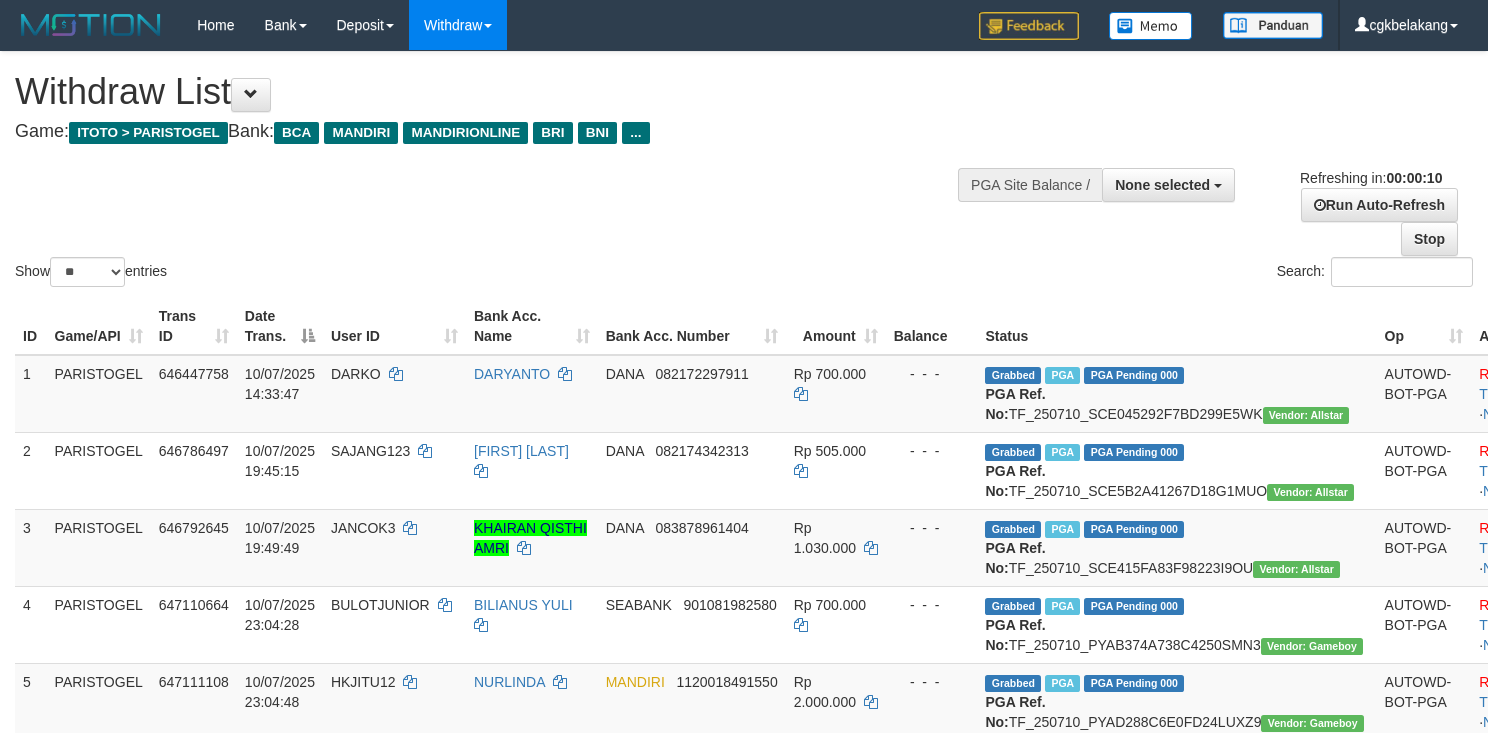select 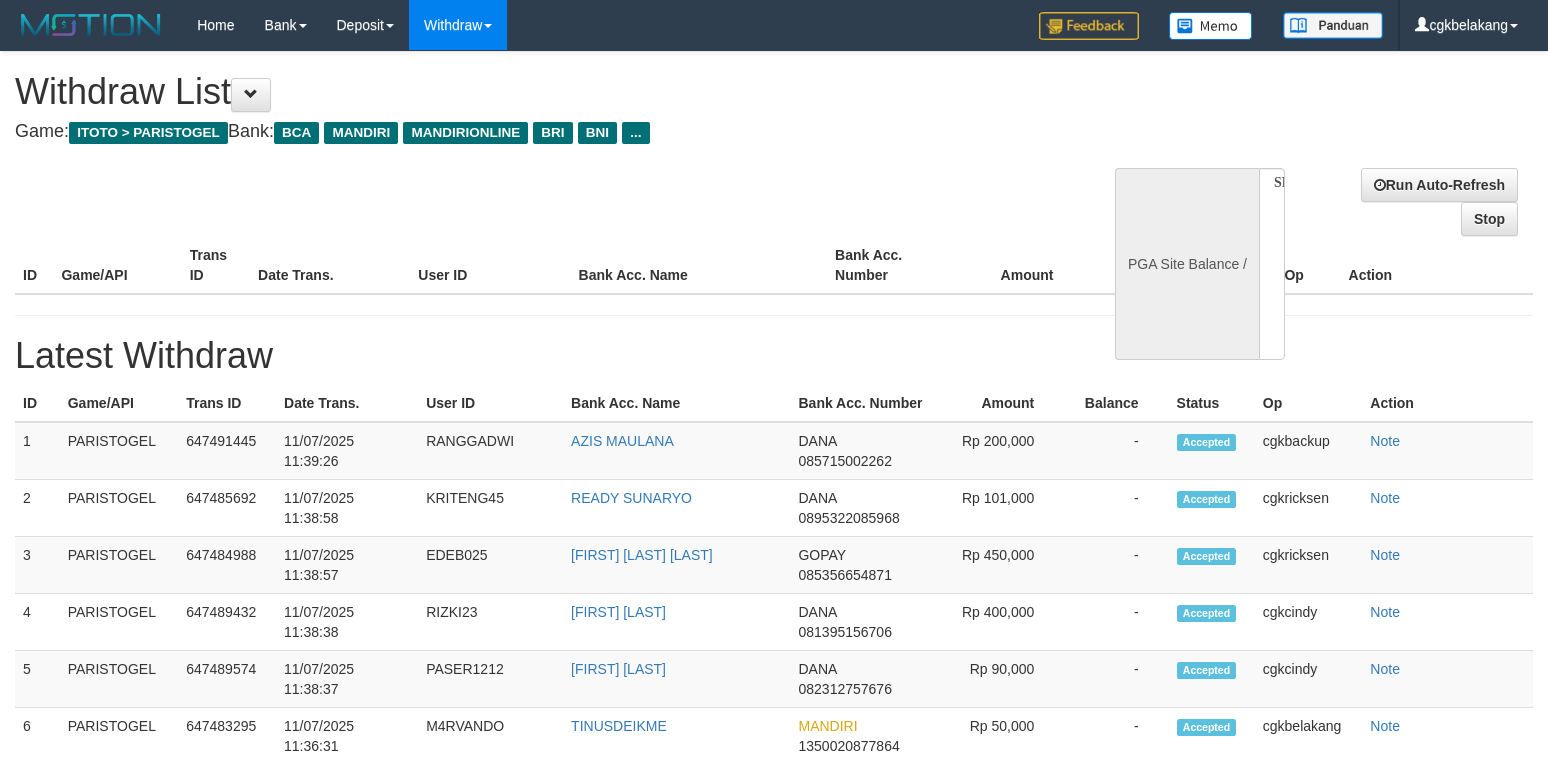 select 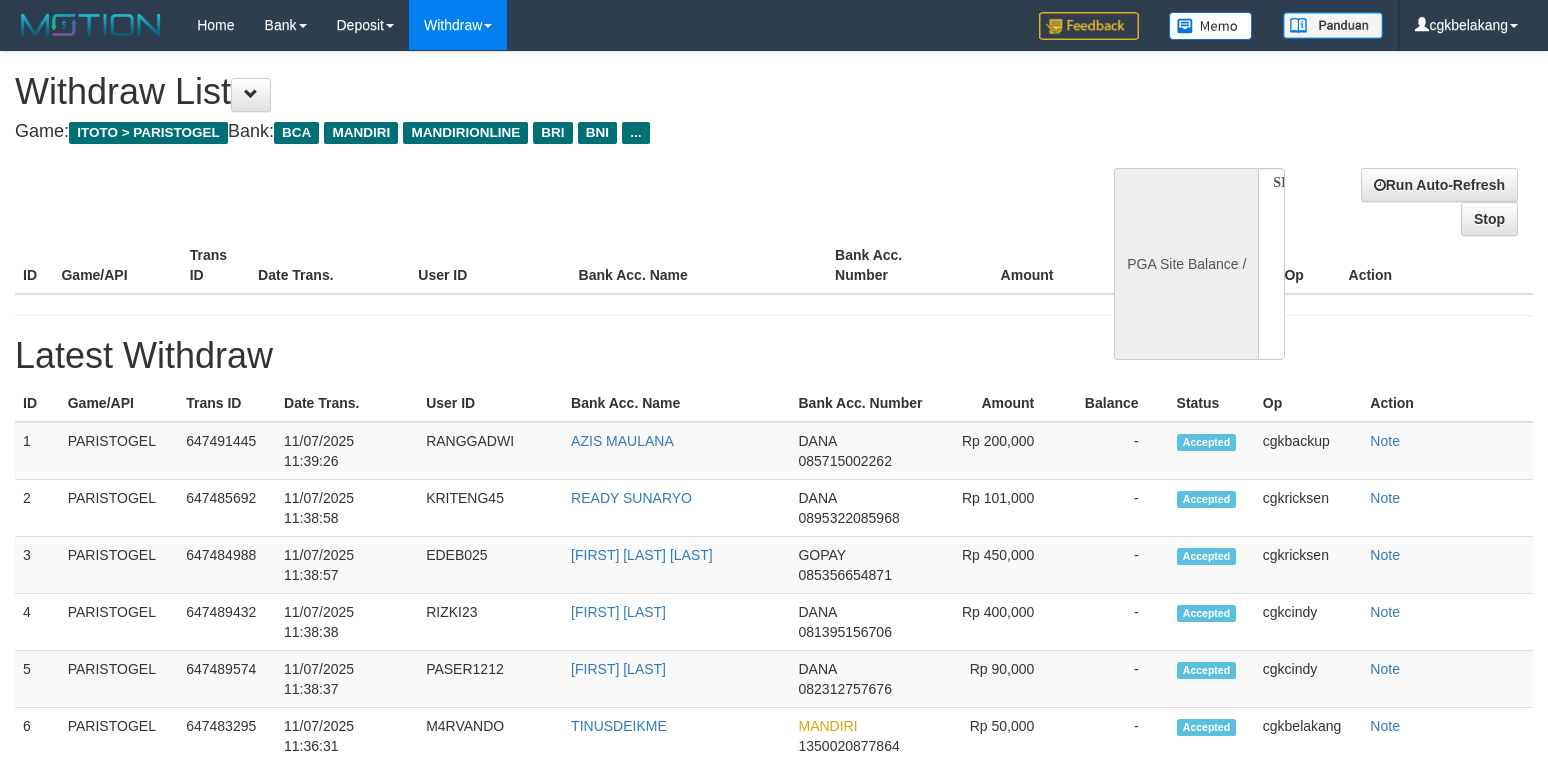 scroll, scrollTop: 0, scrollLeft: 0, axis: both 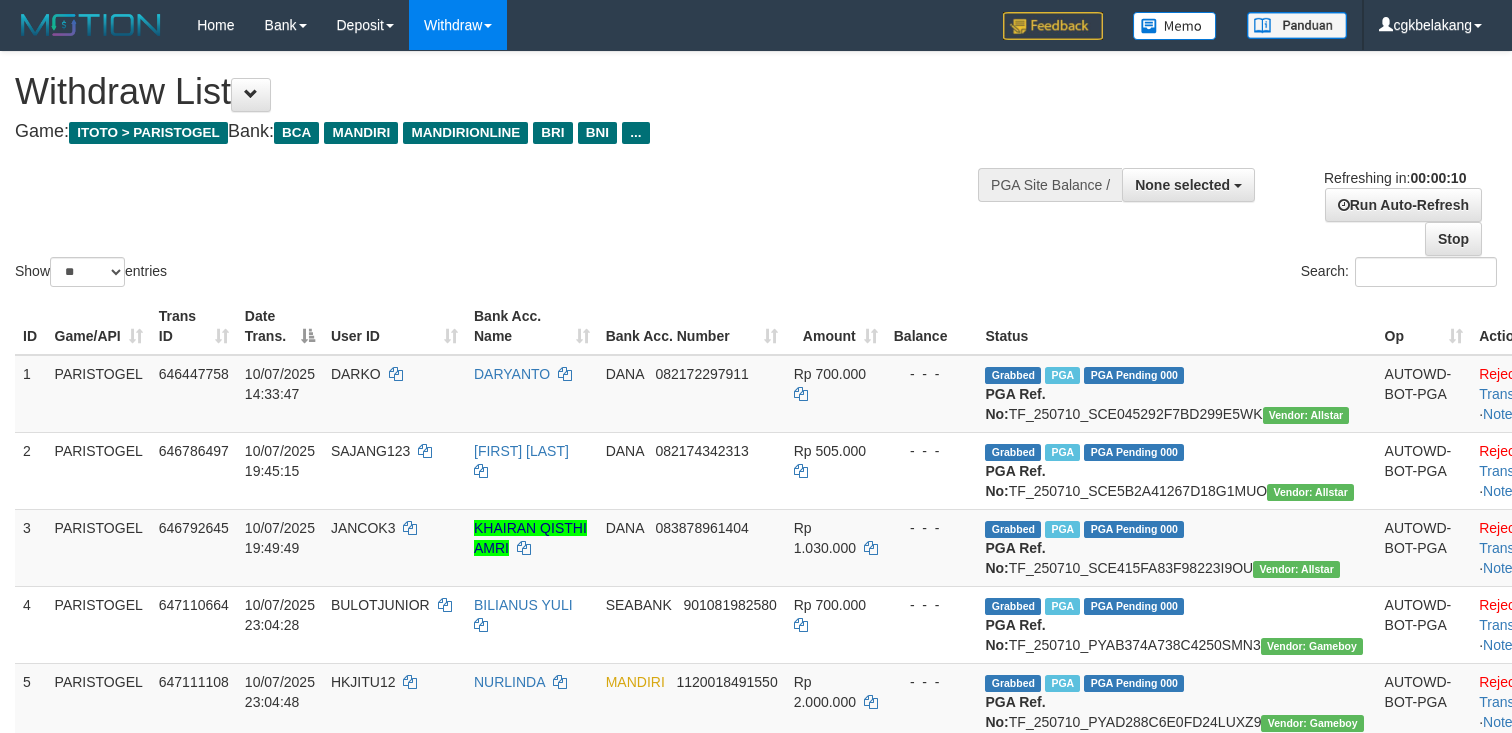 select 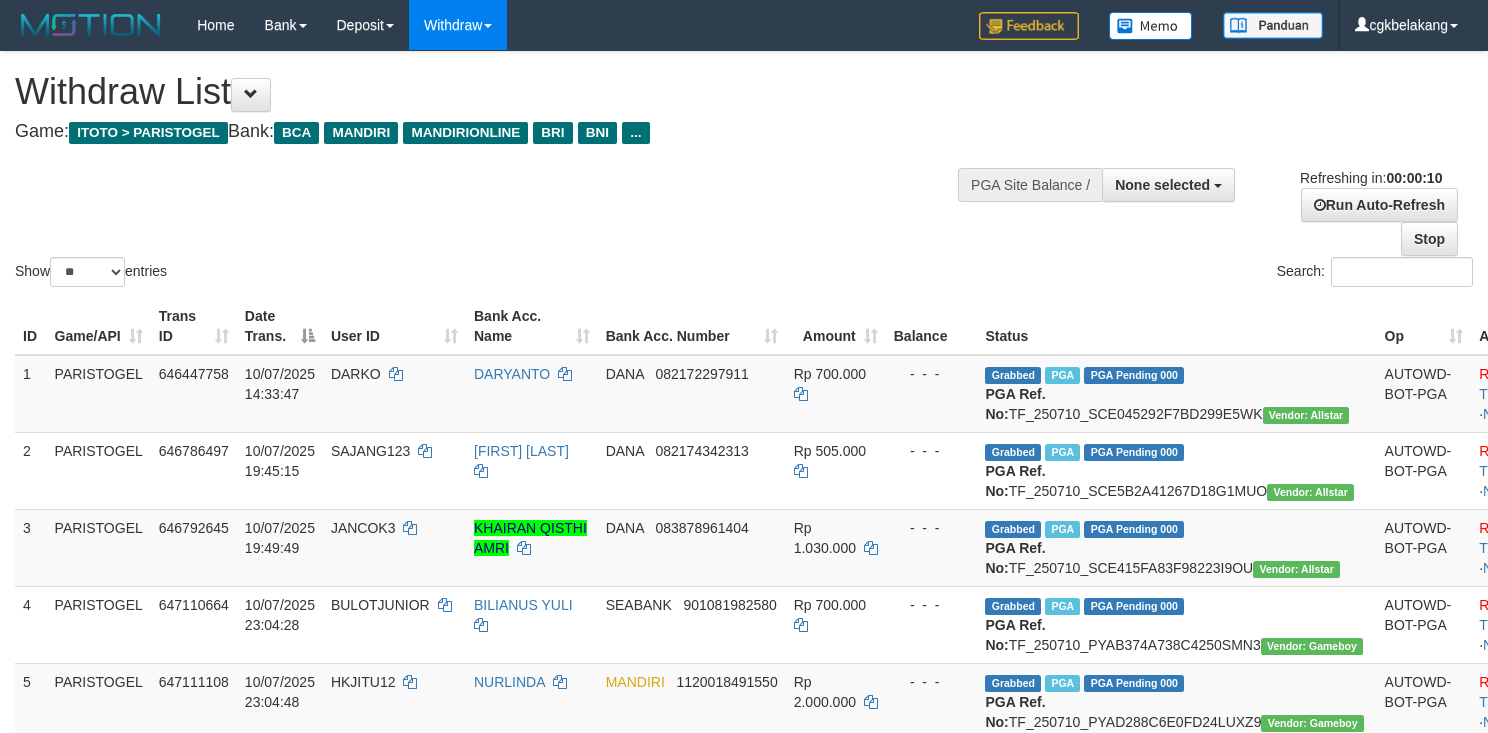 select 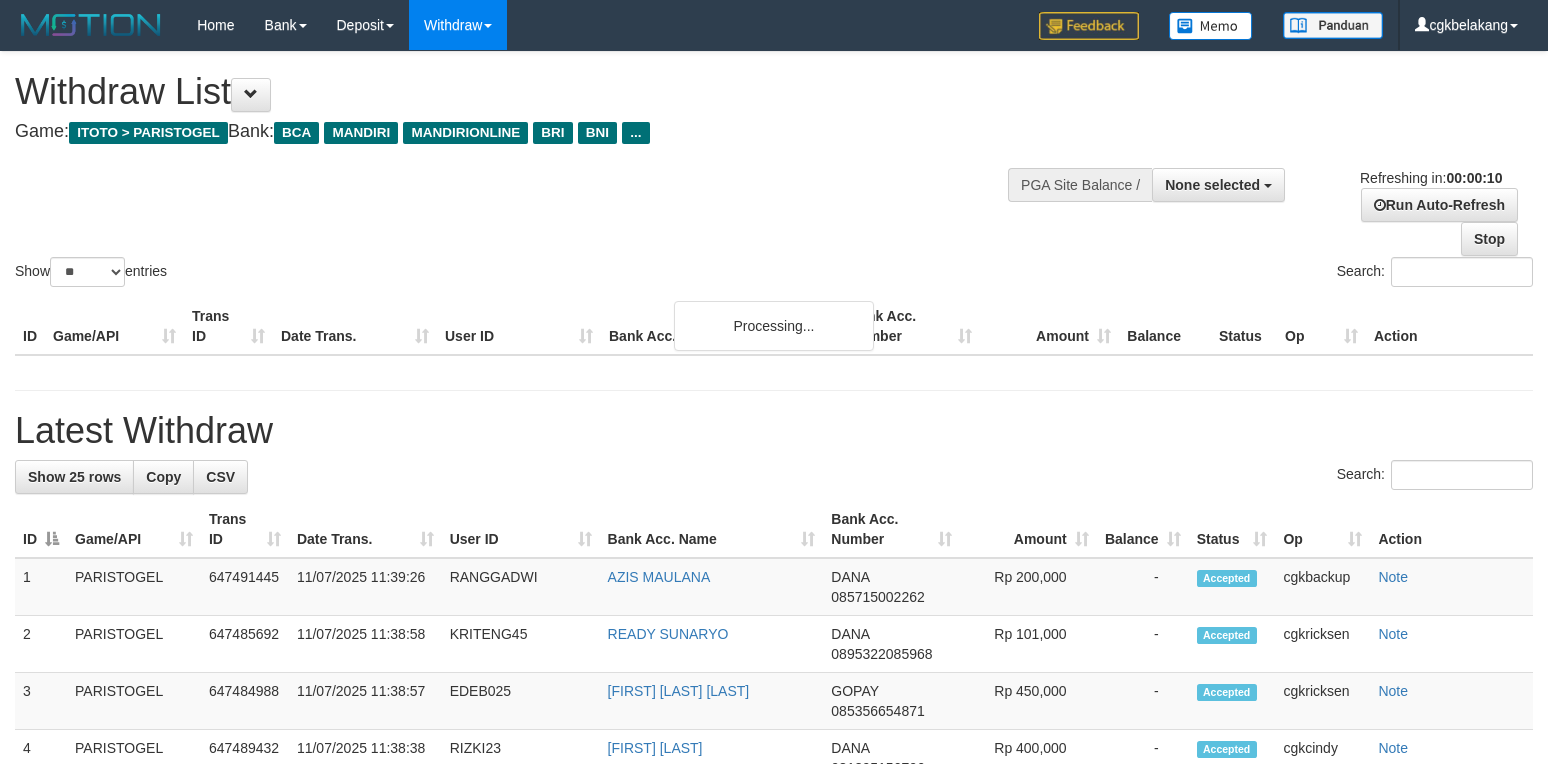 select 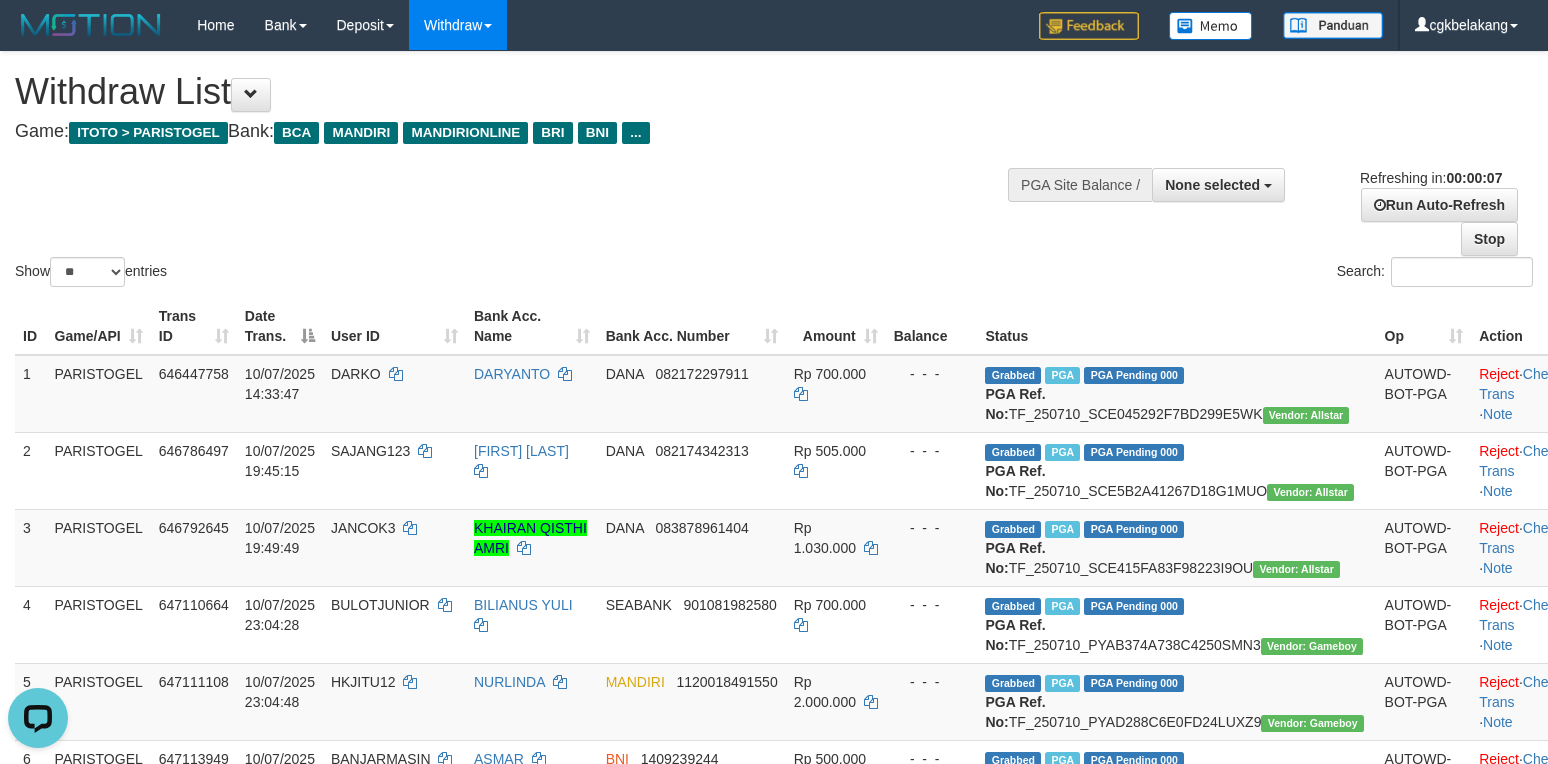 scroll, scrollTop: 0, scrollLeft: 0, axis: both 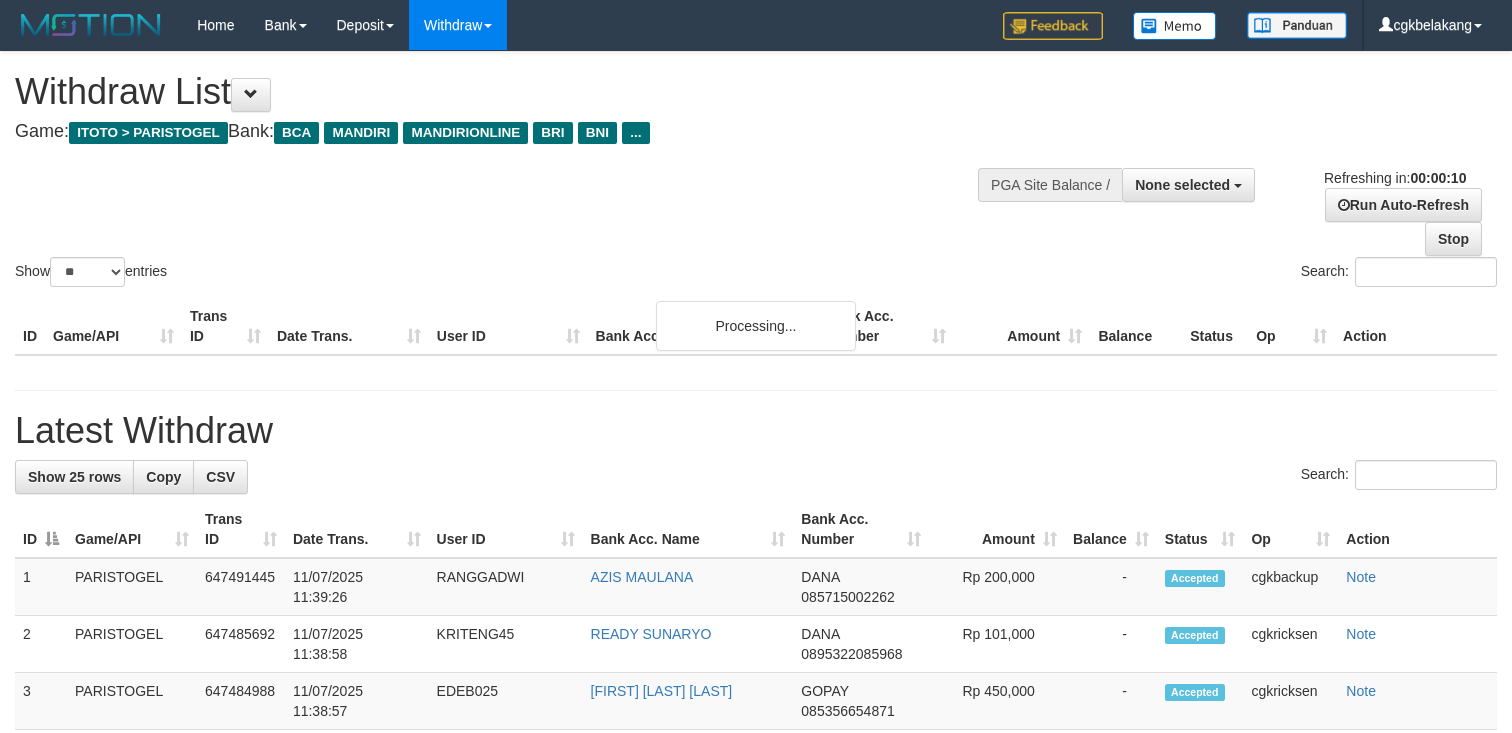 select 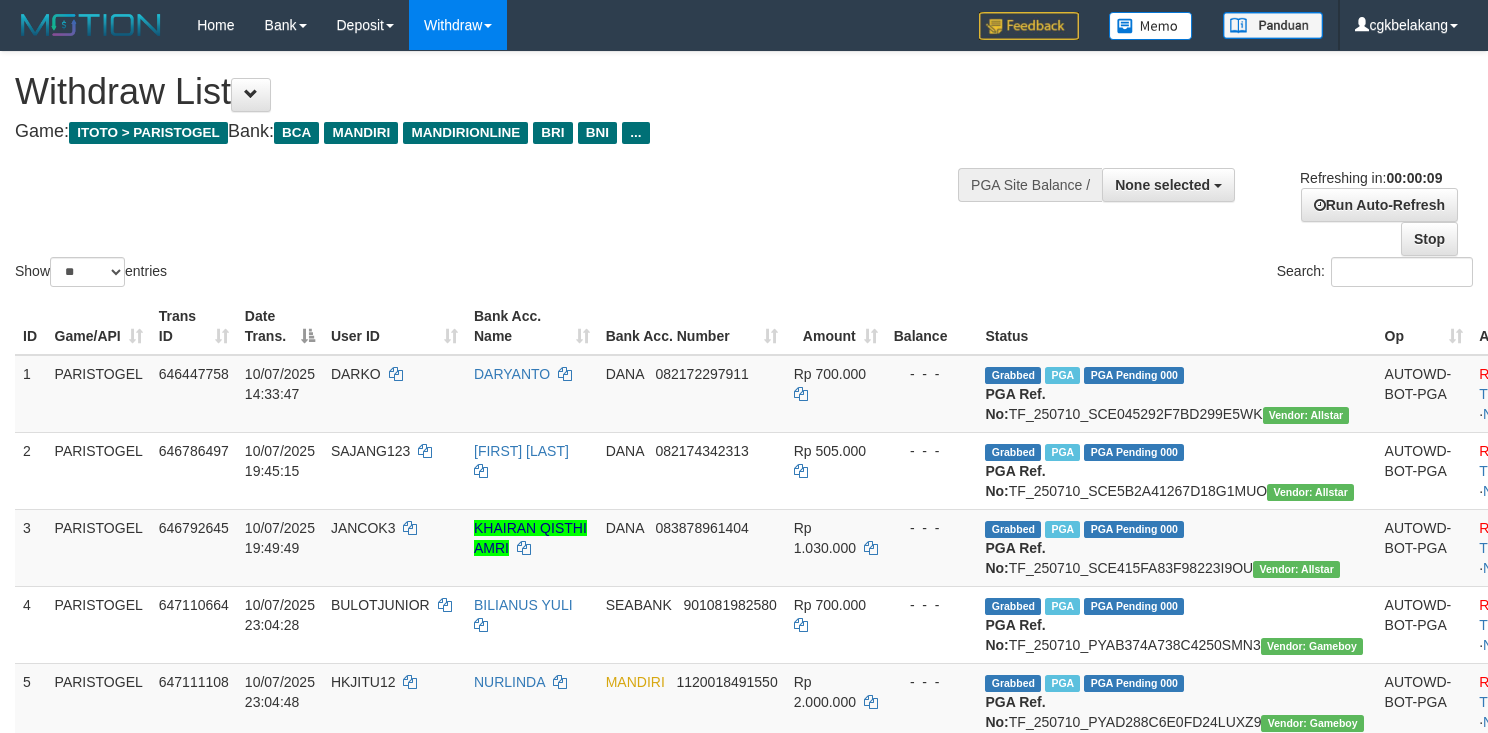 select 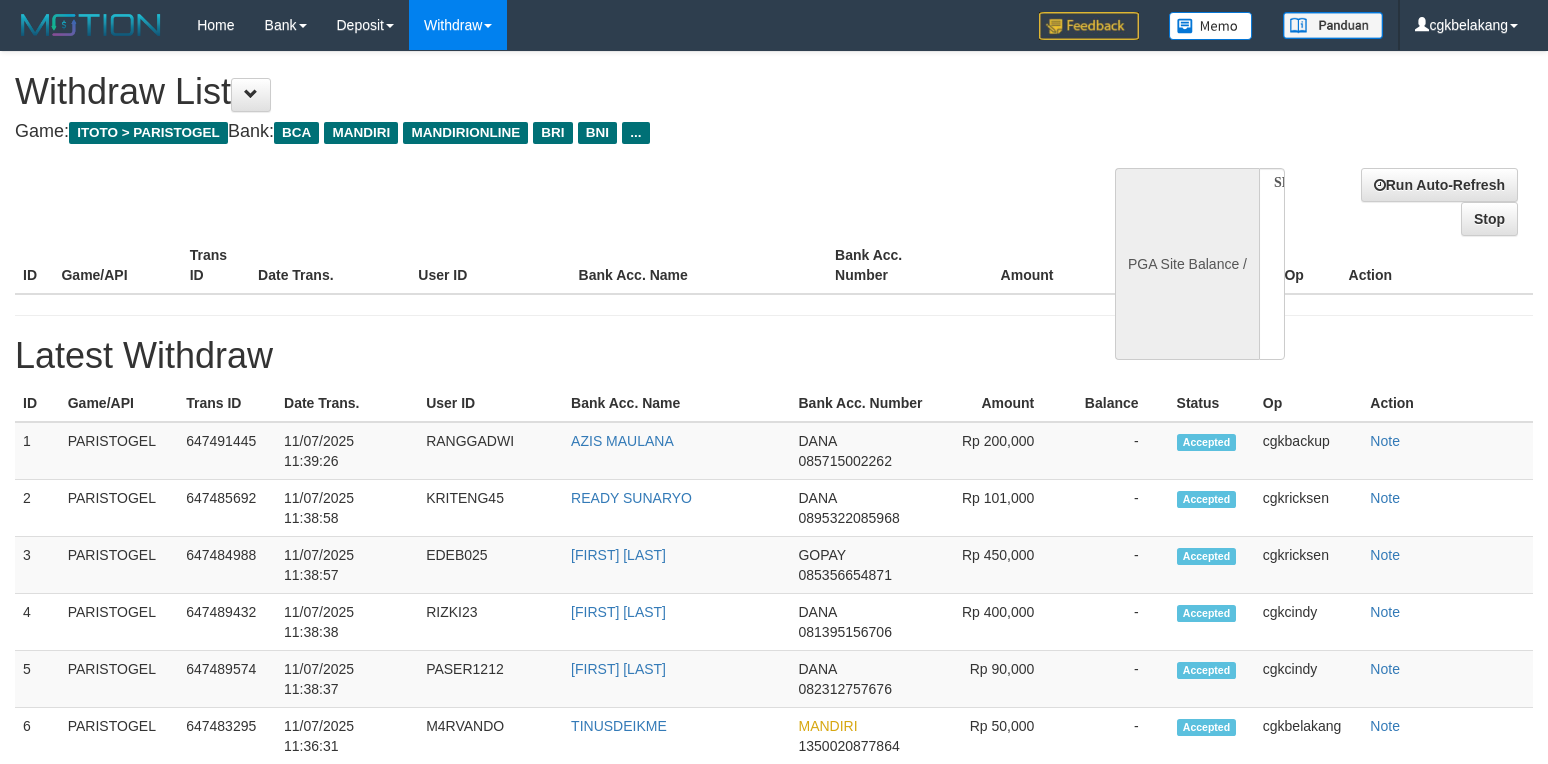 select 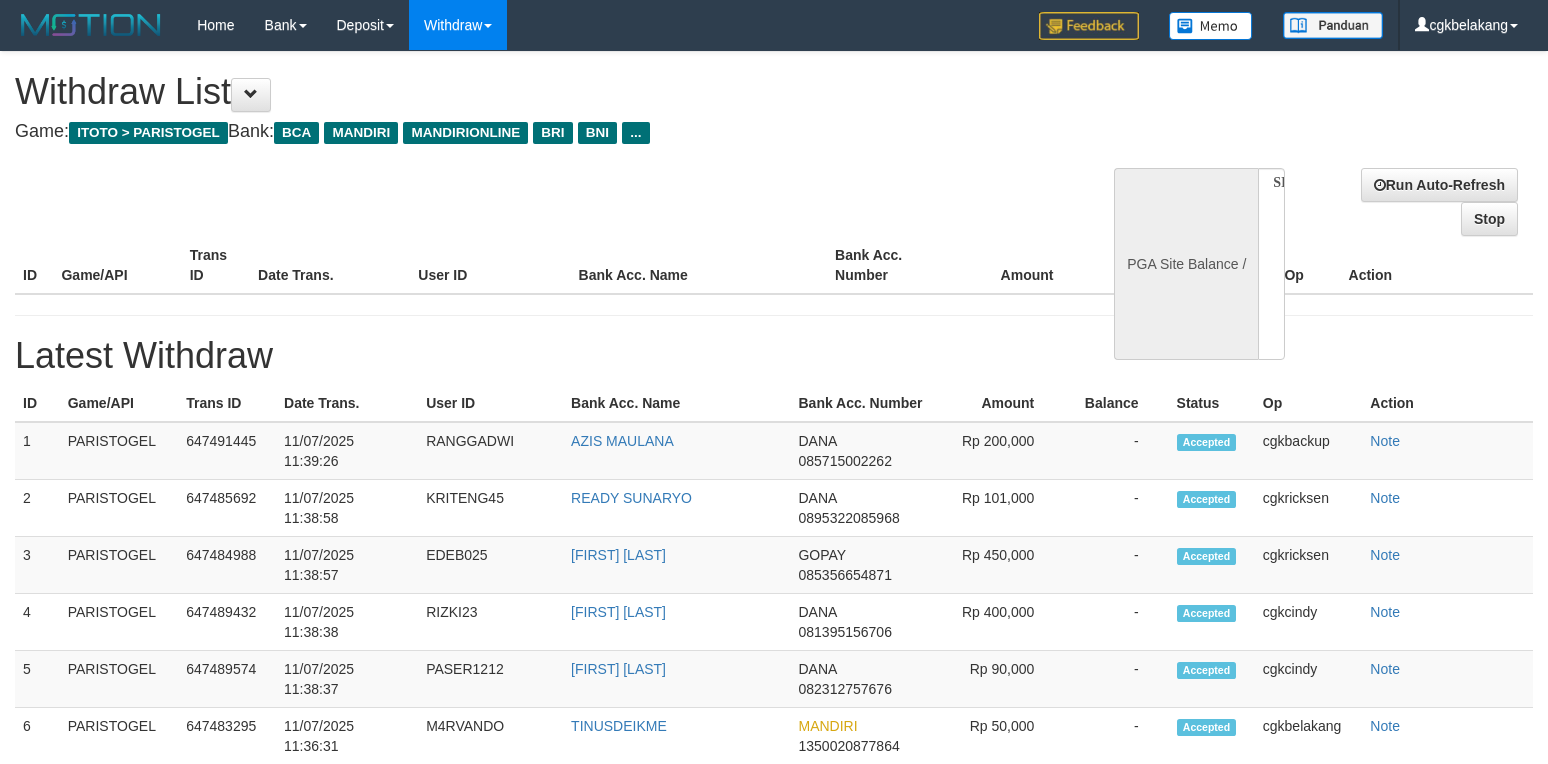 scroll, scrollTop: 0, scrollLeft: 0, axis: both 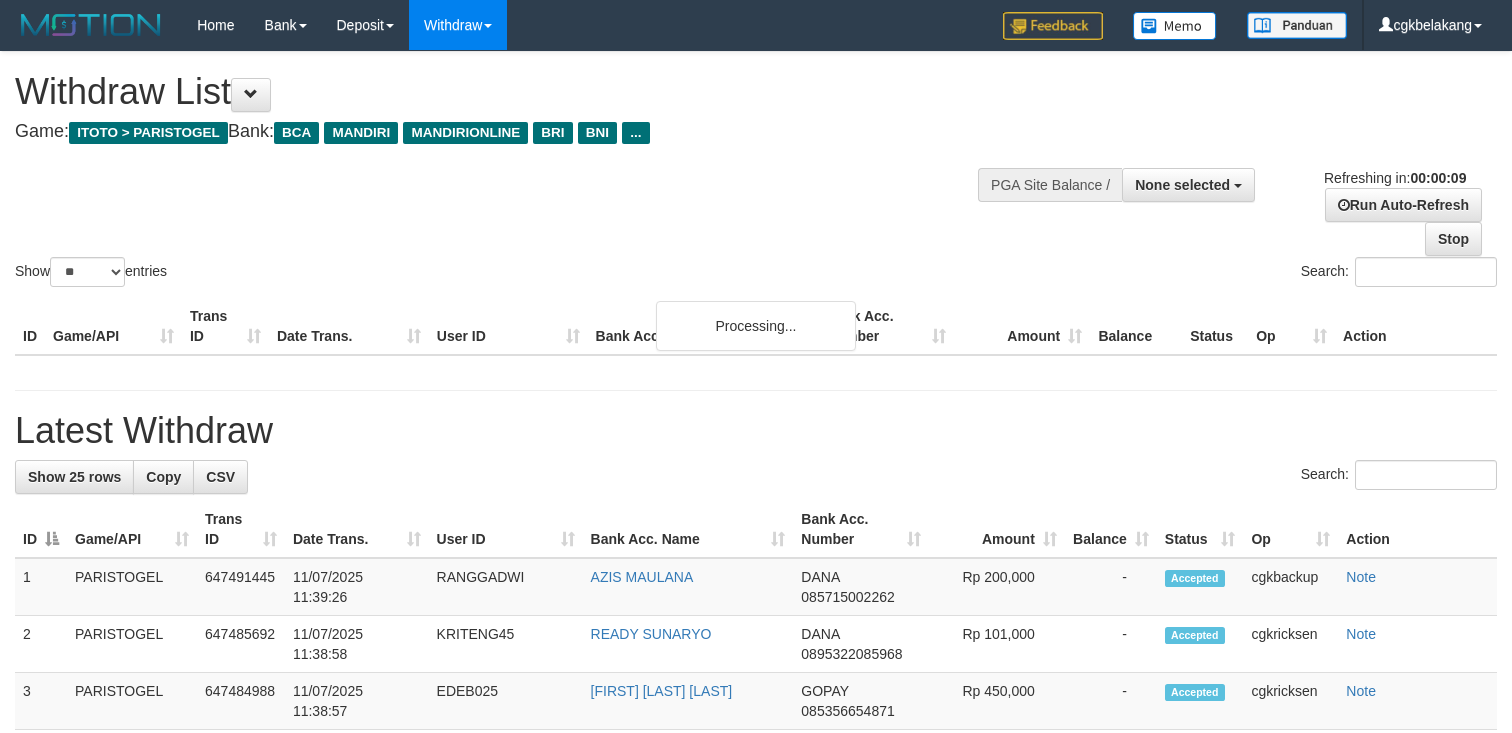 select 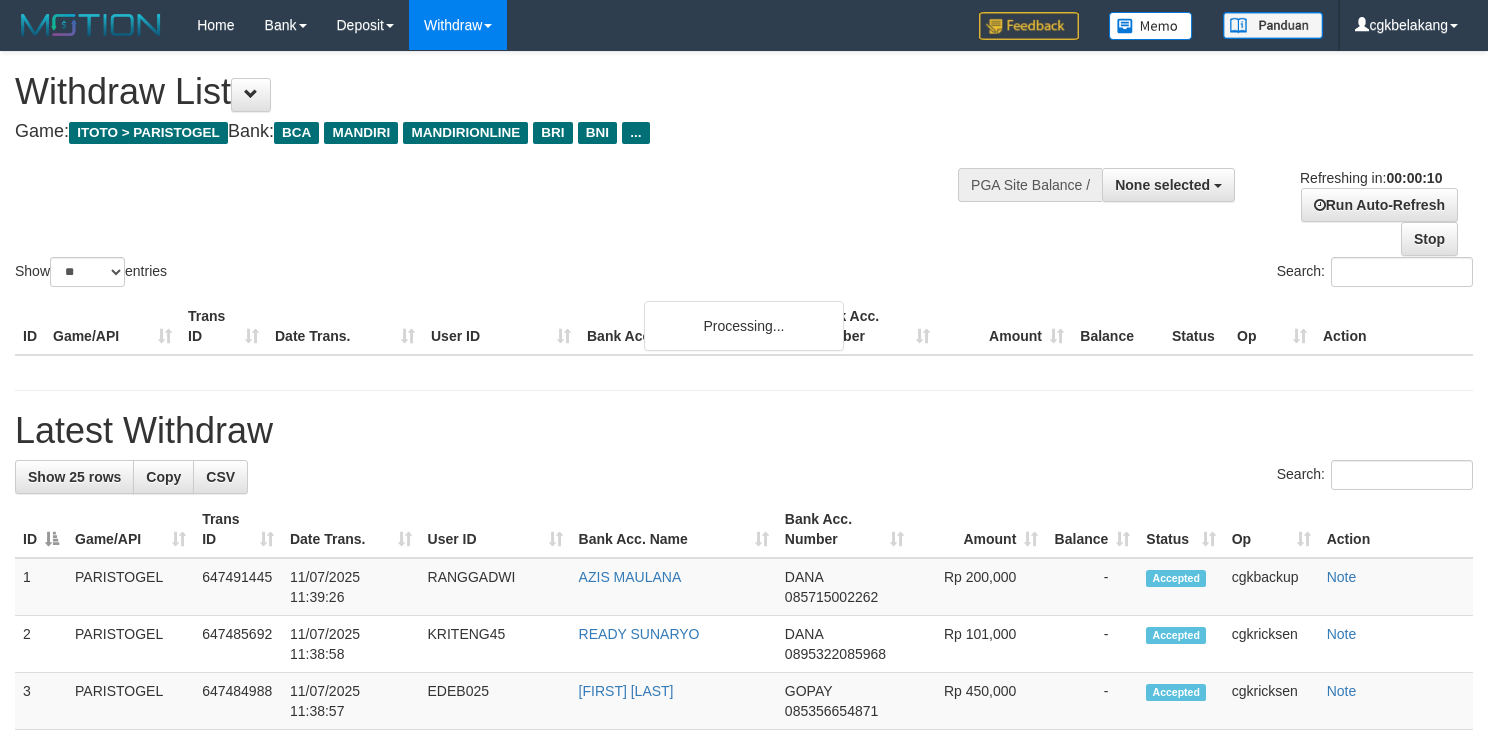 select 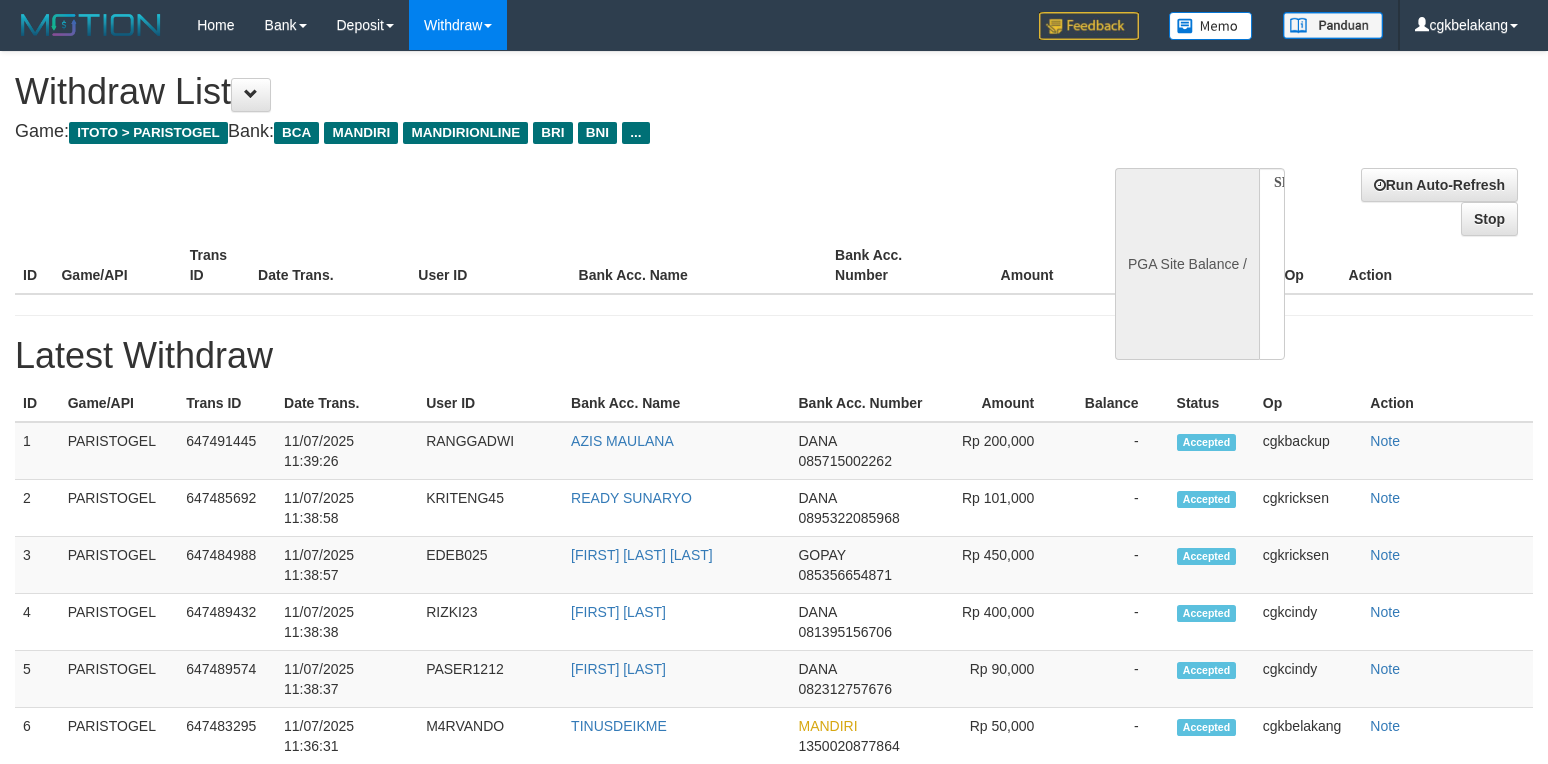 select 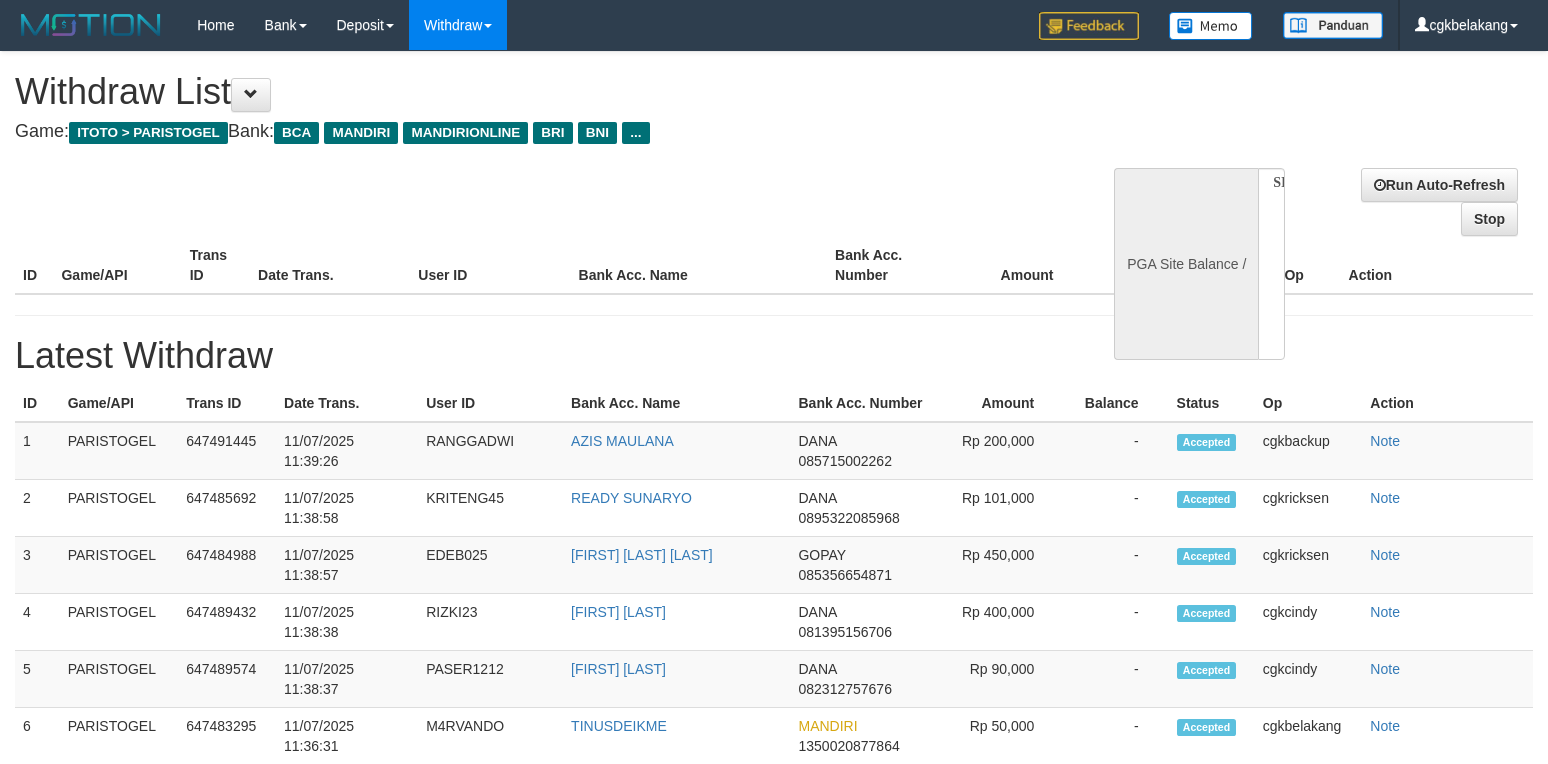 scroll, scrollTop: 0, scrollLeft: 0, axis: both 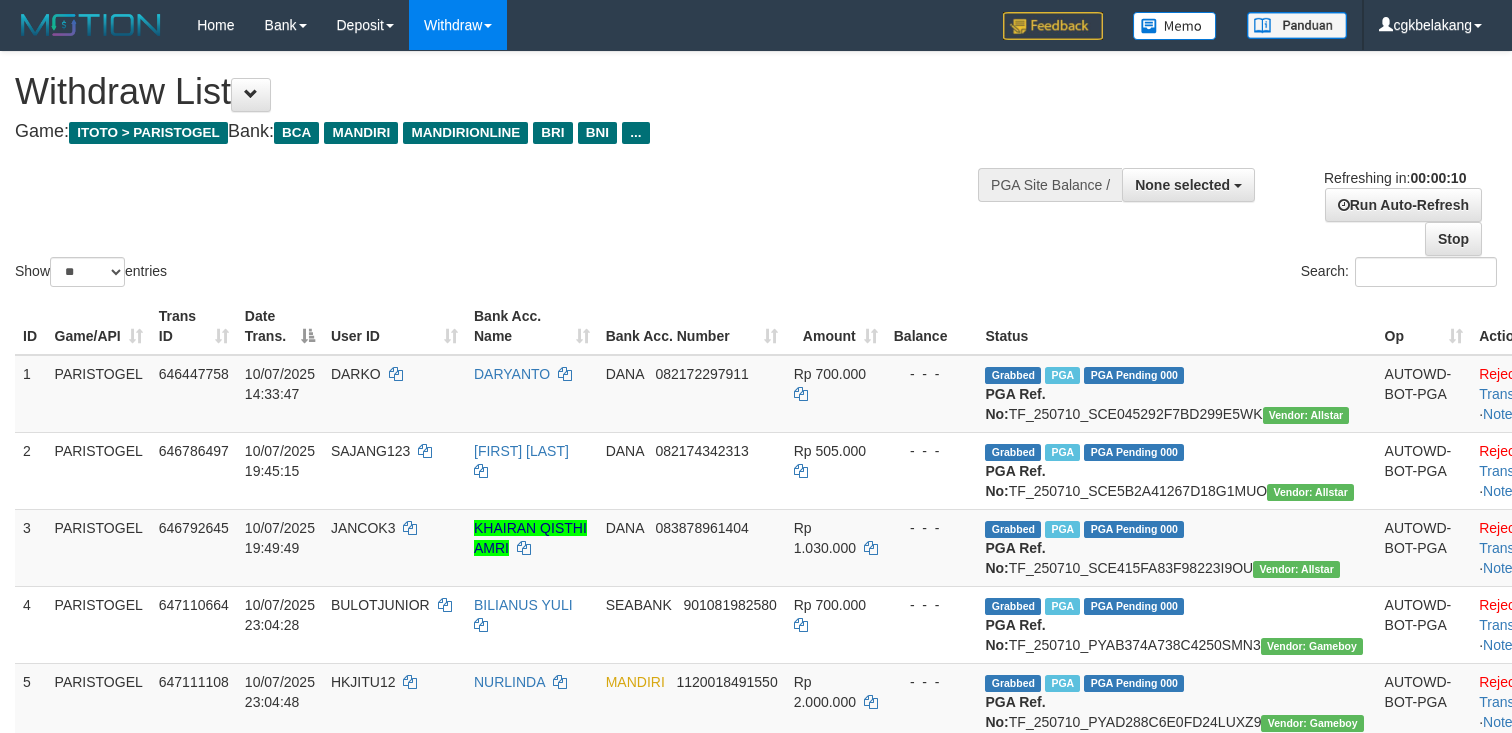 select 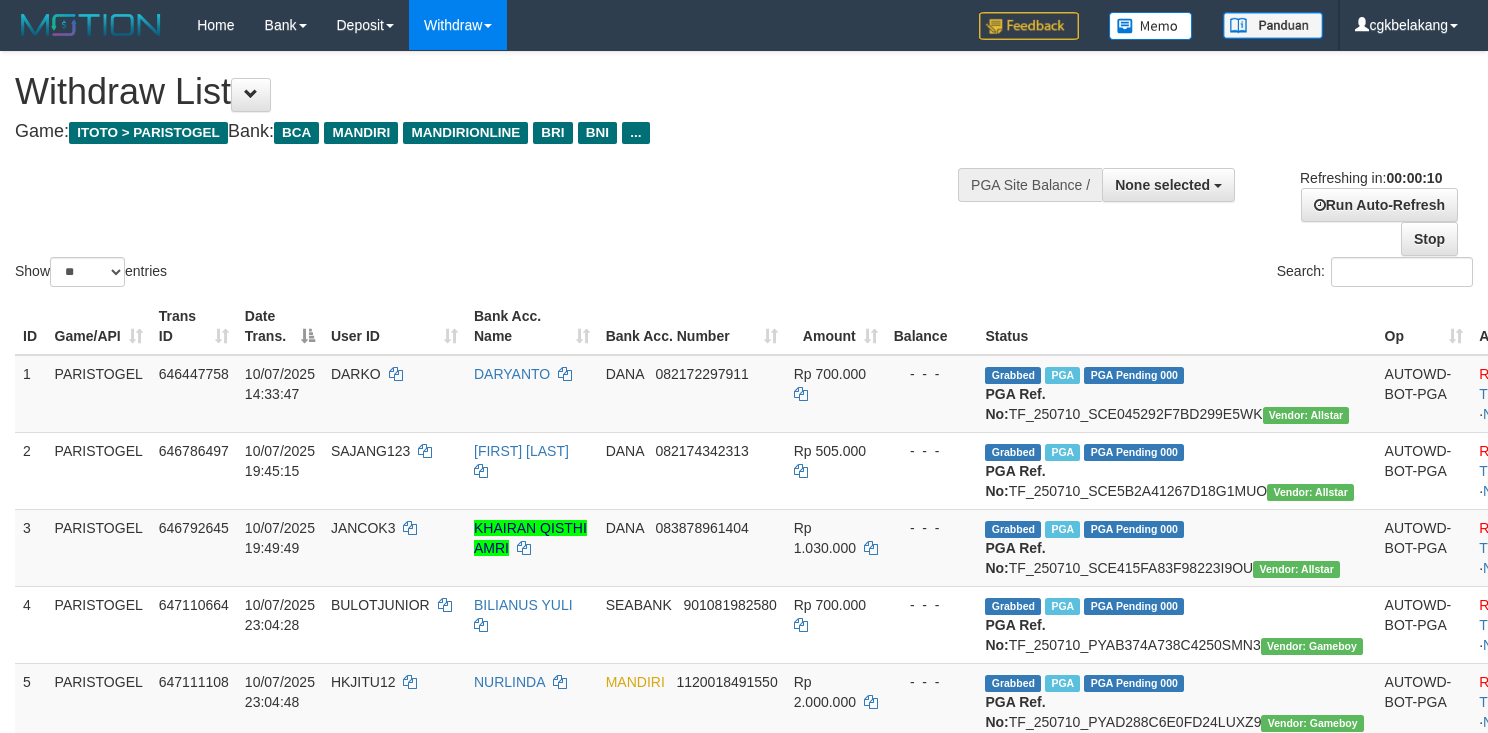 select 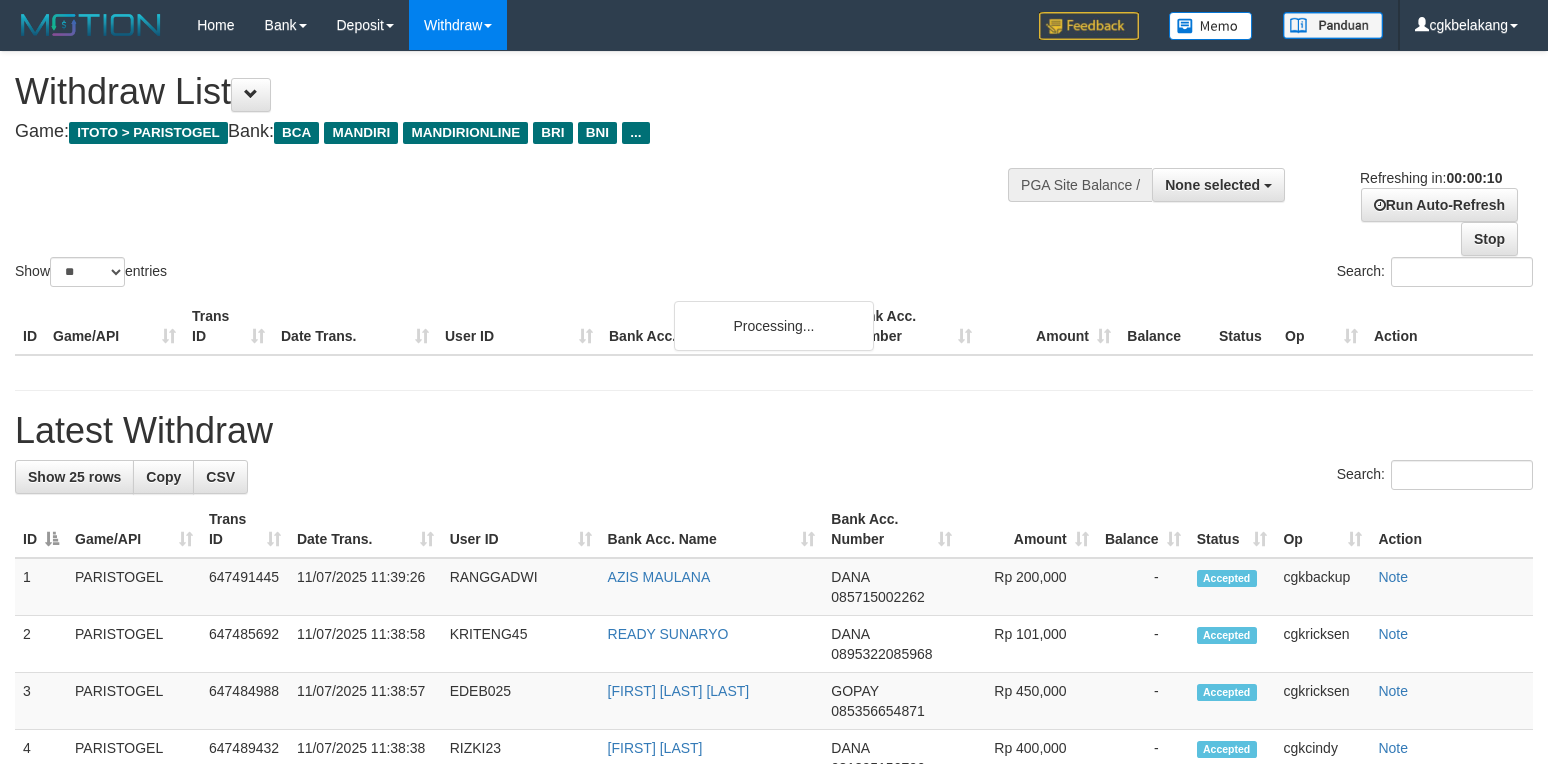 select 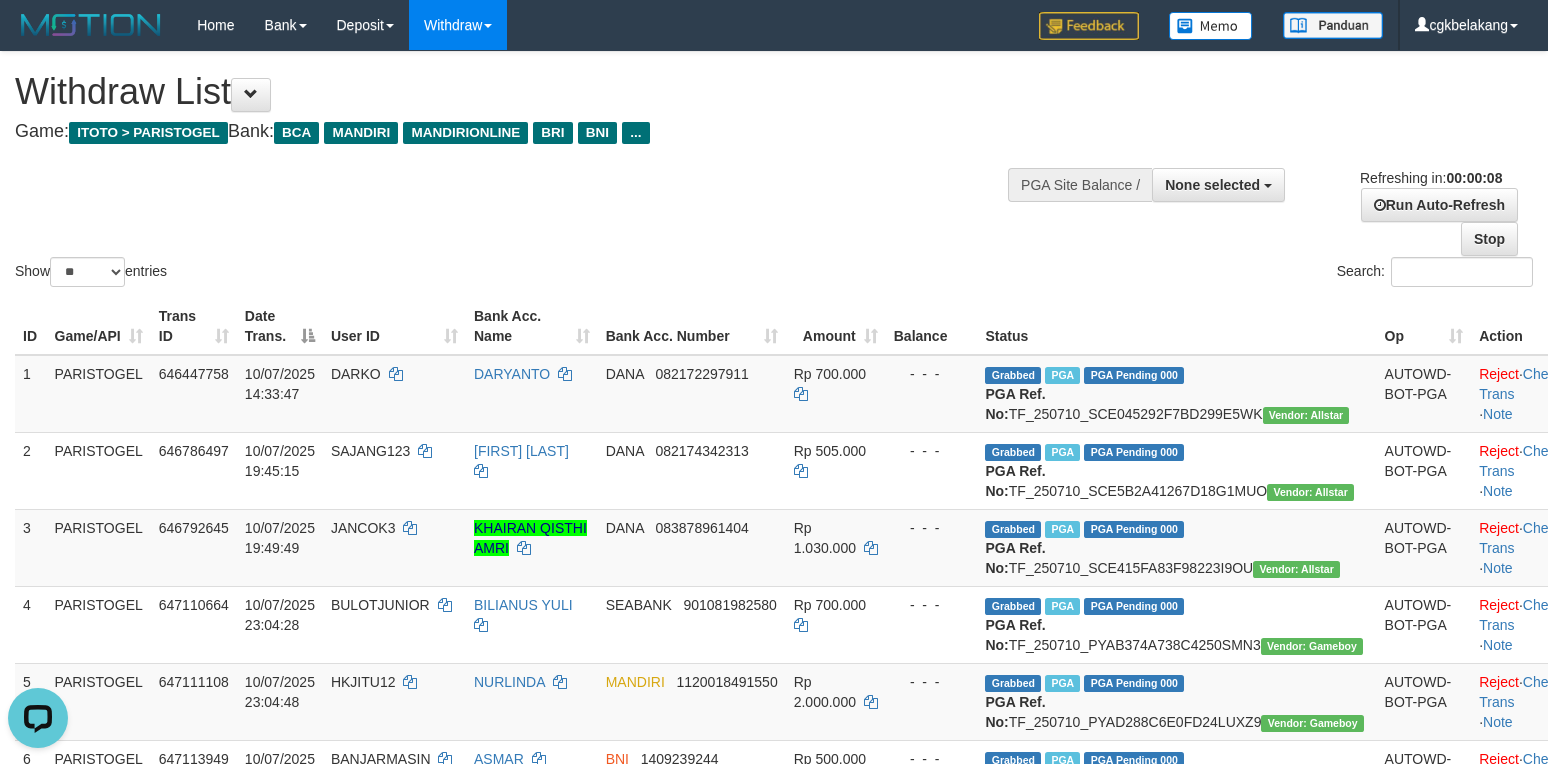 scroll, scrollTop: 0, scrollLeft: 0, axis: both 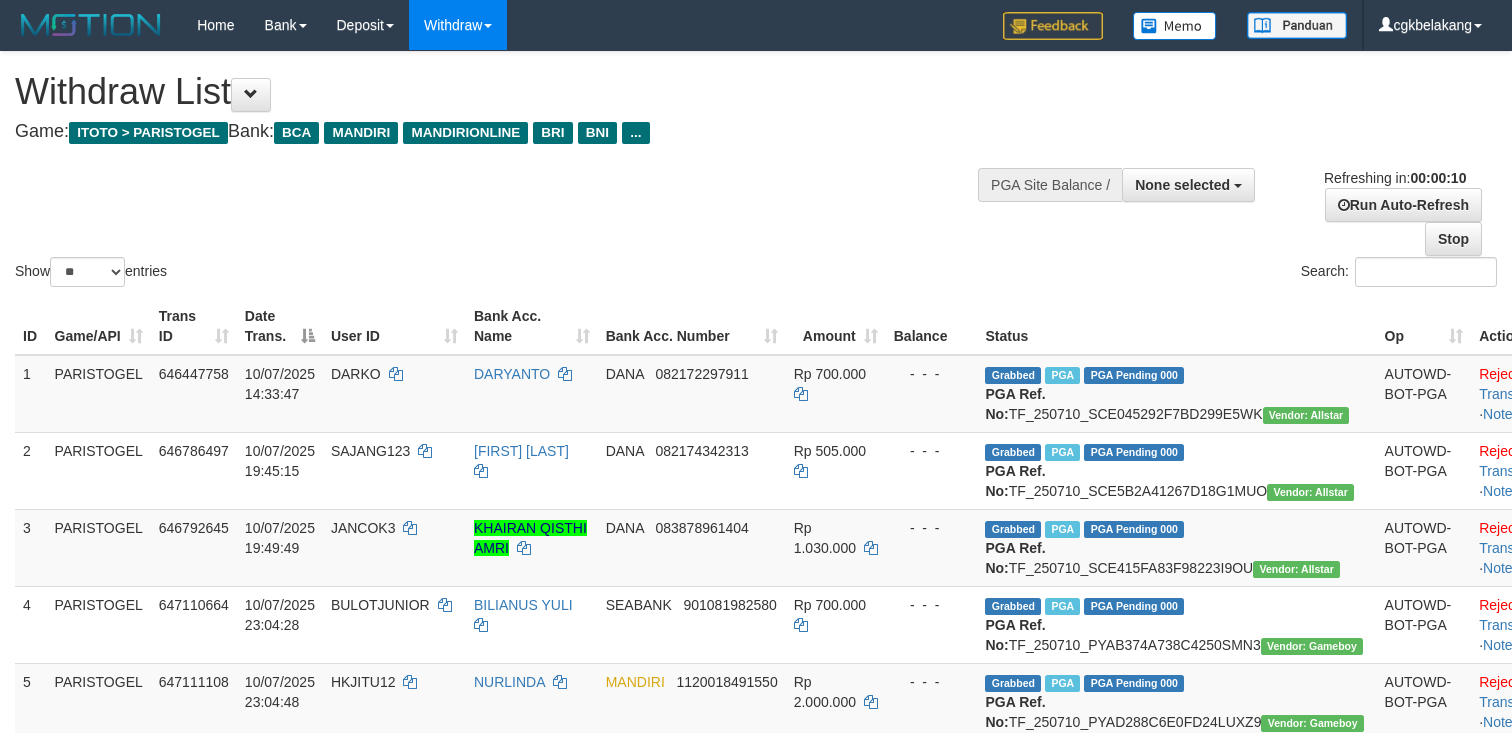 select 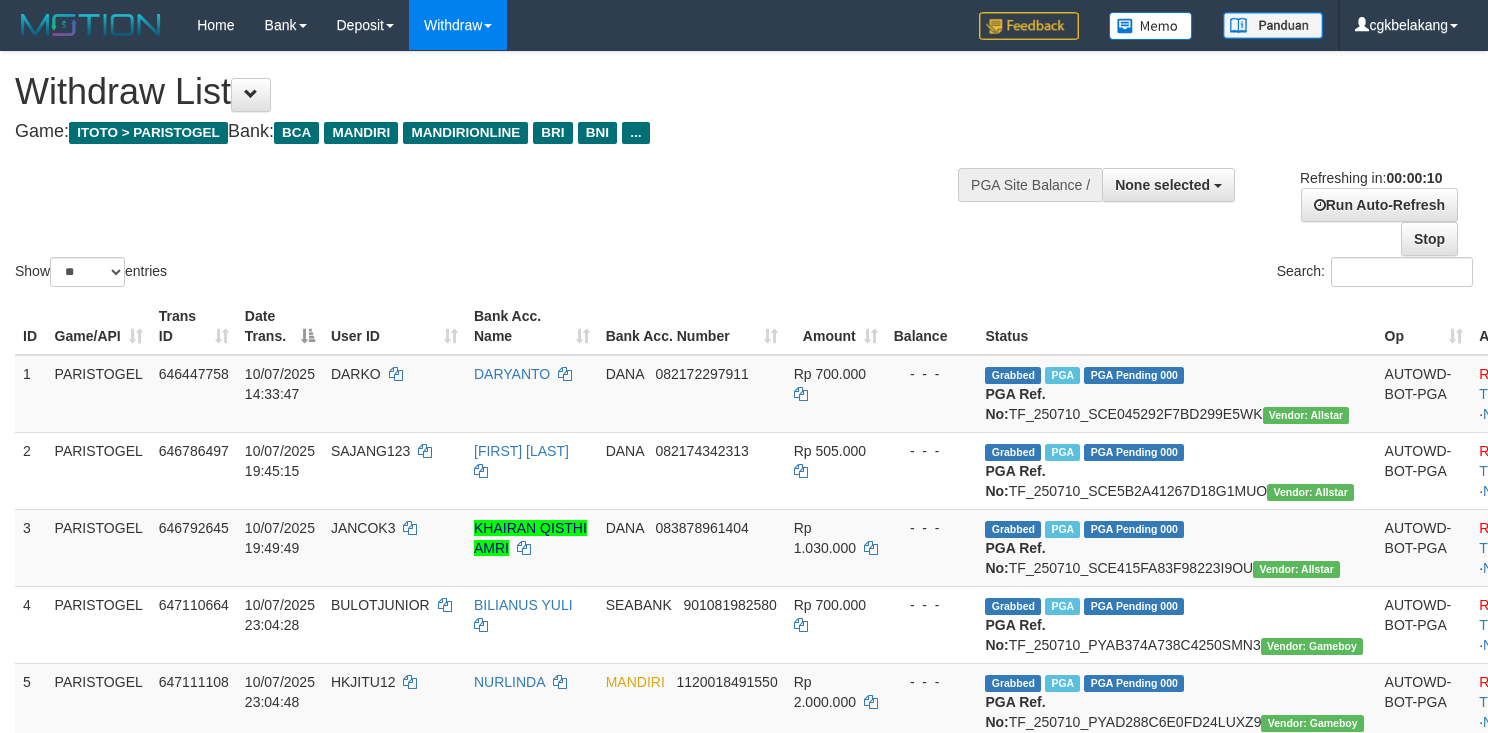 select 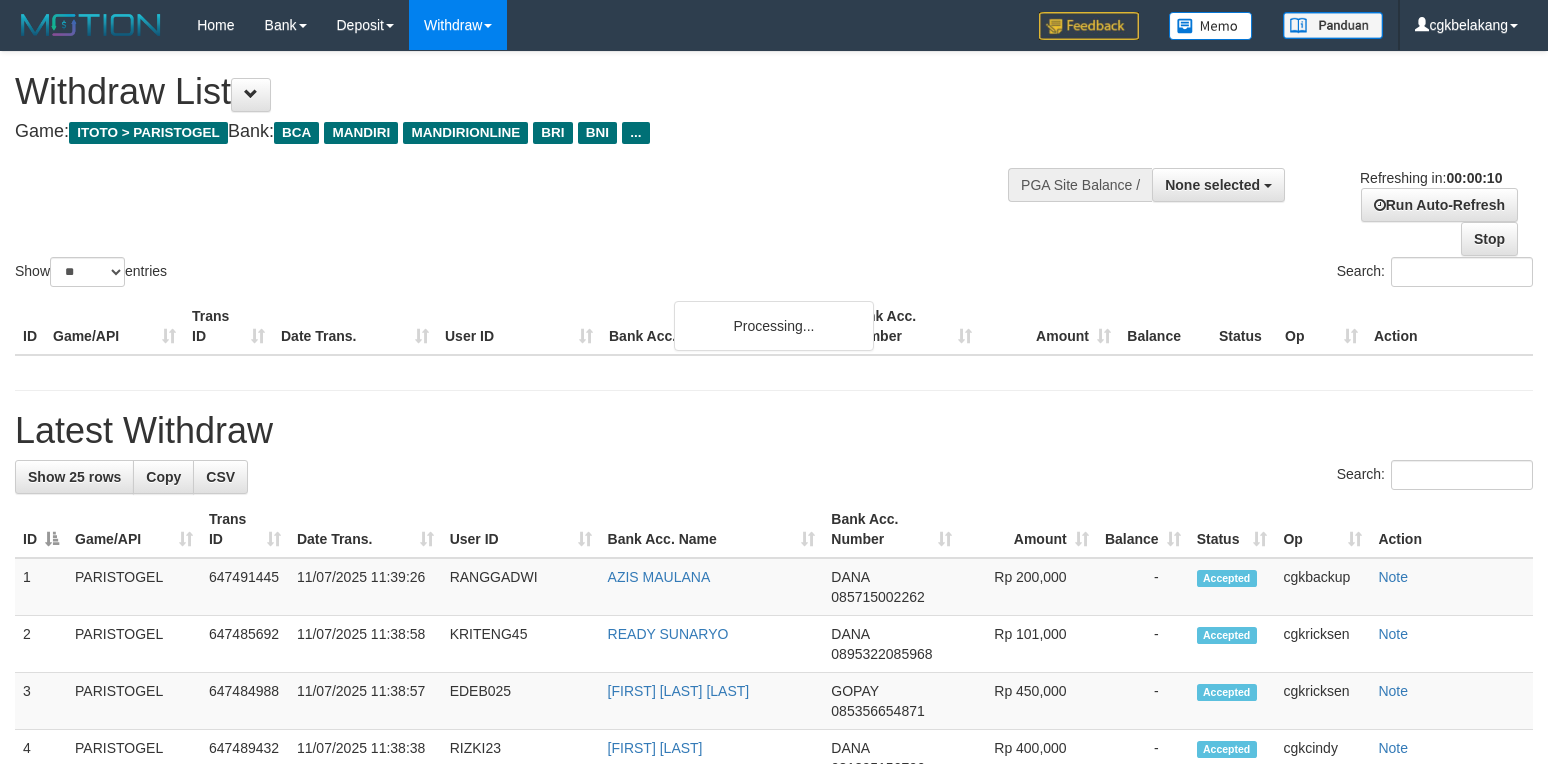 select 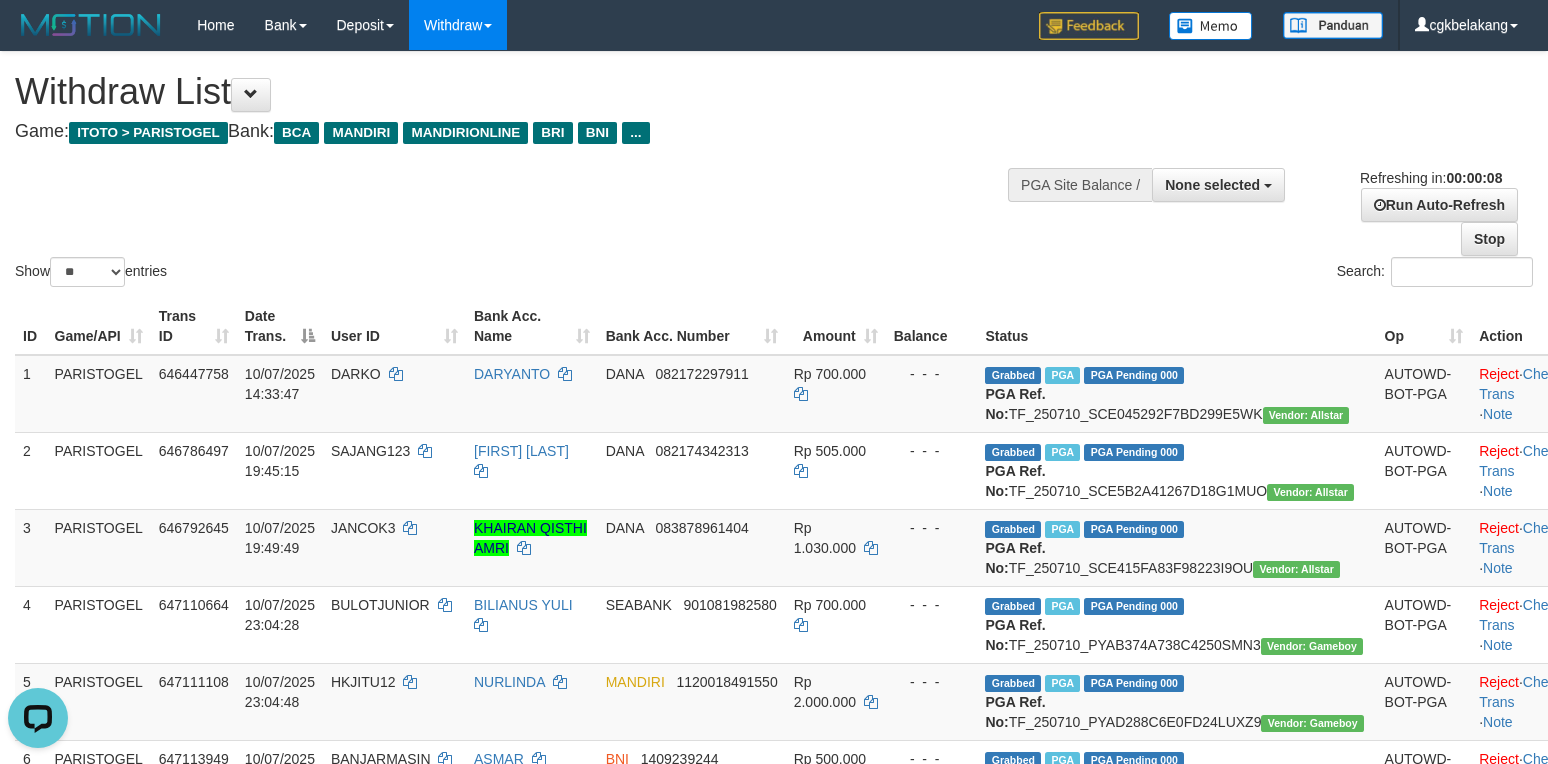 scroll, scrollTop: 0, scrollLeft: 0, axis: both 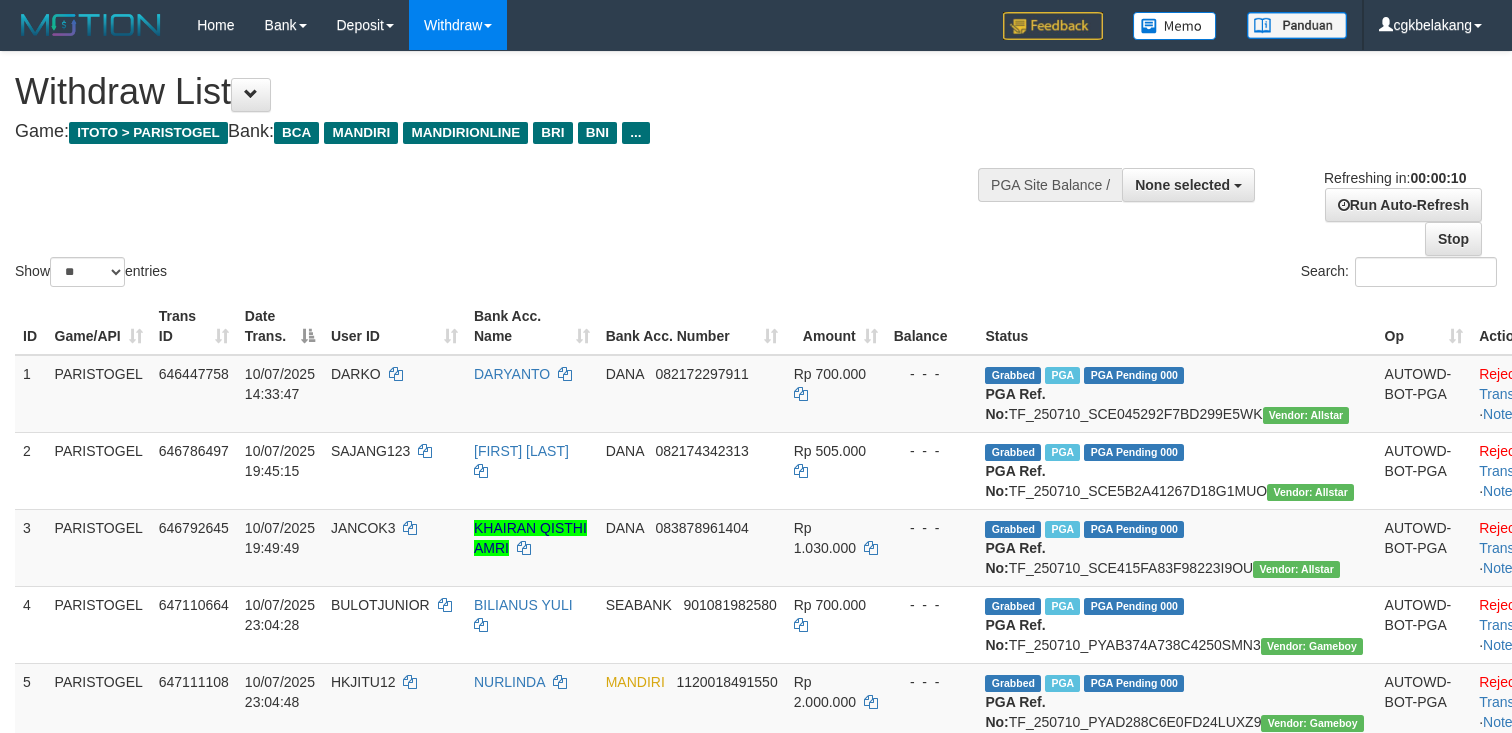 select 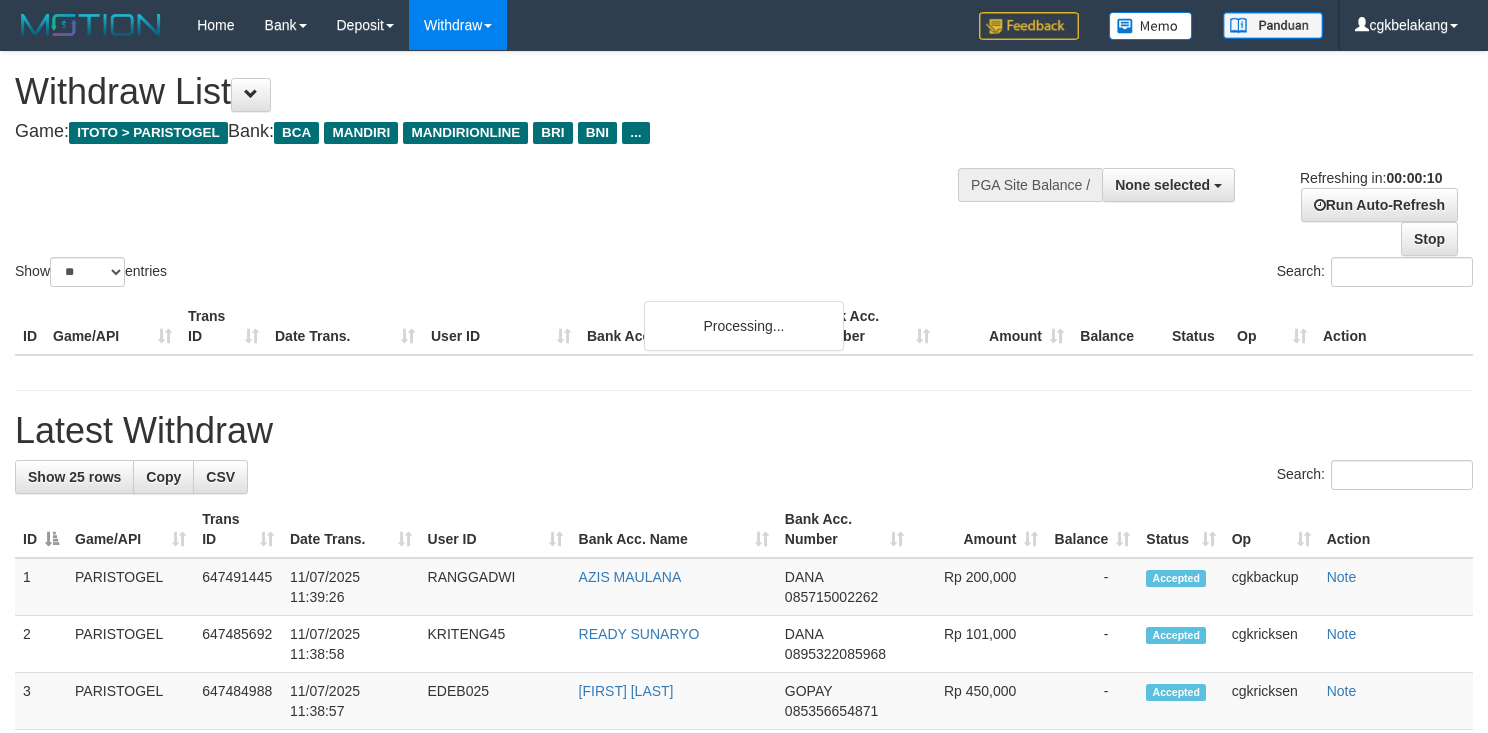 select 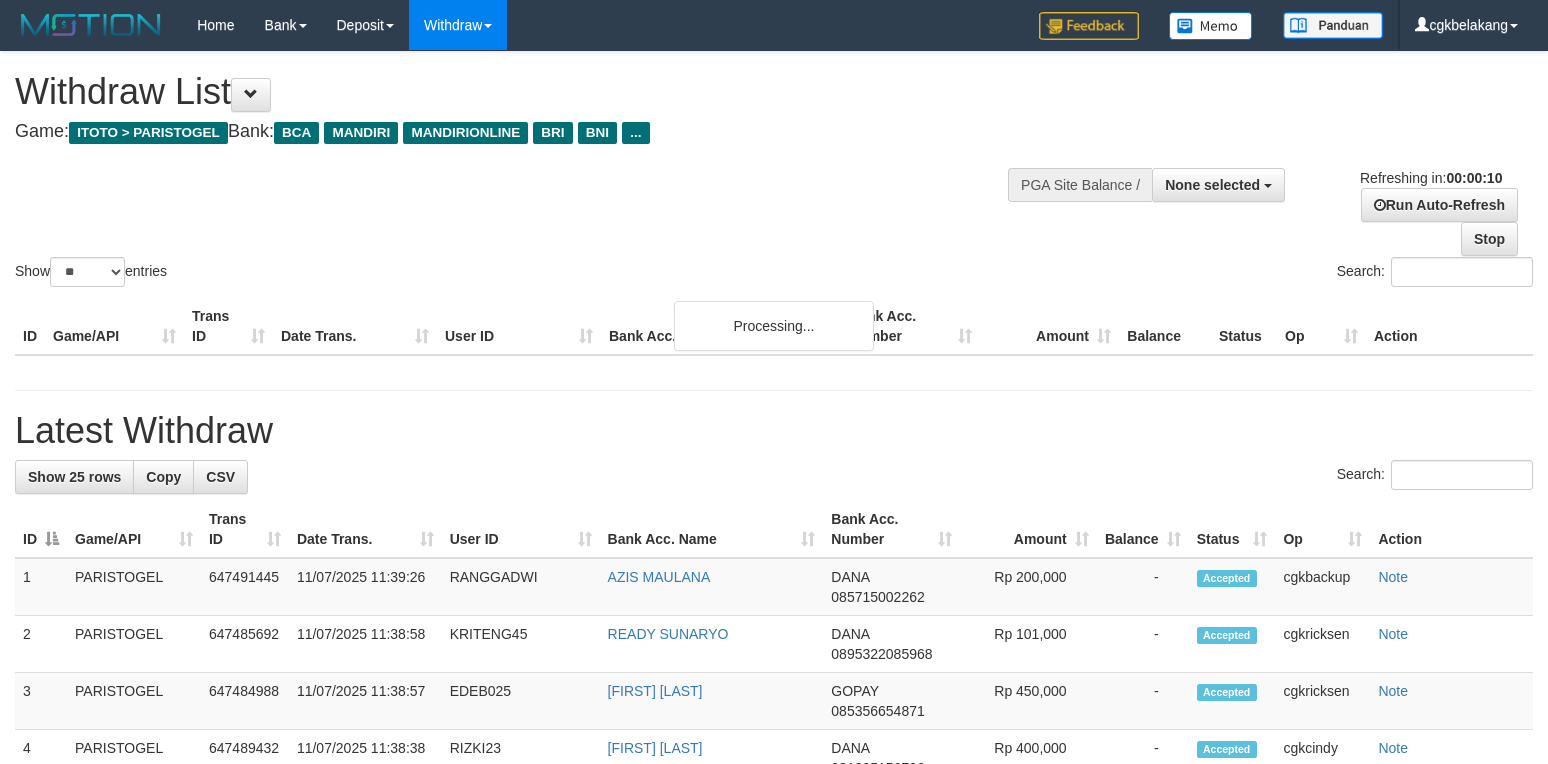 select 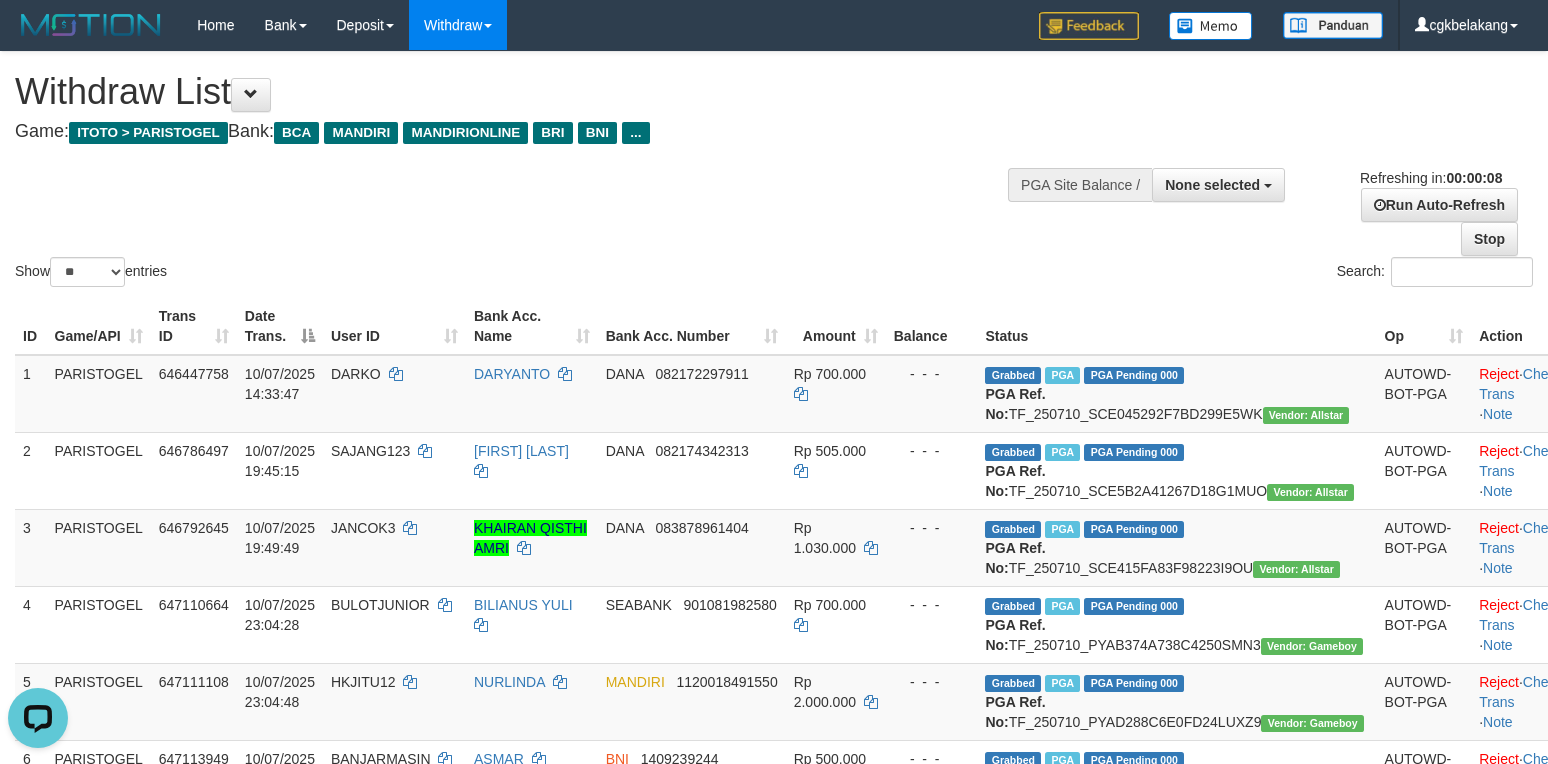 scroll, scrollTop: 0, scrollLeft: 0, axis: both 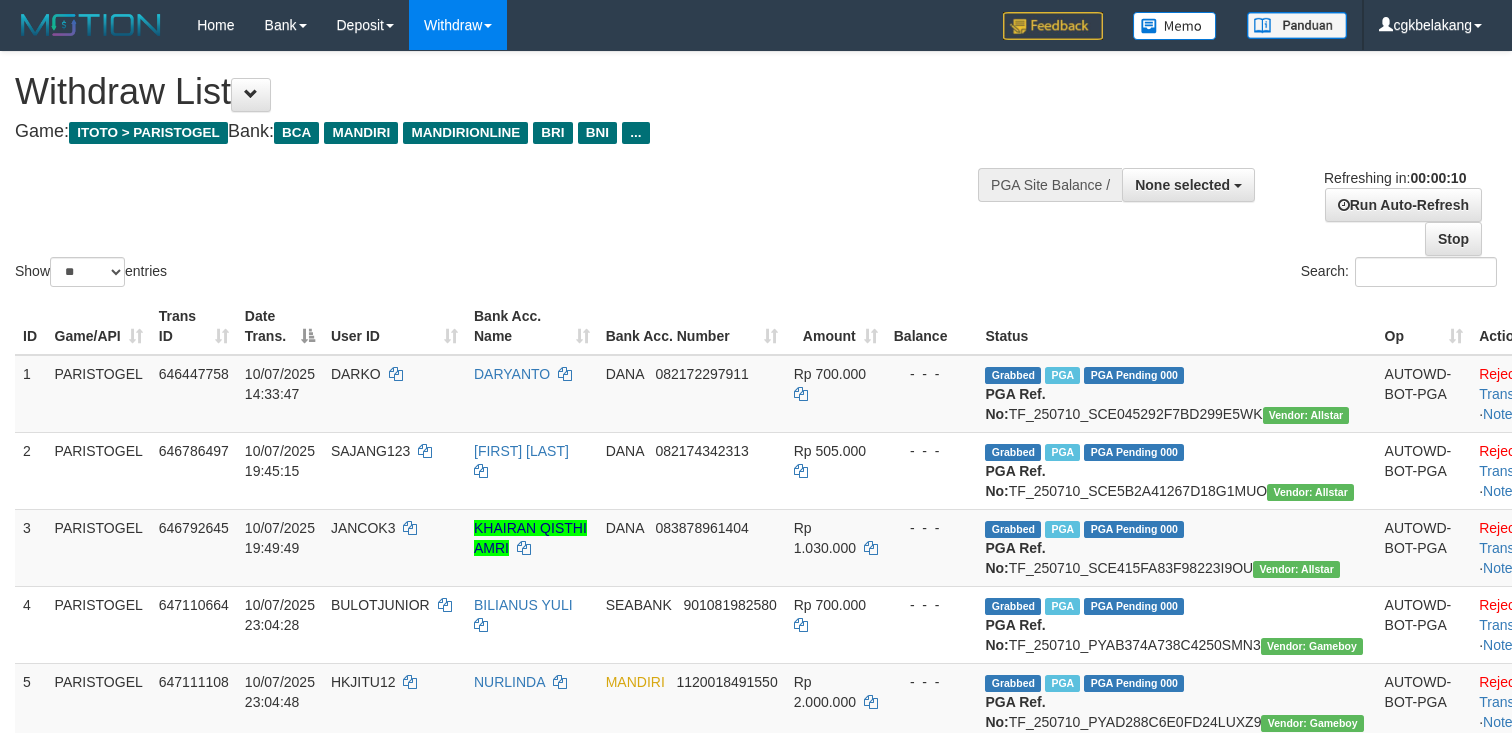 select 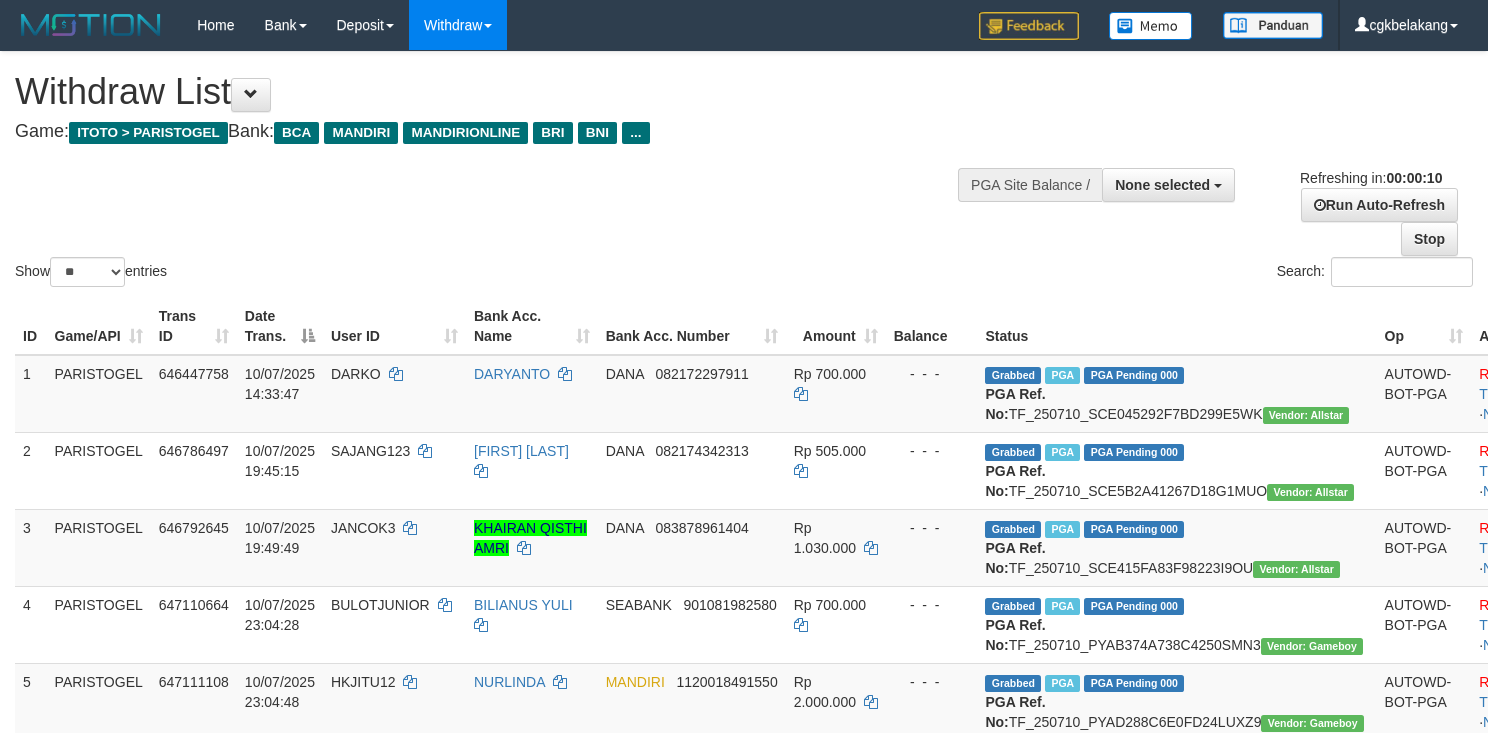 select 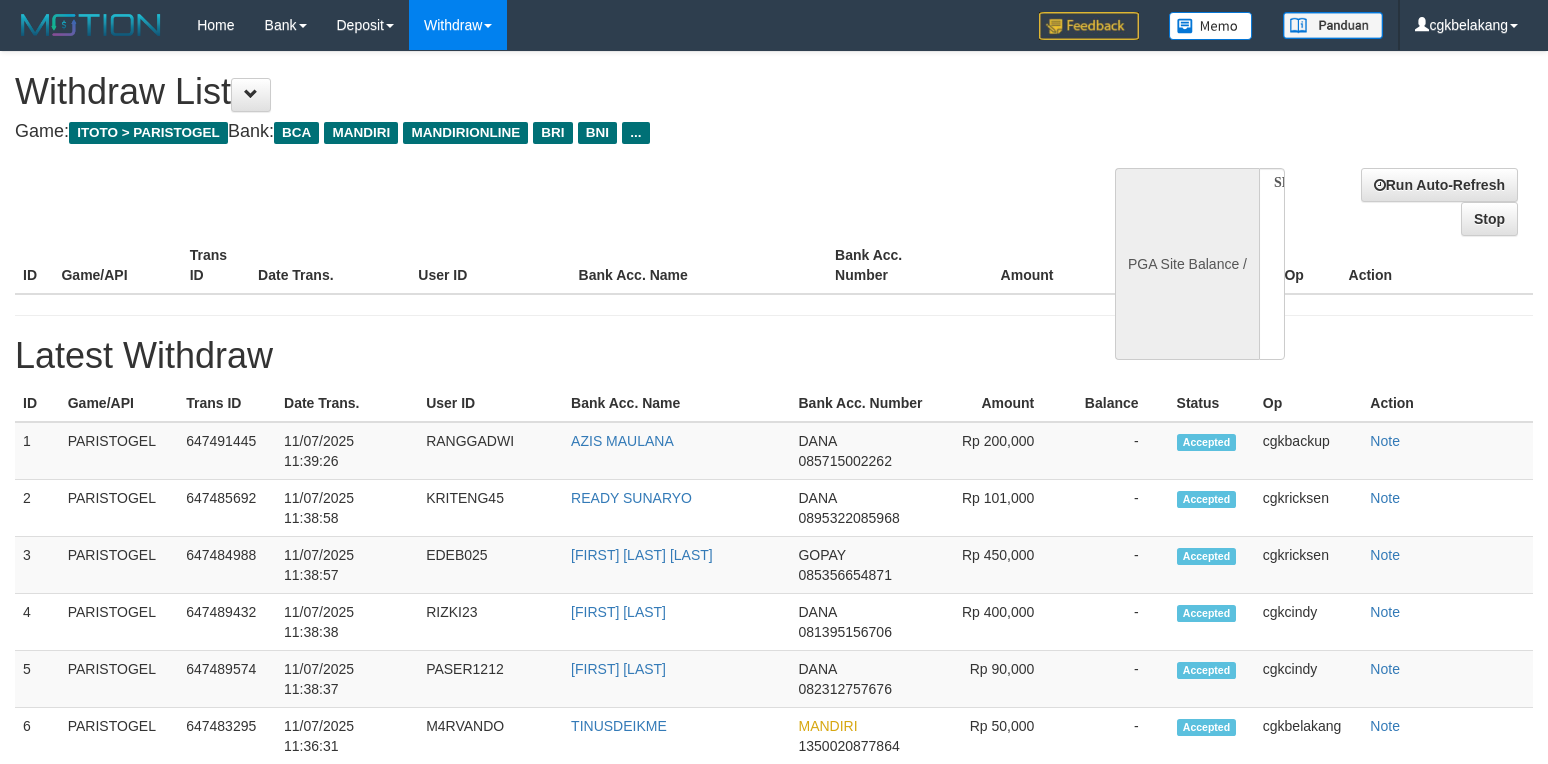 select 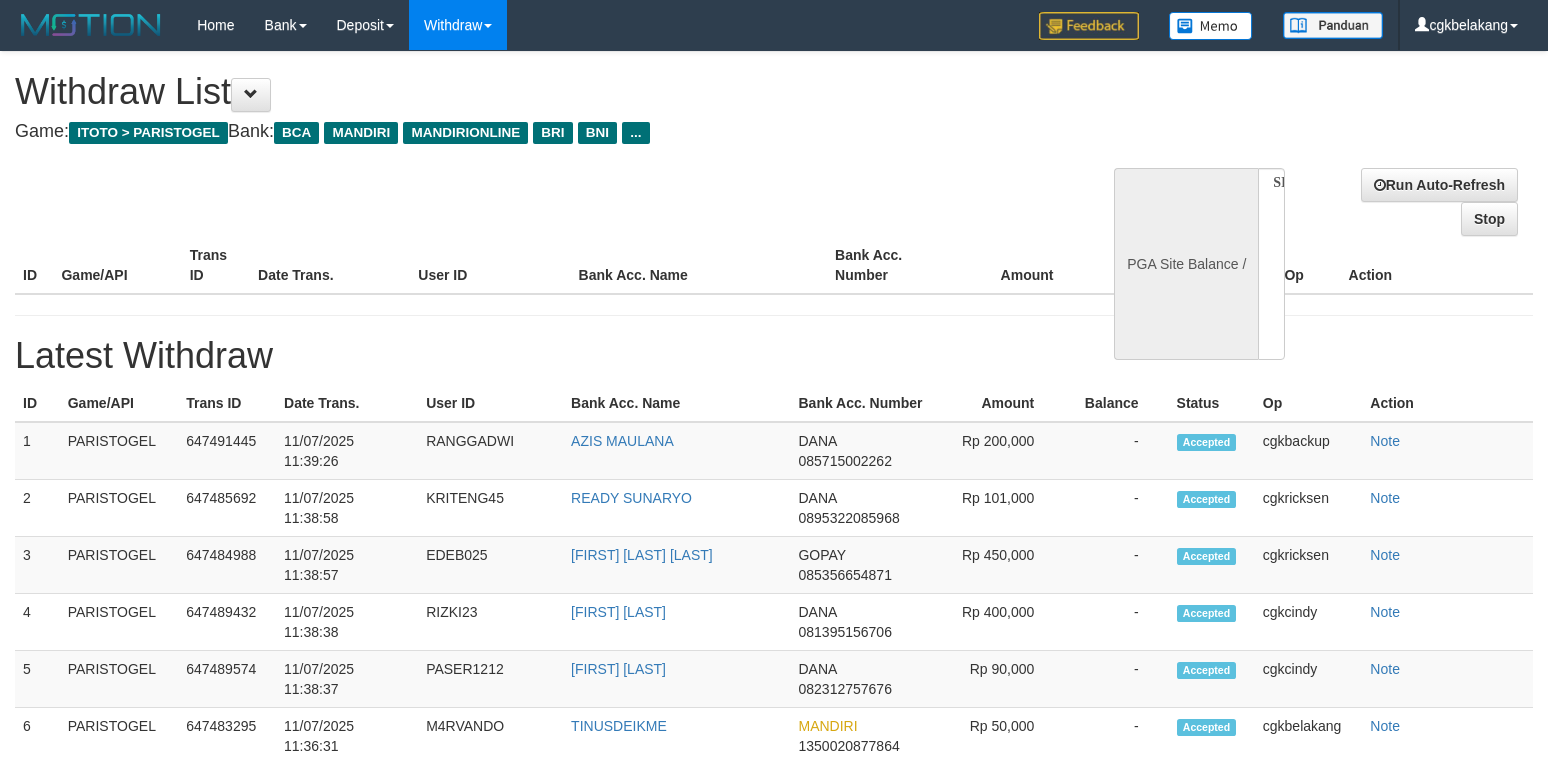 select on "**" 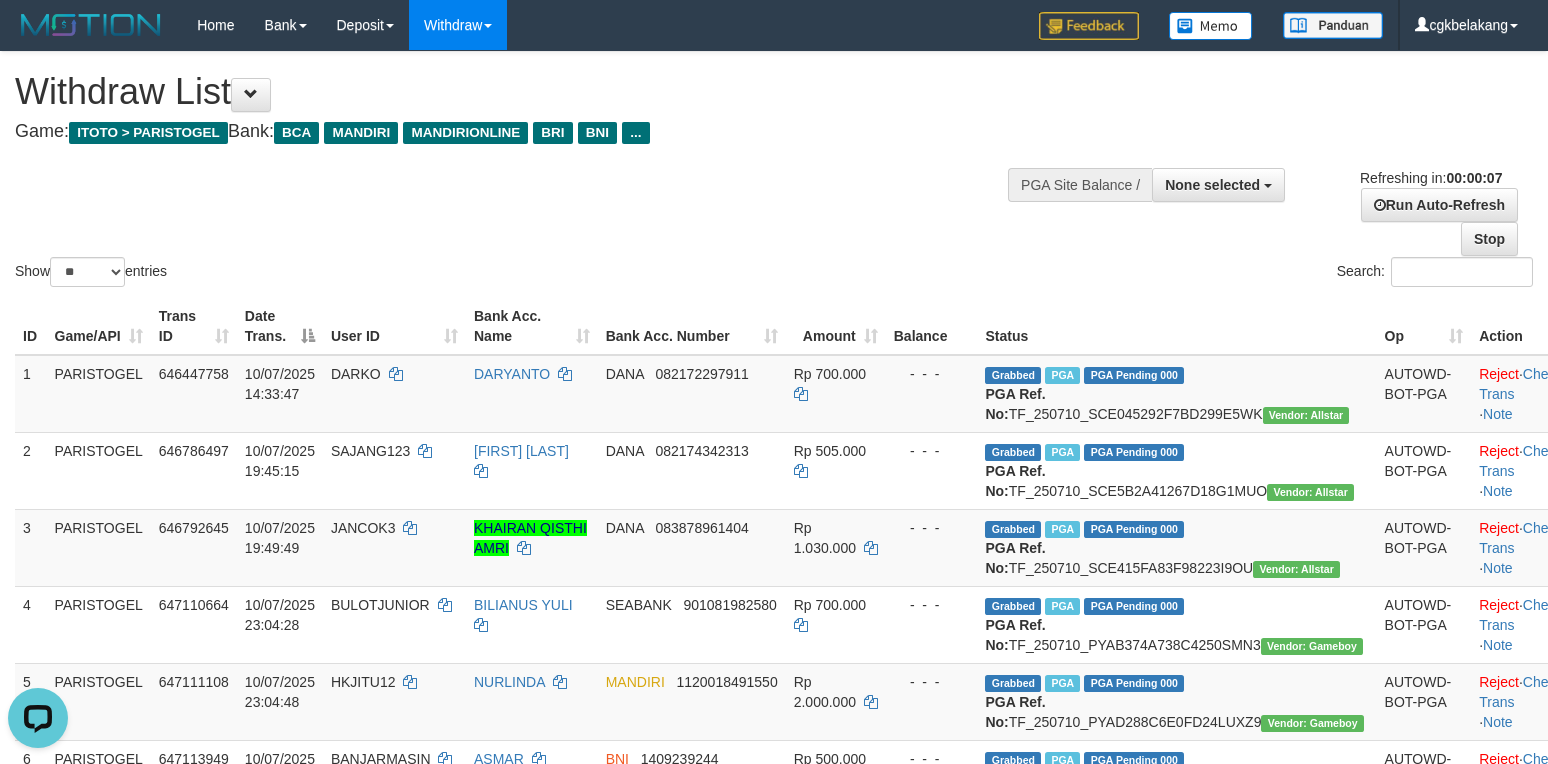 scroll, scrollTop: 0, scrollLeft: 0, axis: both 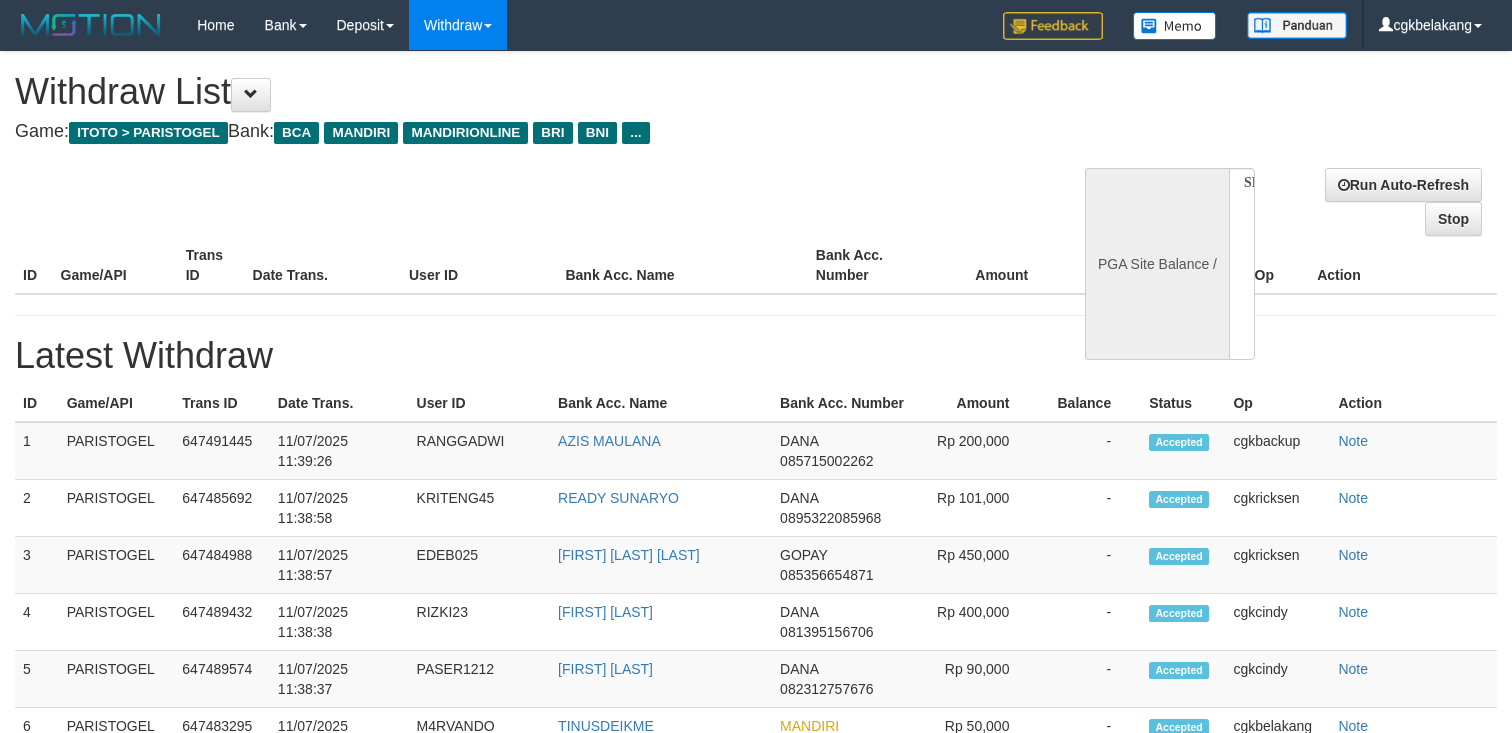 select 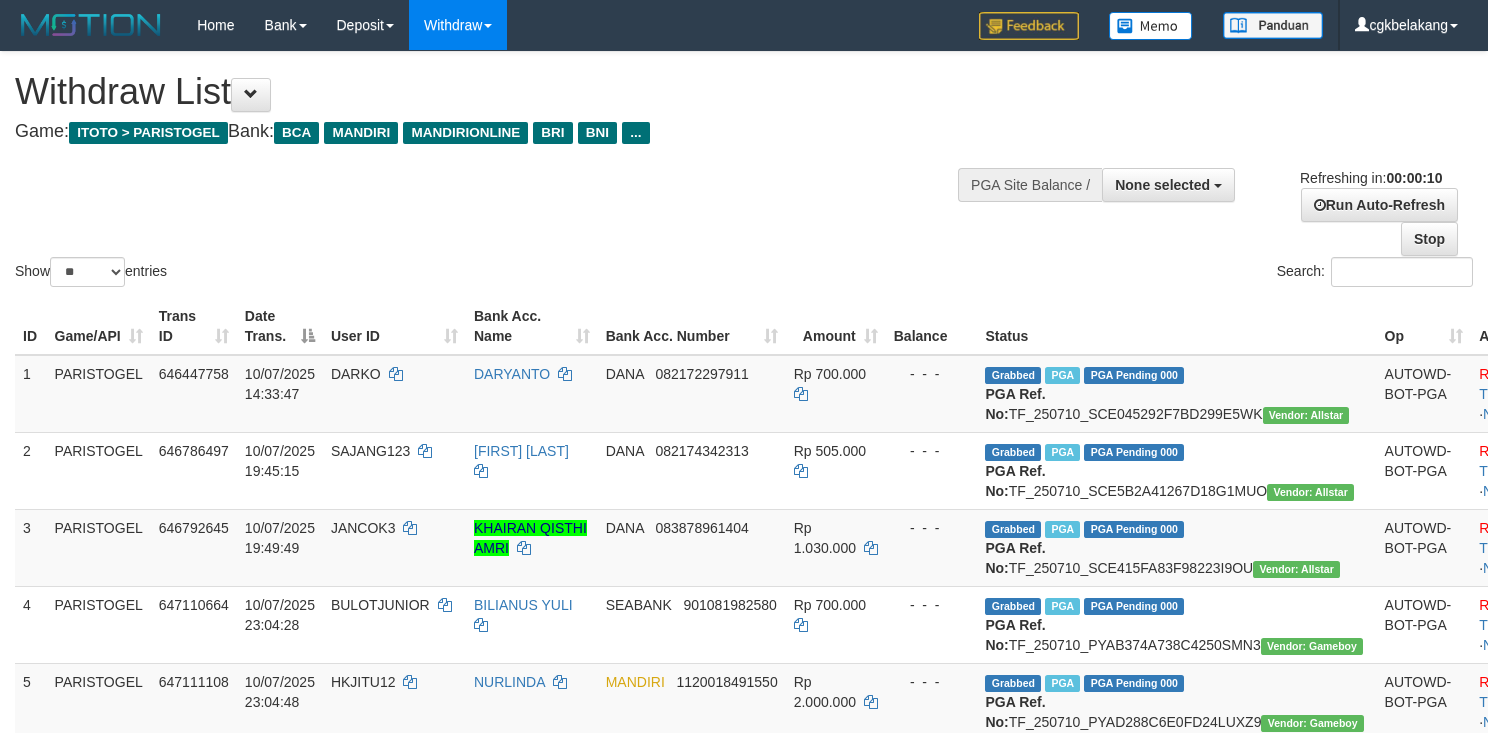 select 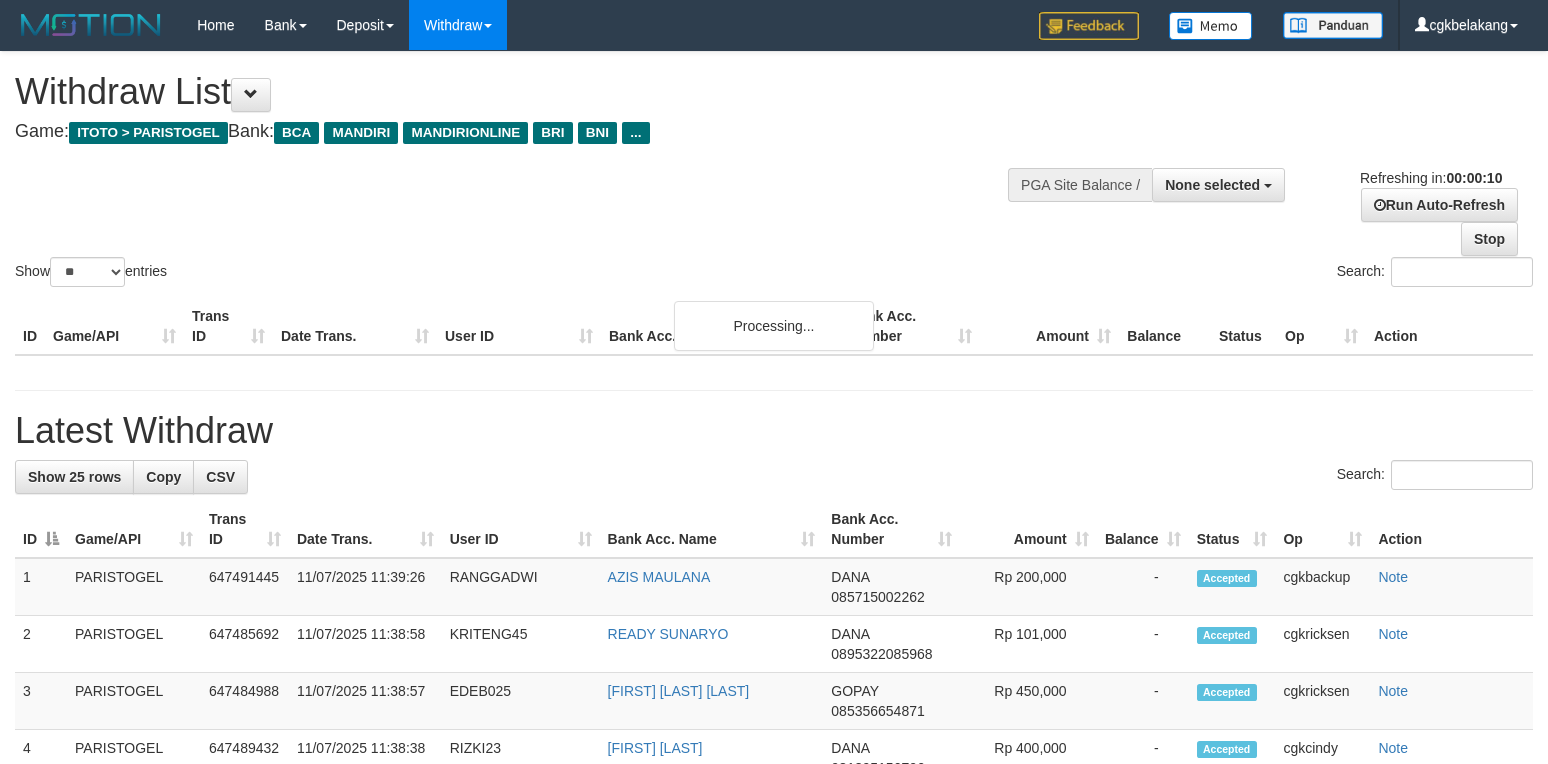 select 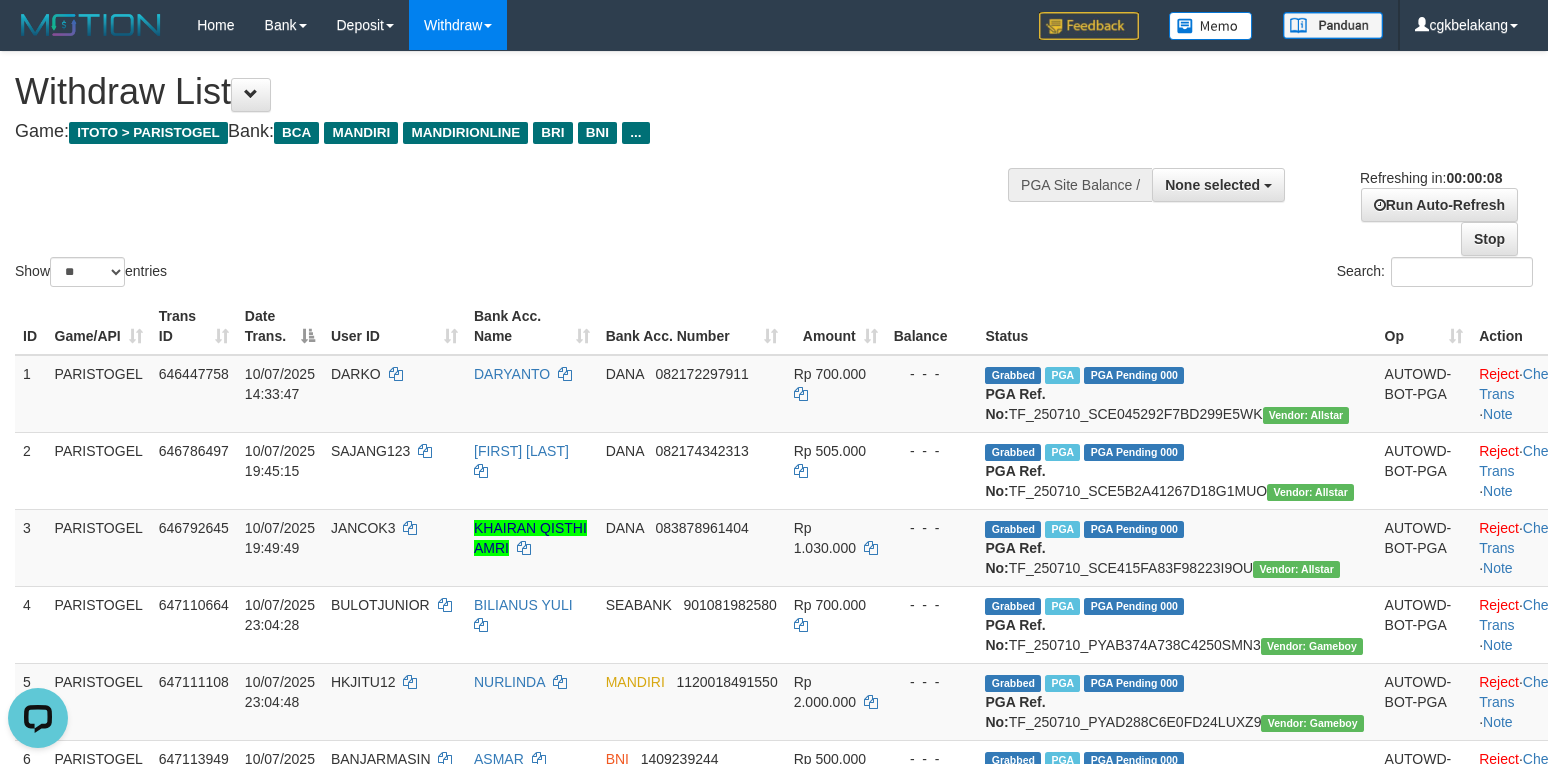 scroll, scrollTop: 0, scrollLeft: 0, axis: both 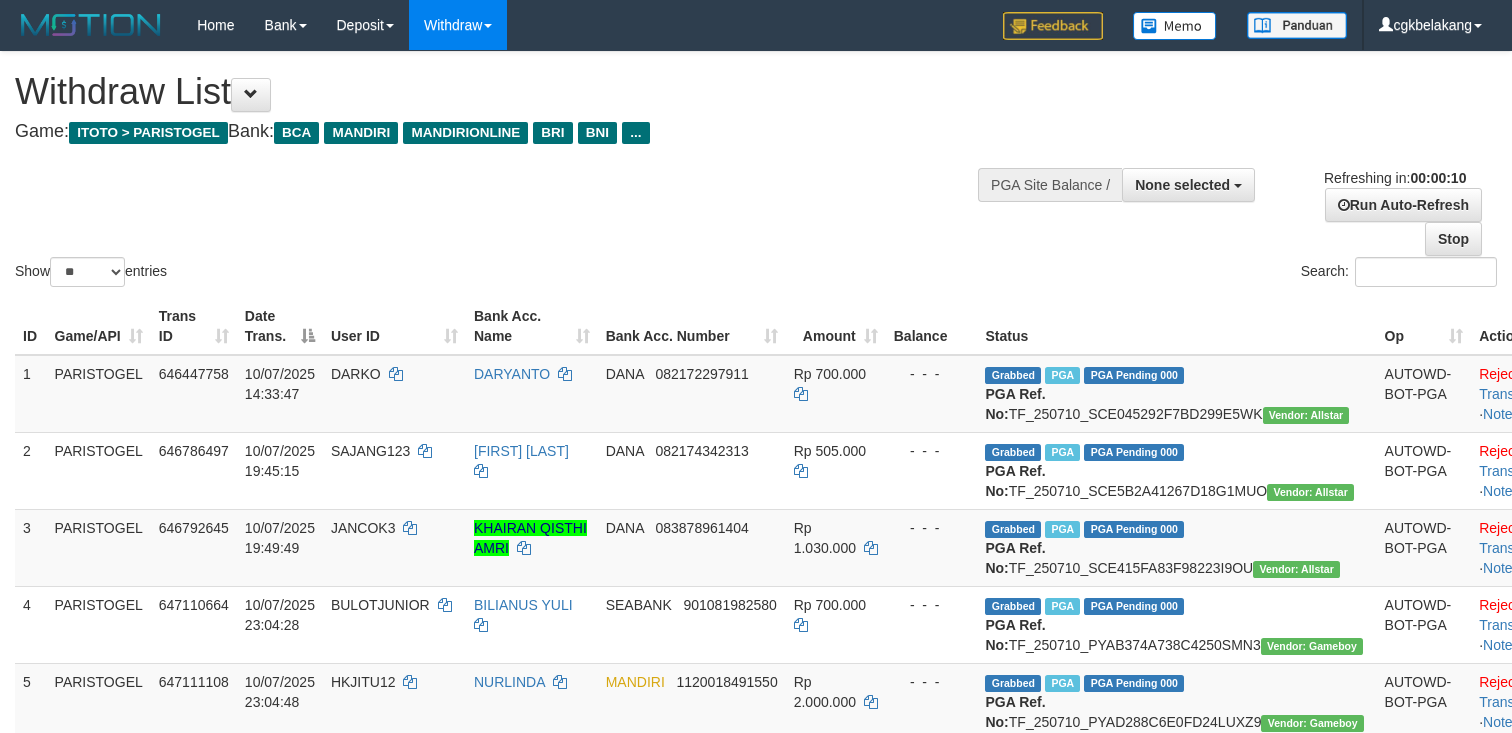 select 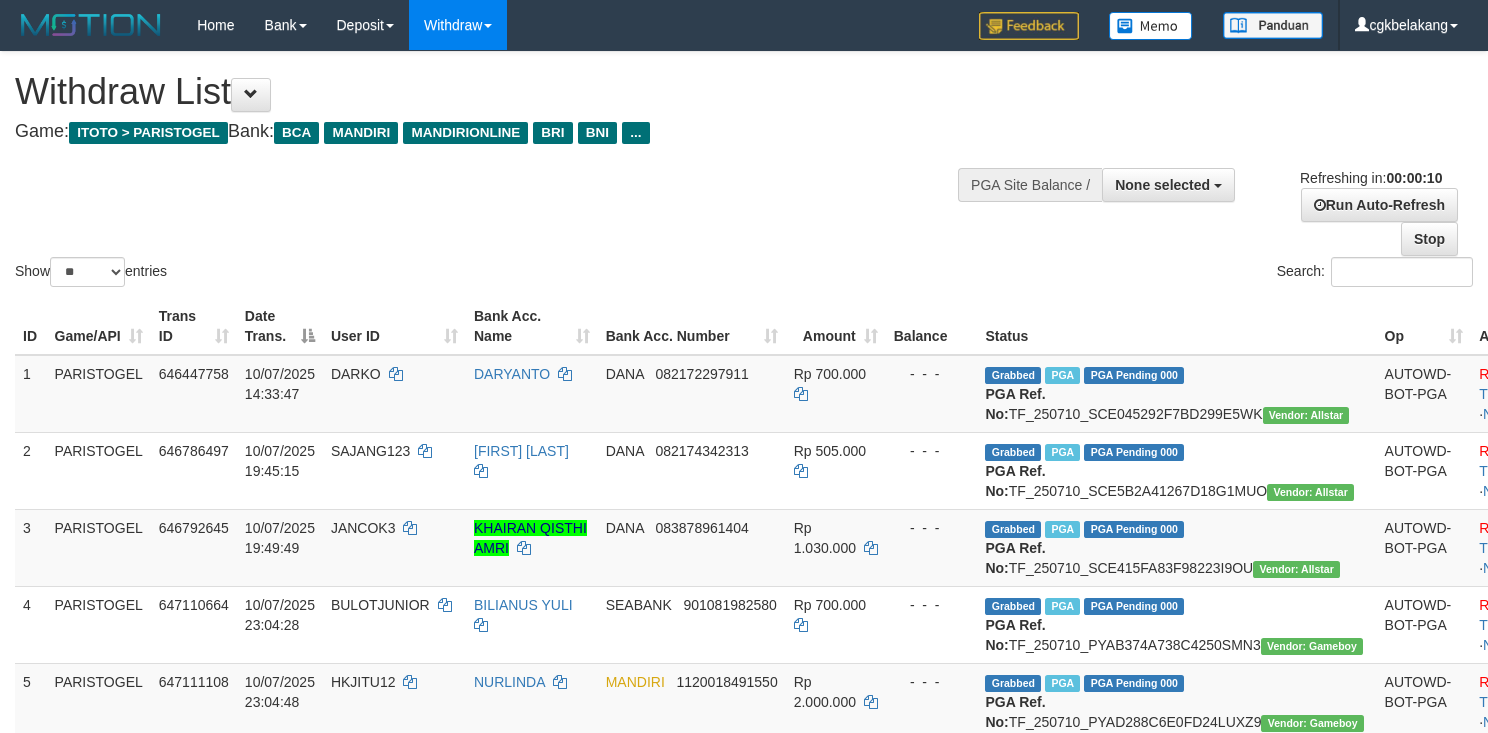select 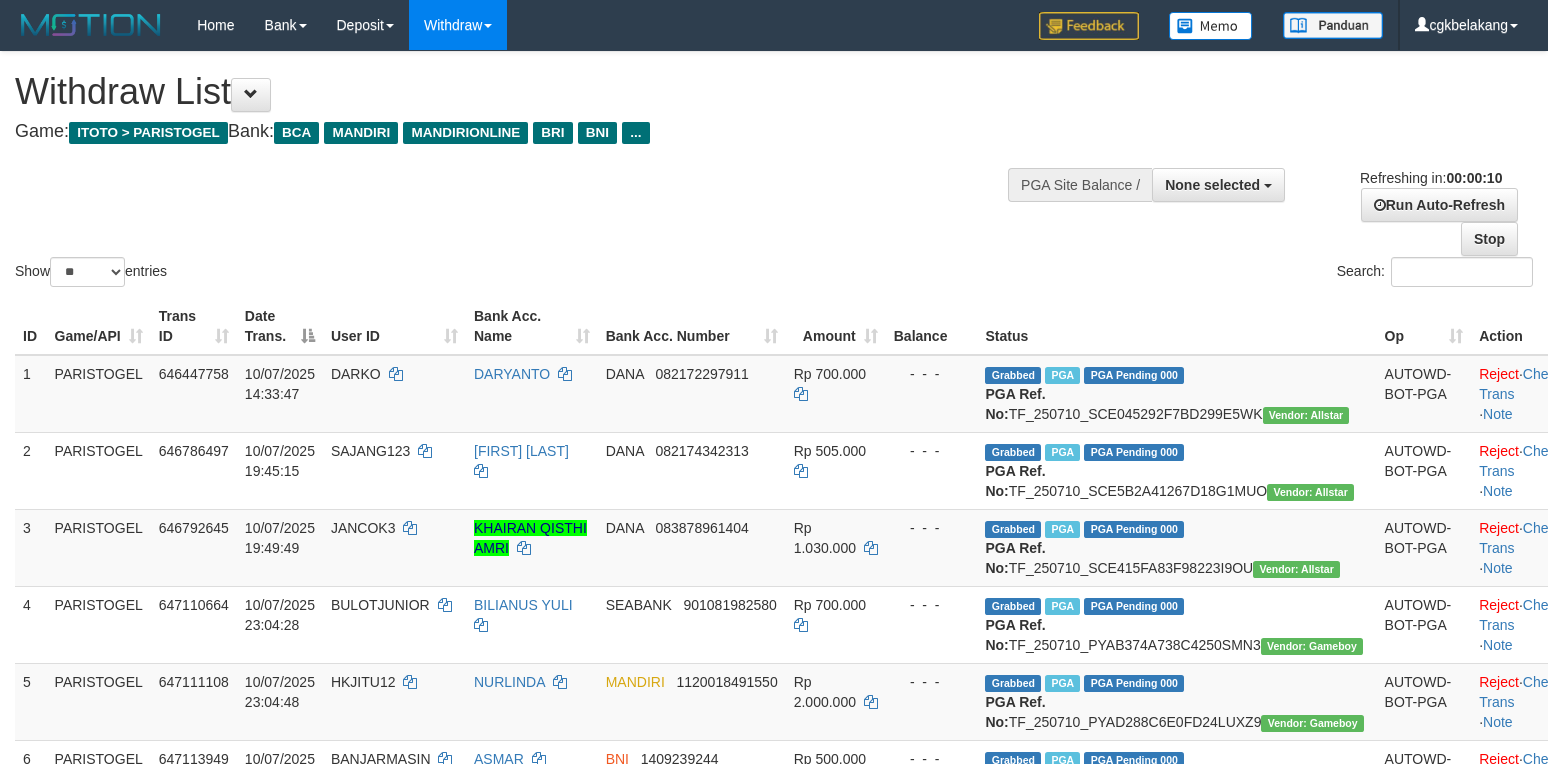 select 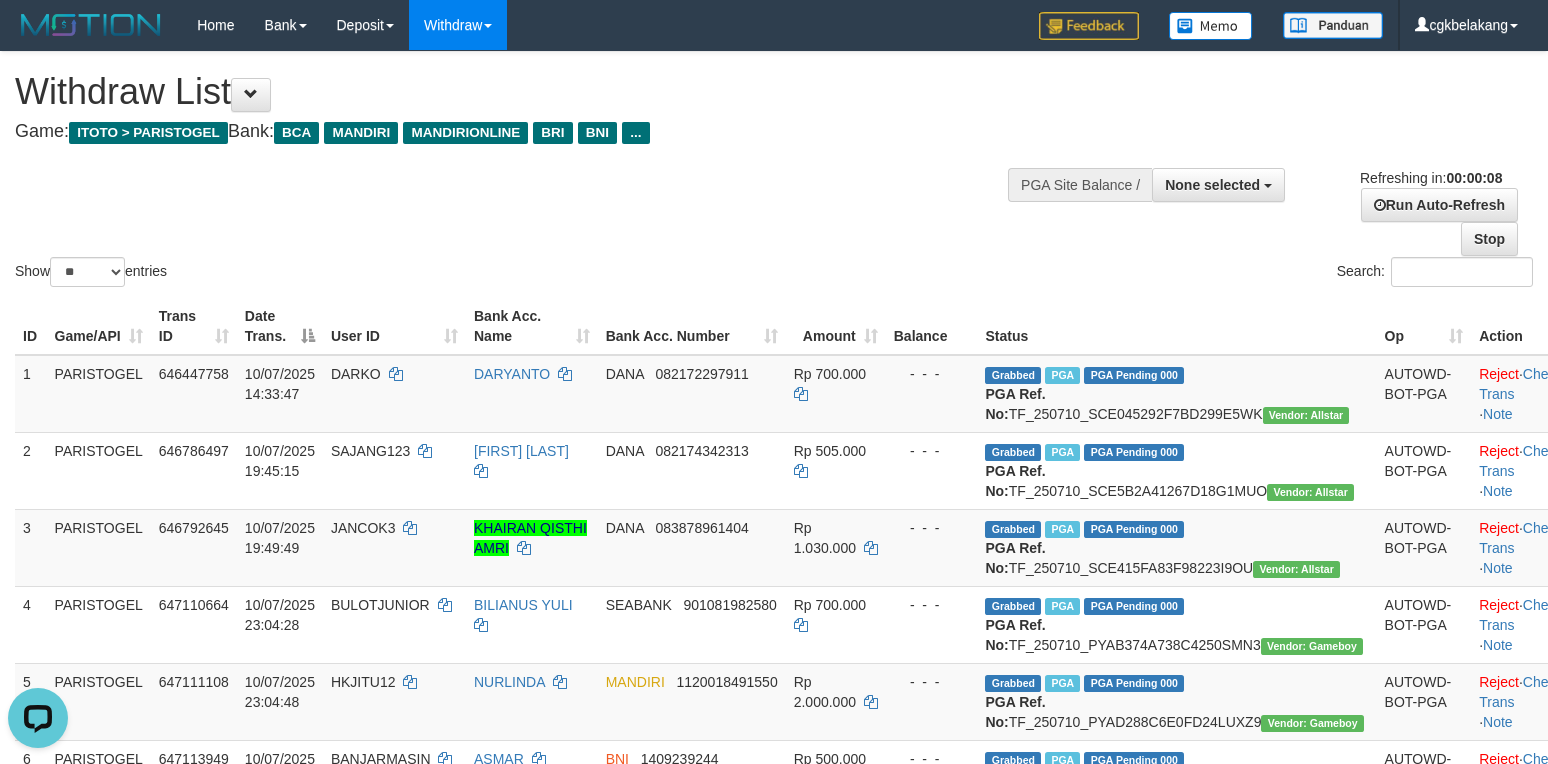 scroll, scrollTop: 0, scrollLeft: 0, axis: both 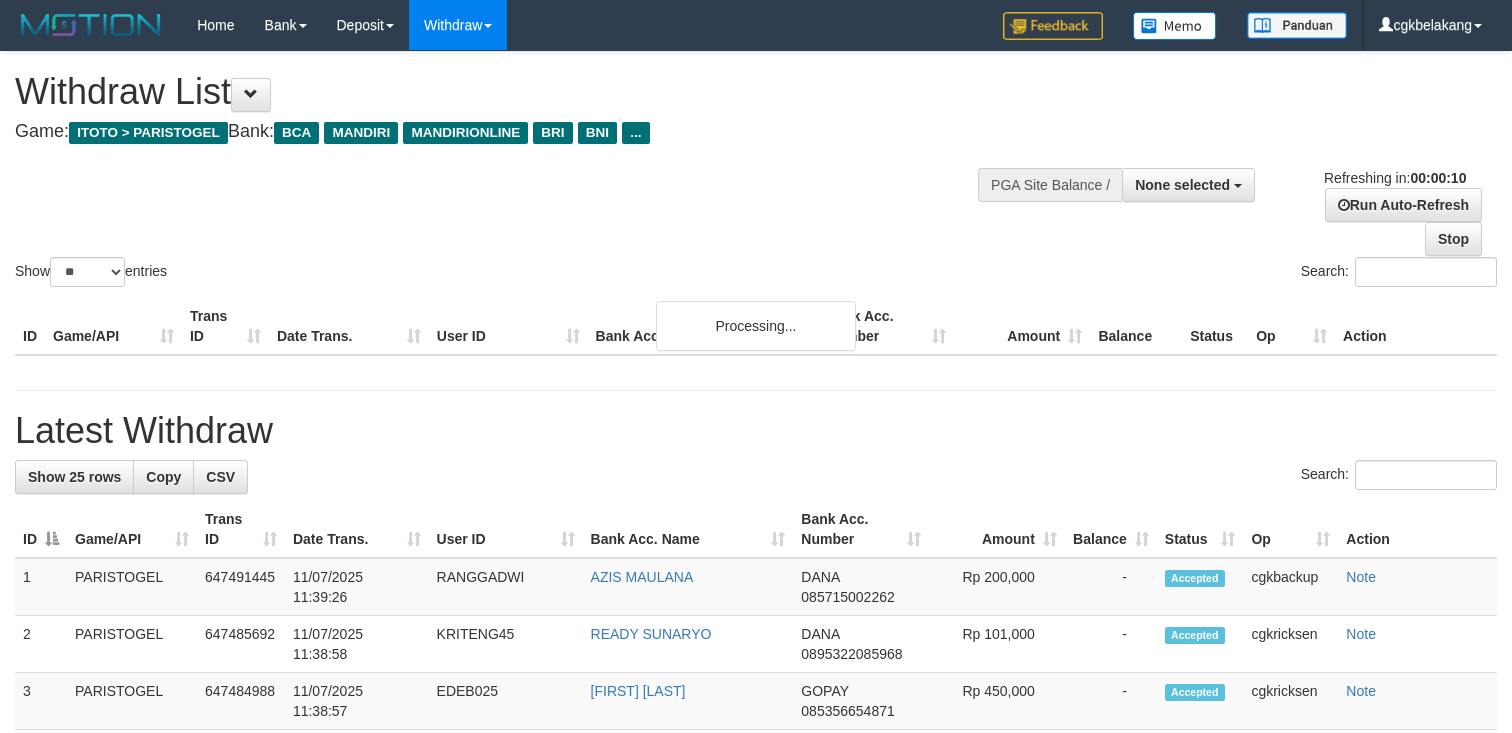 select 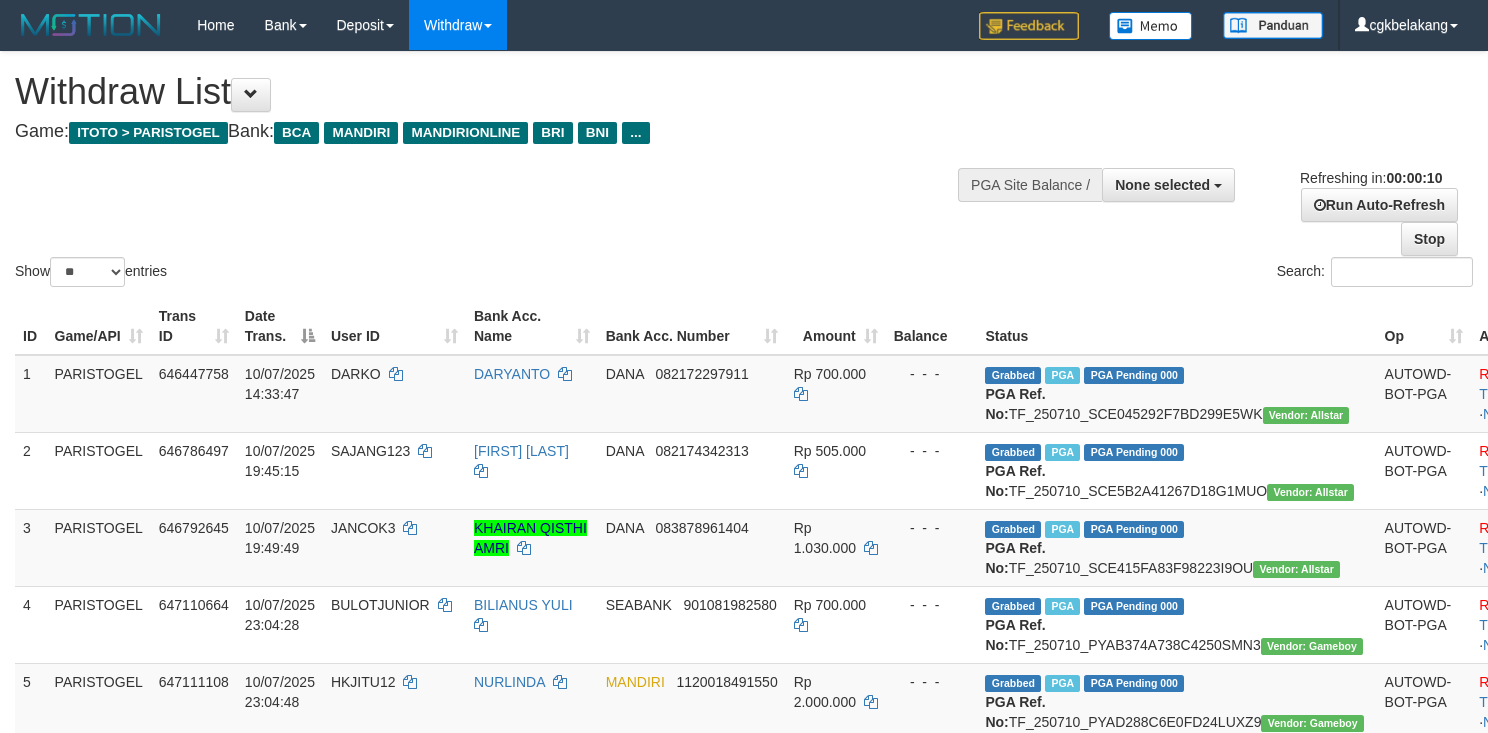 select 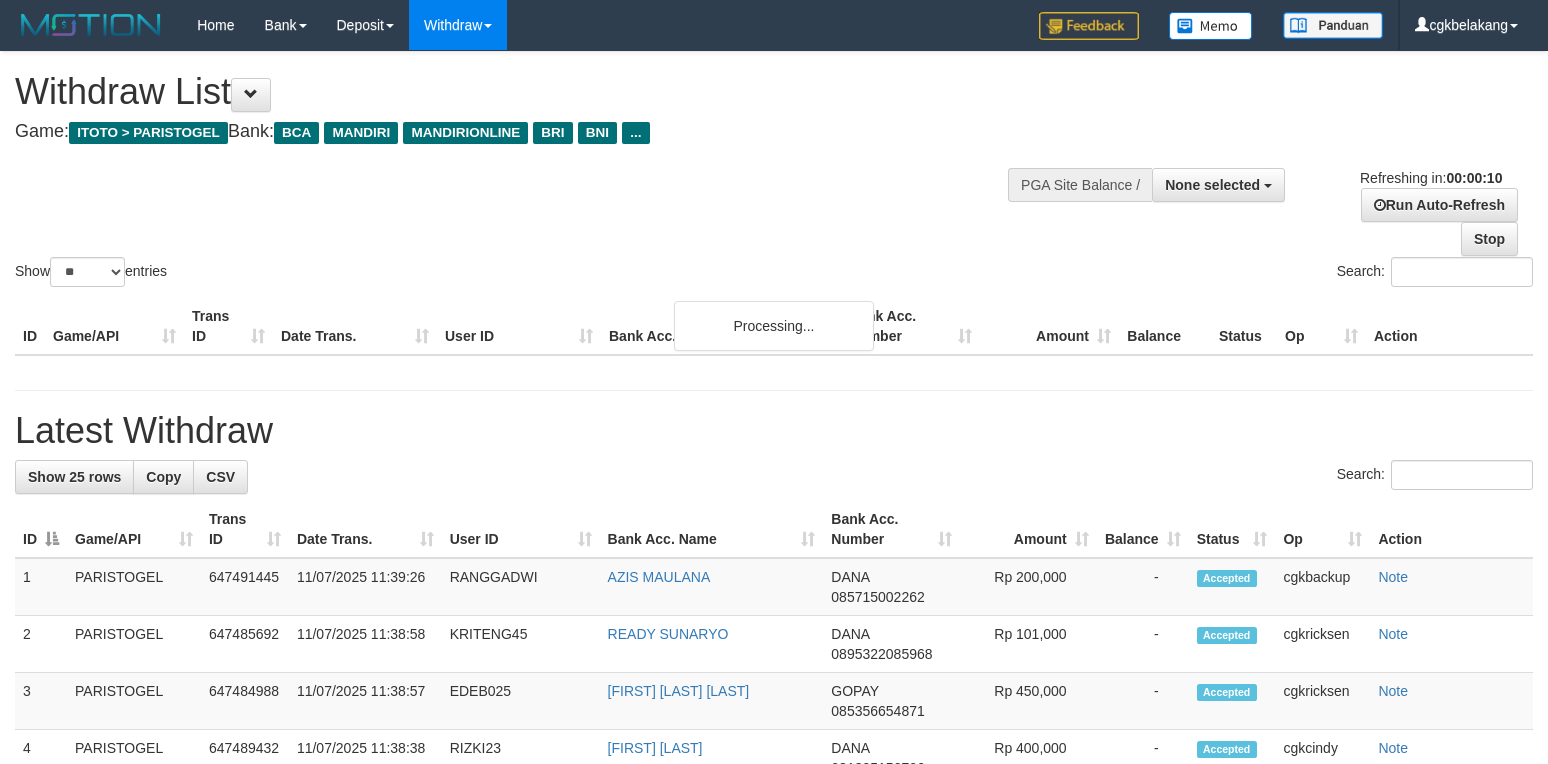 select 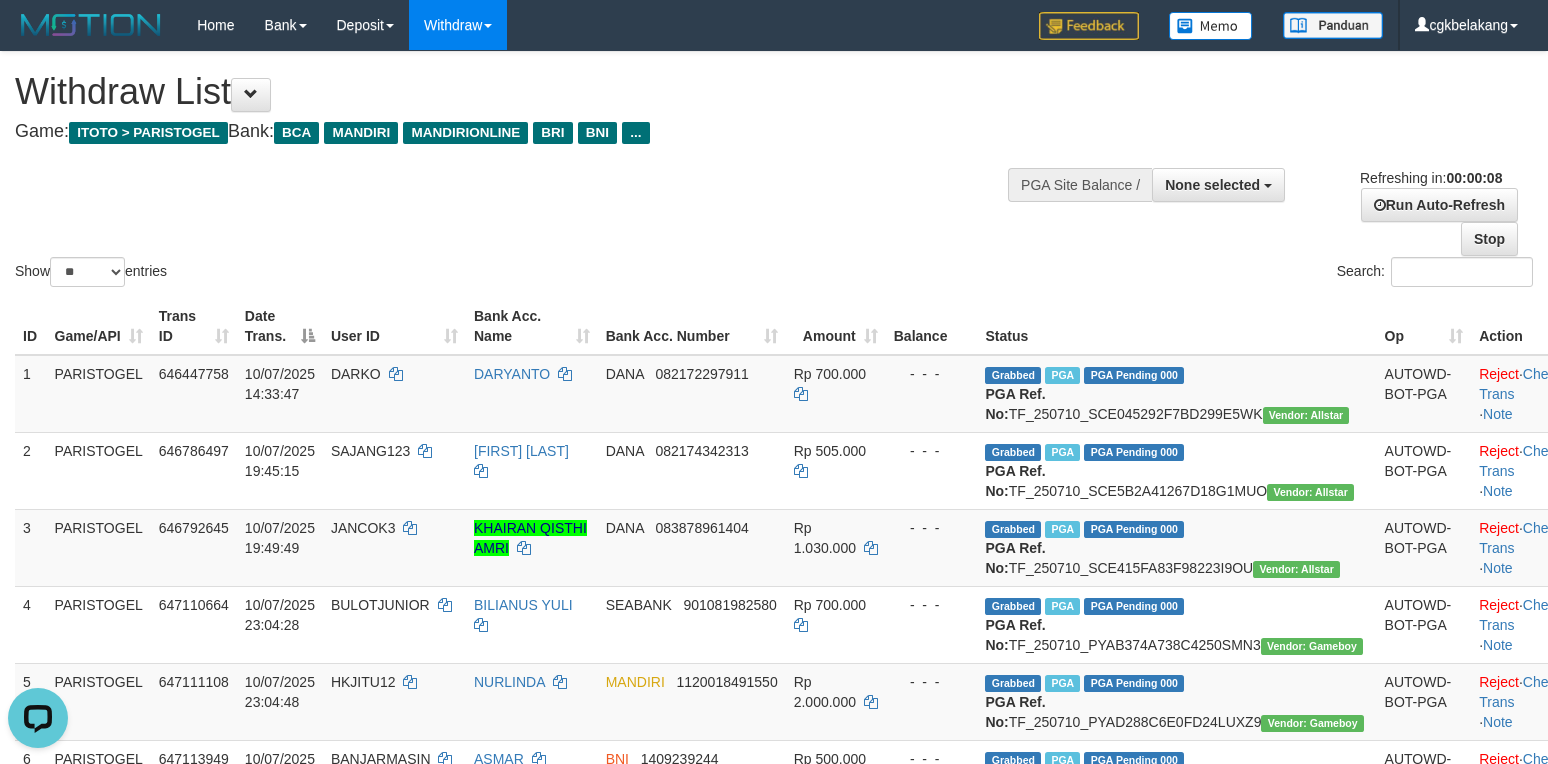 scroll, scrollTop: 0, scrollLeft: 0, axis: both 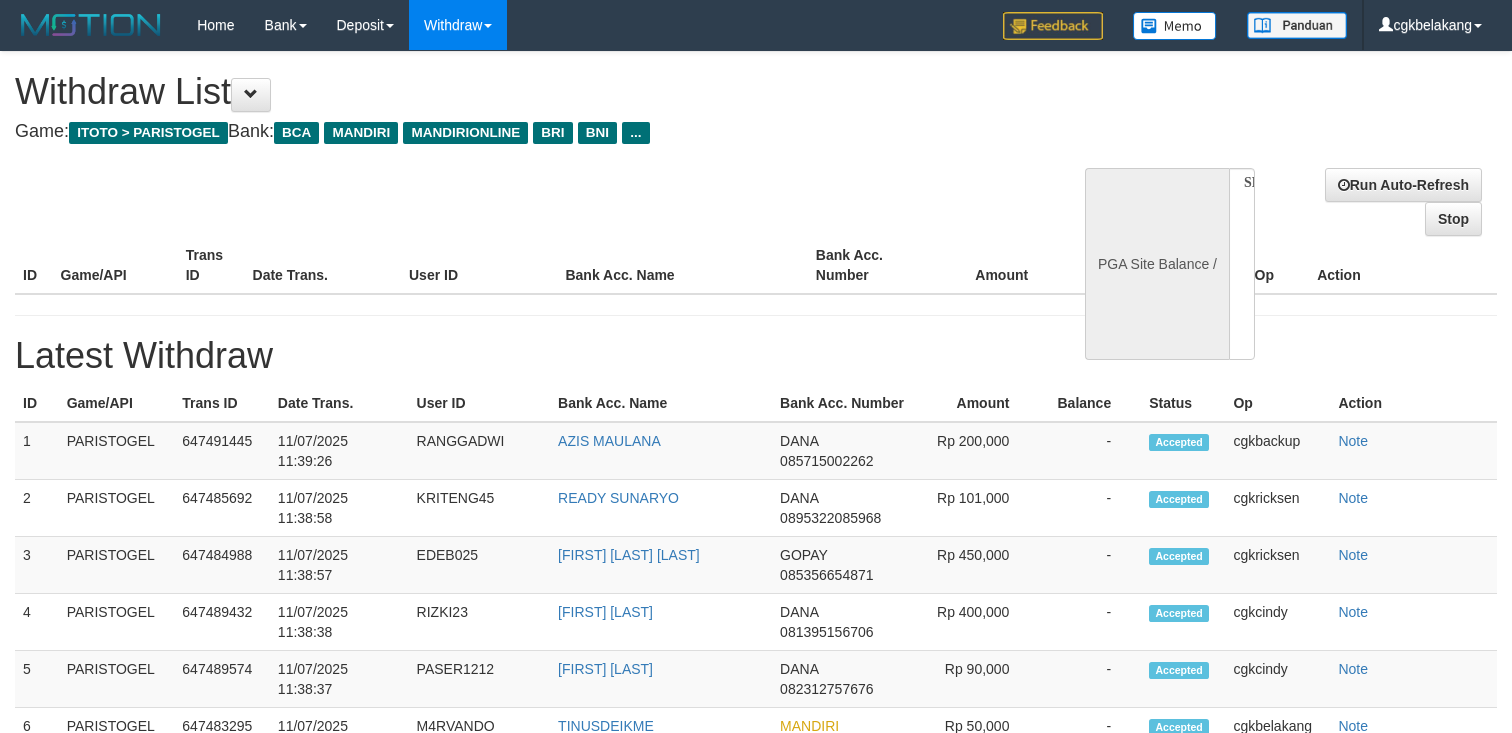 select 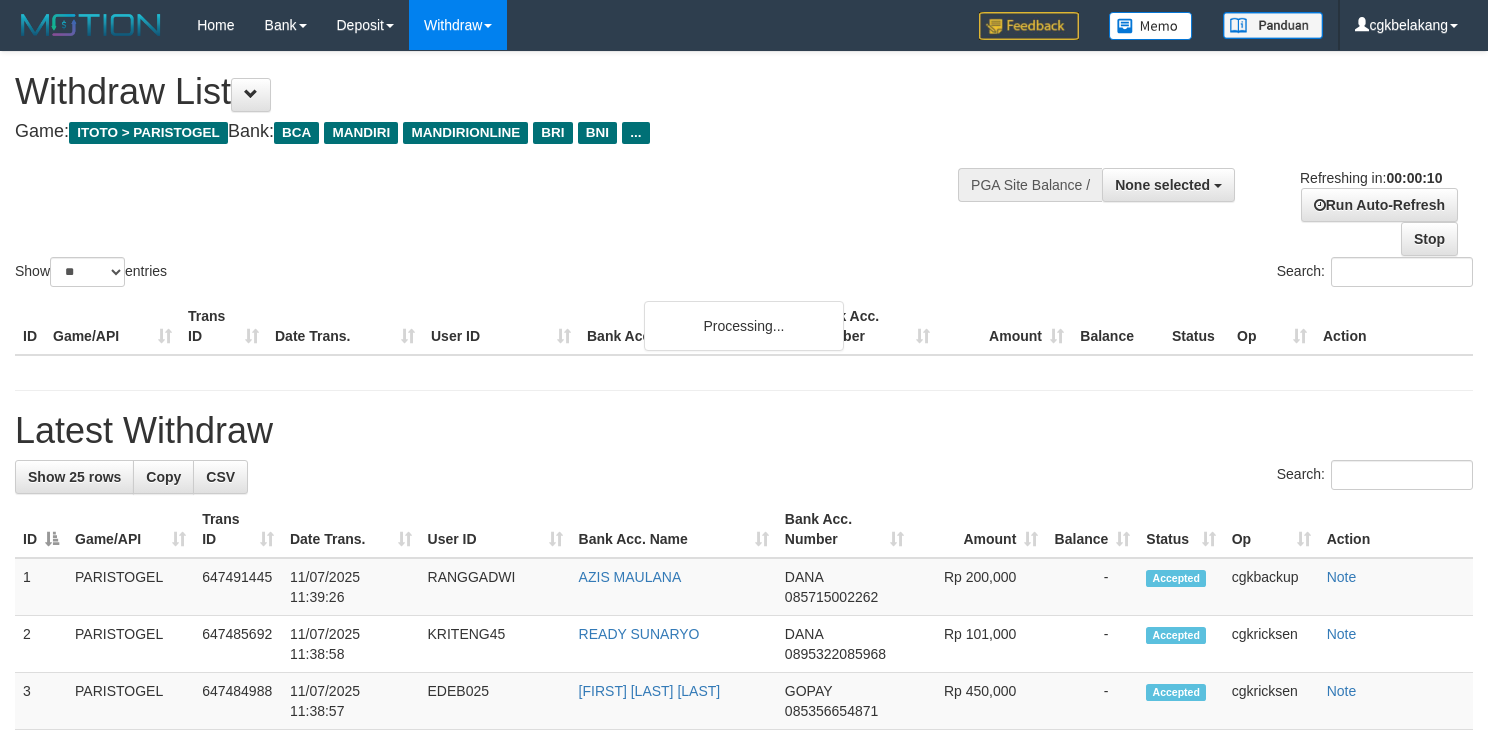 select 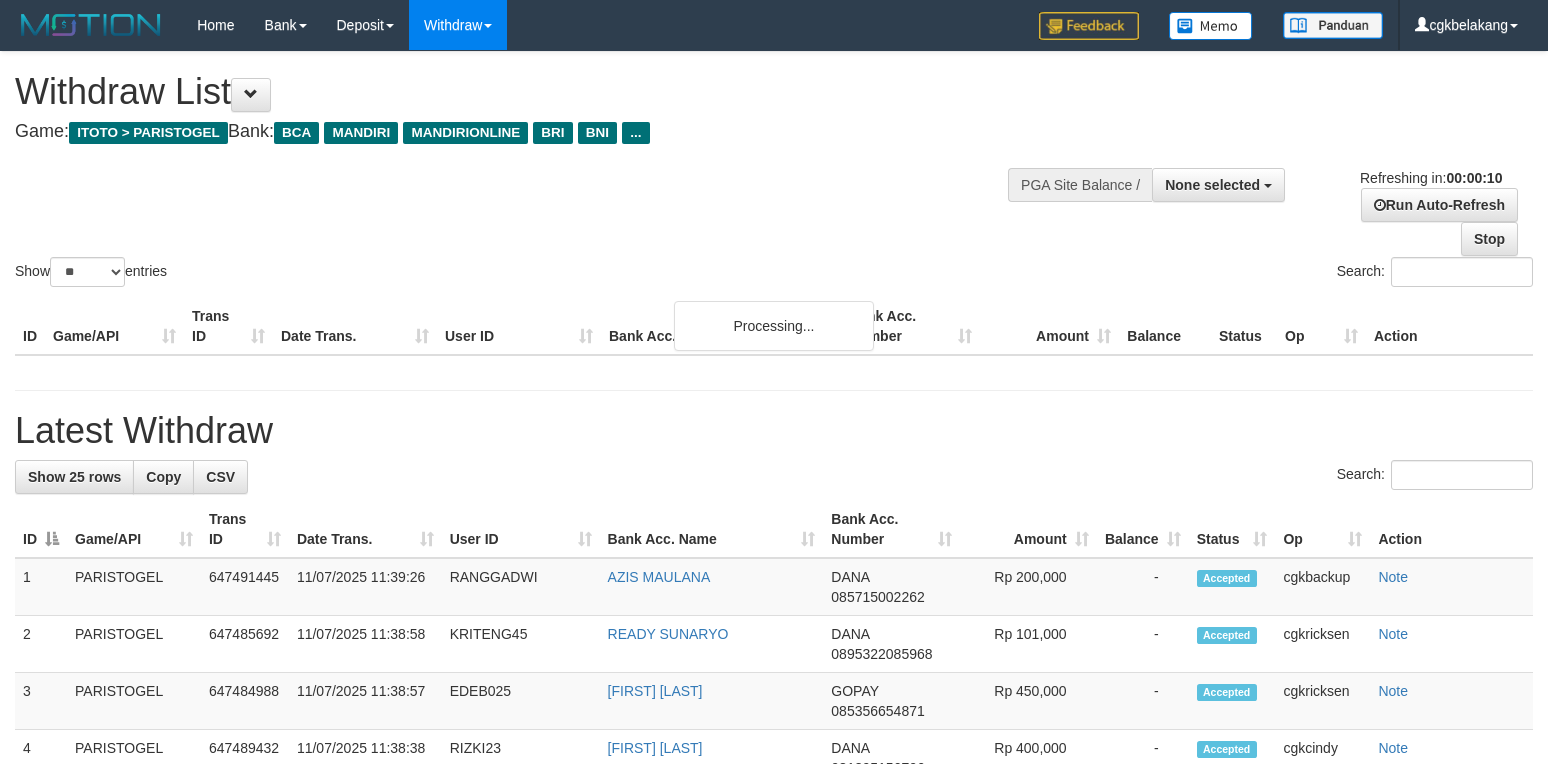 select 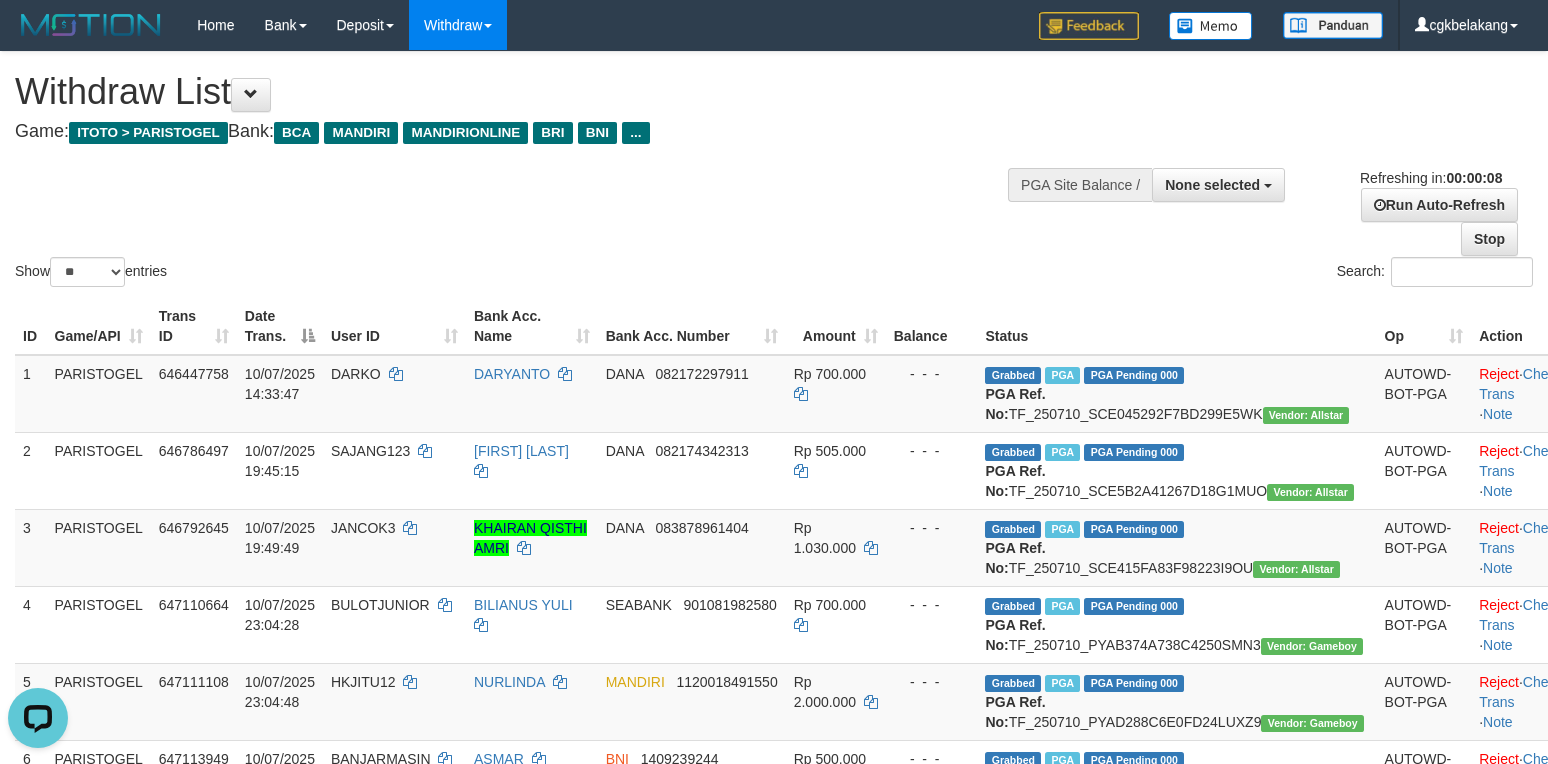 scroll, scrollTop: 0, scrollLeft: 0, axis: both 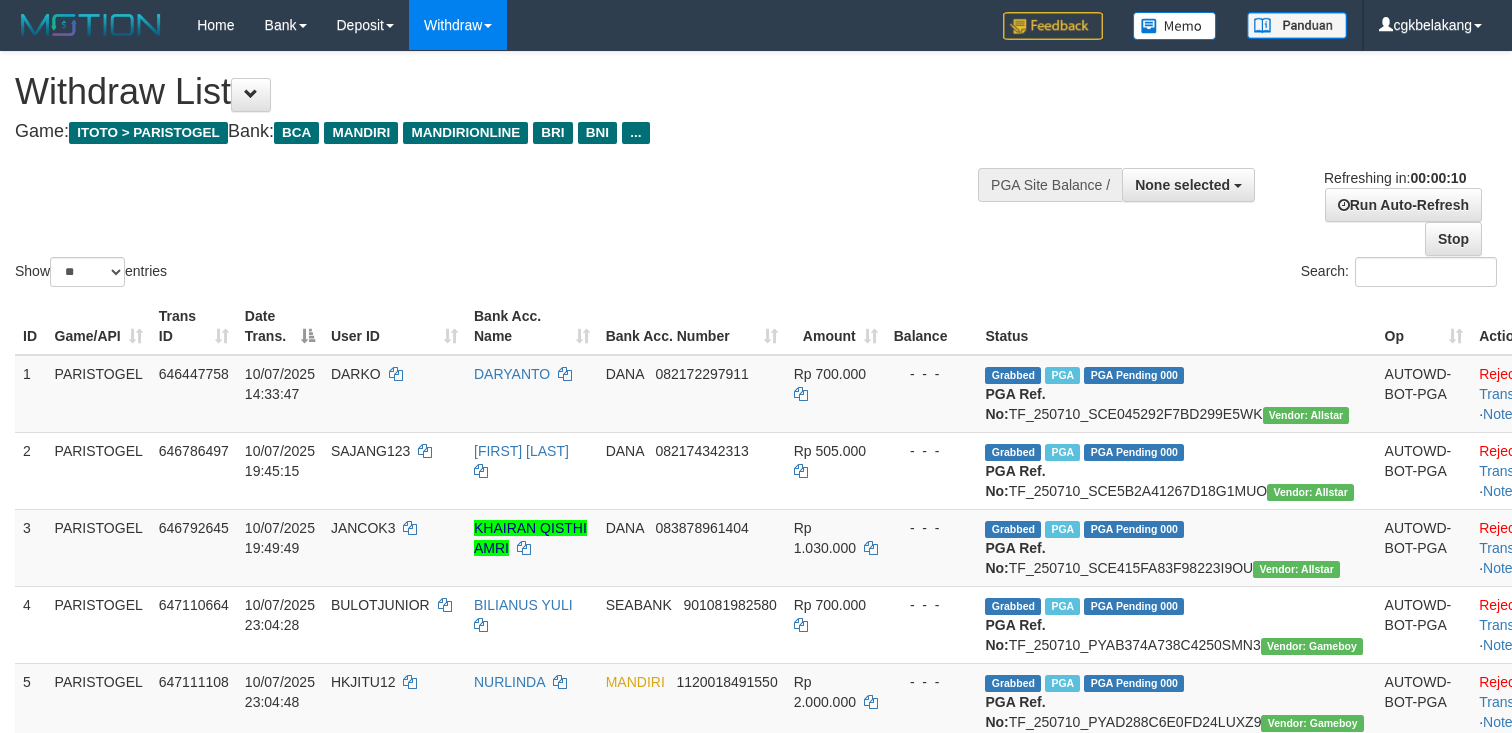 select 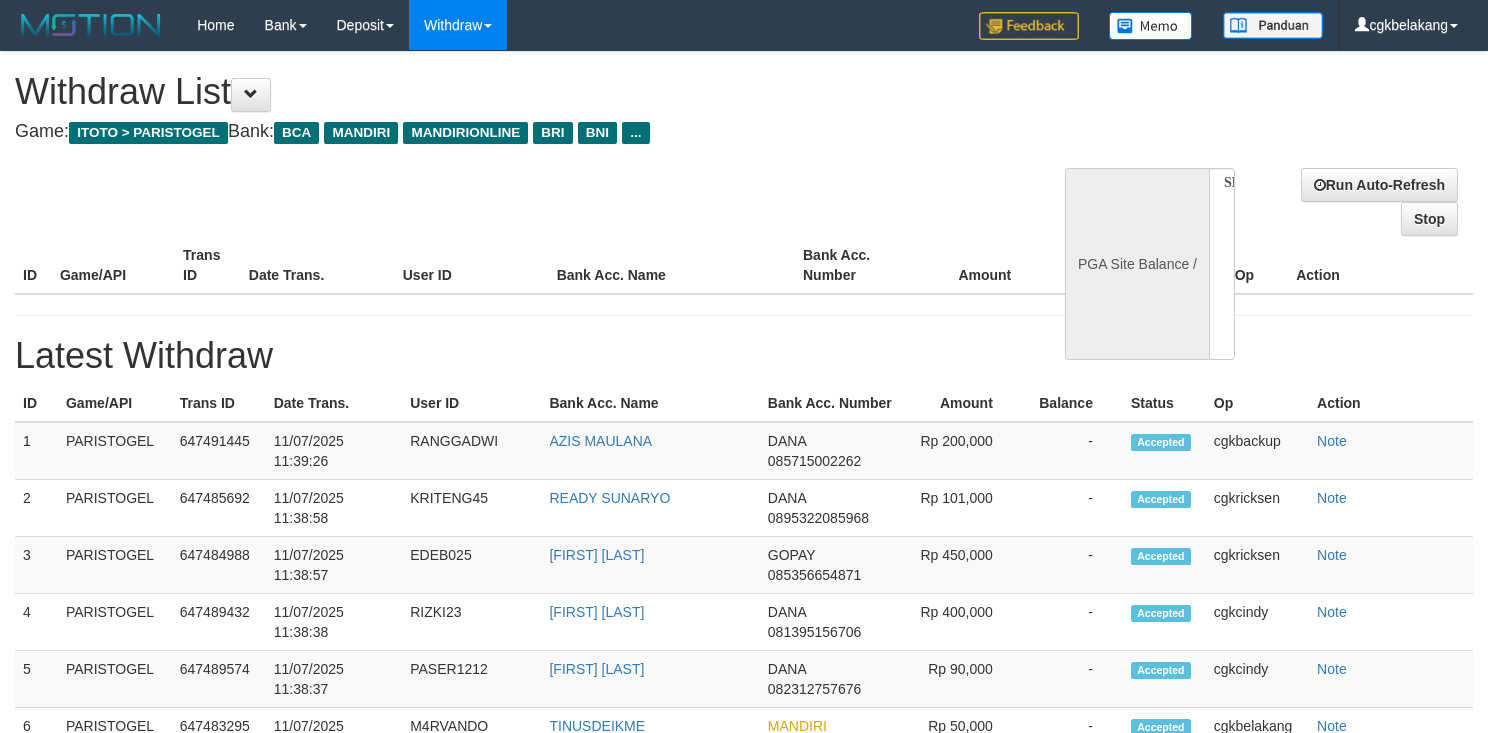 select 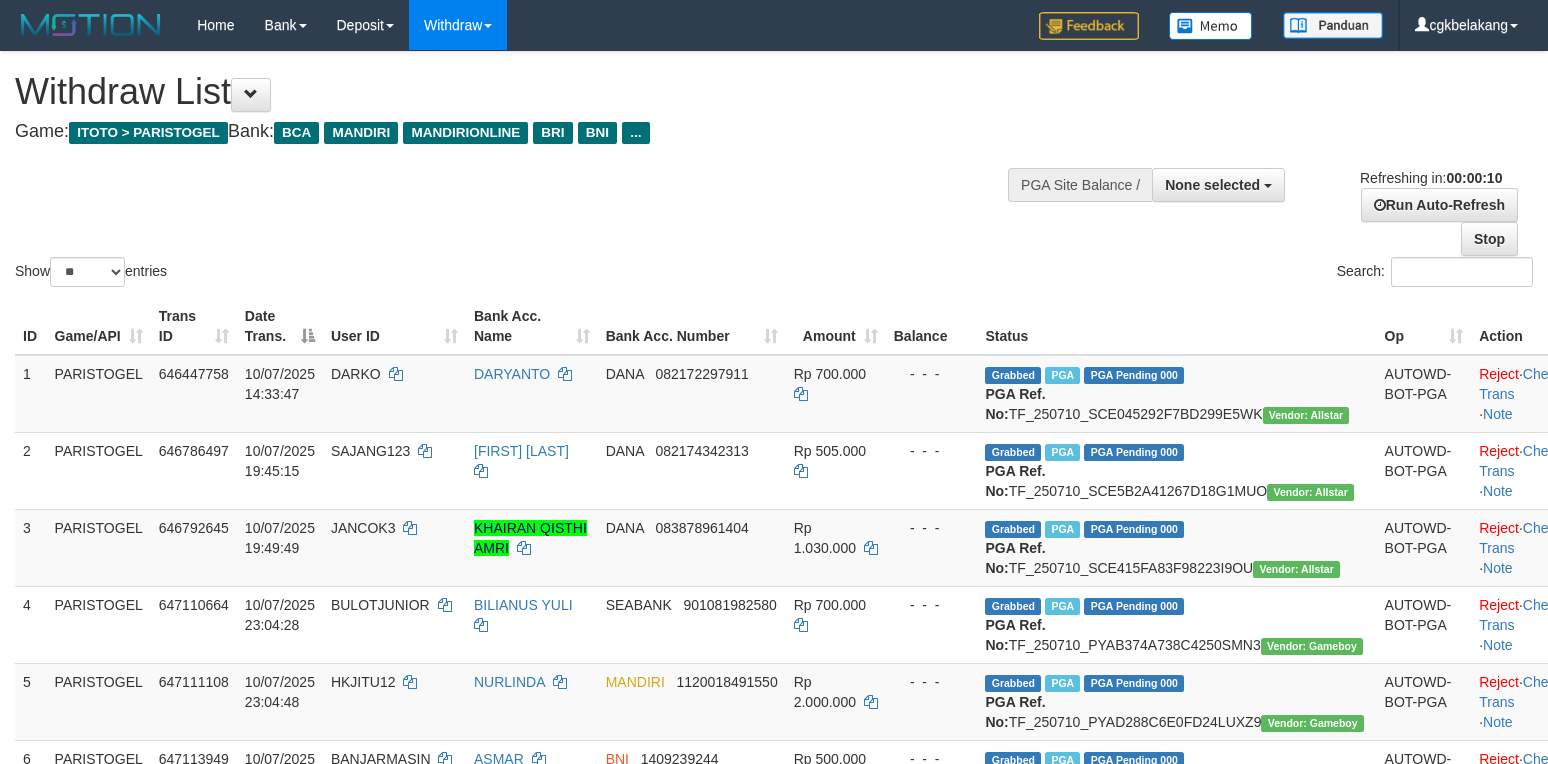 select 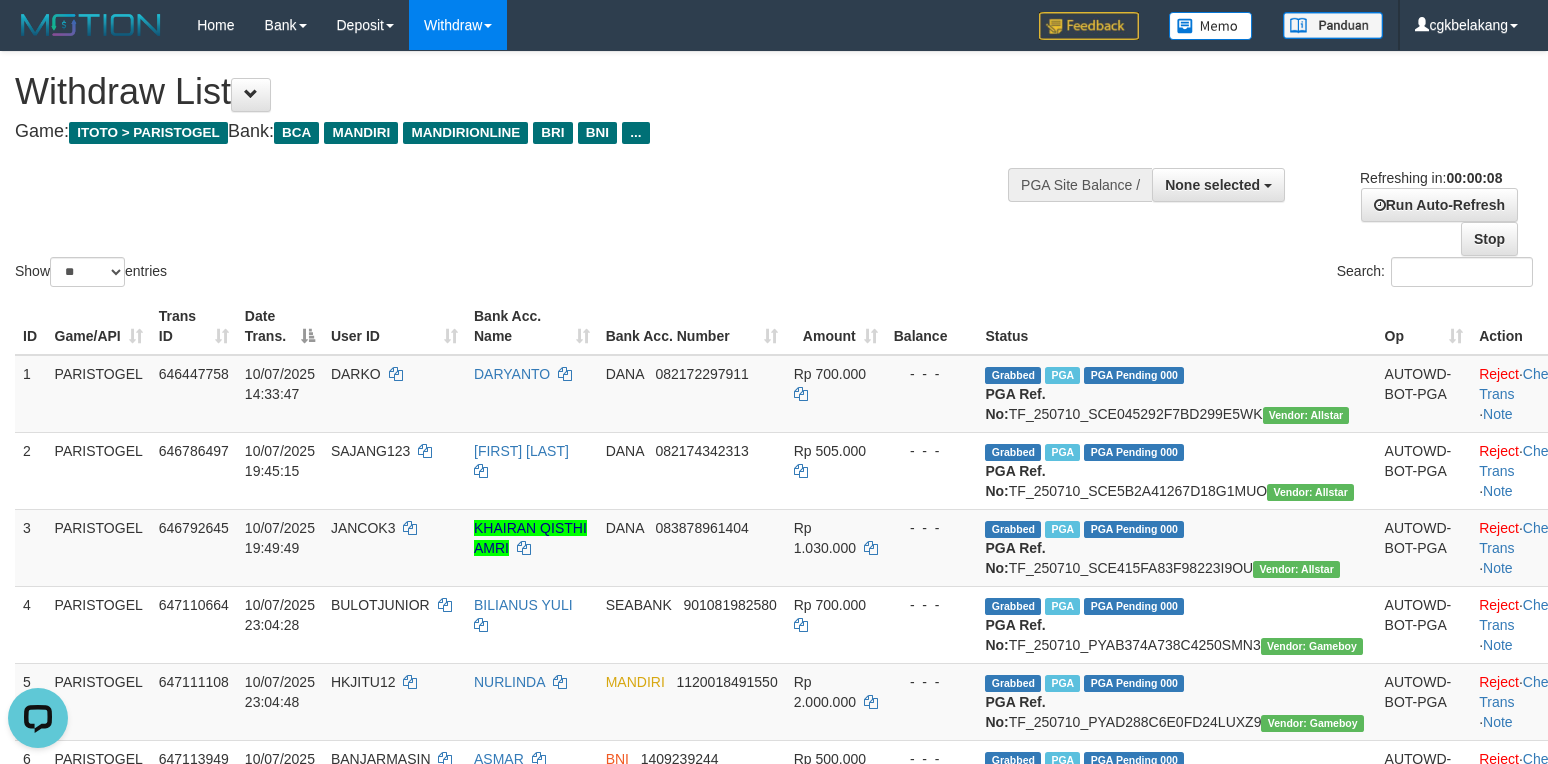 scroll, scrollTop: 0, scrollLeft: 0, axis: both 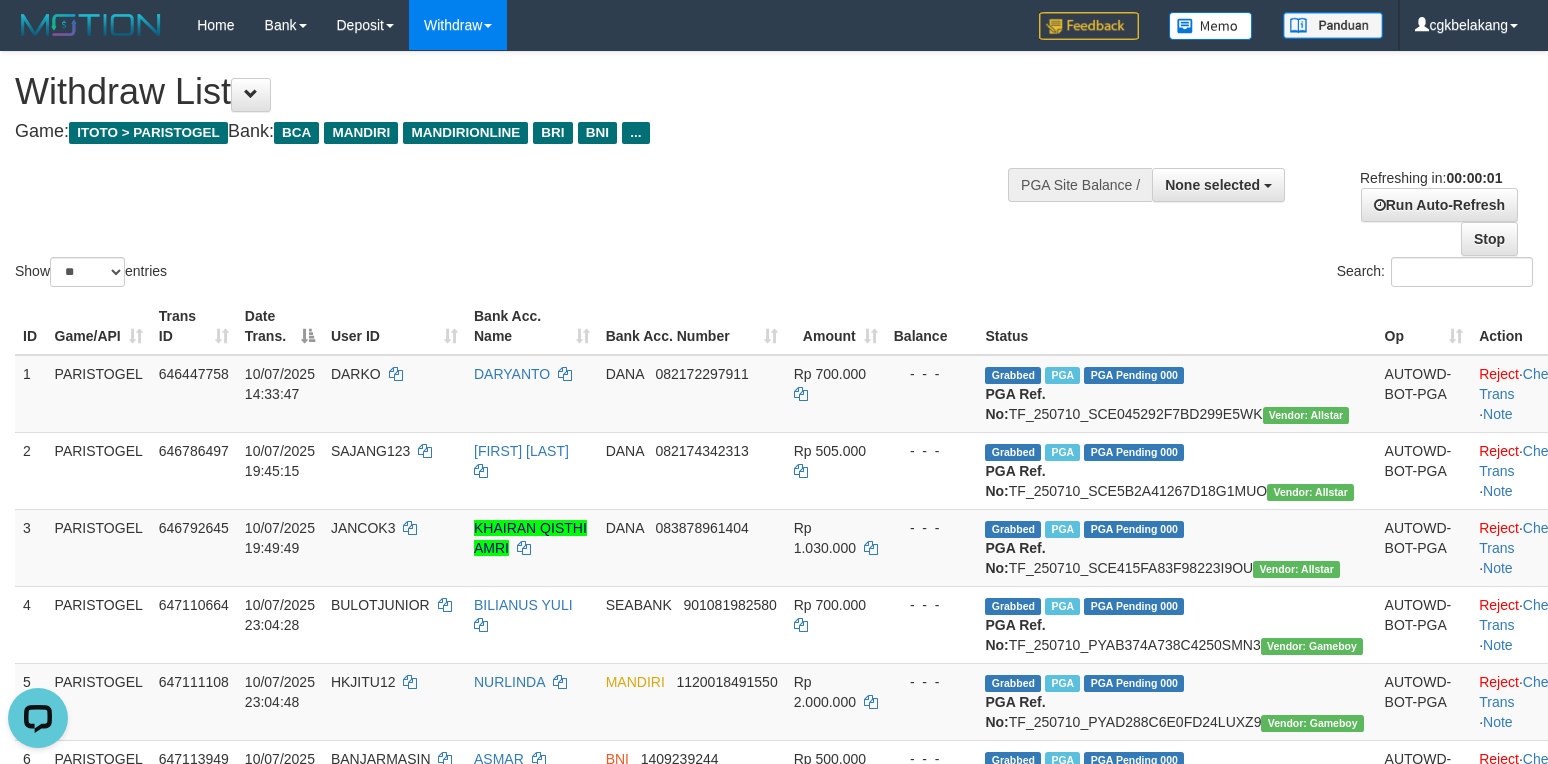 click on "Status" at bounding box center (1176, 326) 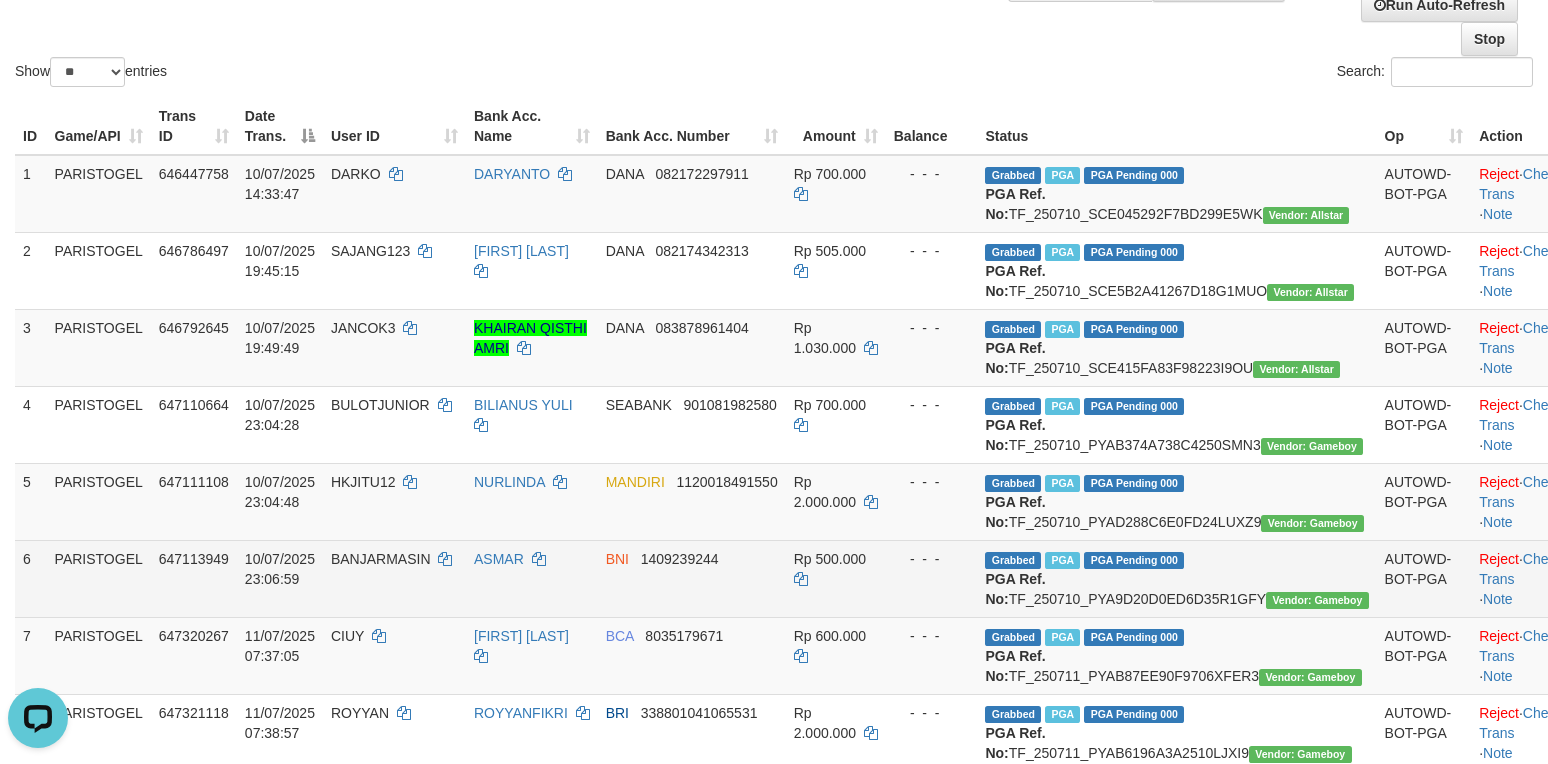 scroll, scrollTop: 533, scrollLeft: 0, axis: vertical 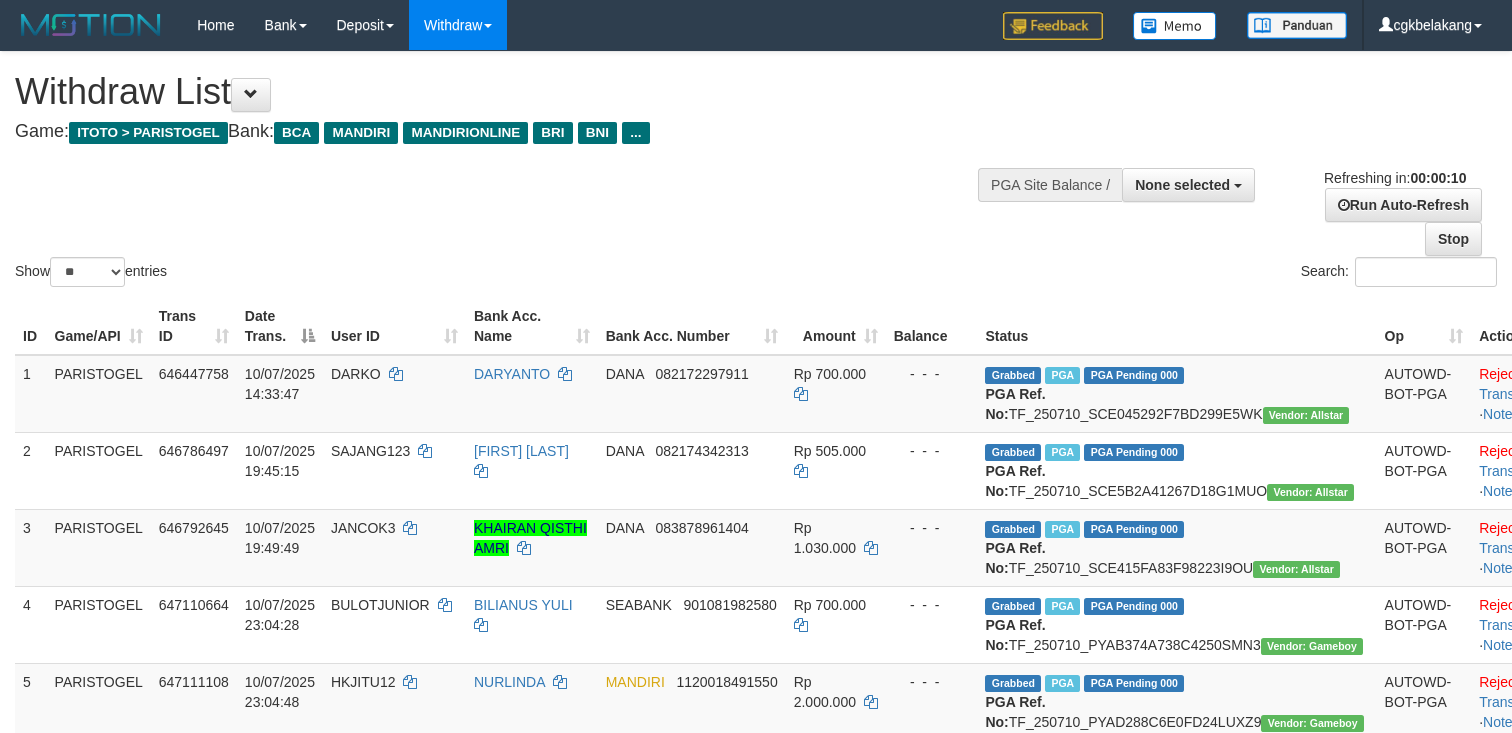 select 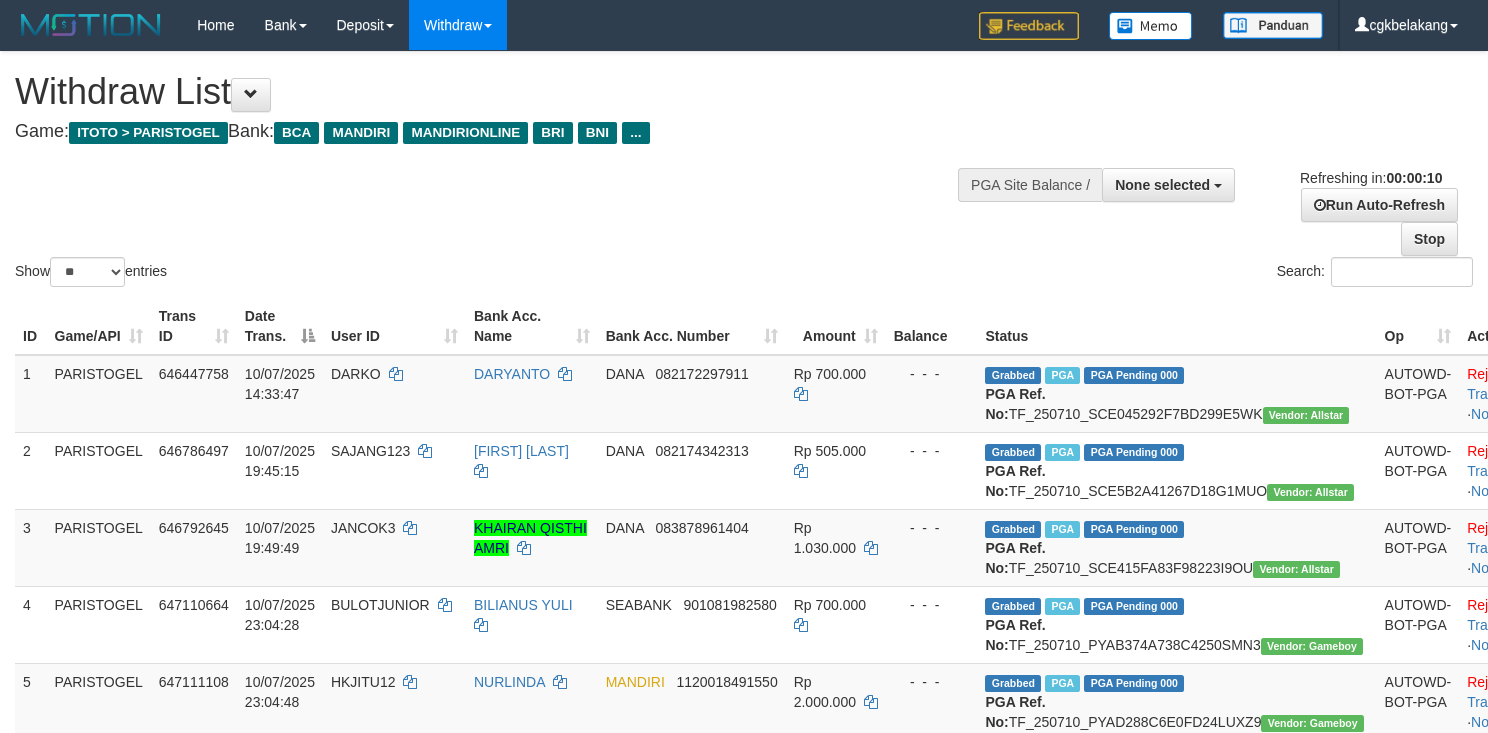 select 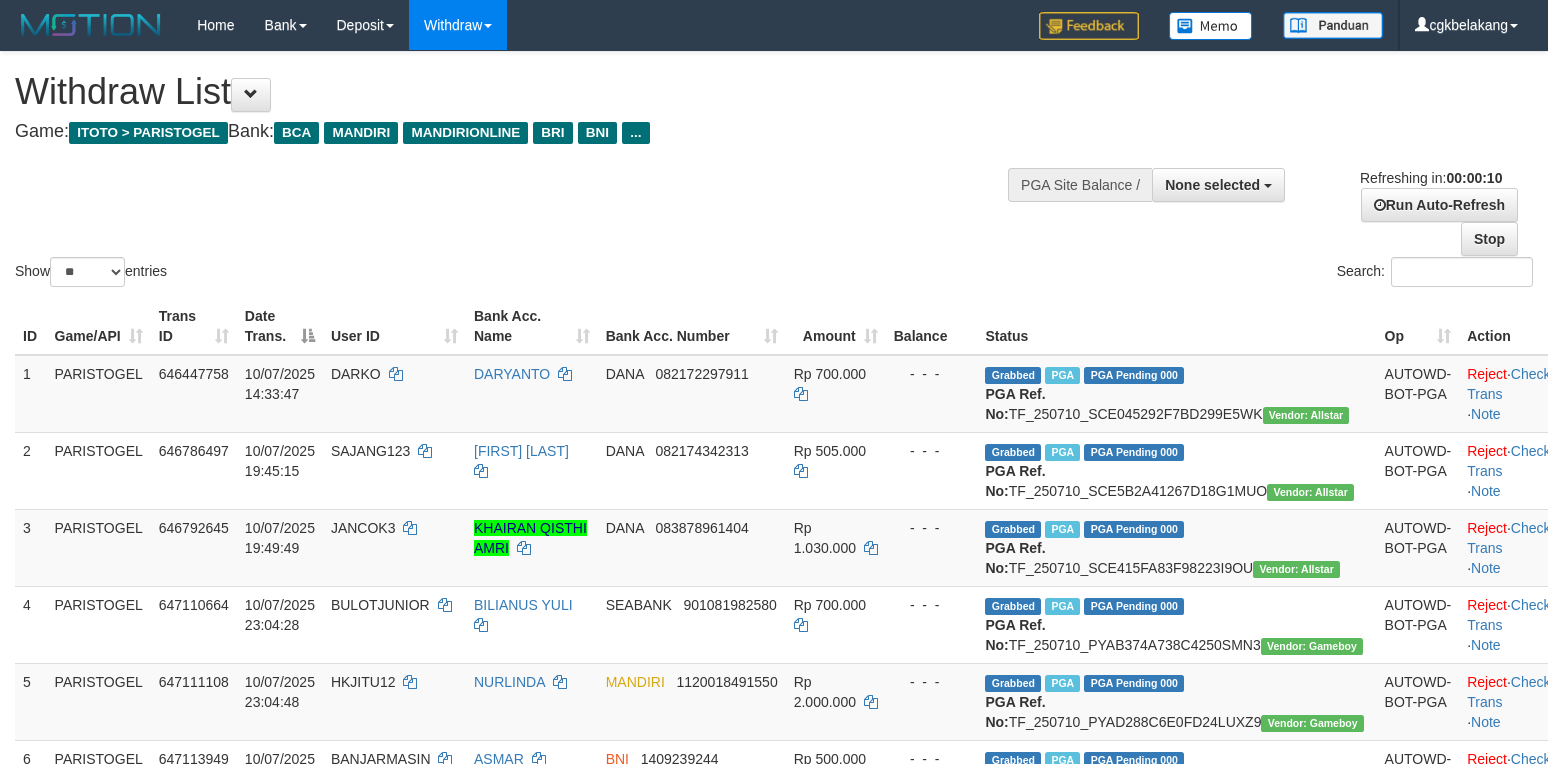 select 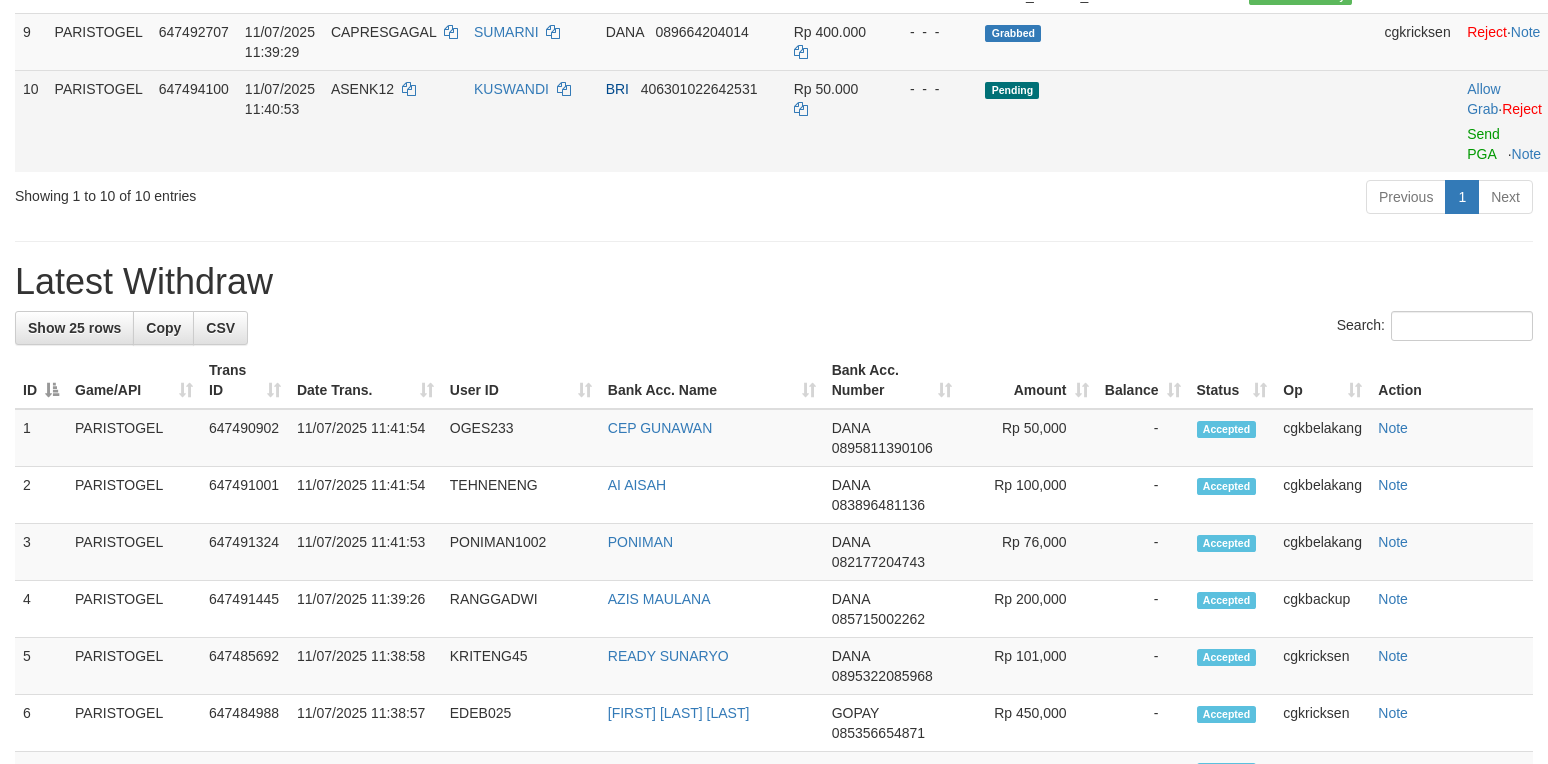 scroll, scrollTop: 782, scrollLeft: 0, axis: vertical 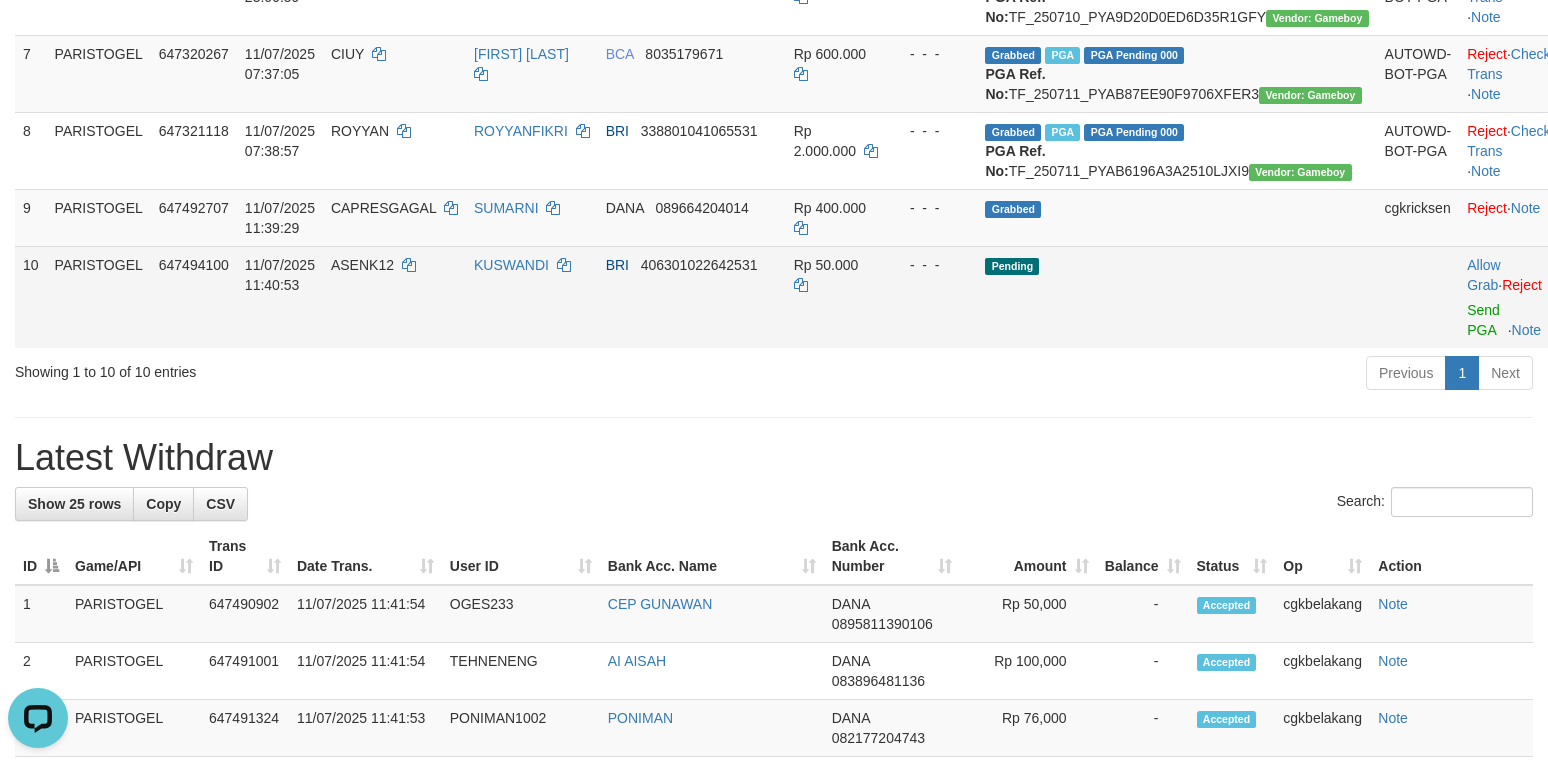 click on "Allow Grab   ·    Reject Send PGA     ·    Note" at bounding box center (1508, 297) 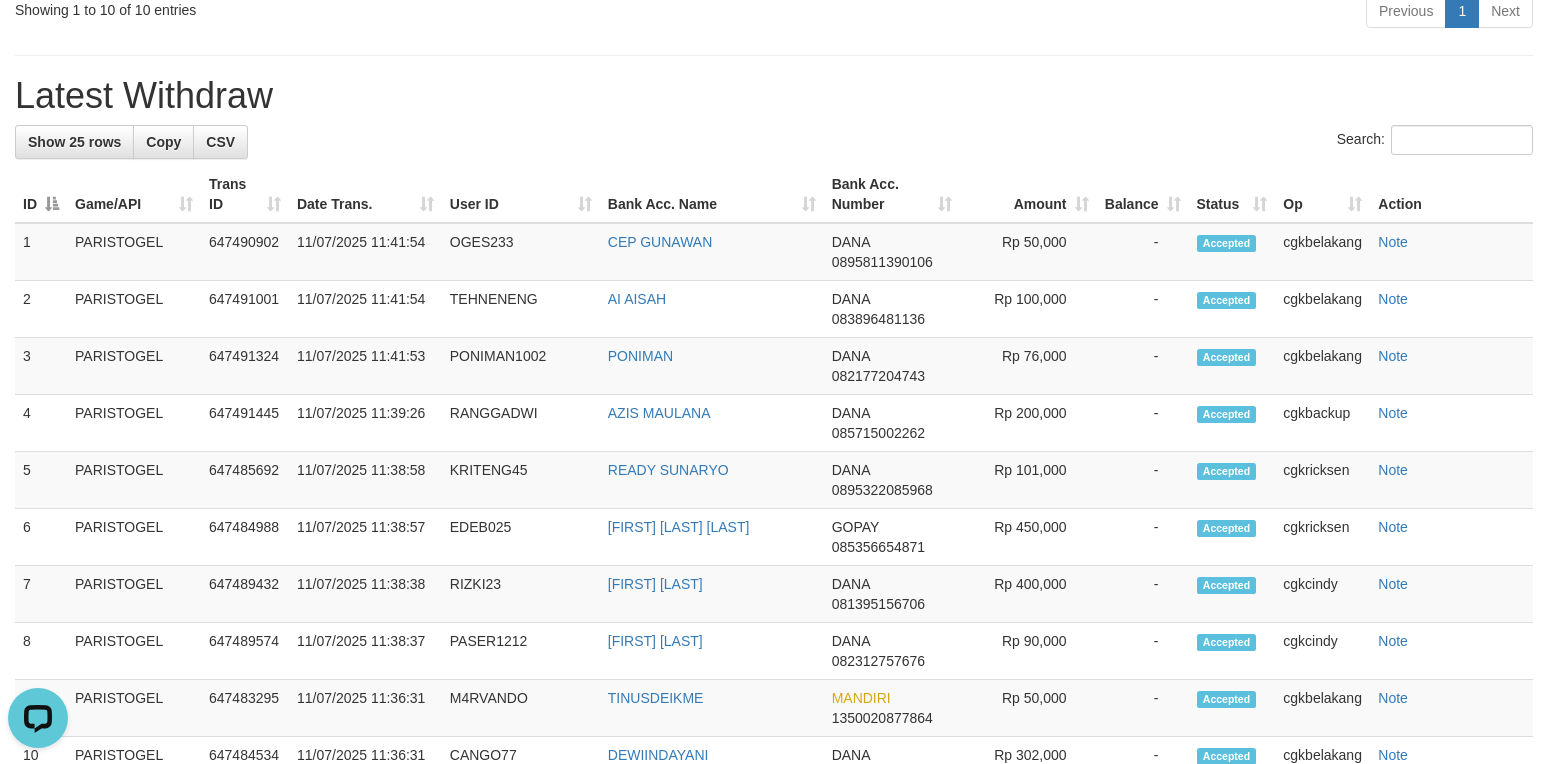 scroll, scrollTop: 1050, scrollLeft: 0, axis: vertical 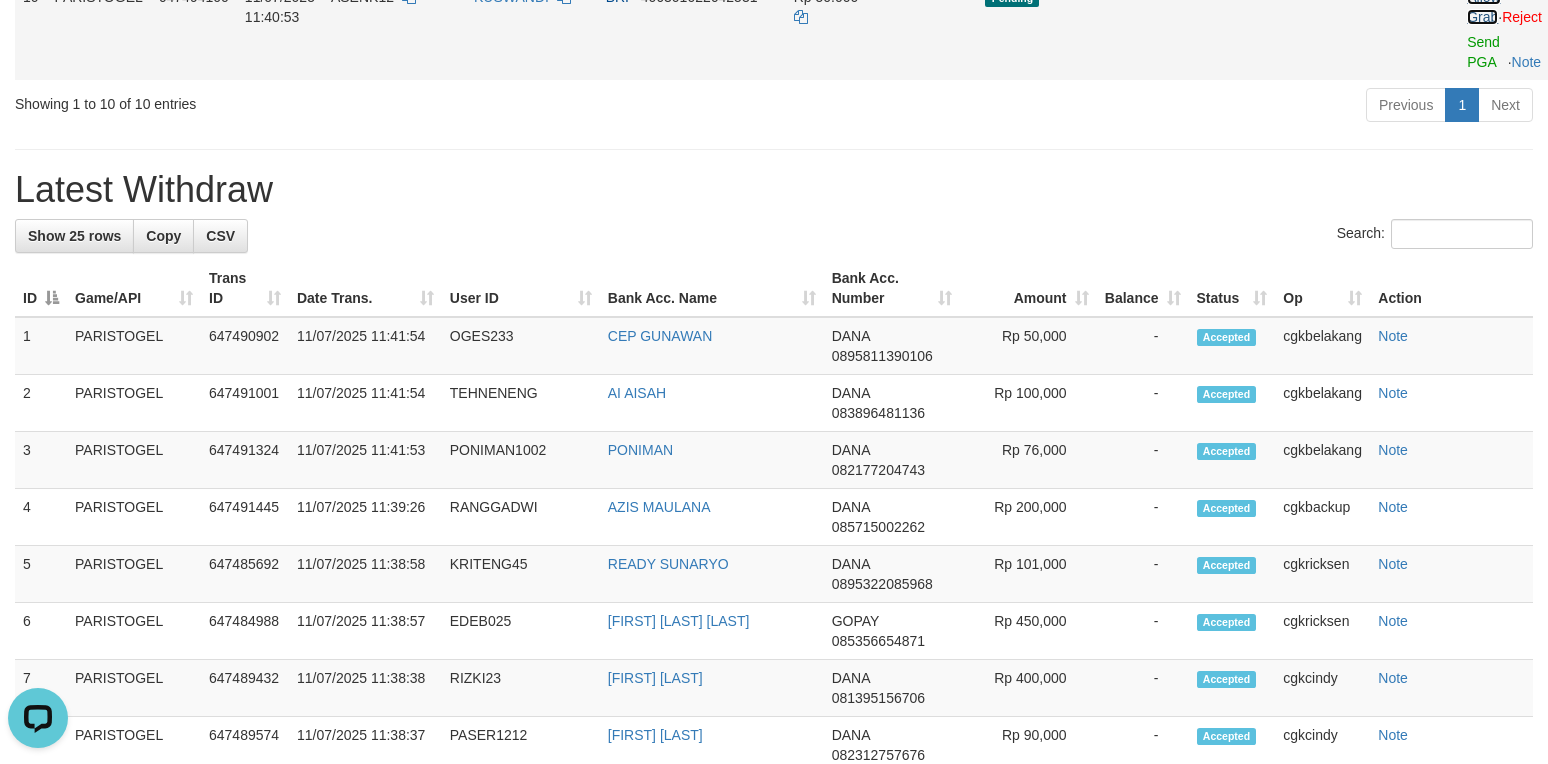 click on "Allow Grab" at bounding box center (1483, 7) 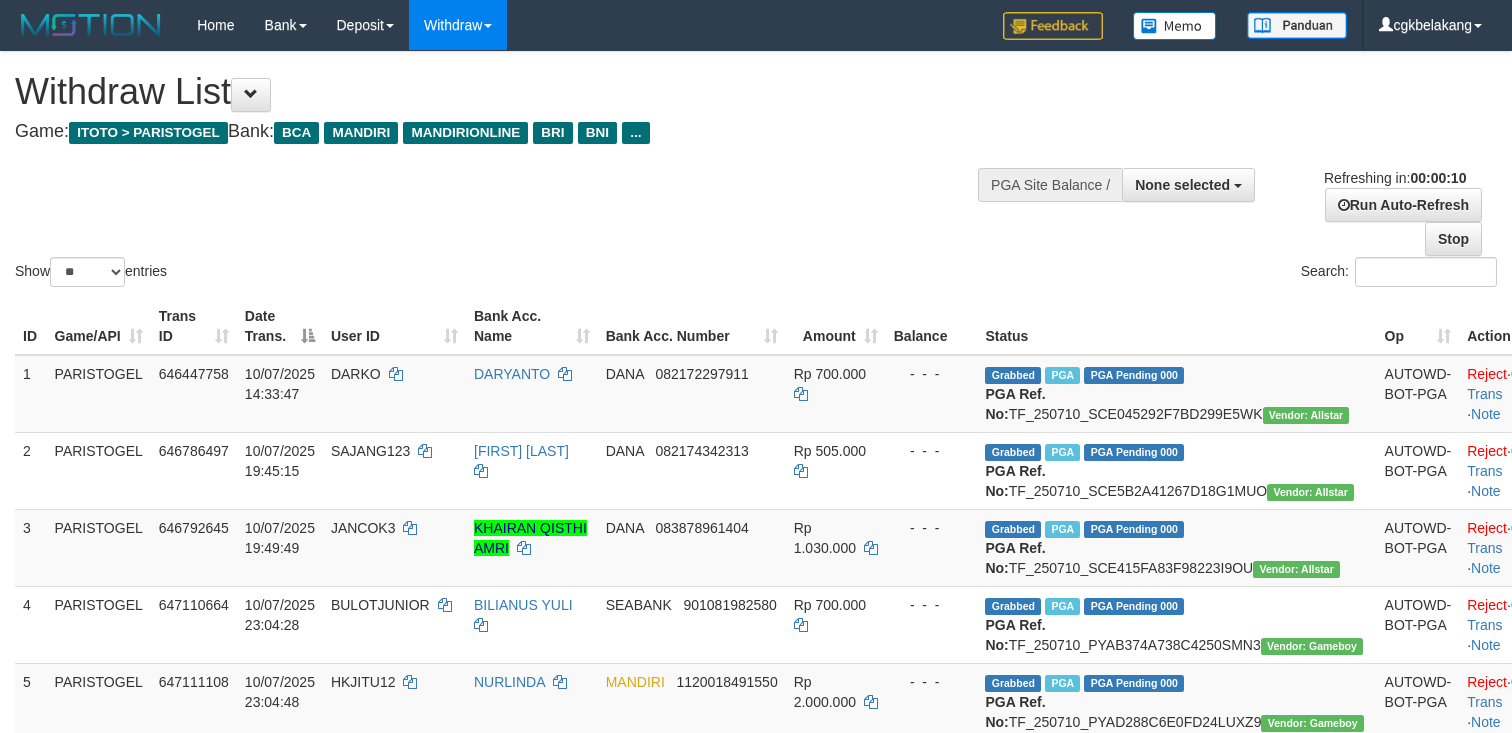 select 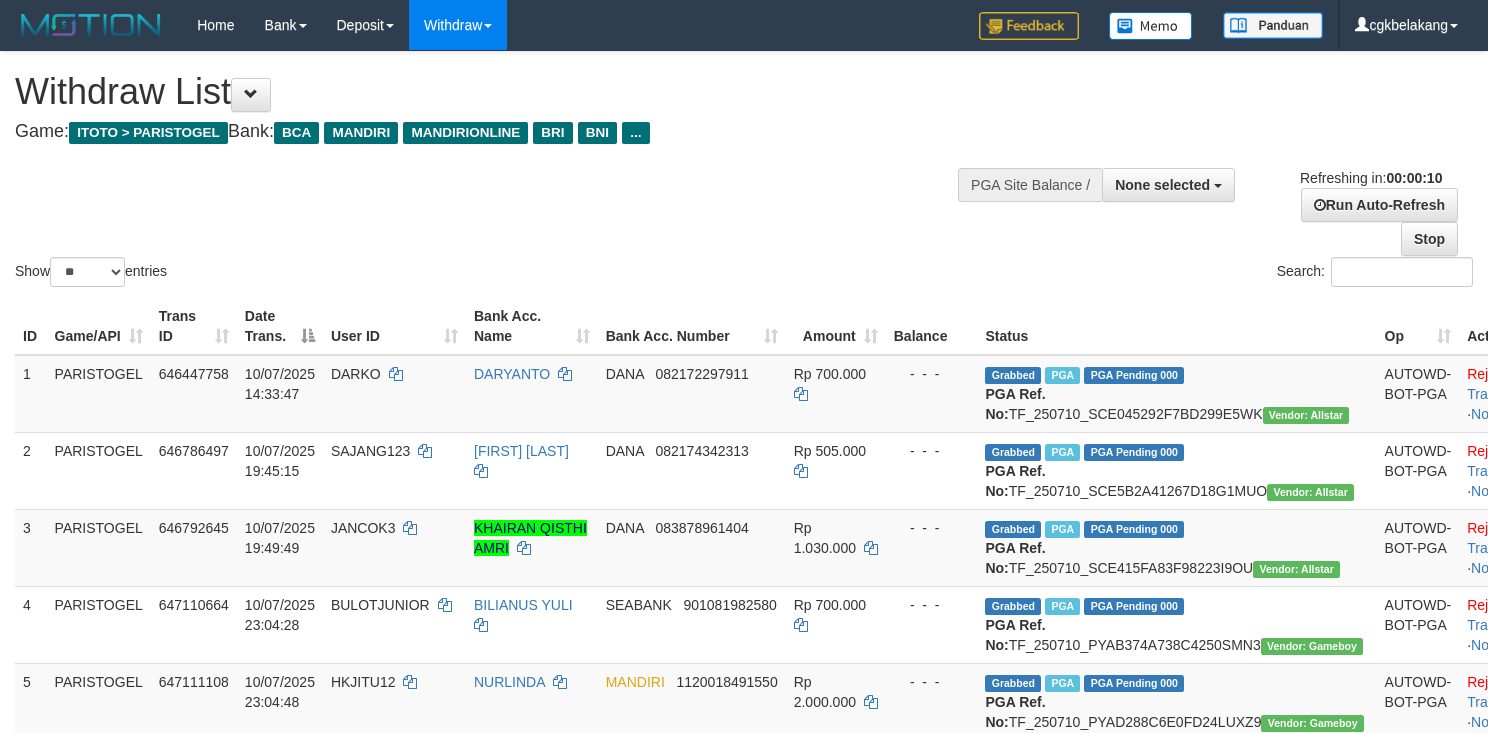 select 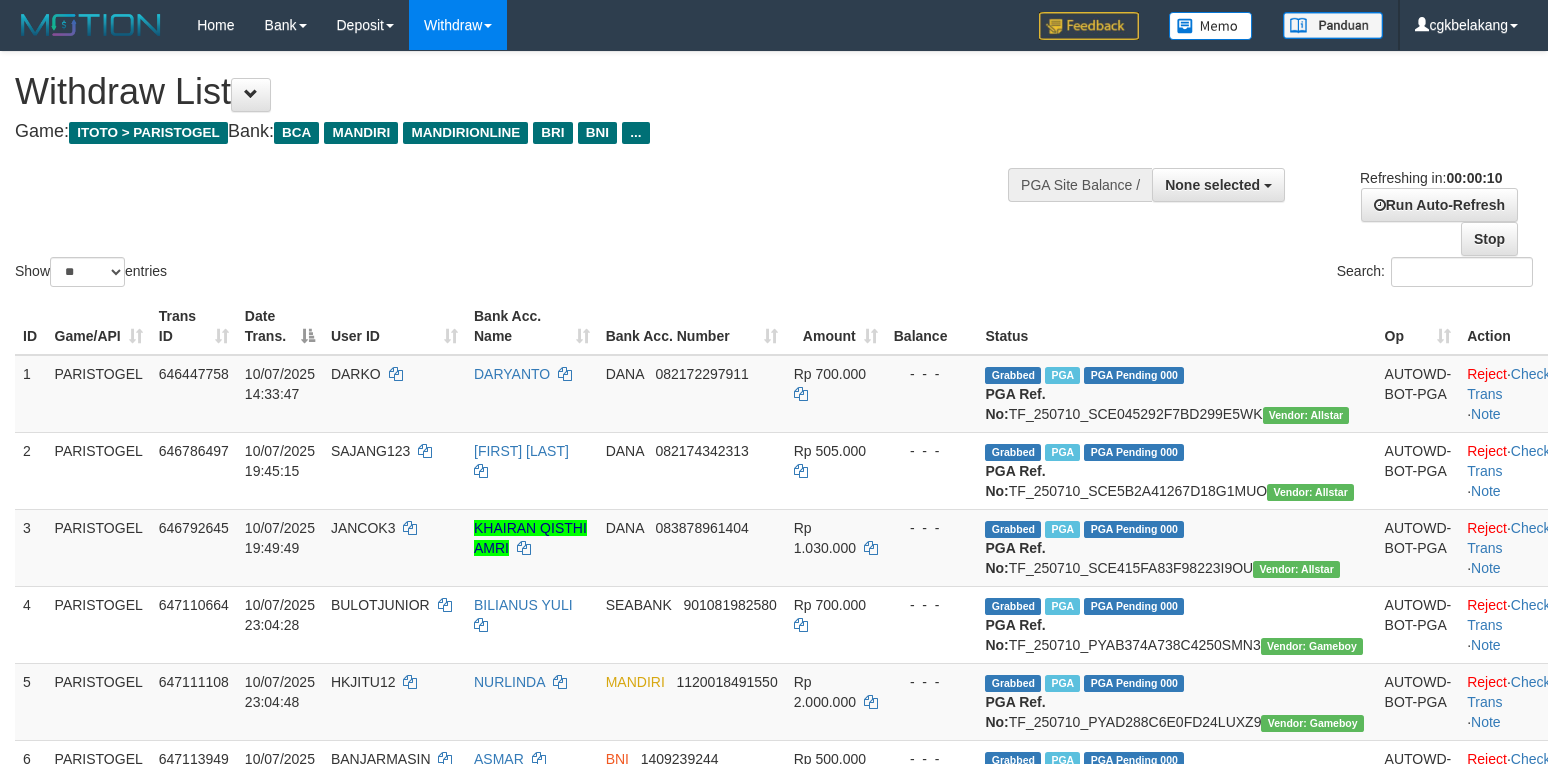 select 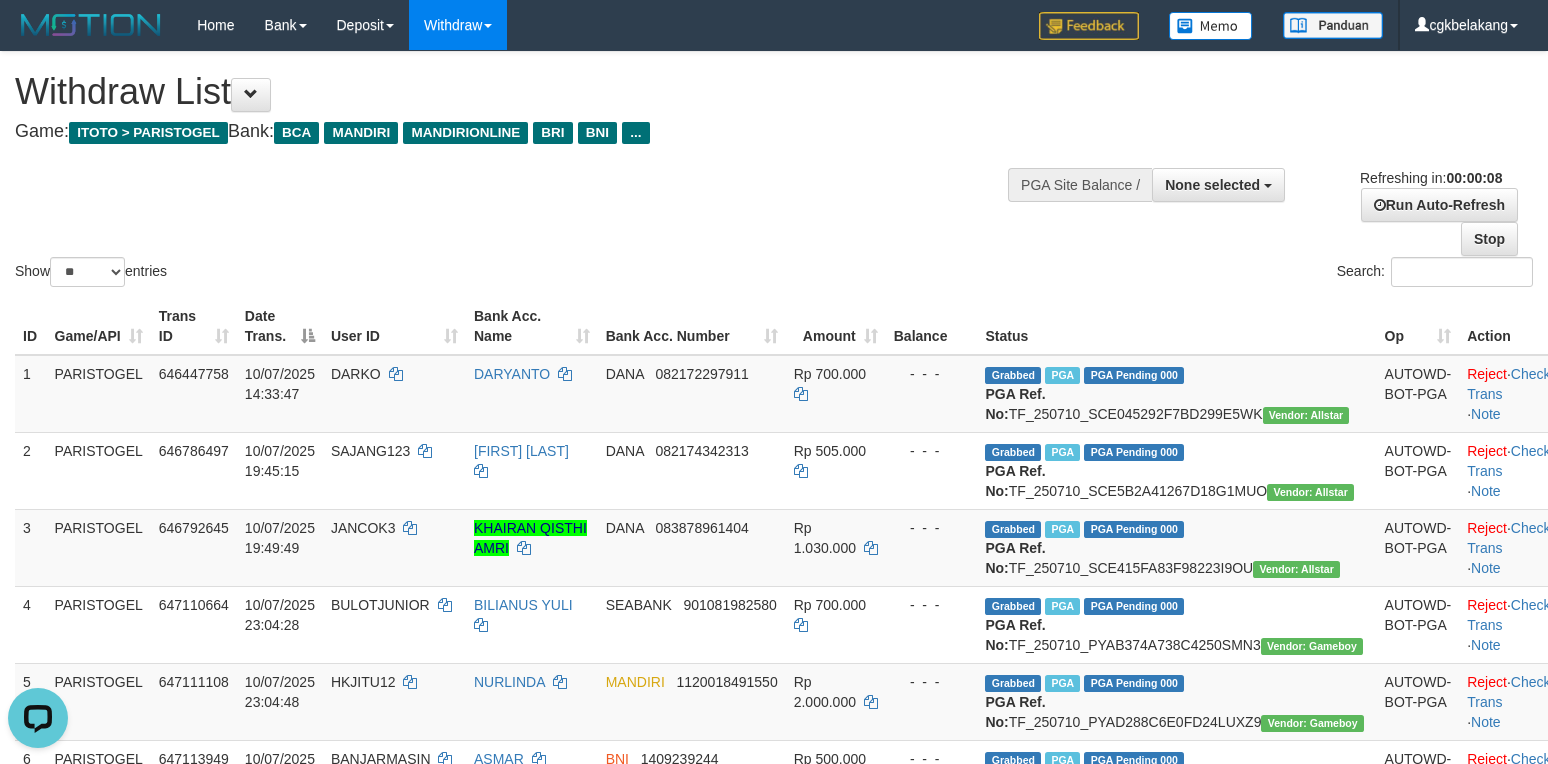 scroll, scrollTop: 0, scrollLeft: 0, axis: both 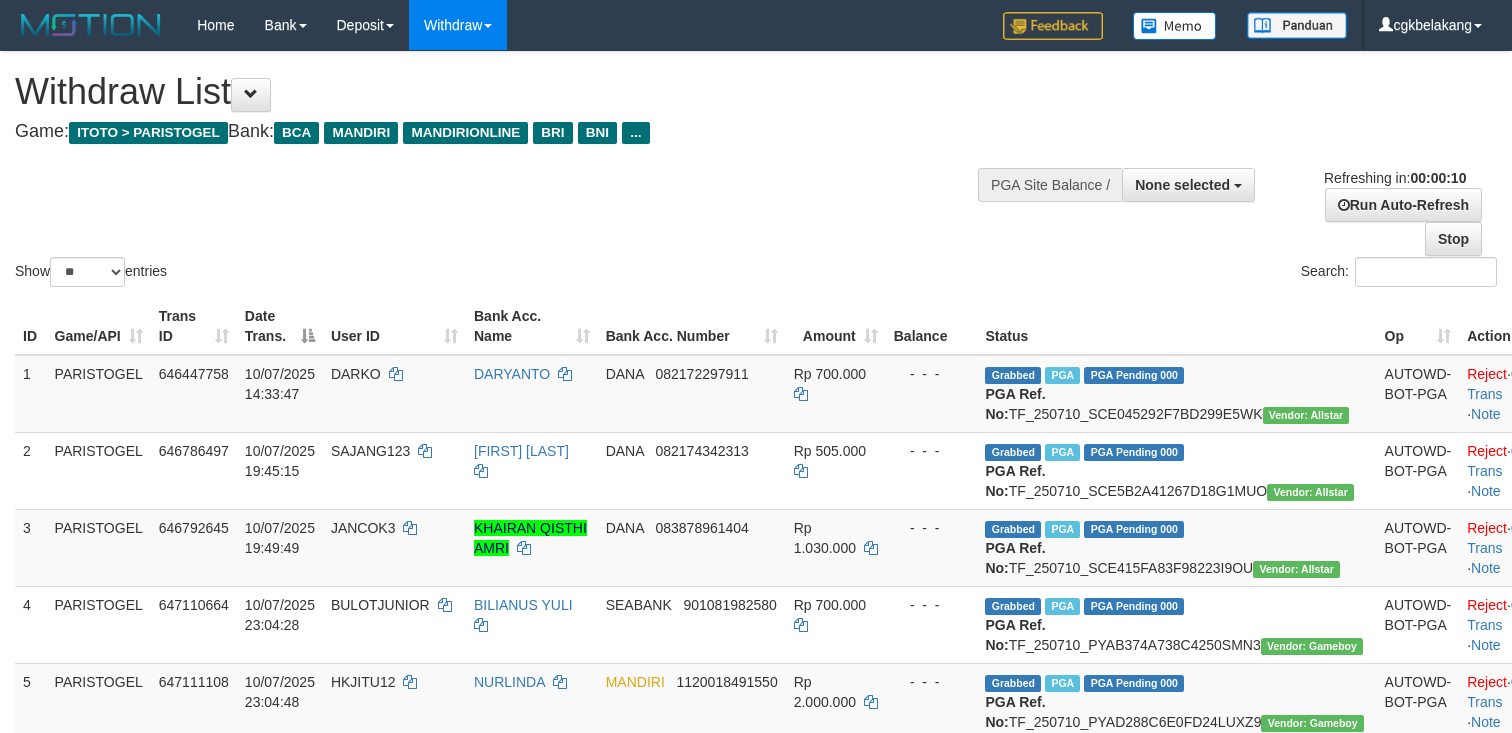 select 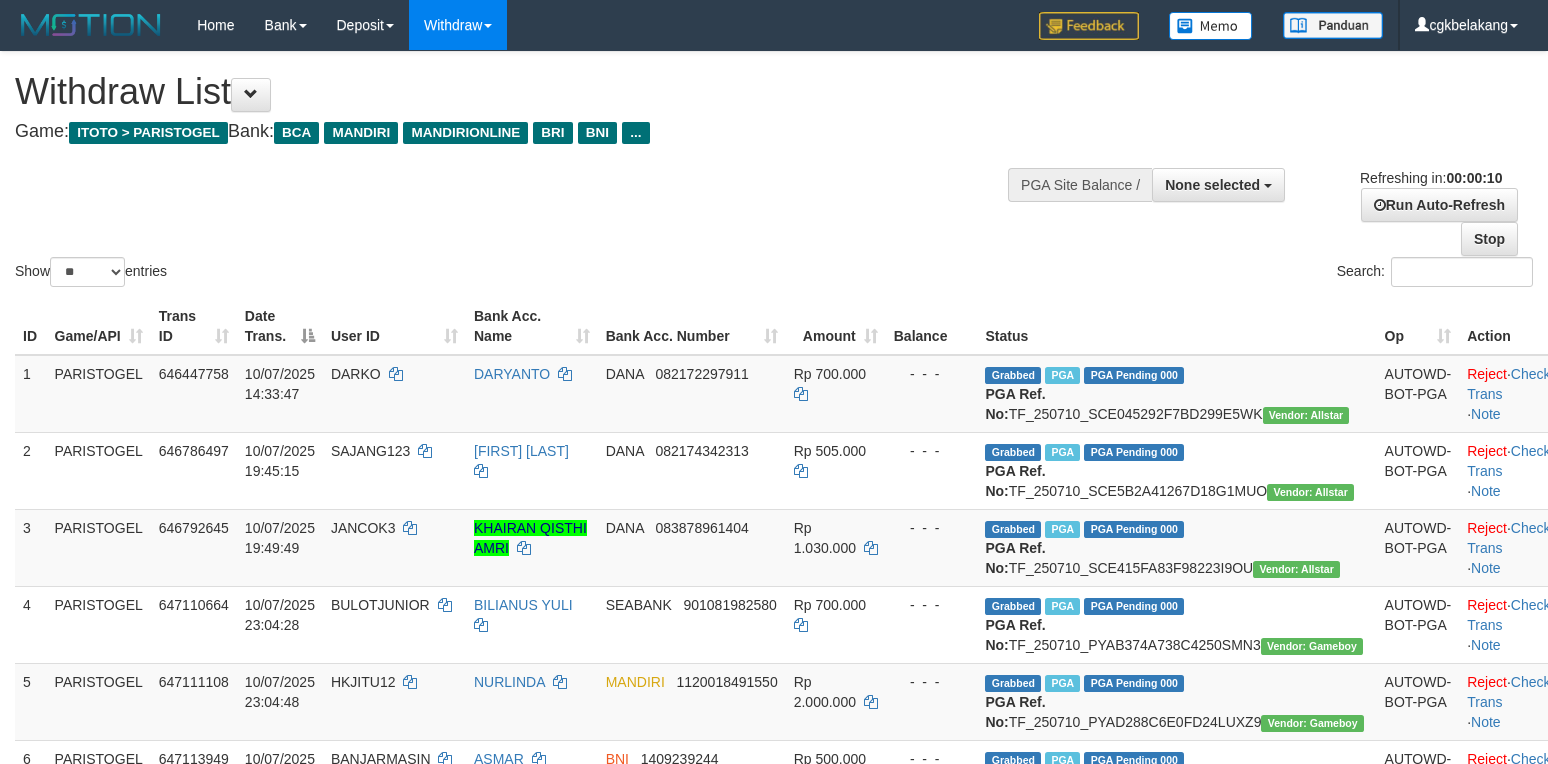 select 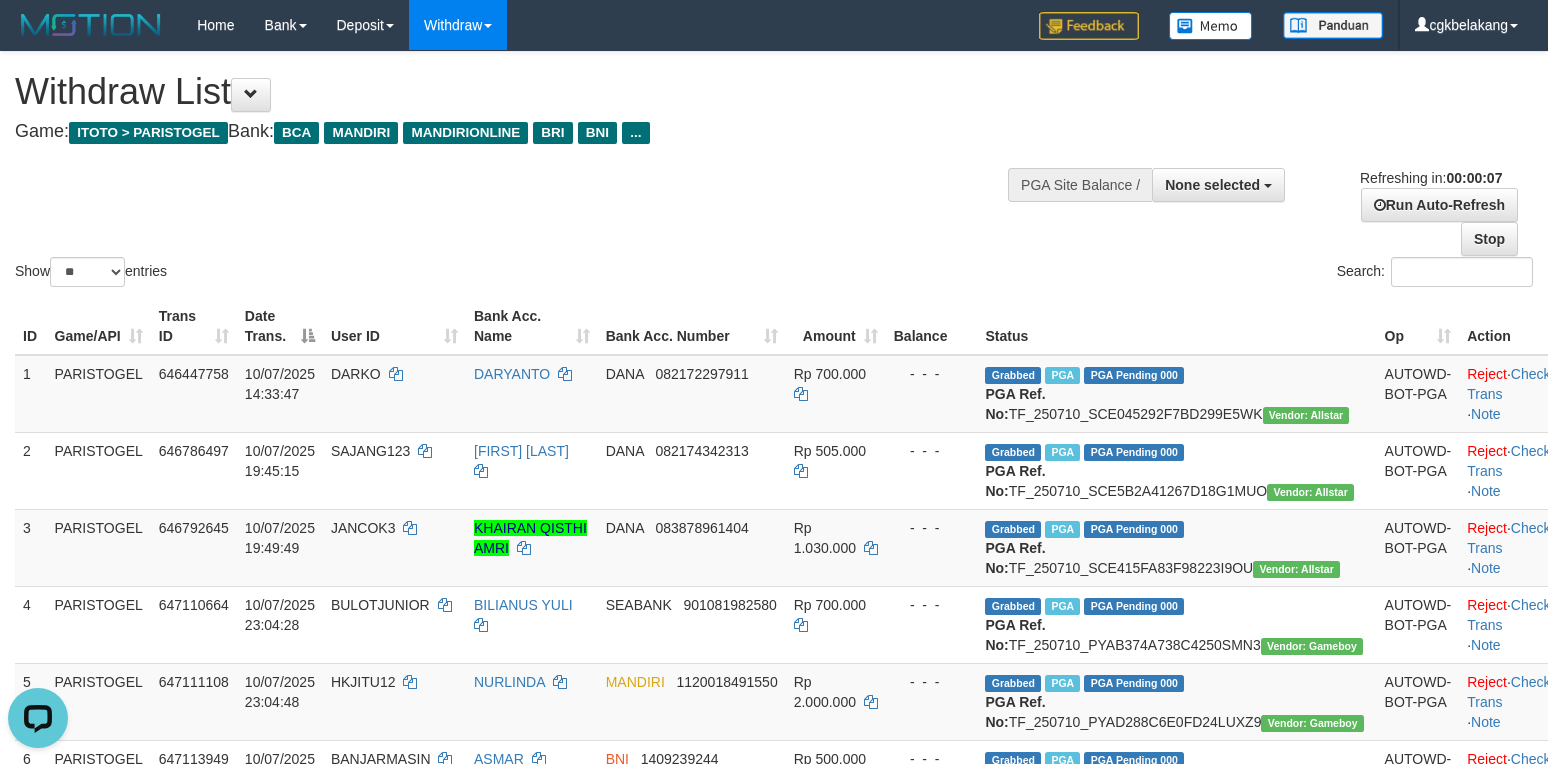scroll, scrollTop: 0, scrollLeft: 0, axis: both 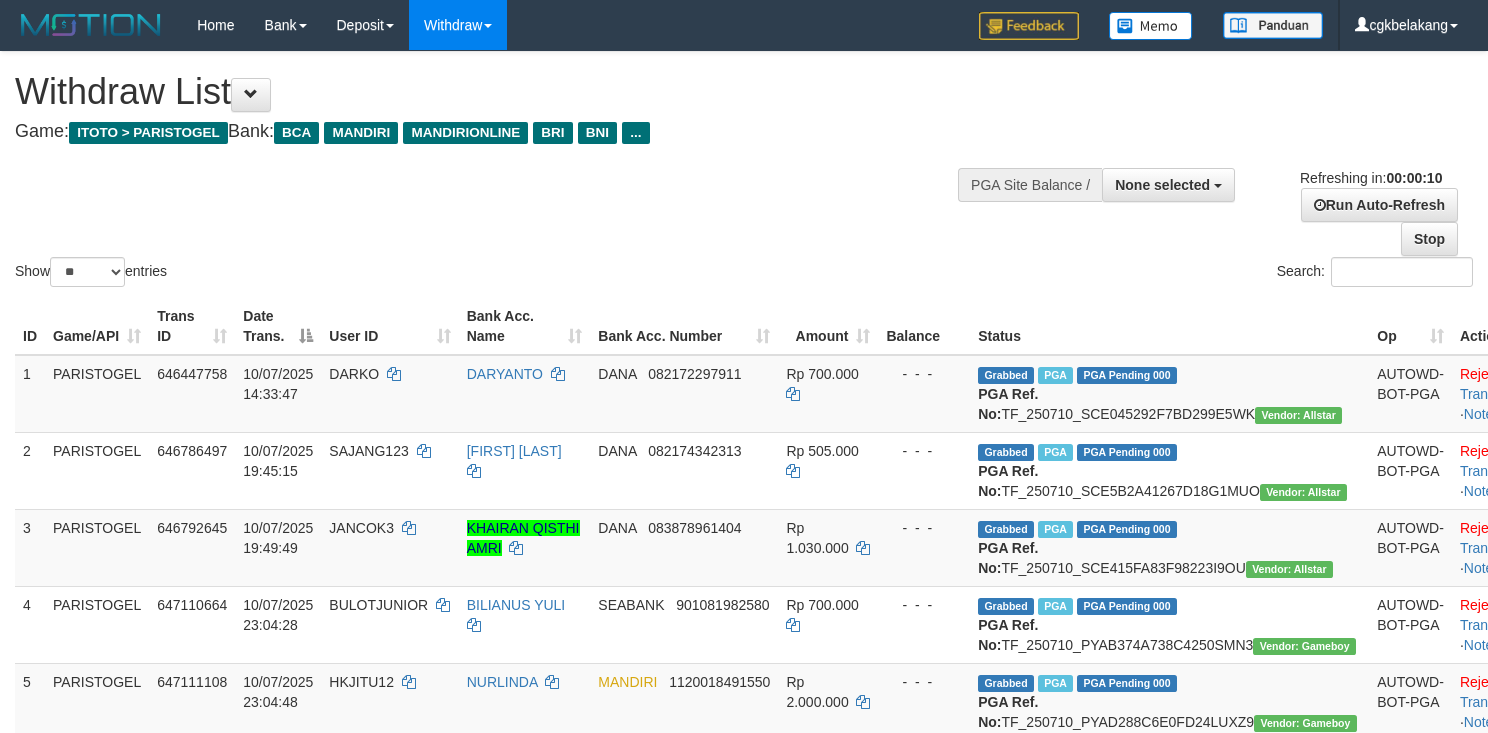 select 